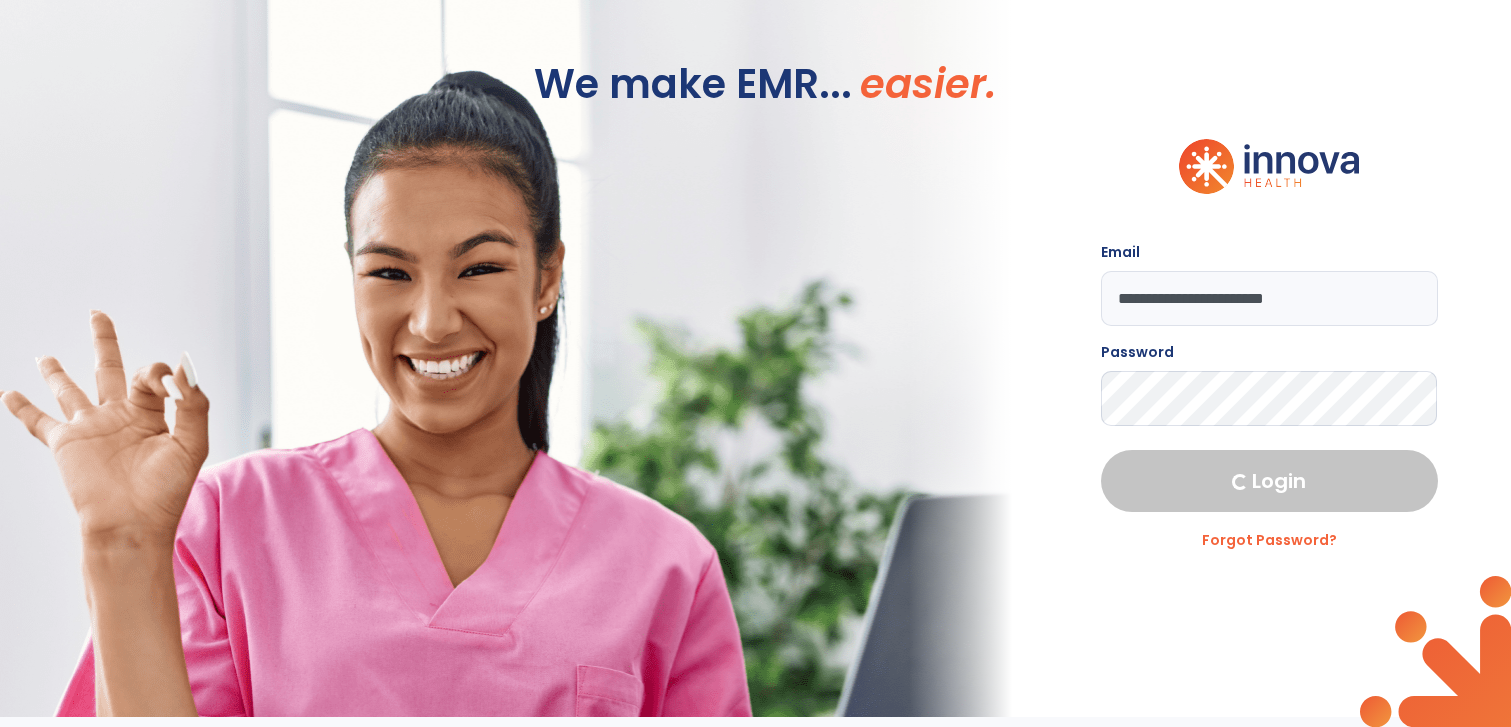scroll, scrollTop: 0, scrollLeft: 0, axis: both 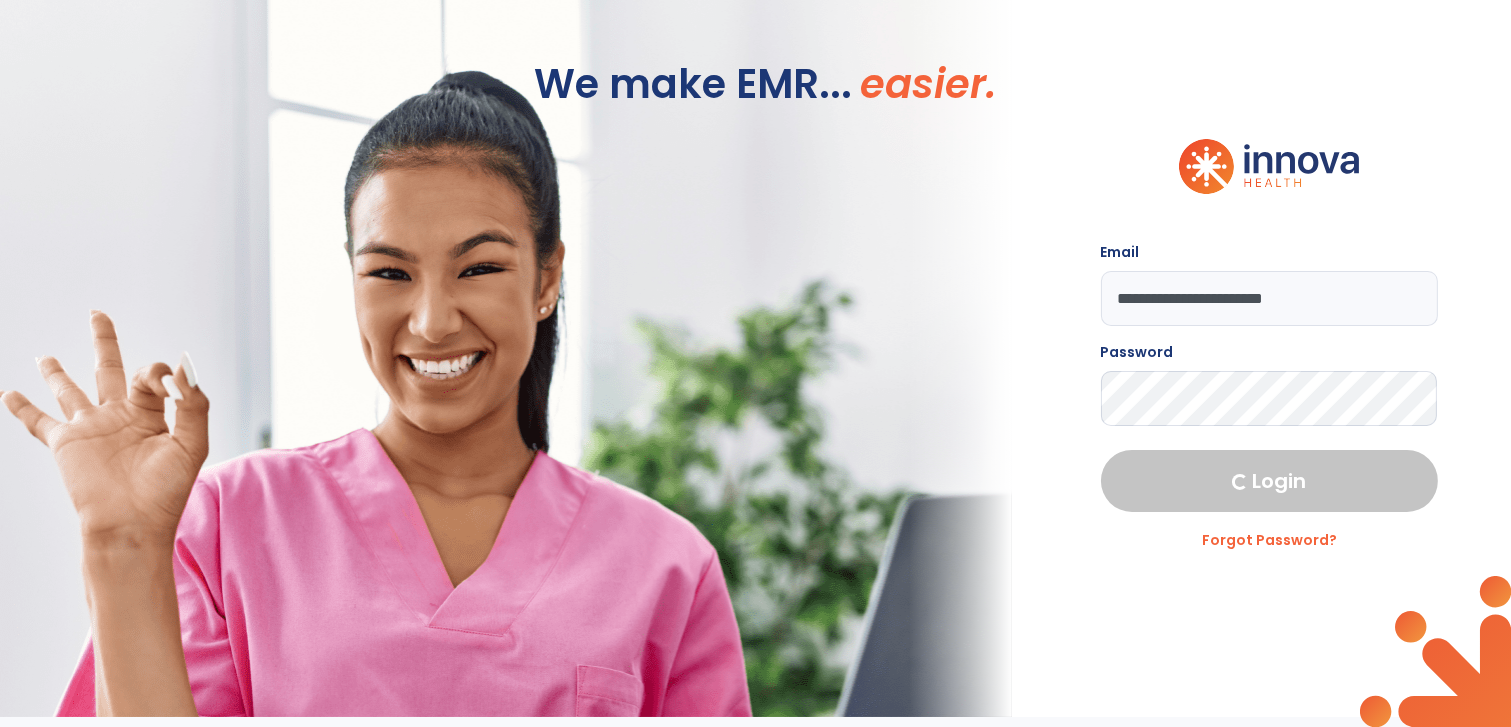 select on "****" 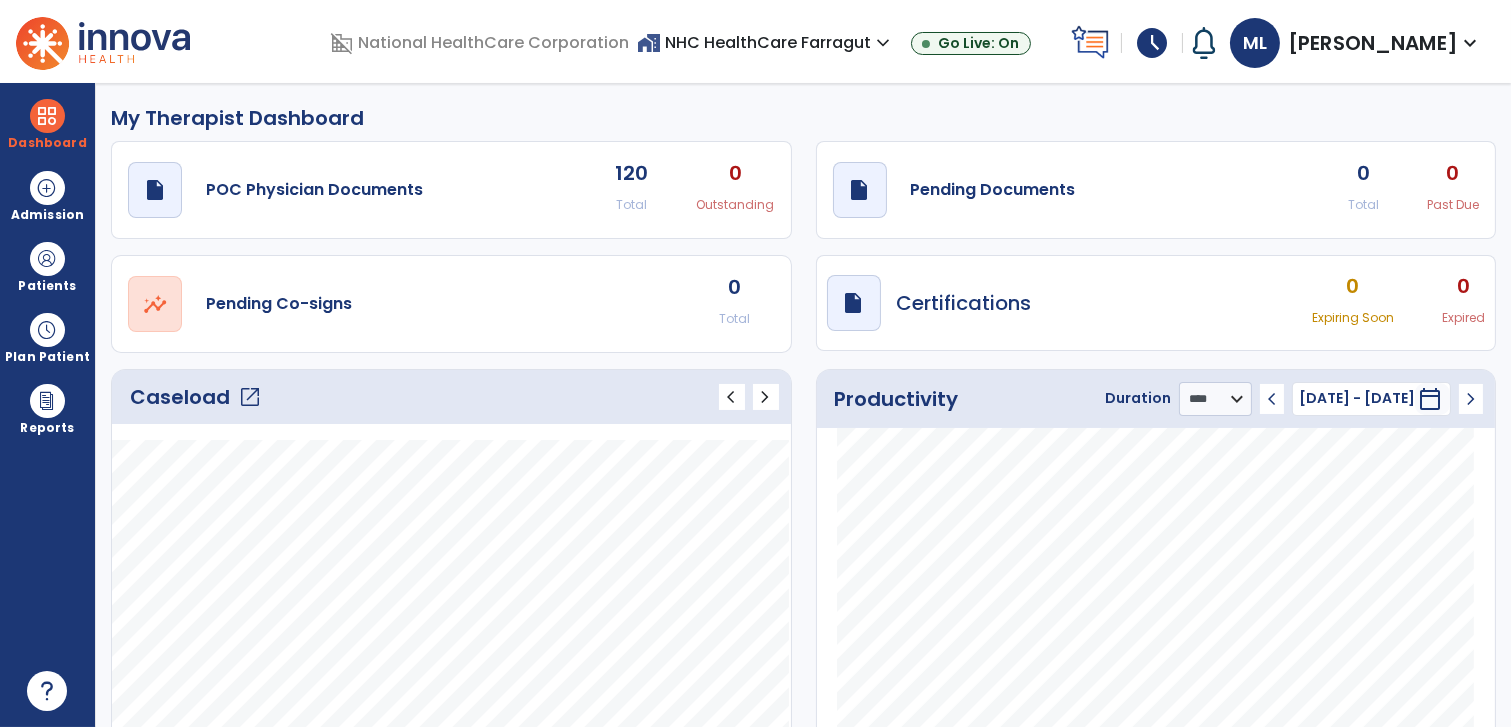 click on "Caseload   open_in_new" 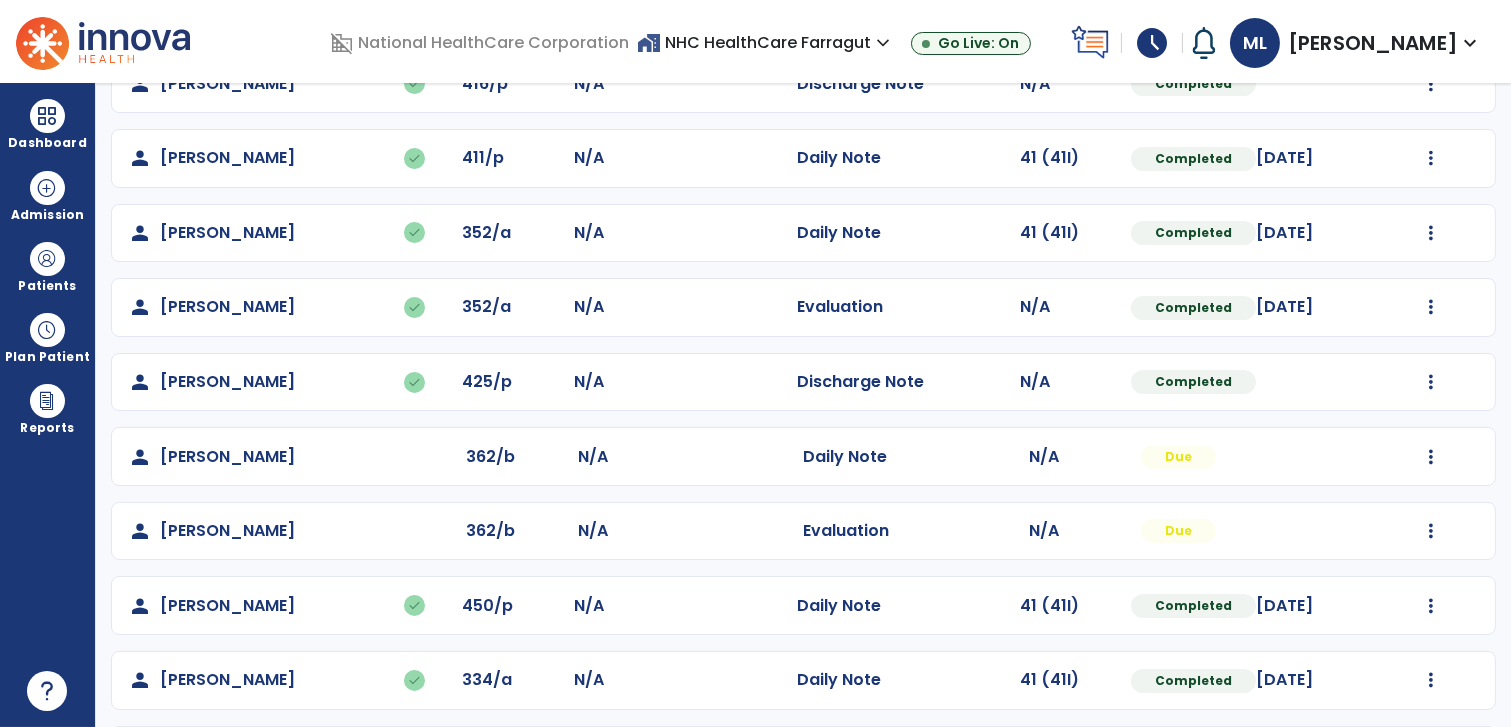 scroll, scrollTop: 444, scrollLeft: 0, axis: vertical 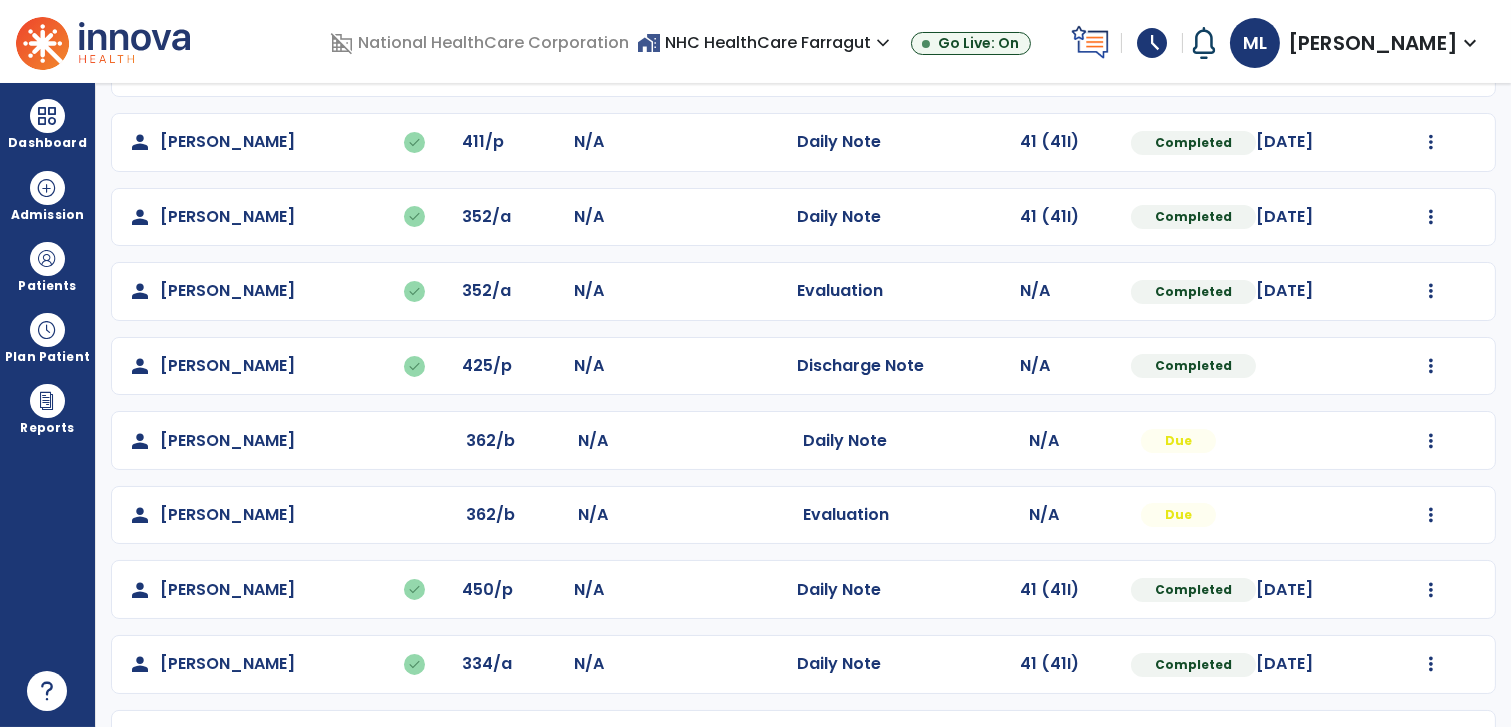 click on "home_work   NHC HealthCare Farragut    expand_more   NHC HealthCare Farragut   Go Live: On" at bounding box center (850, 43) 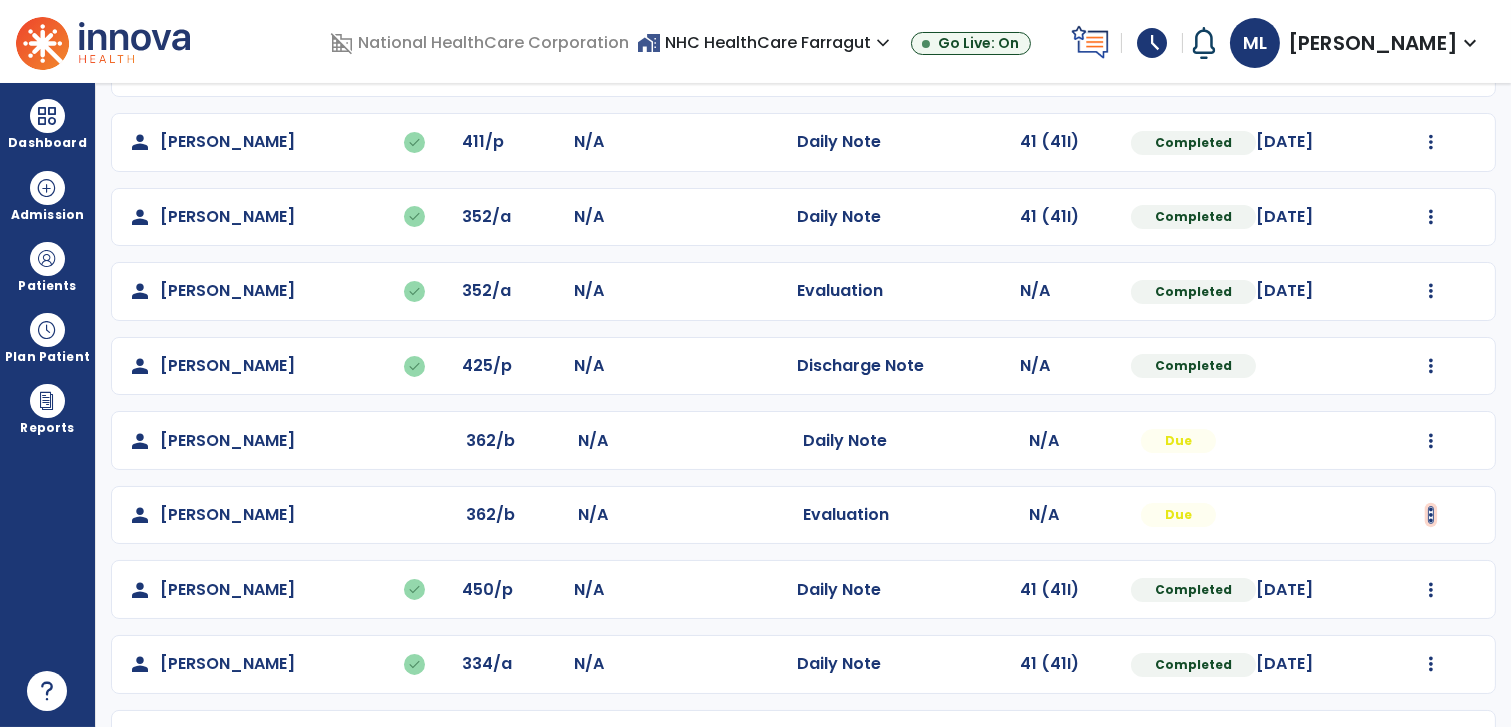 click at bounding box center [1431, -156] 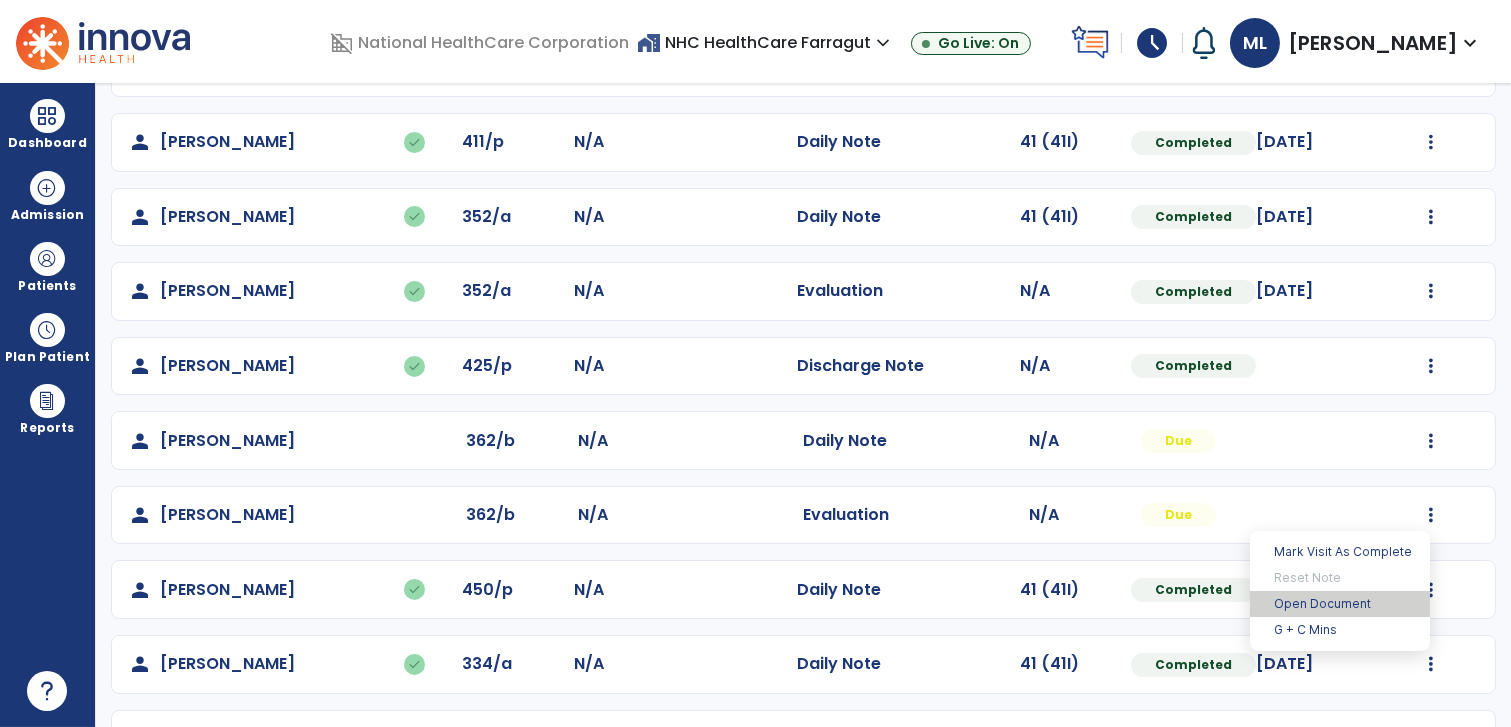 click on "Open Document" at bounding box center (1340, 604) 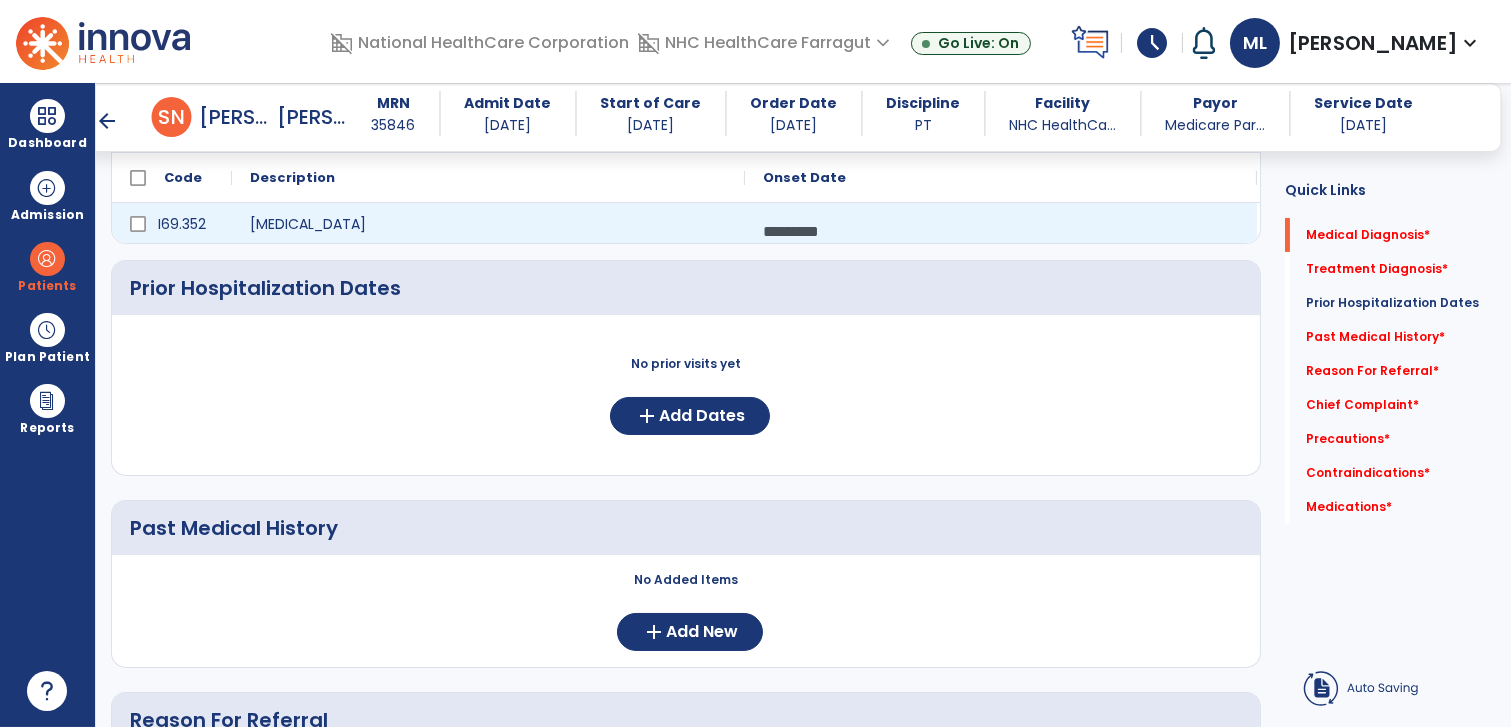 scroll, scrollTop: 277, scrollLeft: 0, axis: vertical 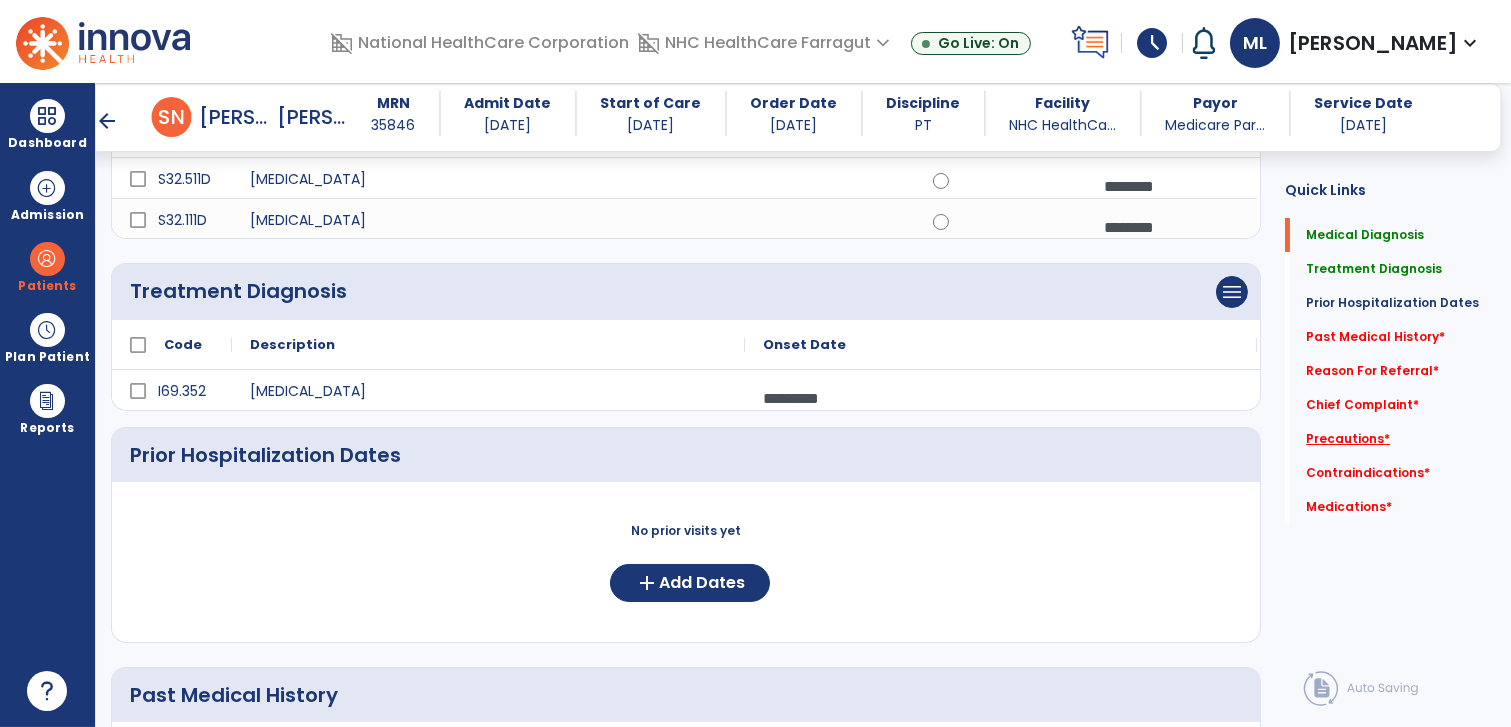 click on "Precautions   *" 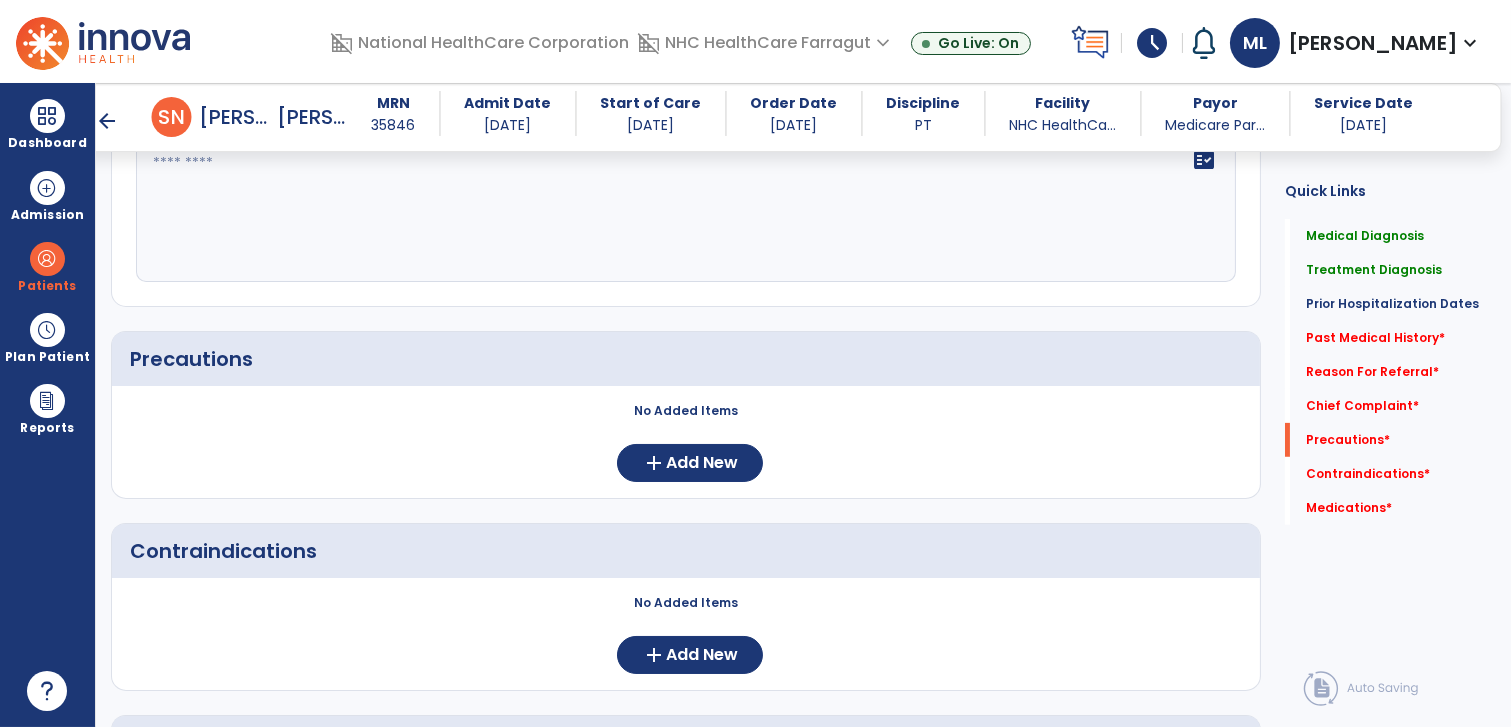 scroll, scrollTop: 1368, scrollLeft: 0, axis: vertical 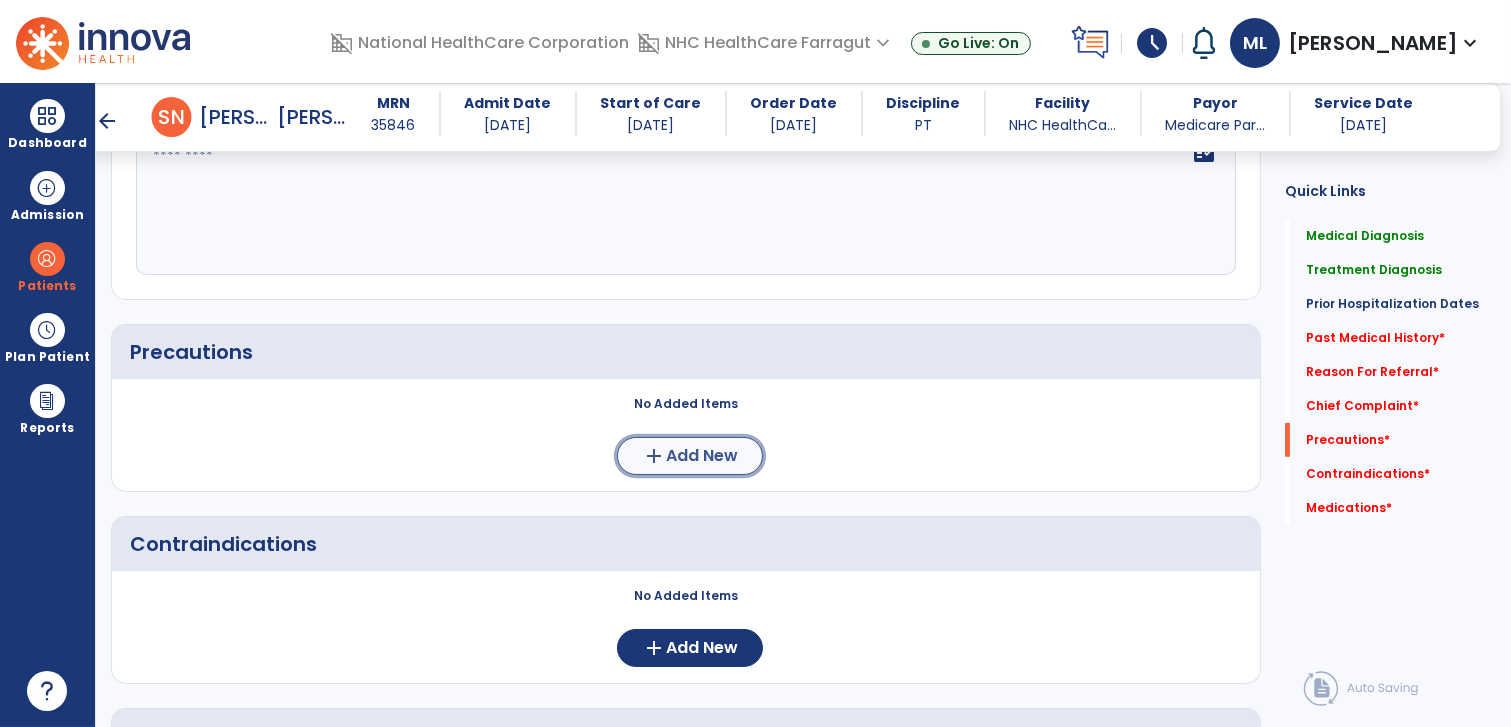 click on "Add New" 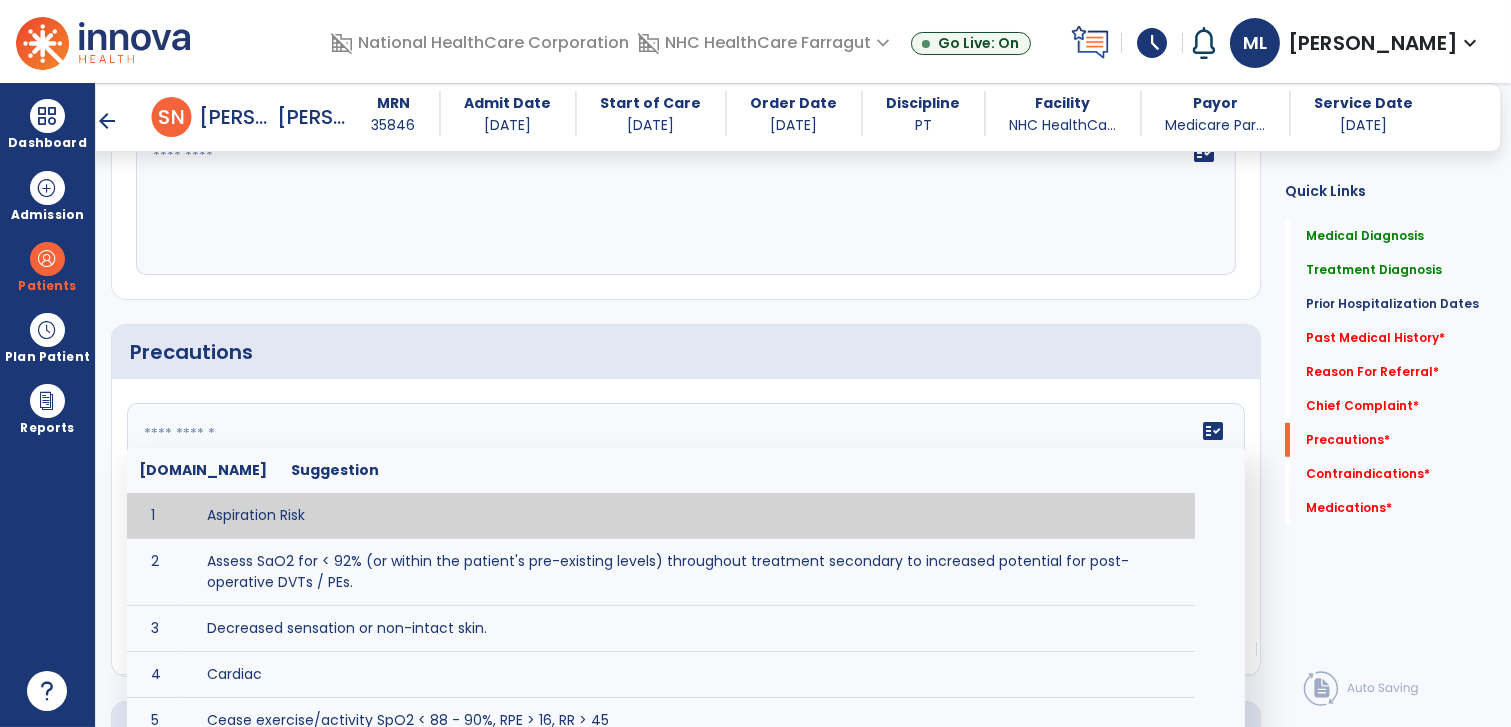 click on "fact_check  [DOMAIN_NAME] Suggestion 1 Aspiration Risk 2 Assess SaO2 for < 92% (or within the patient's pre-existing levels) throughout treatment secondary to increased potential for post-operative DVTs / PEs. 3 Decreased sensation or non-intact skin. 4 Cardiac 5 Cease exercise/activity SpO2 < 88 - 90%, RPE > 16, RR > 45 6 Check for modified diet / oral intake restrictions related to swallowing impairments. Consult ST as appropriate. 7 Check INR lab results prior to activity if patient on [MEDICAL_DATA]. 8 Closely monitor anxiety or stress due to increased SOB/dyspnea and cease activity/exercise until patient is able to control this response 9 Code Status:  10 Confirm surgical approach and discoloration or other precautions. 11 Confirm surgical procedure and specific precautions based on procedure (e.g., no twisting/bending/lifting, need for post-op brace, limiting time in sitting, etc.). 12 Confirm [MEDICAL_DATA] status as defined by the surgeon. 13 14 Precautions for exercise include:  15 [MEDICAL_DATA] 16 17 18 19 20" 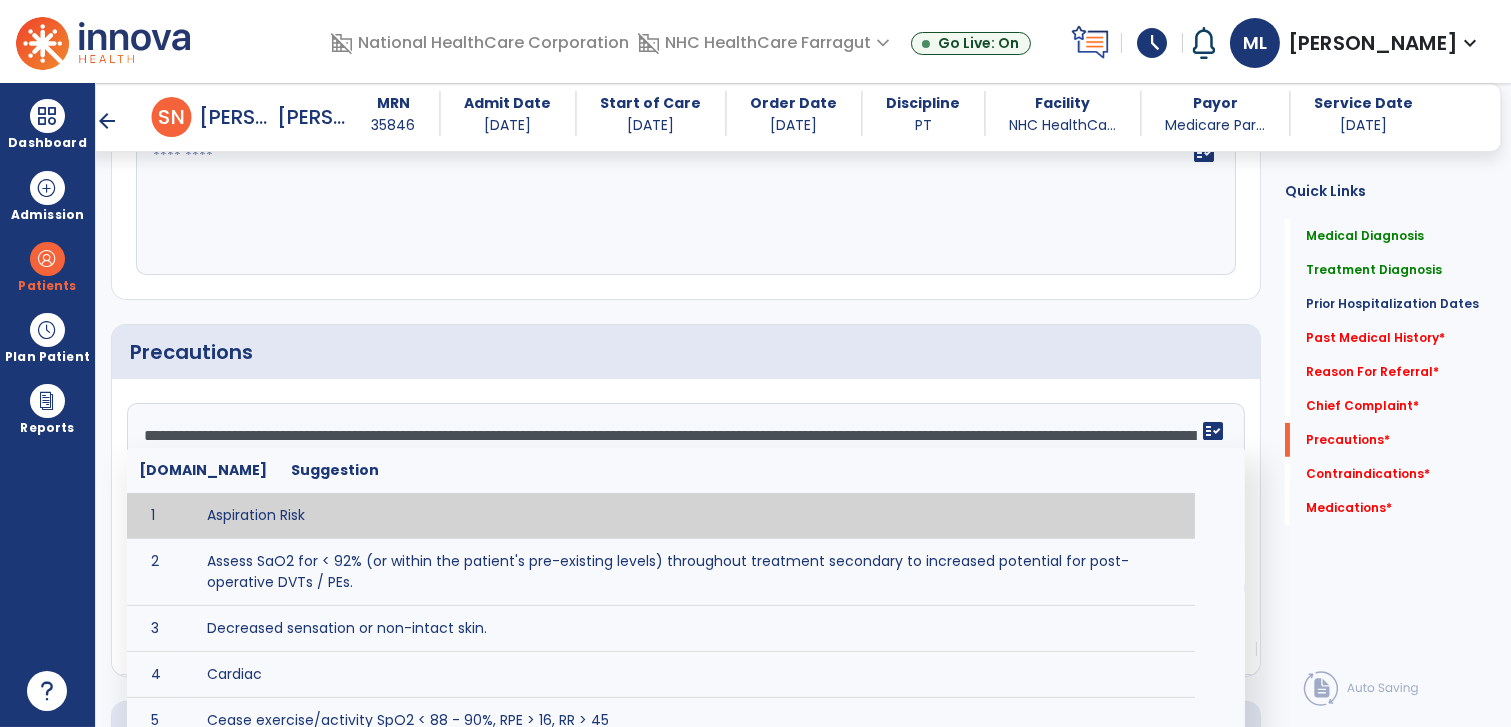 scroll, scrollTop: 15, scrollLeft: 0, axis: vertical 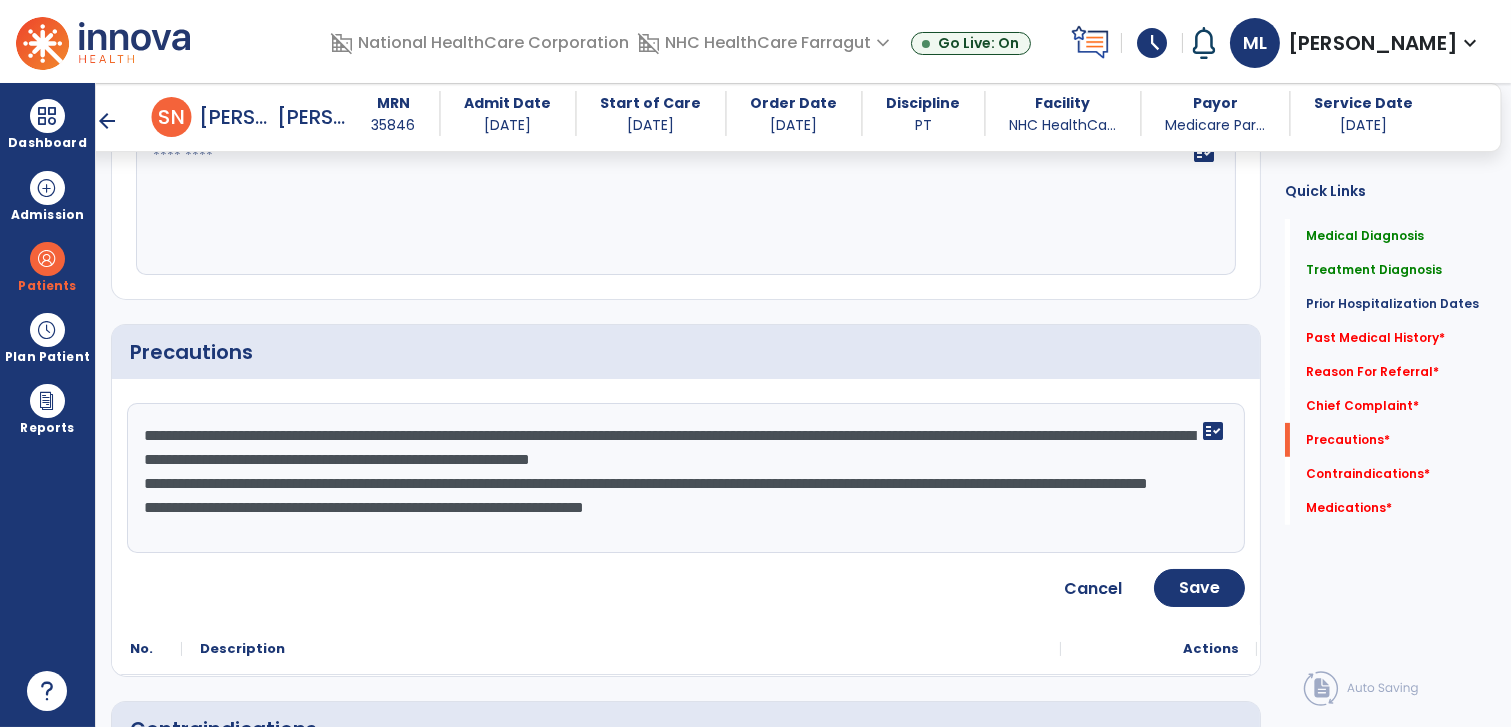 click on "**********" 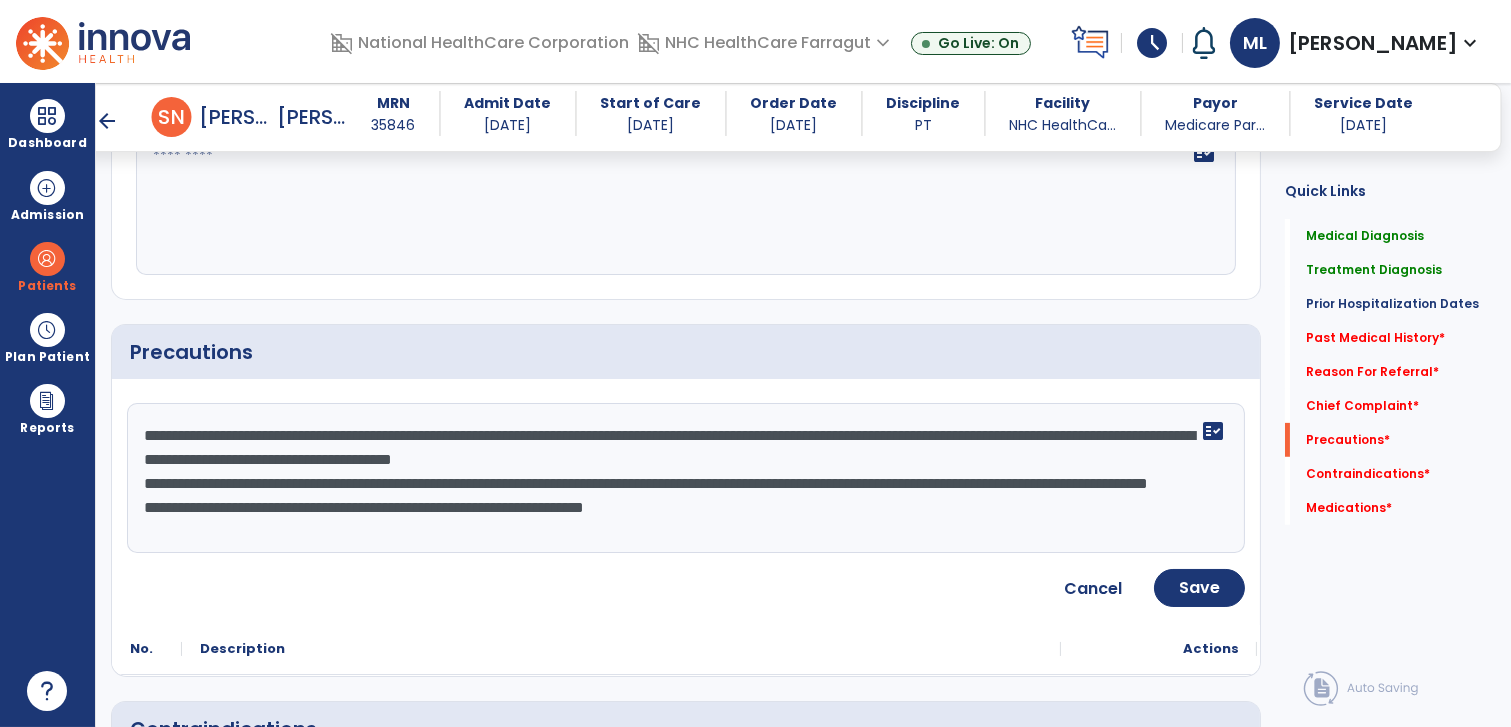 click on "**********" 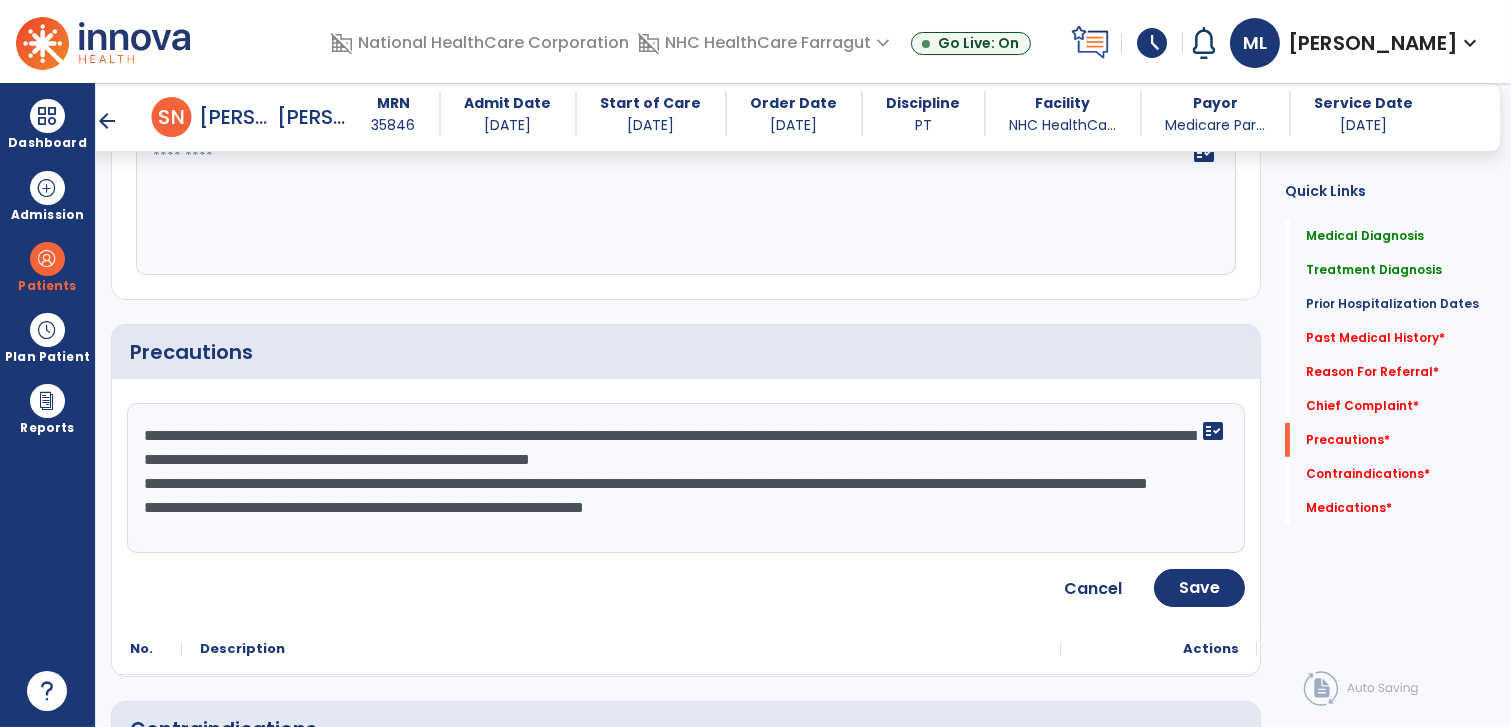 click on "**********" 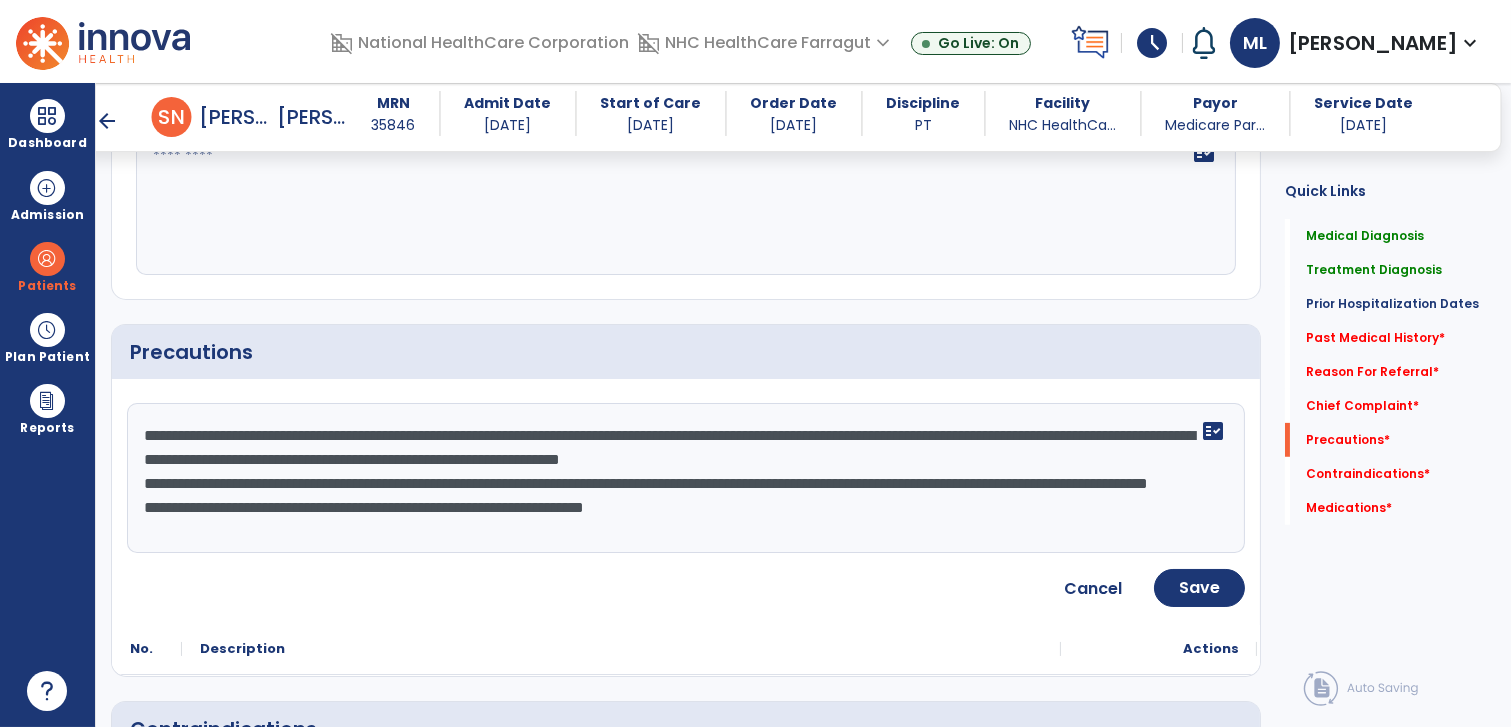 drag, startPoint x: 881, startPoint y: 462, endPoint x: 1104, endPoint y: 457, distance: 223.05605 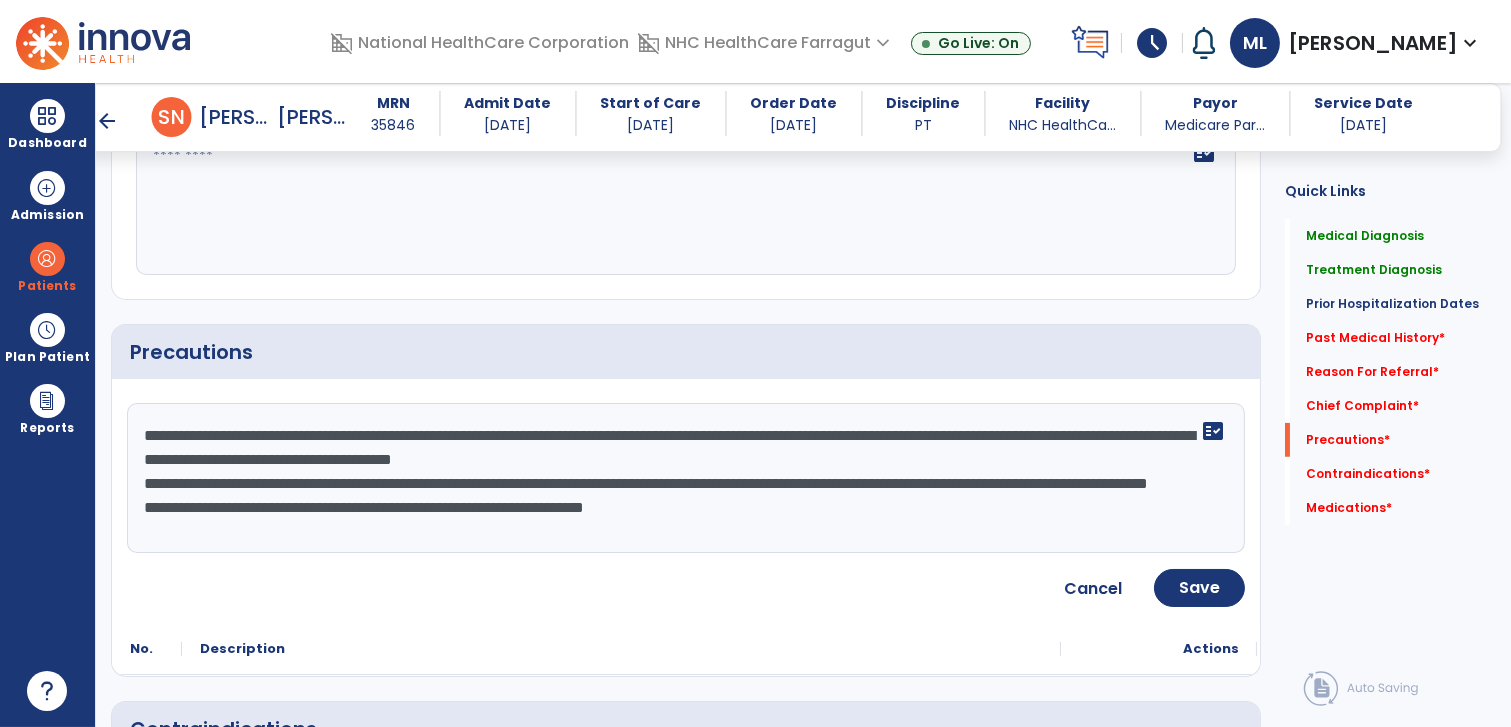 click on "**********" 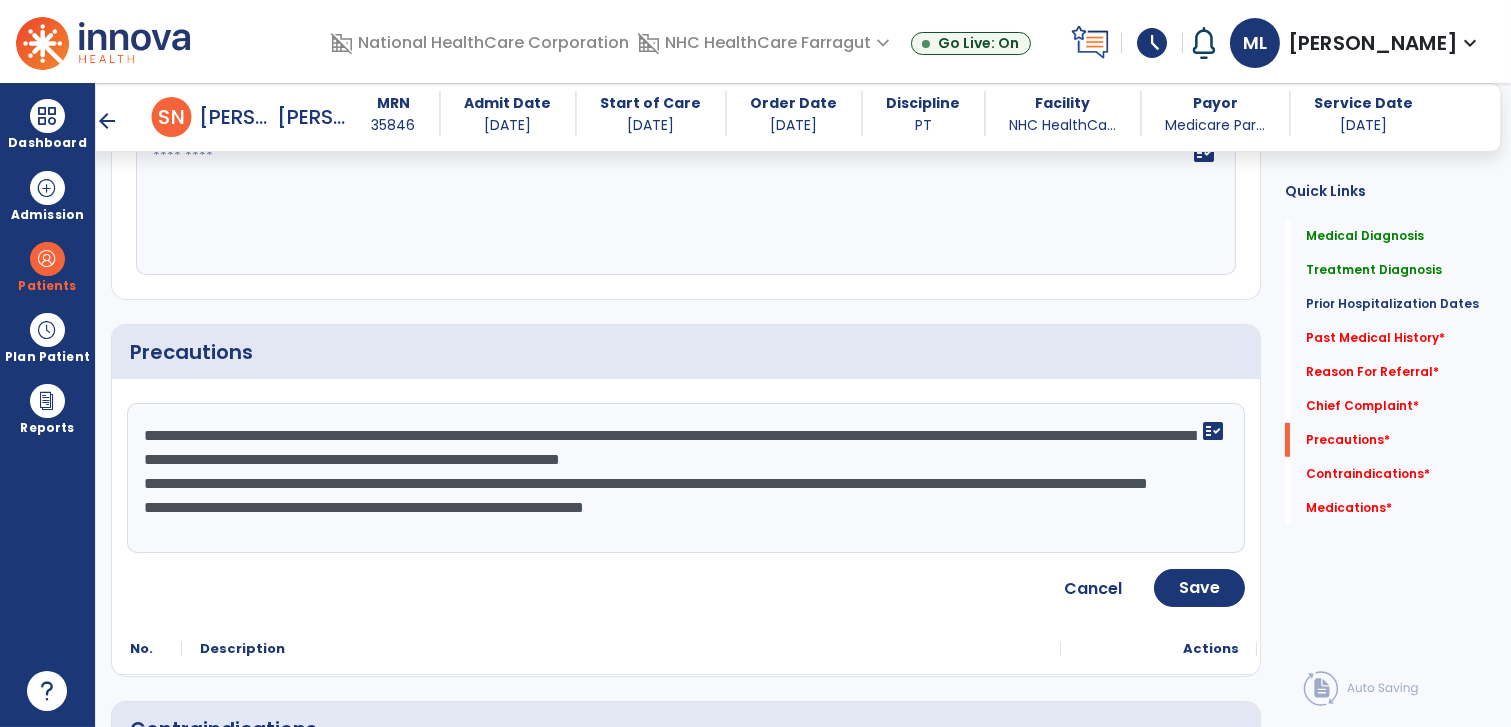 click on "**********" 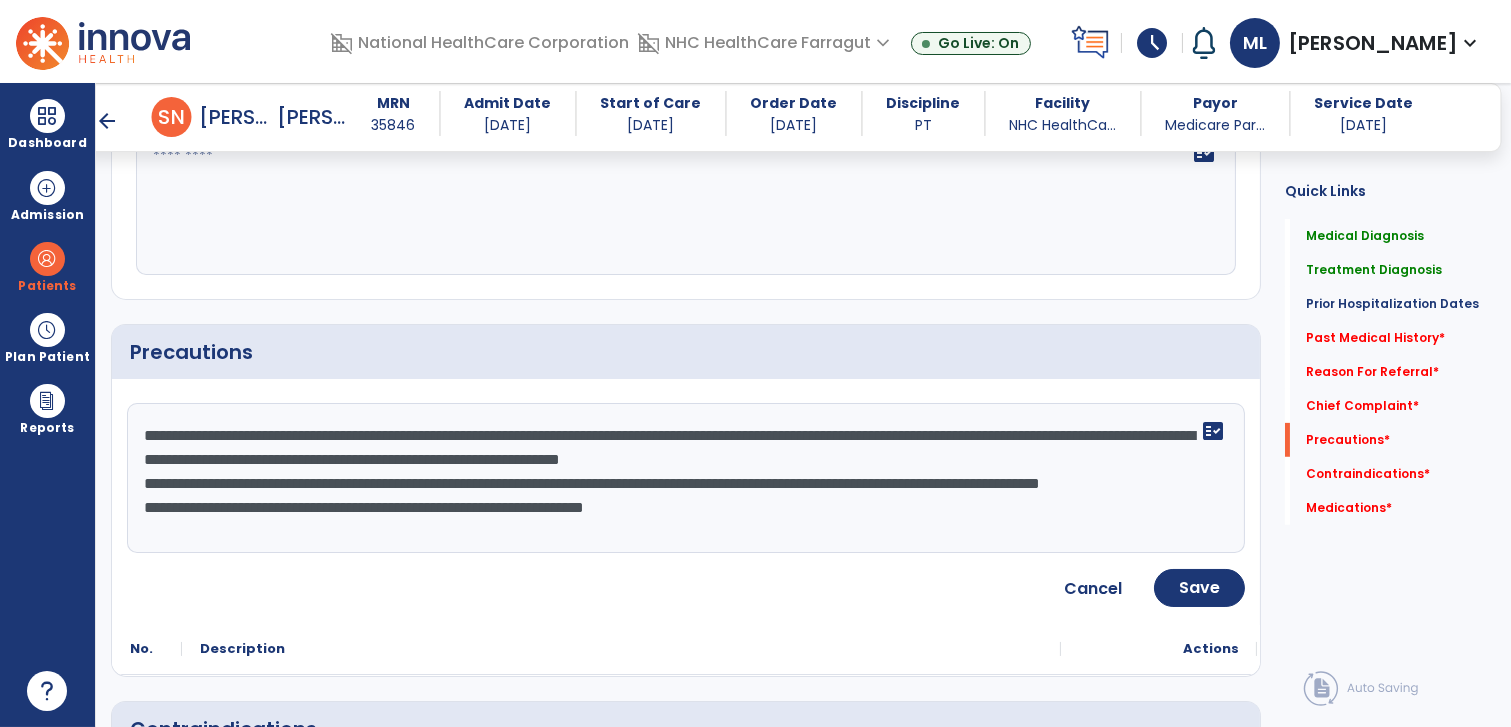 click on "**********" 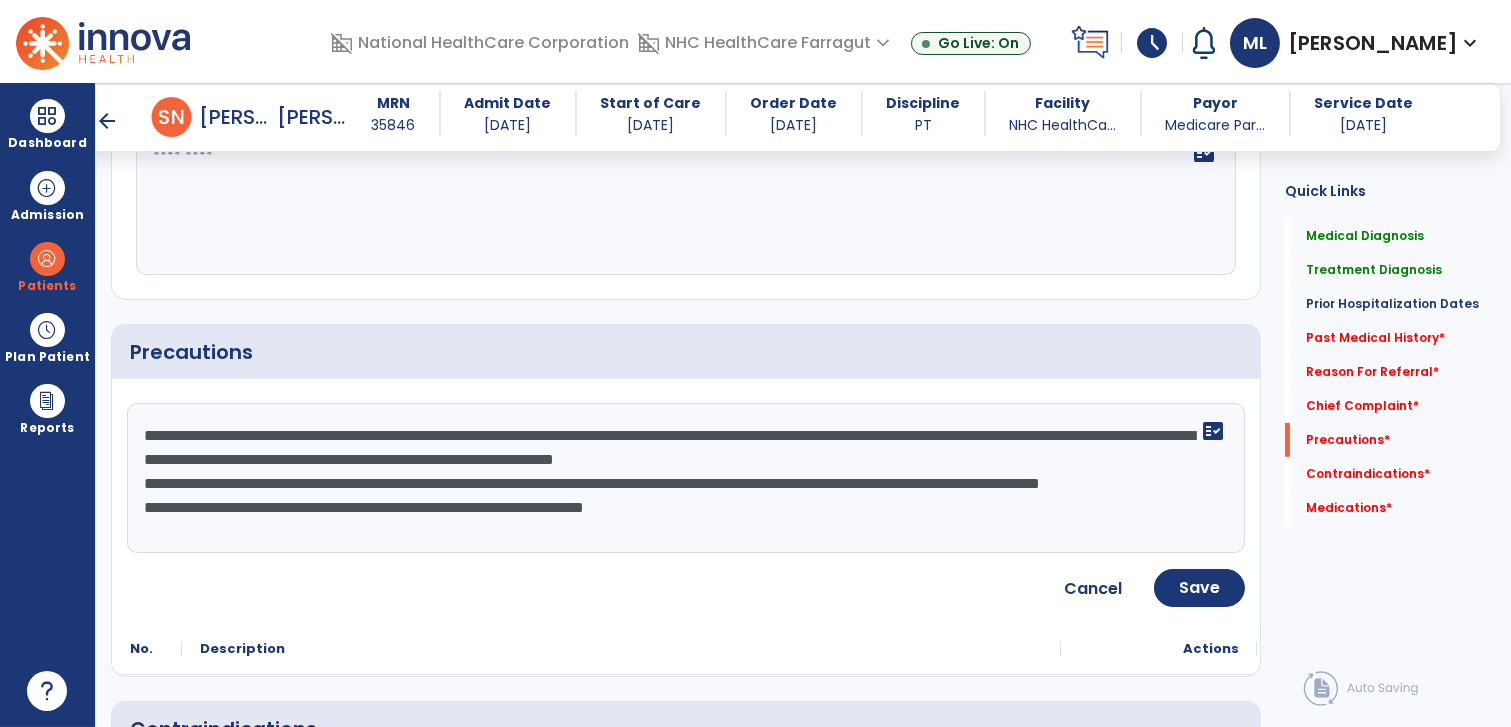 drag, startPoint x: 187, startPoint y: 465, endPoint x: 155, endPoint y: 465, distance: 32 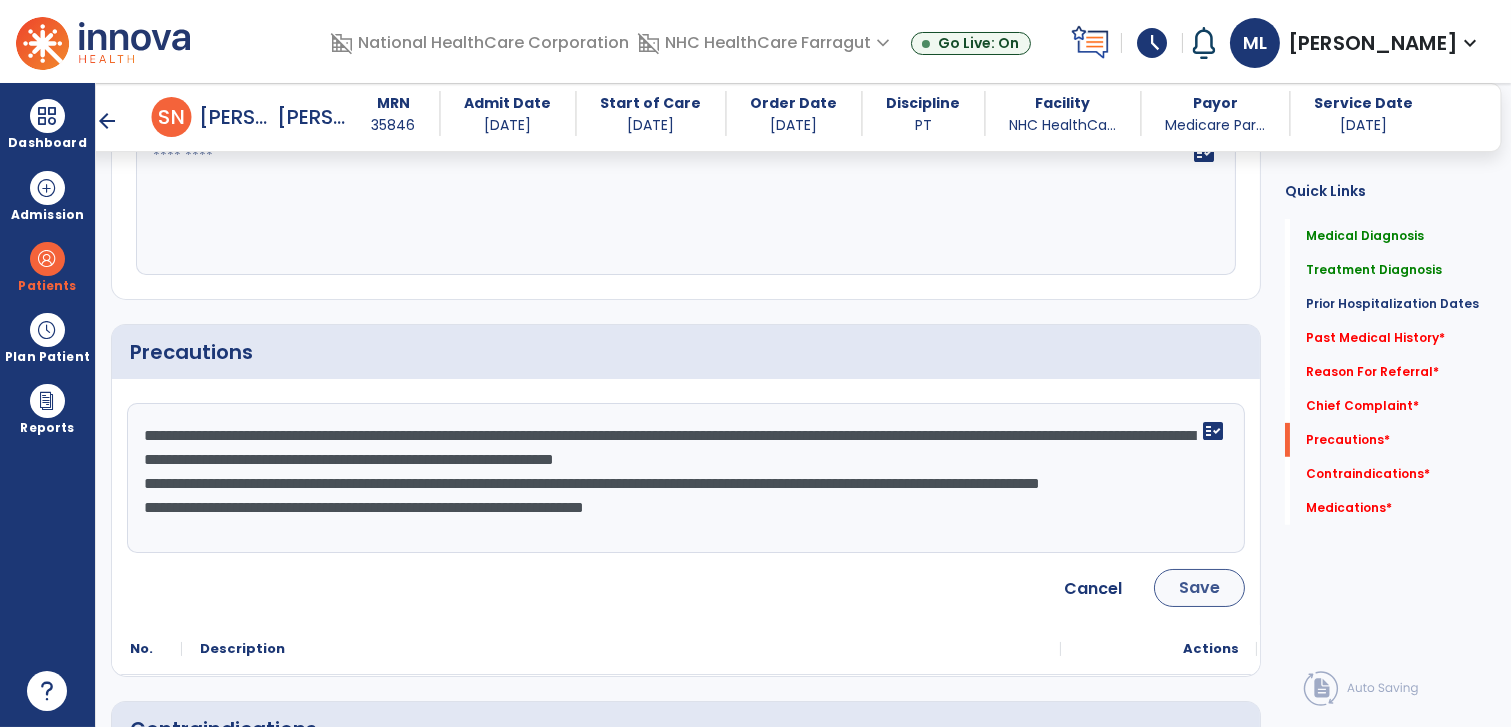 type on "**********" 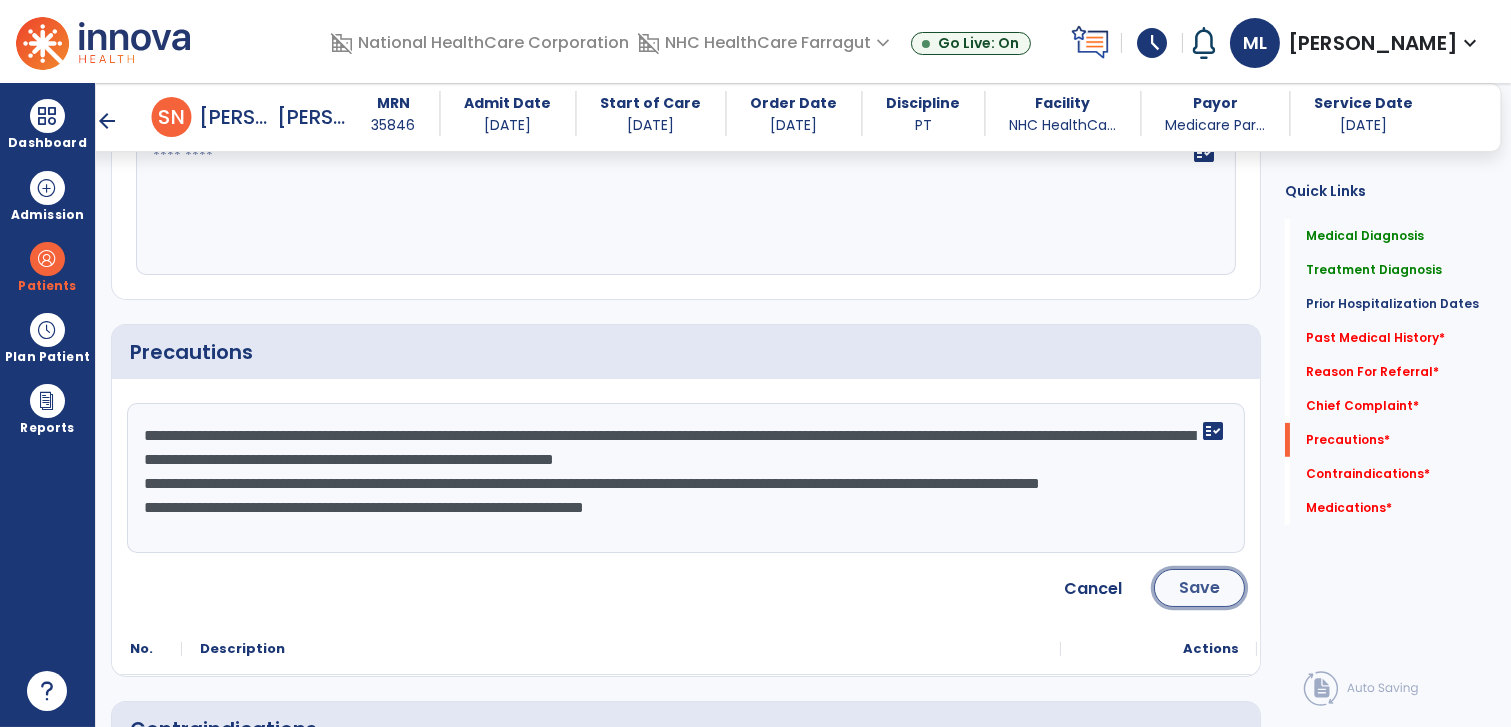 click on "Save" 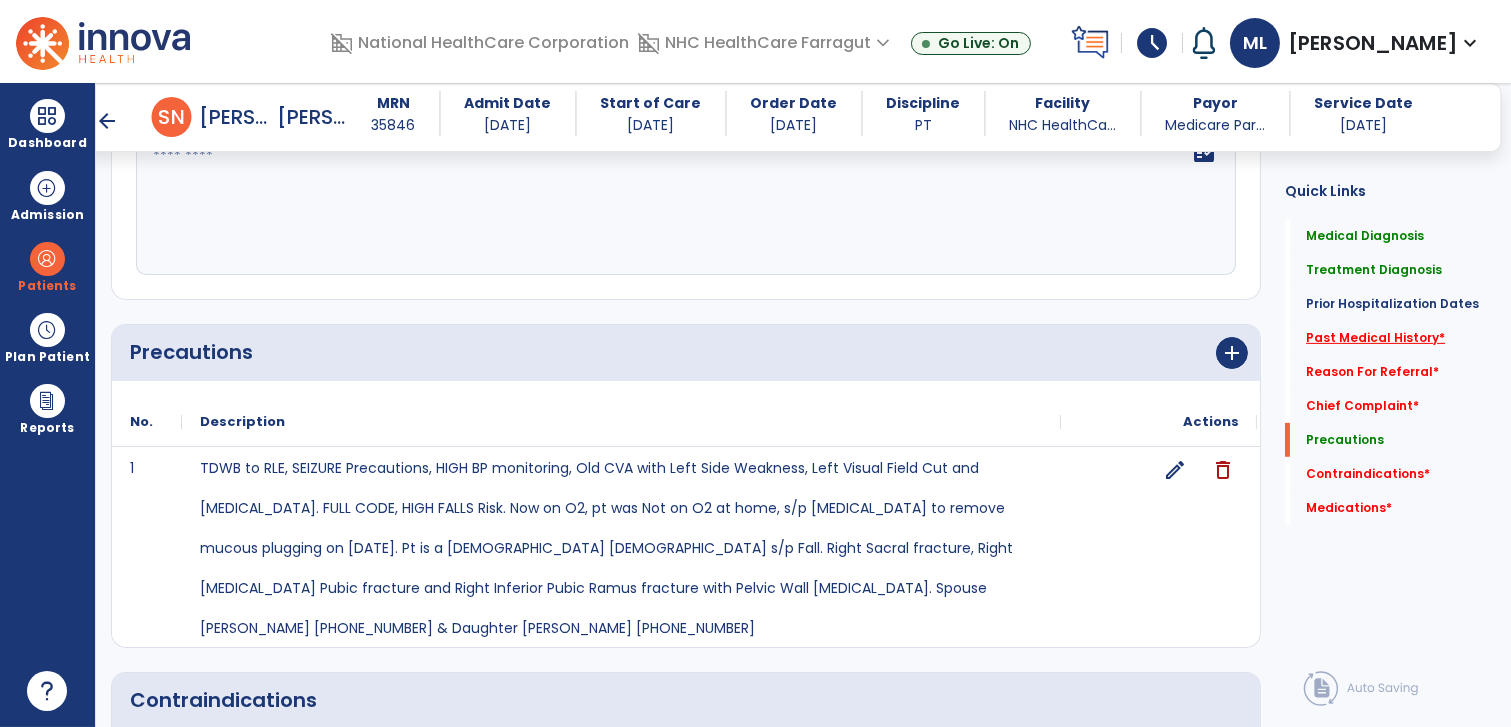 click on "Past Medical History   *" 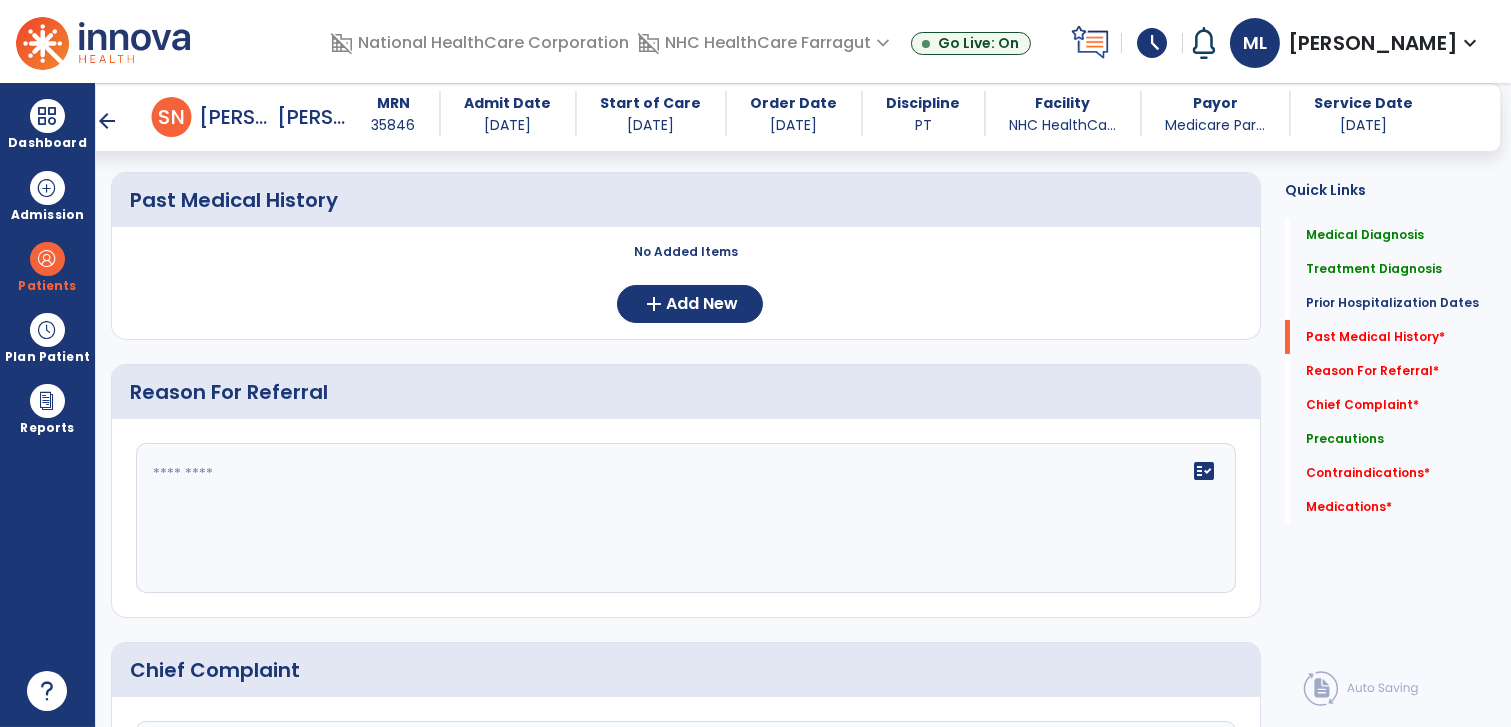 scroll, scrollTop: 622, scrollLeft: 0, axis: vertical 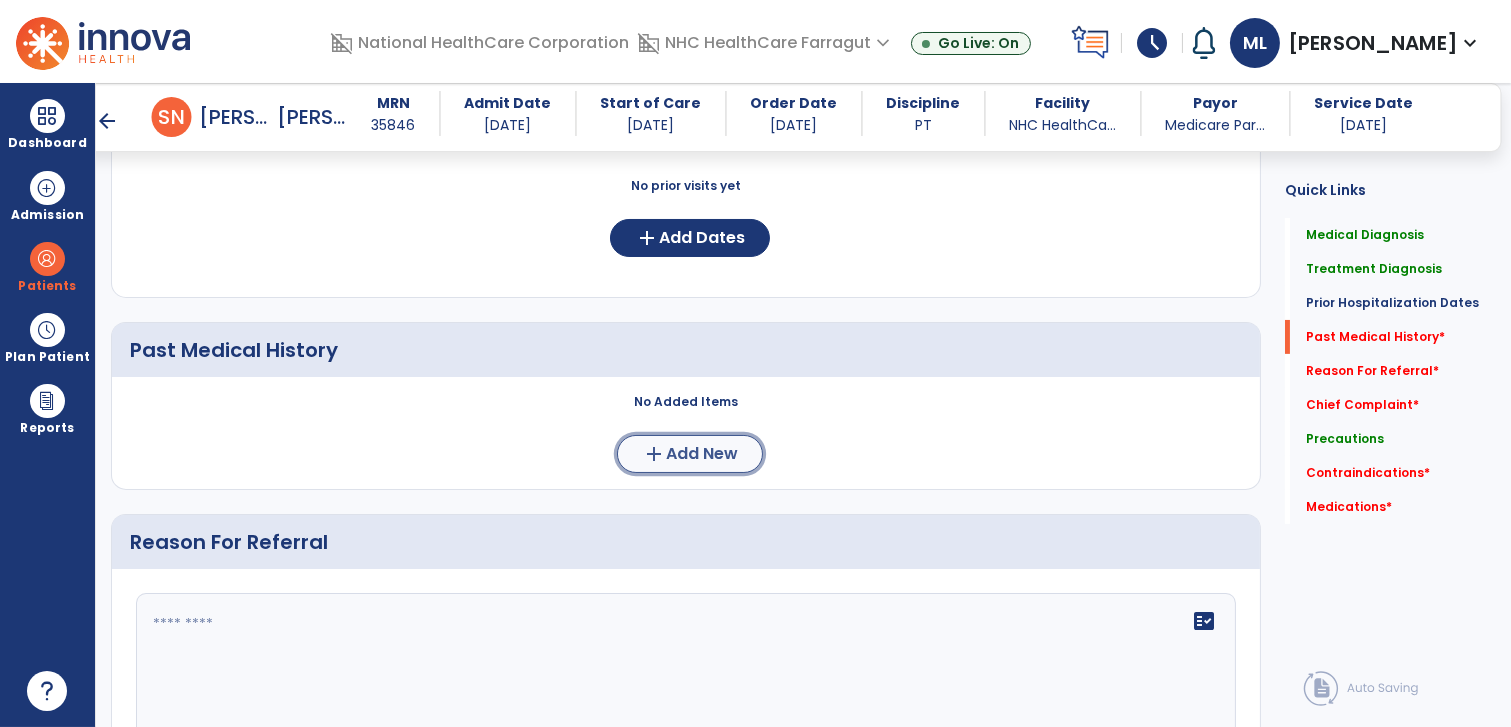 click on "add" 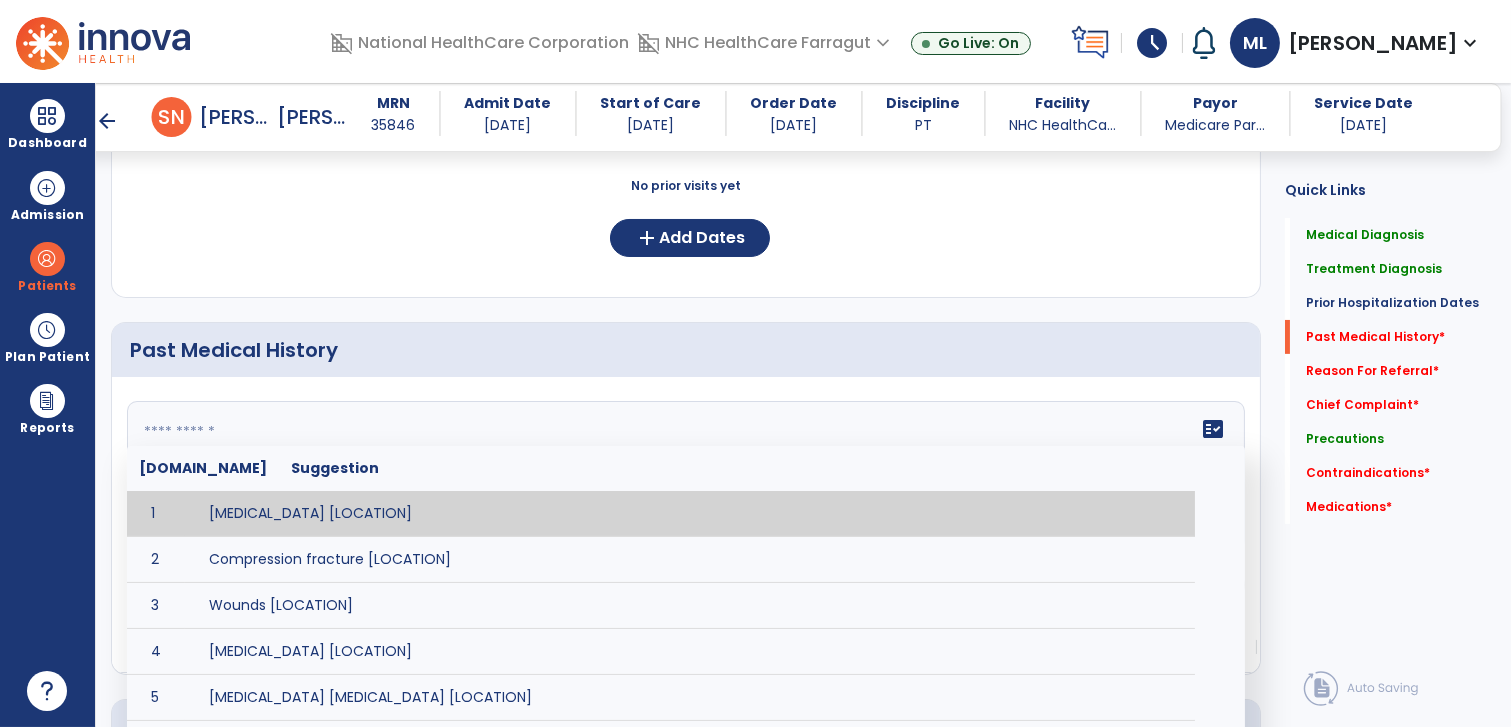 click on "fact_check  [DOMAIN_NAME] Suggestion 1 [MEDICAL_DATA] [LOCATION] 2 Compression fracture [LOCATION] 3 Wounds [LOCATION] 4 [MEDICAL_DATA] [LOCATION] 5 [MEDICAL_DATA] [MEDICAL_DATA] [LOCATION] 6 [MEDICAL_DATA] tear [LOCATION] 7 ACL tear surgically repaired [LOCATION] 8 [MEDICAL_DATA] (AKA) [LOCATION] 9 Below knee [MEDICAL_DATA] (BKE) [LOCATION] 10 [MEDICAL_DATA] (SITE/TYPE) 11 Surgery (TYPE) 12 AAA ([MEDICAL_DATA]) 13 [MEDICAL_DATA] tear [LOCATION] 14 [MEDICAL_DATA] 15 AIDS (Acquired [MEDICAL_DATA] Syndrome) 16 [MEDICAL_DATA] 17 [MEDICAL_DATA] 18 [MEDICAL_DATA] 19 Anxiety 20 ASHD ([MEDICAL_DATA]) 21 [MEDICAL_DATA] 22 [MEDICAL_DATA] 23 [MEDICAL_DATA] 24 [MEDICAL_DATA] 25 [MEDICAL_DATA] Bypass Graft (CABG) 26 CAD ([MEDICAL_DATA]) 27 [MEDICAL_DATA] 28 [MEDICAL_DATA] 29 [MEDICAL_DATA] 30 [MEDICAL_DATA] 31 COPD ([MEDICAL_DATA]) 32 CRPS ([MEDICAL_DATA]) 33 CVA (Cerebrovascular Accident) 34 CVI ([MEDICAL_DATA]) 35 DDD ([MEDICAL_DATA])" 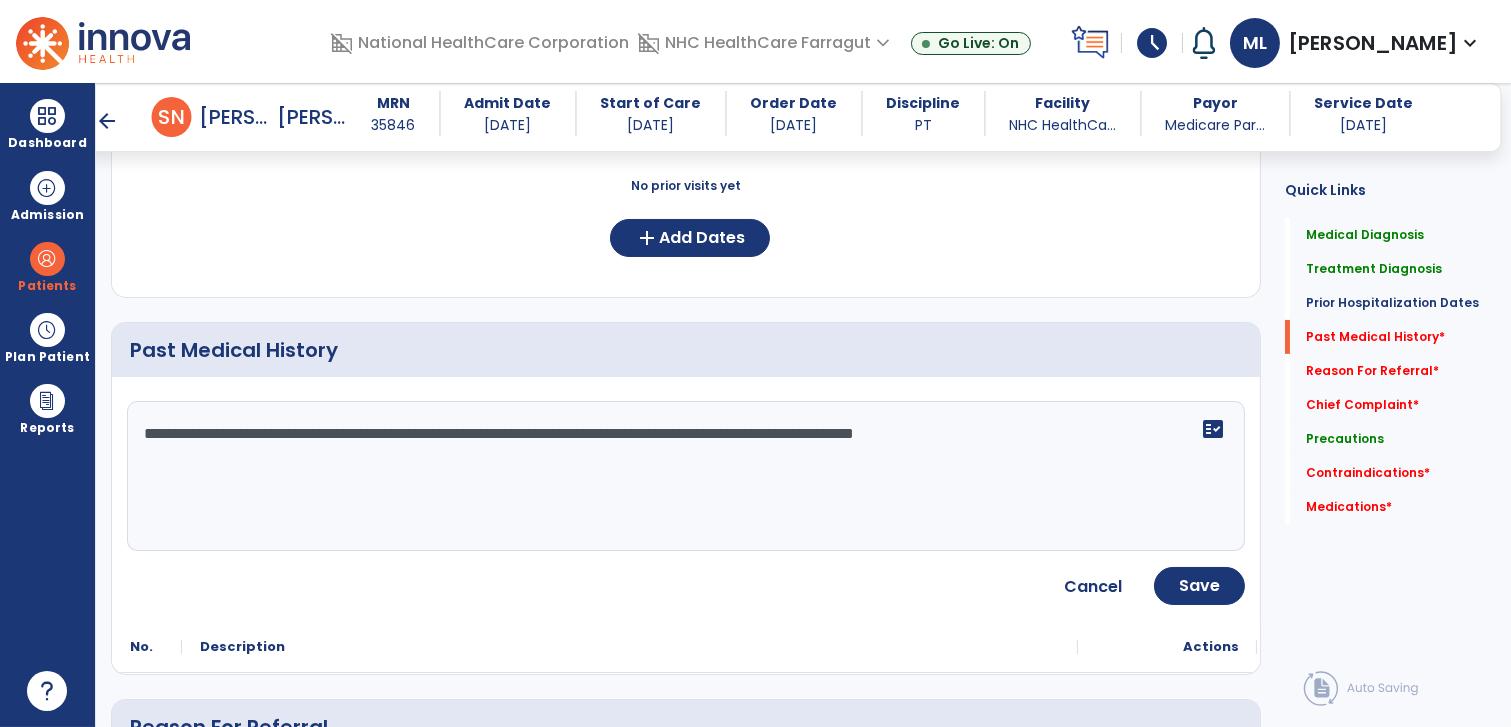 click on "**********" 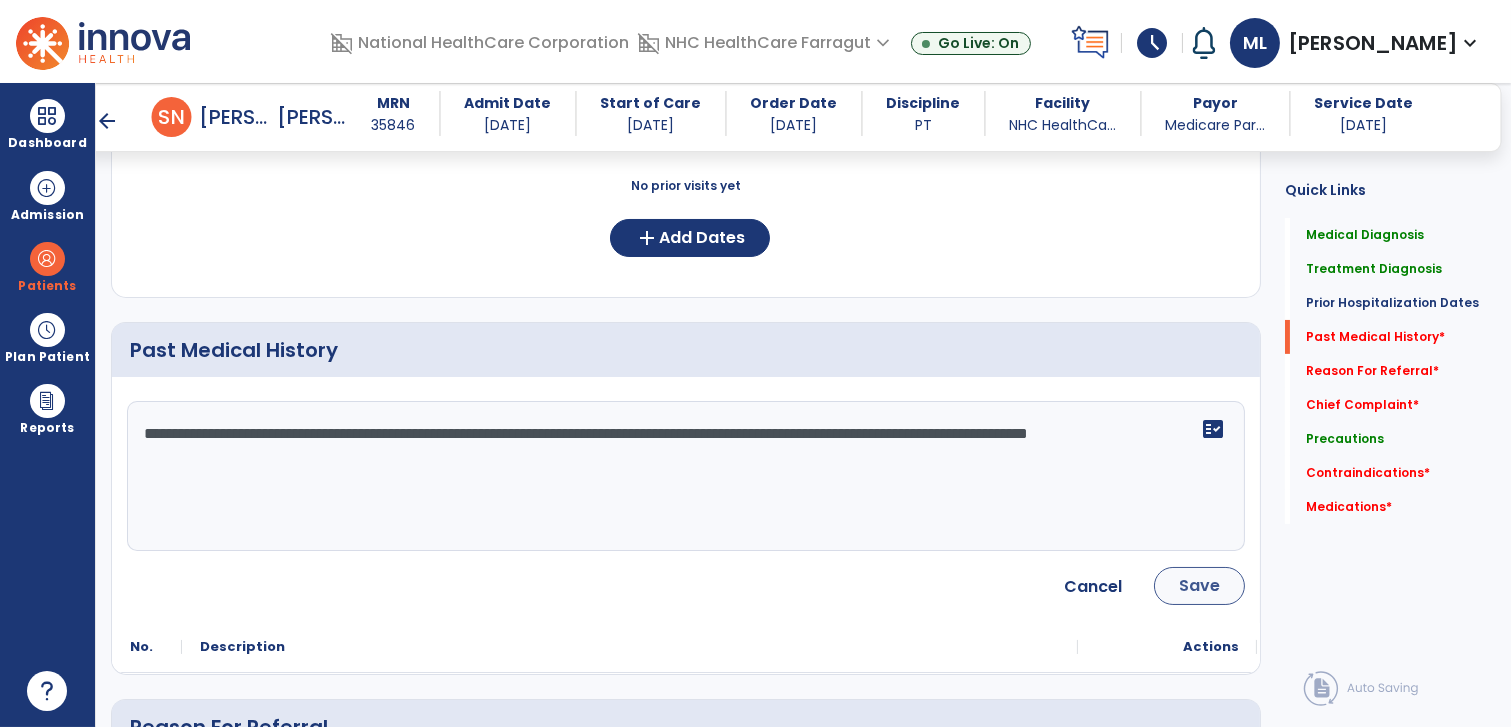type on "**********" 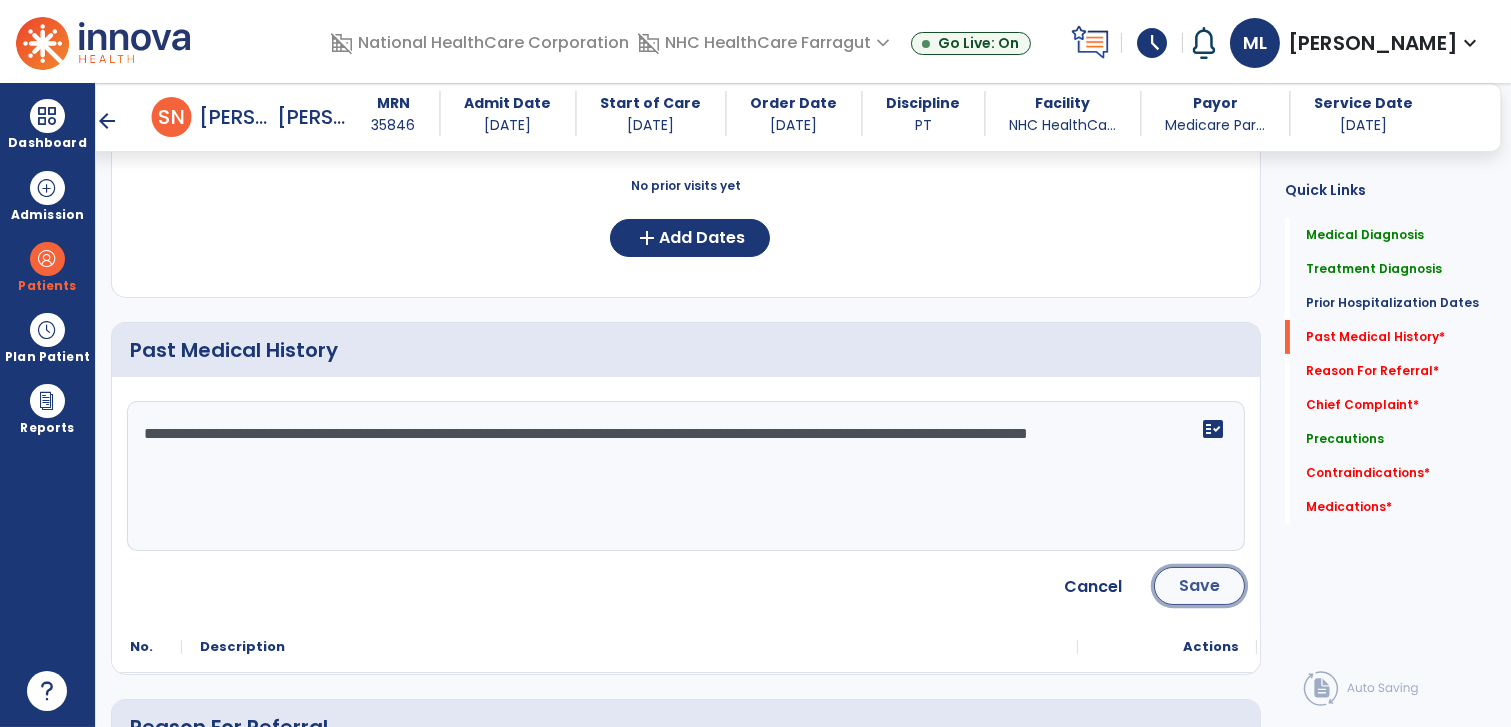 click on "Save" 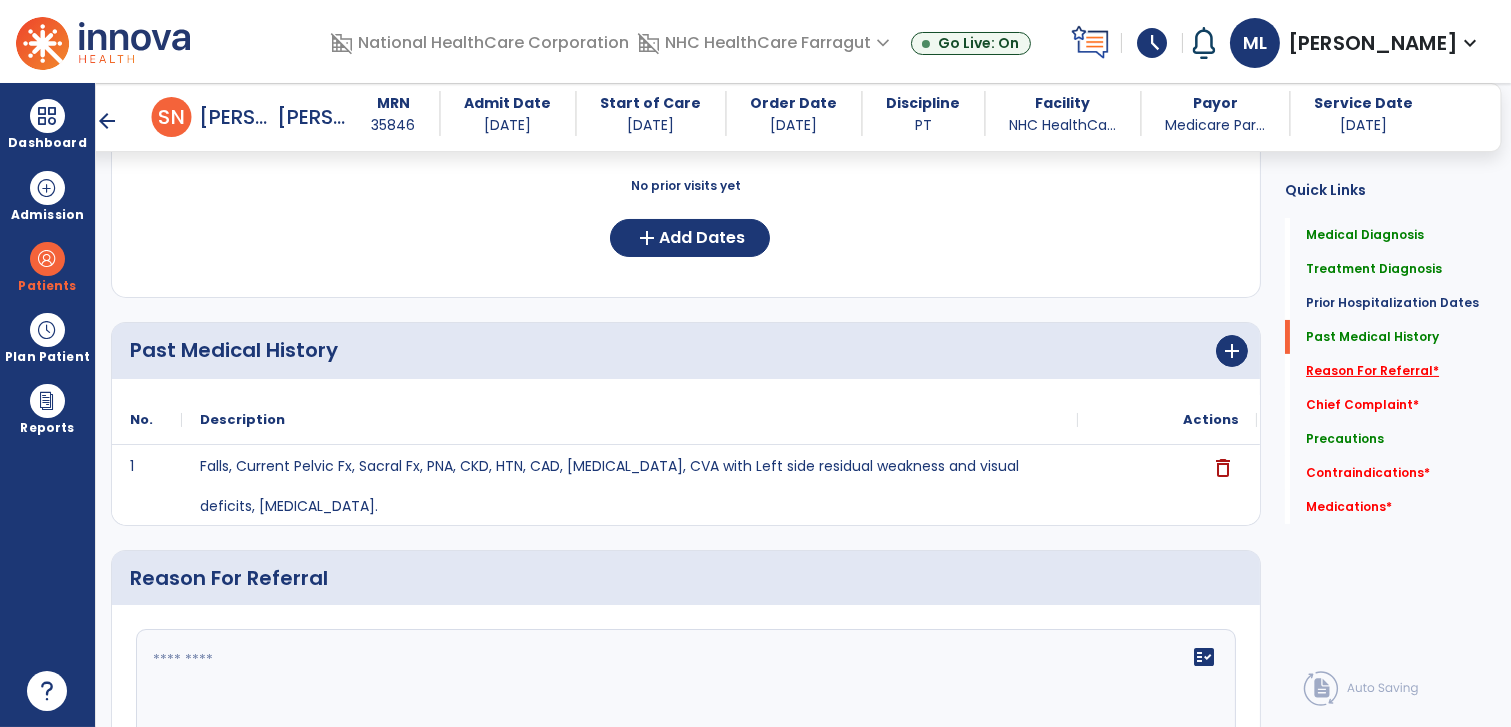 click on "Reason For Referral   *" 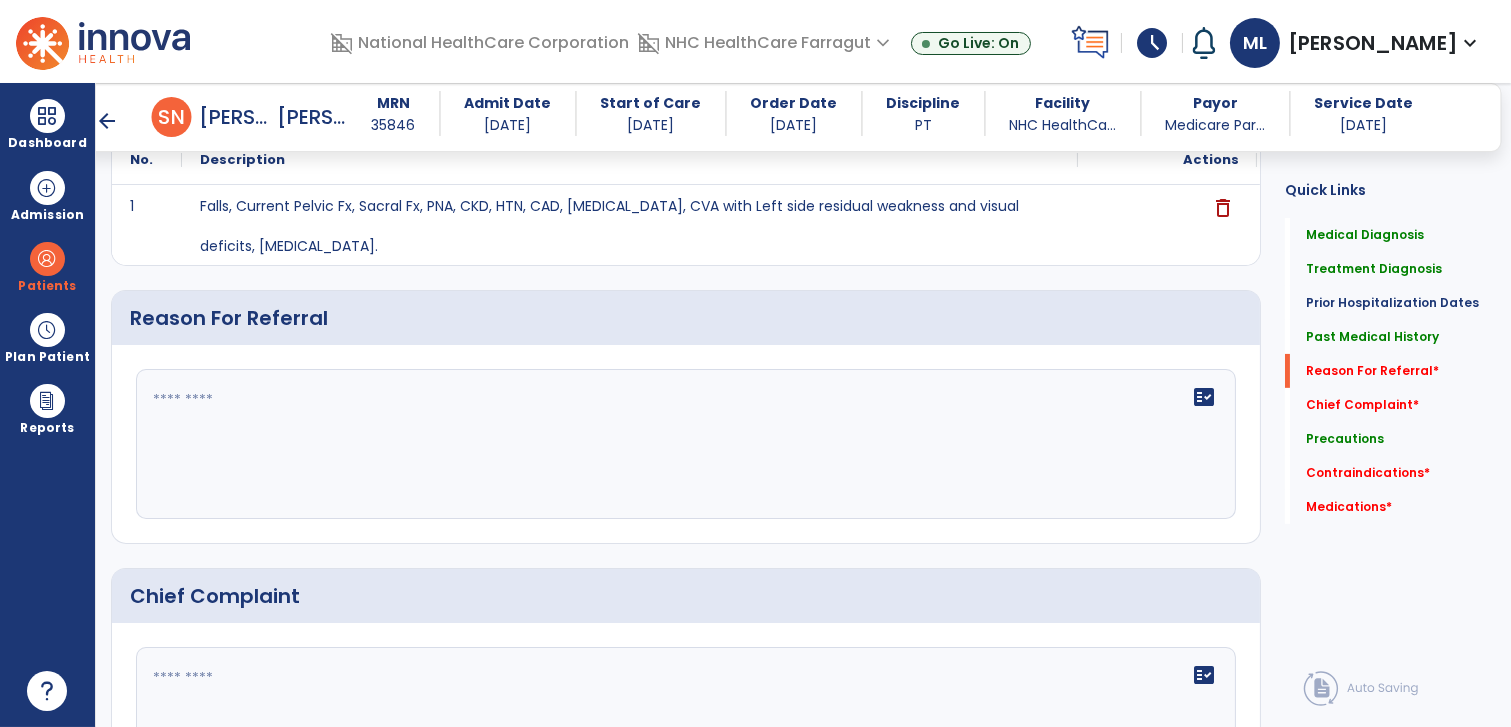 scroll, scrollTop: 893, scrollLeft: 0, axis: vertical 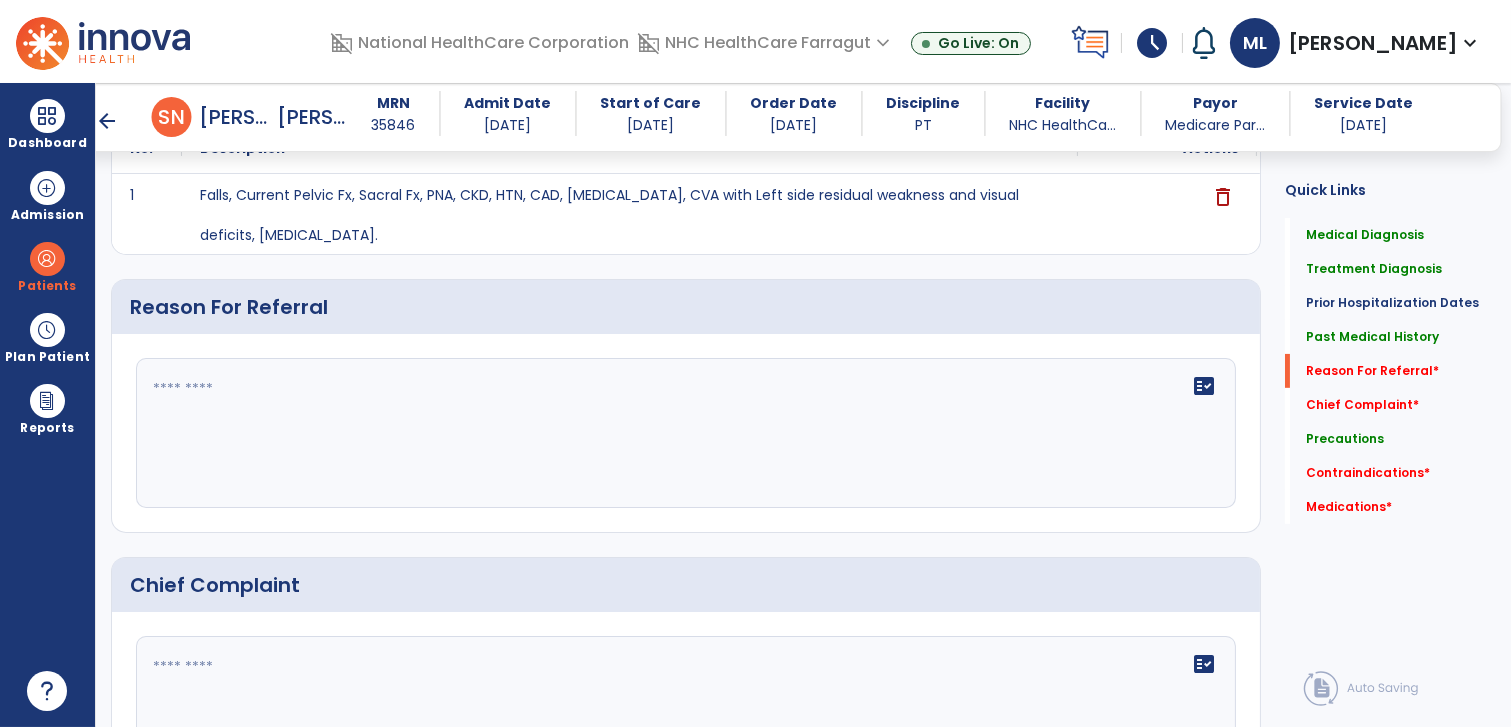 click 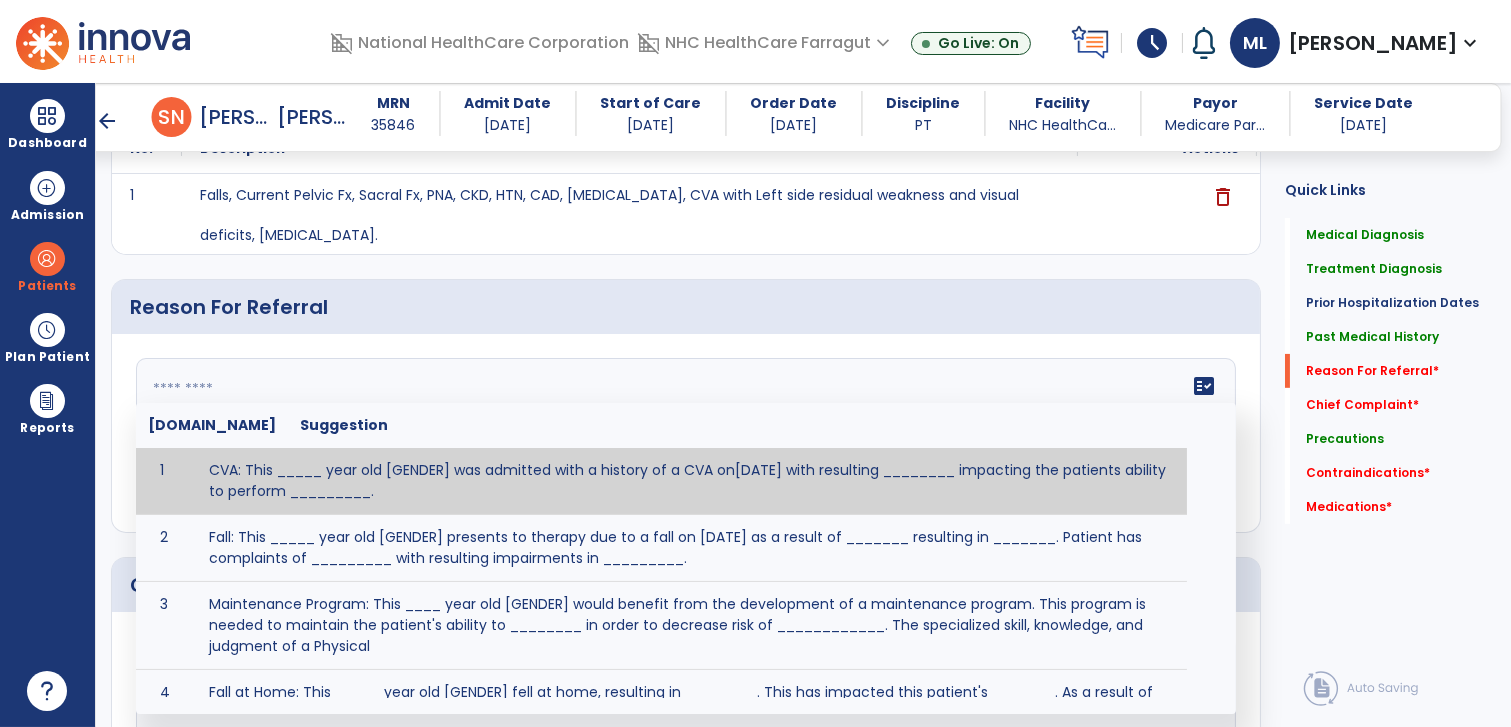 paste on "**********" 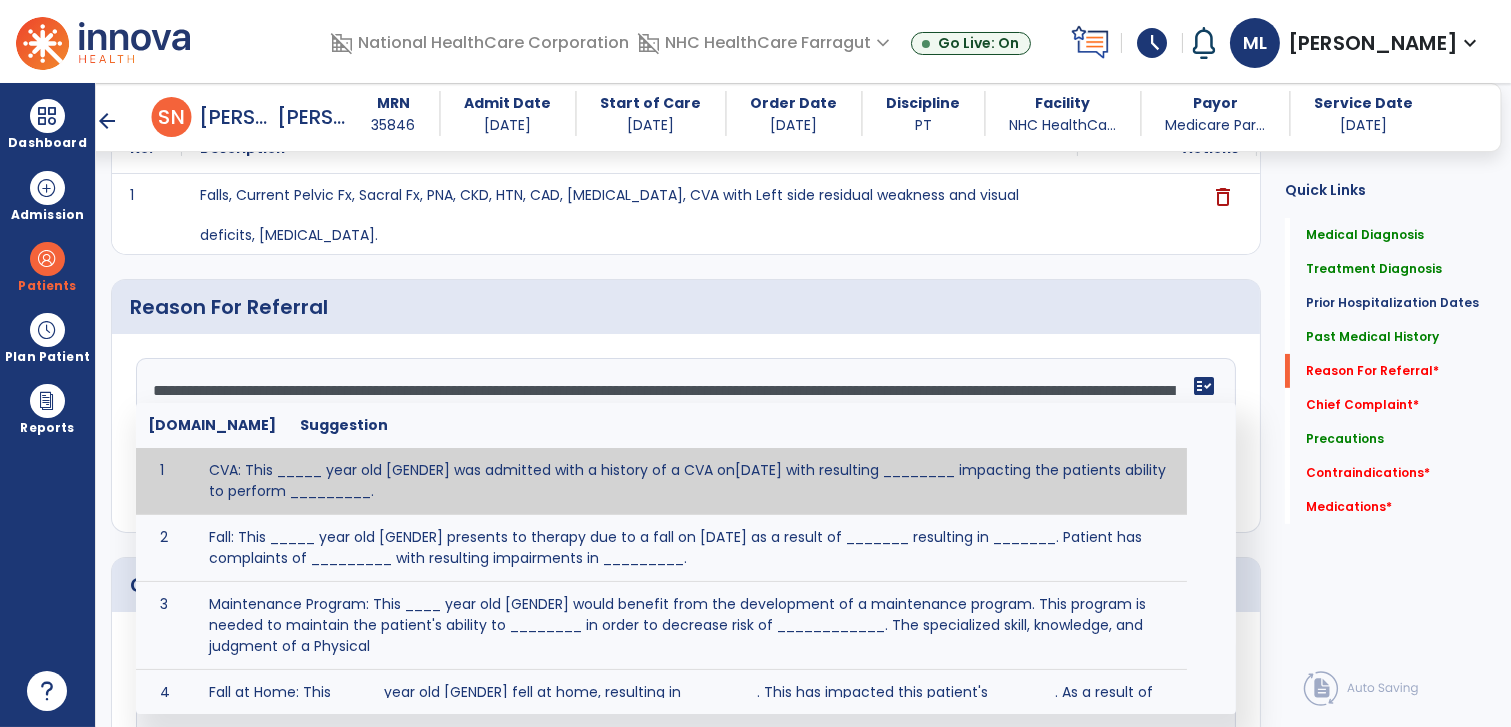 scroll, scrollTop: 159, scrollLeft: 0, axis: vertical 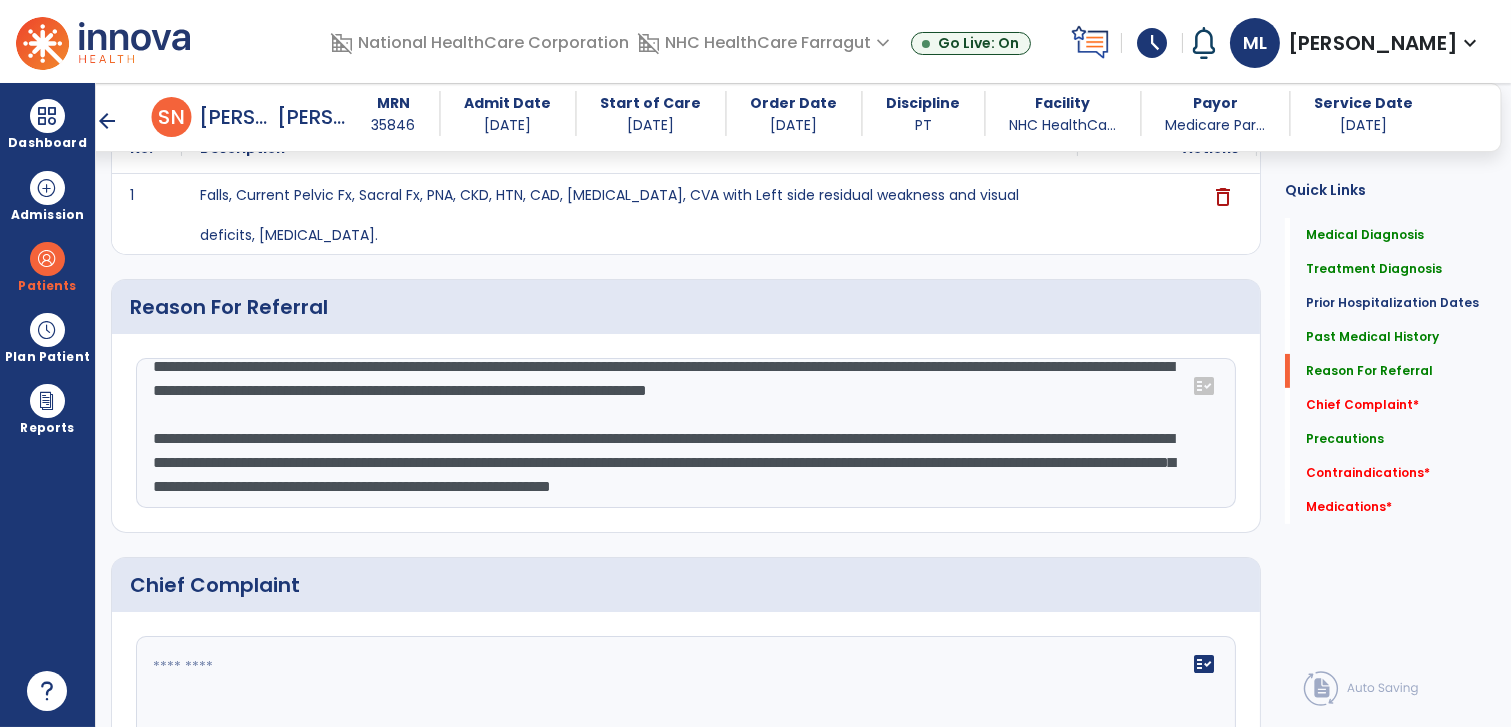 type on "**********" 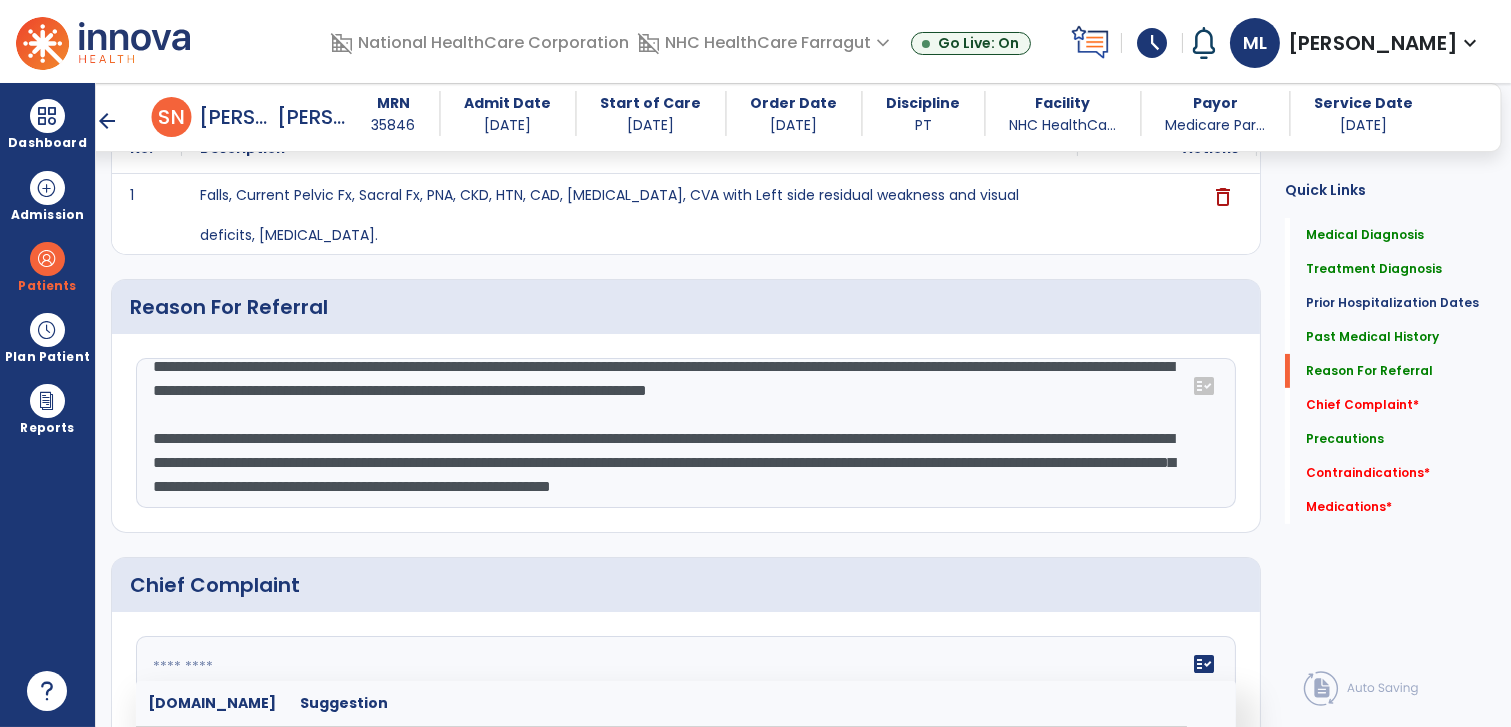 click 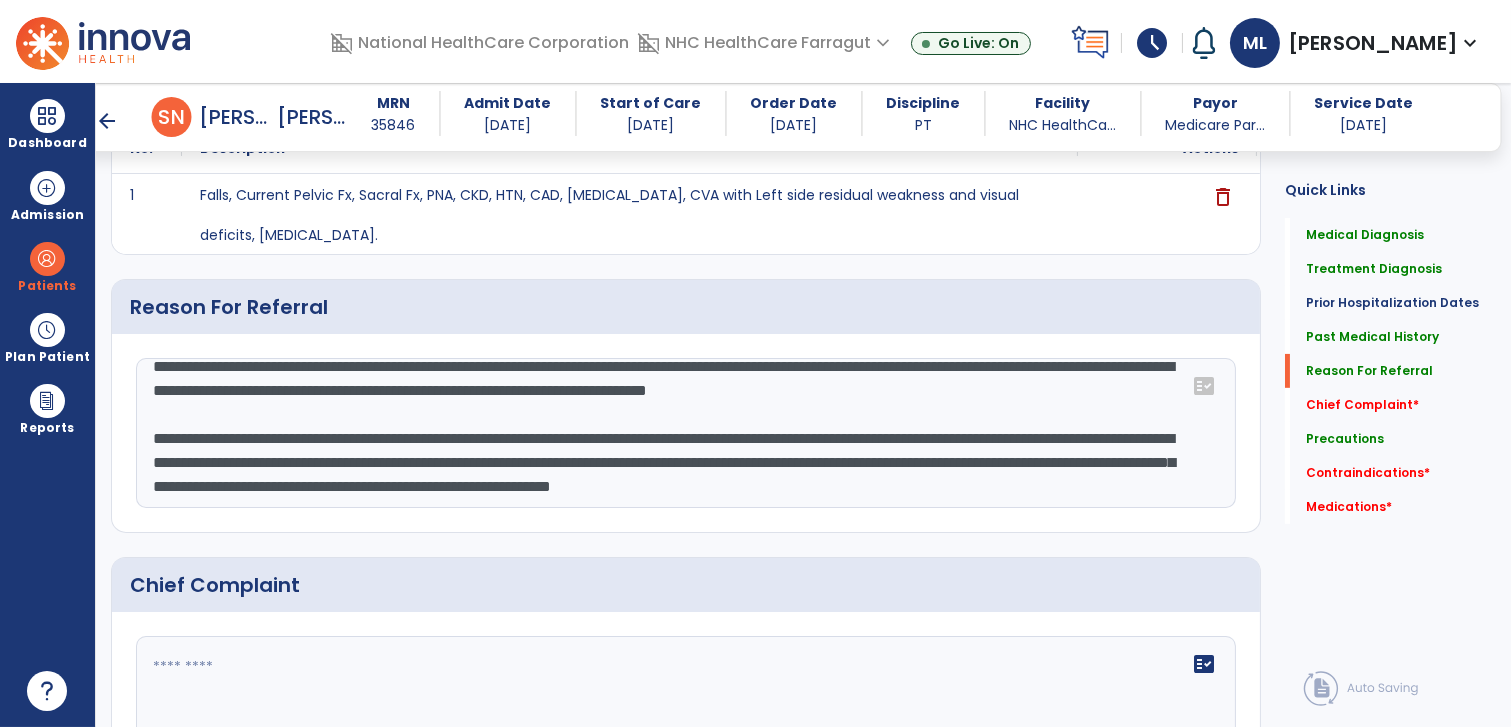 click 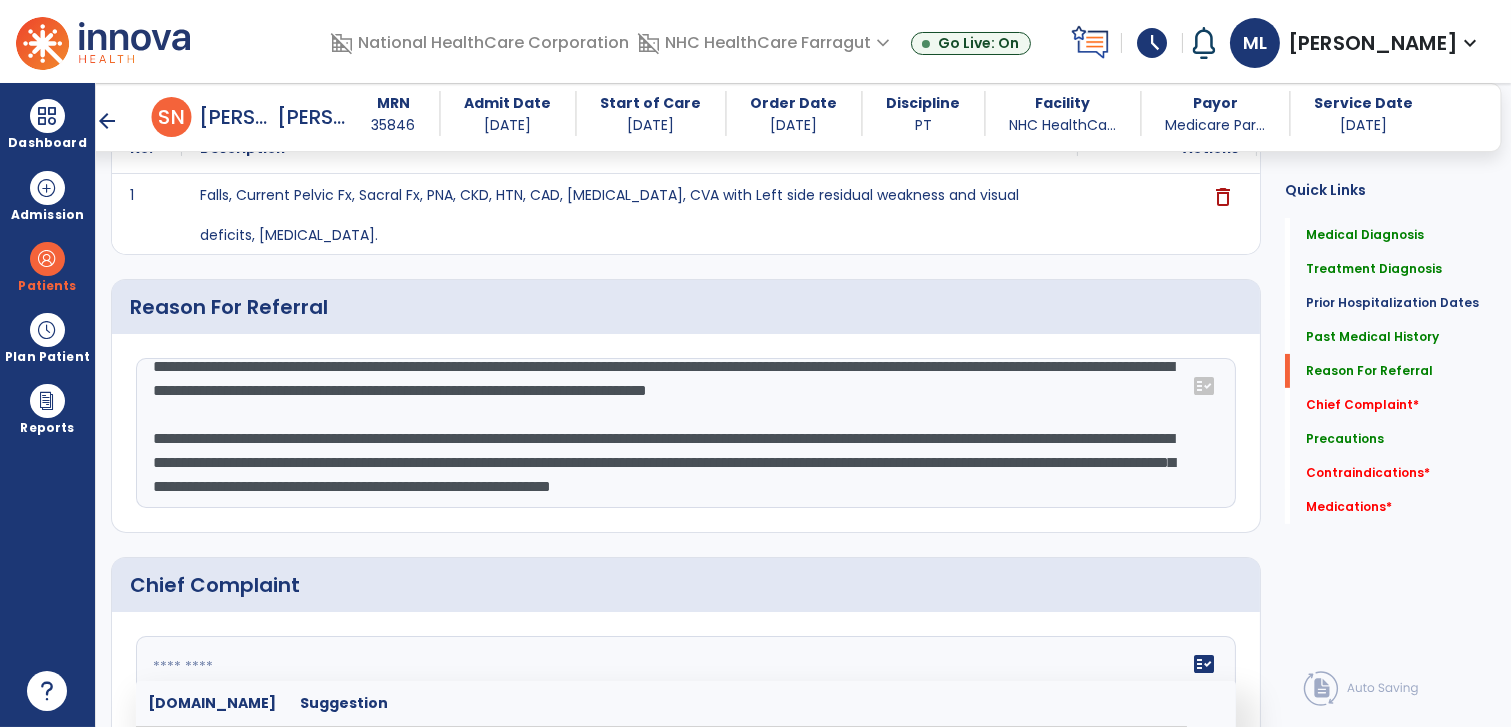 paste on "**********" 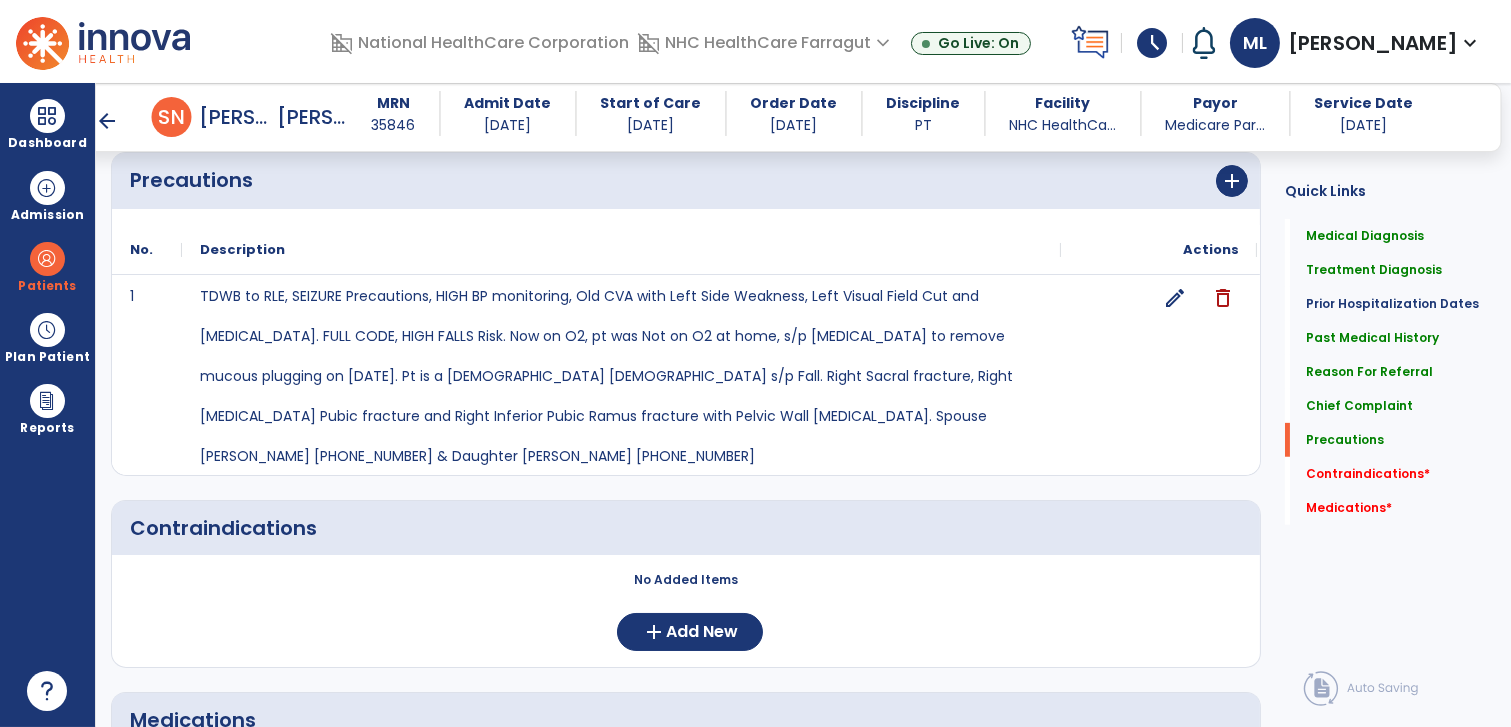 scroll, scrollTop: 1616, scrollLeft: 0, axis: vertical 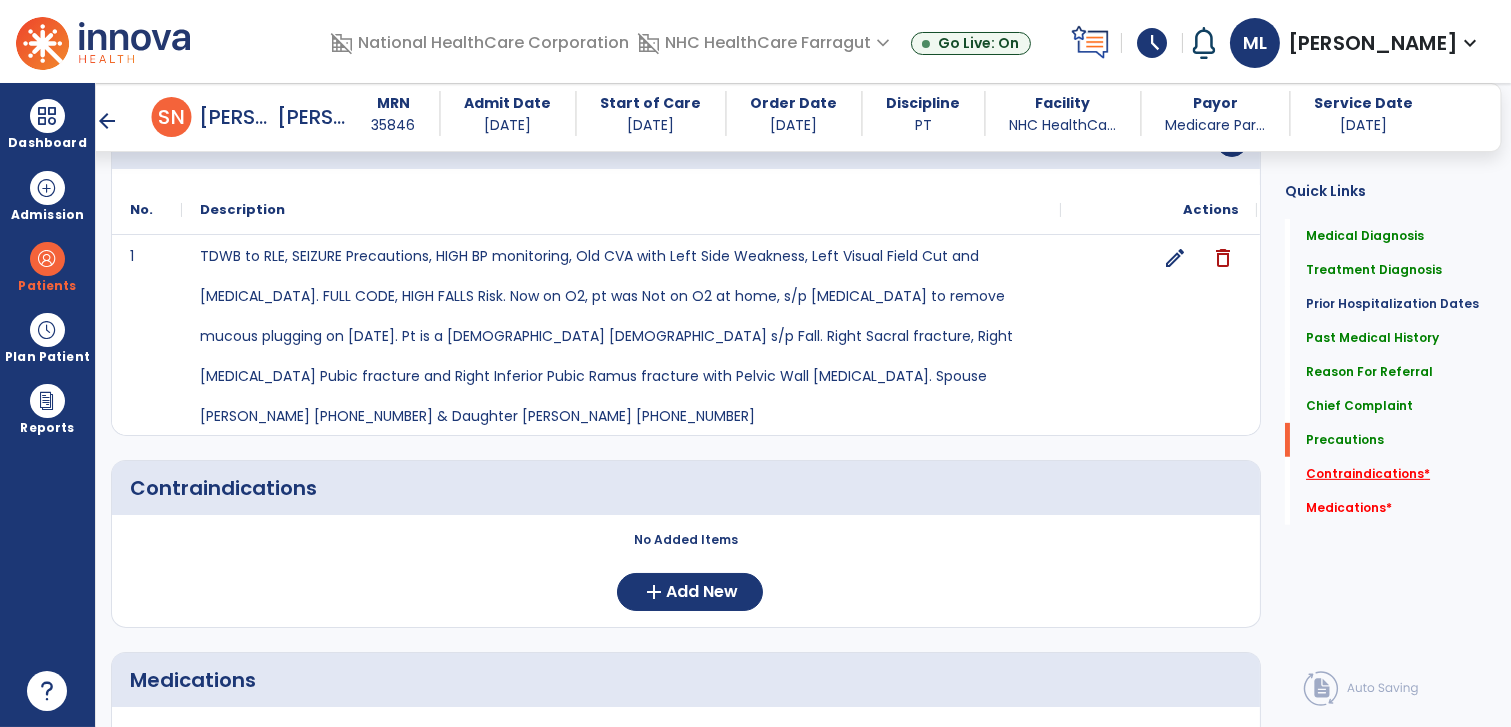 type on "**********" 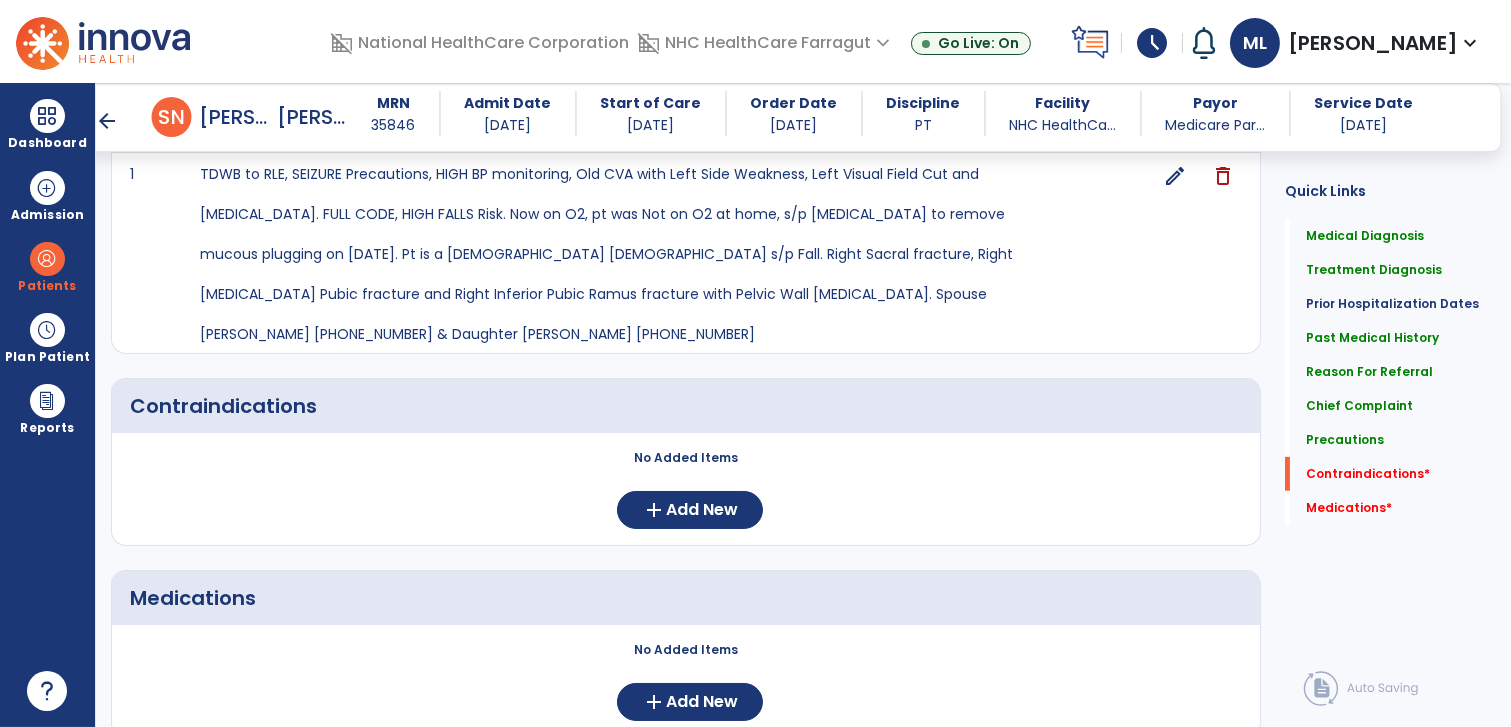 scroll, scrollTop: 1752, scrollLeft: 0, axis: vertical 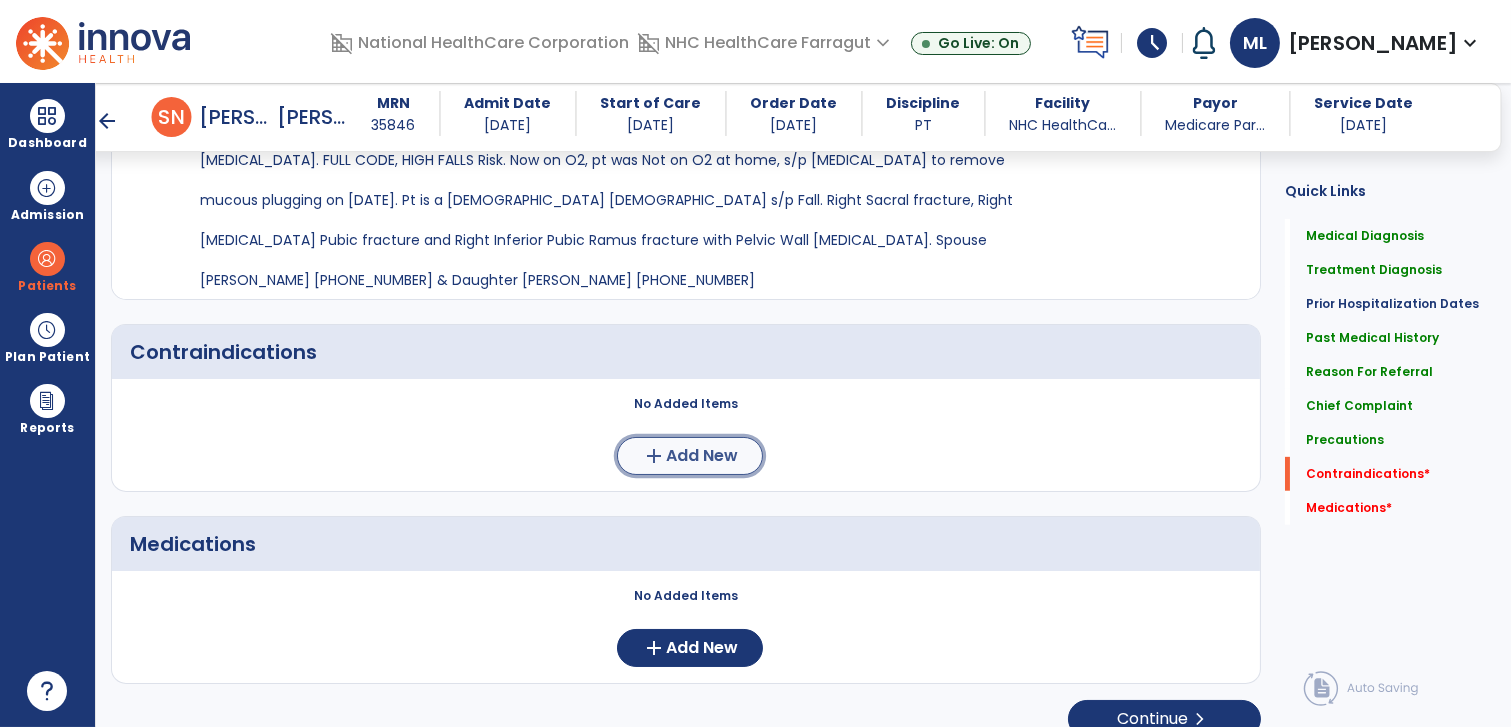 click on "Add New" 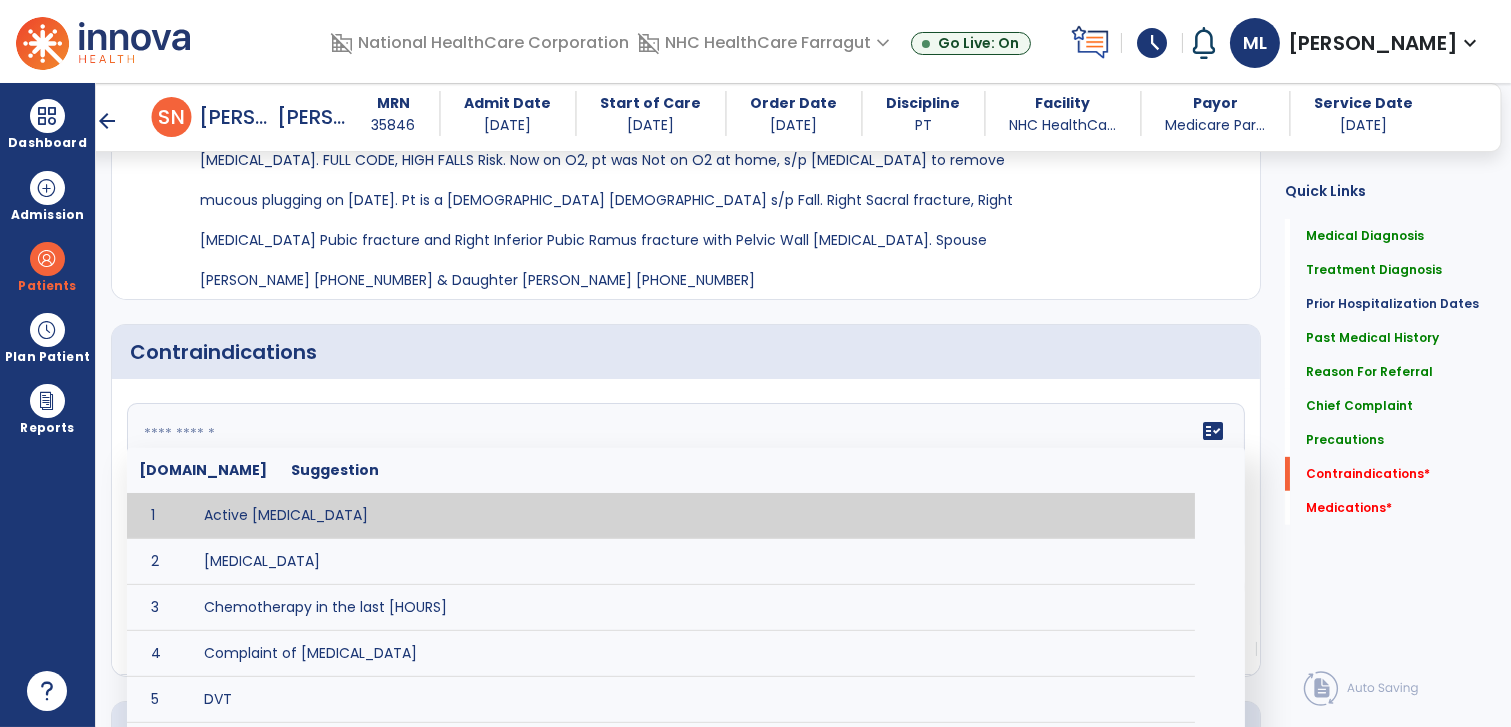 click 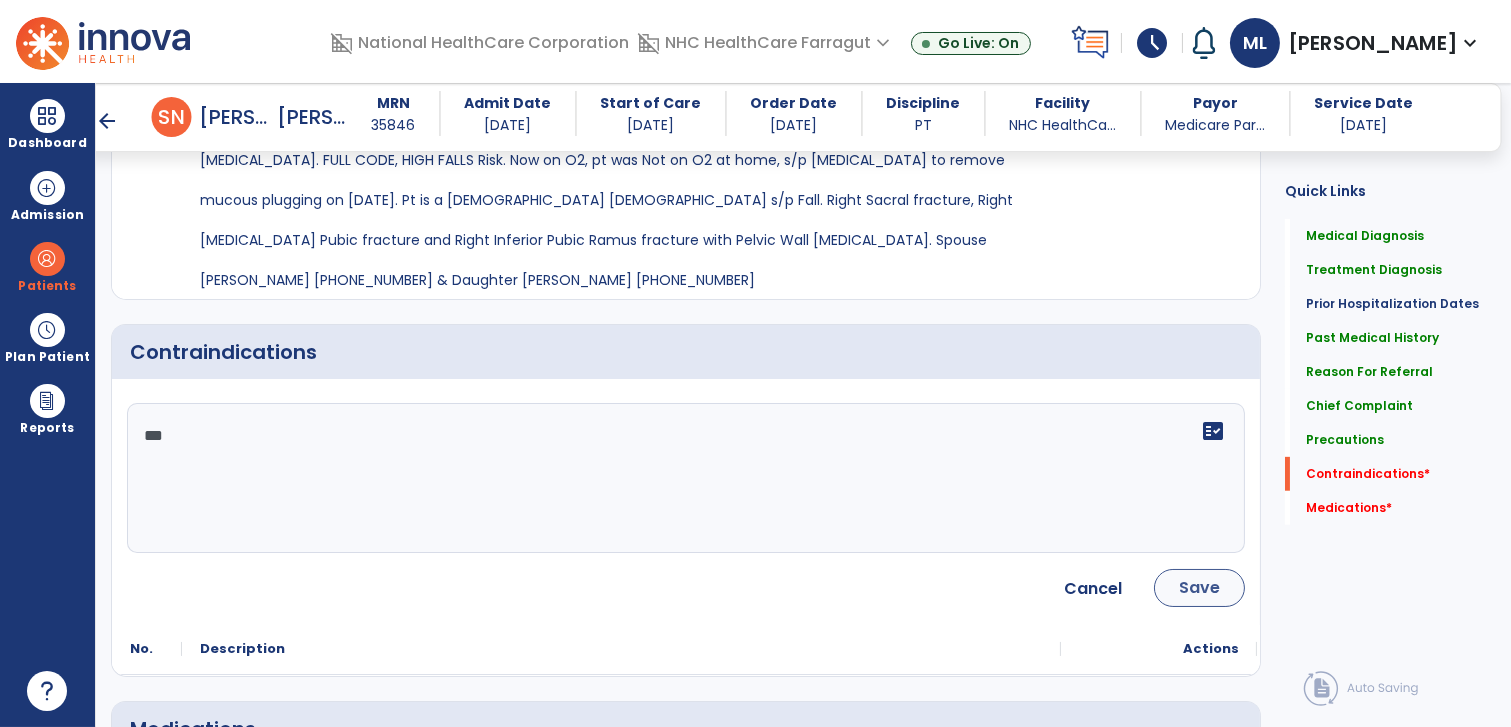 type 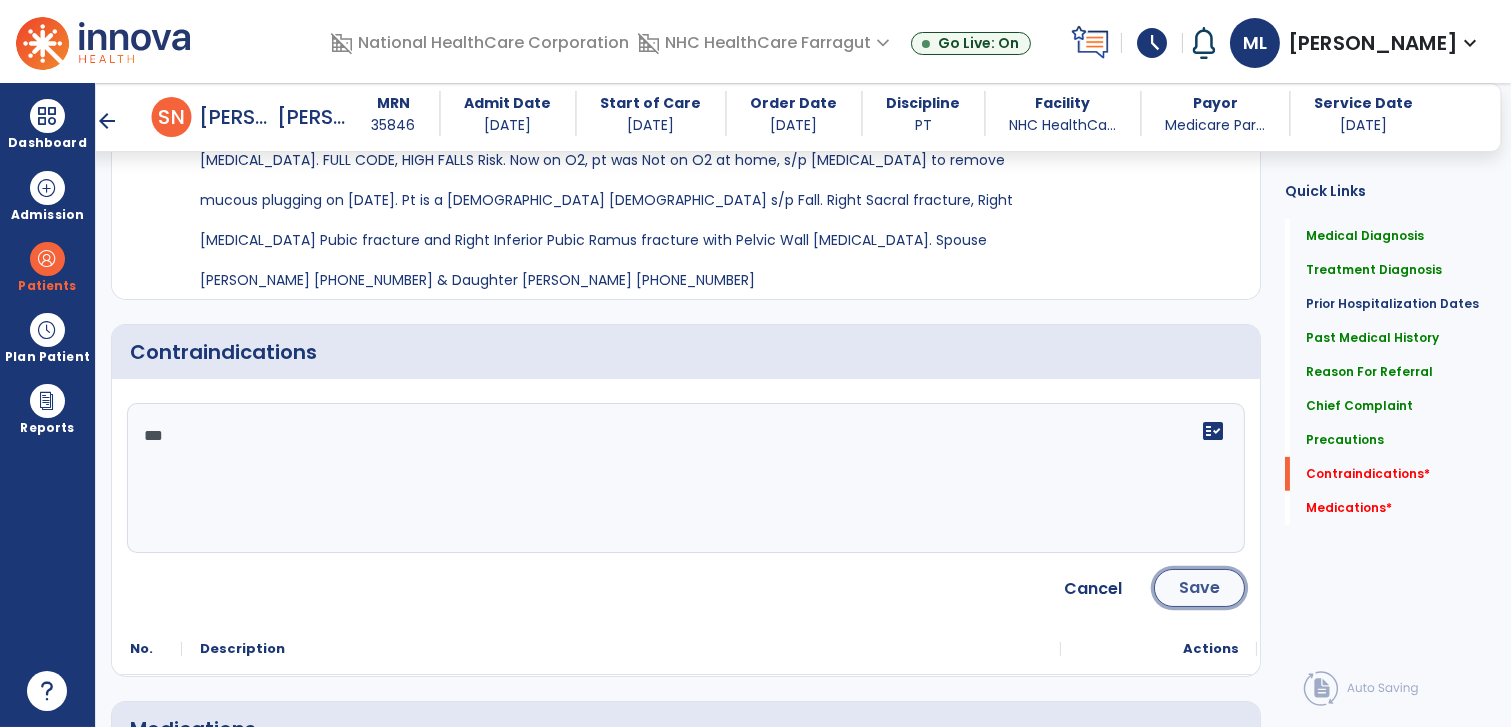 click on "Save" 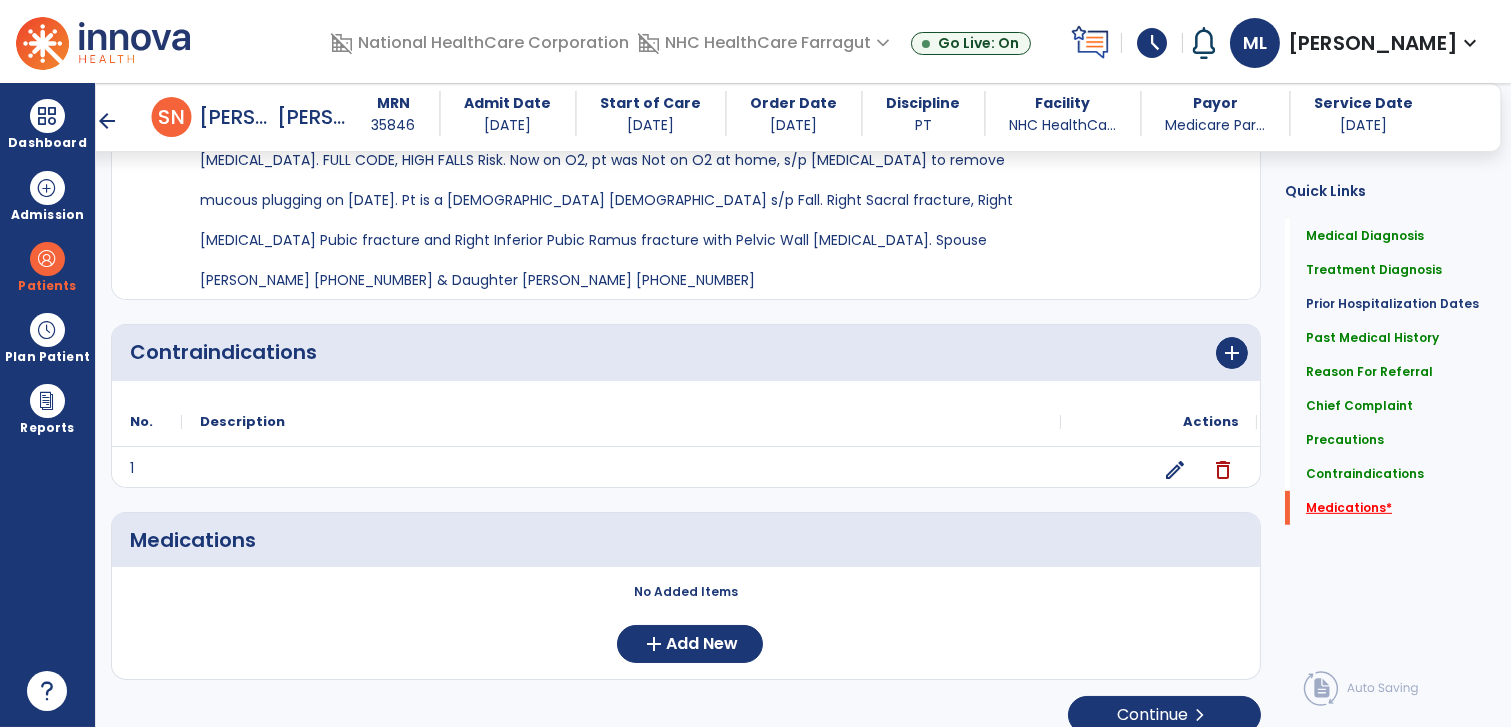 click on "Medications   *" 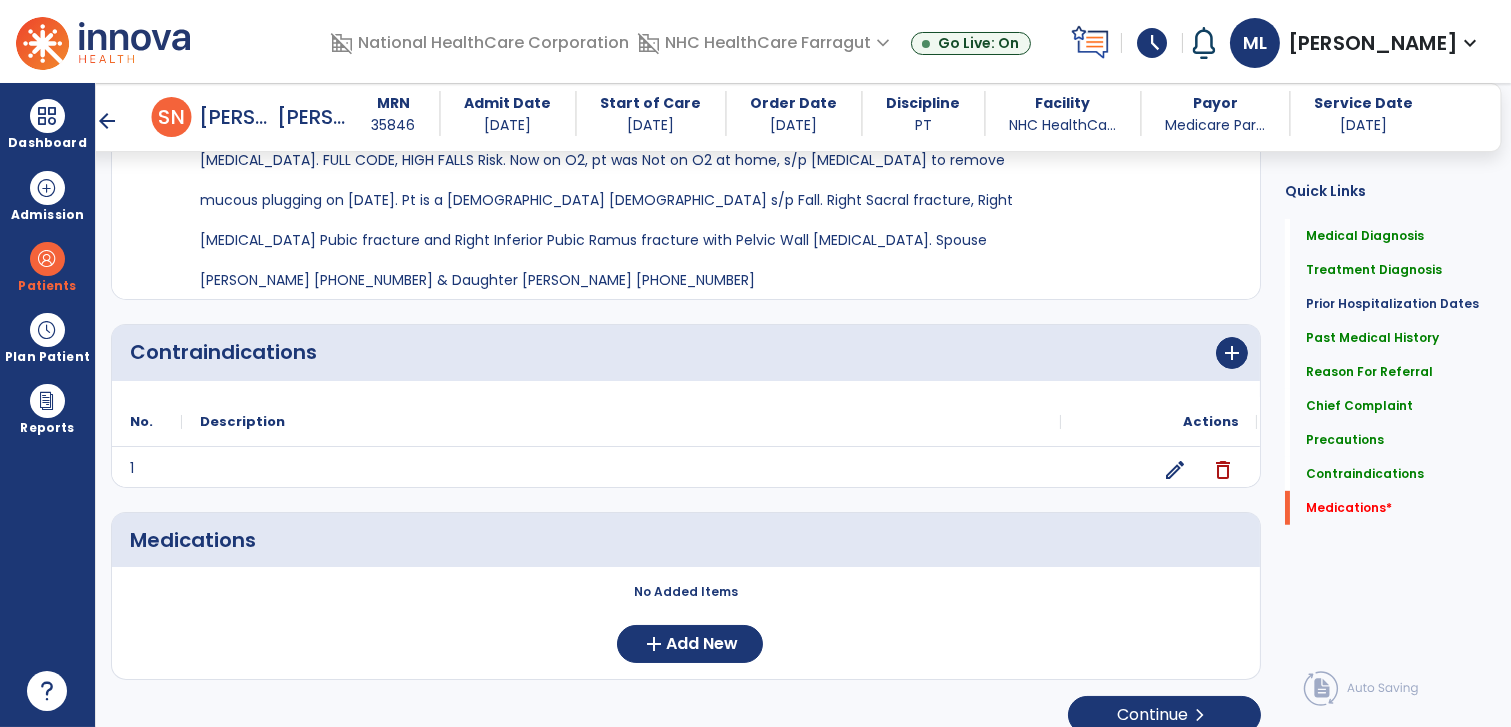 scroll, scrollTop: 1772, scrollLeft: 0, axis: vertical 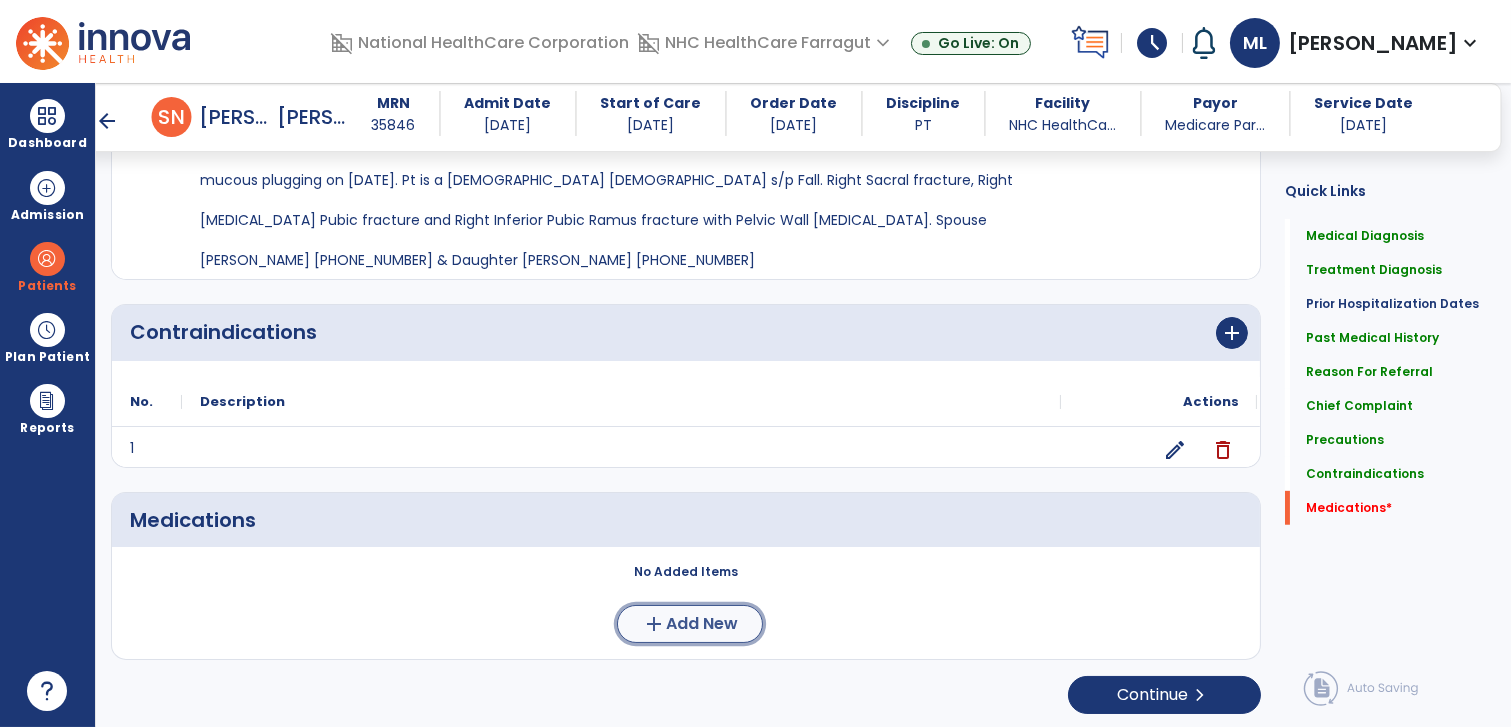 click on "add  Add New" 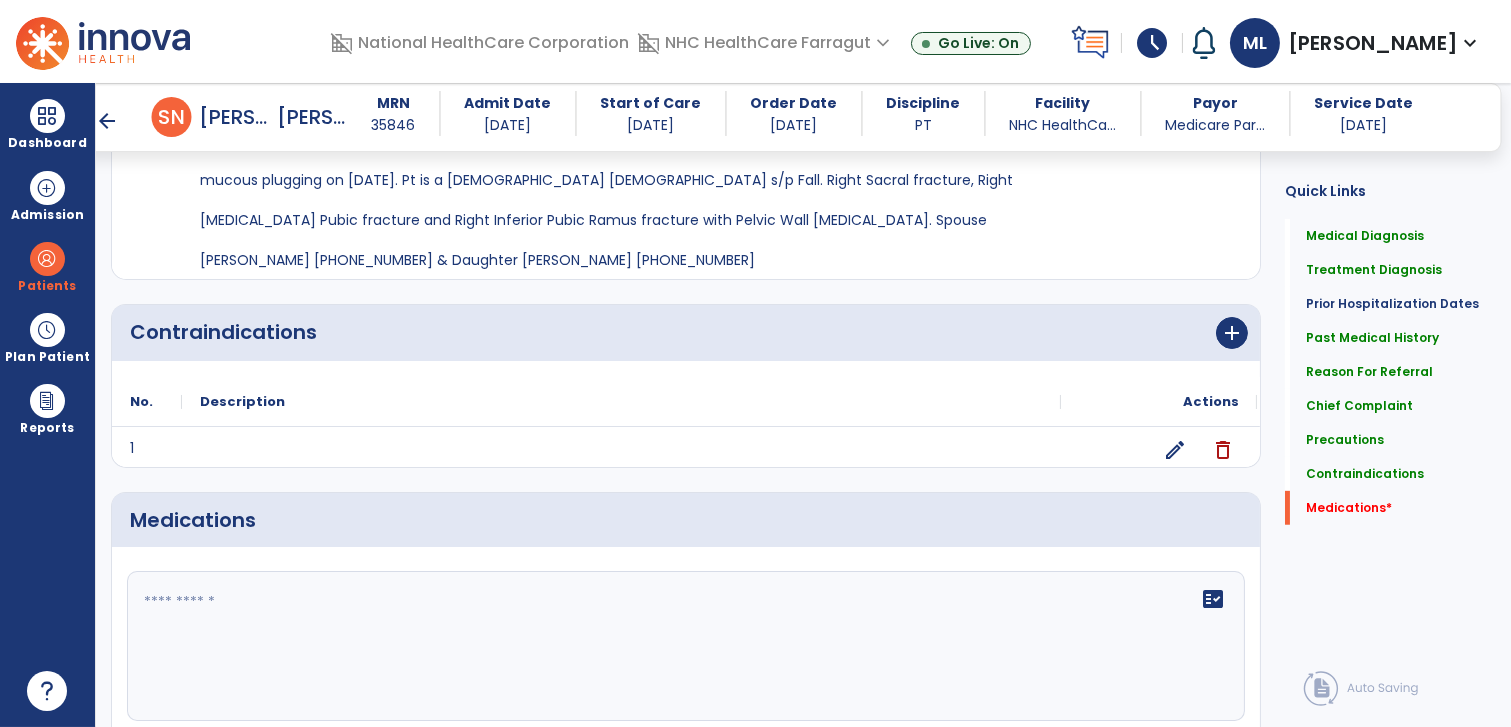 click on "fact_check" 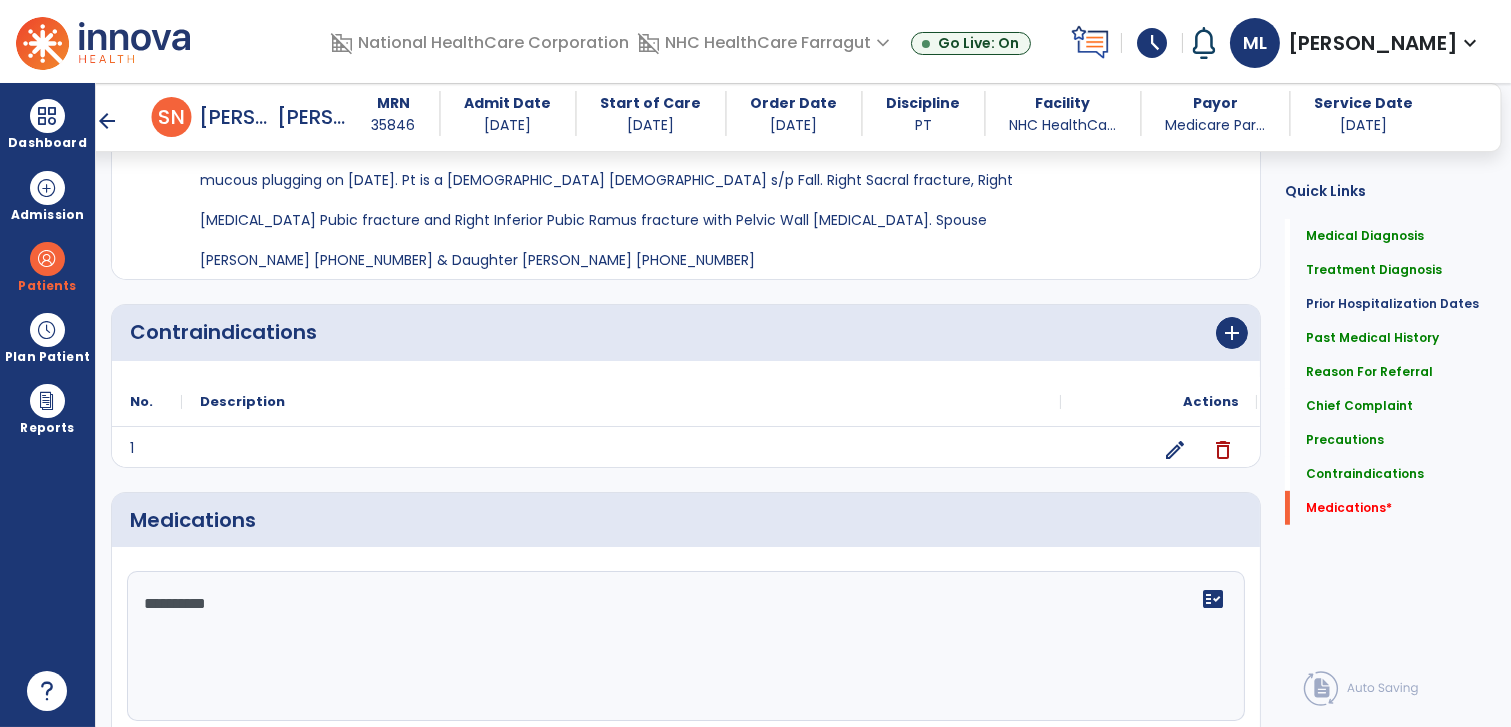 type on "**********" 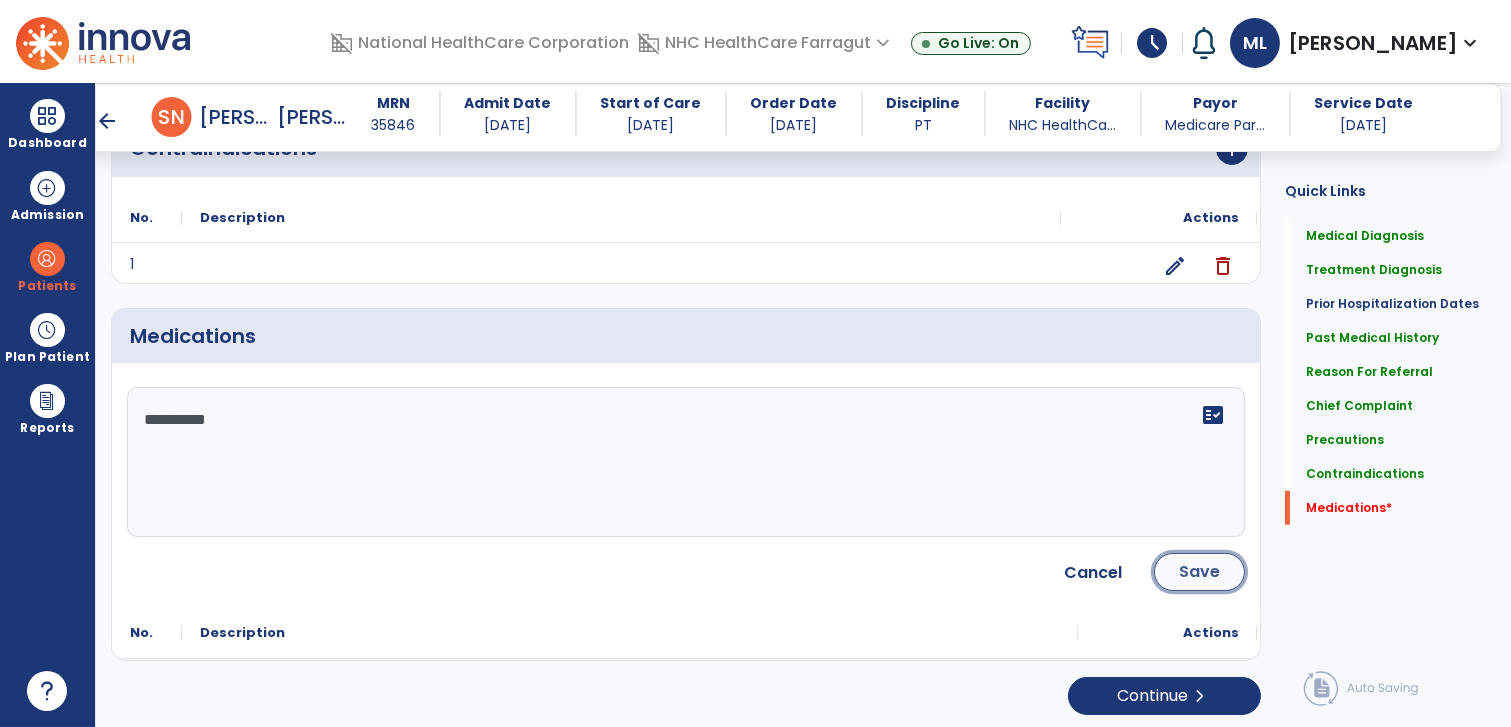 click on "Save" 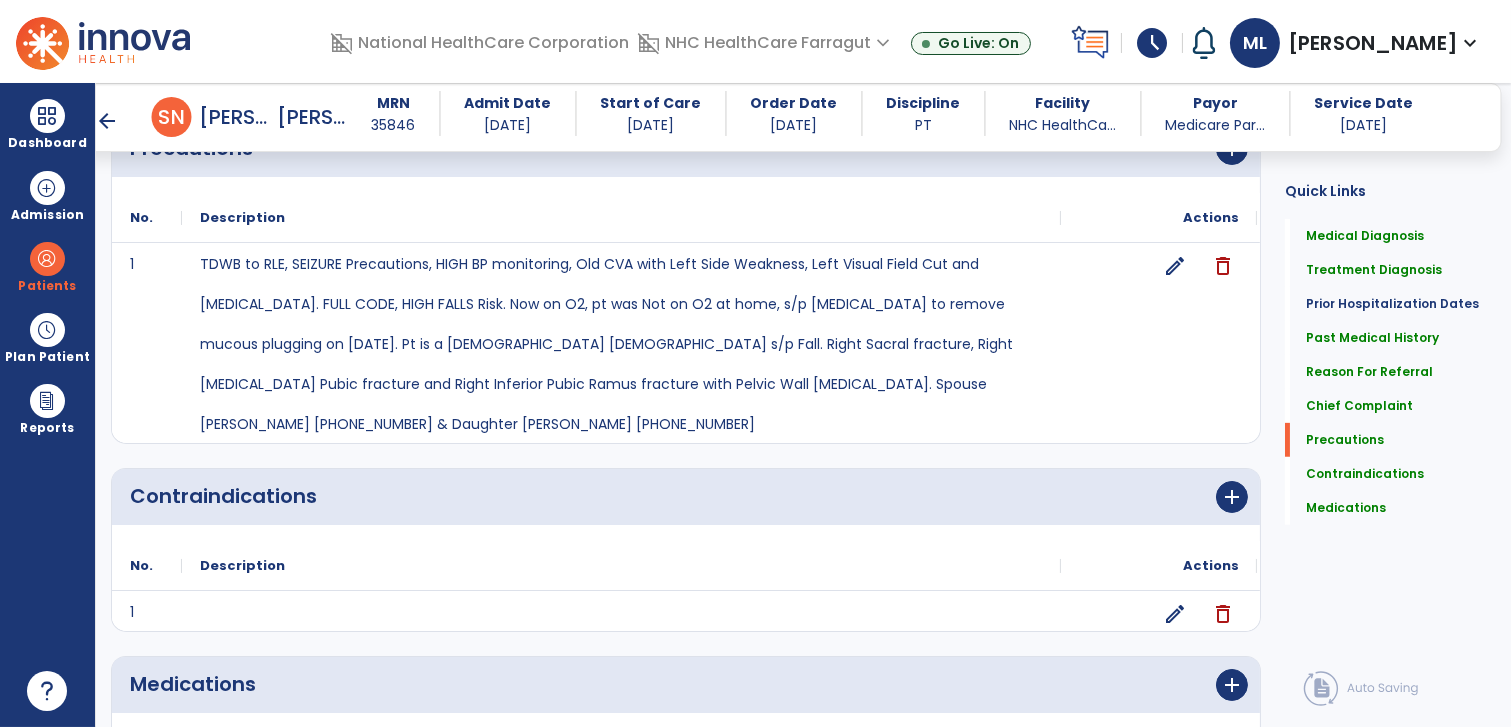 scroll, scrollTop: 1768, scrollLeft: 0, axis: vertical 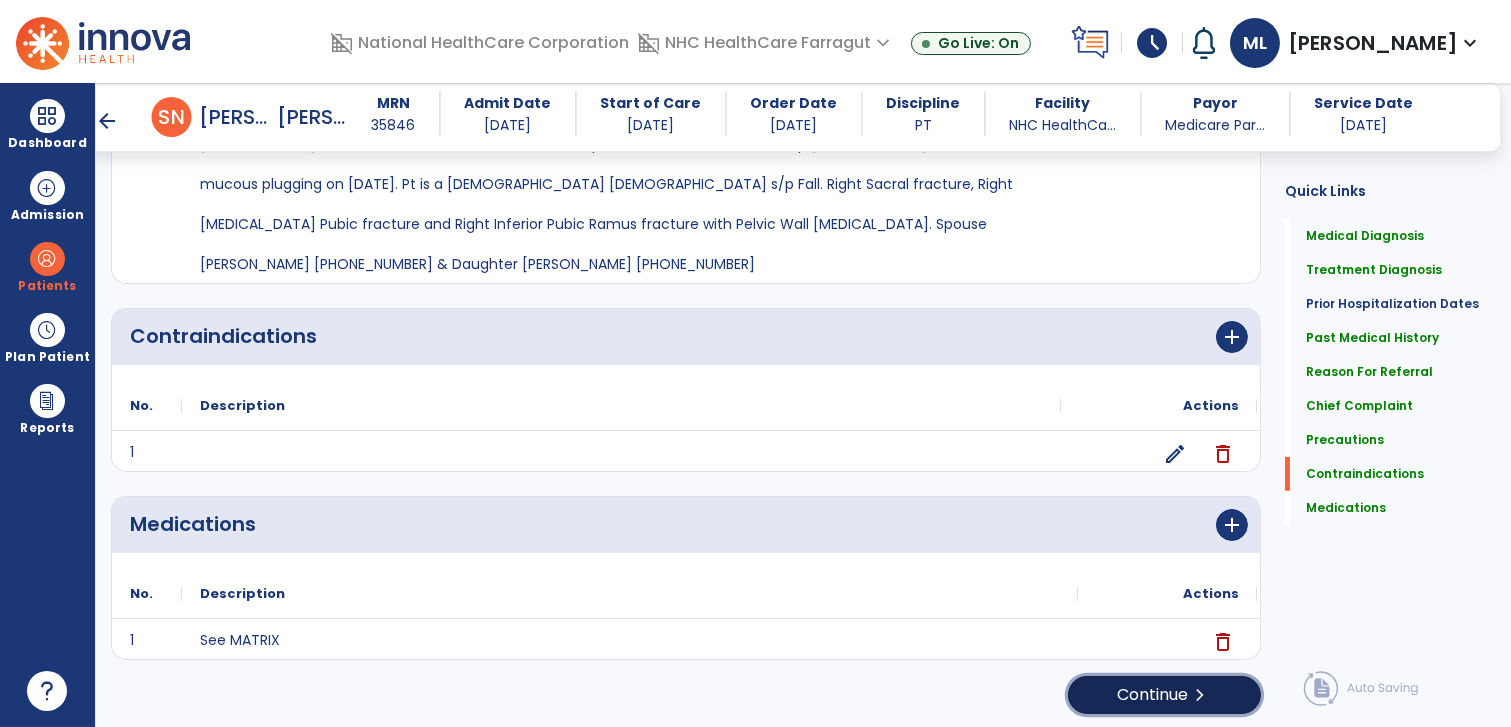 click on "Continue  chevron_right" 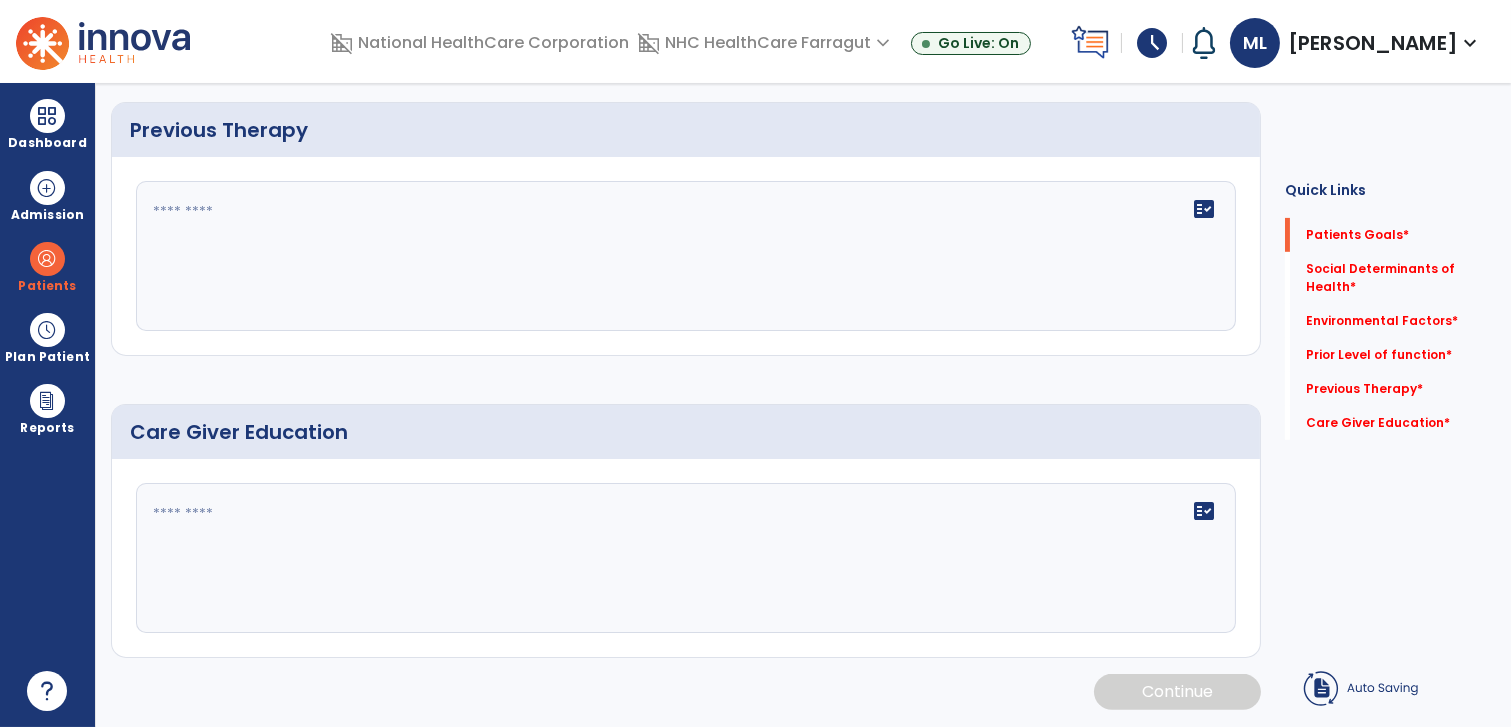 scroll, scrollTop: 6, scrollLeft: 0, axis: vertical 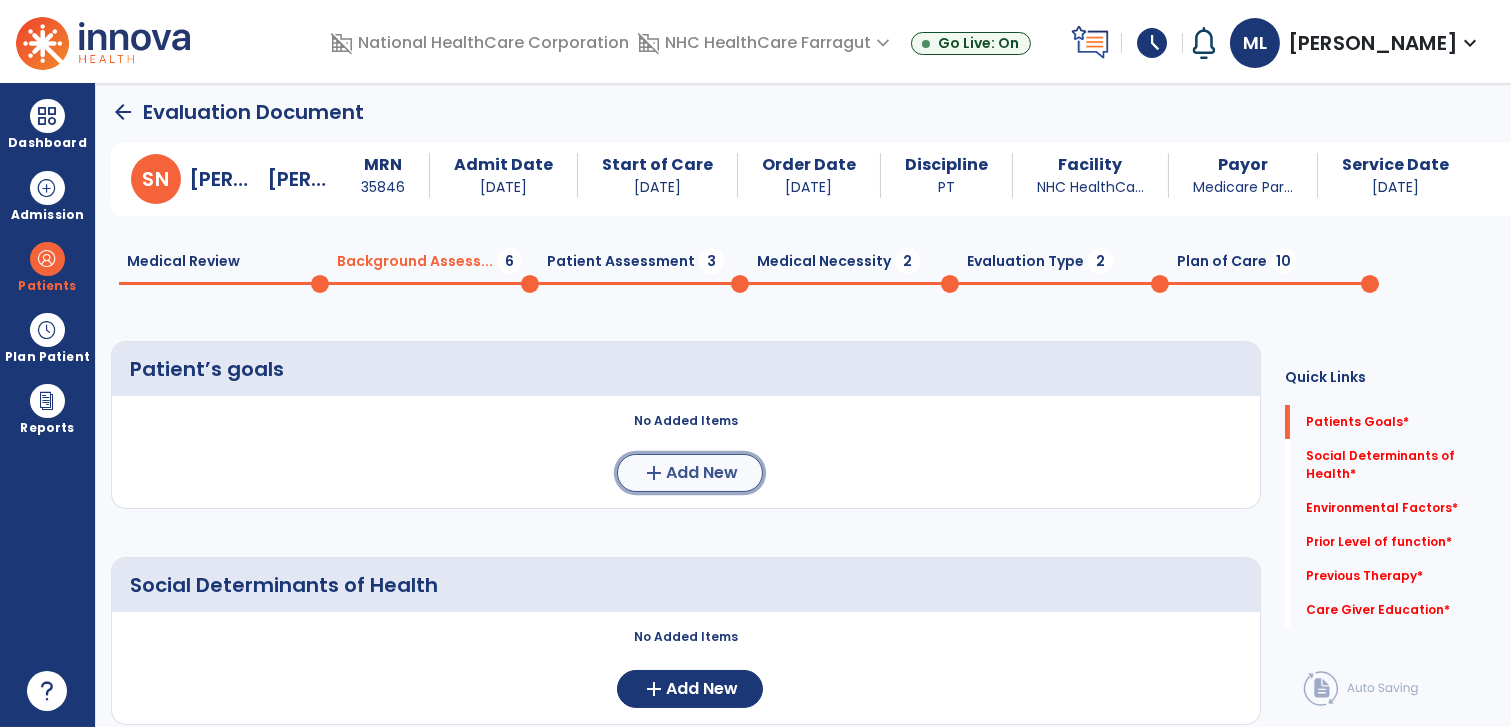 click on "add" 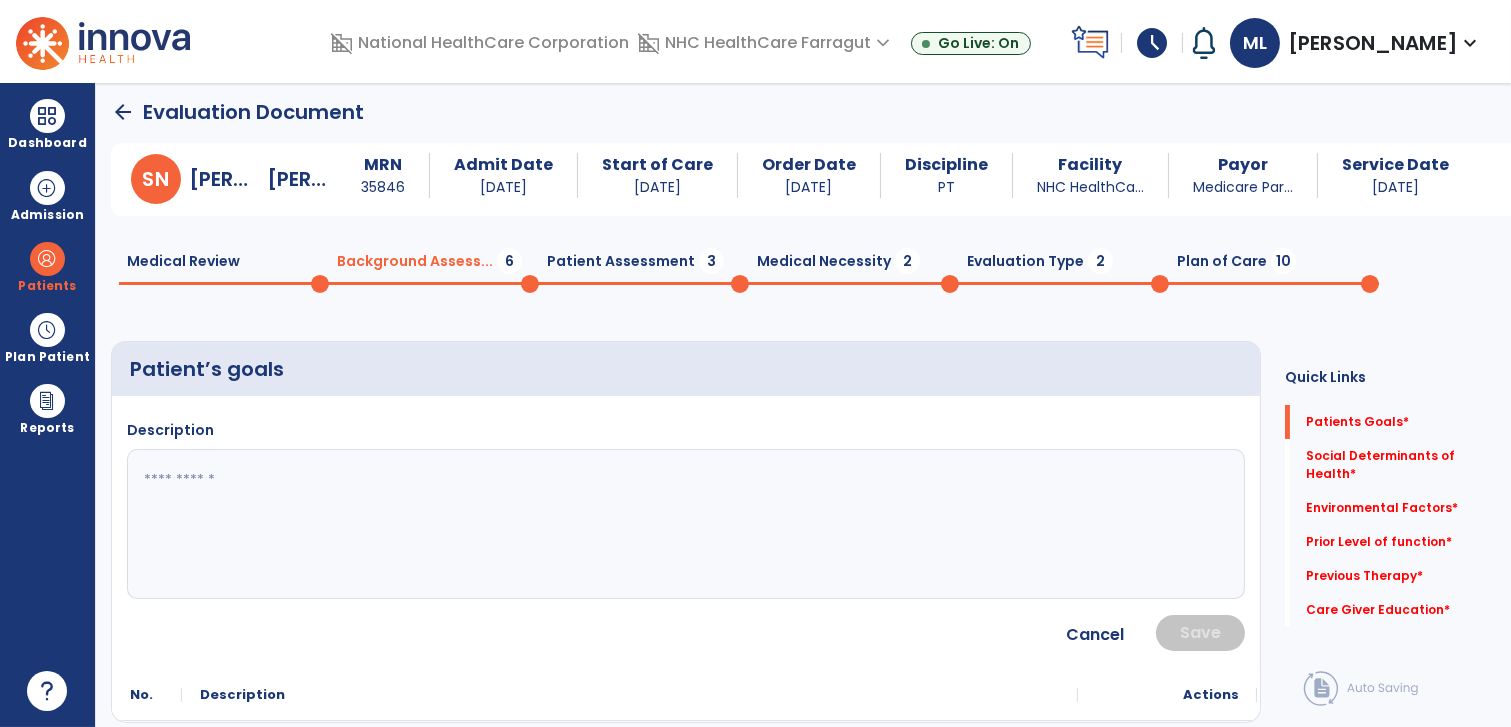 click 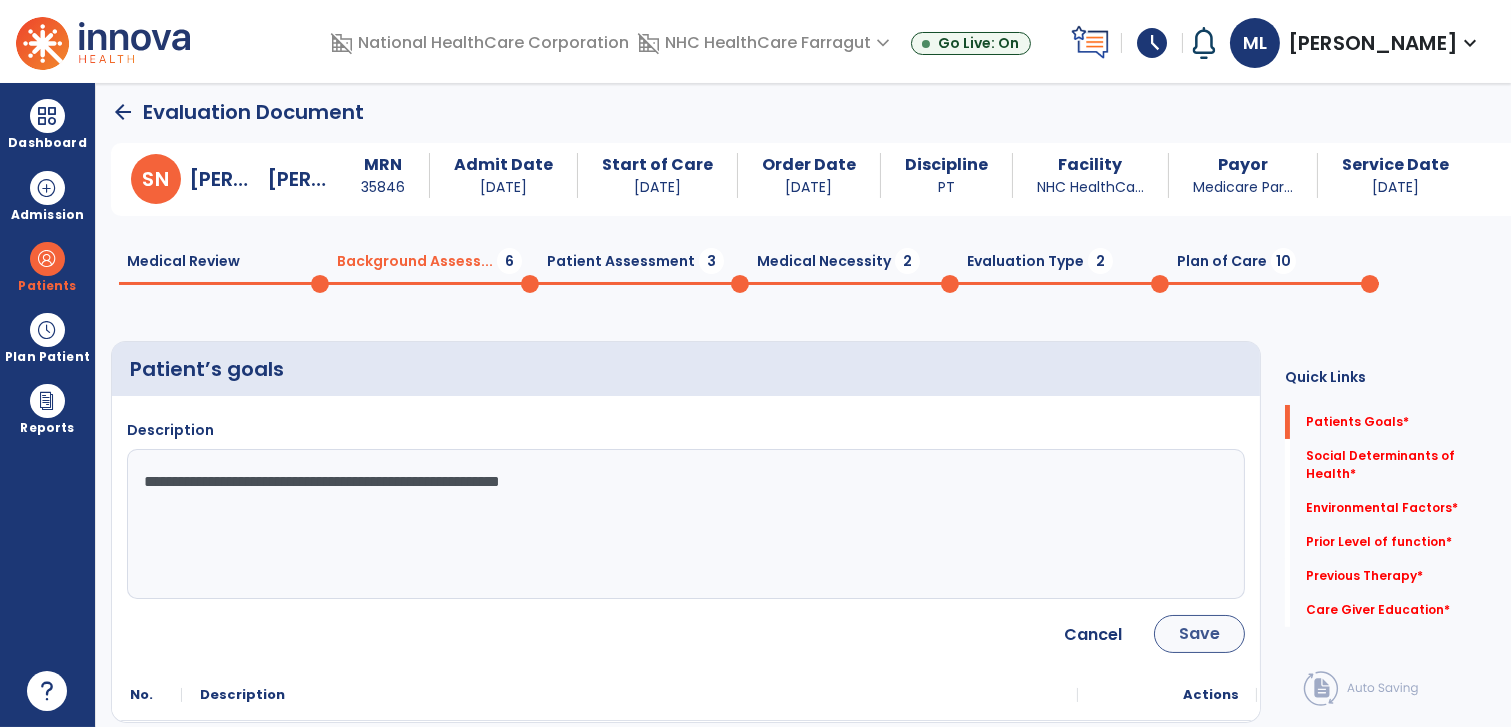 type on "**********" 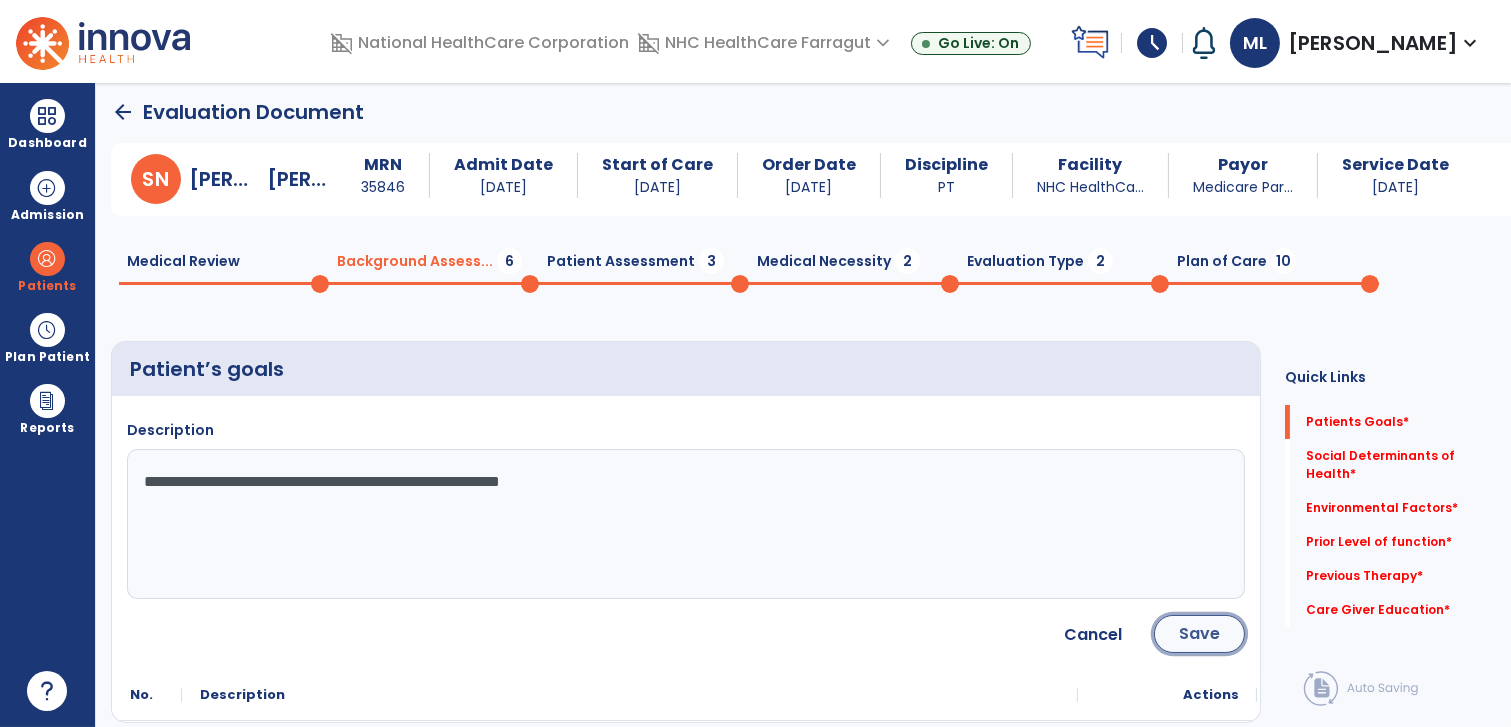 click on "Save" 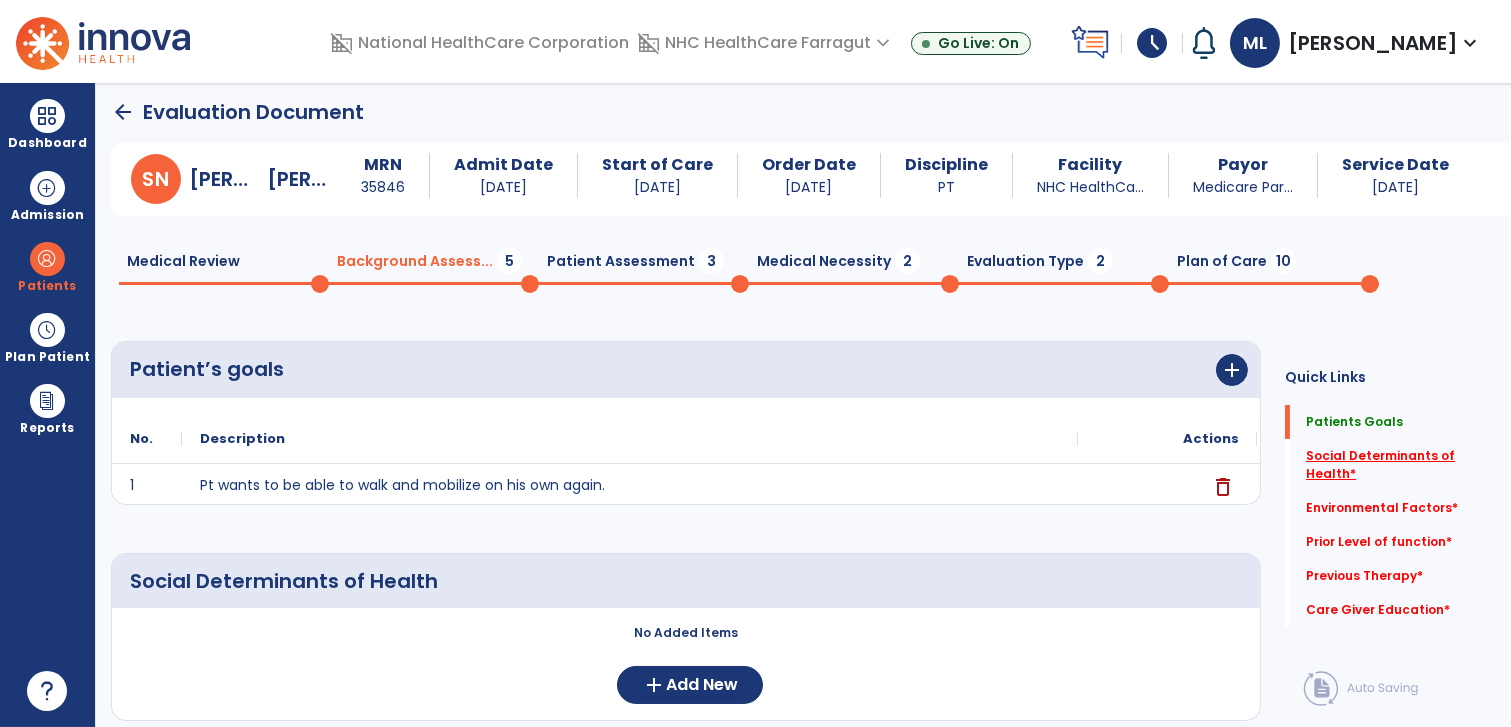 click on "Social Determinants of Health   *" 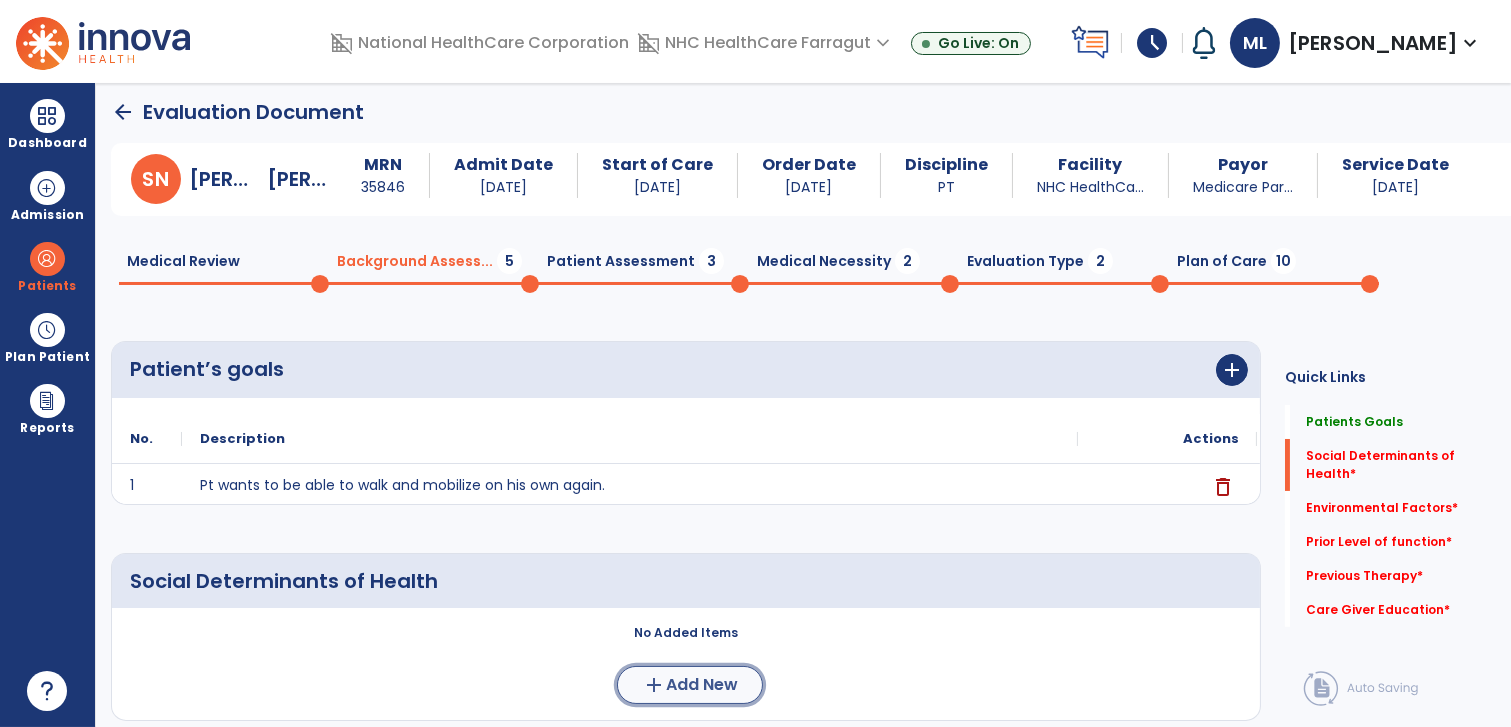 click on "Add New" 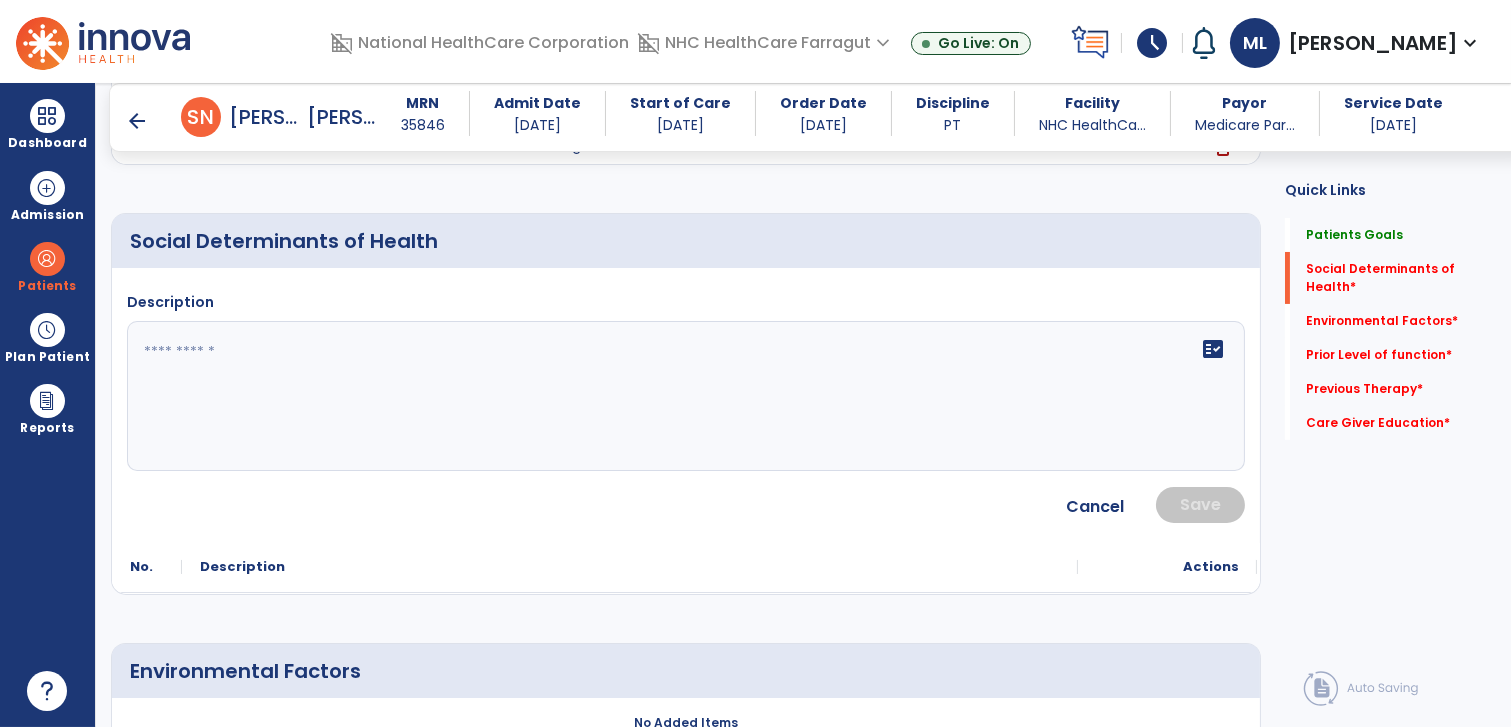 scroll, scrollTop: 339, scrollLeft: 0, axis: vertical 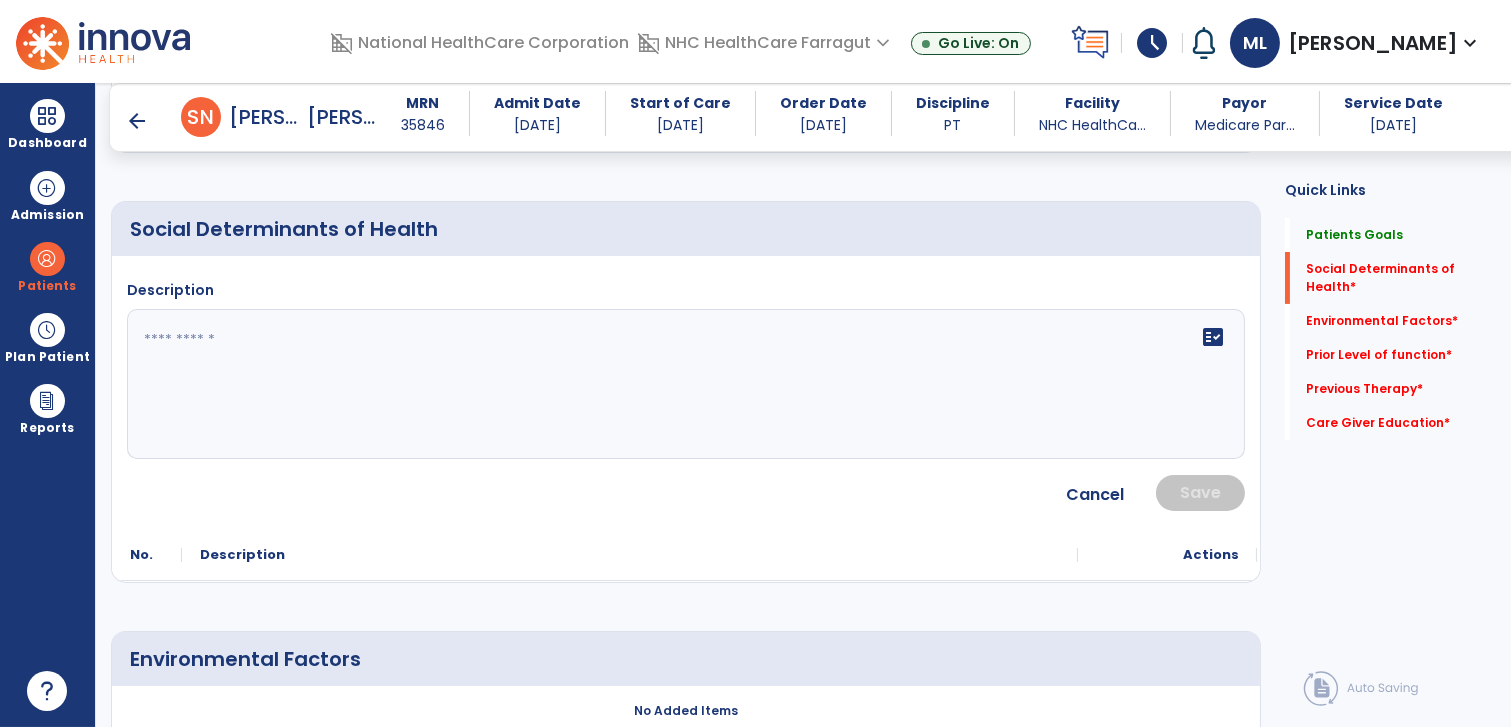 click on "fact_check" 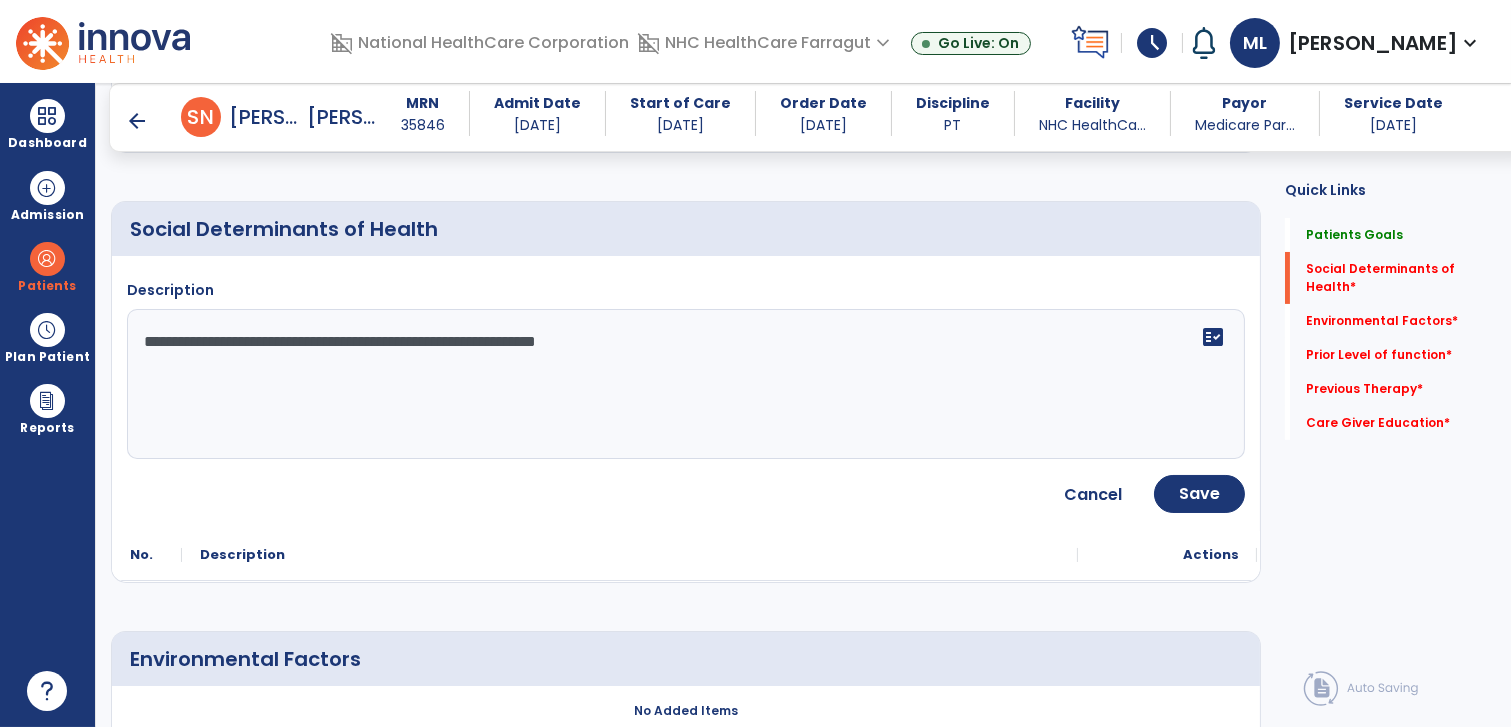 type on "**********" 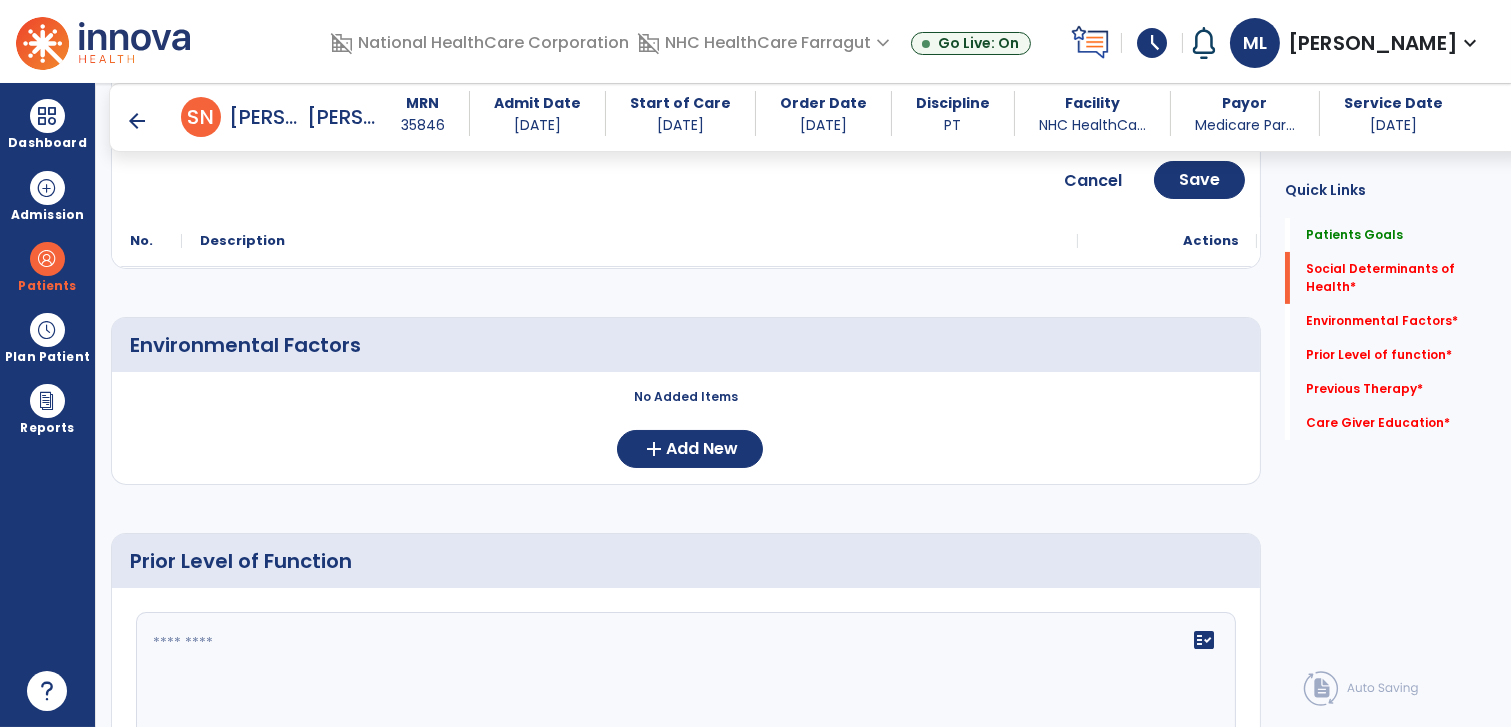 scroll, scrollTop: 672, scrollLeft: 0, axis: vertical 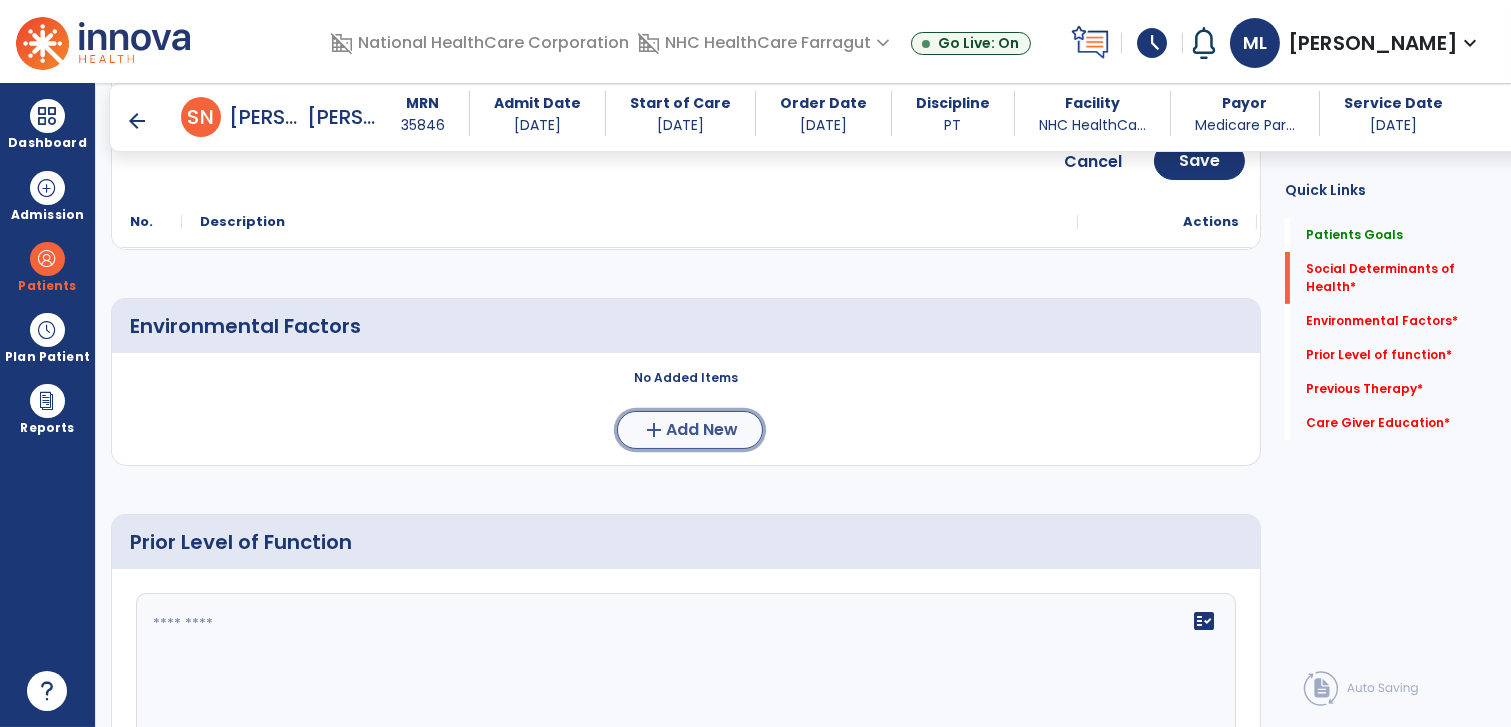 click on "Add New" 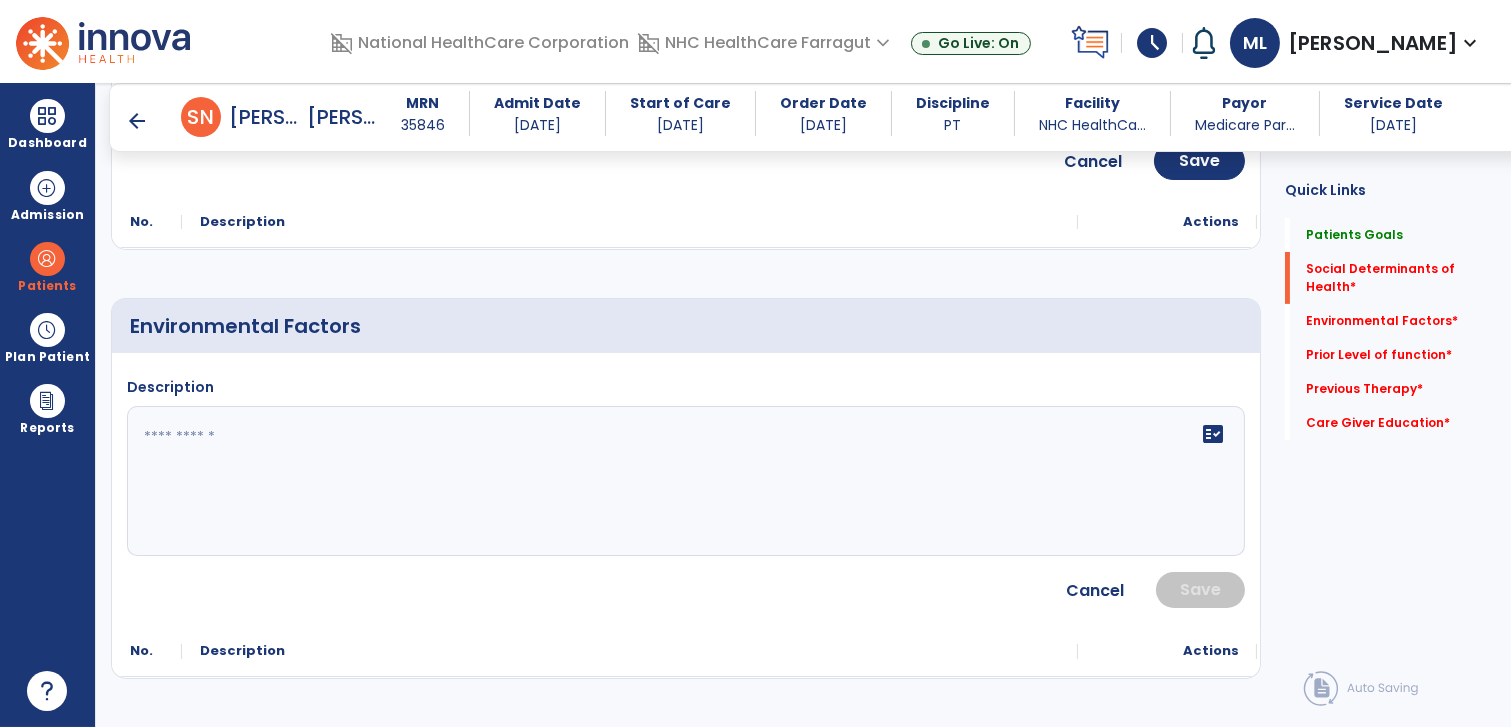 click 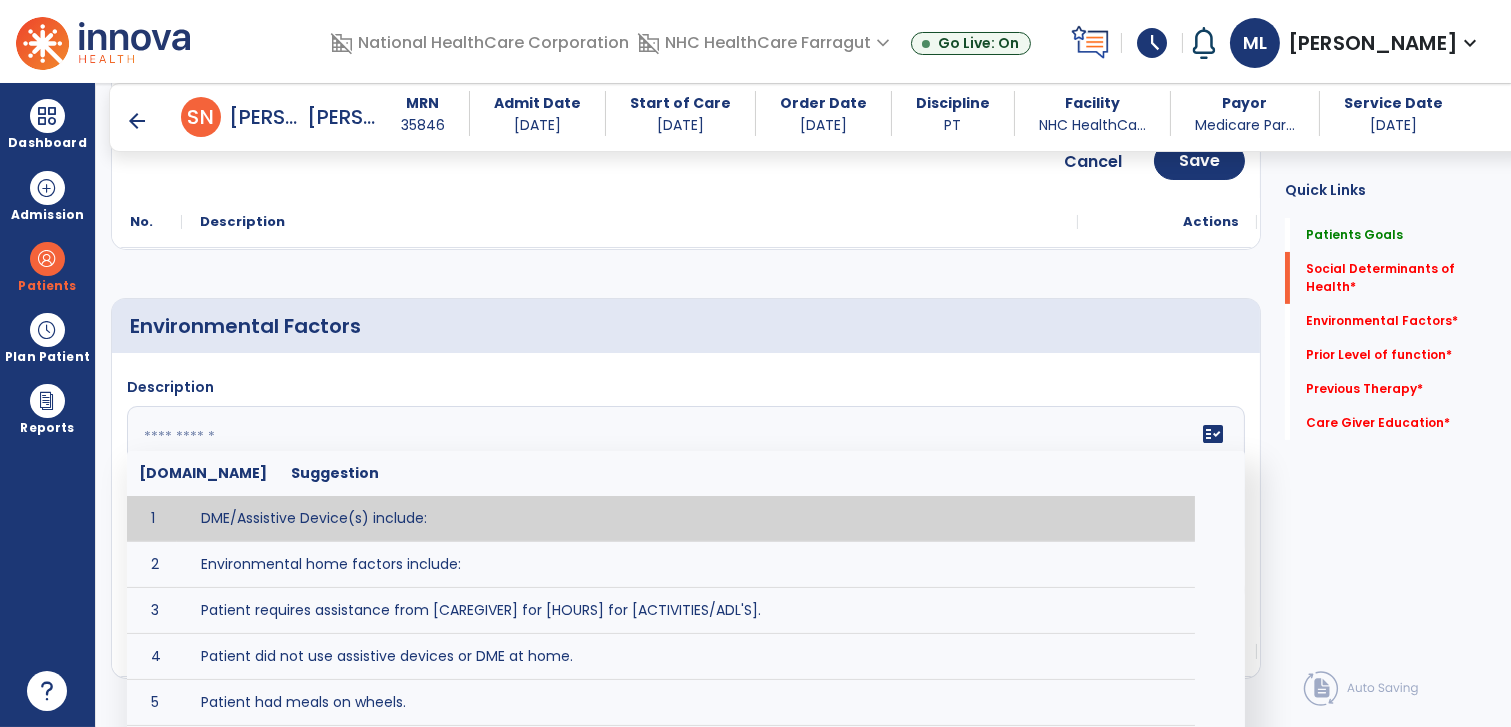 paste on "**********" 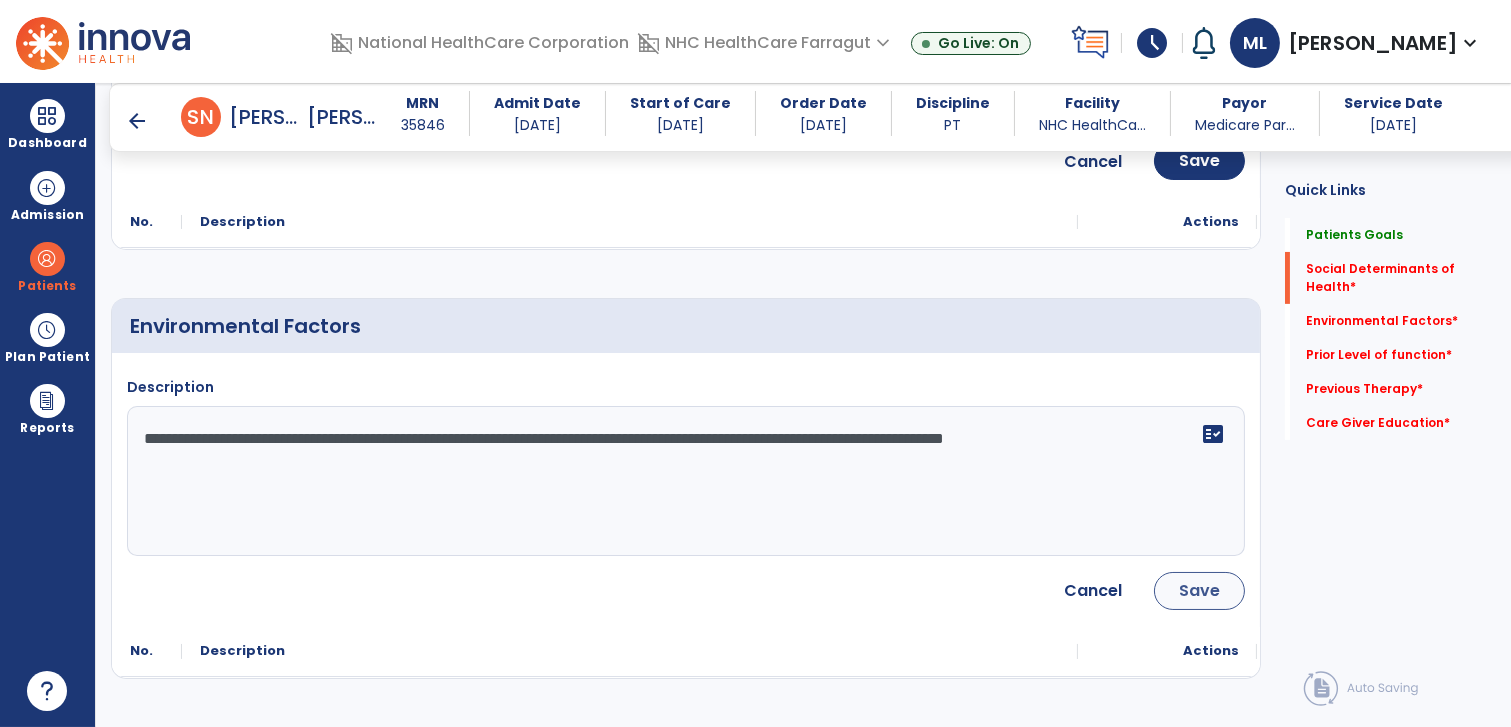 type on "**********" 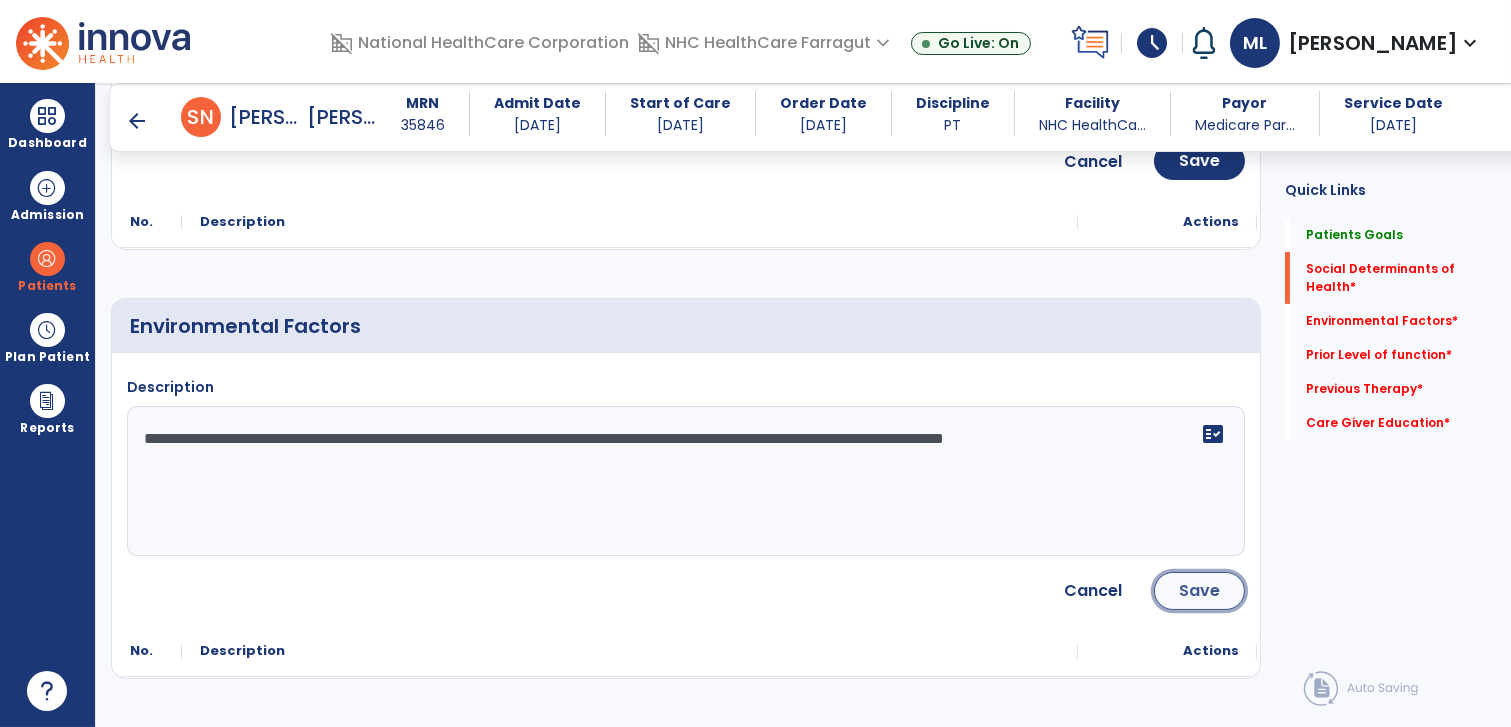 click on "Save" 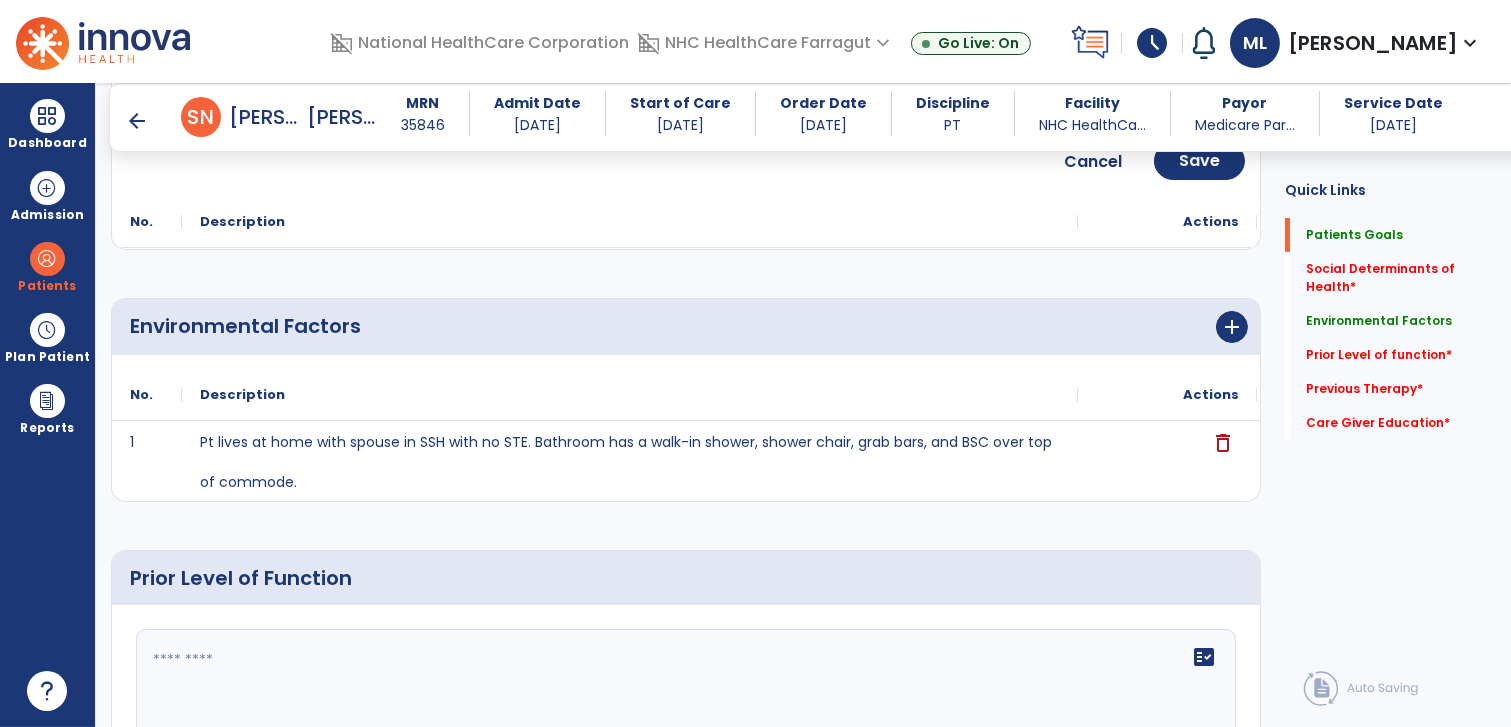 scroll, scrollTop: 895, scrollLeft: 0, axis: vertical 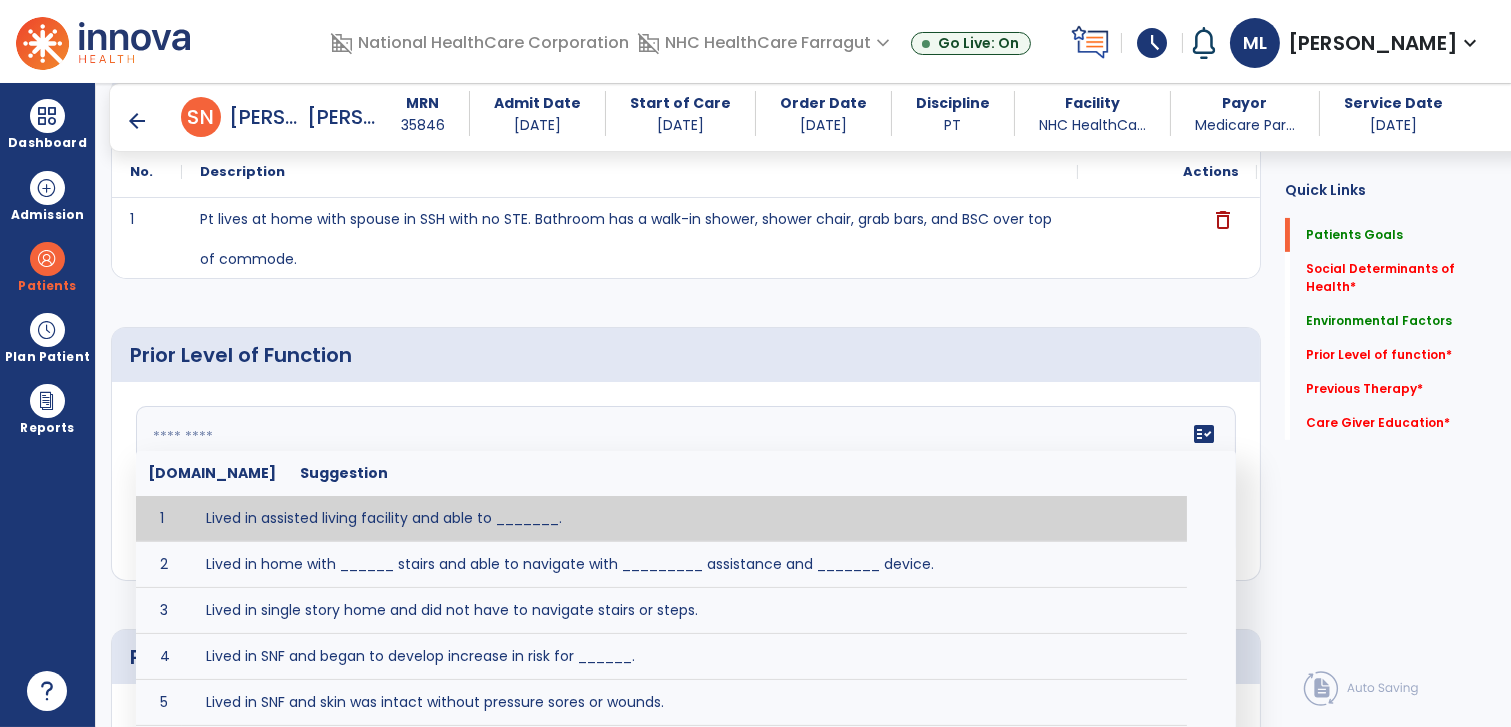 click on "fact_check  [DOMAIN_NAME] Suggestion 1 Lived in assisted living facility and able to _______. 2 Lived in home with ______ stairs and able to navigate with _________ assistance and _______ device. 3 Lived in single story home and did not have to navigate stairs or steps. 4 Lived in SNF and began to develop increase in risk for ______. 5 Lived in SNF and skin was intact without pressure sores or wounds. 6 Lived independently at home with _________ and able to __________. 7 Wheelchair bound, non ambulatory and able to ______. 8 Worked as a __________." 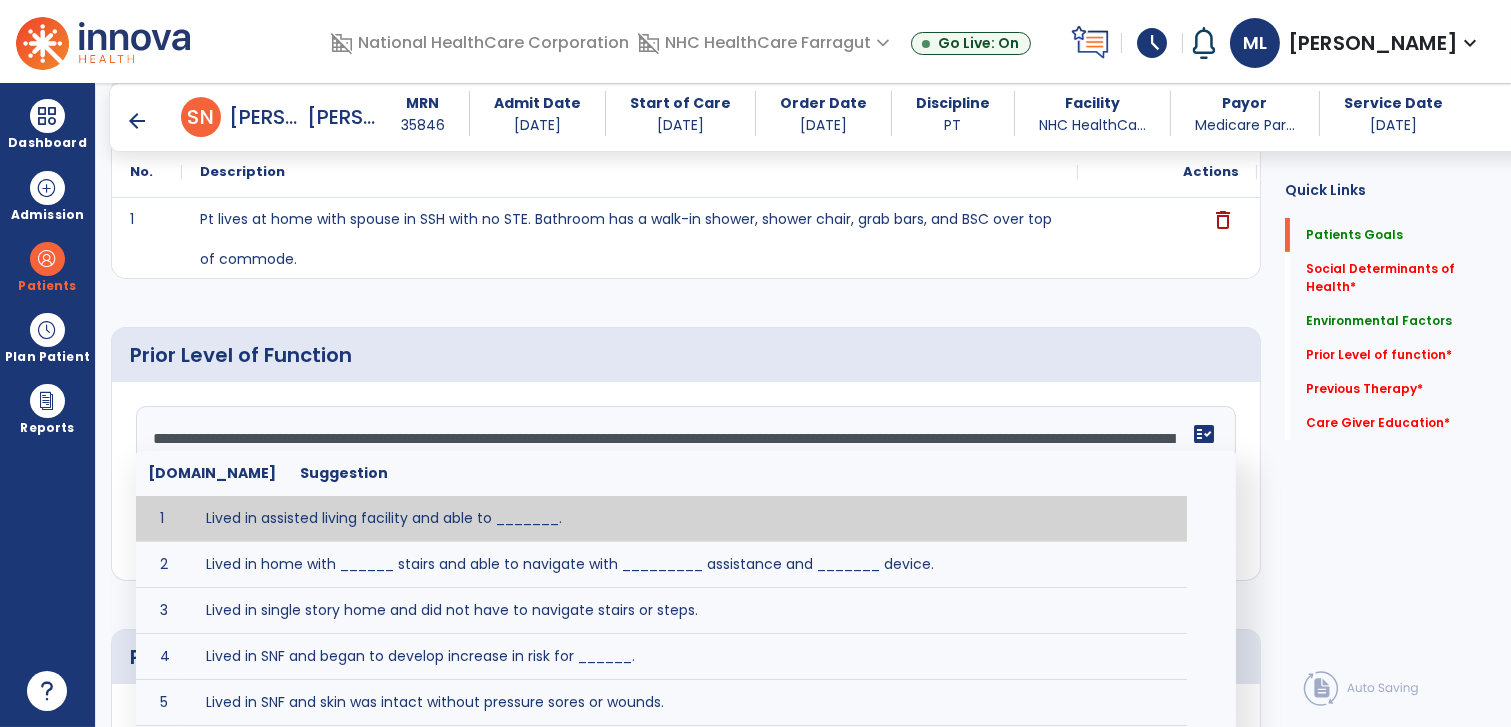 scroll, scrollTop: 63, scrollLeft: 0, axis: vertical 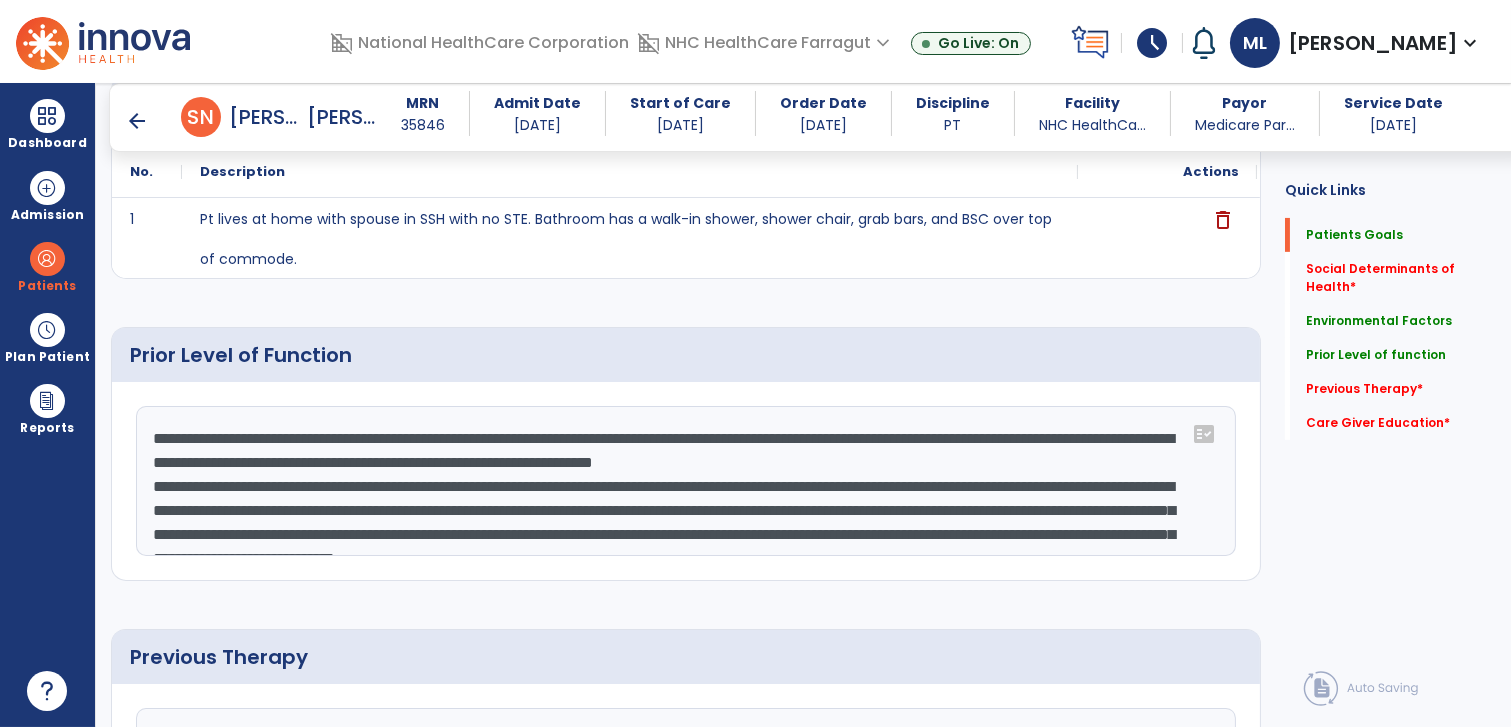 click on "**********" 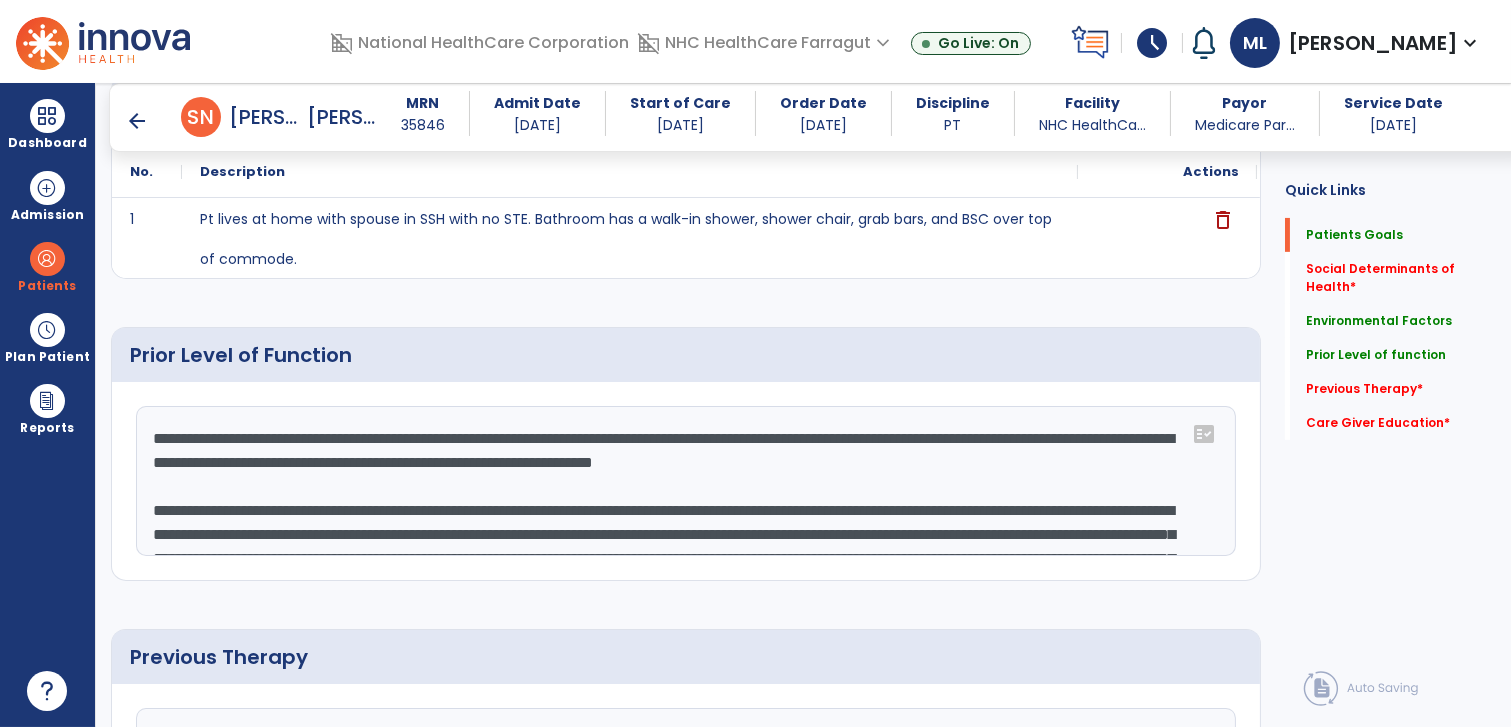 scroll, scrollTop: 84, scrollLeft: 0, axis: vertical 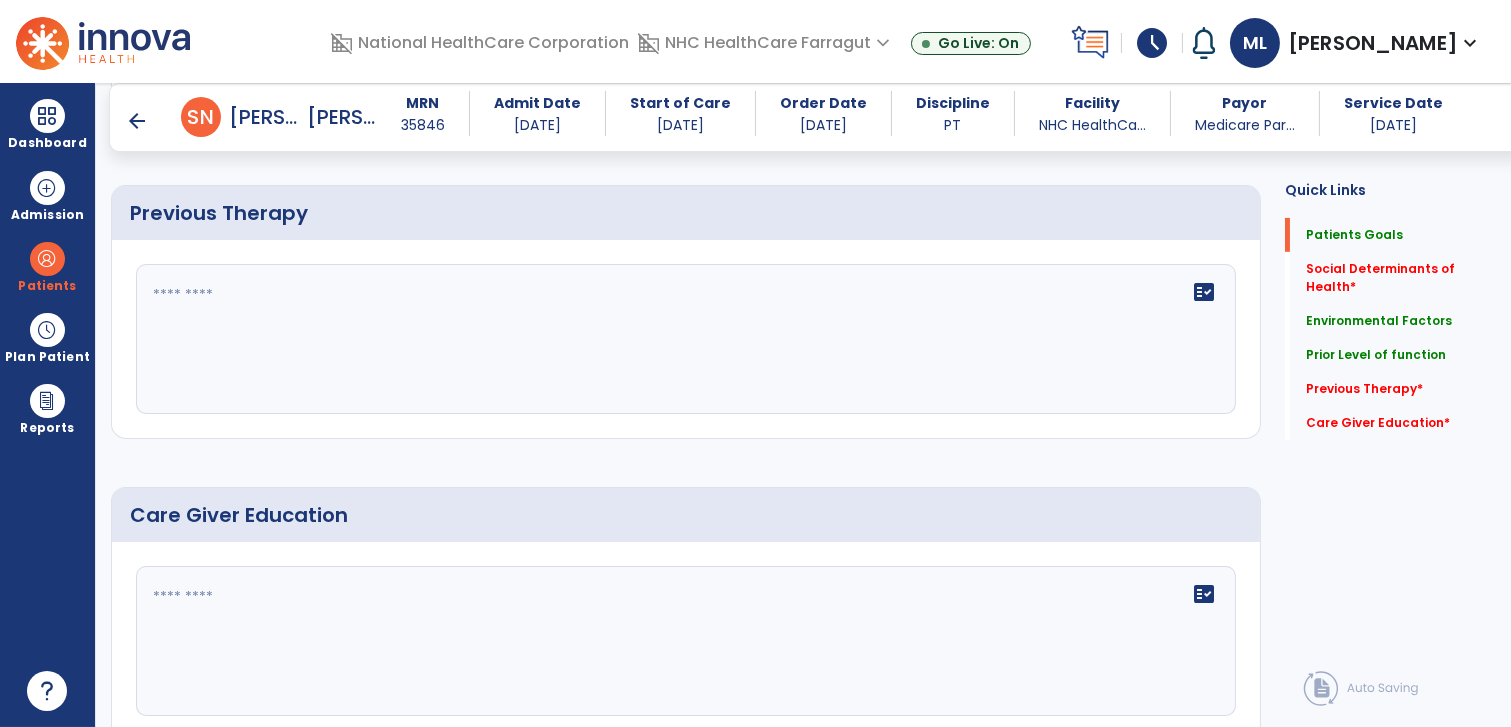type on "**********" 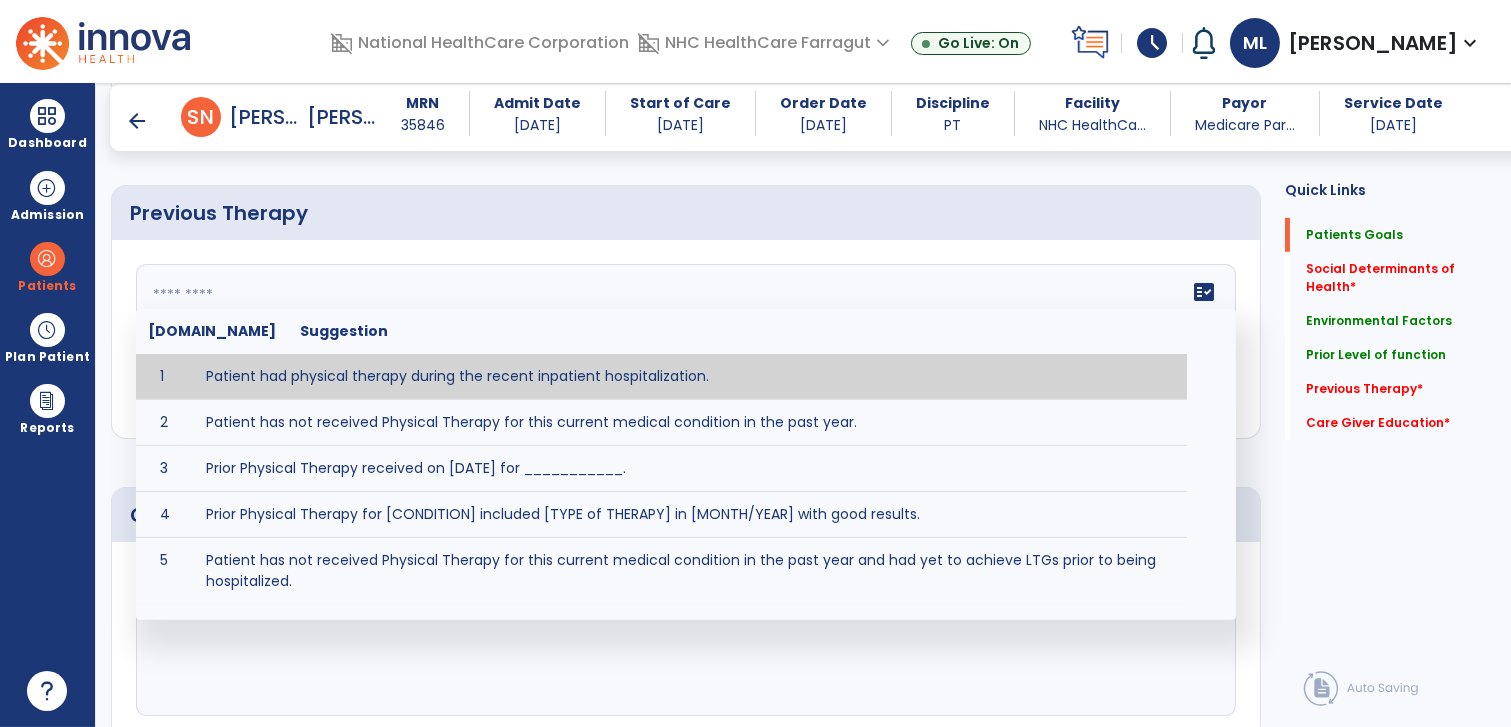 click on "fact_check  [DOMAIN_NAME] Suggestion 1 Patient had physical therapy during the recent inpatient hospitalization. 2 Patient has not received Physical Therapy for this current medical condition in the past year. 3 Prior Physical Therapy received on [DATE] for ___________. 4 Prior Physical Therapy for [CONDITION] included [TYPE of THERAPY] in [MONTH/YEAR] with good results. 5 Patient has not received Physical Therapy for this current medical condition in the past year and had yet to achieve LTGs prior to being hospitalized. 6 Prior to this recent hospitalization, the patient had been on therapy case load for [TIME]and was still working to achieve LTGs before being hospitalized." 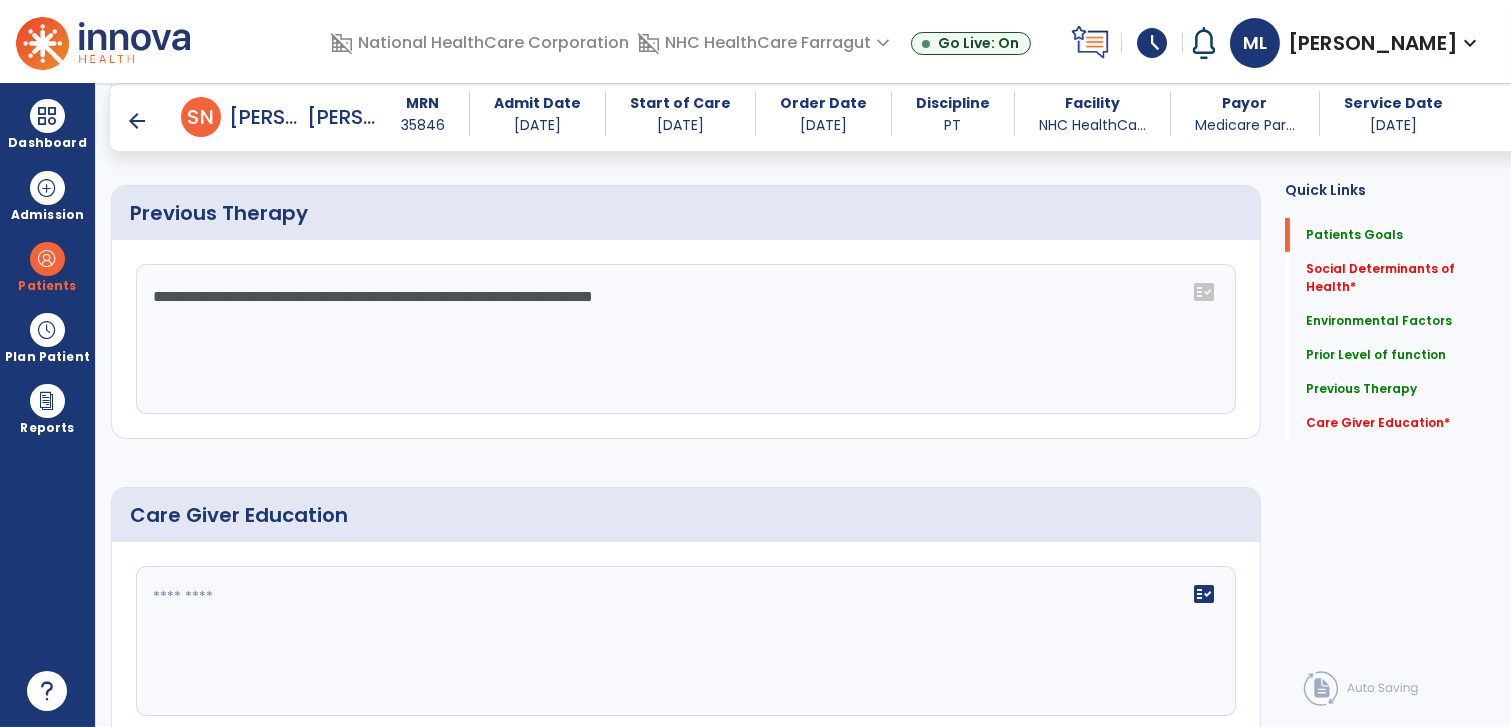 scroll, scrollTop: 1339, scrollLeft: 0, axis: vertical 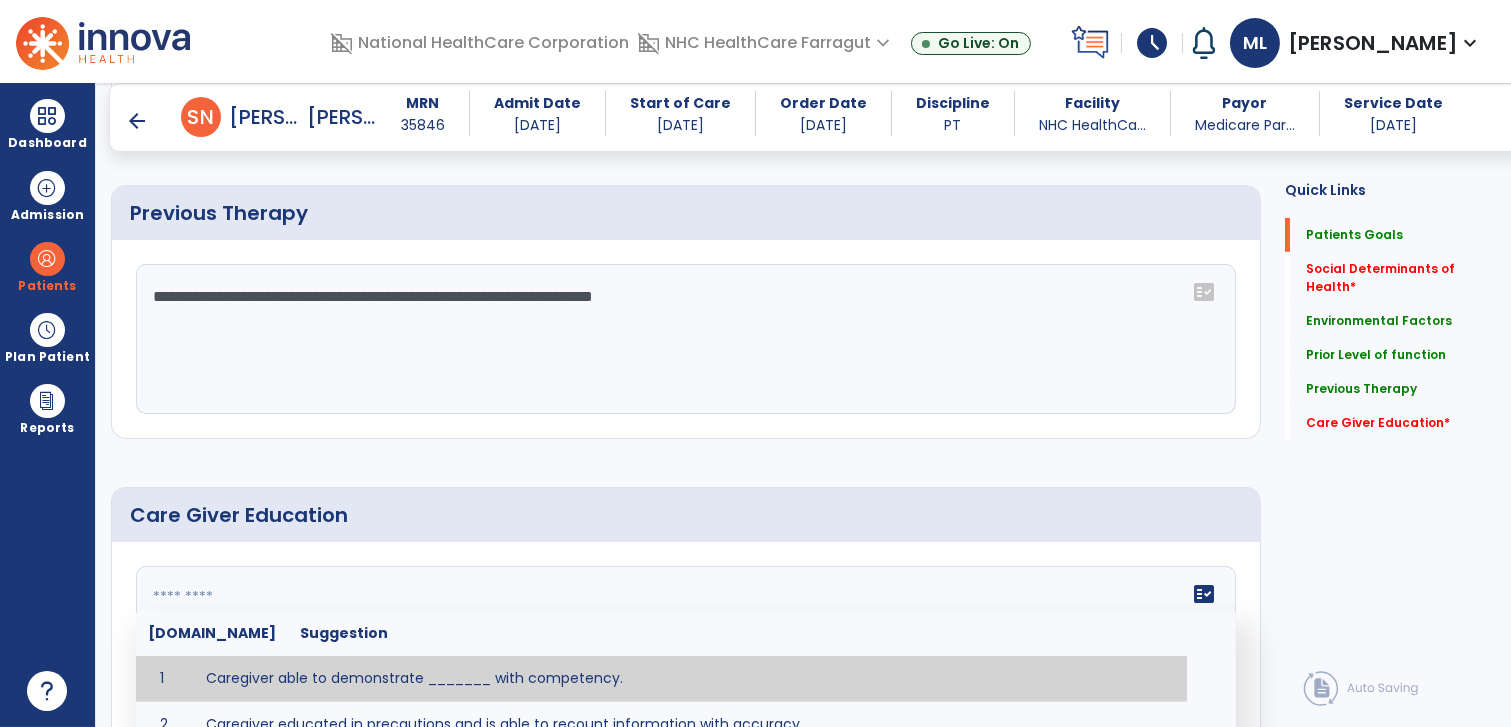 click 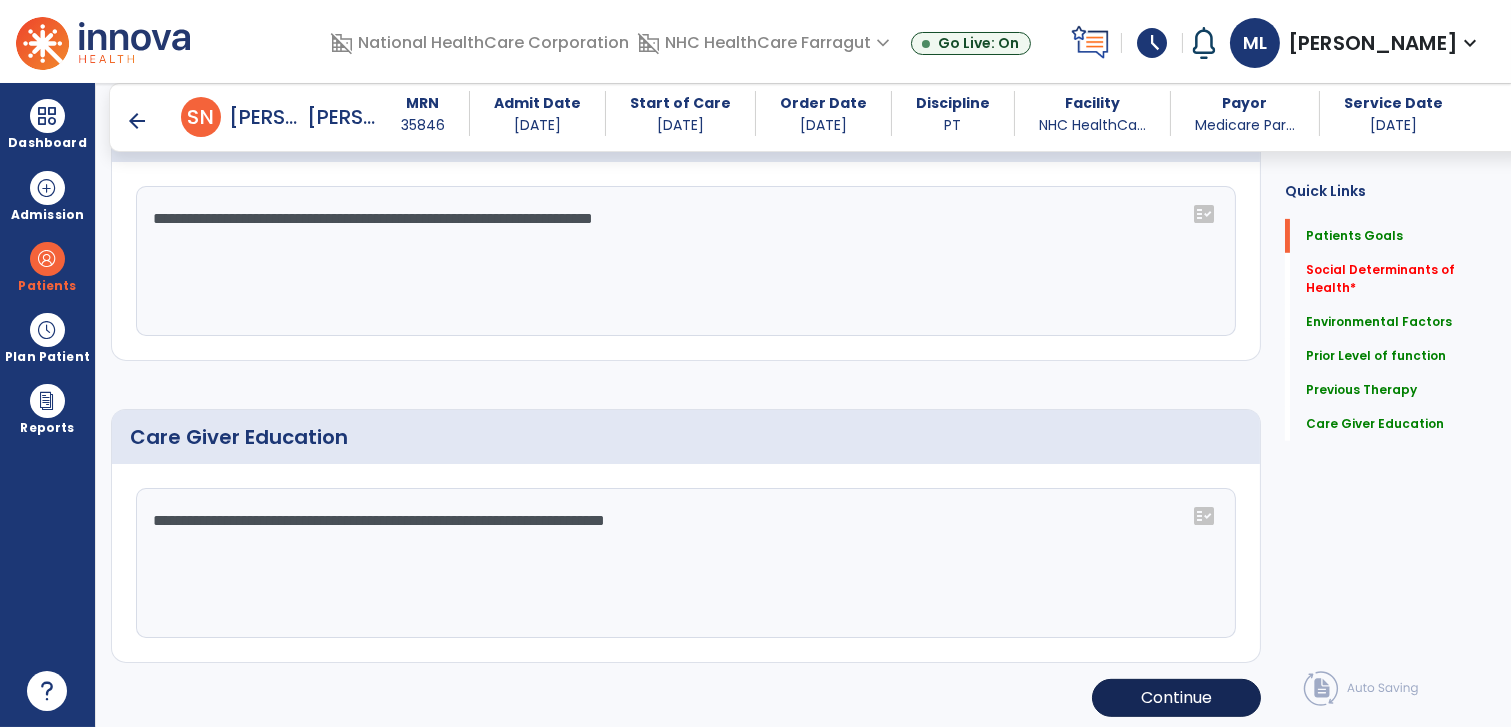 scroll, scrollTop: 1419, scrollLeft: 0, axis: vertical 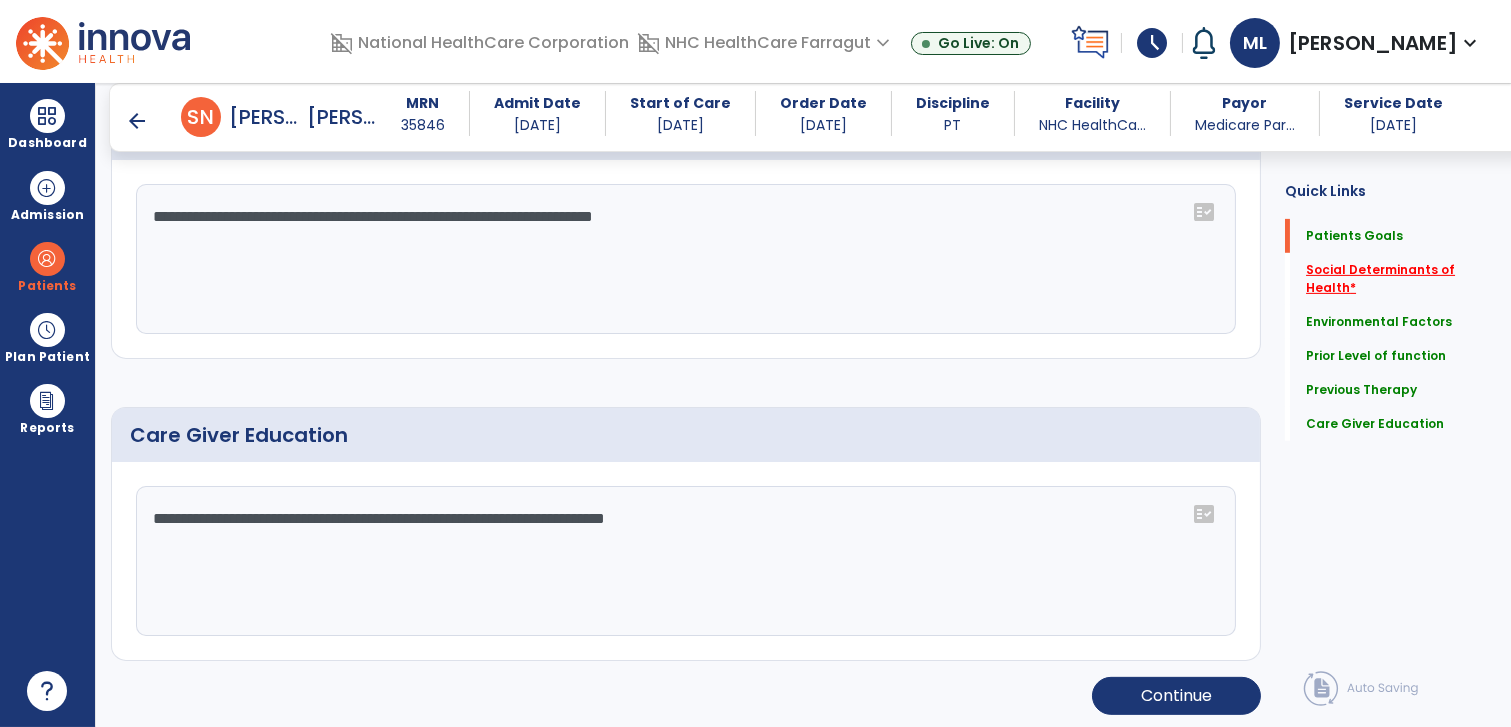 type on "**********" 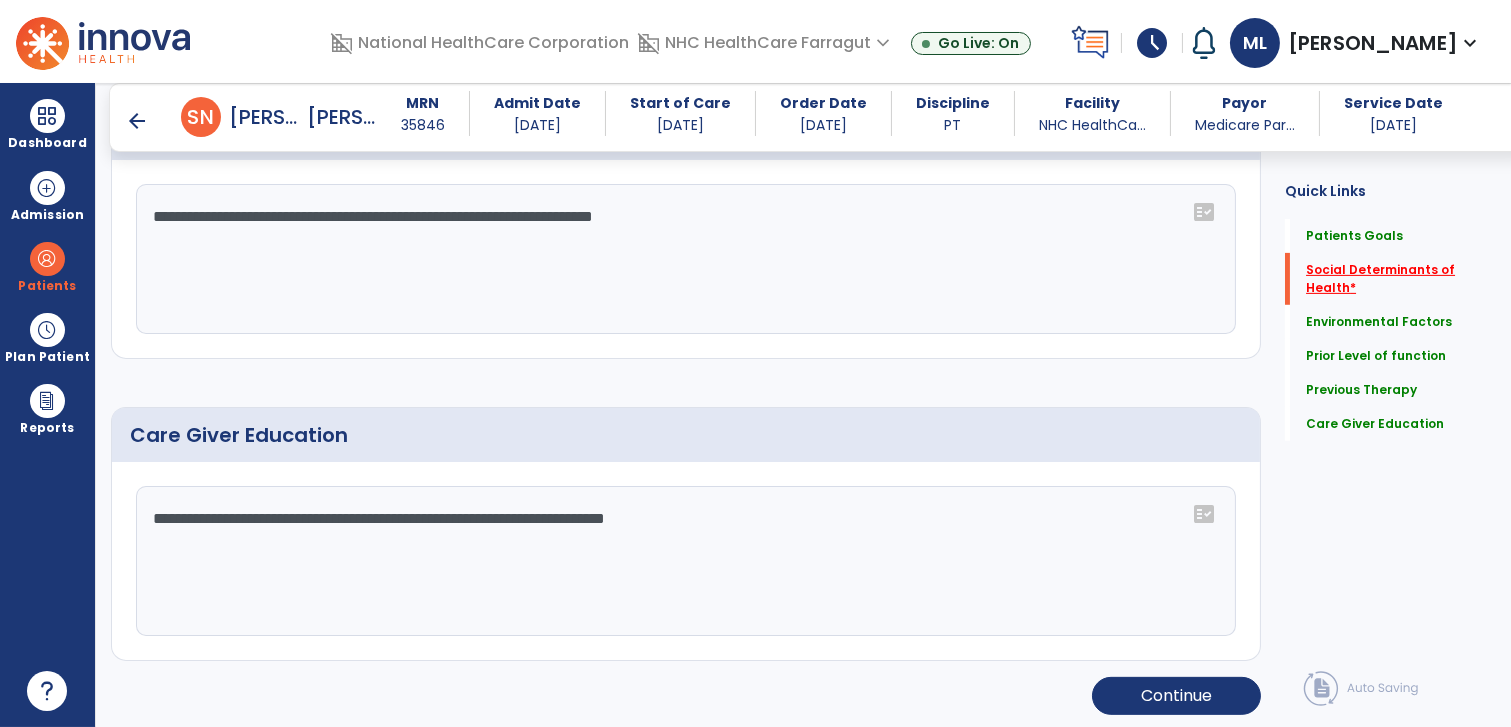 click on "Social Determinants of Health   *" 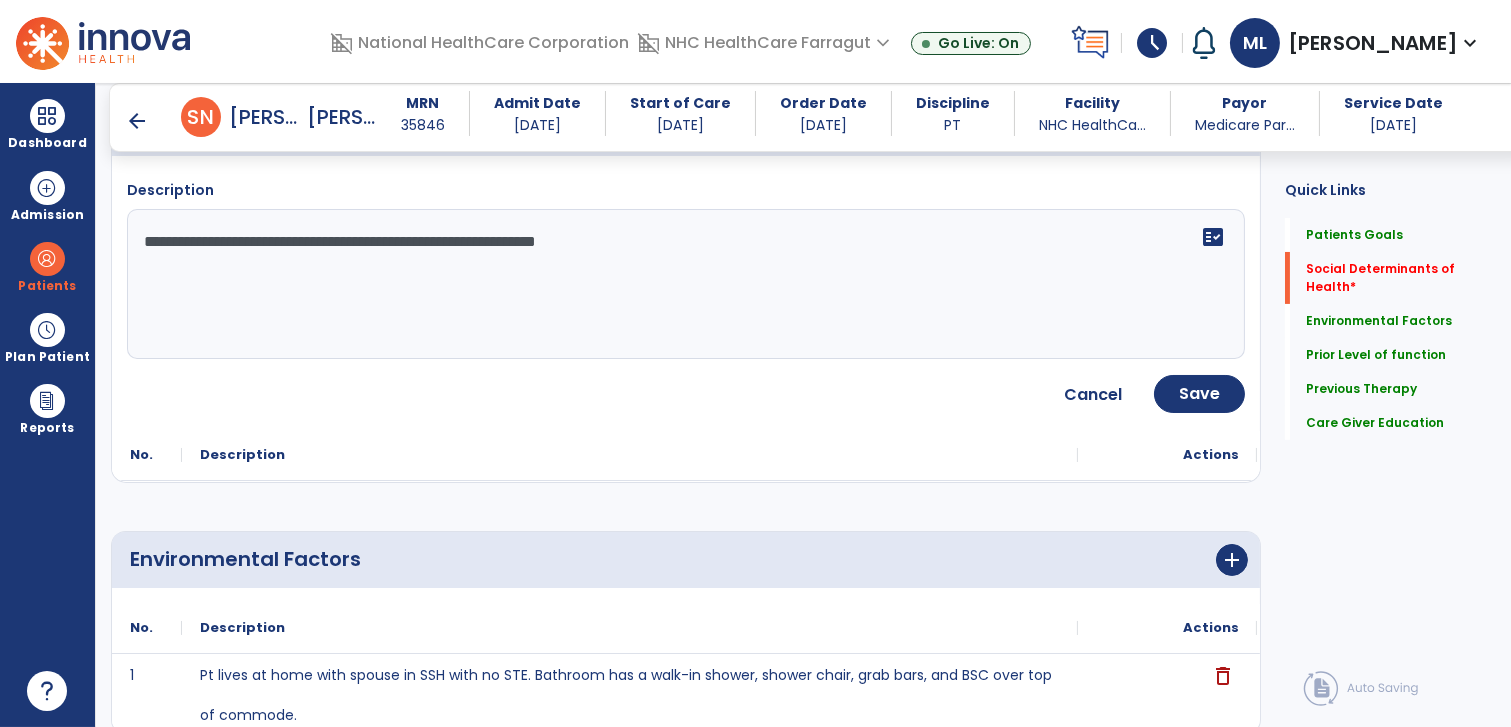 scroll, scrollTop: 419, scrollLeft: 0, axis: vertical 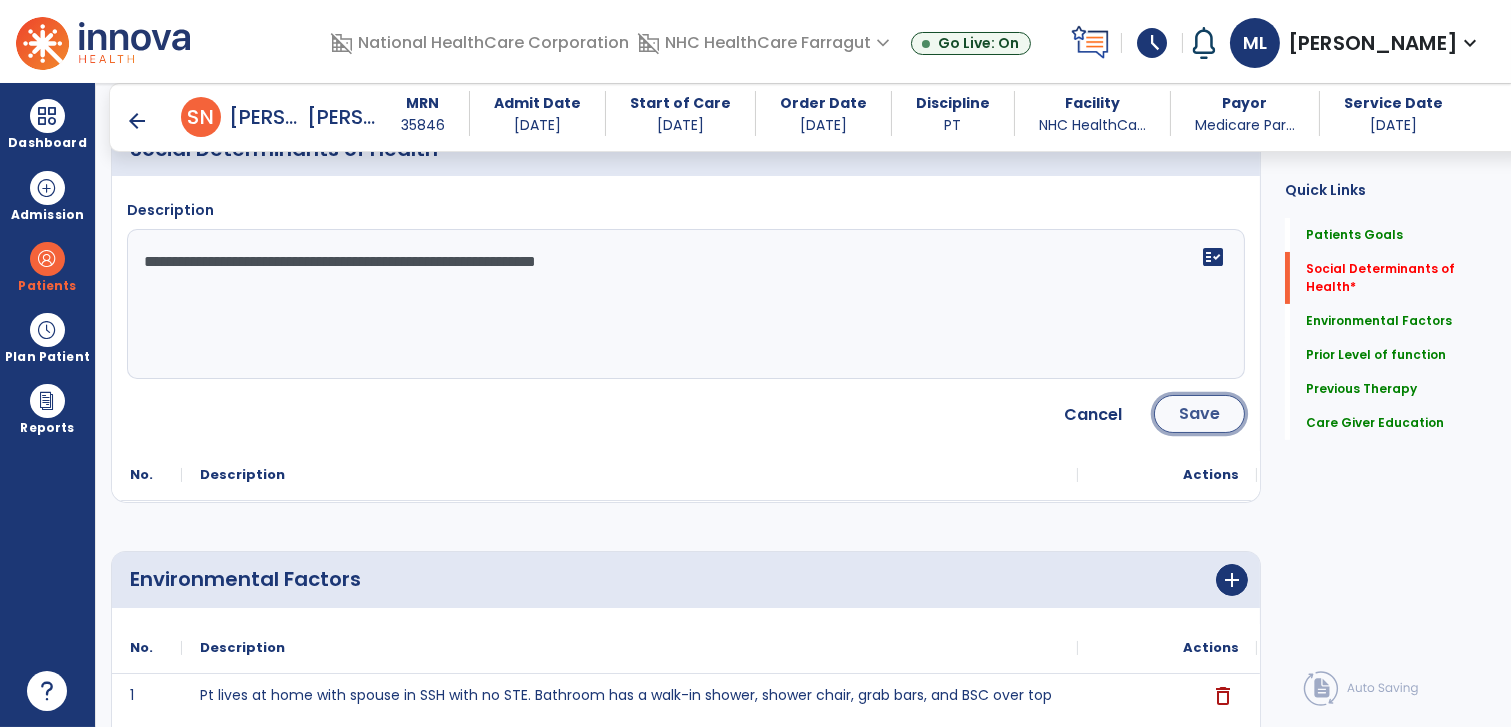 click on "Save" 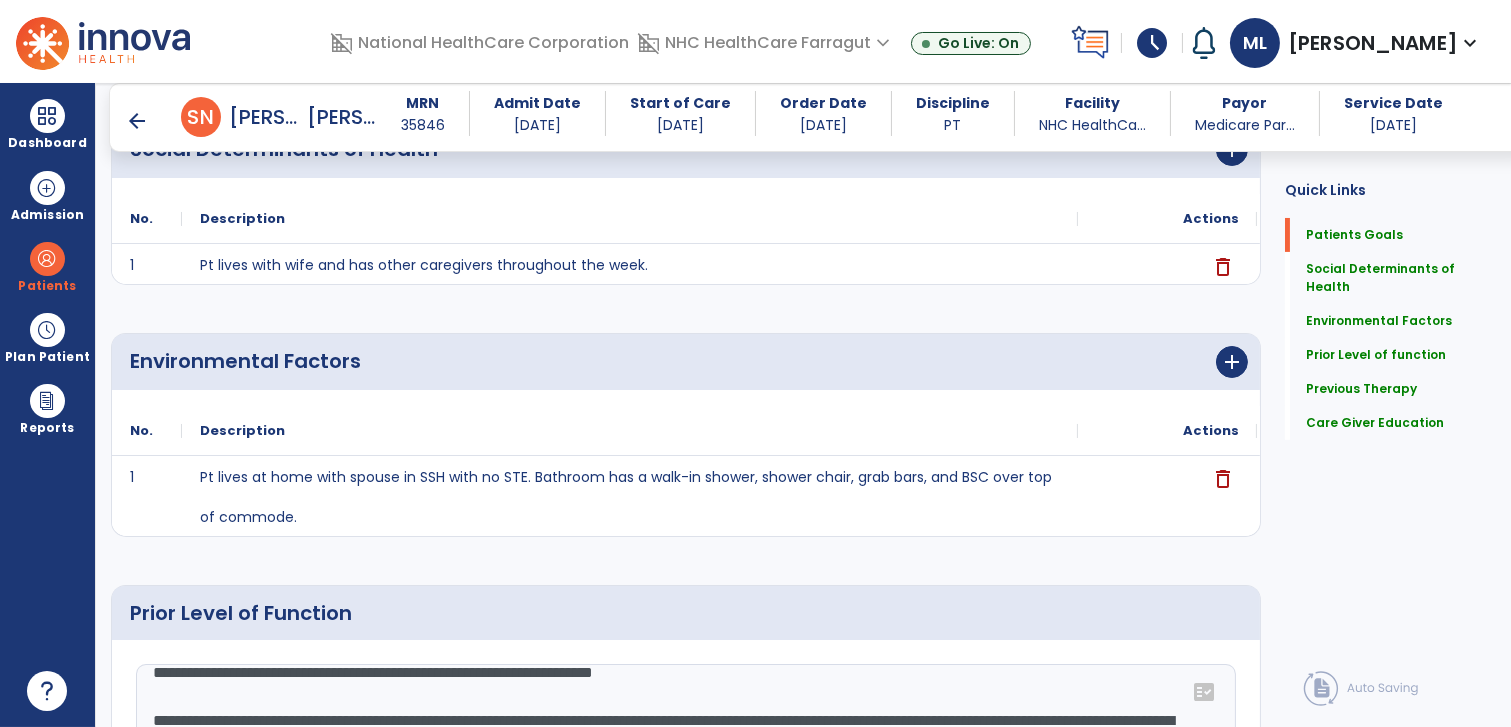 scroll, scrollTop: 1202, scrollLeft: 0, axis: vertical 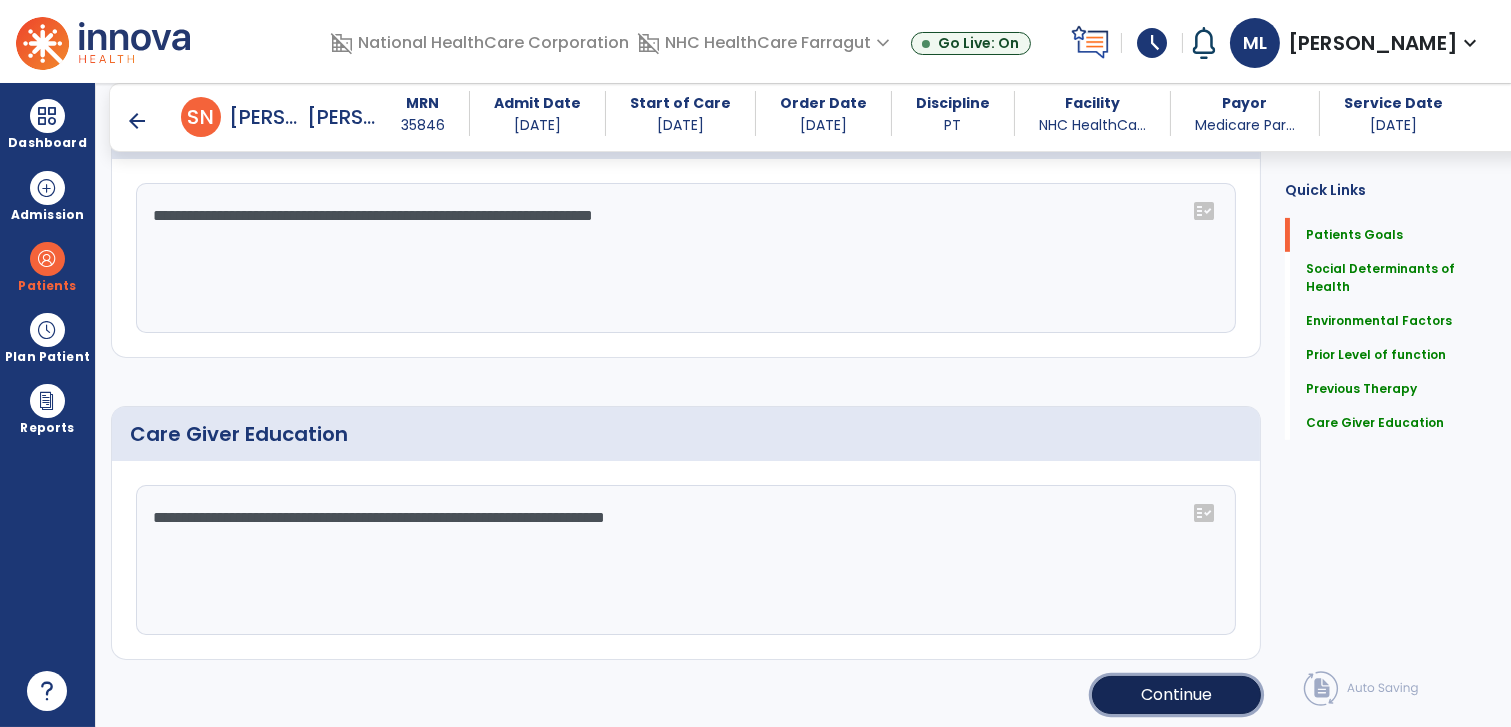 click on "Continue" 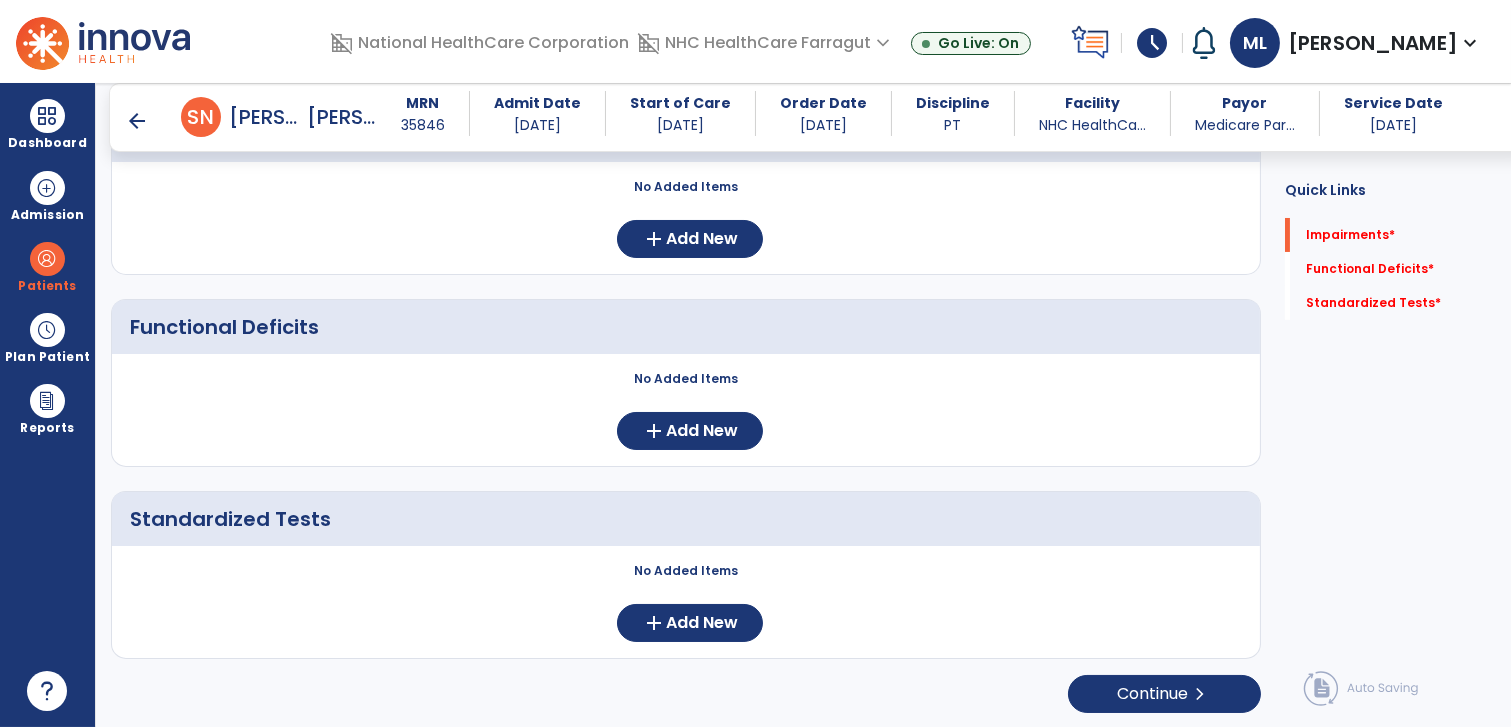 scroll, scrollTop: 0, scrollLeft: 0, axis: both 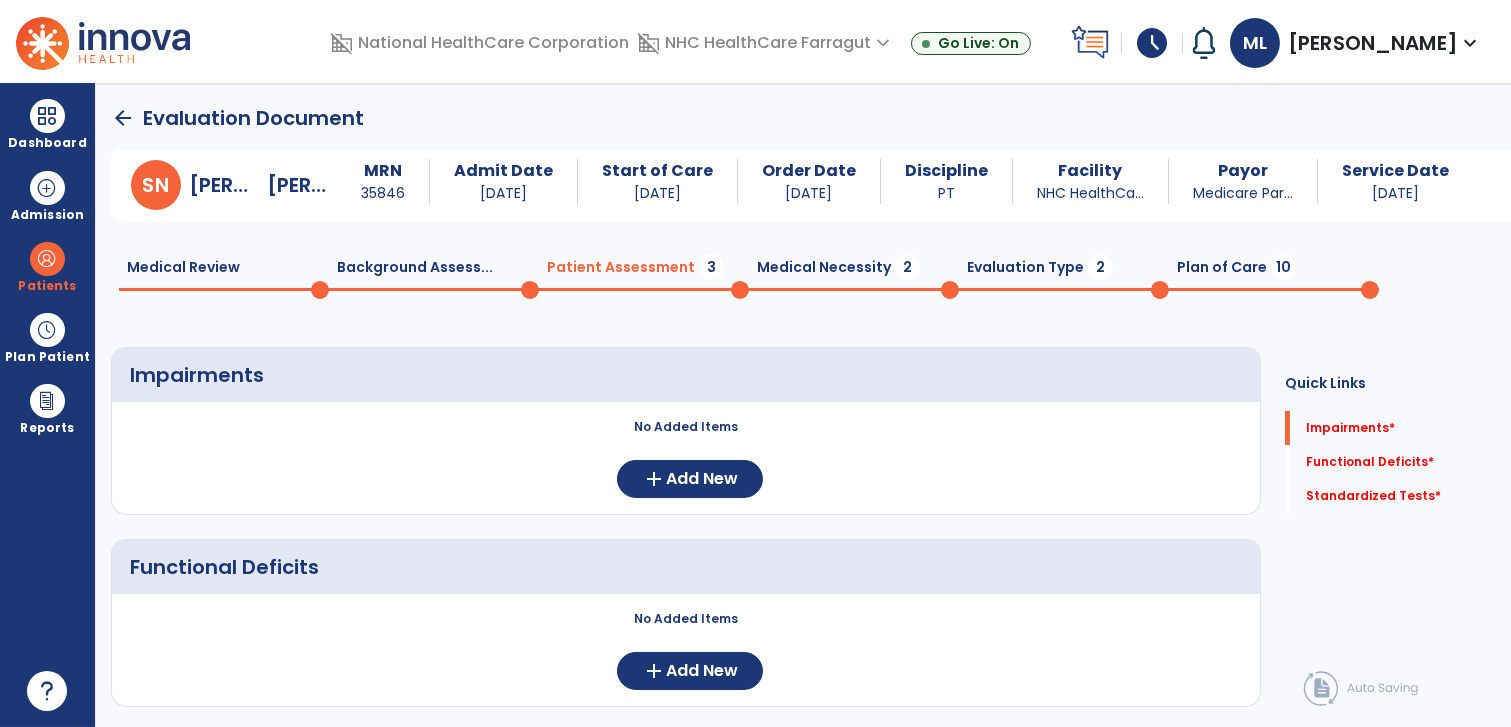 click on "Patient Assessment  3" 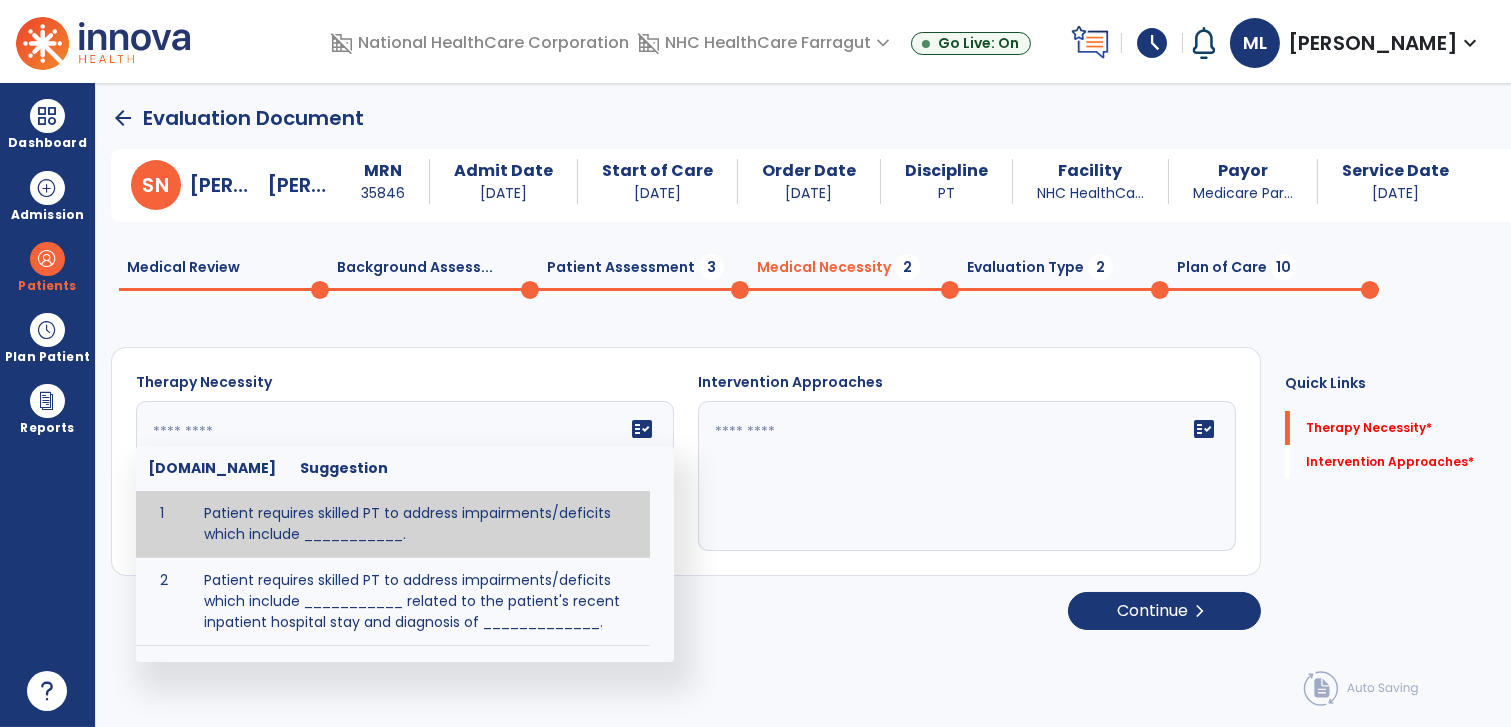 click on "fact_check  [DOMAIN_NAME] Suggestion 1 Patient requires skilled PT to address impairments/deficits which include ___________. 2 Patient requires skilled PT to address impairments/deficits which include ___________ related to the patient's recent inpatient hospital stay and diagnosis of _____________." 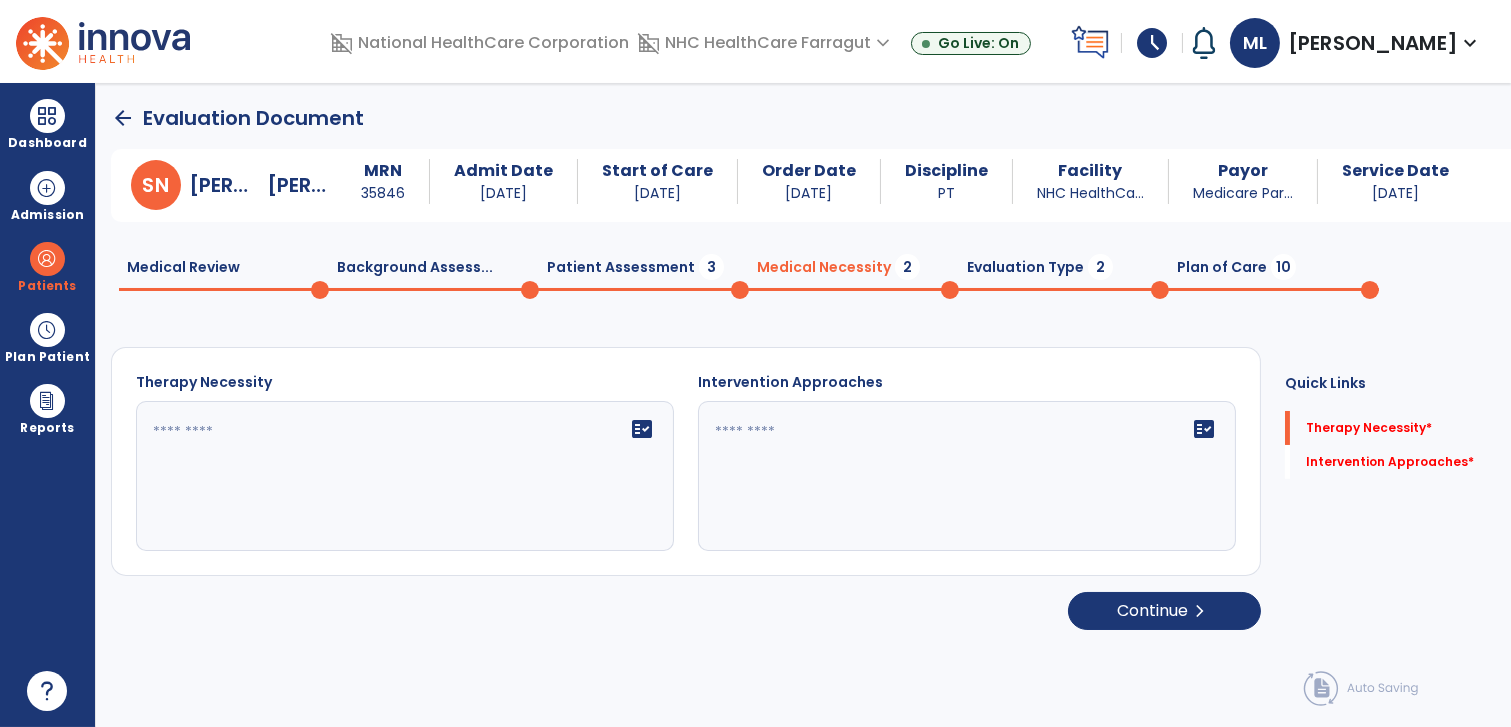 click on "fact_check" 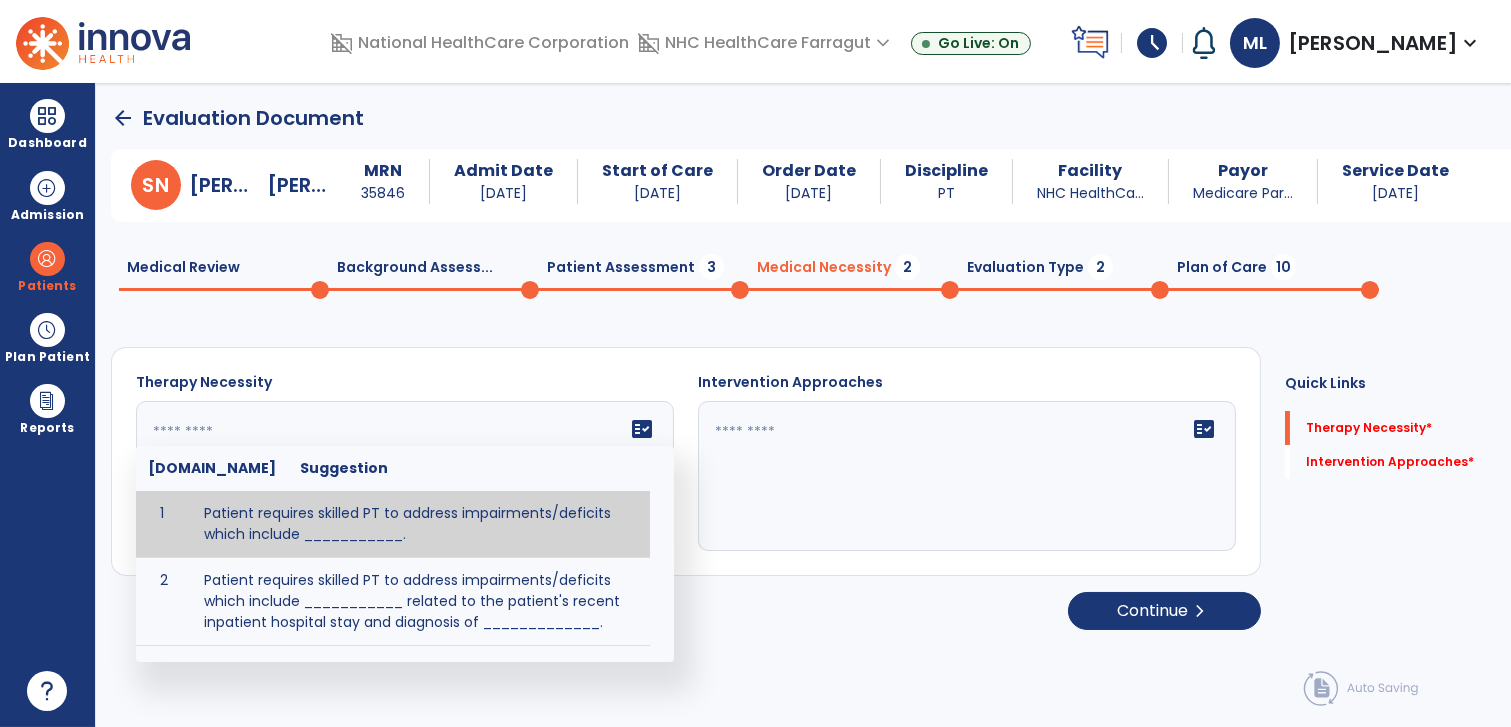 paste on "**********" 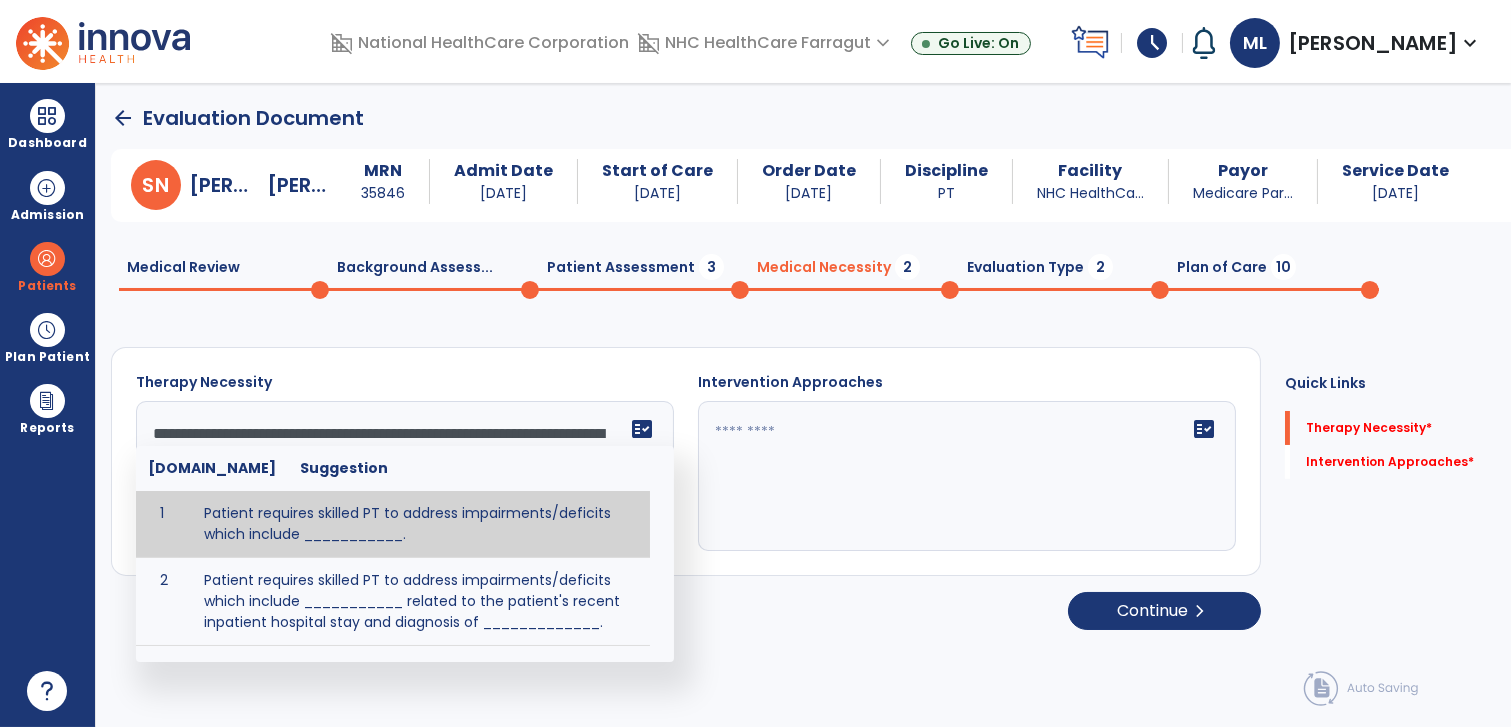 scroll, scrollTop: 183, scrollLeft: 0, axis: vertical 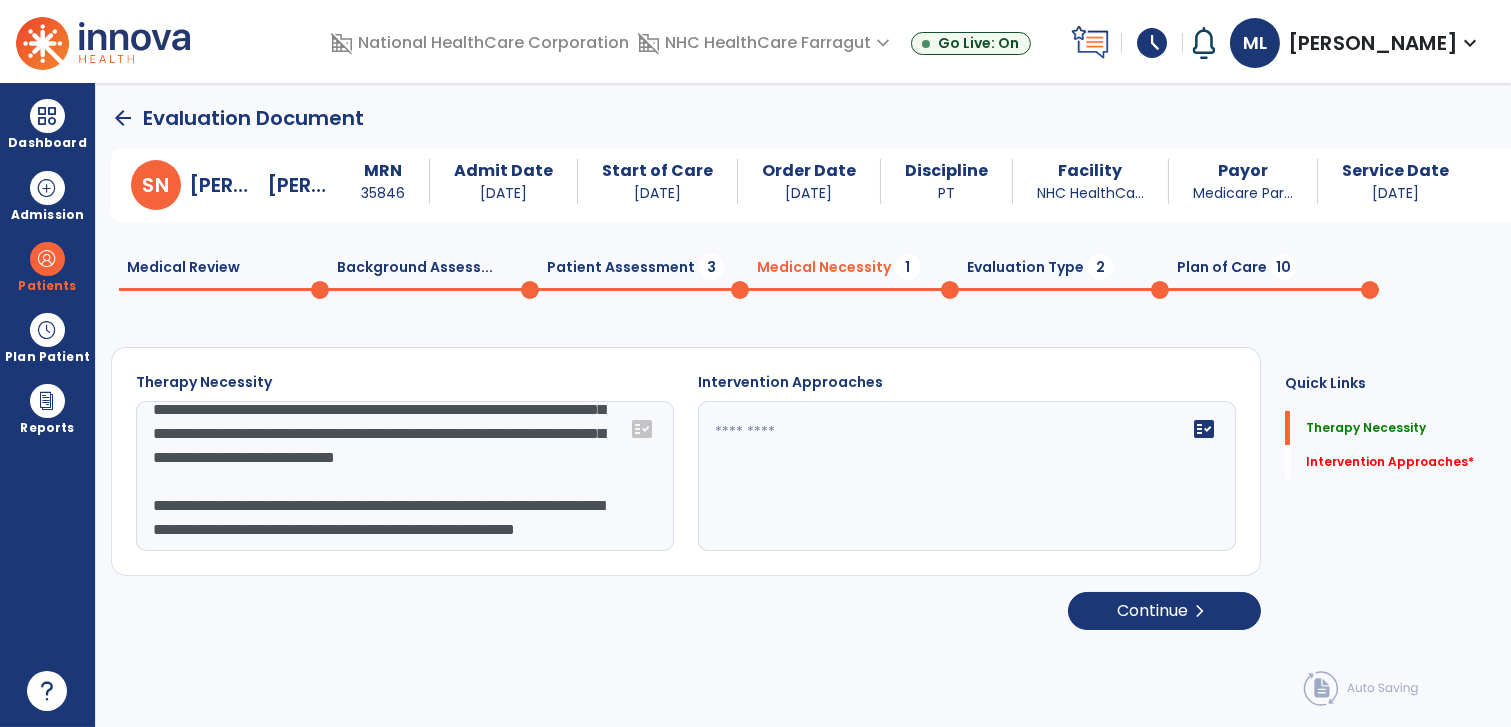 type on "**********" 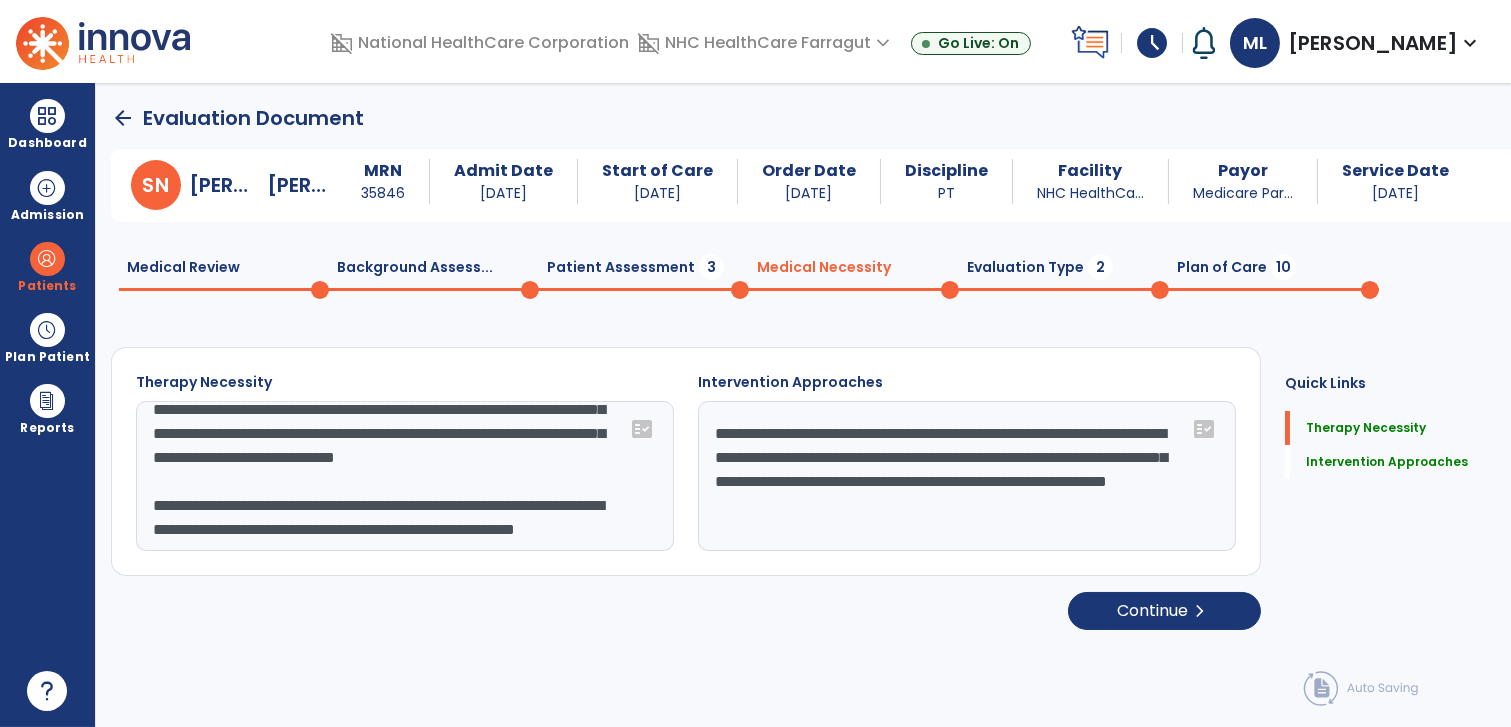 click on "**********" 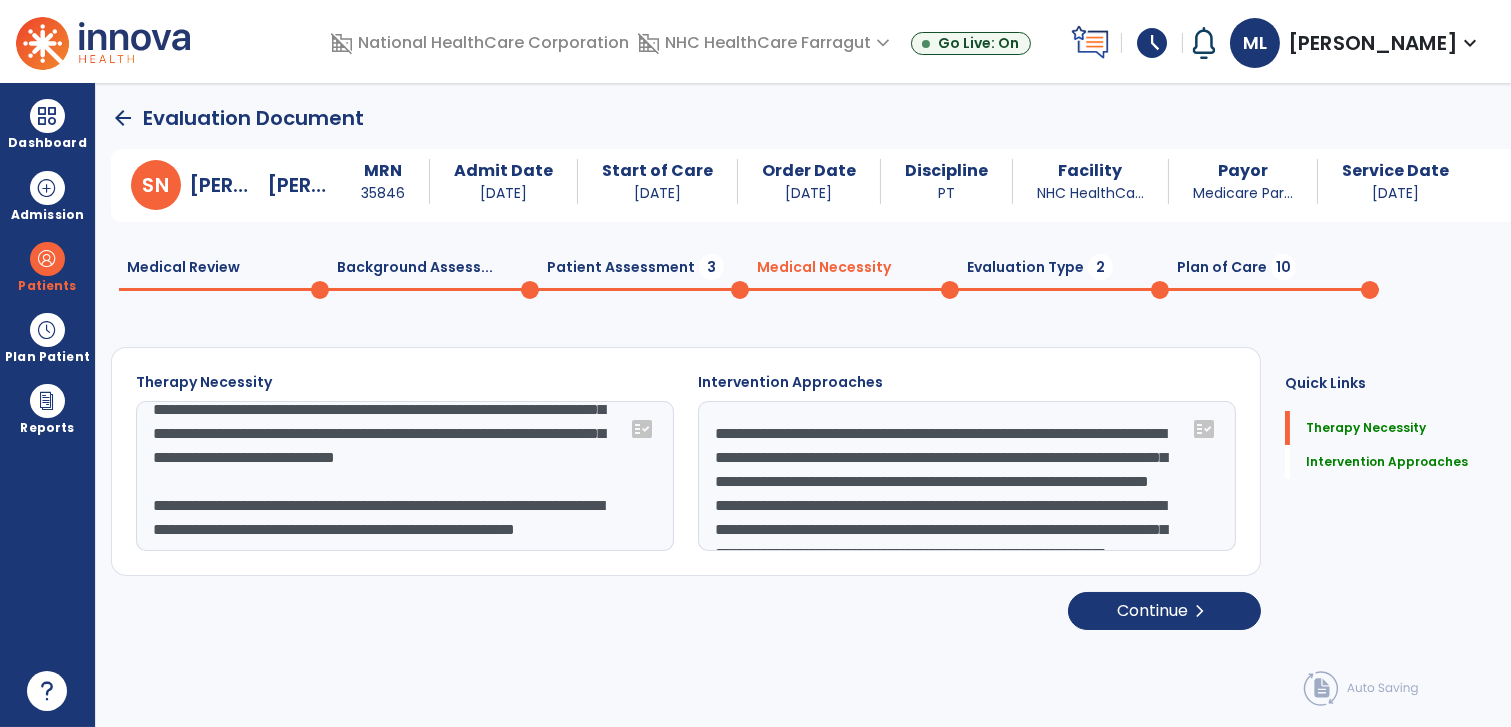 scroll, scrollTop: 15, scrollLeft: 0, axis: vertical 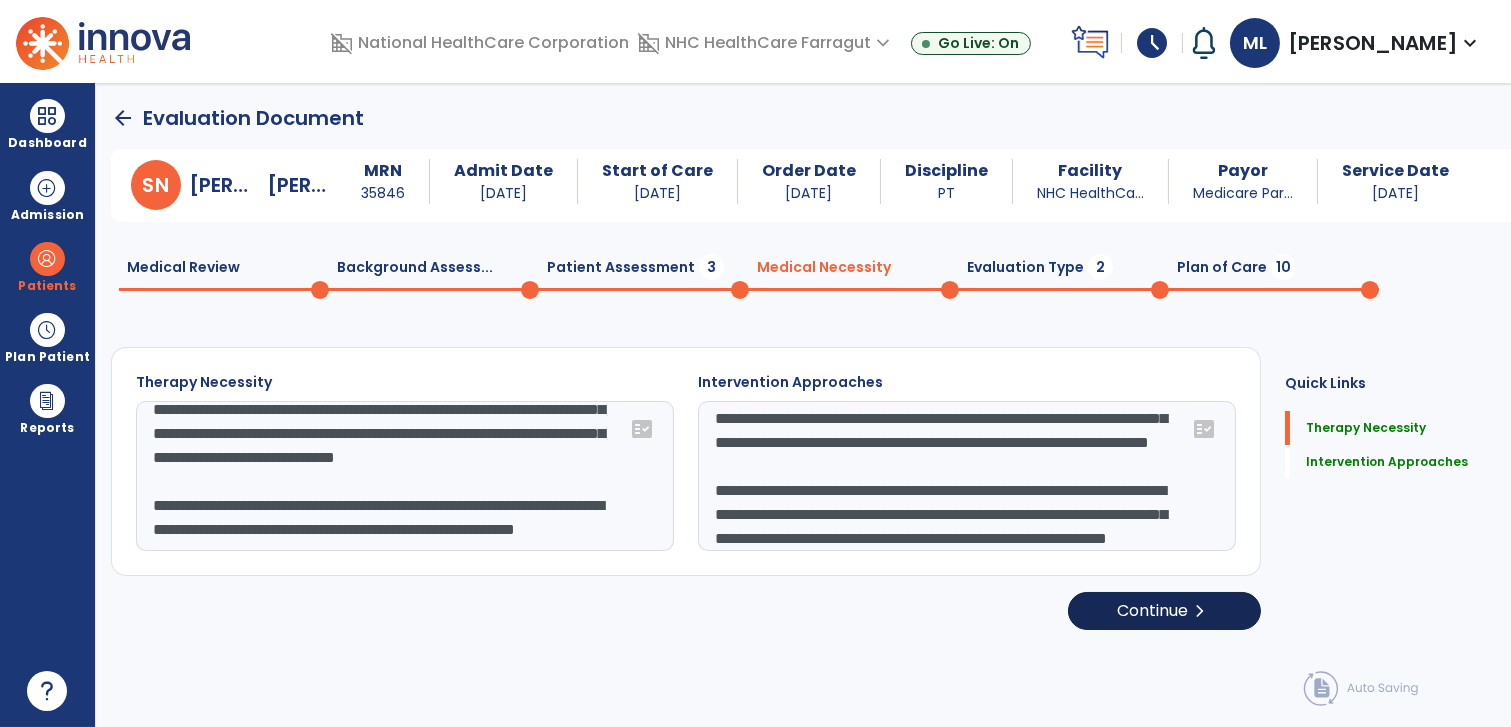 type on "**********" 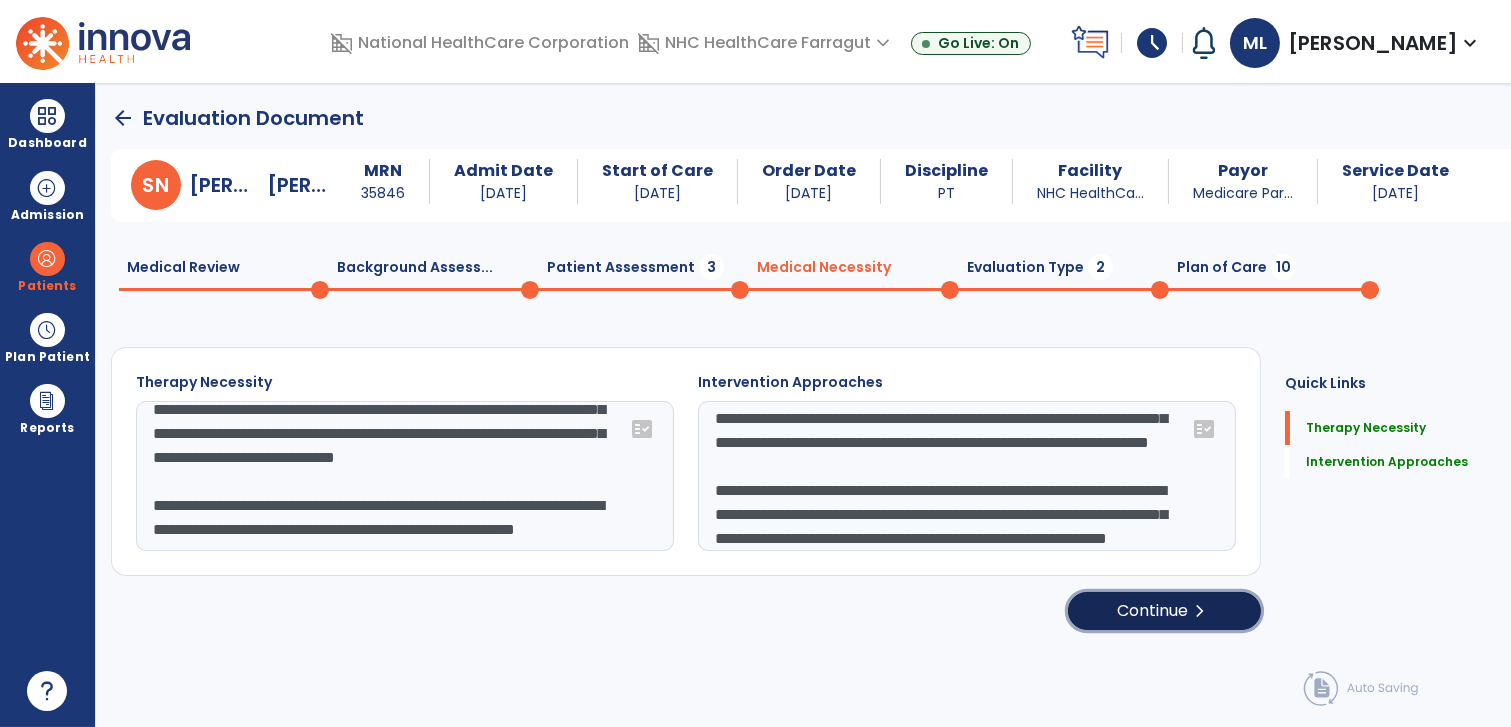 click on "Continue  chevron_right" 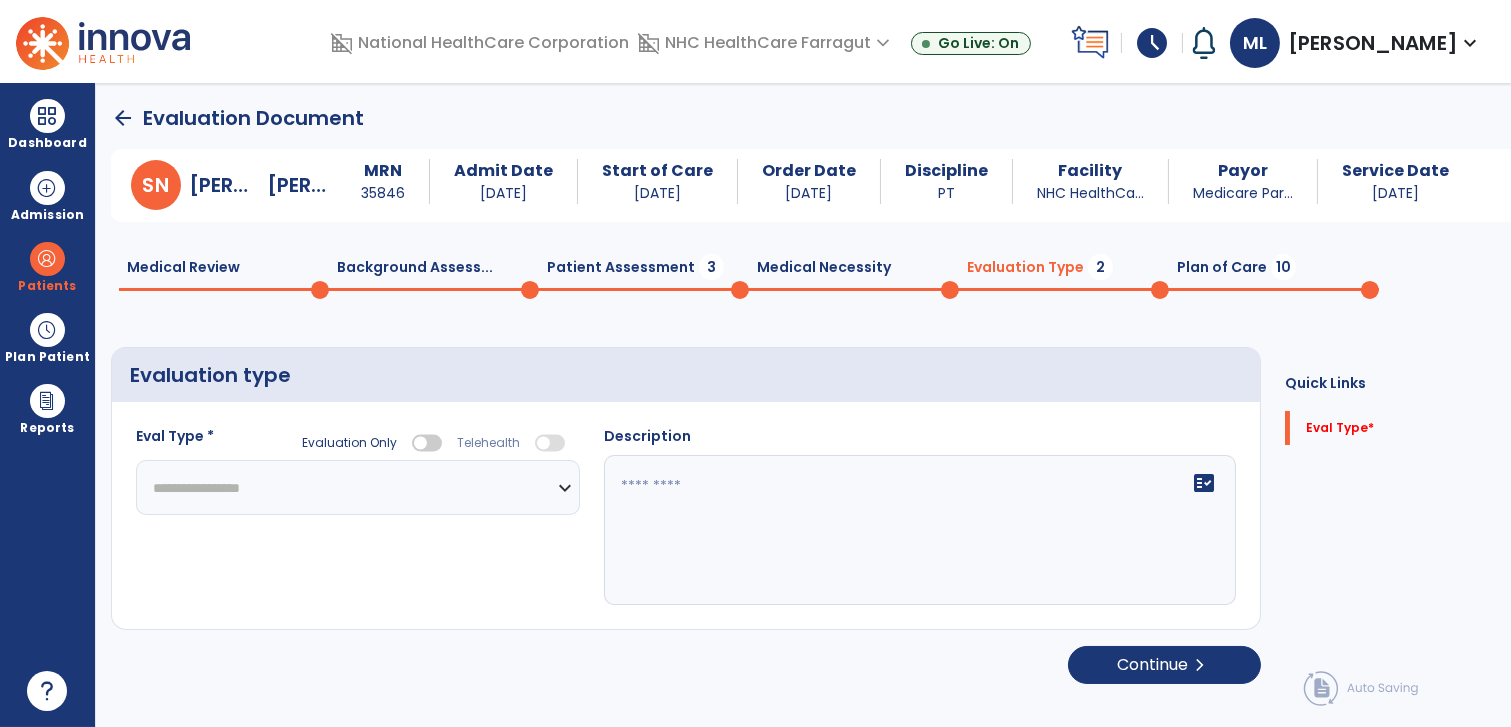 click on "**********" 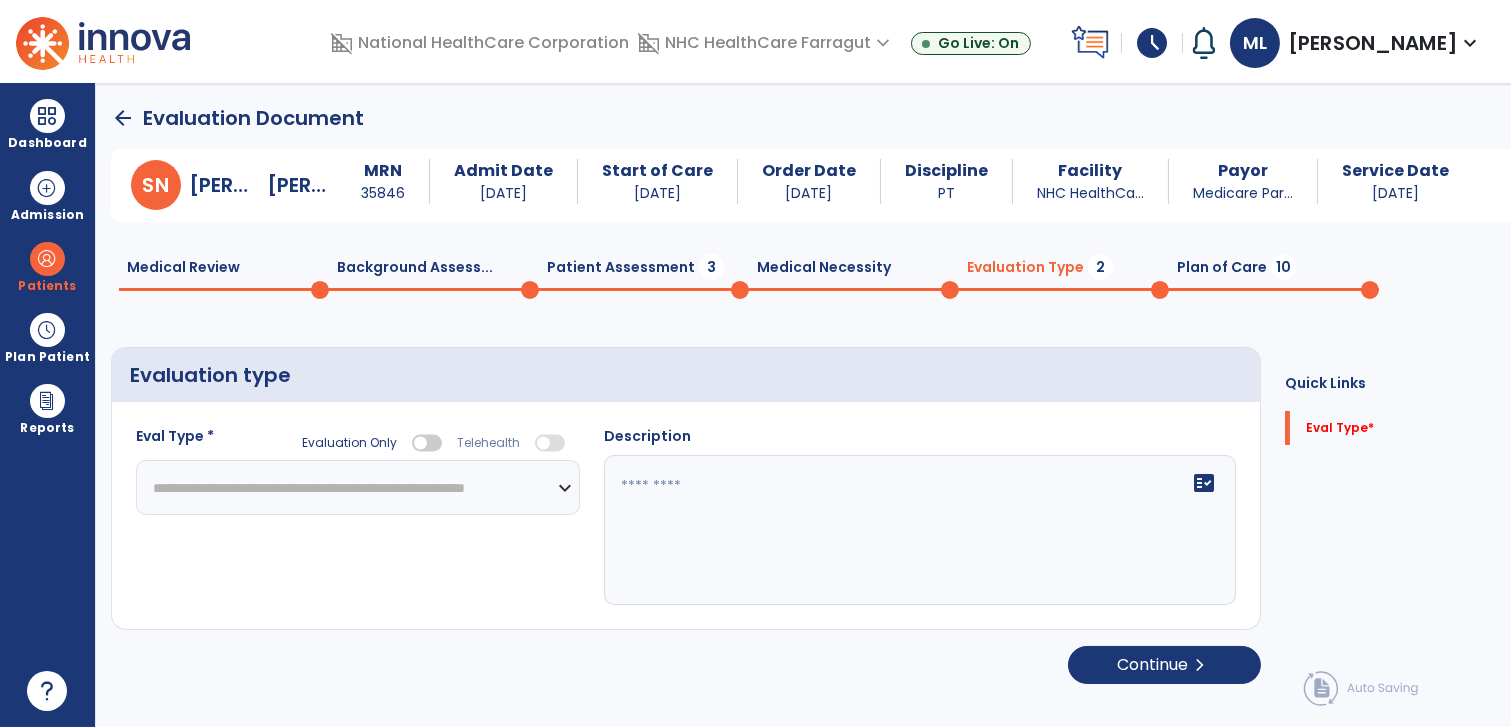 click on "**********" 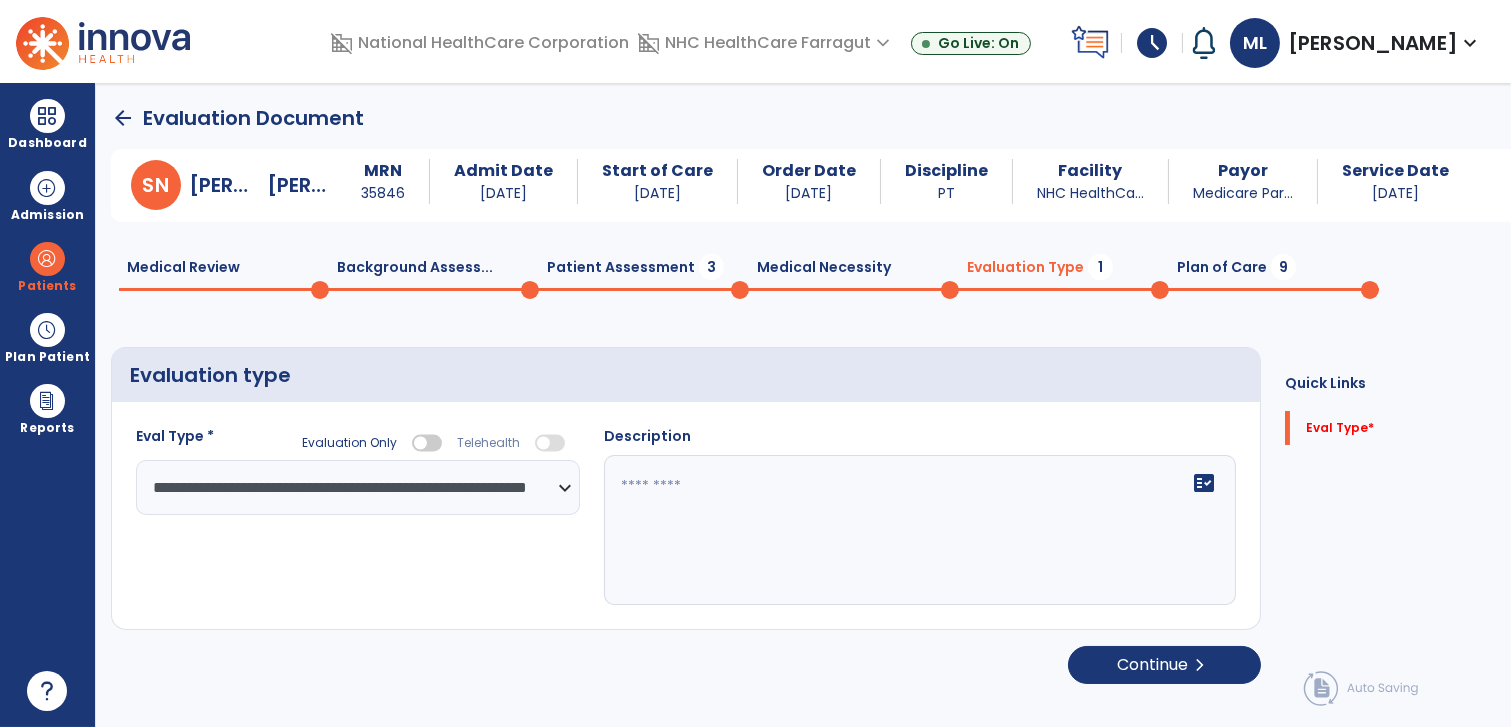 click 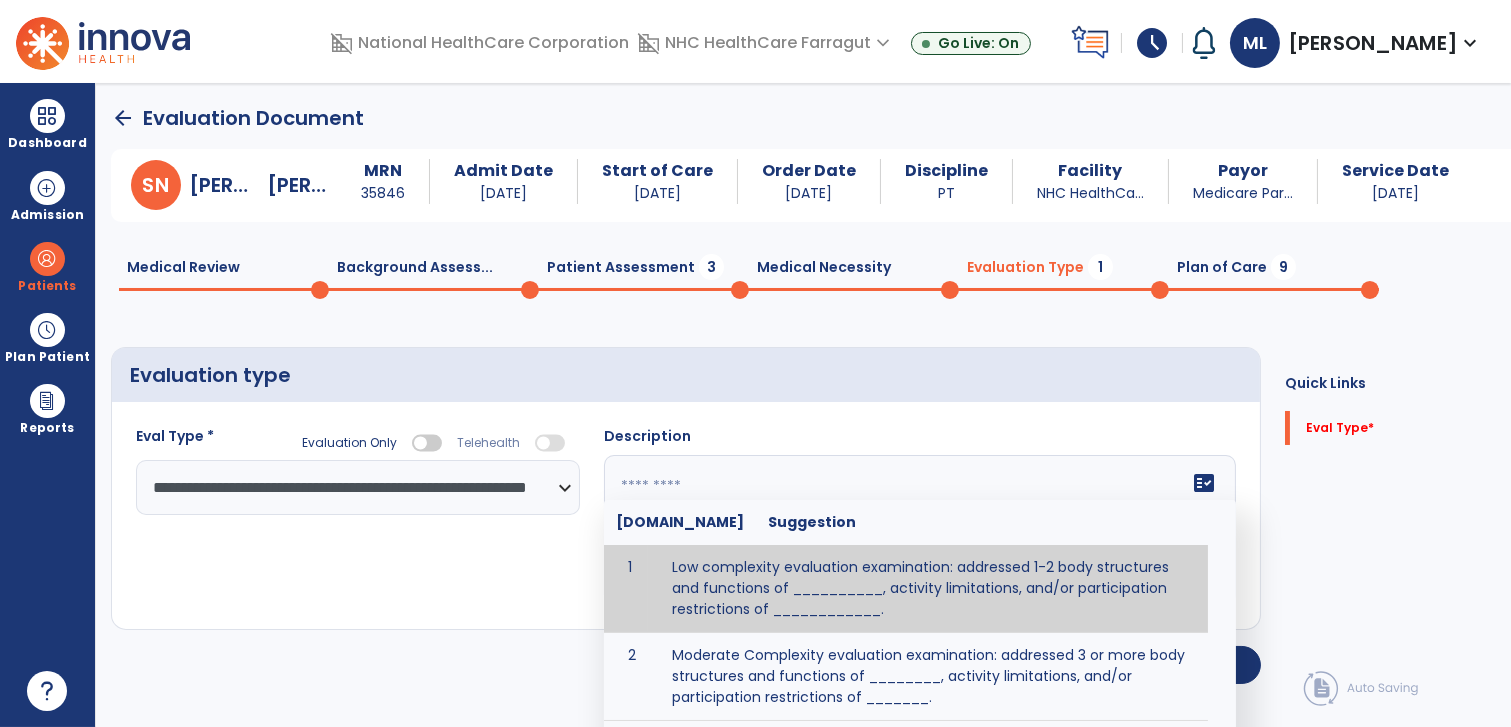 paste on "**********" 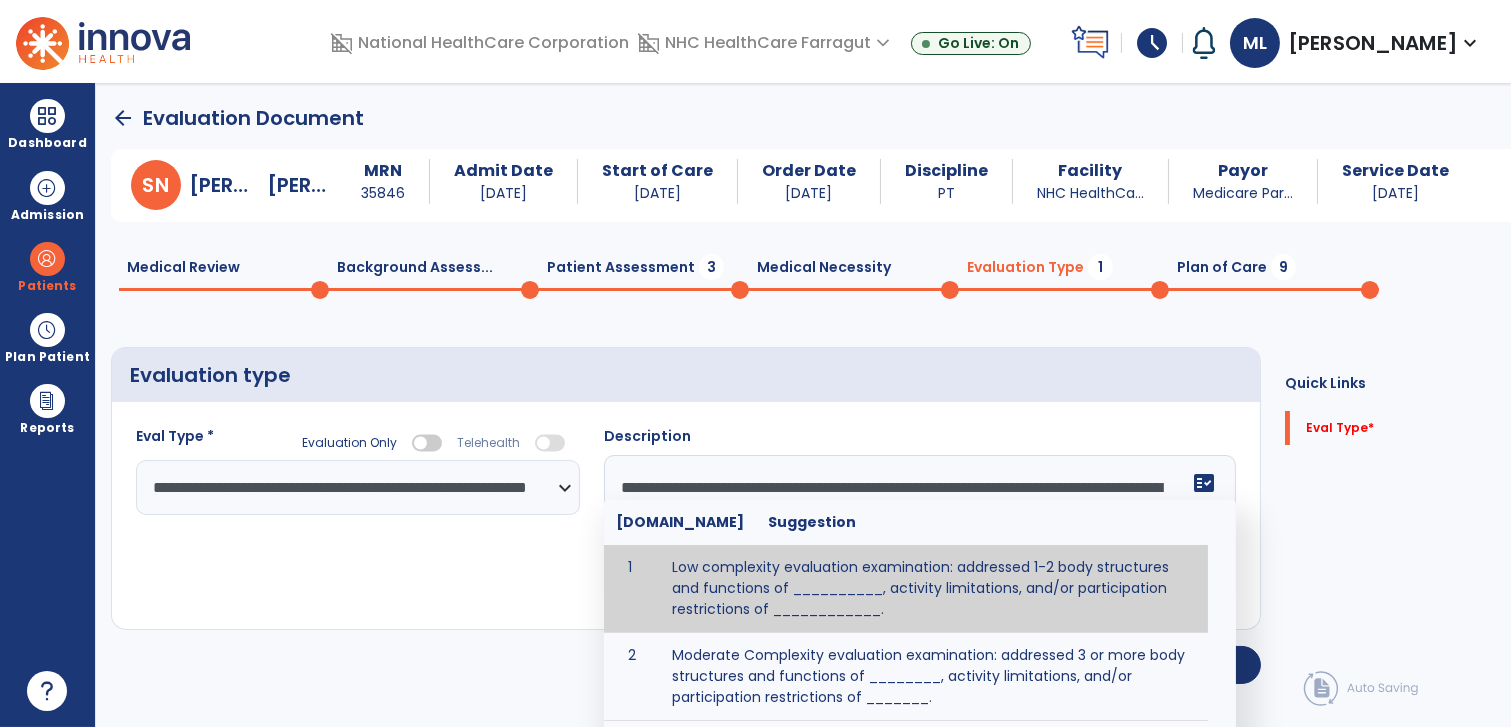 scroll, scrollTop: 111, scrollLeft: 0, axis: vertical 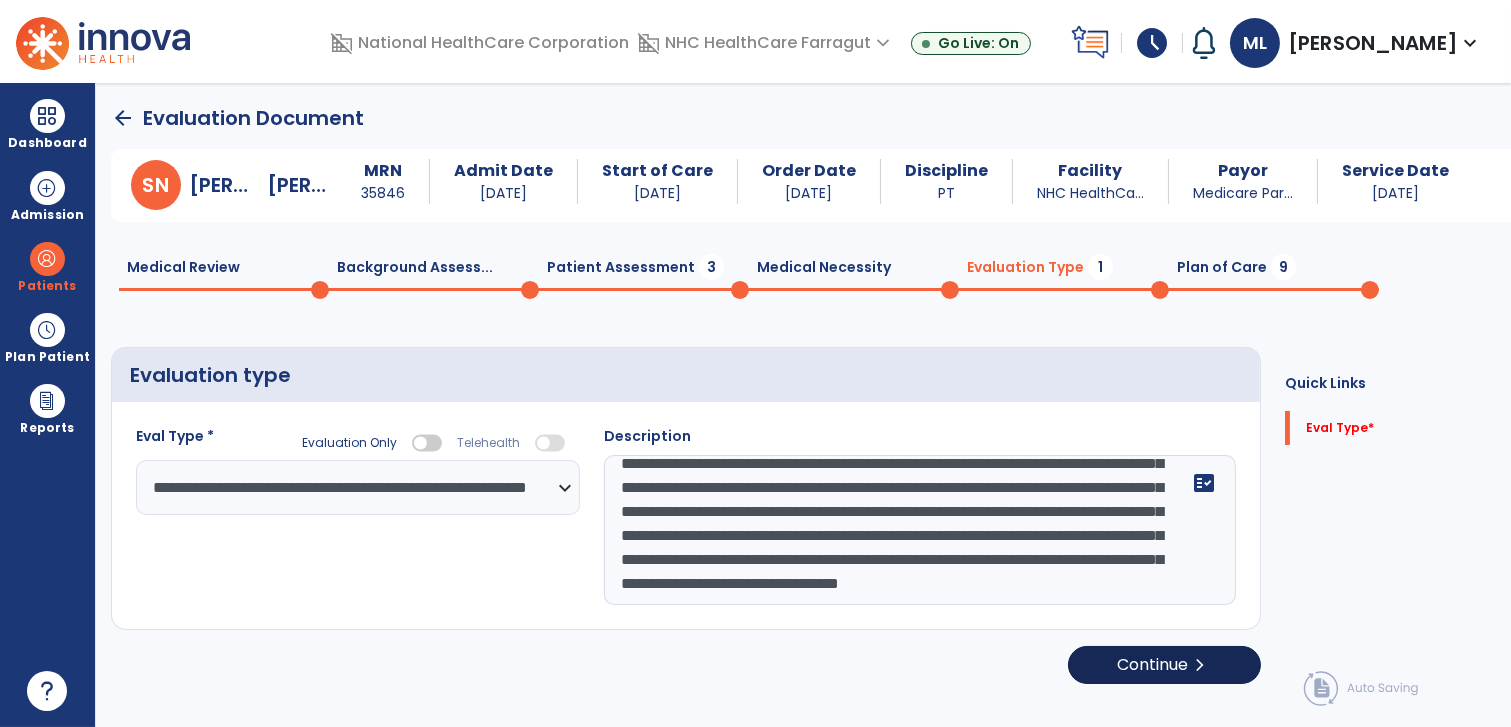 type on "**********" 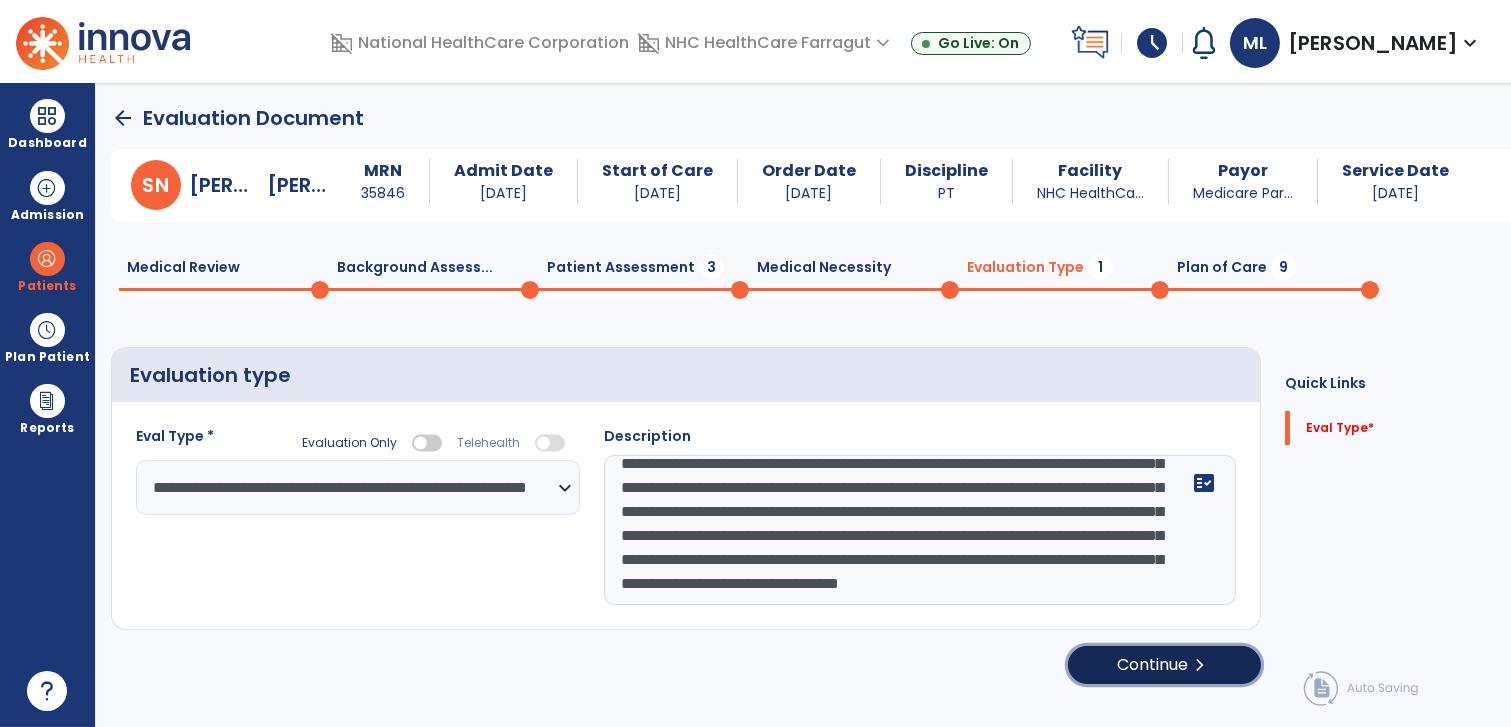 click on "Continue  chevron_right" 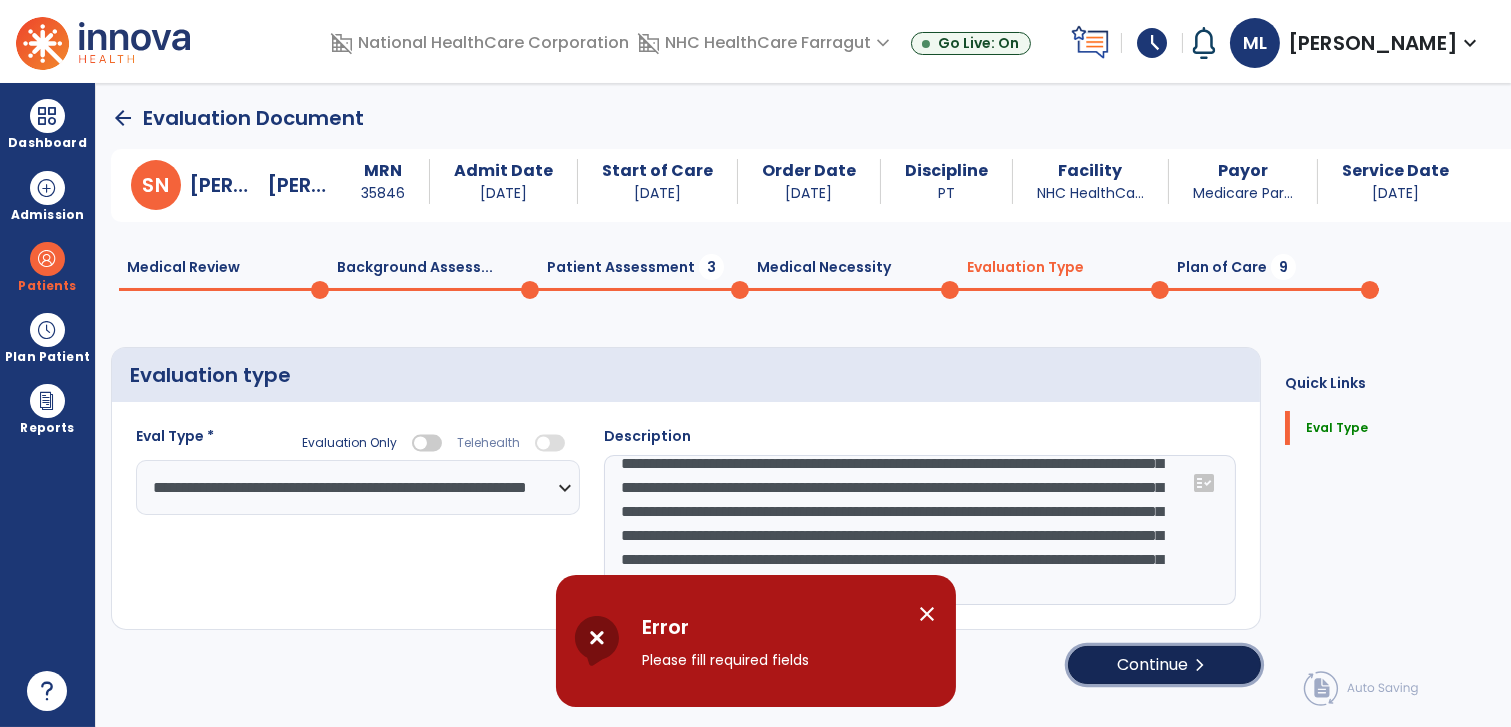 click on "Continue  chevron_right" 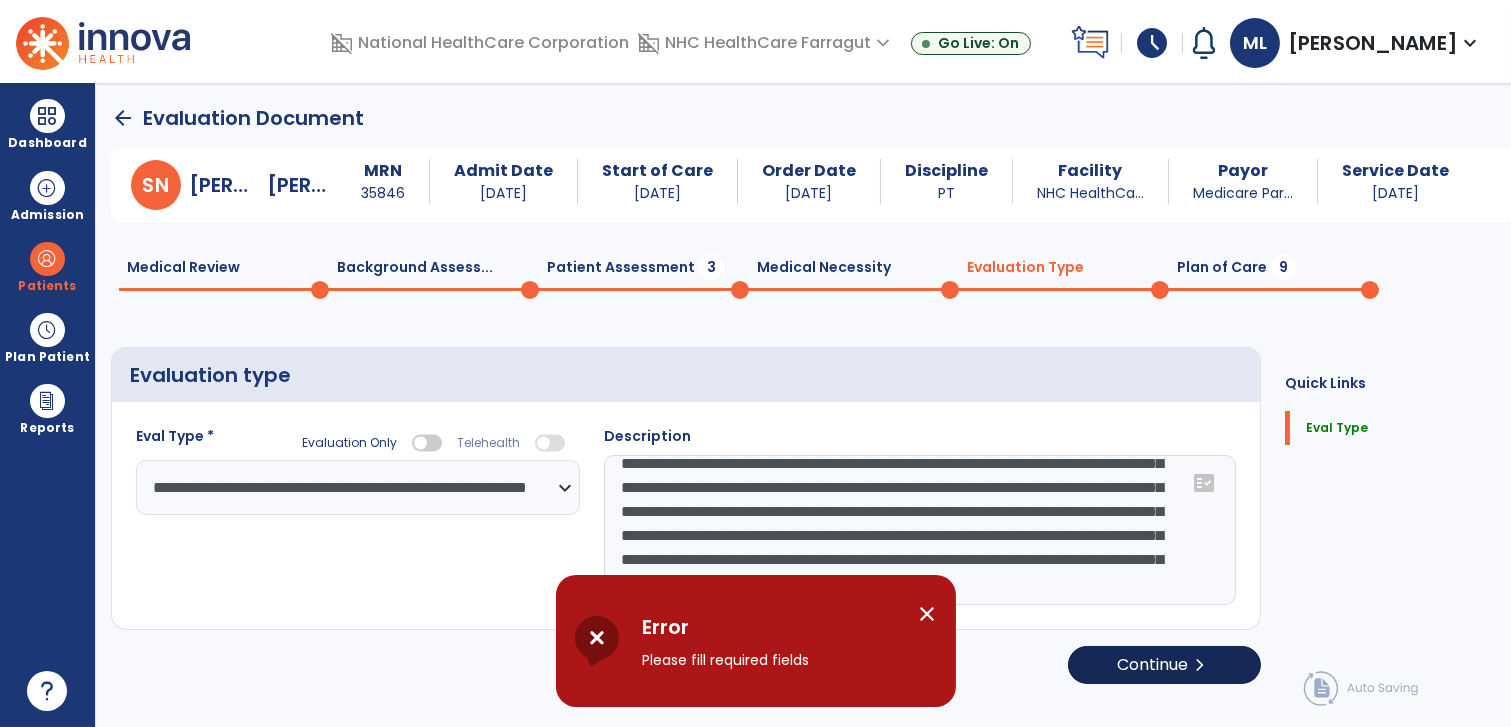 select on "*****" 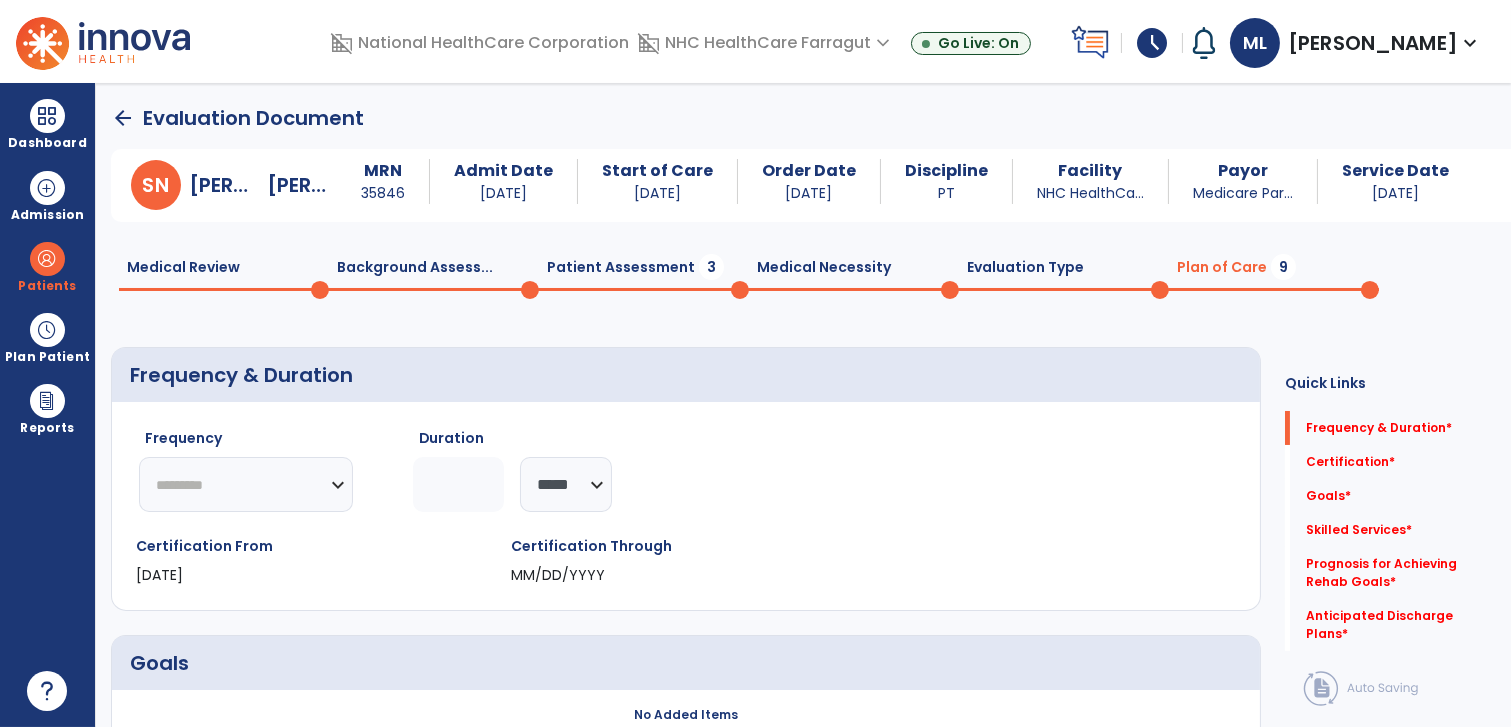 click on "Plan of Care  9" 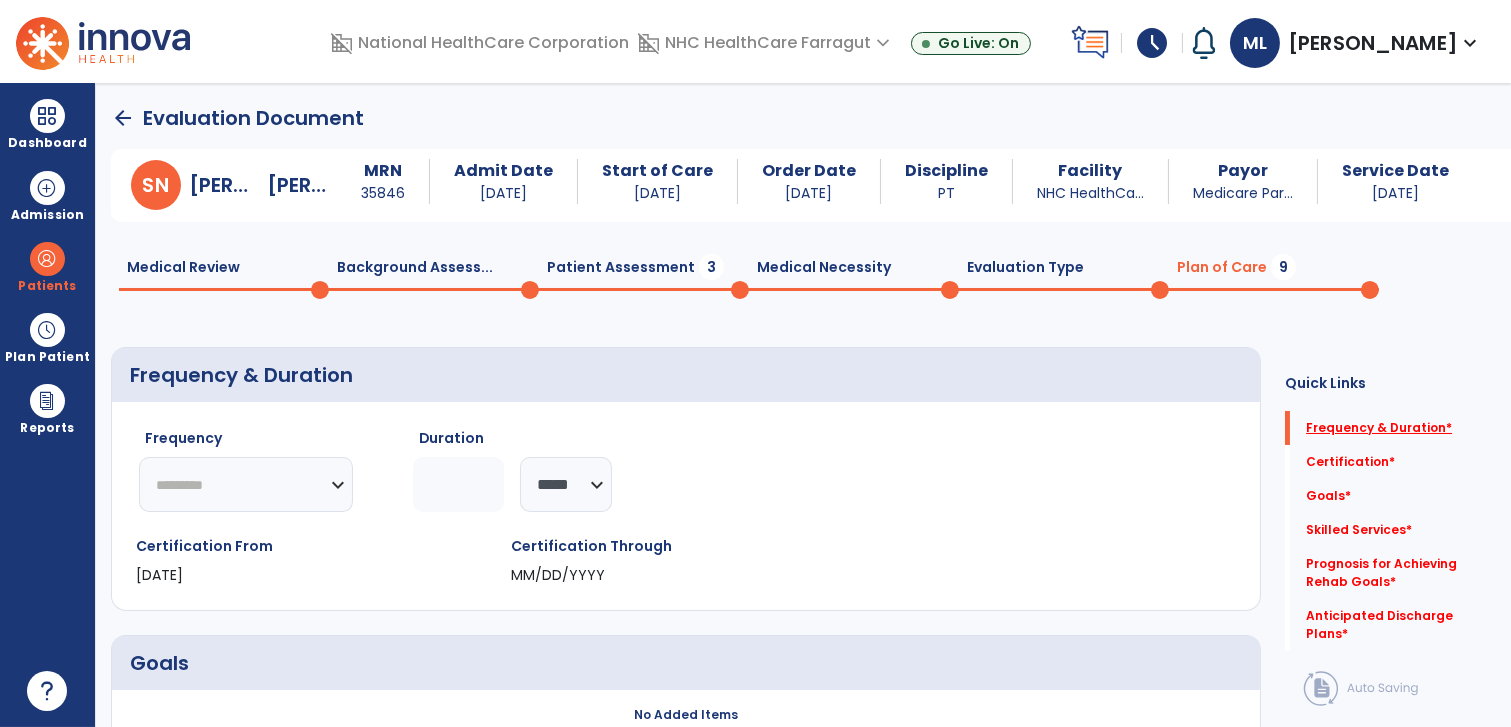 click on "Frequency & Duration   *" 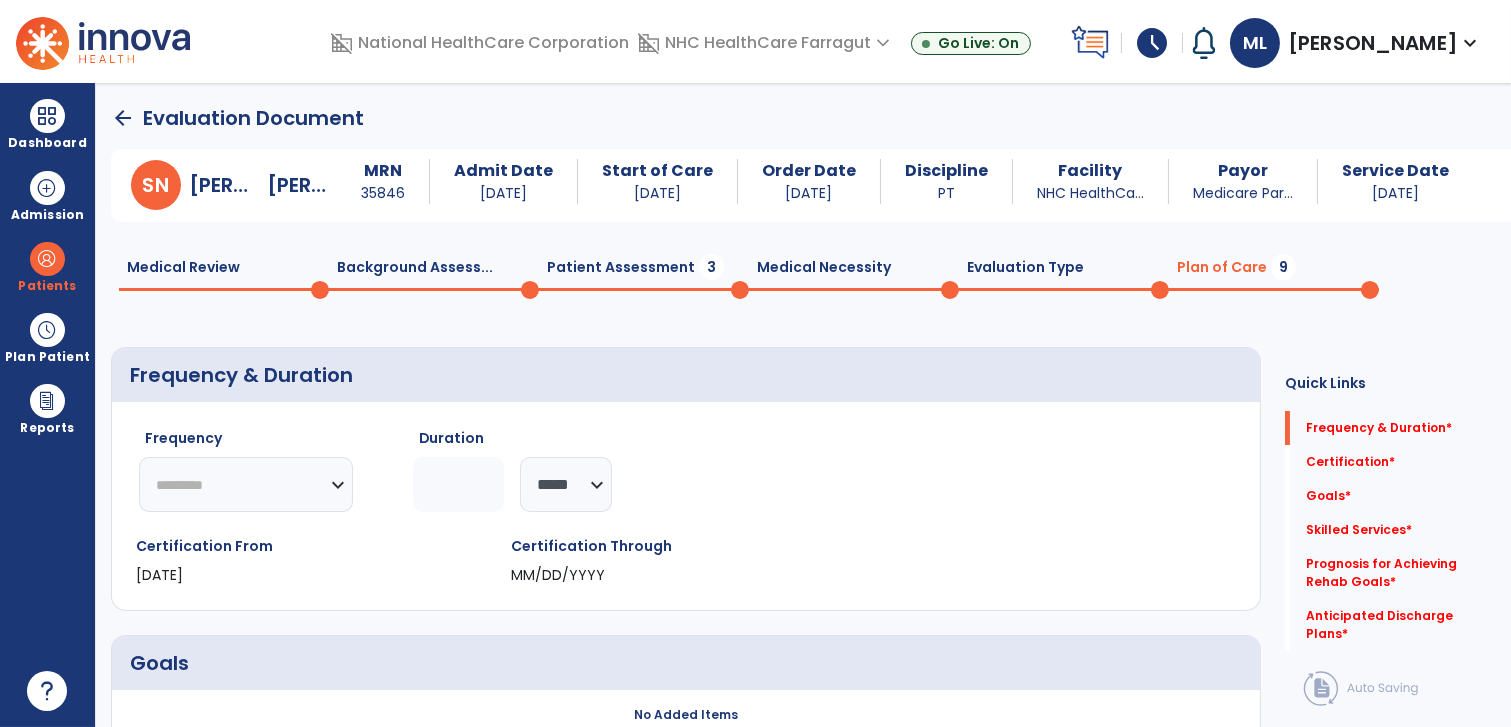 click on "********* ** ** ** ** ** ** **" 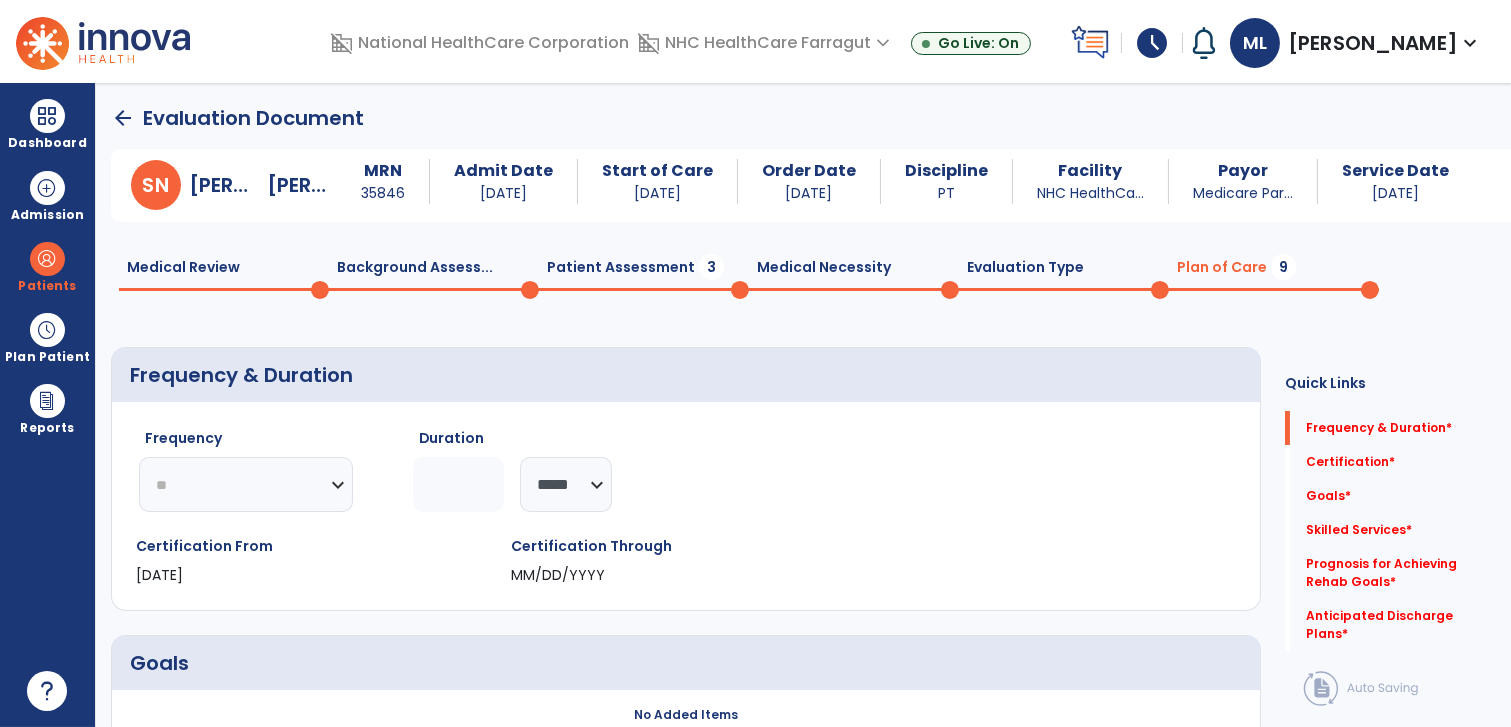 click on "********* ** ** ** ** ** ** **" 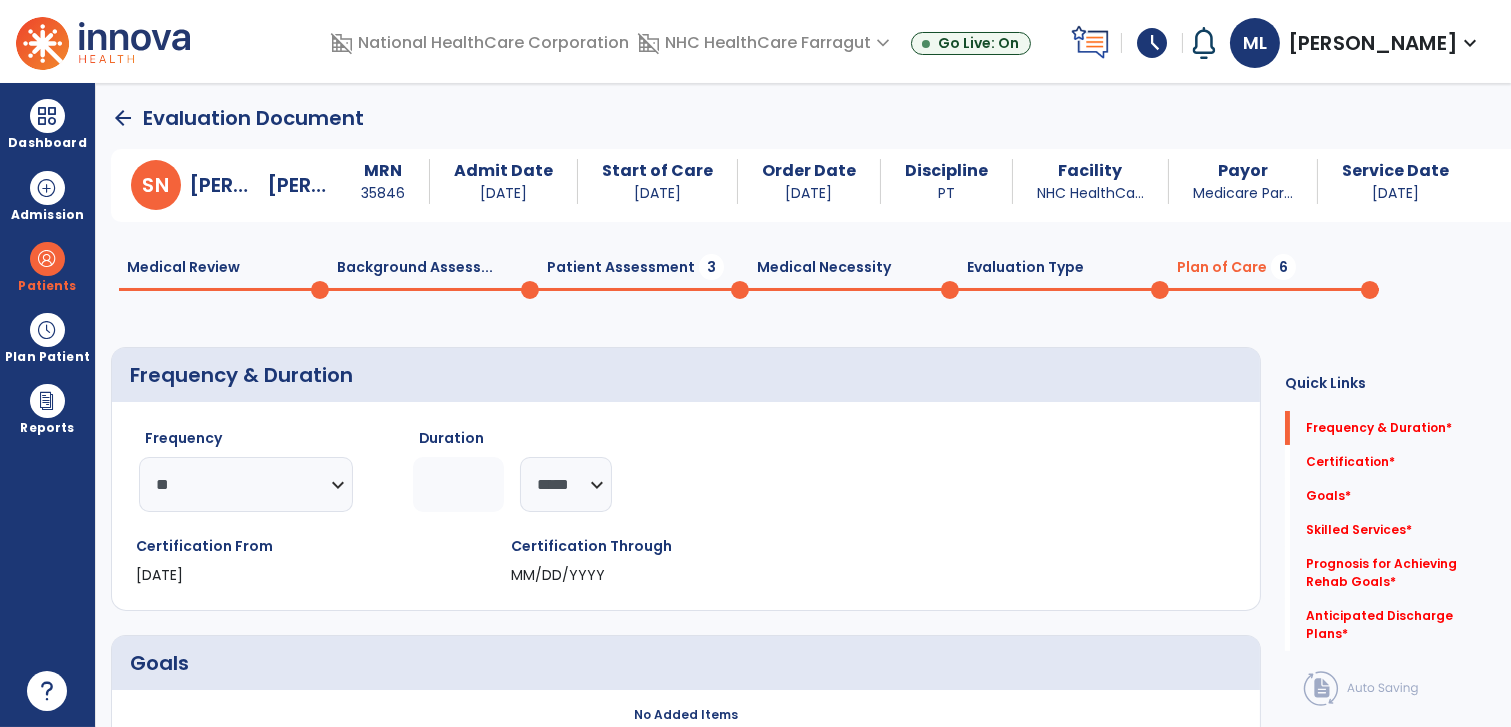 click on "********* ** ** ** ** ** ** **" 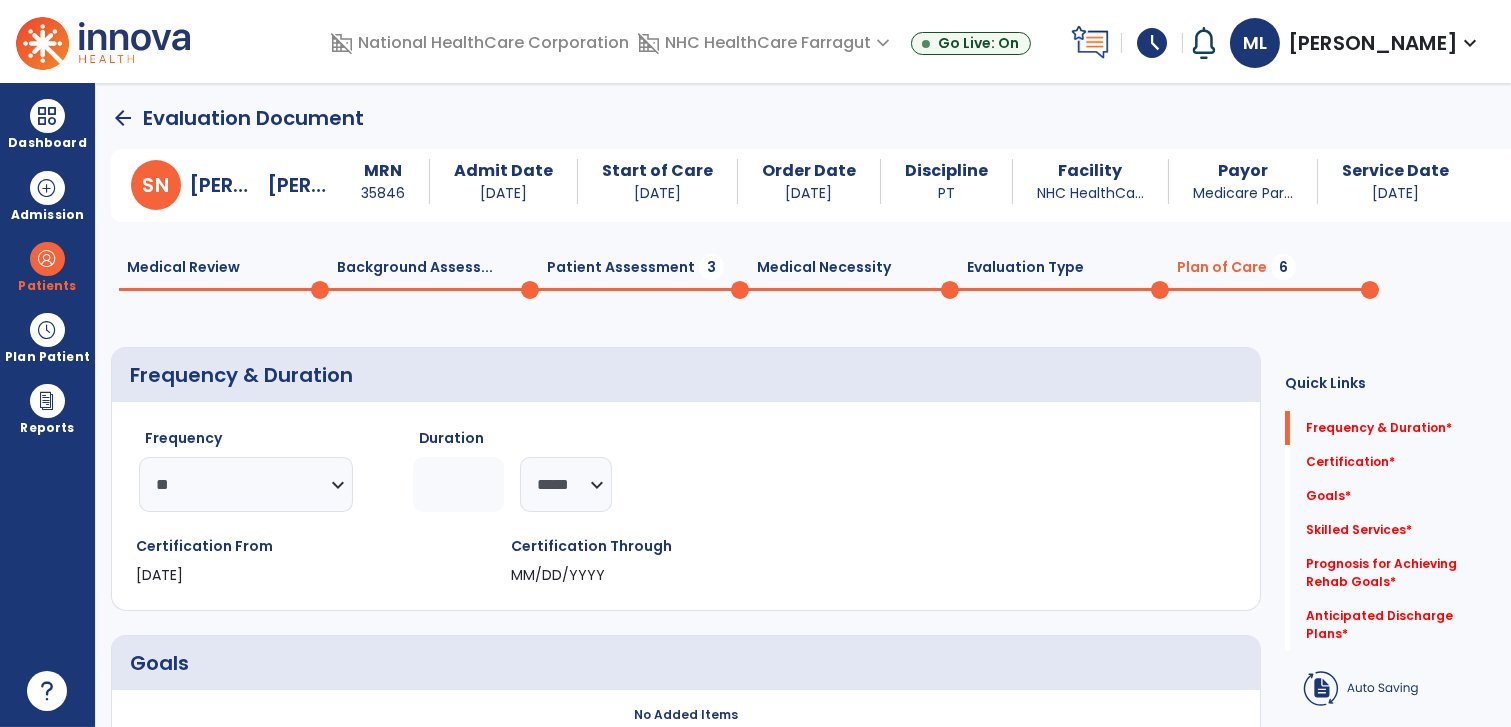 click 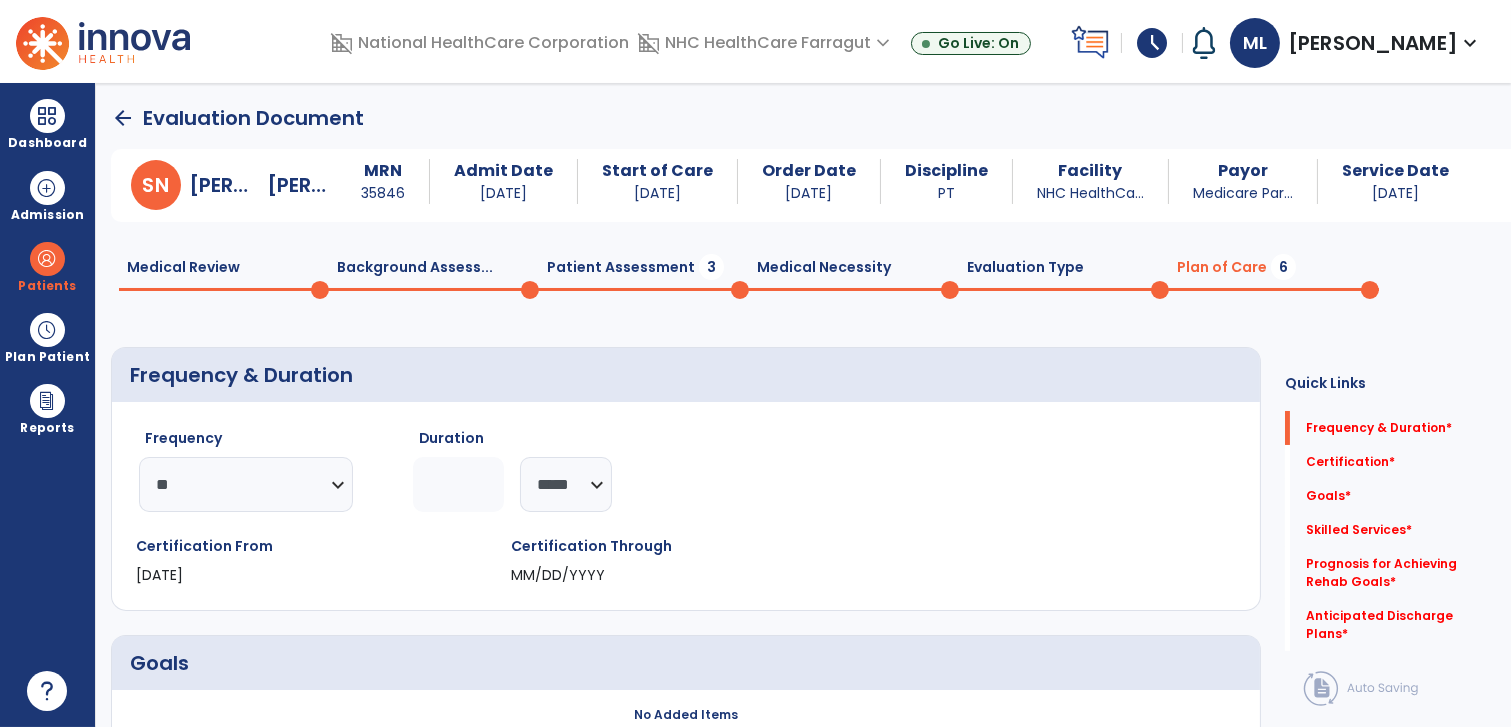 type on "**" 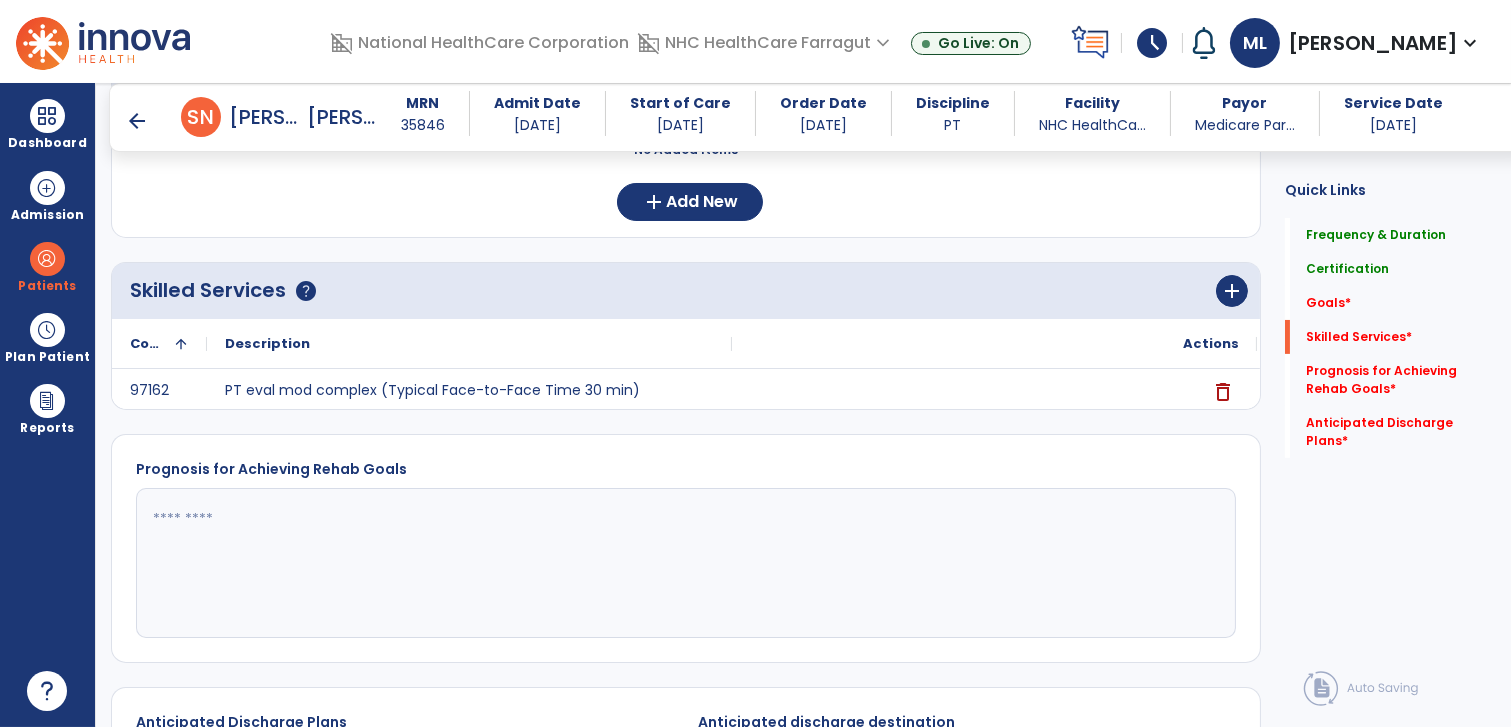scroll, scrollTop: 555, scrollLeft: 0, axis: vertical 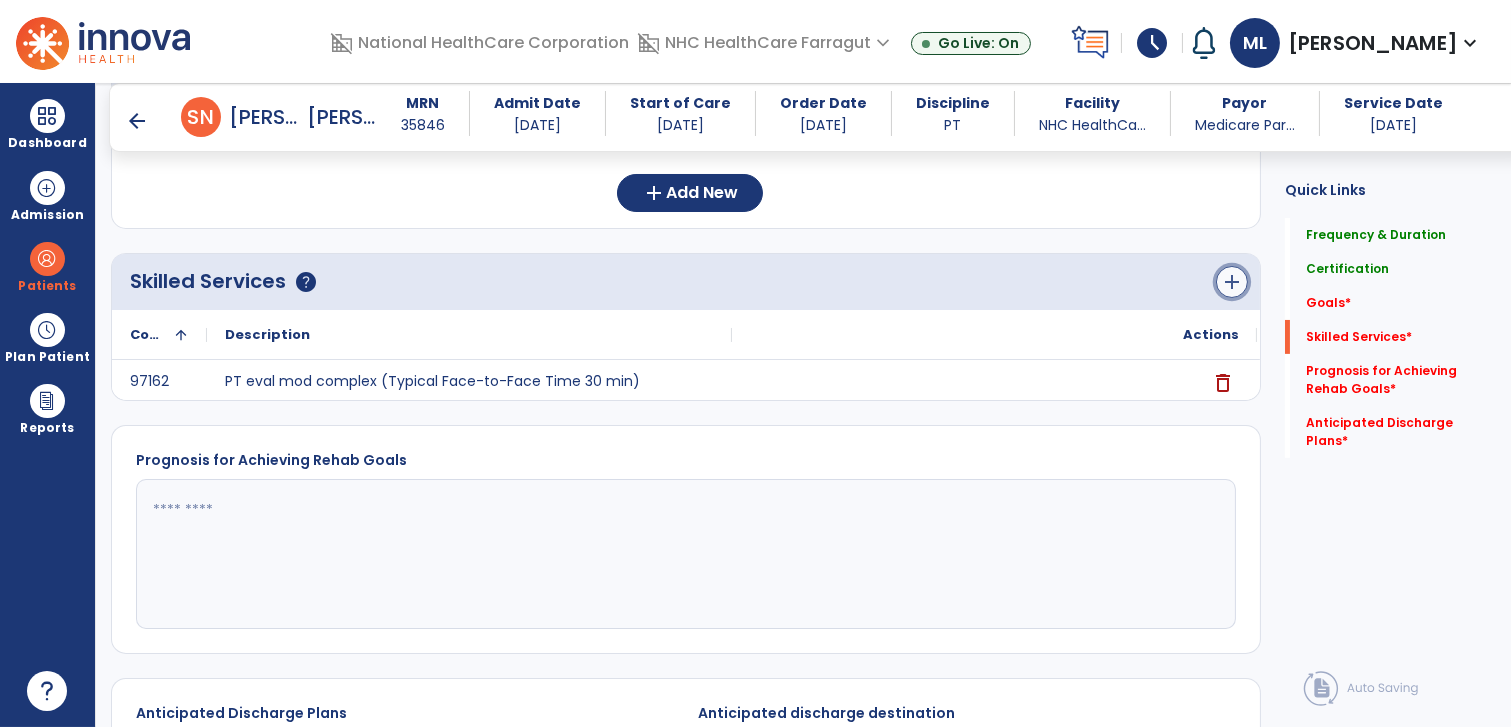 click on "add" 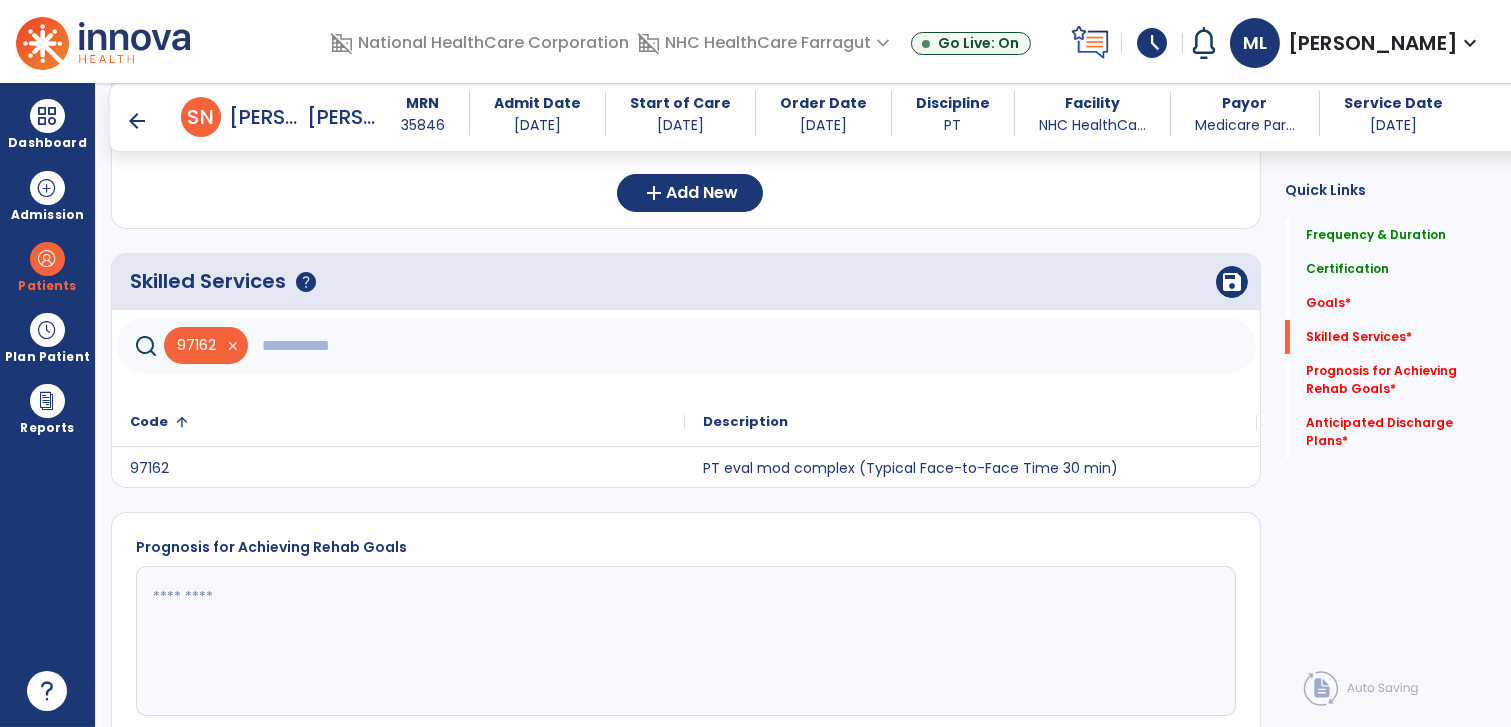 click 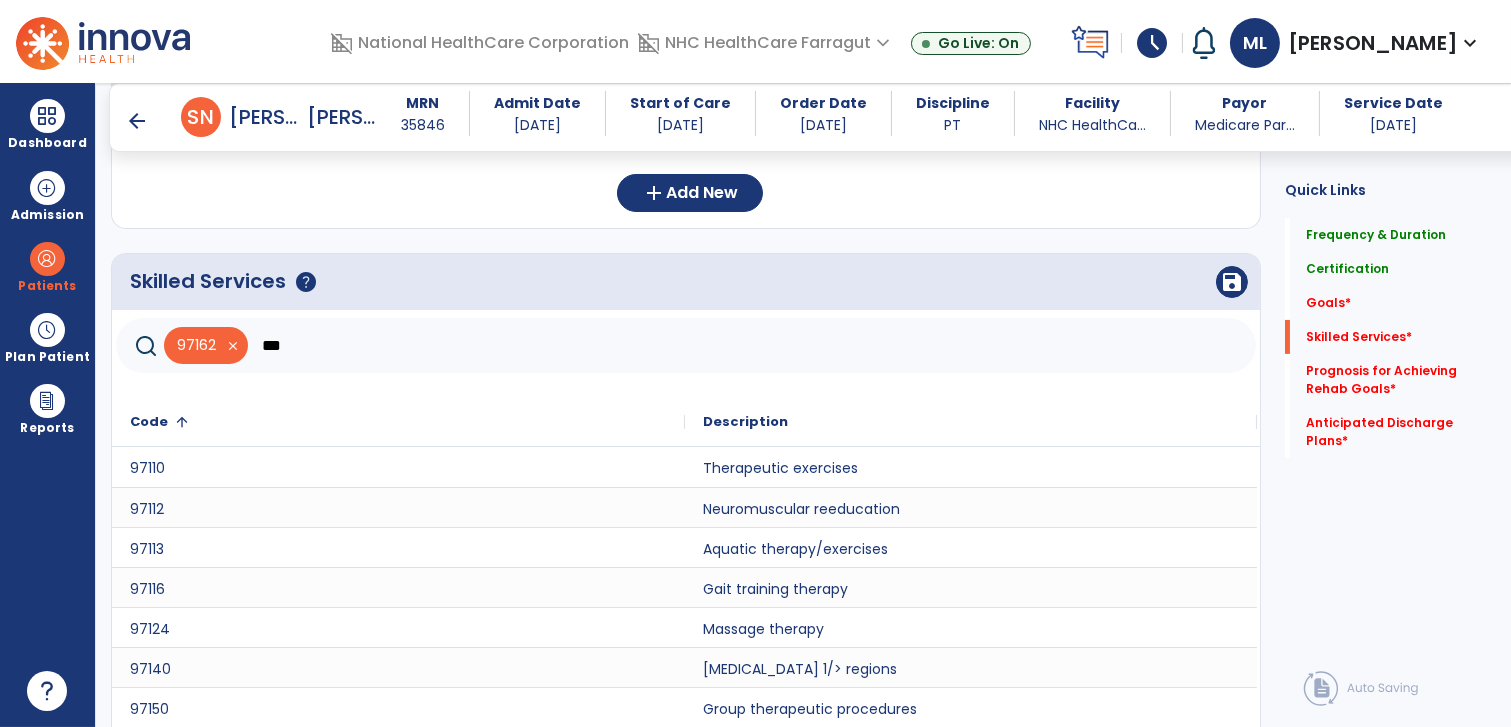 scroll, scrollTop: 720, scrollLeft: 0, axis: vertical 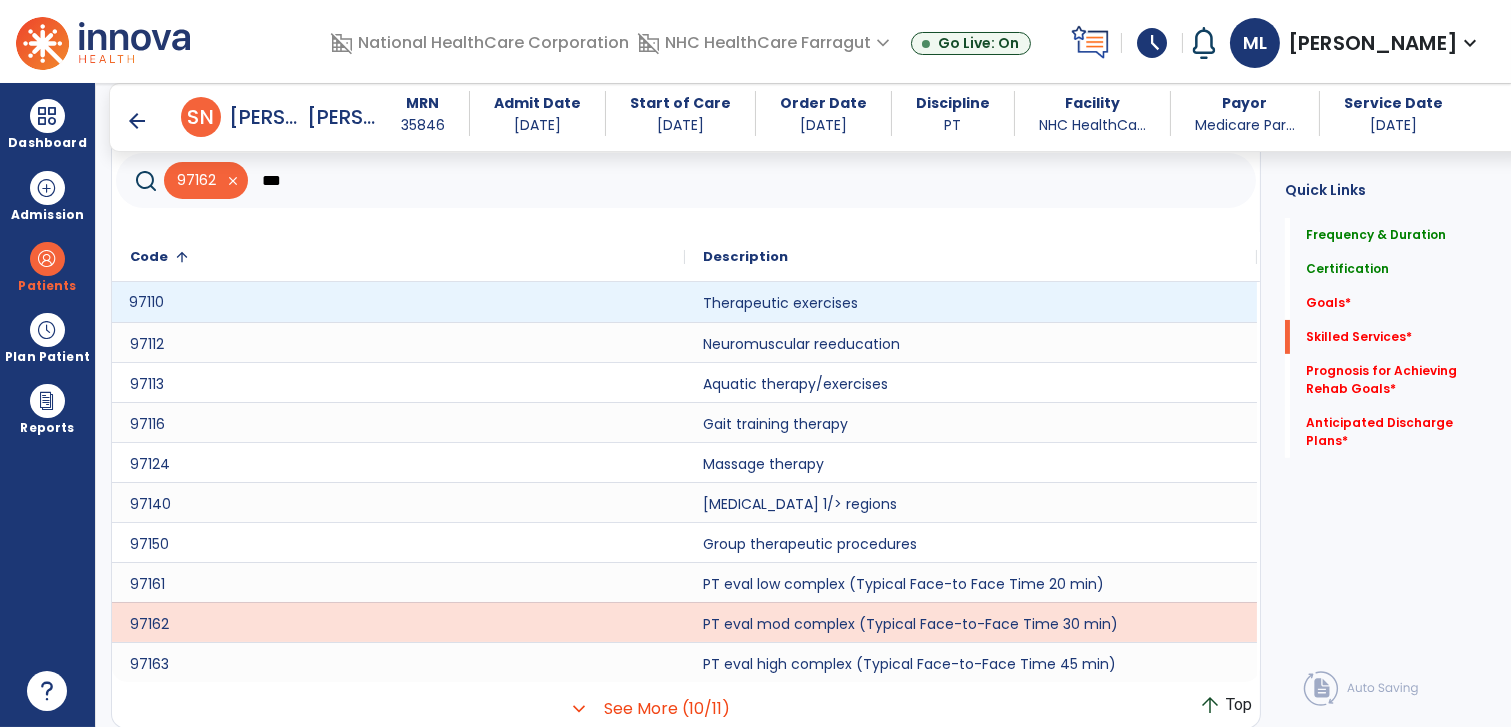 click on "97110" 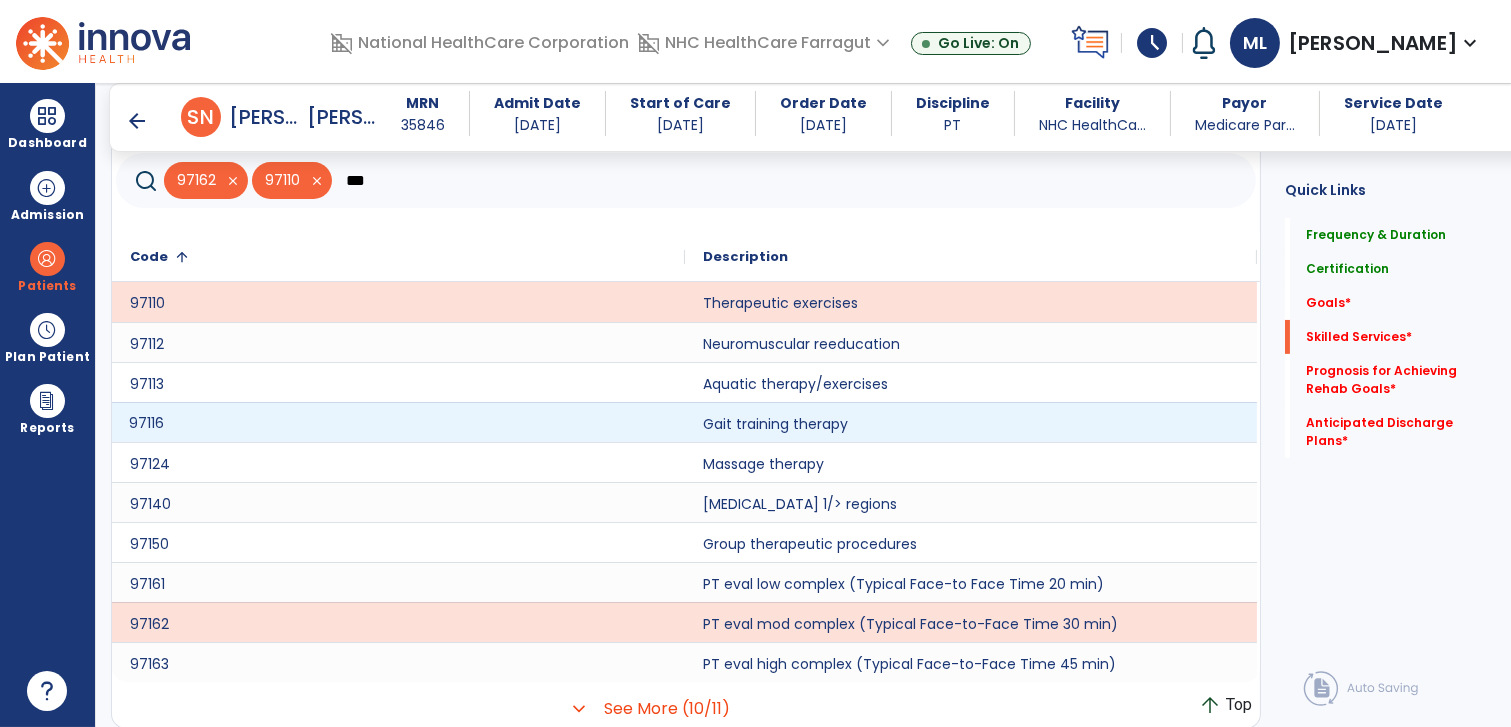 click on "97116" 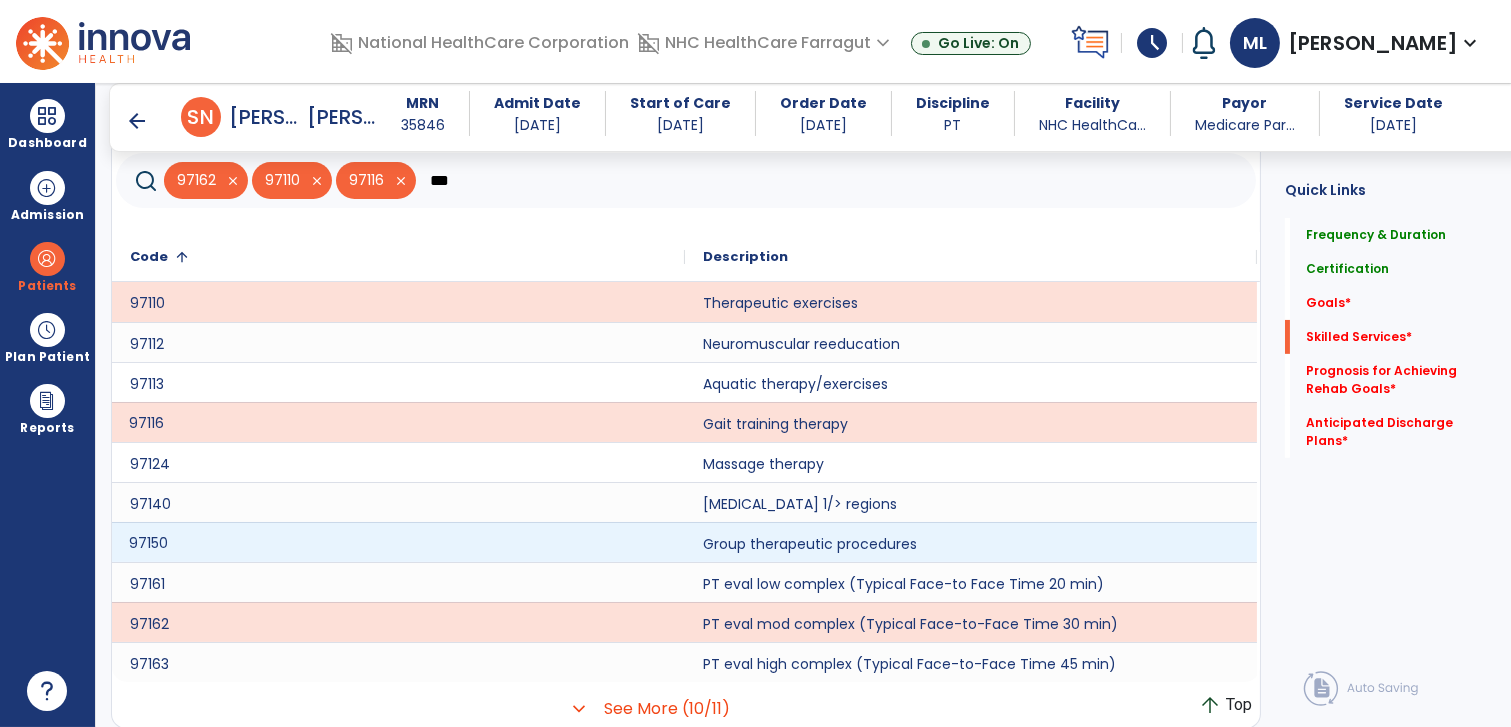 click on "97150" 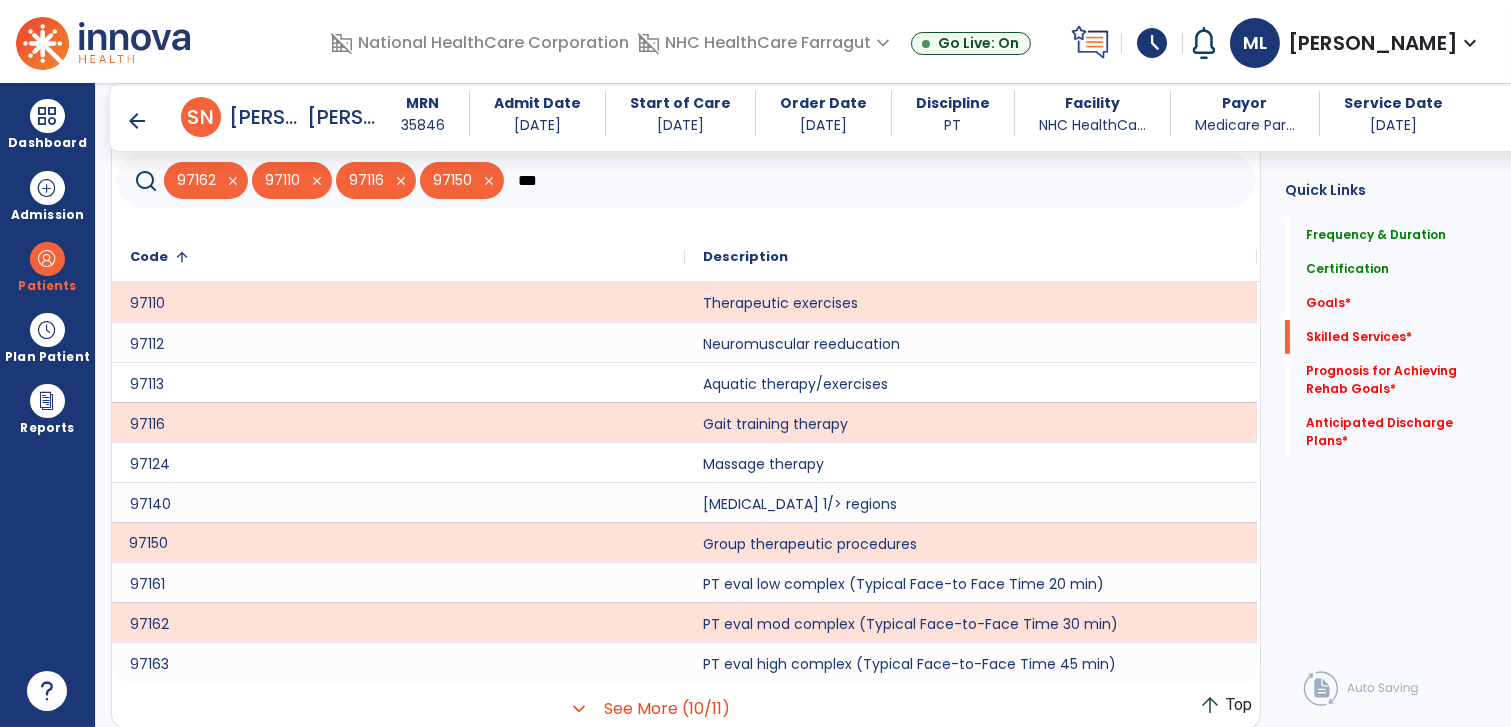 click on "***" 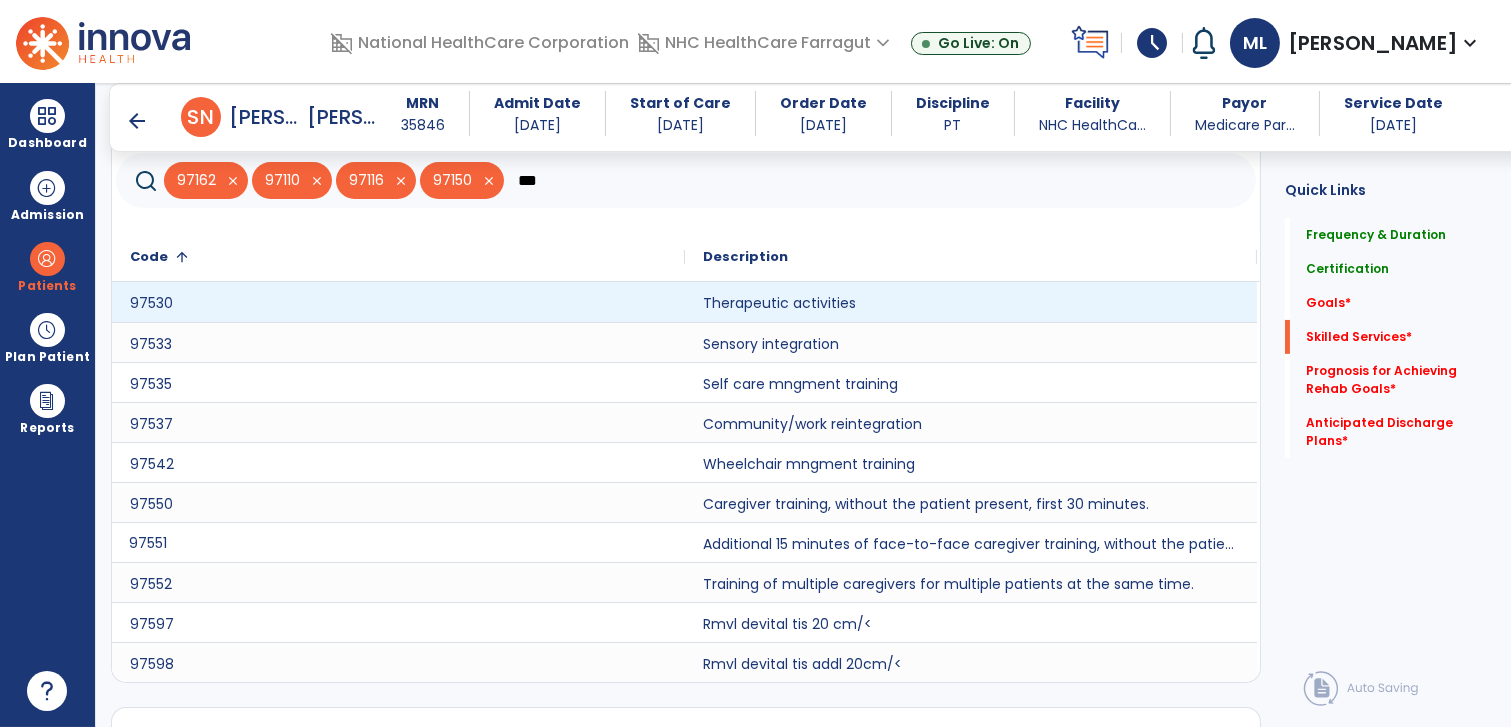 type on "***" 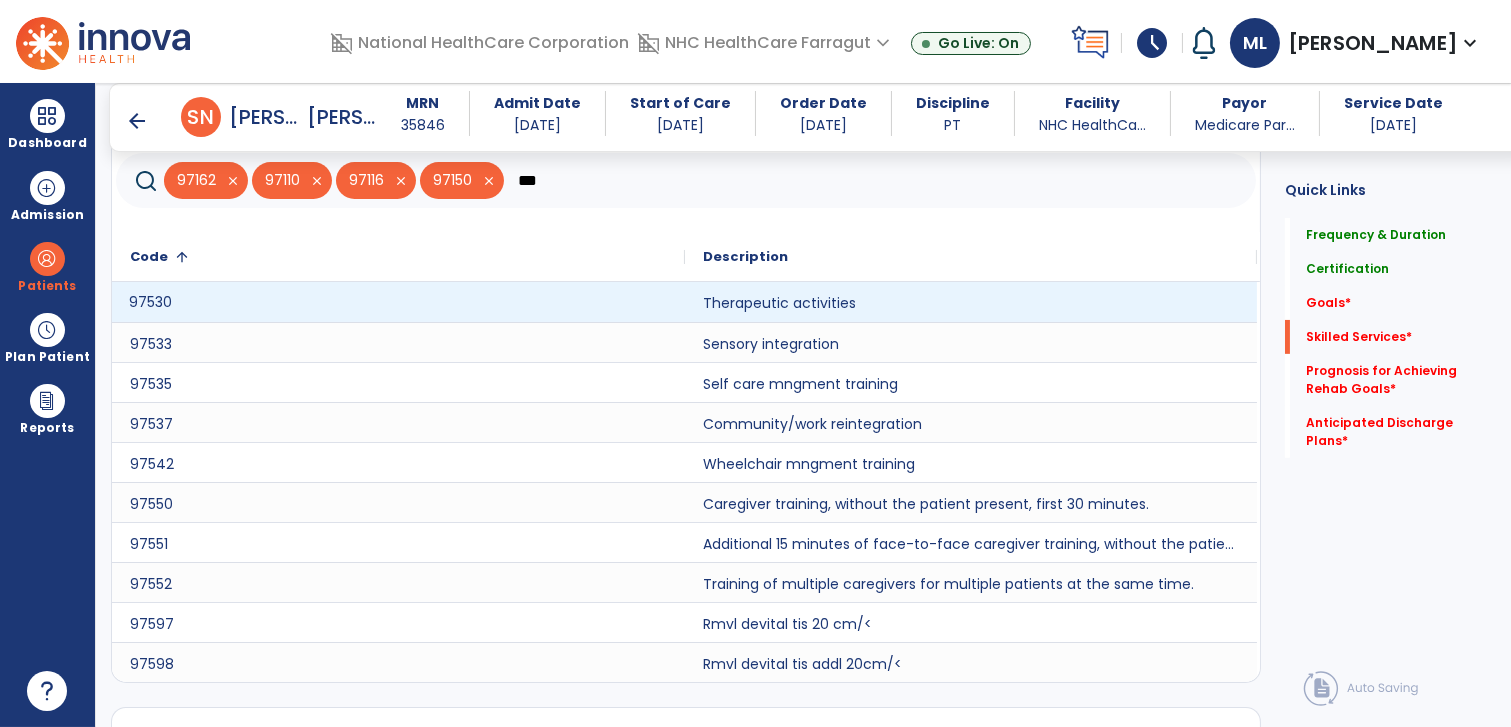 click on "97530" 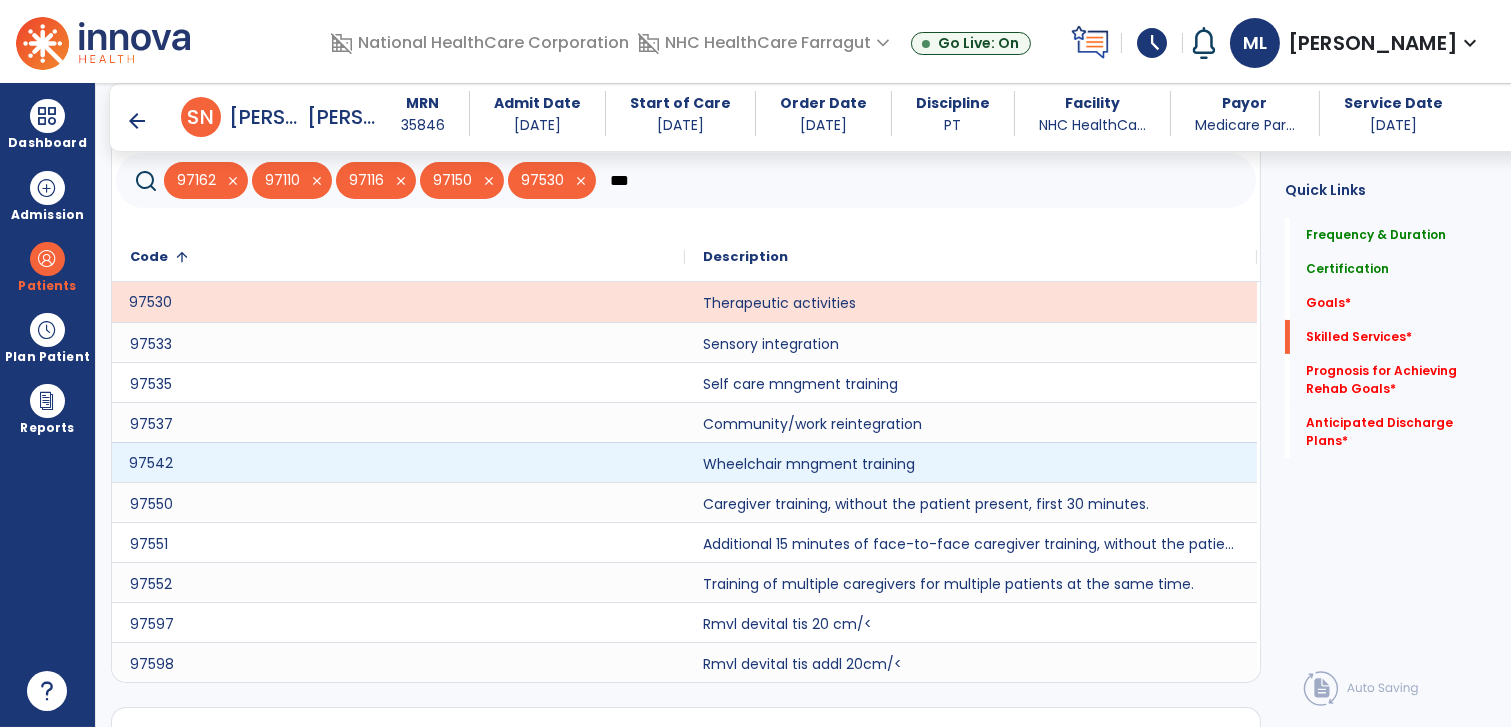 click on "97542" 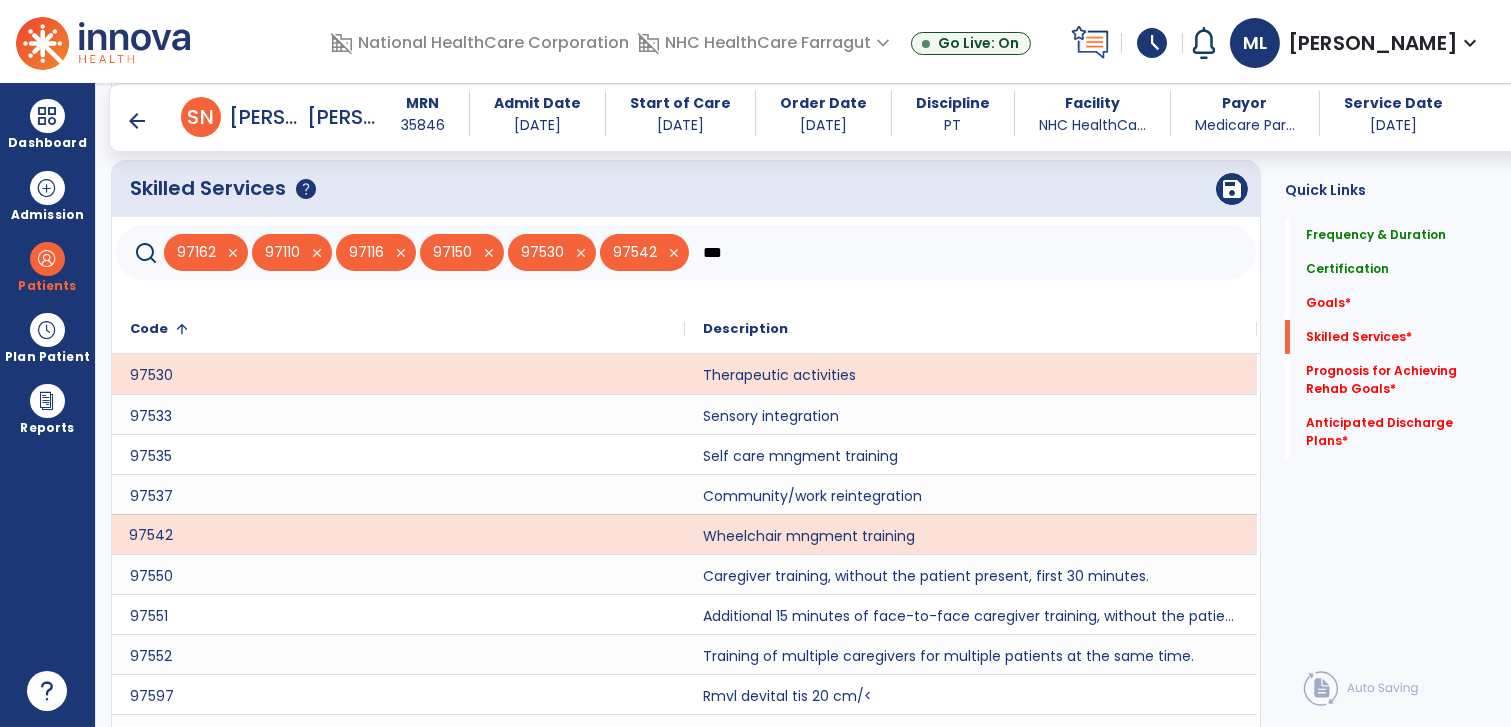scroll, scrollTop: 609, scrollLeft: 0, axis: vertical 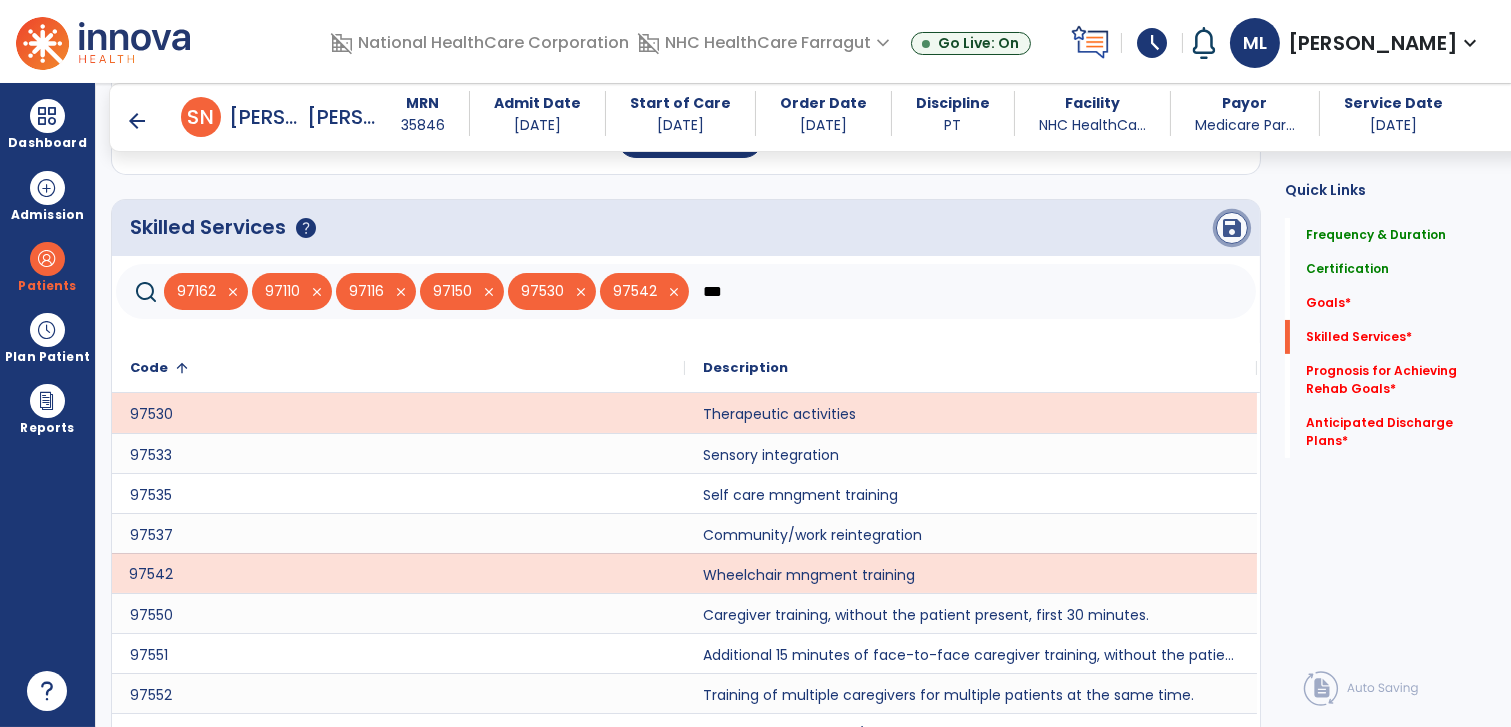 click on "save" 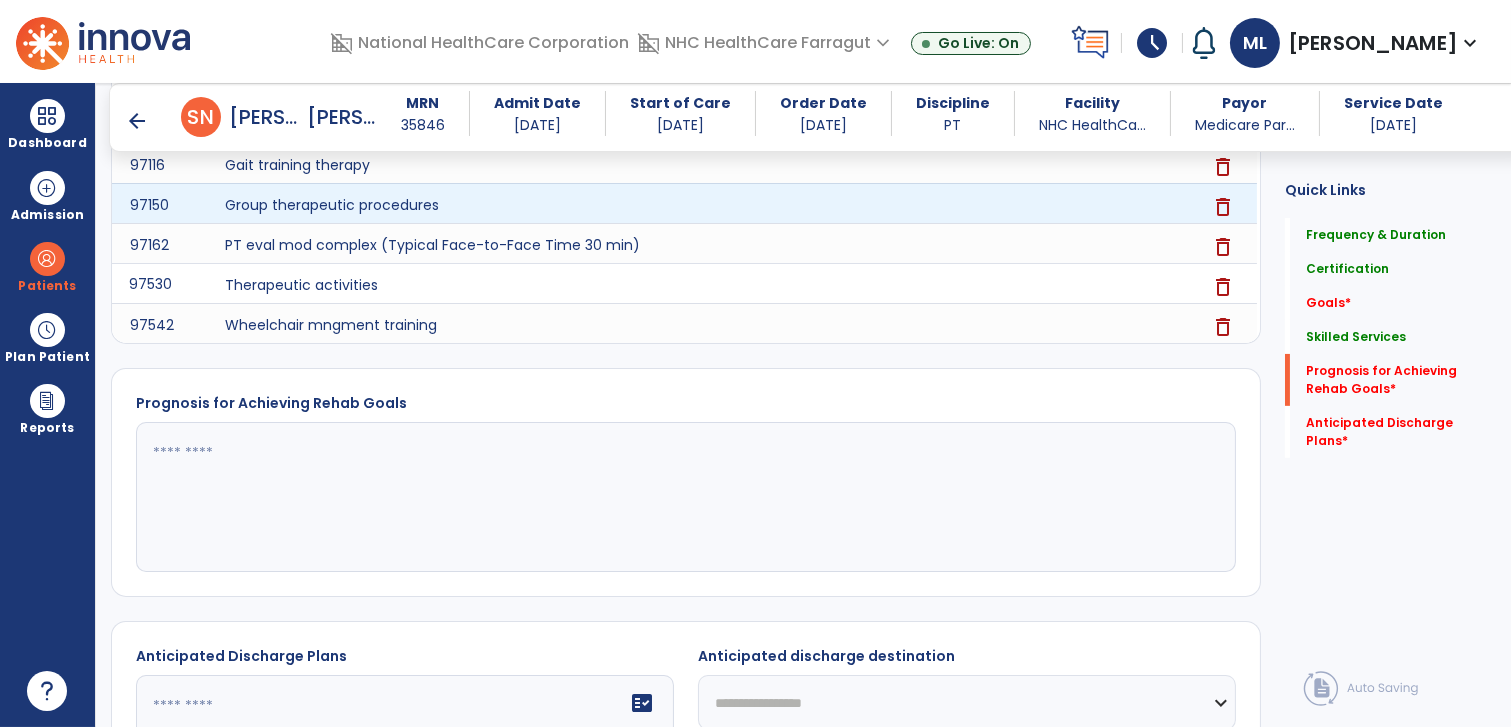 scroll, scrollTop: 943, scrollLeft: 0, axis: vertical 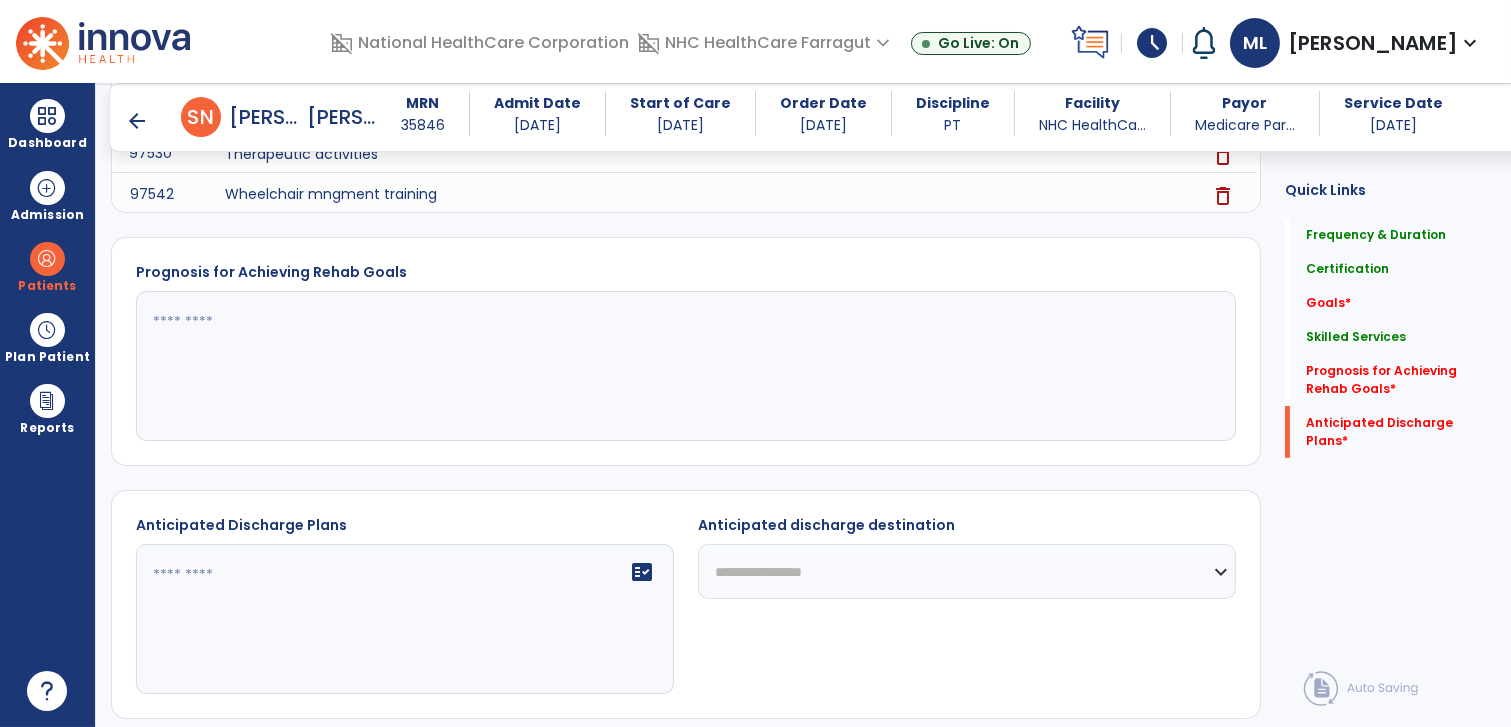 click 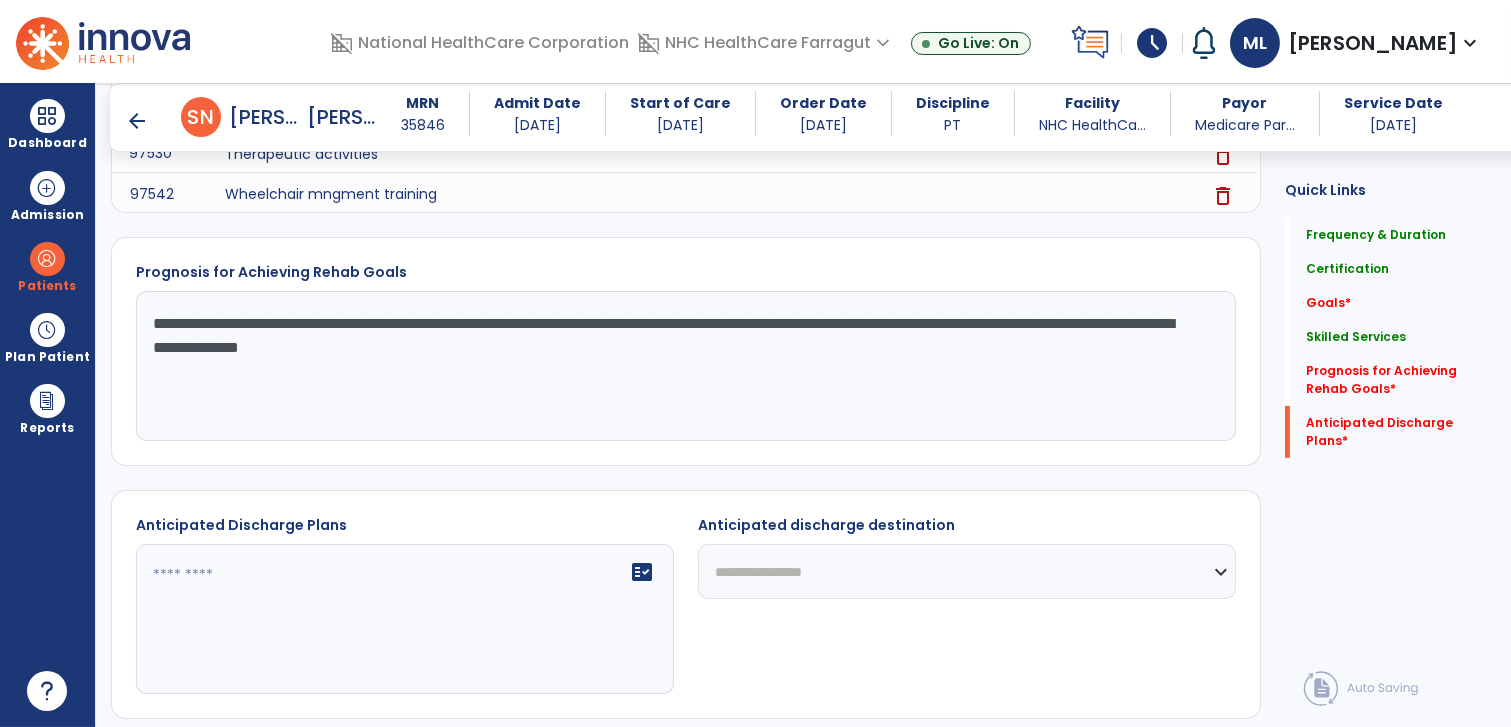 type on "**********" 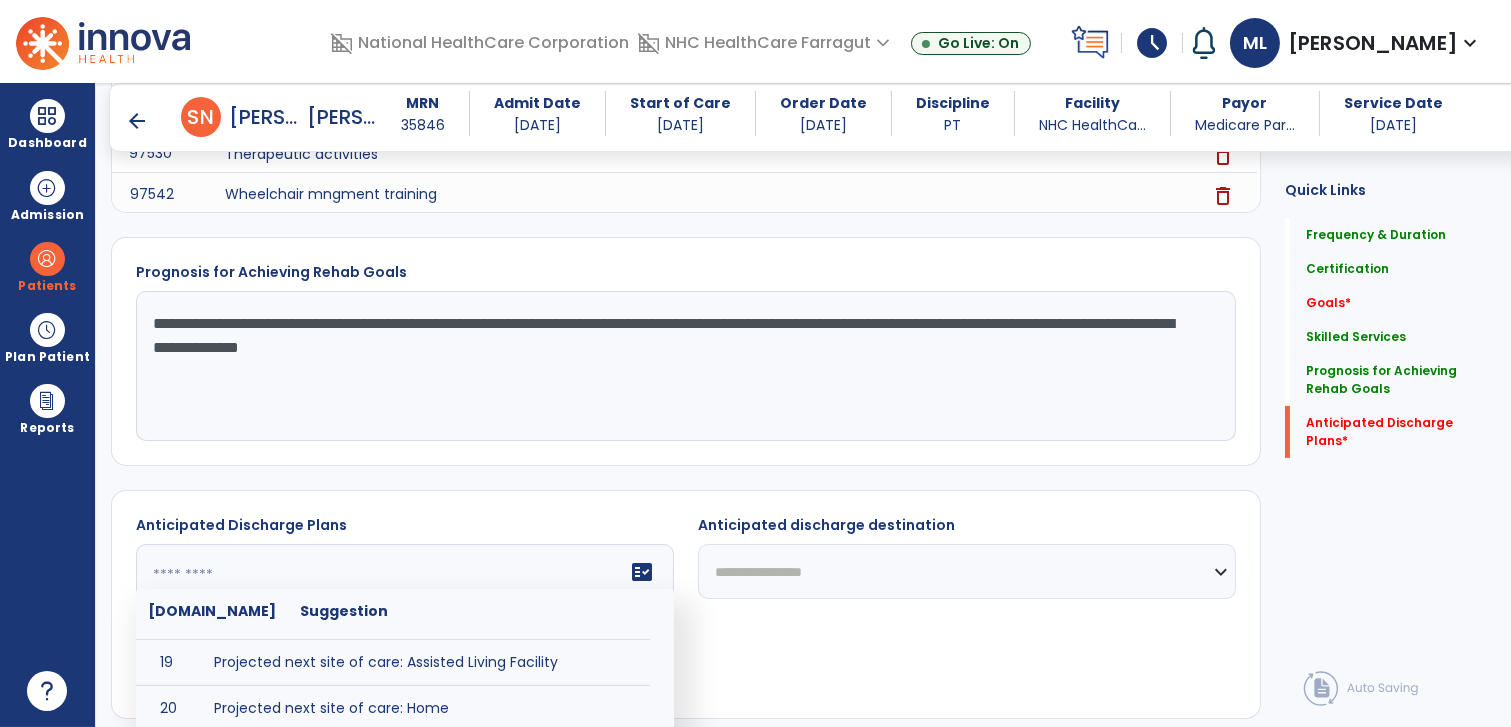 scroll, scrollTop: 1000, scrollLeft: 0, axis: vertical 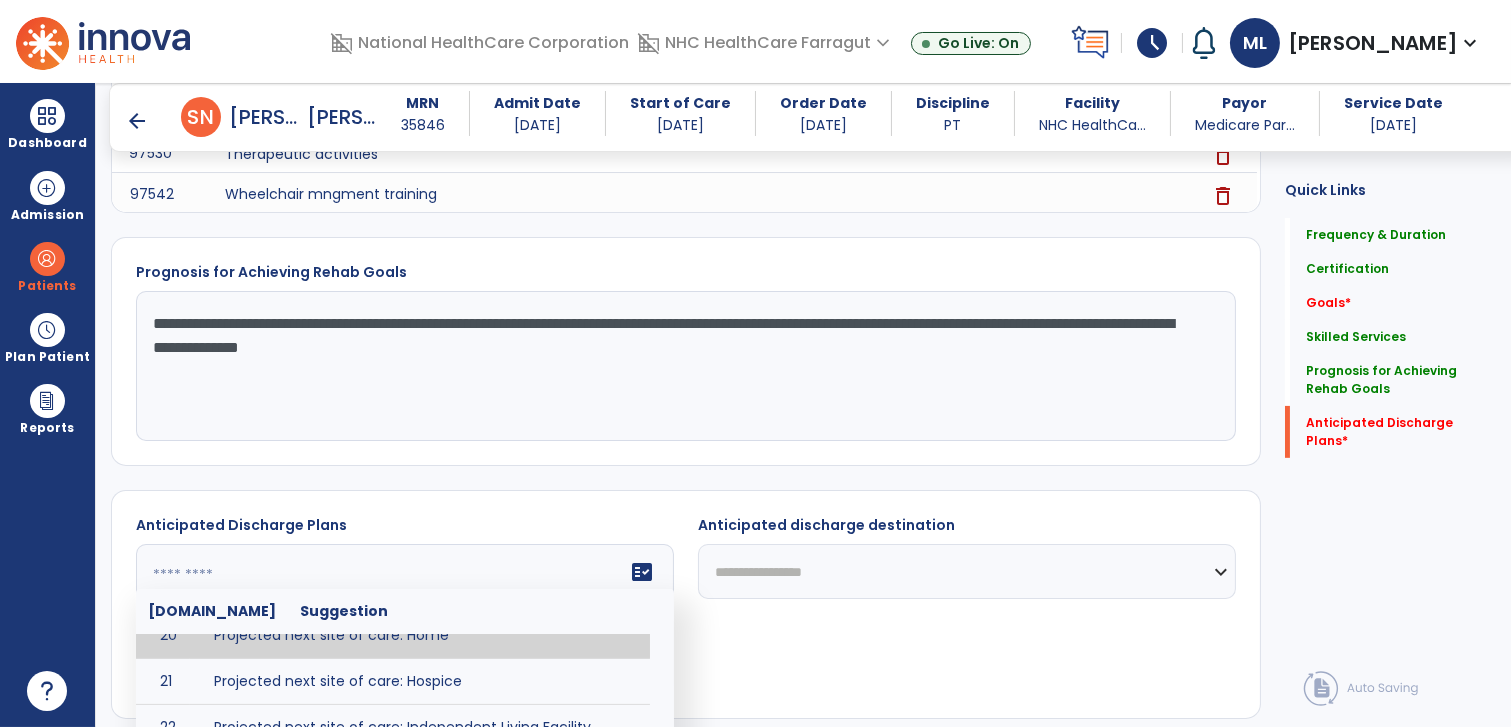 click on "**********" 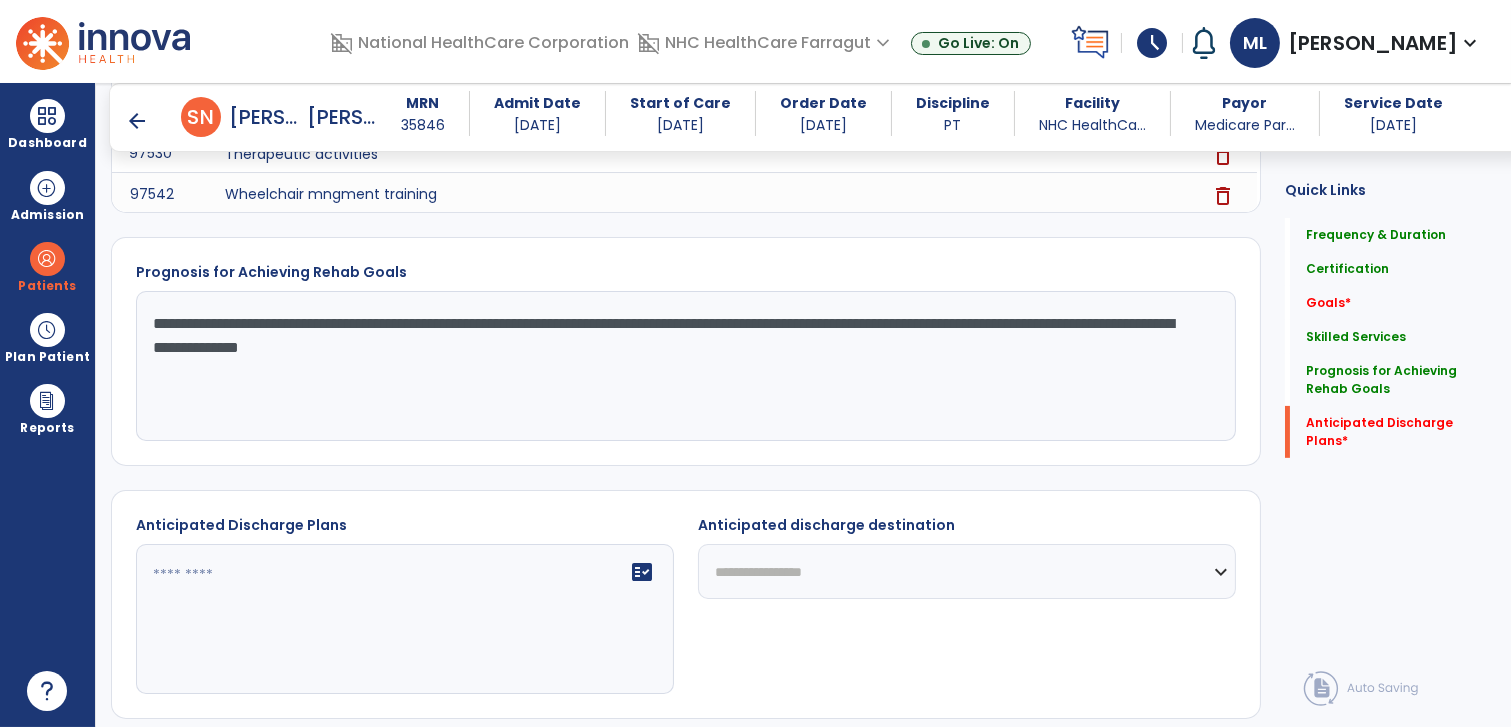 click on "fact_check" 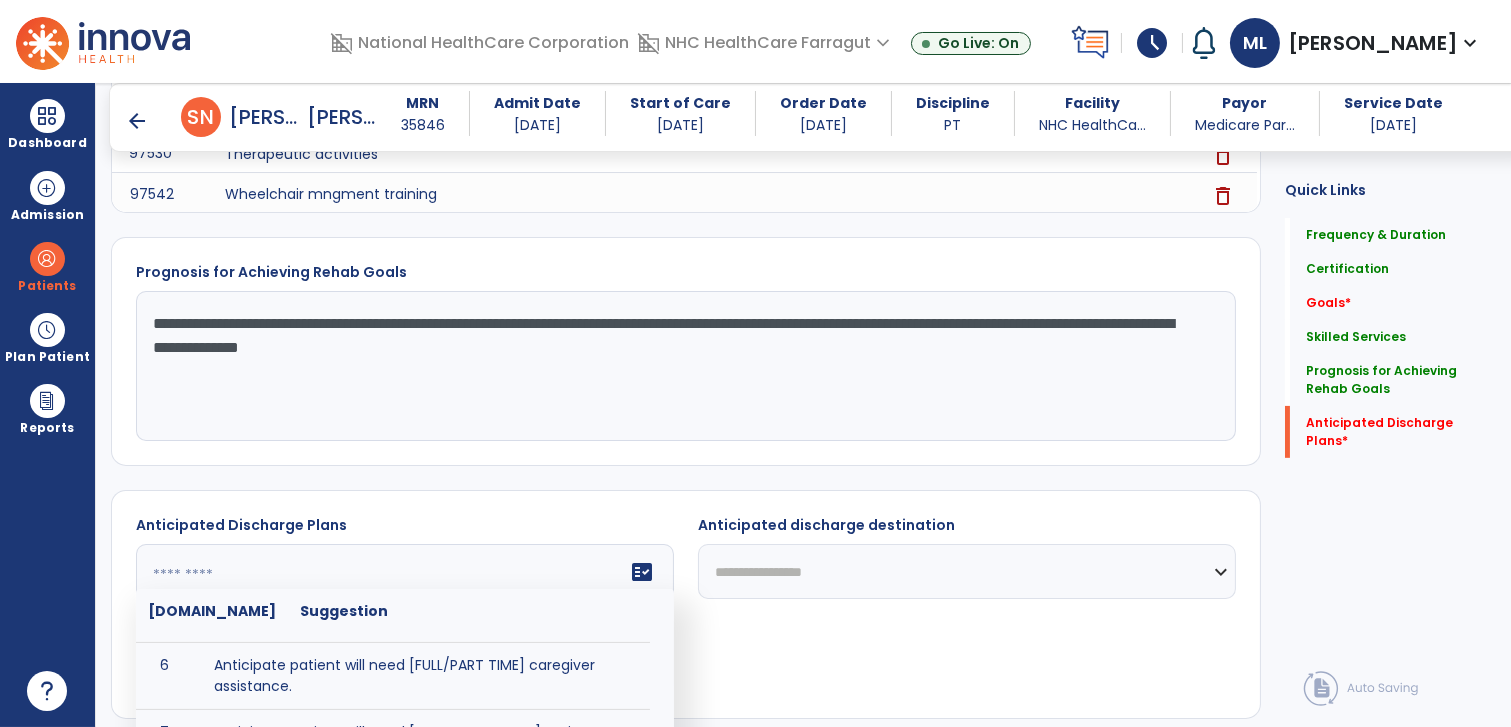 scroll, scrollTop: 222, scrollLeft: 0, axis: vertical 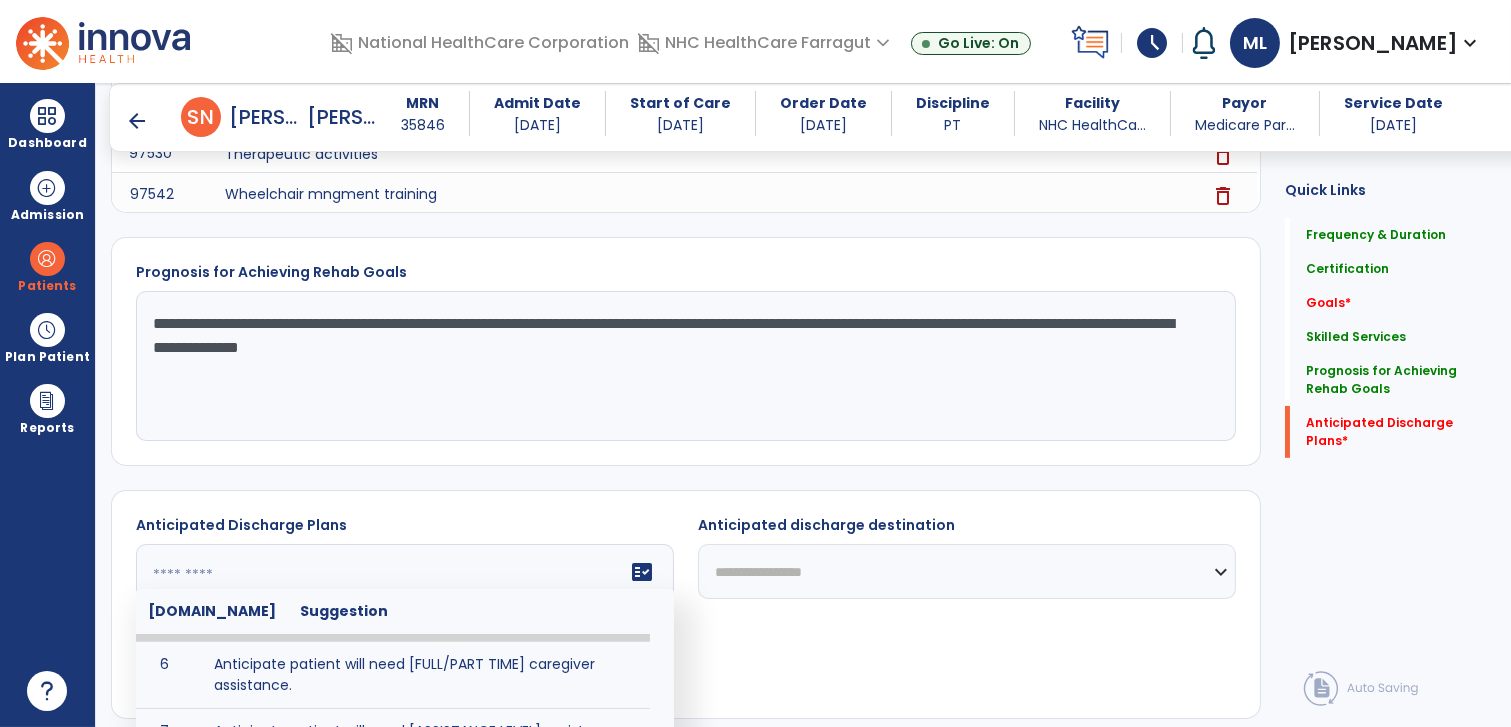 click 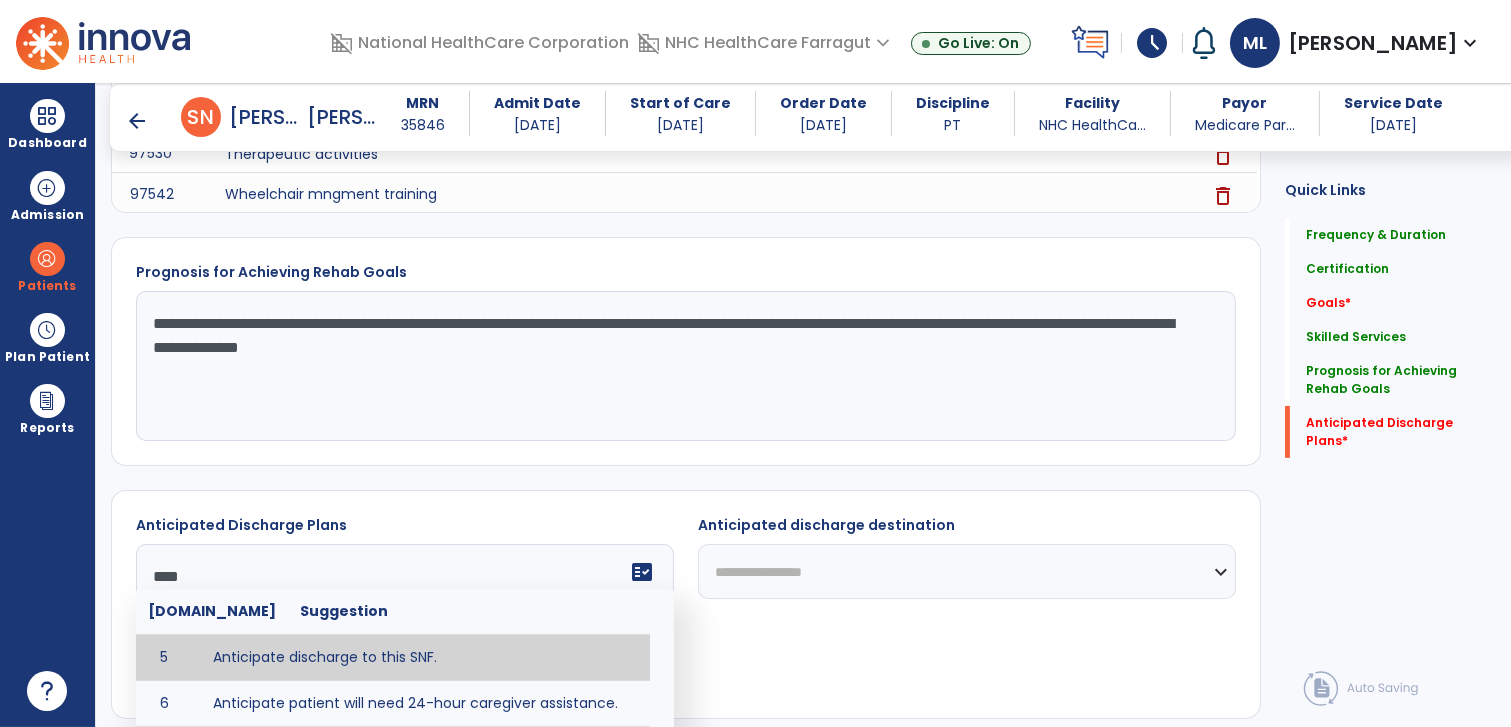 scroll, scrollTop: 0, scrollLeft: 0, axis: both 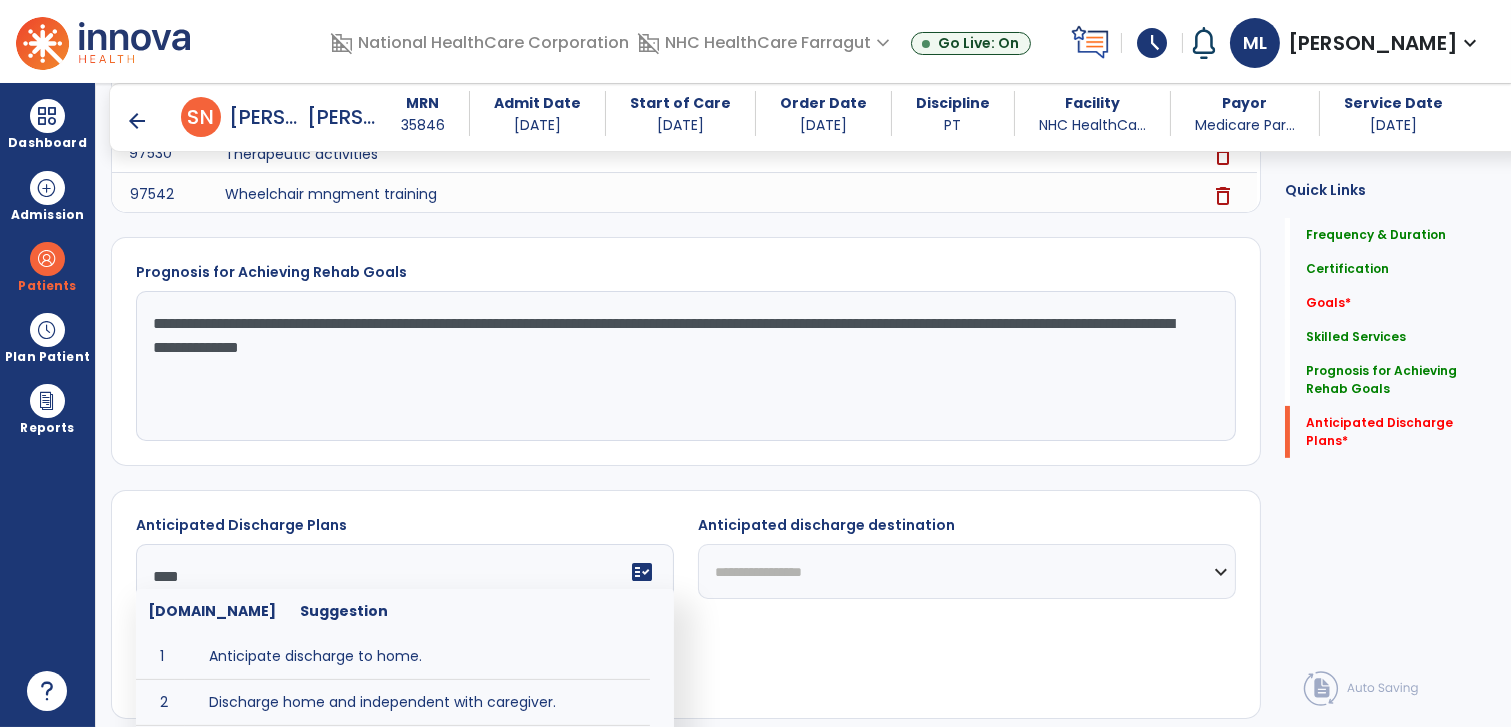 type on "****" 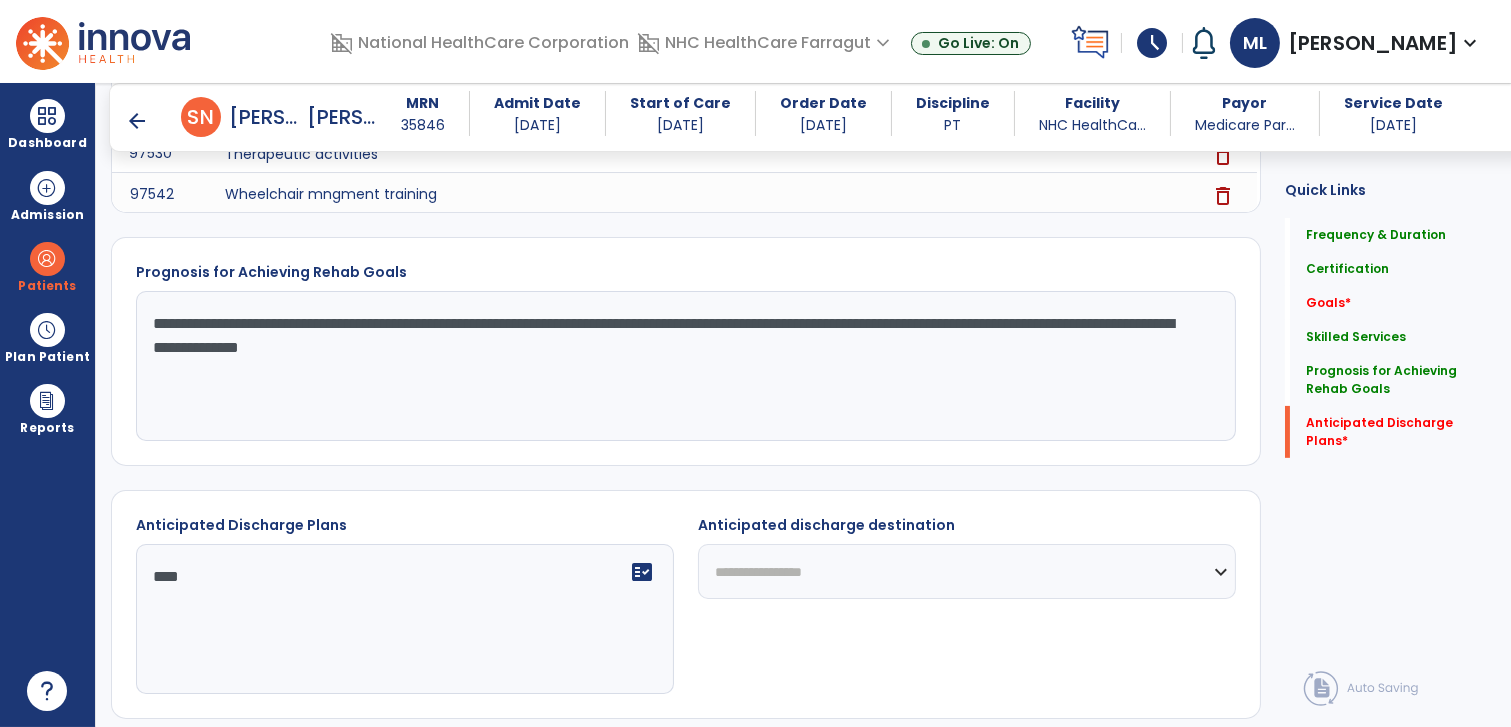 click on "**********" 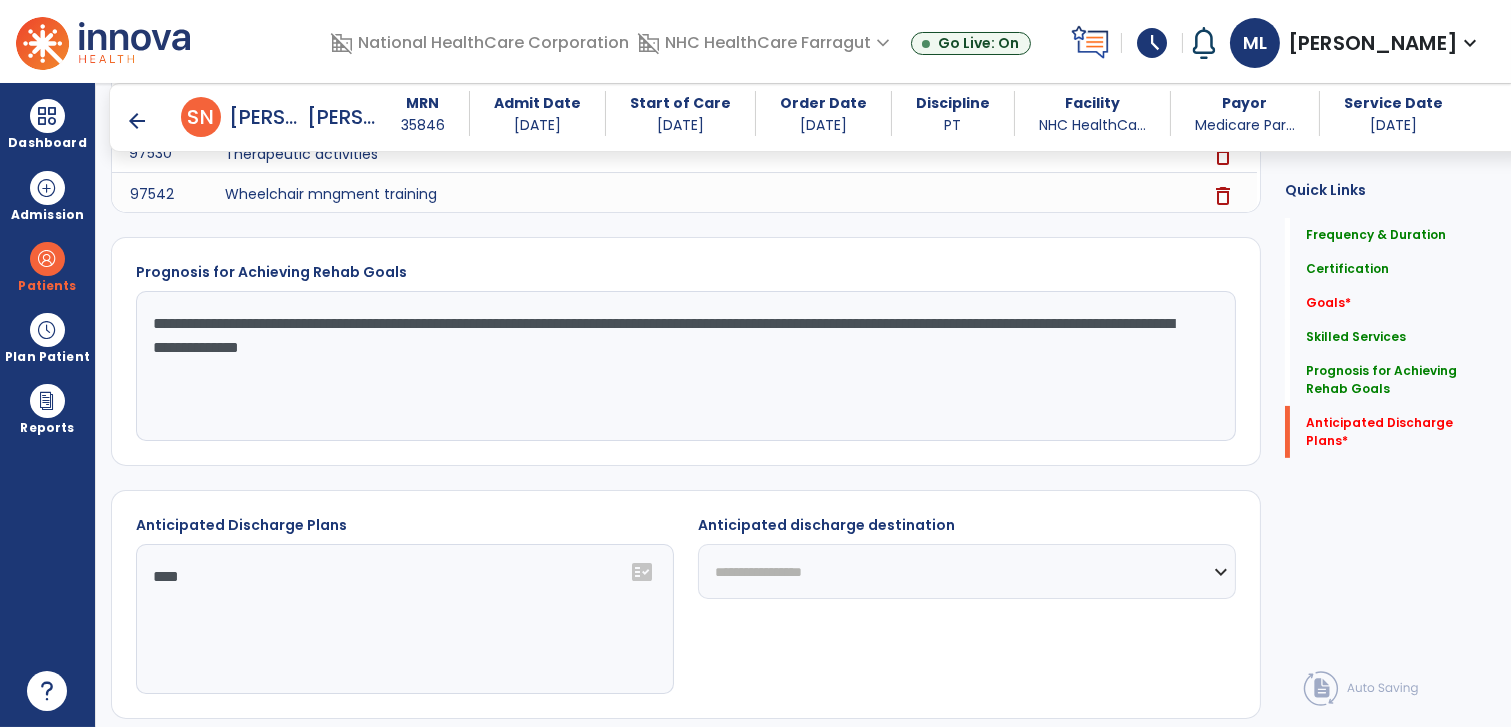 select on "****" 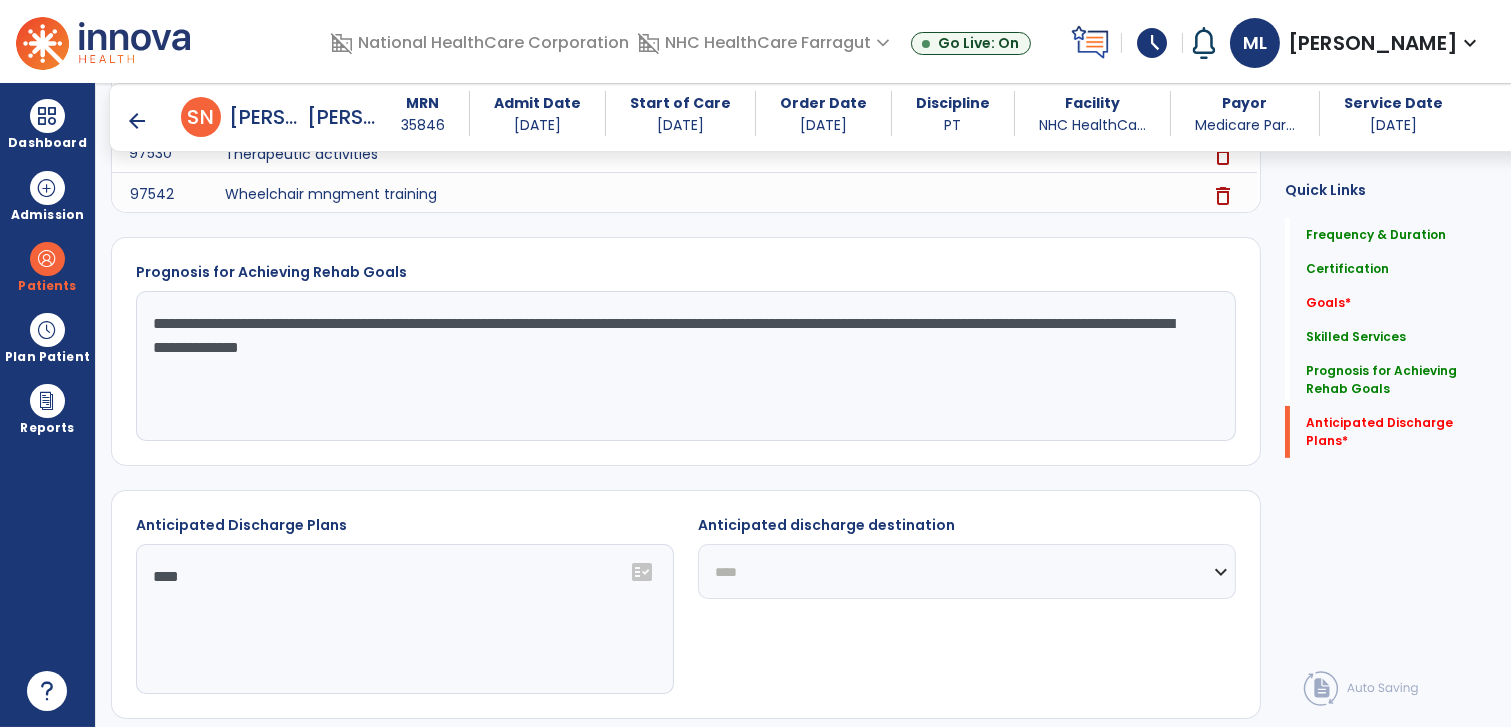 click on "**********" 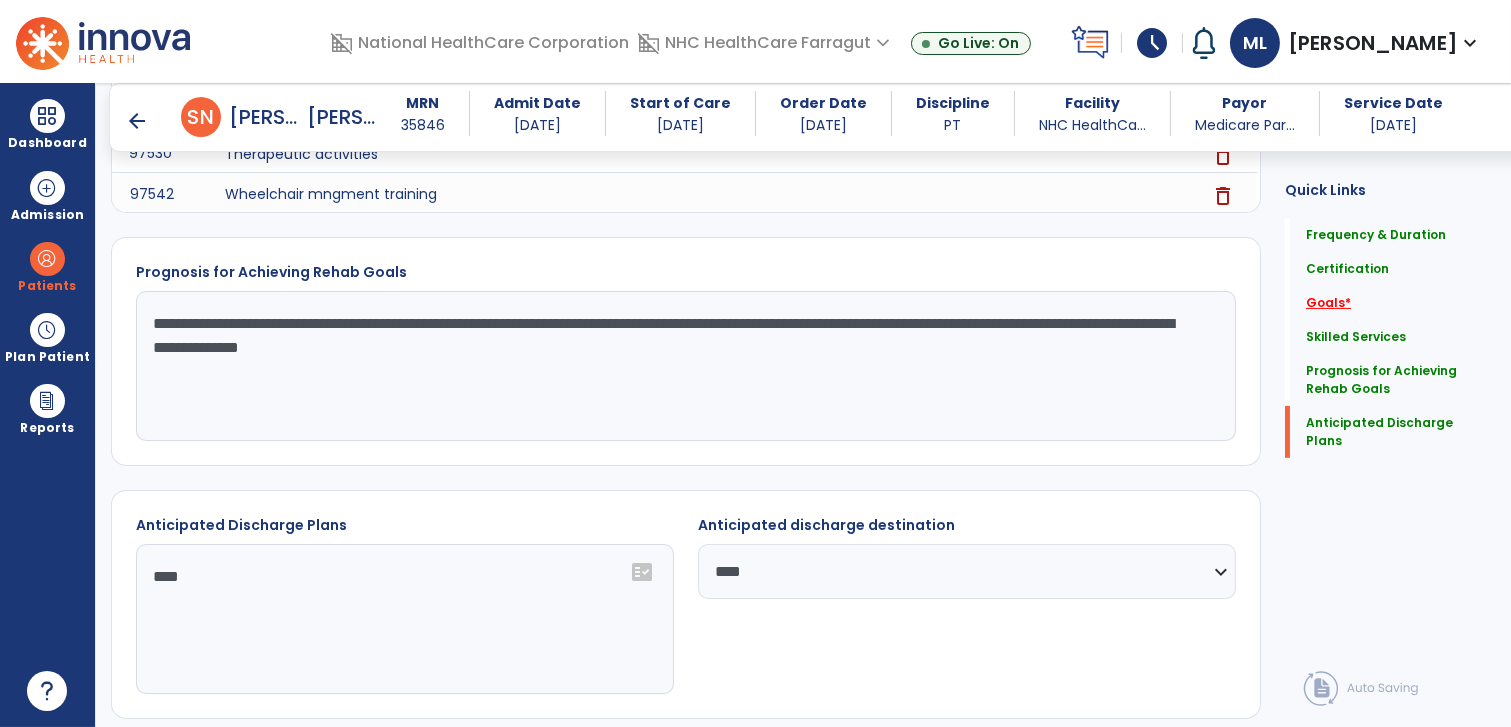 click on "Goals   *" 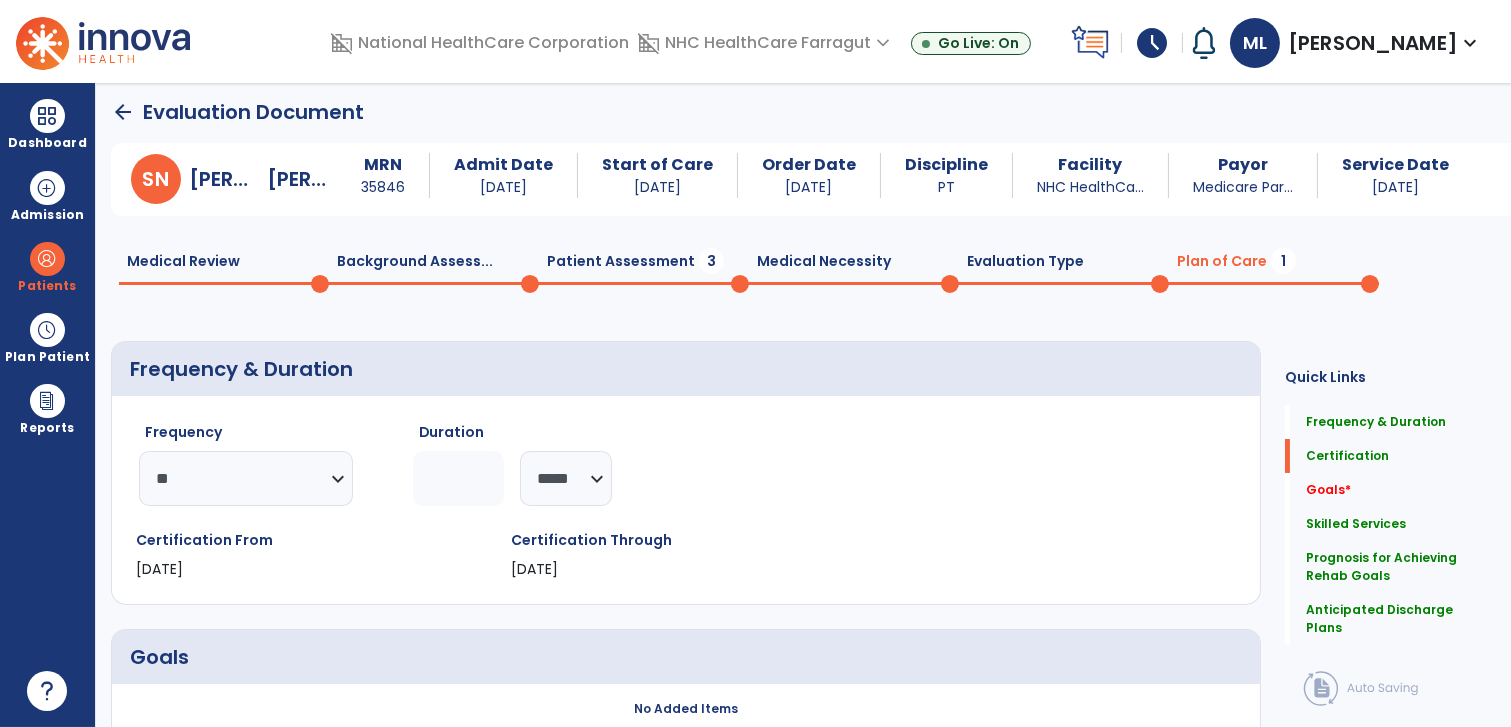 scroll, scrollTop: 0, scrollLeft: 0, axis: both 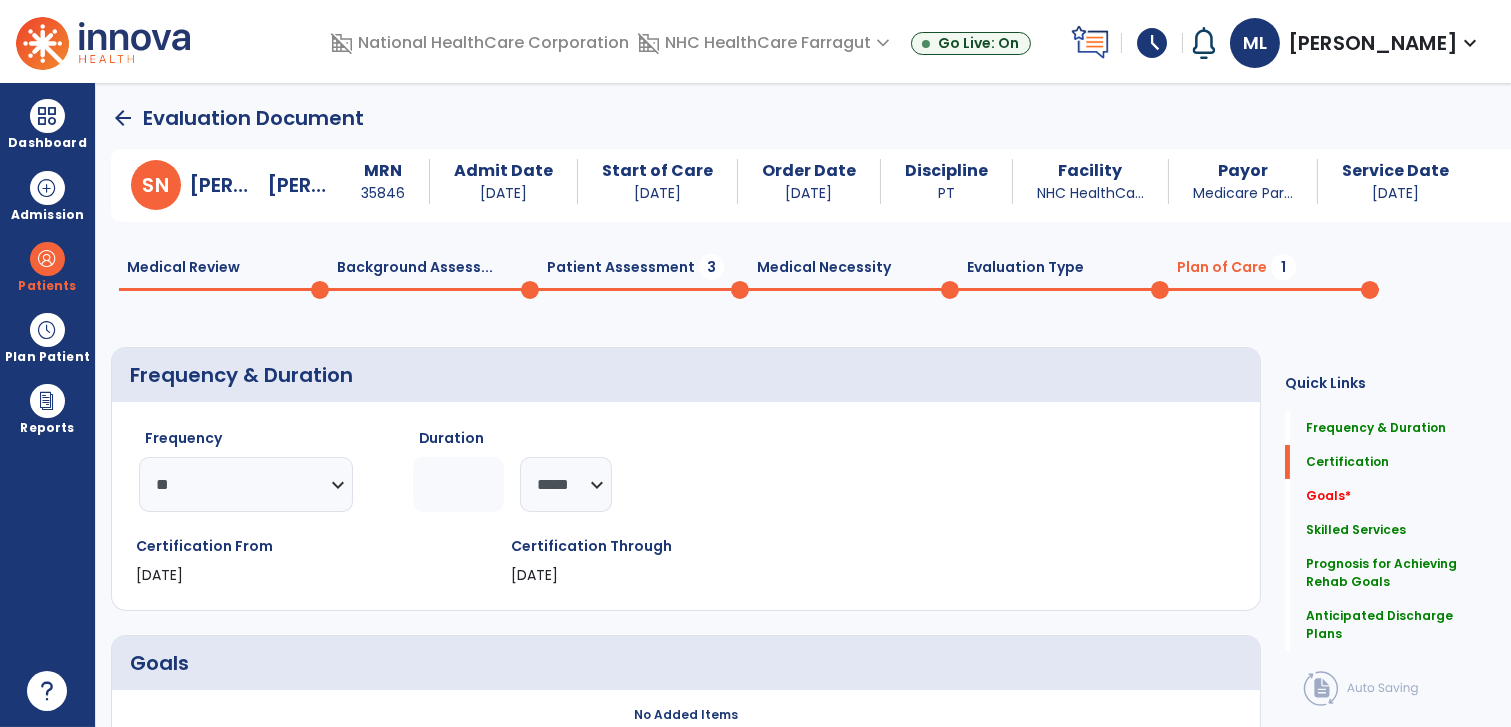 click on "Patient Assessment  3" 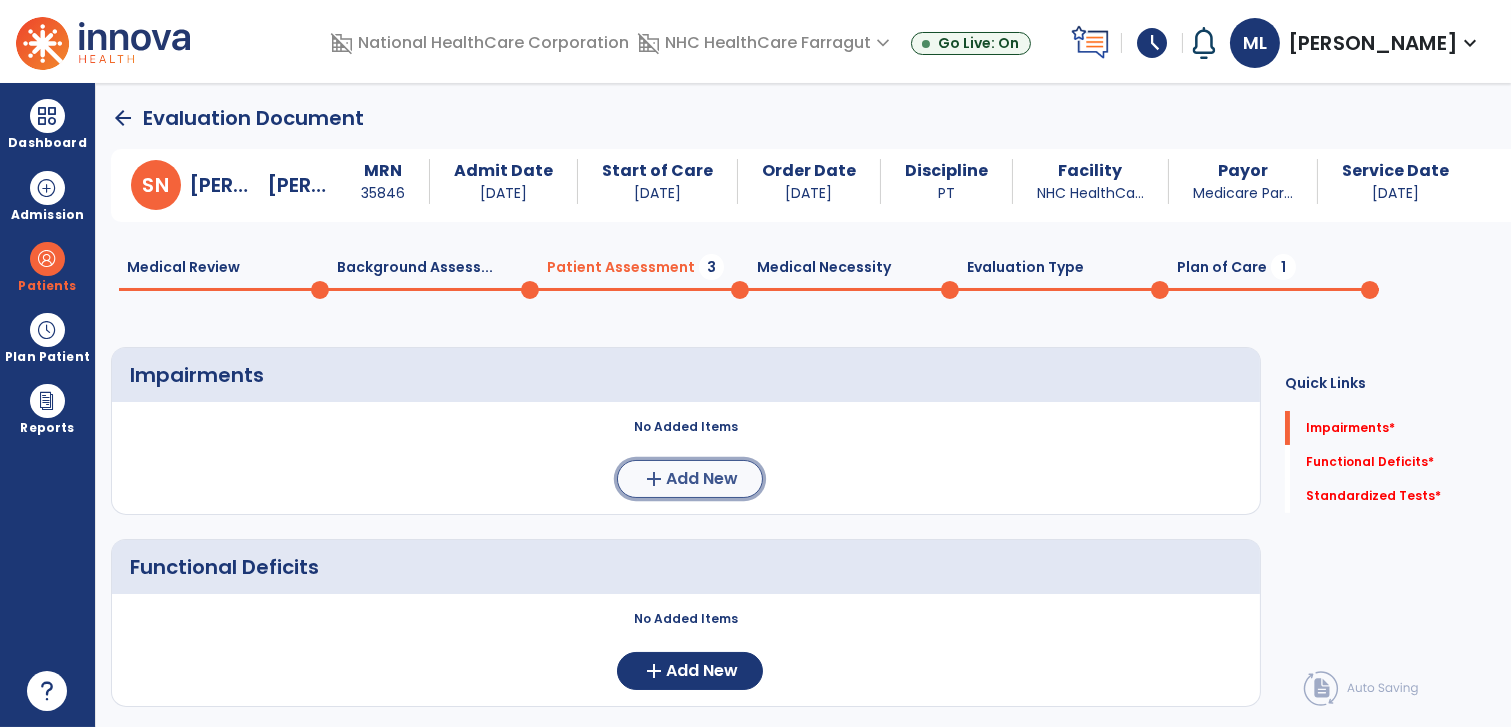click on "add  Add New" 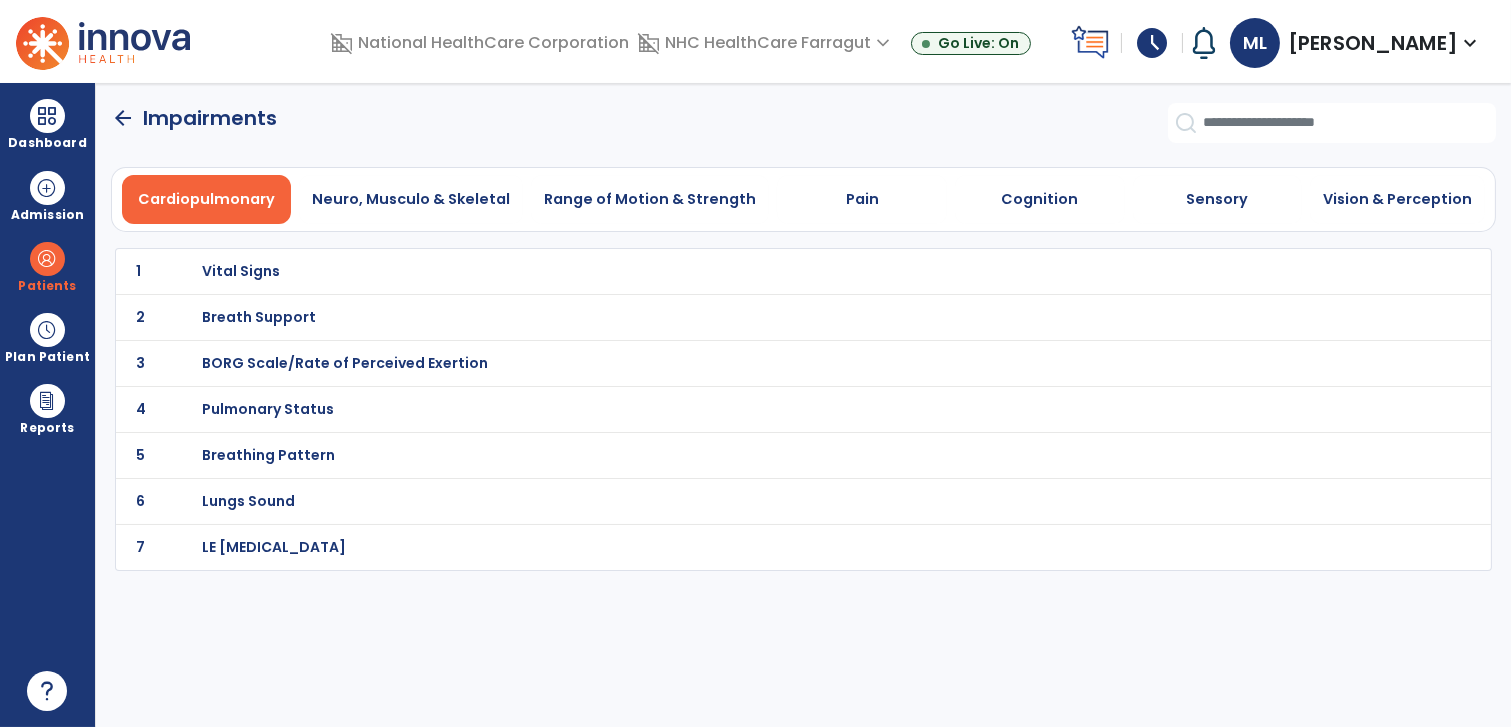 click on "Vital Signs" at bounding box center [241, 271] 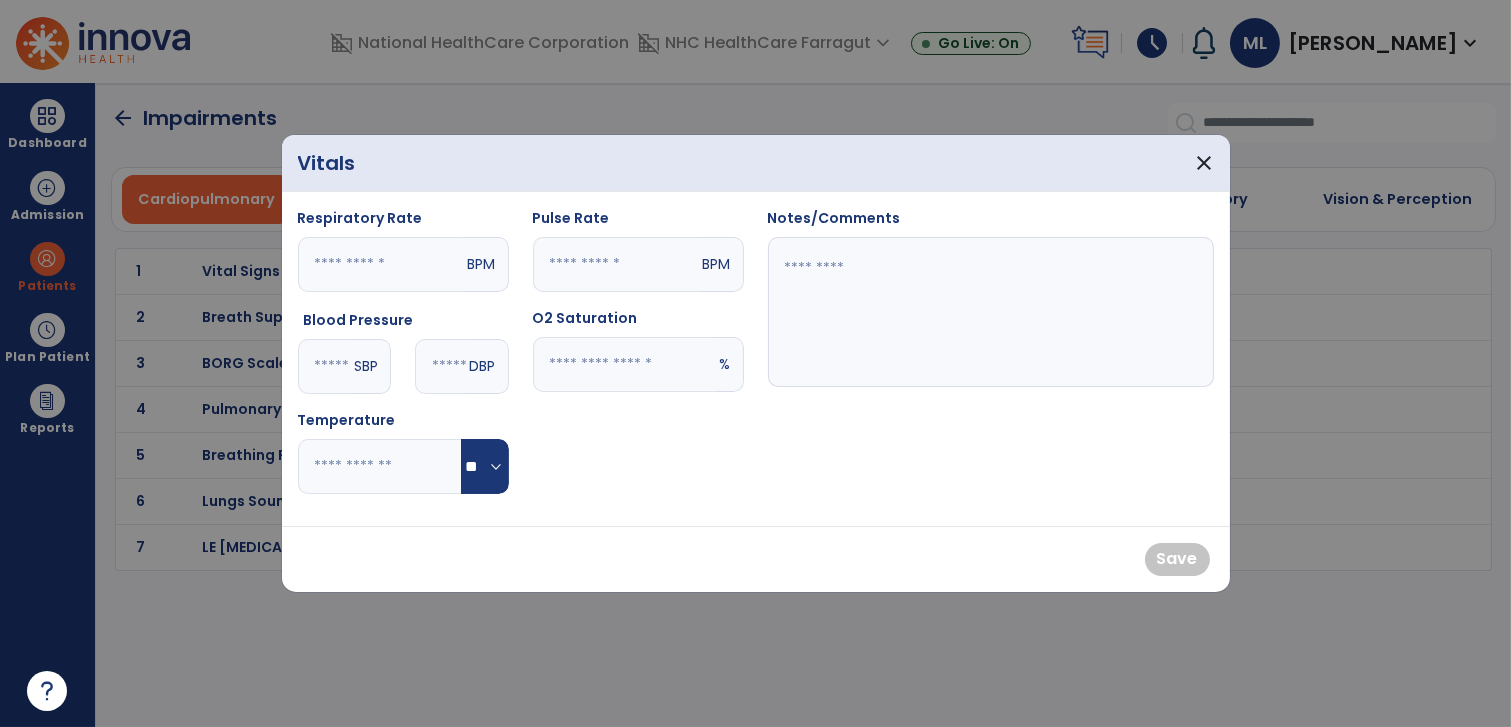 click at bounding box center [991, 312] 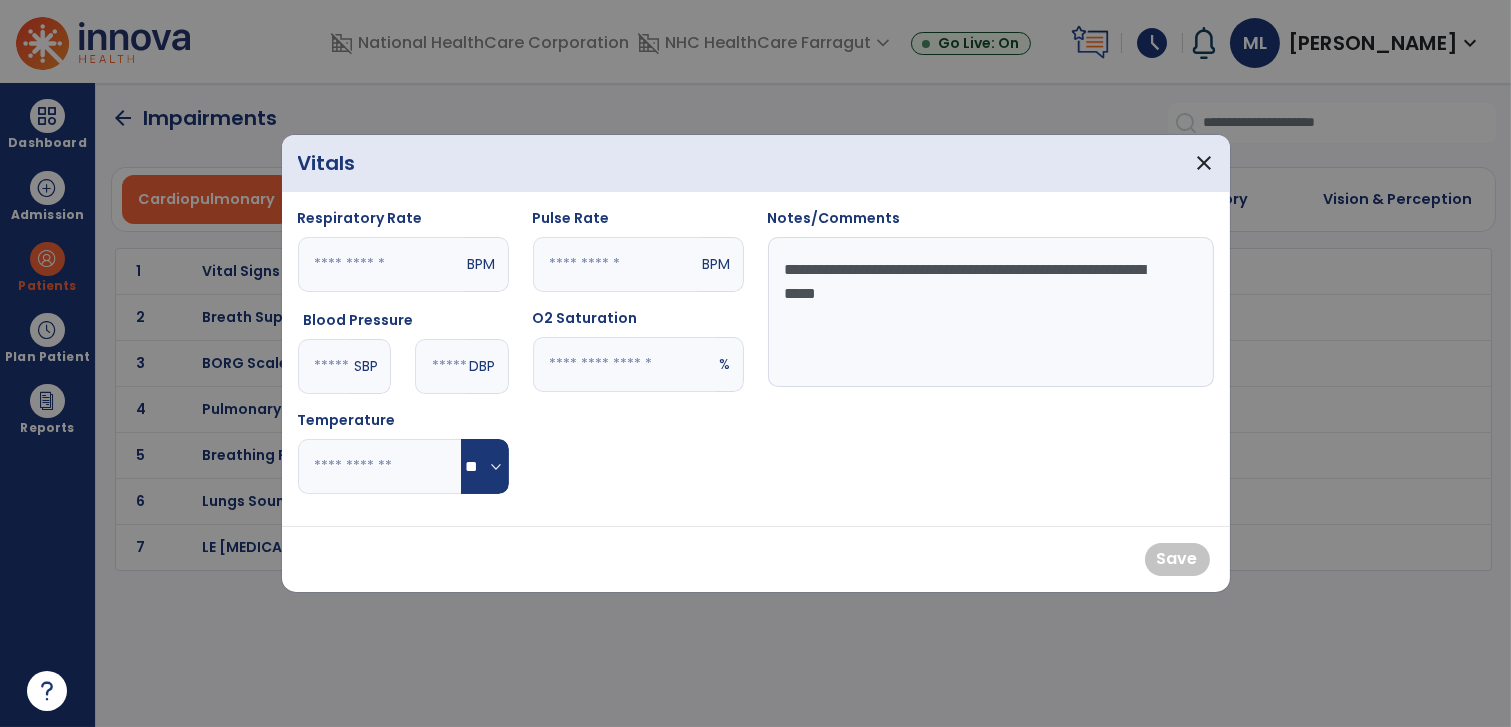 type on "**********" 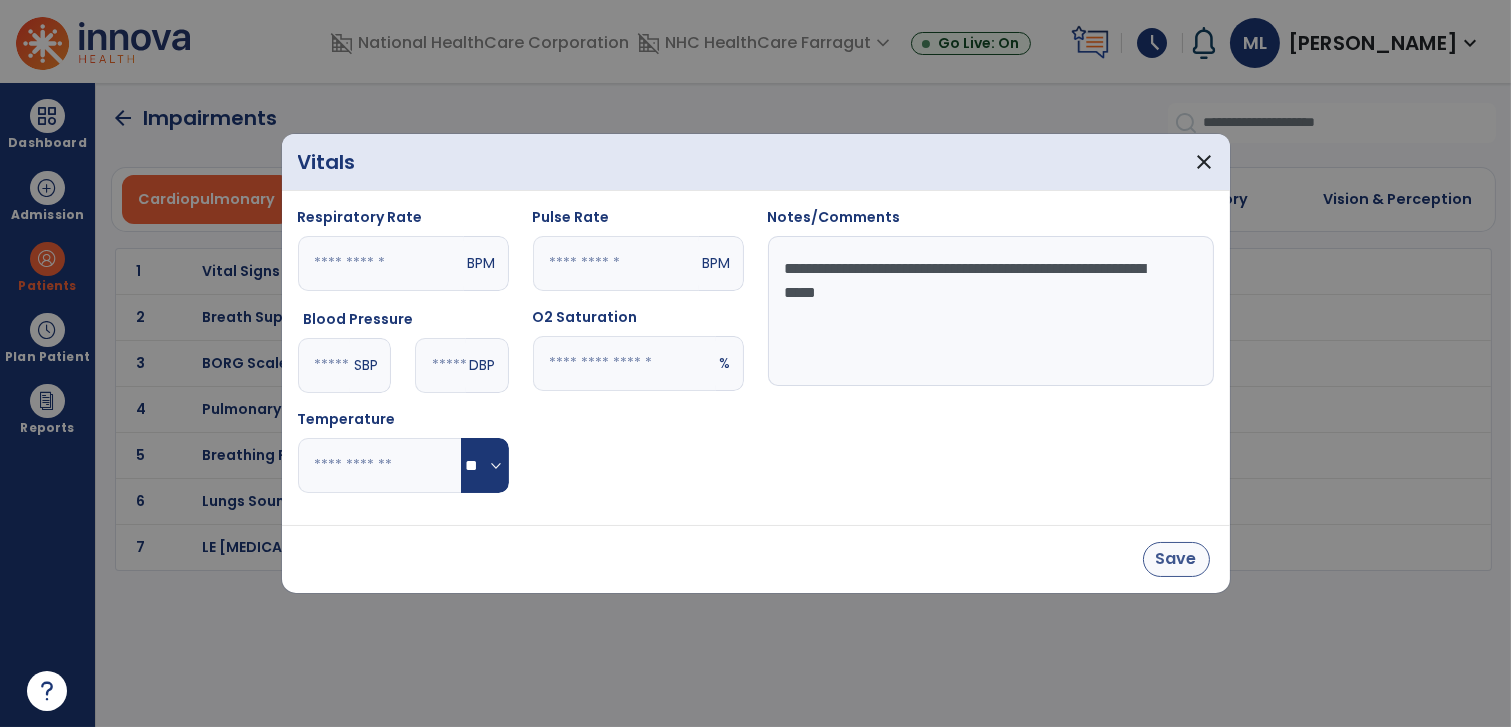 type on "**" 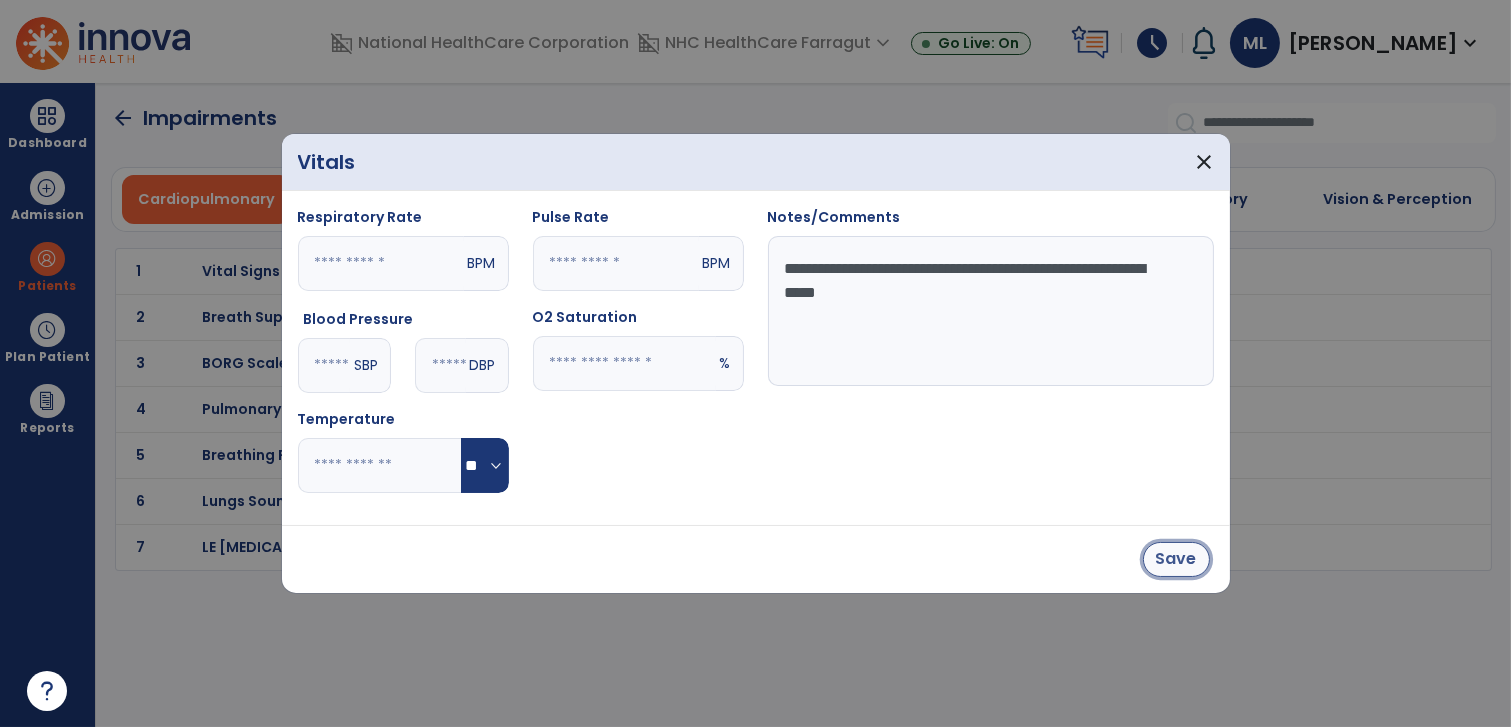 click on "Save" at bounding box center [1176, 559] 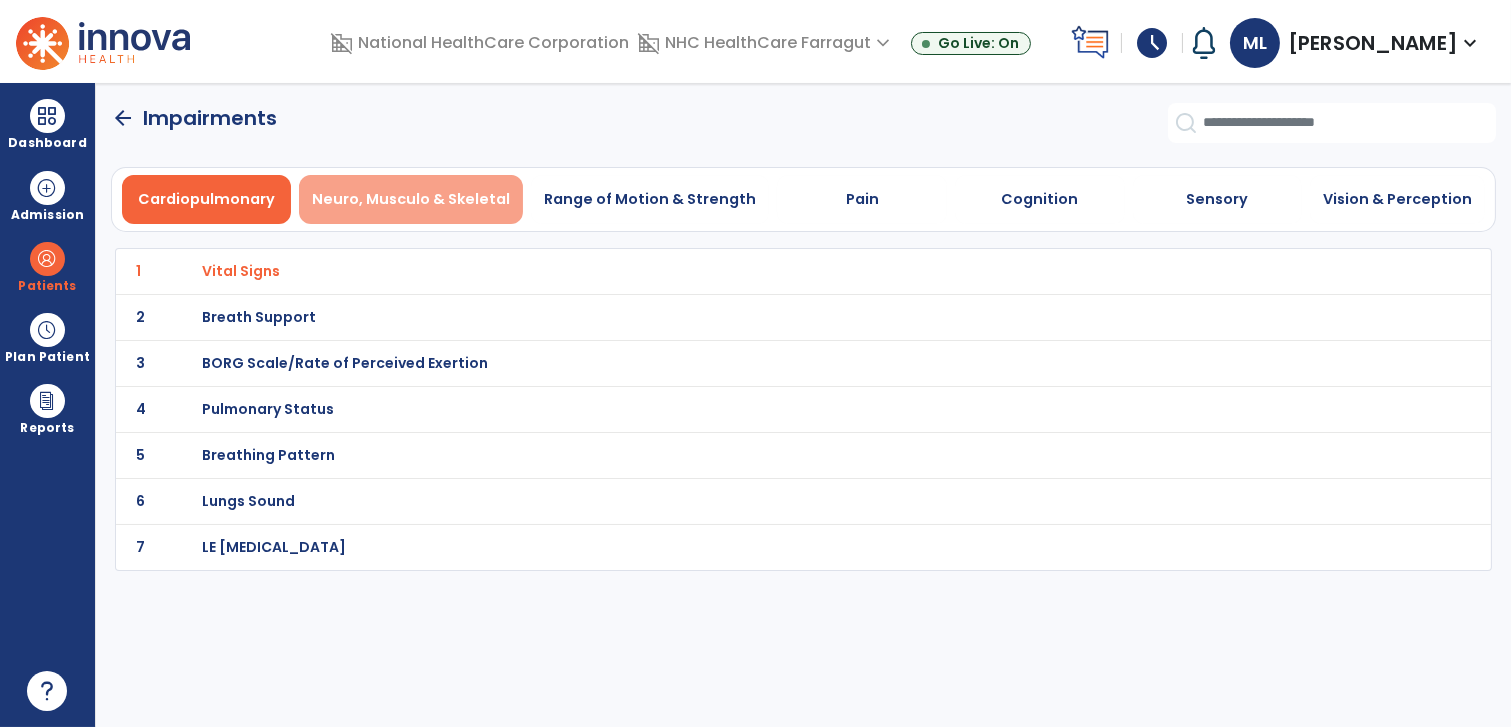 click on "Neuro, Musculo & Skeletal" at bounding box center (411, 199) 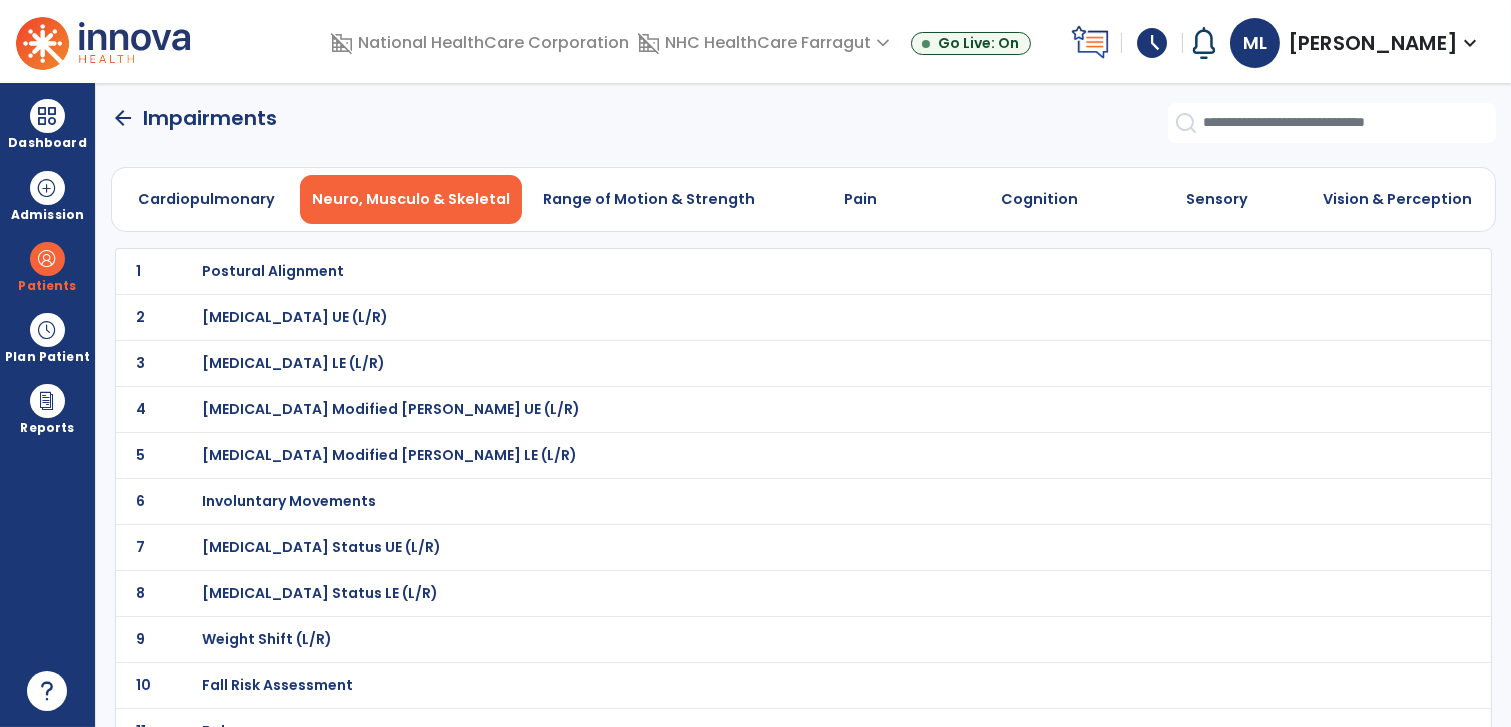click on "[MEDICAL_DATA] Status LE (L/R)" at bounding box center [273, 271] 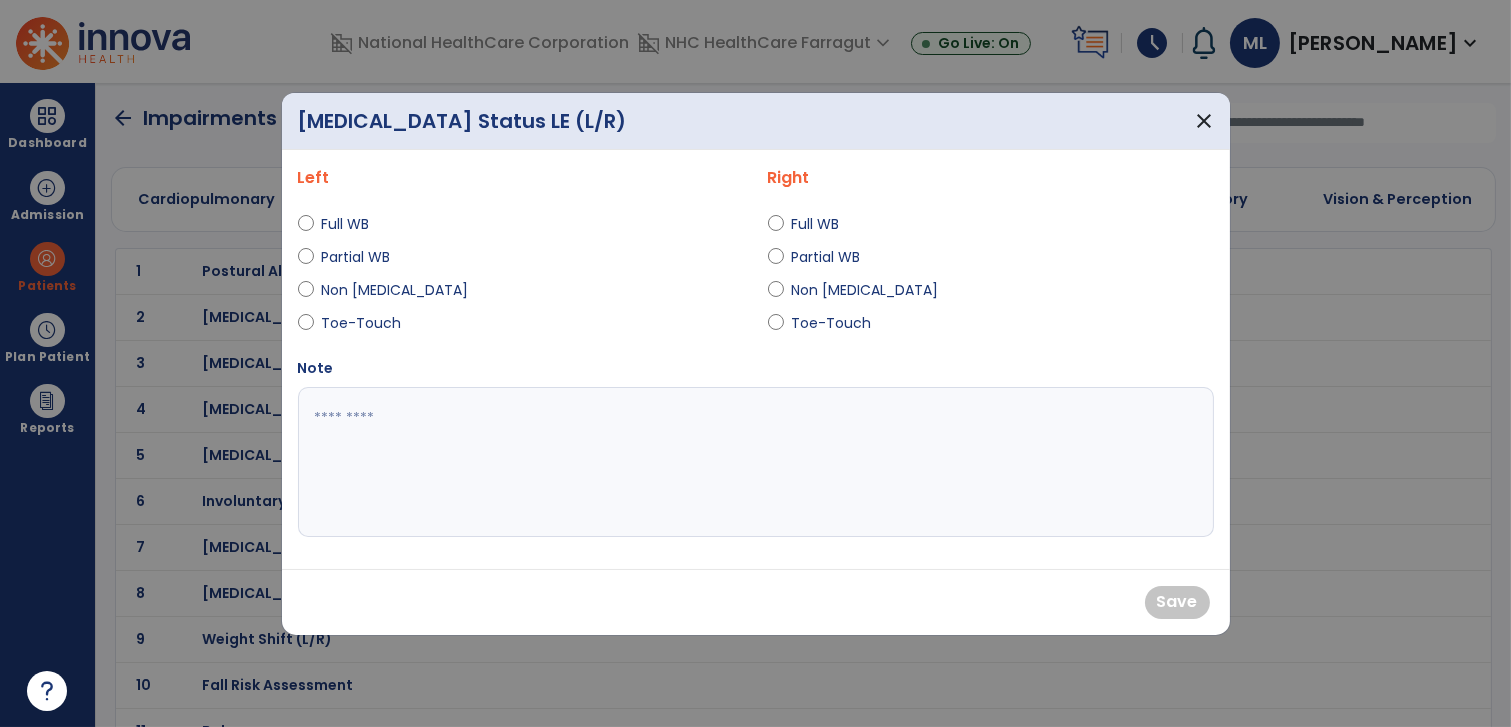 click on "Full WB" at bounding box center [357, 224] 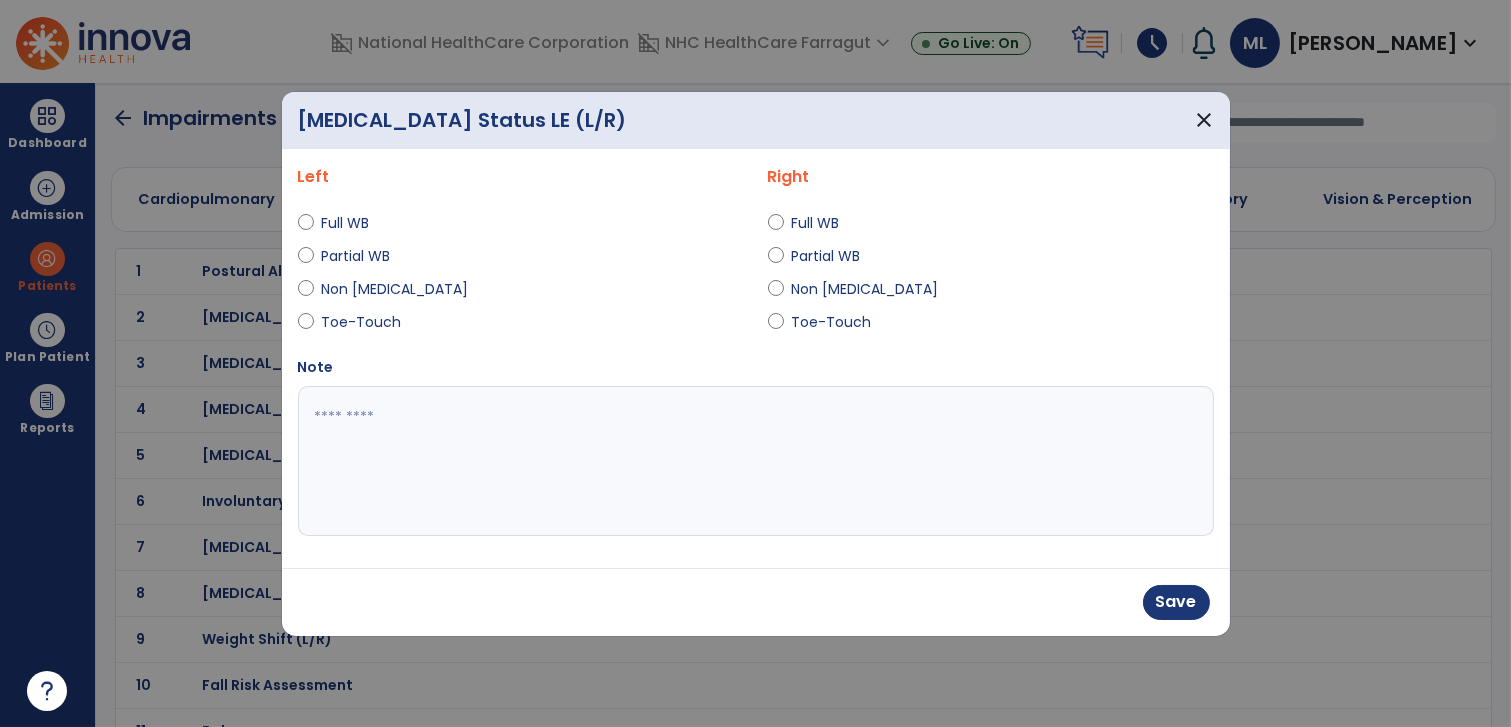 click on "Toe-Touch" at bounding box center (832, 322) 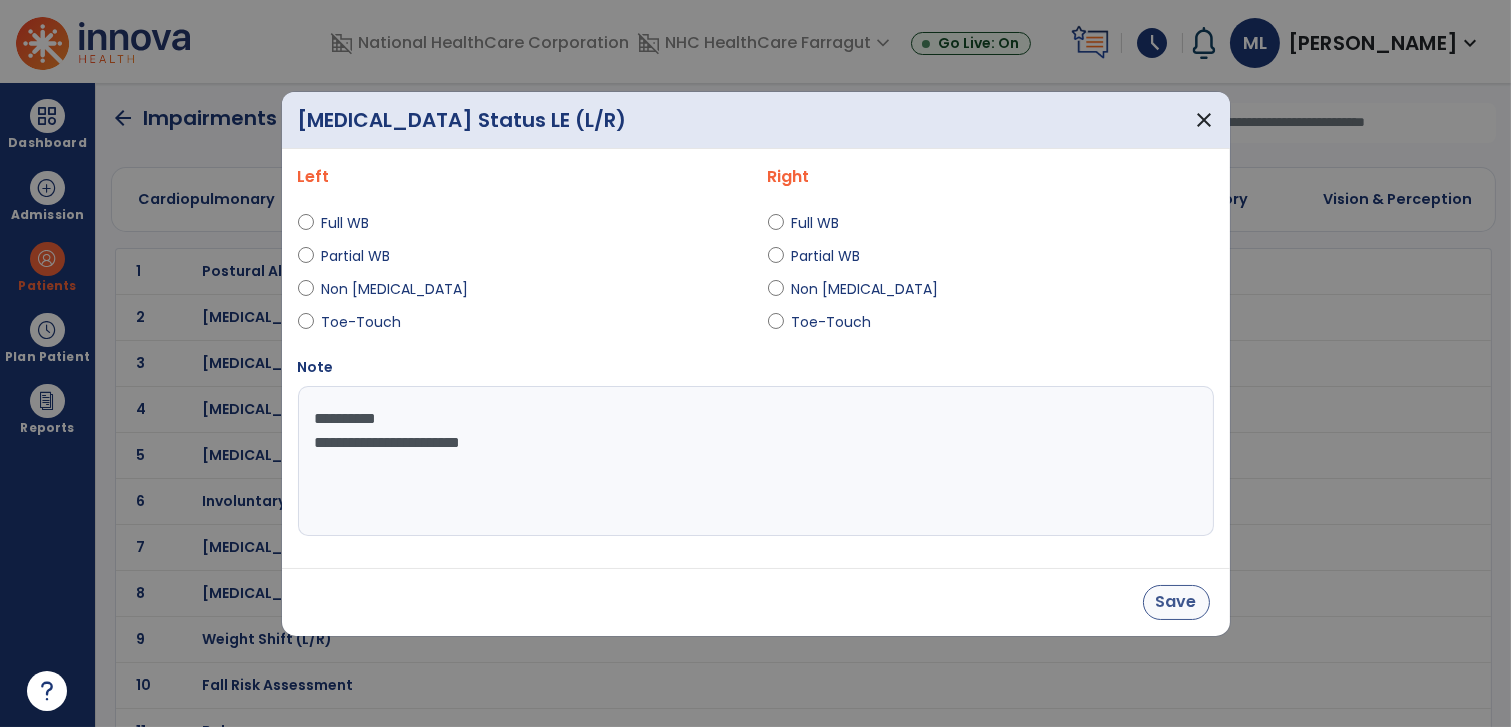 type on "**********" 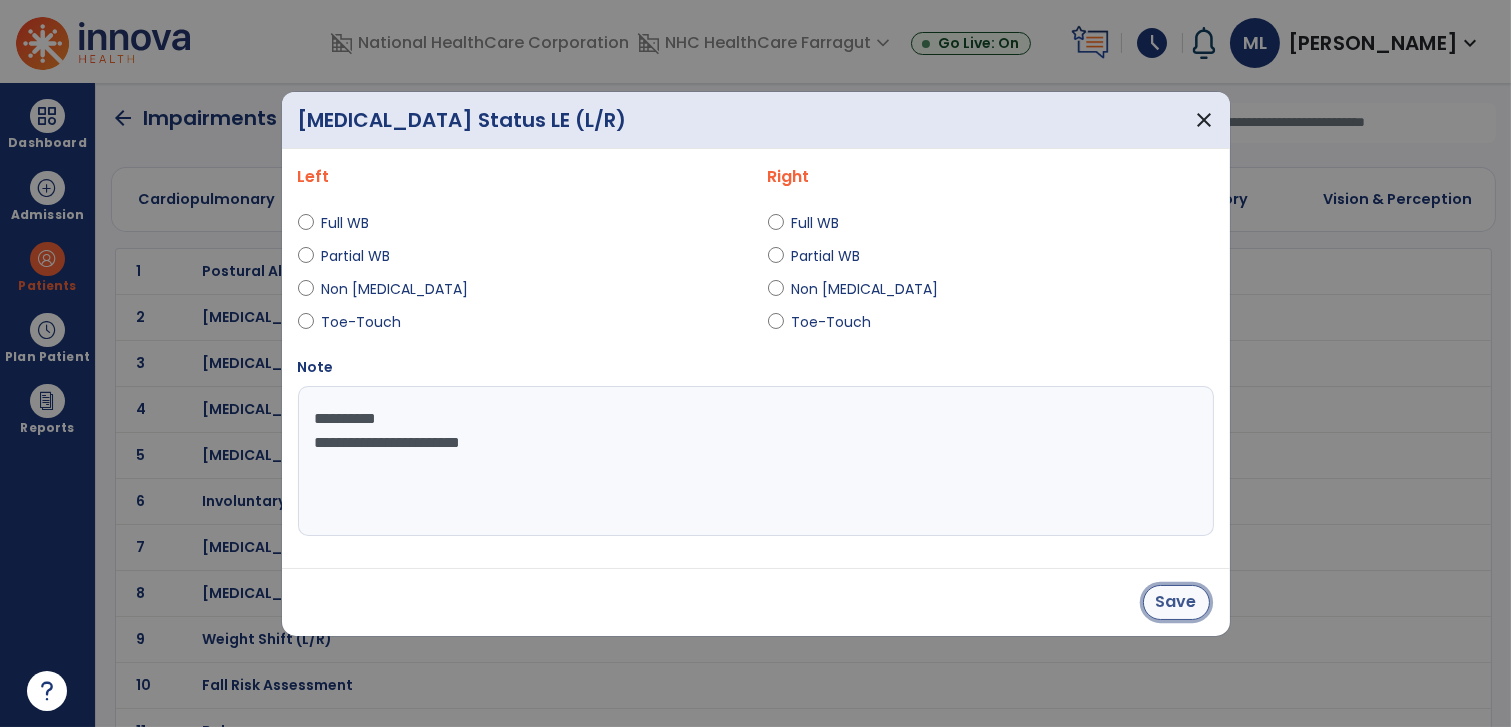 click on "Save" at bounding box center (1176, 602) 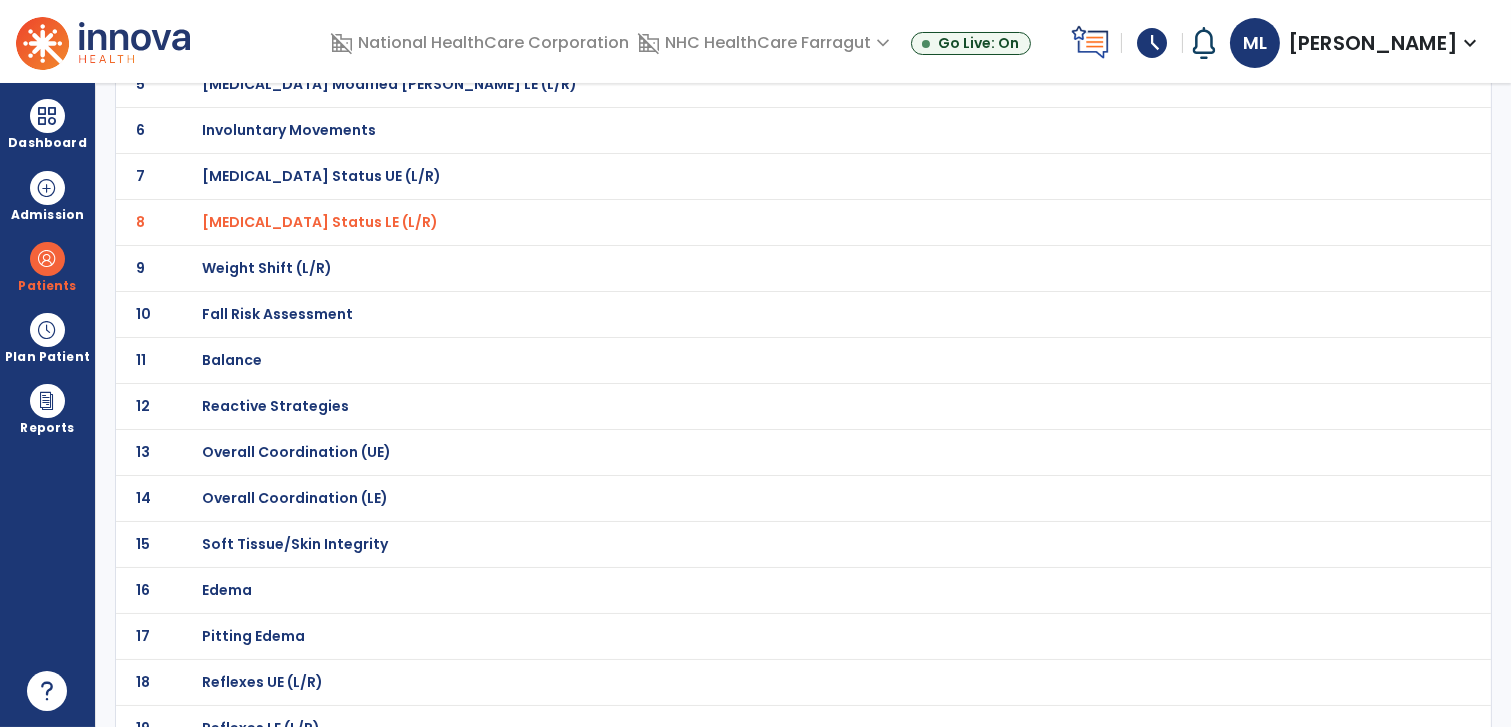 scroll, scrollTop: 444, scrollLeft: 0, axis: vertical 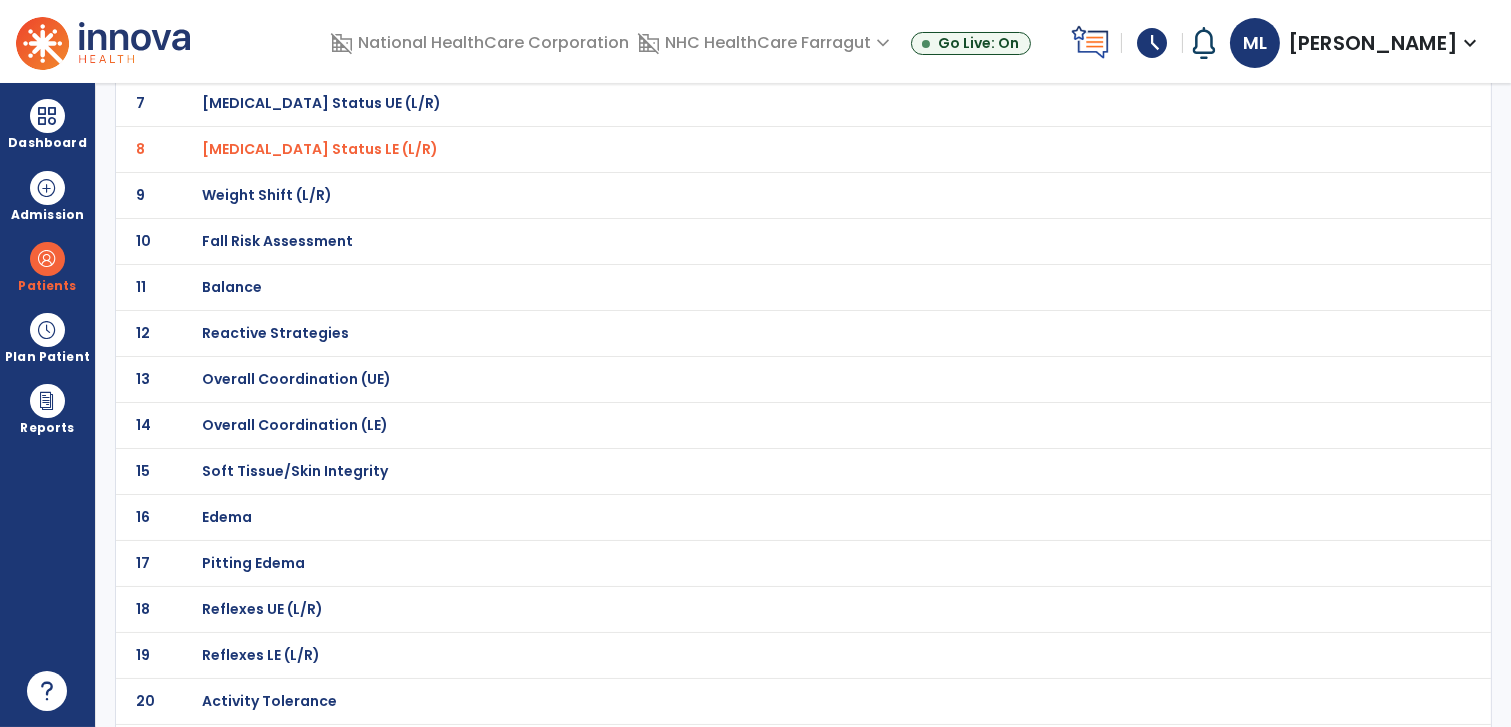 click on "Fall Risk Assessment" at bounding box center [273, -173] 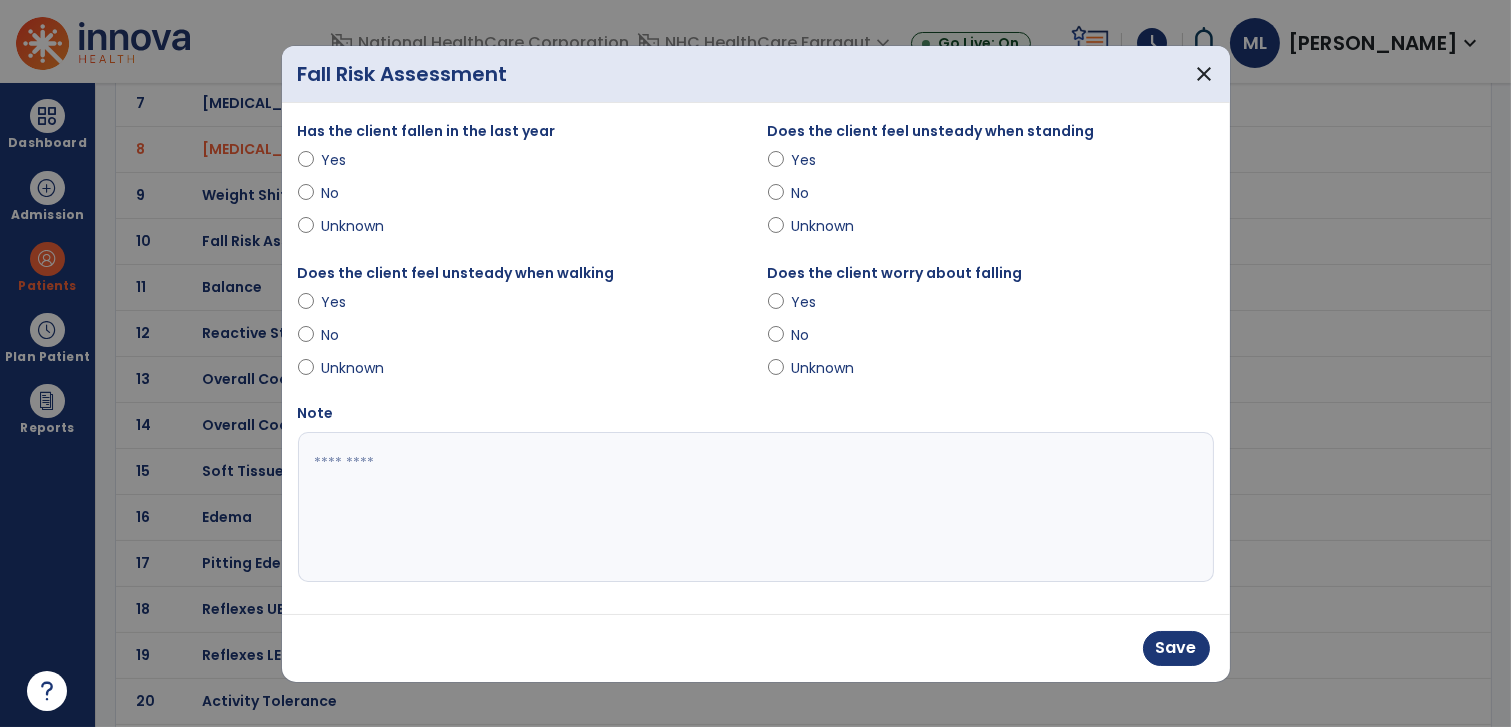 click on "Yes" at bounding box center [521, 306] 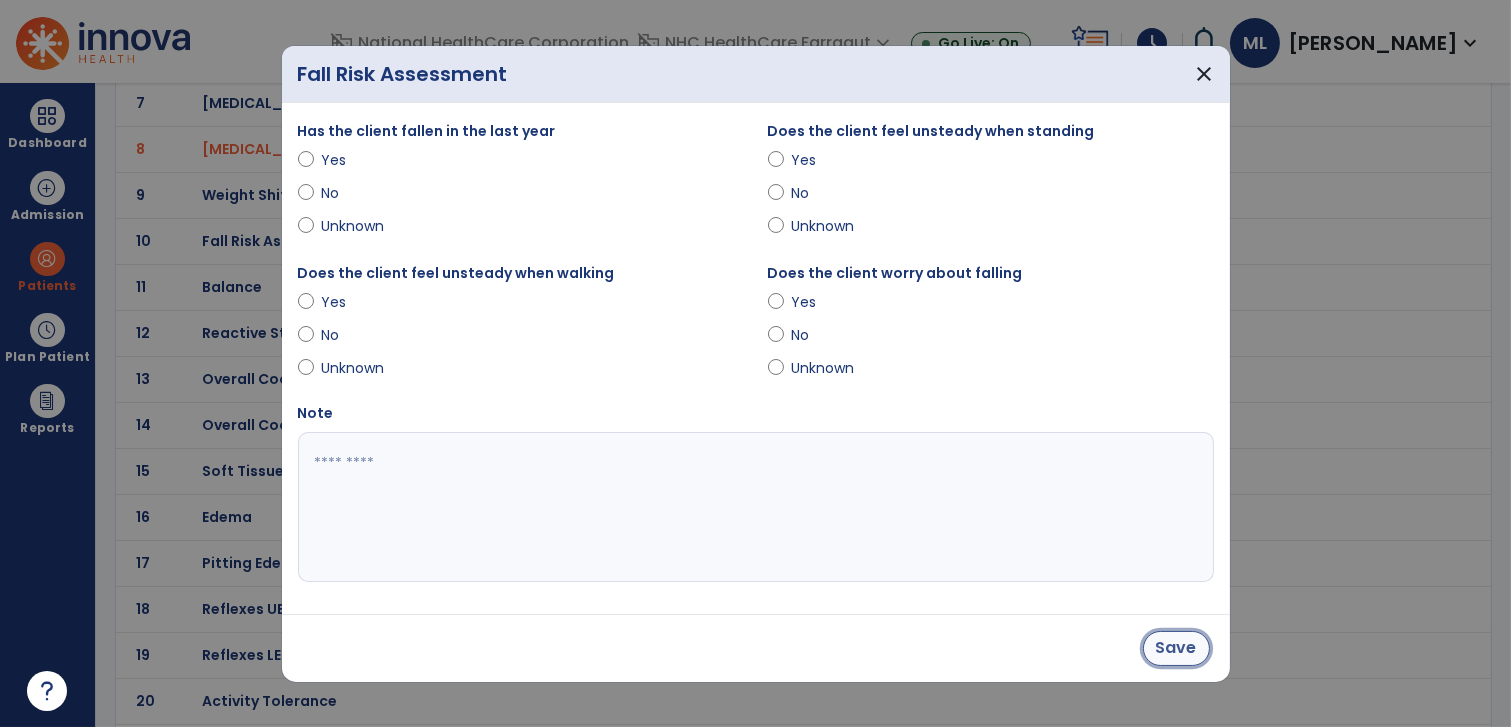 click on "Save" at bounding box center (1176, 648) 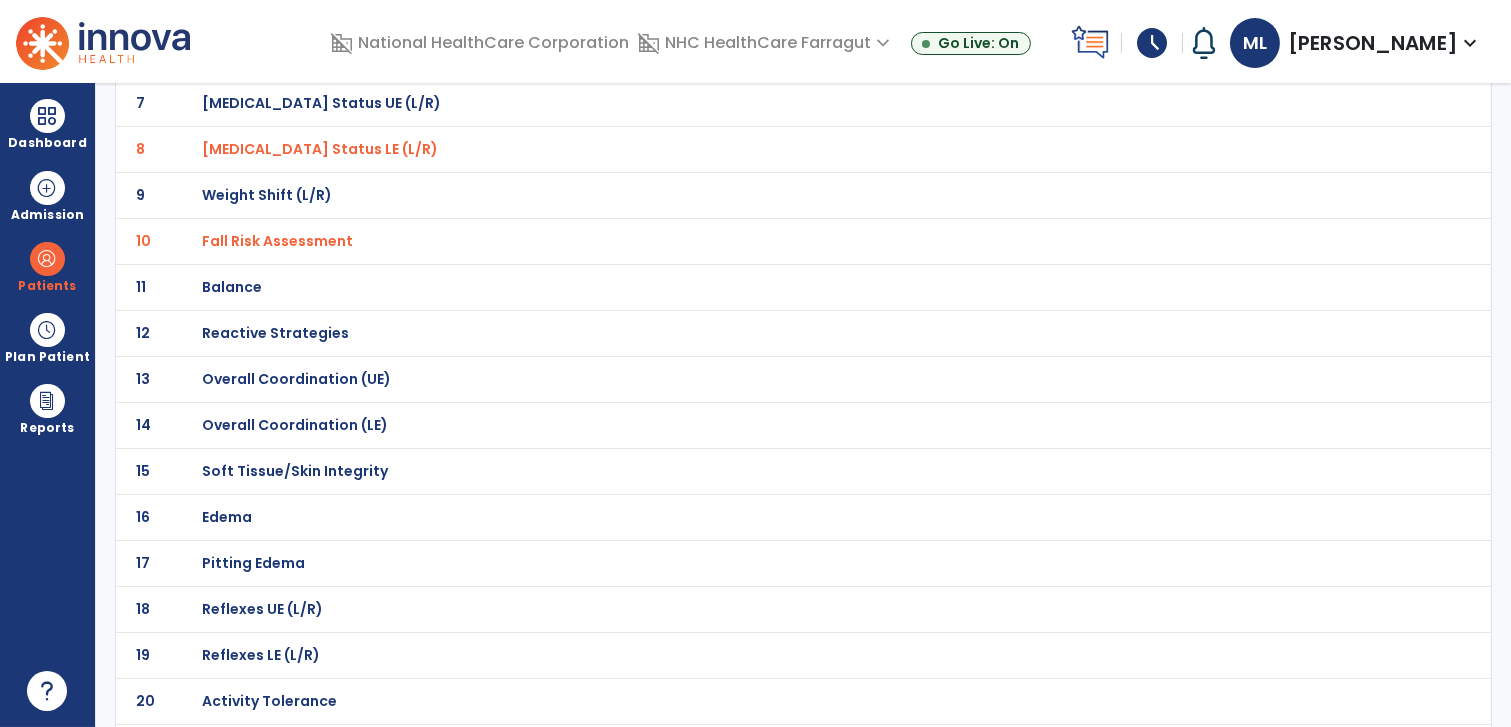 click on "Balance" at bounding box center [759, -173] 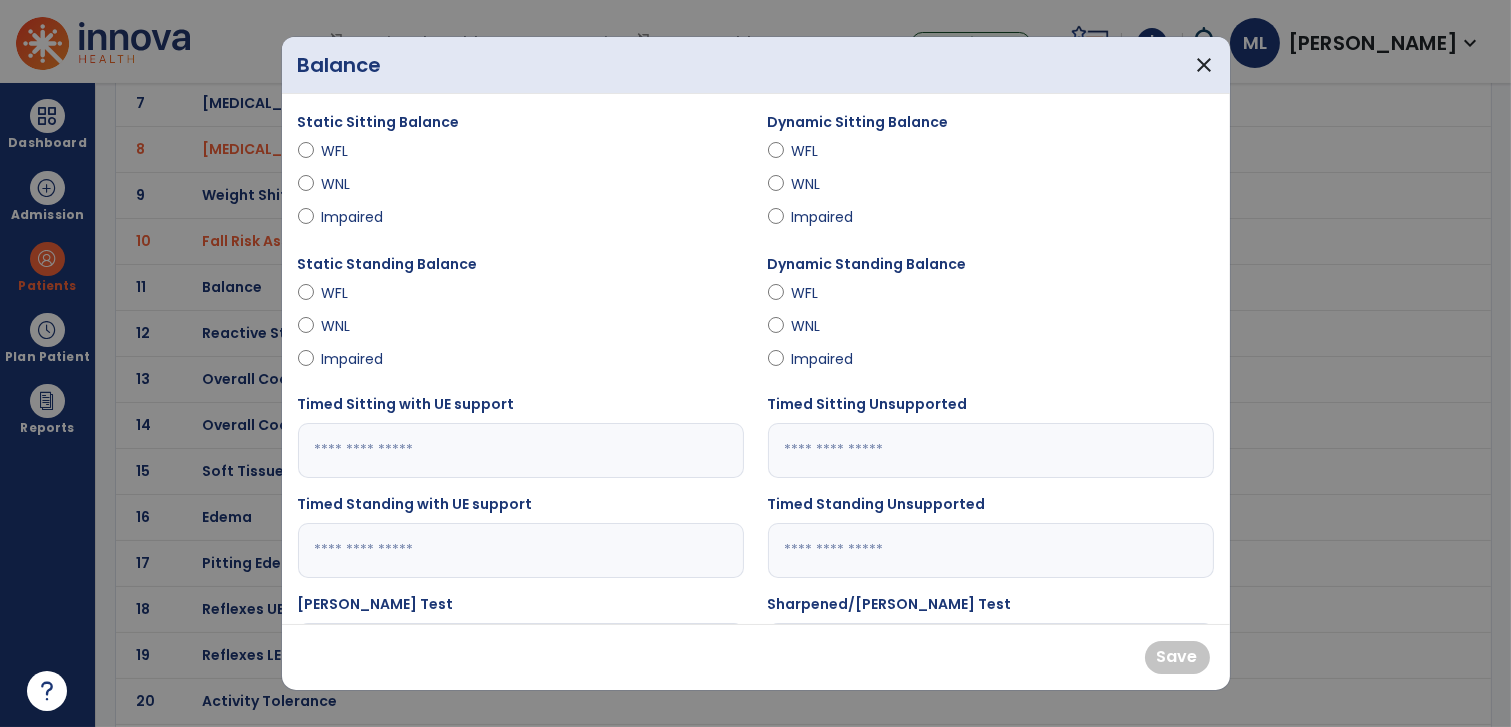 click on "Impaired" at bounding box center [357, 217] 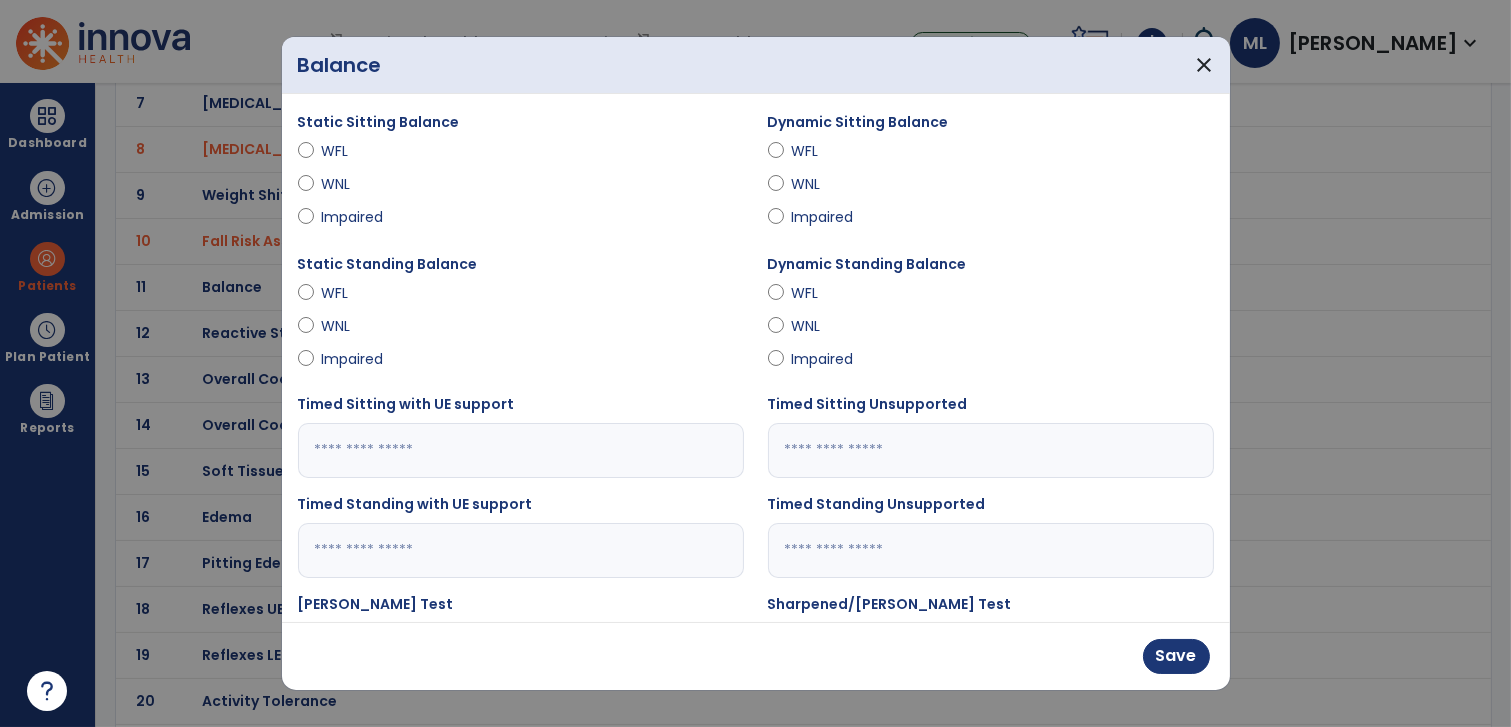 click on "Impaired" at bounding box center [991, 221] 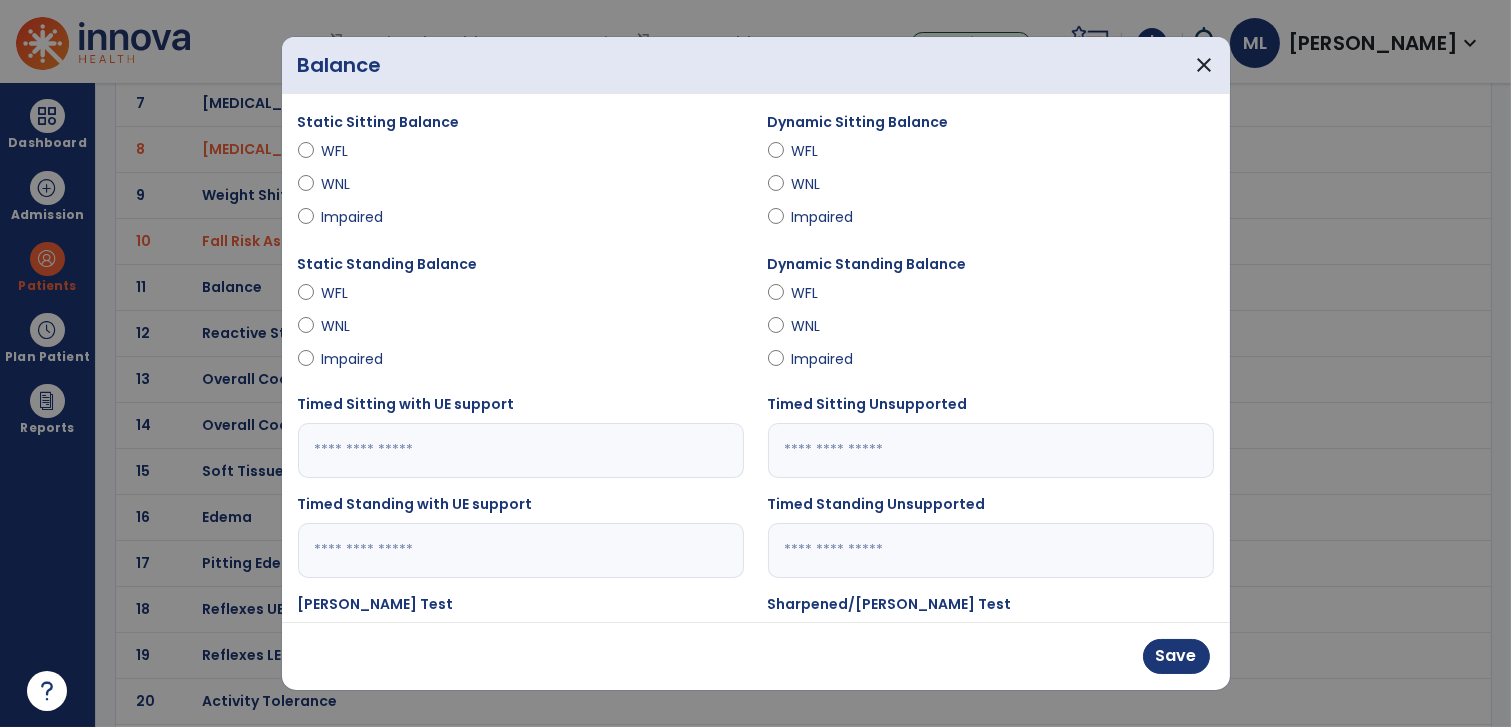 click on "Impaired" at bounding box center [827, 217] 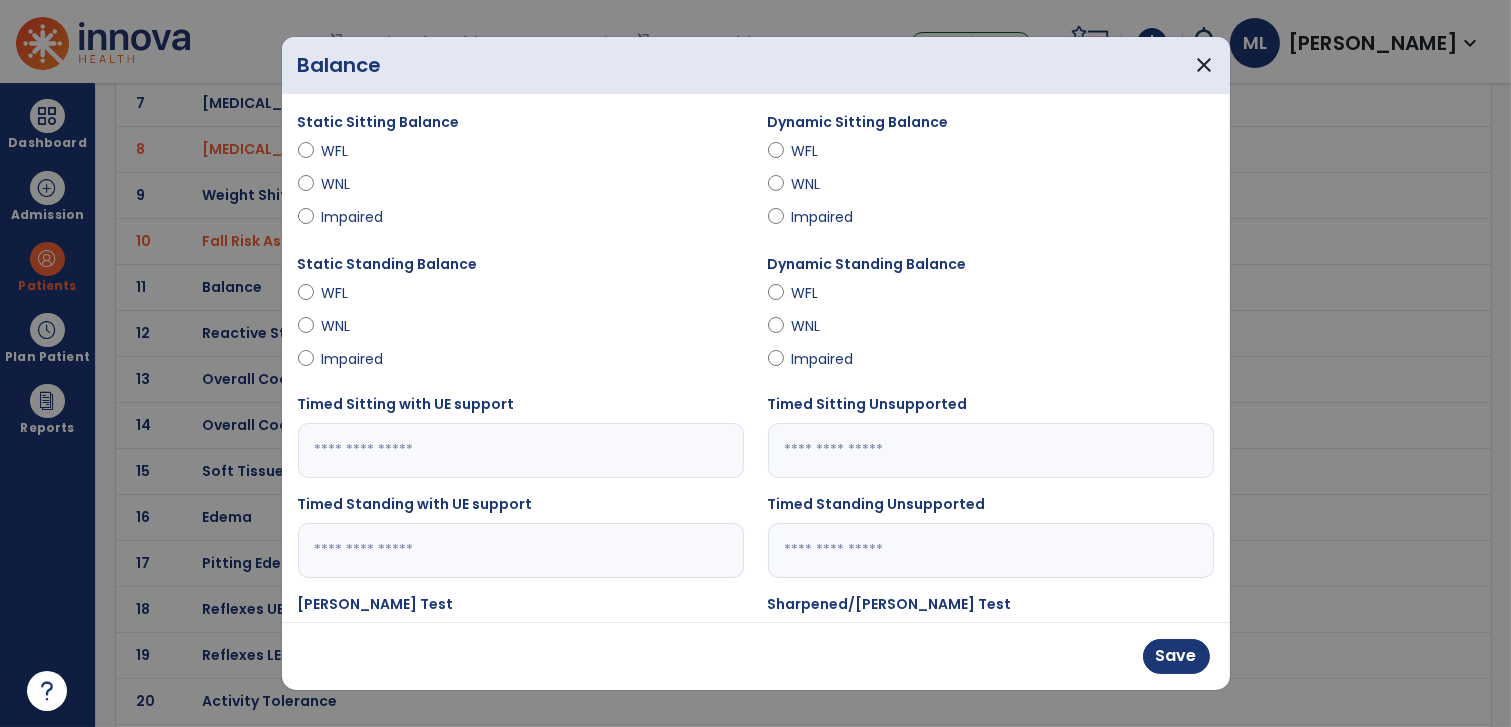 click on "Impaired" at bounding box center [357, 359] 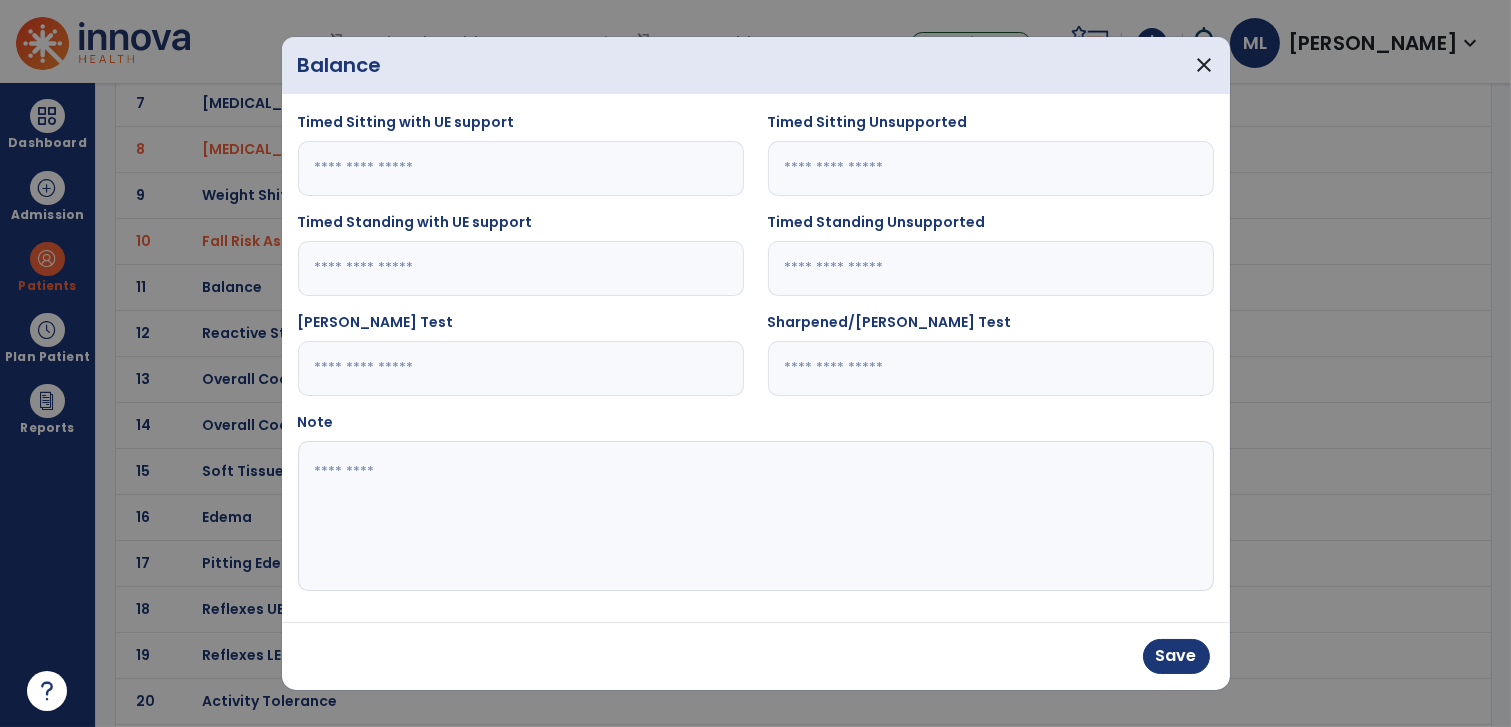 scroll, scrollTop: 283, scrollLeft: 0, axis: vertical 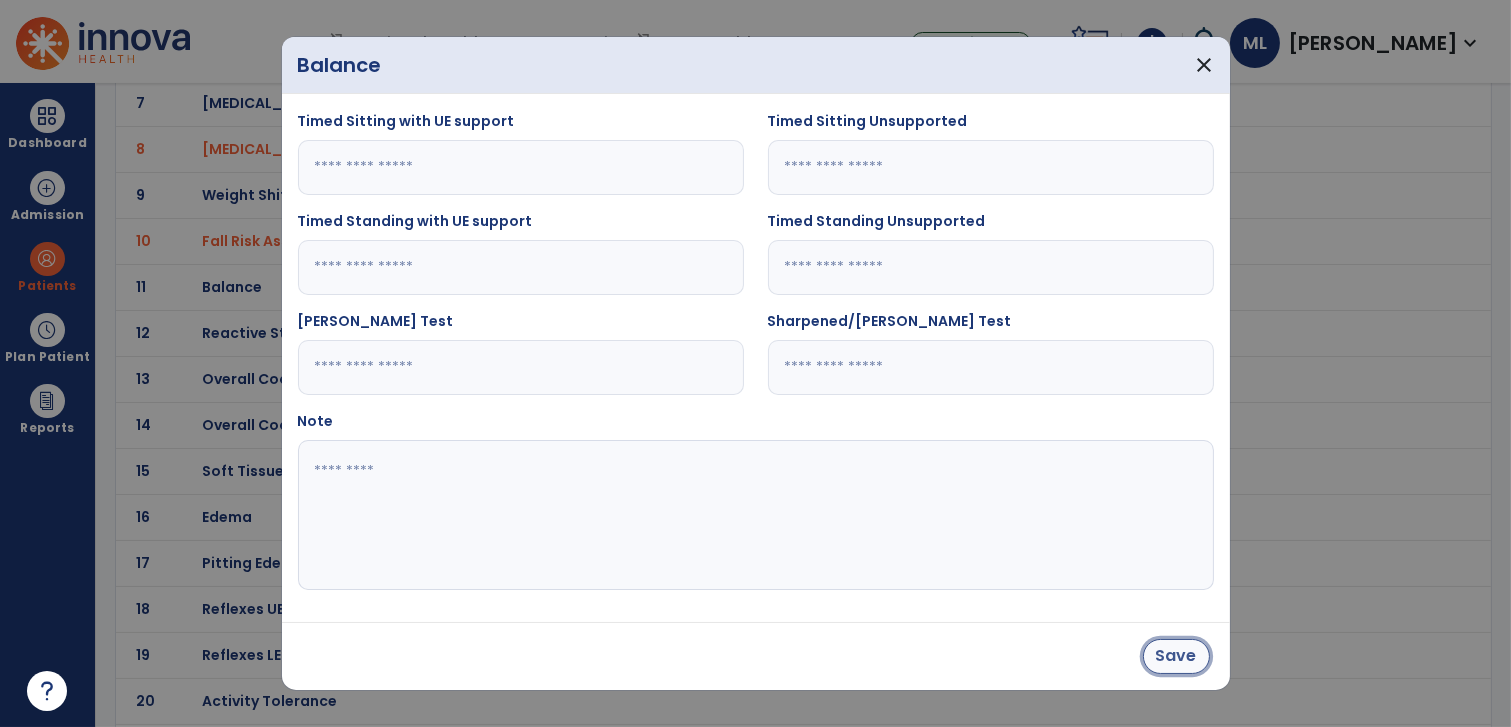 click on "Save" at bounding box center (1176, 656) 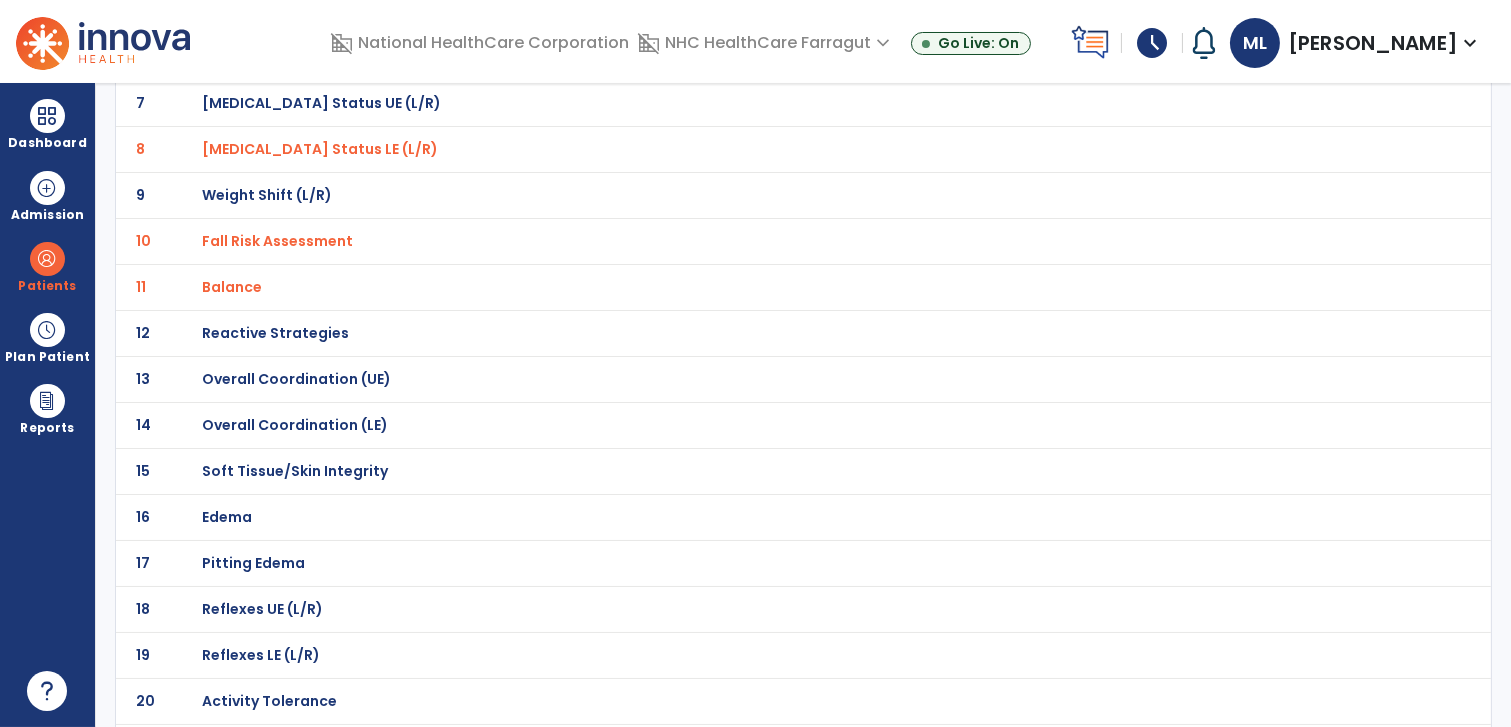 click on "Overall Coordination (LE)" at bounding box center (273, -173) 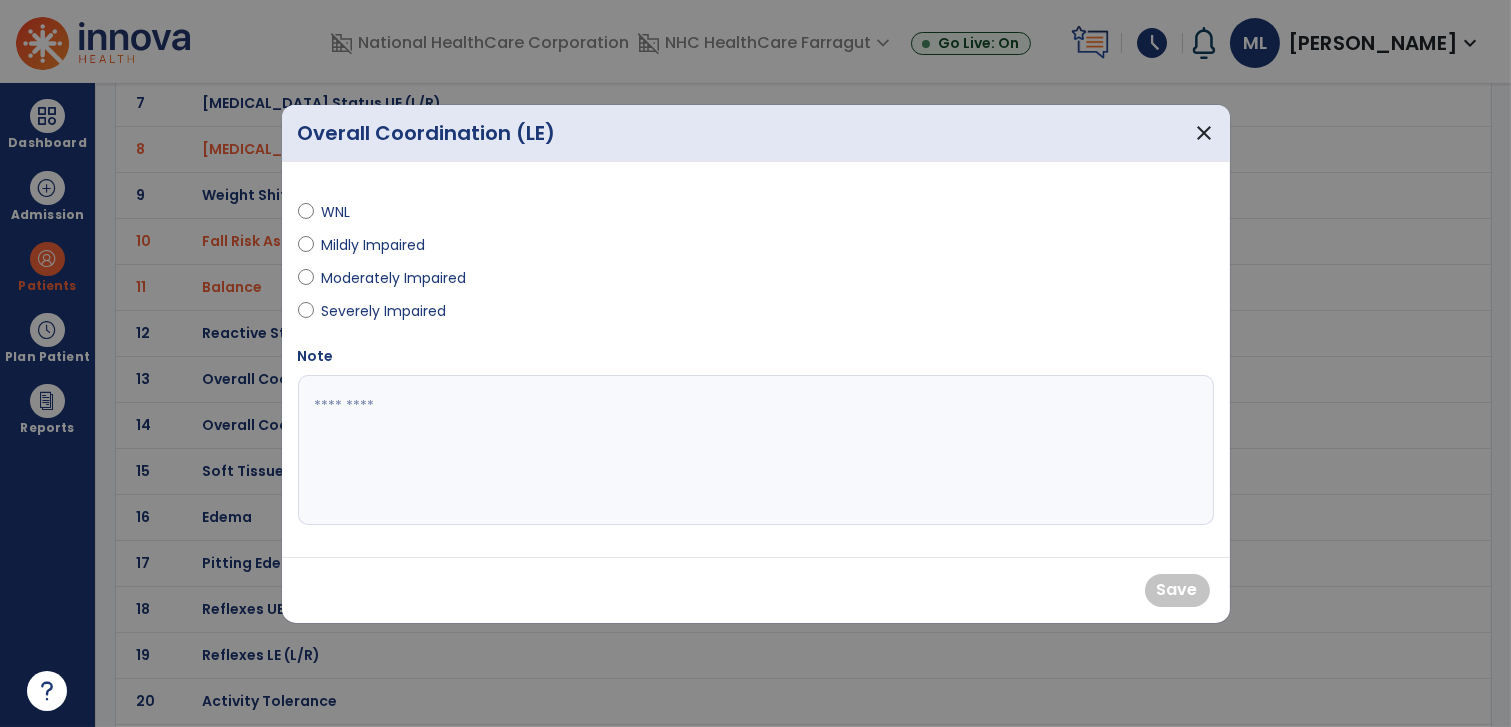 click on "Severely Impaired" at bounding box center (384, 311) 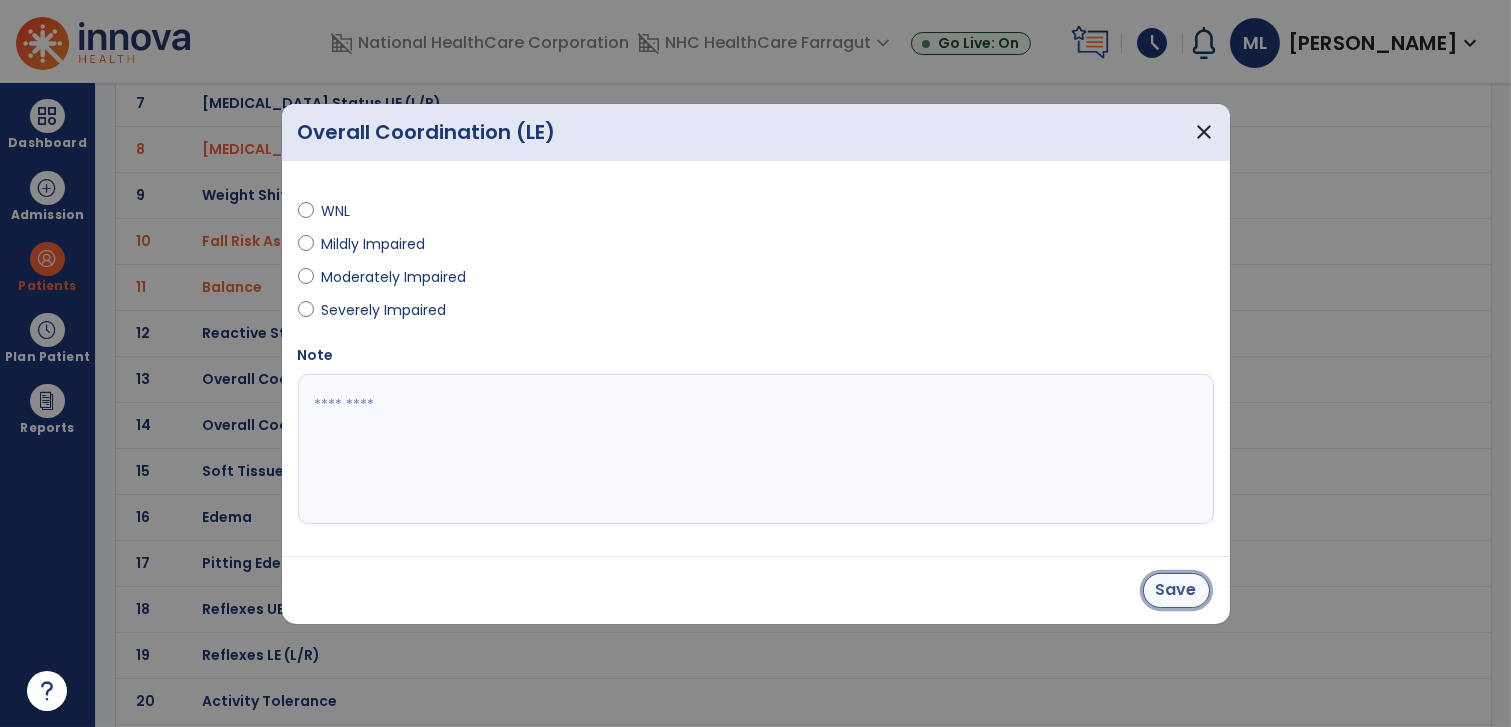 click on "Save" at bounding box center [1176, 590] 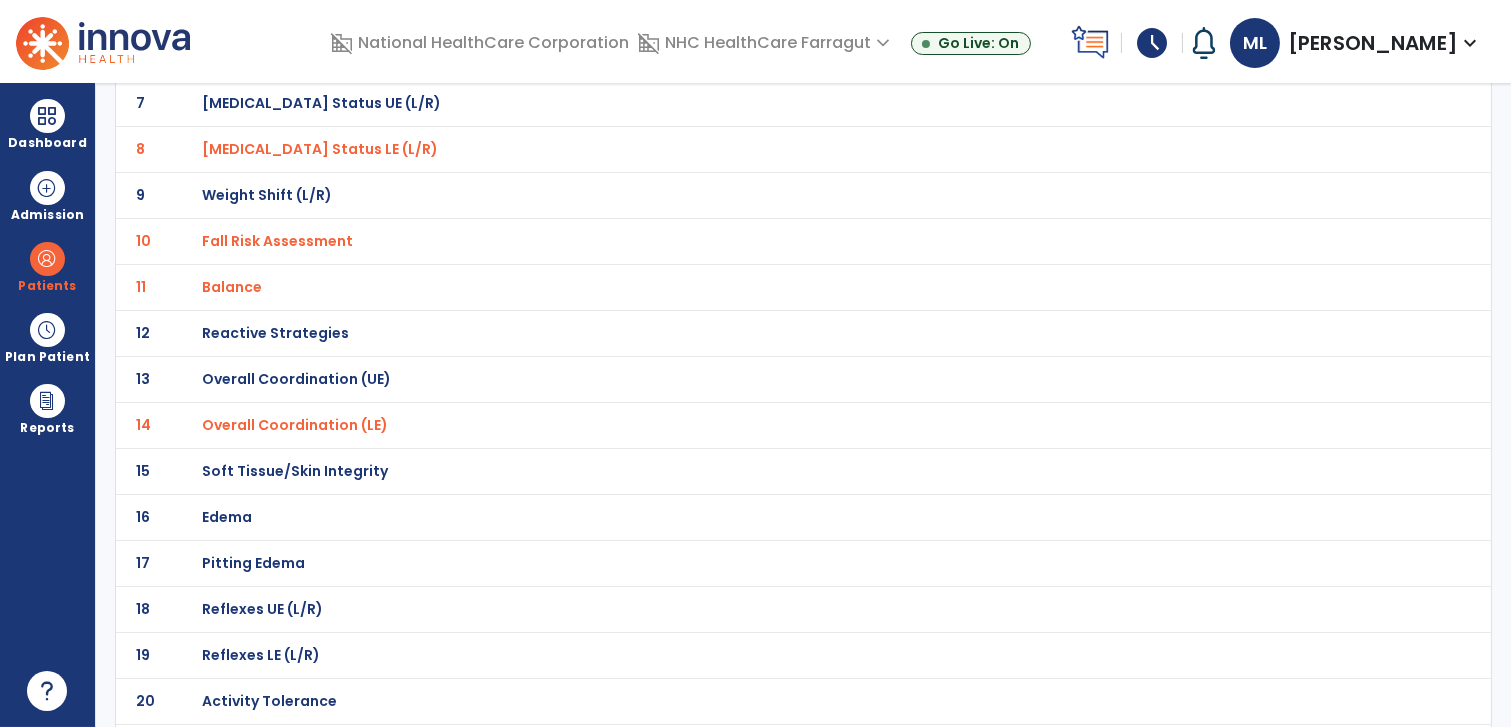 click on "Fall Risk Assessment" at bounding box center [320, 149] 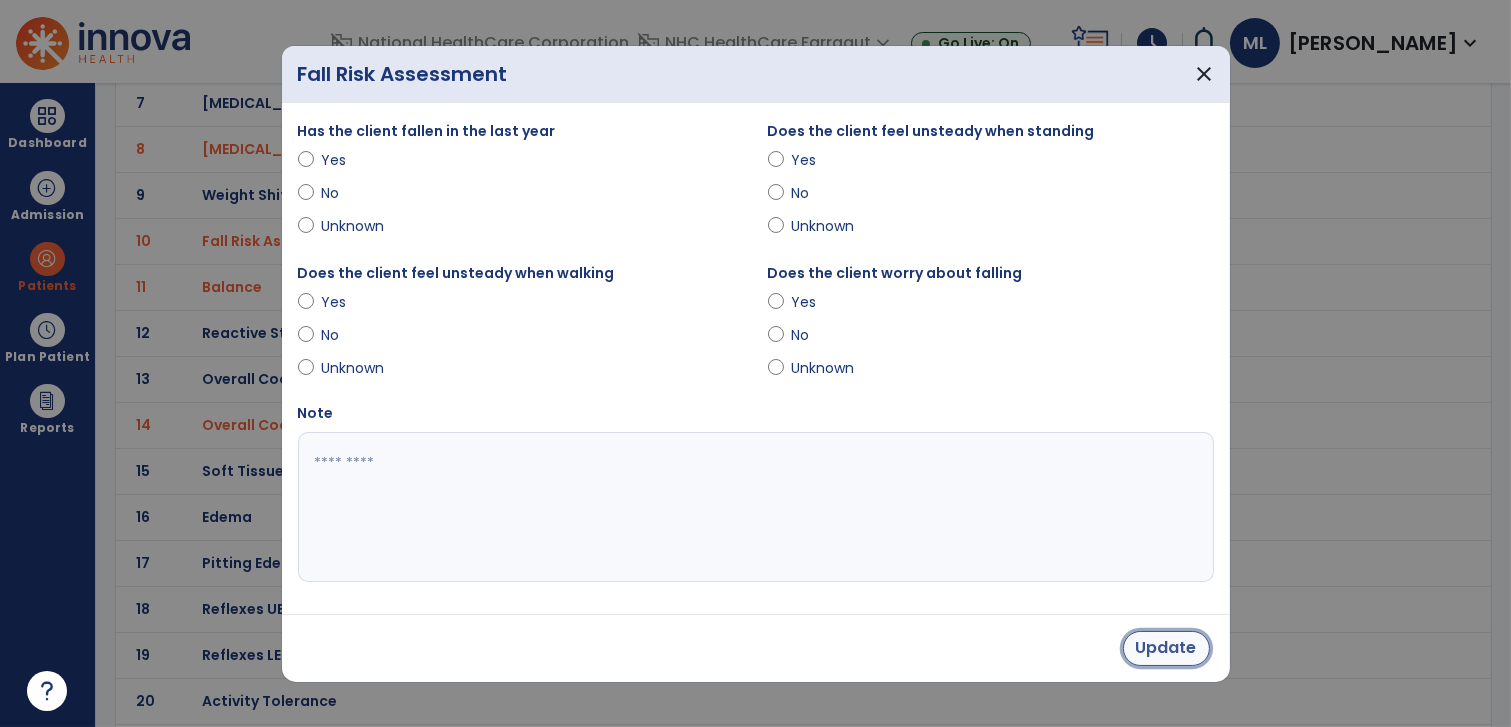 click on "Update" at bounding box center [1166, 648] 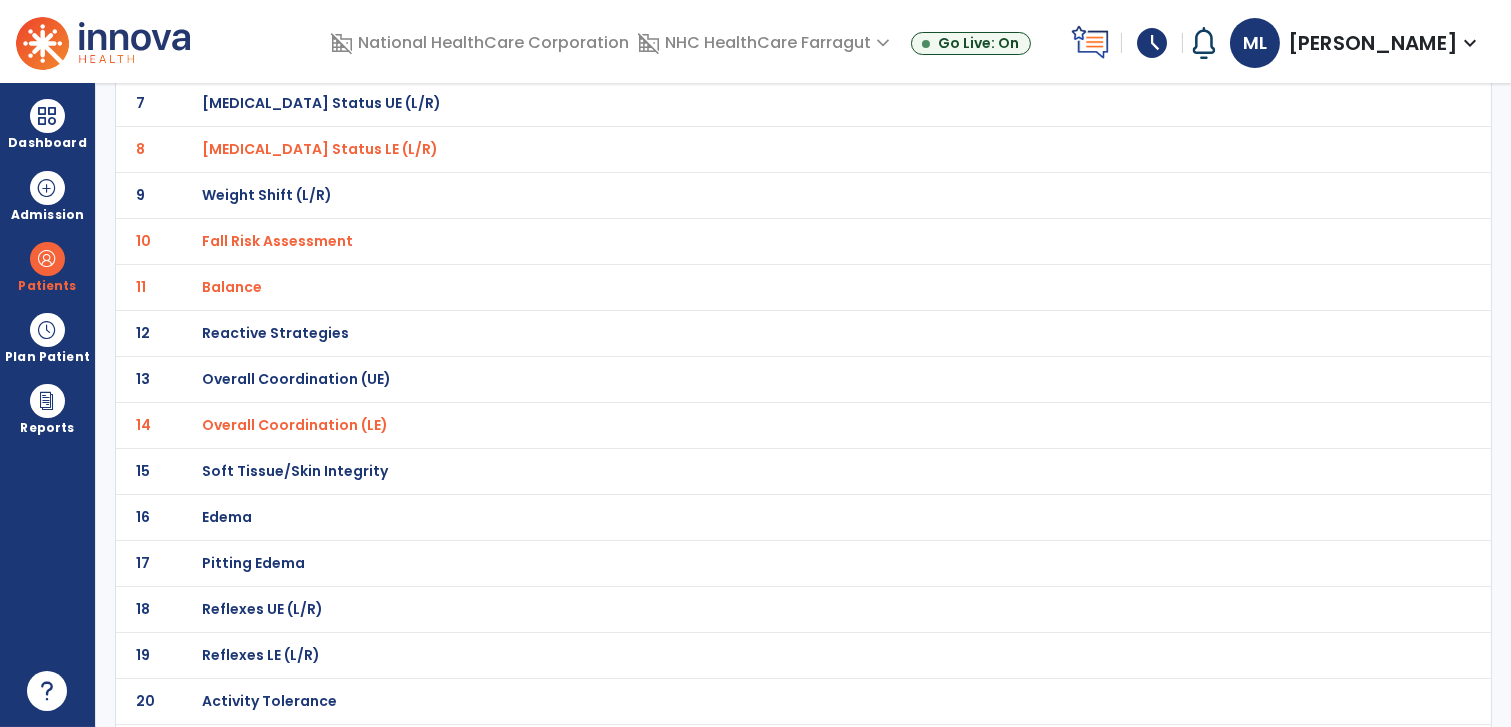 click on "Balance" at bounding box center [320, 149] 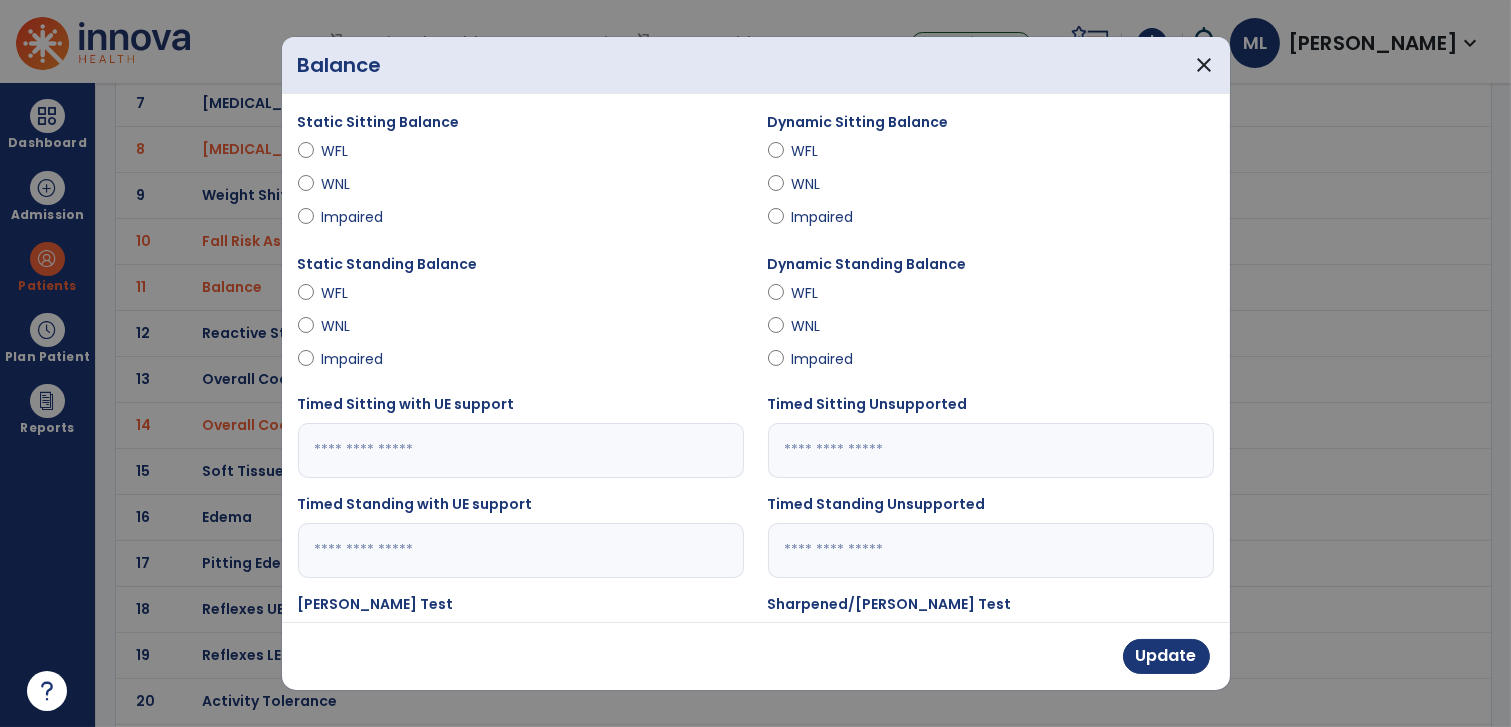 click on "WFL" at bounding box center (357, 151) 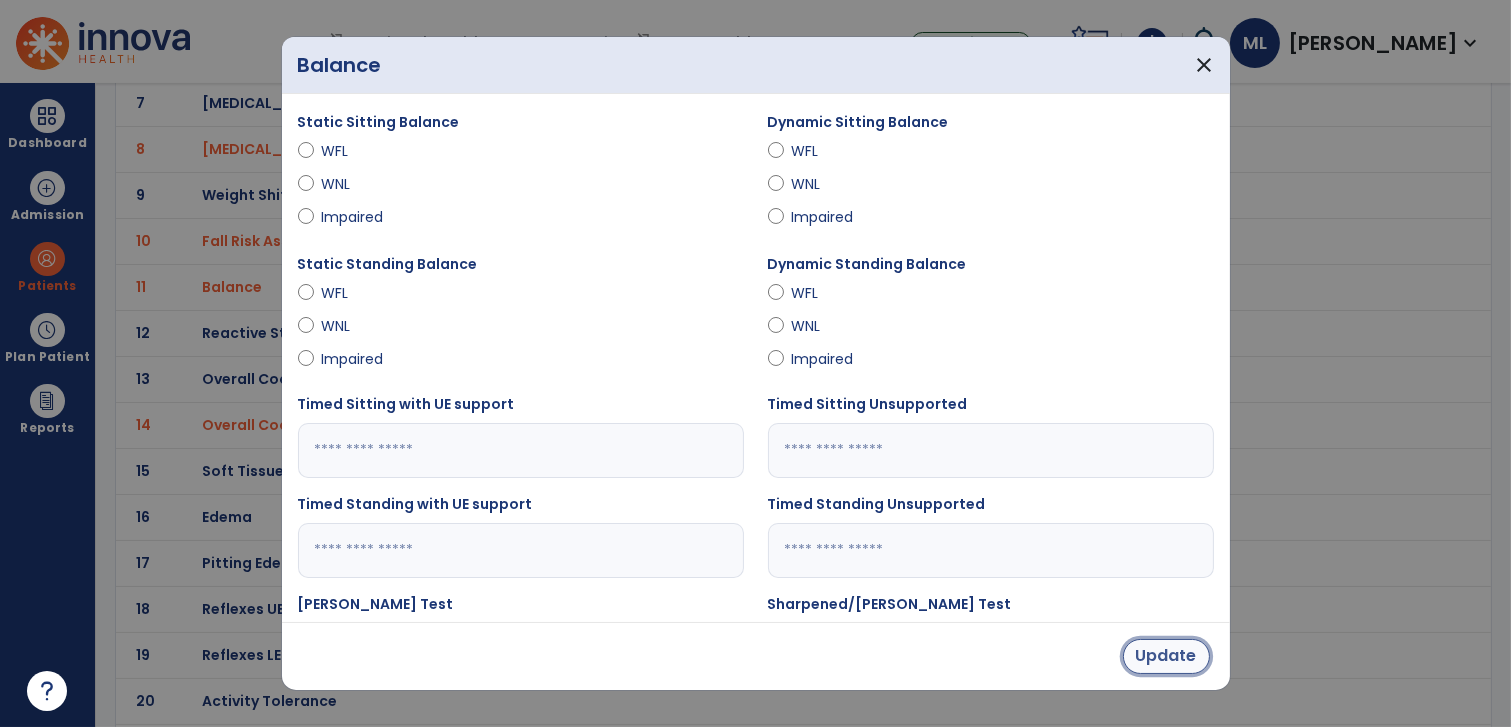 click on "Update" at bounding box center [1166, 656] 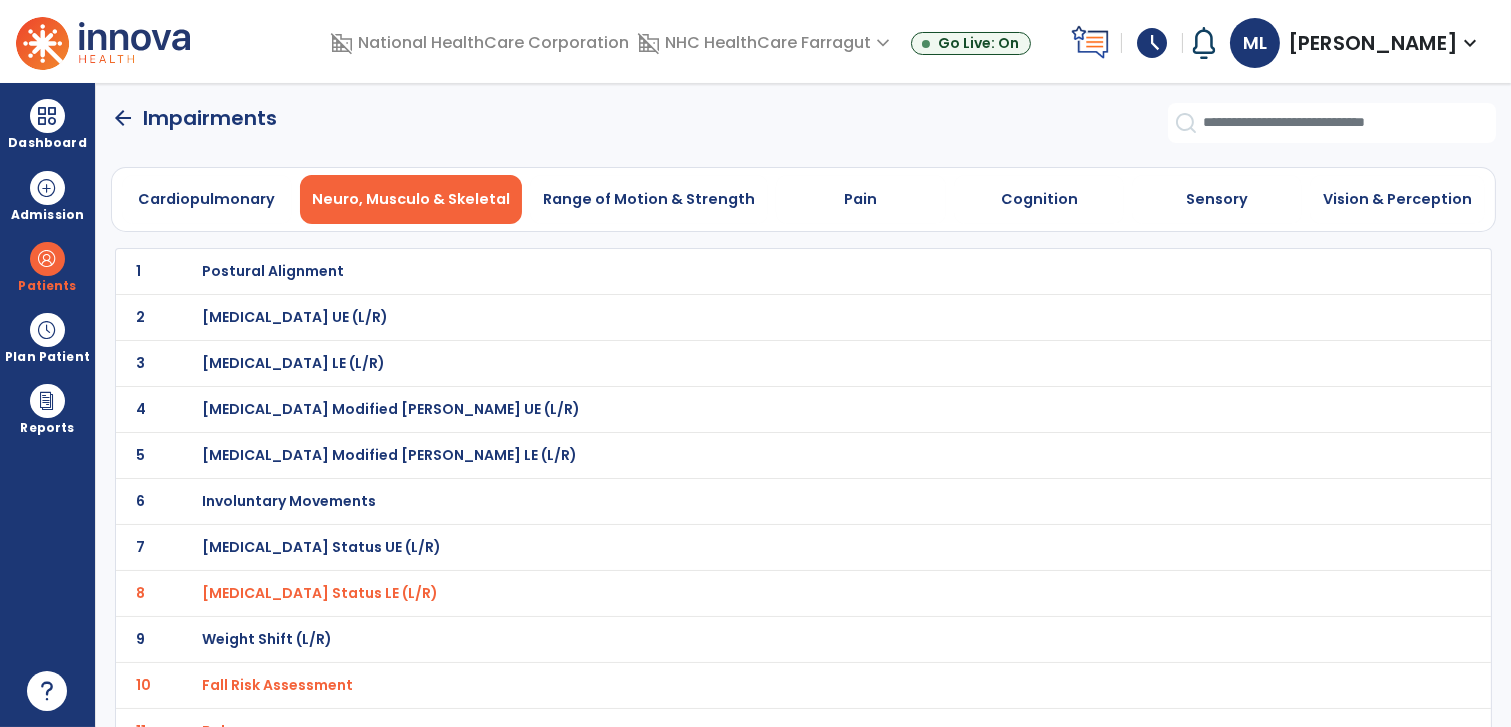 scroll, scrollTop: 0, scrollLeft: 0, axis: both 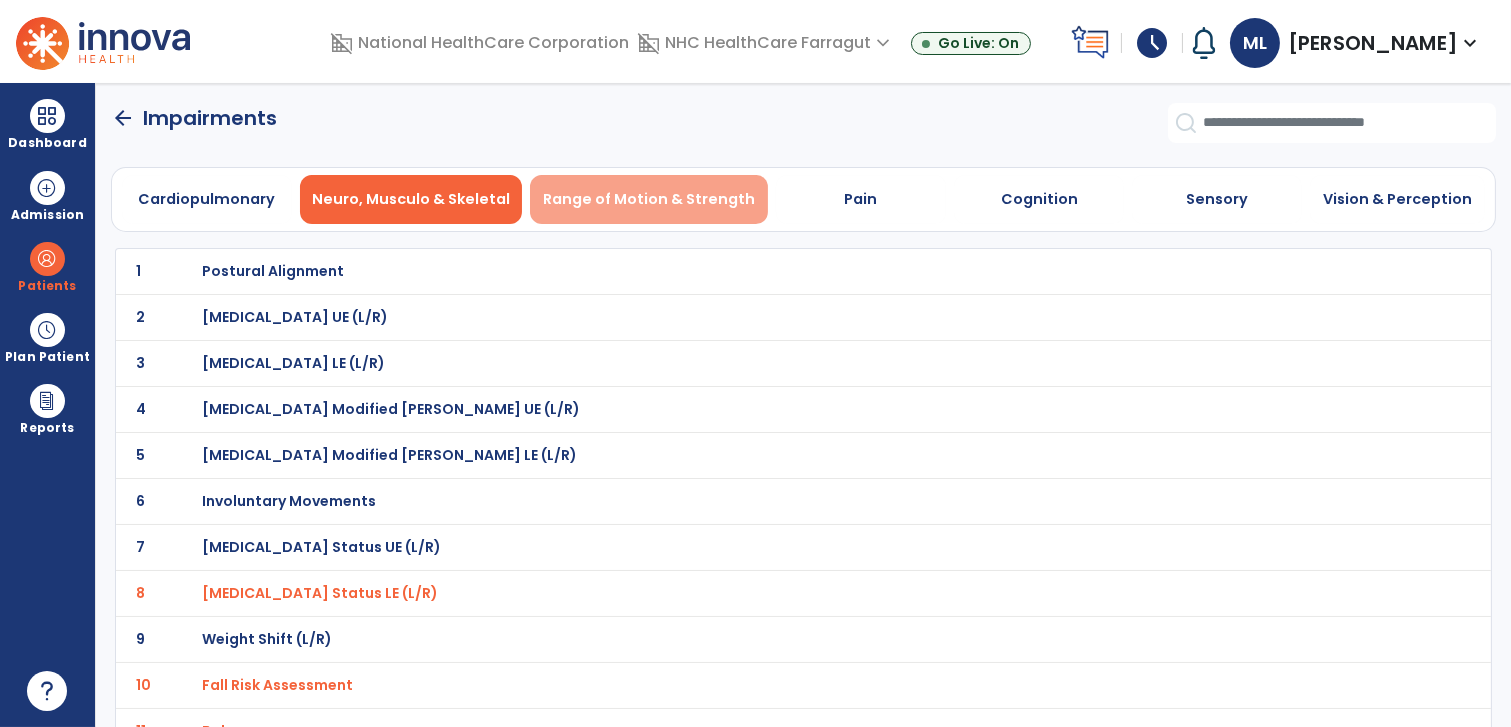 click on "Range of Motion & Strength" at bounding box center (649, 199) 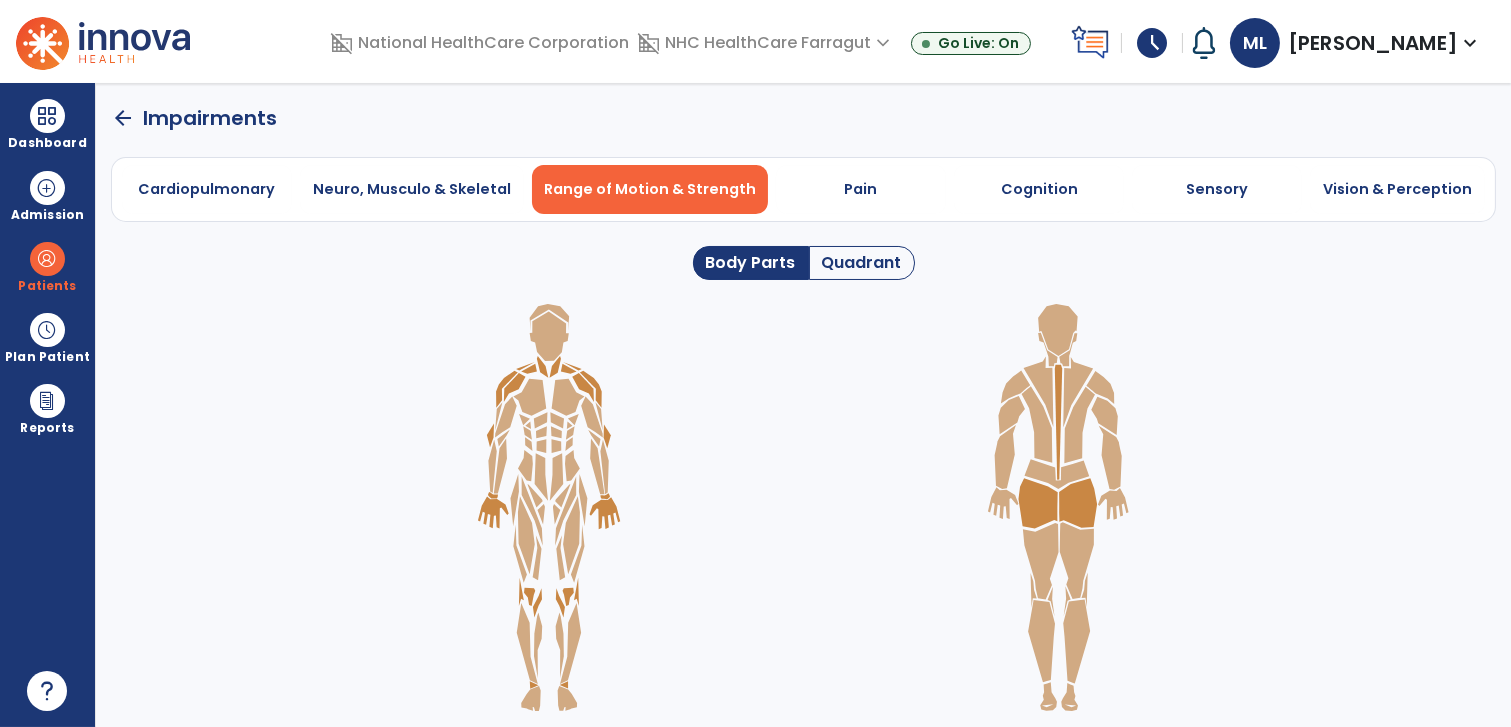 click on "Quadrant" 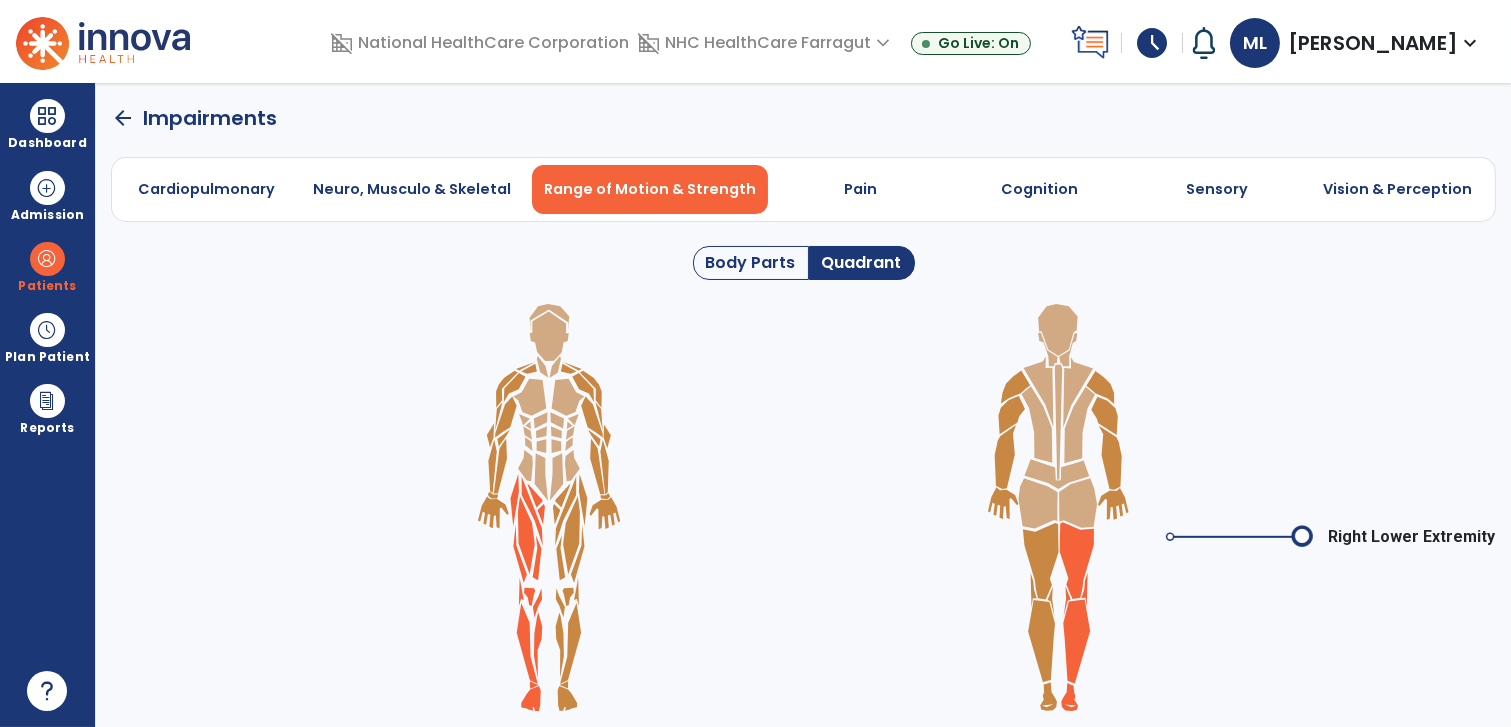 click 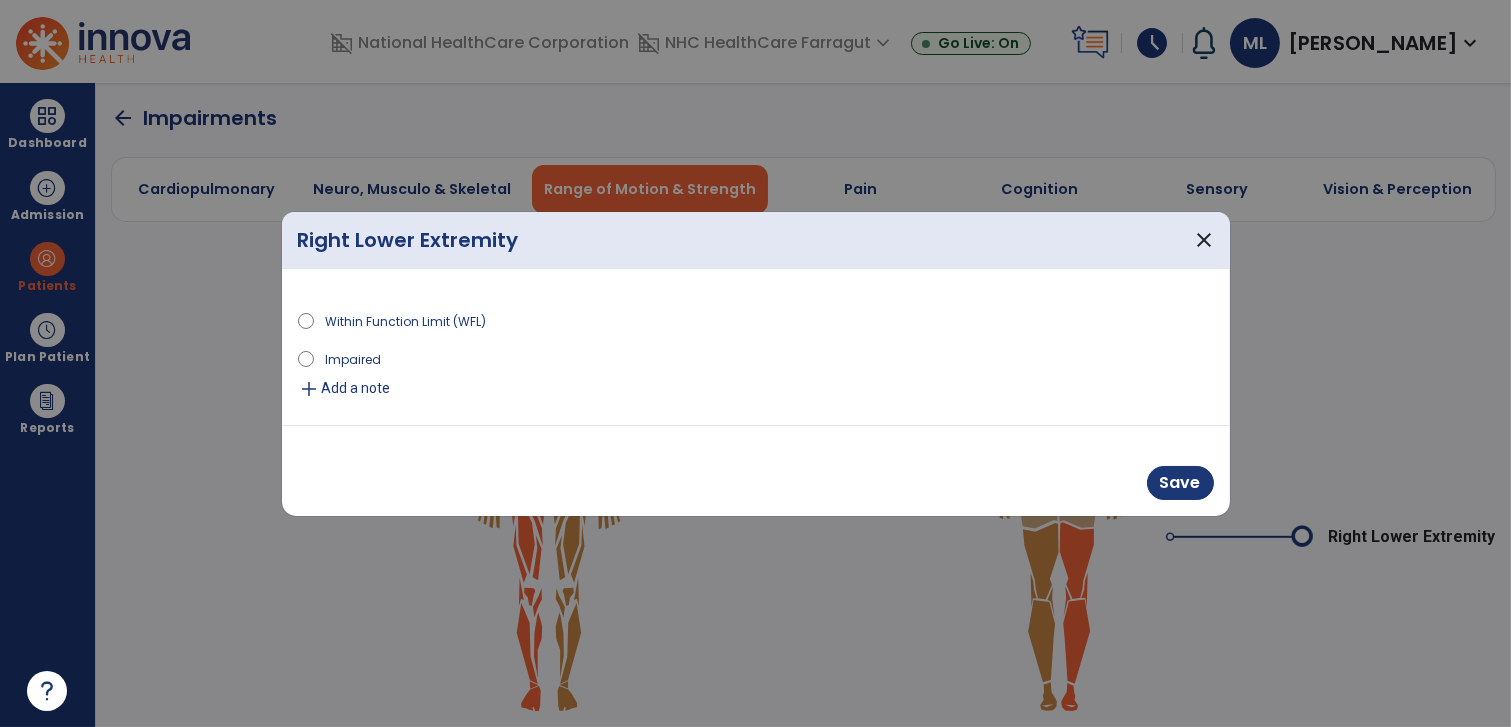 click on "Impaired" at bounding box center [354, 358] 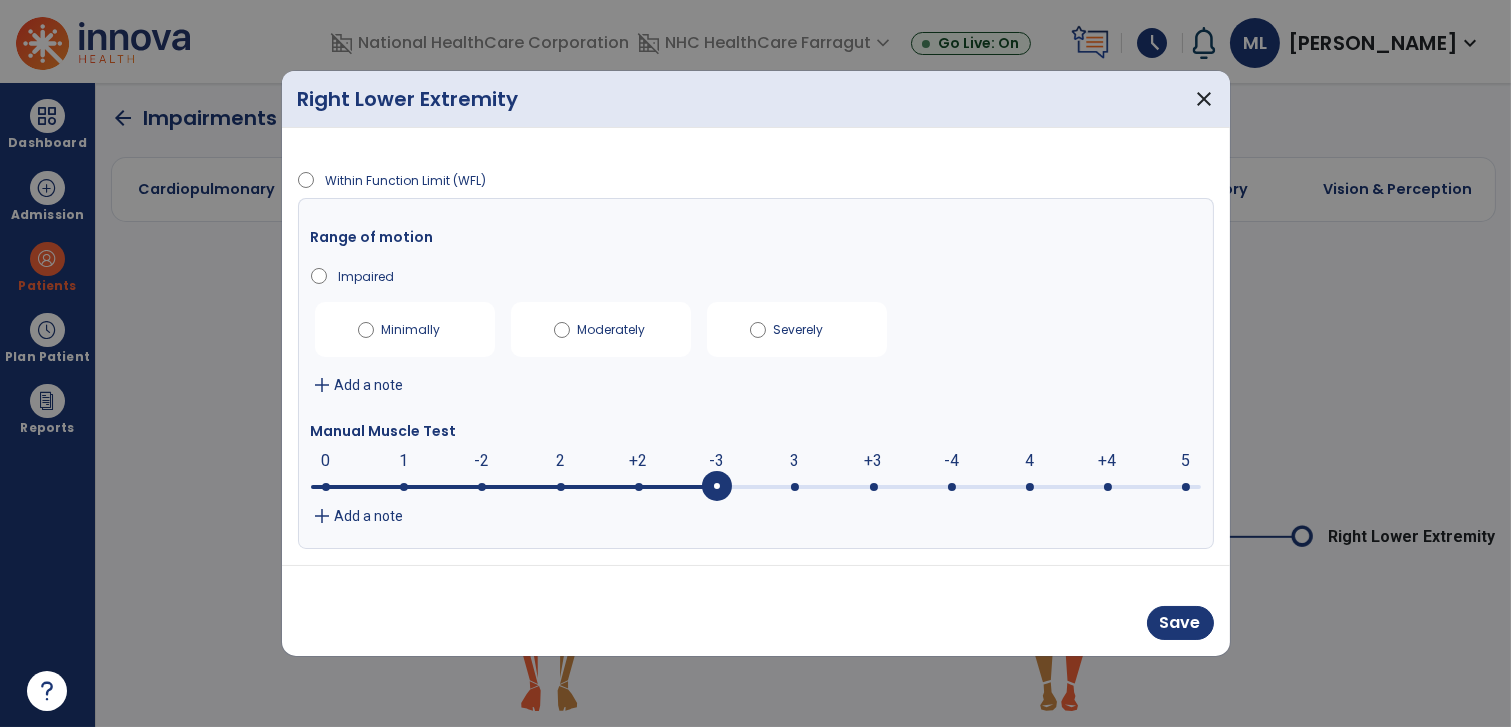 click at bounding box center [717, 487] 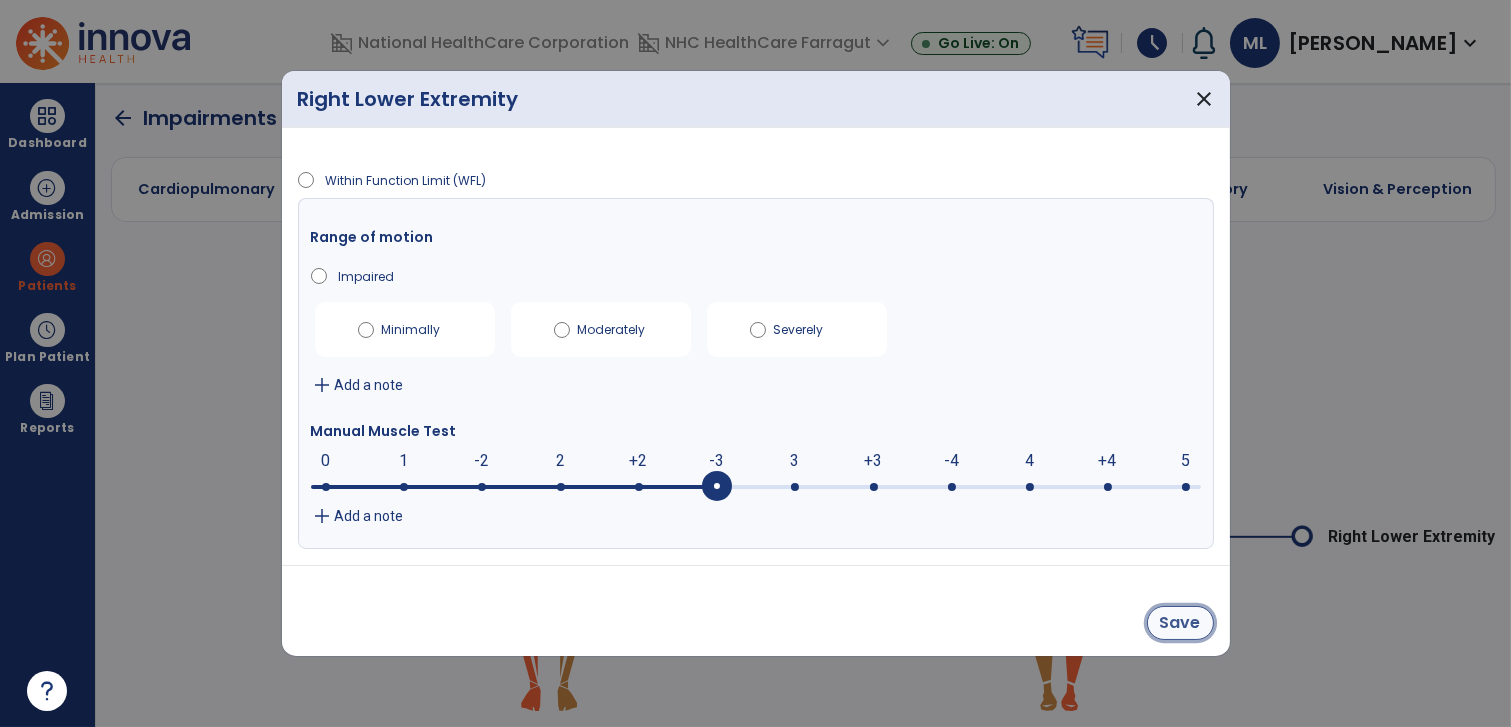 click on "Save" at bounding box center (1180, 623) 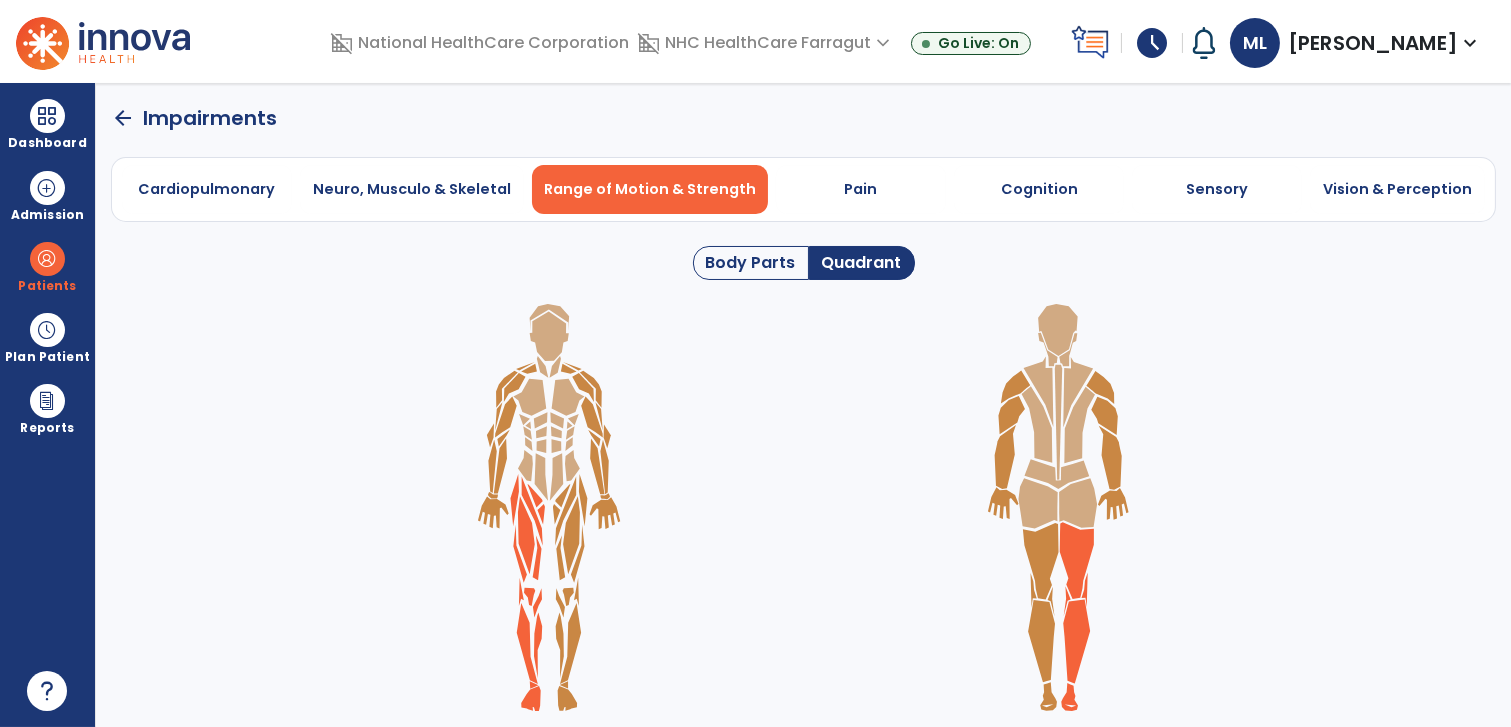 click on "Quadrant" 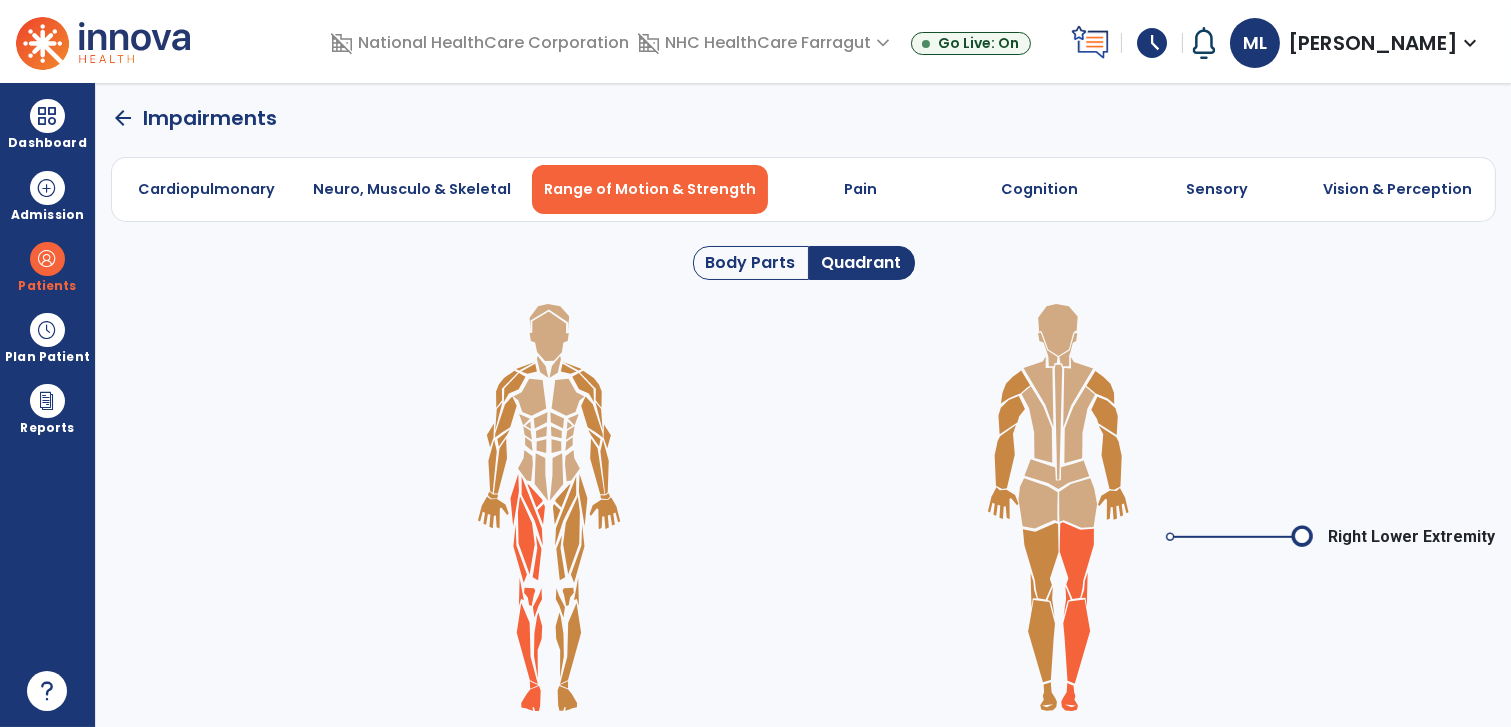 click 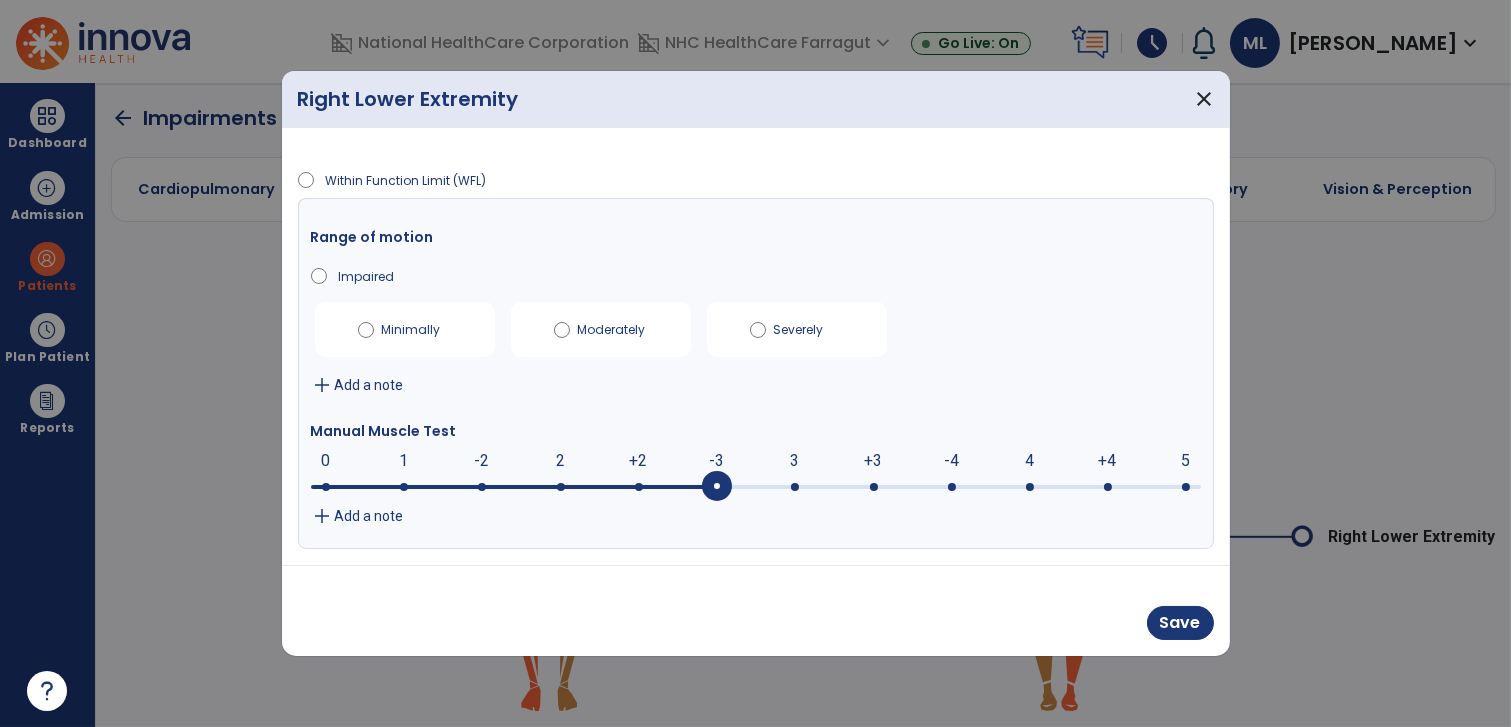 click at bounding box center [514, 485] 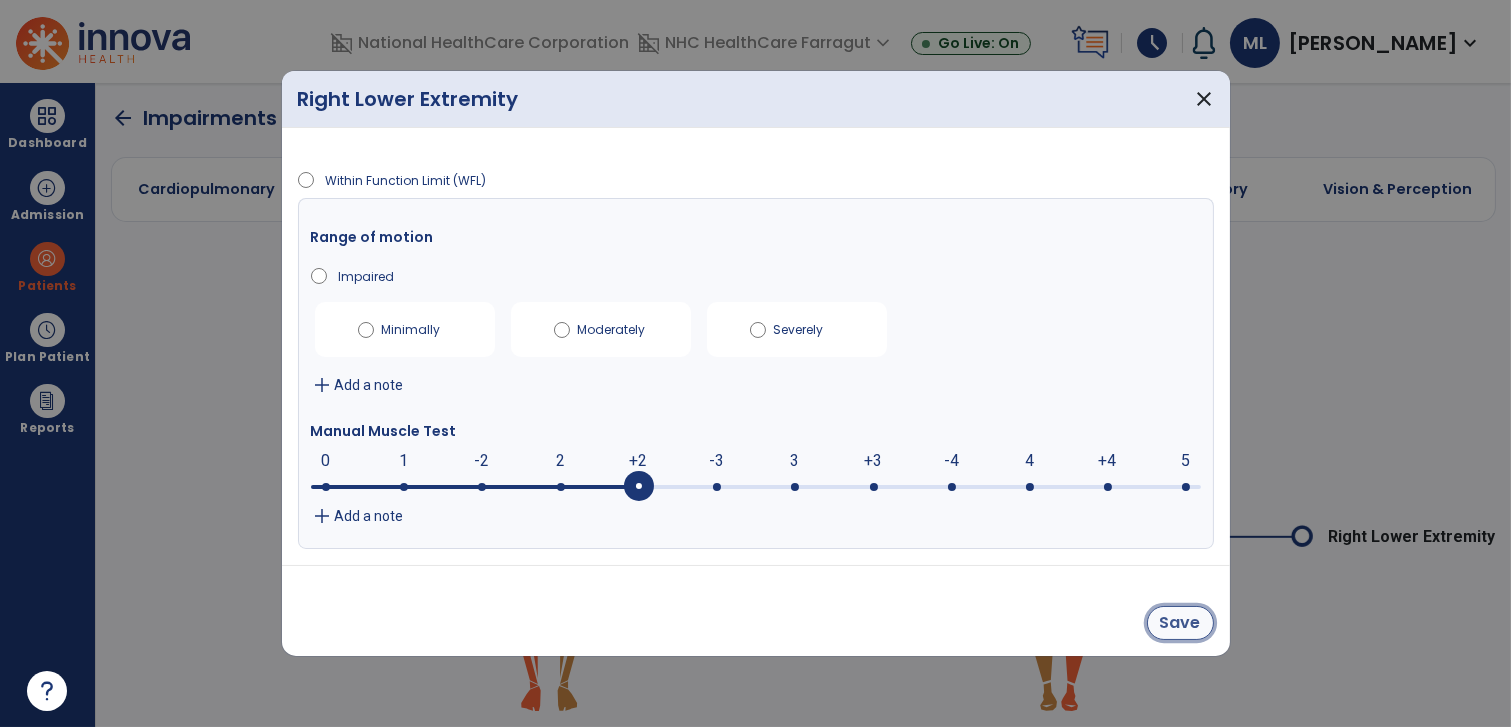 click on "Save" at bounding box center [1180, 623] 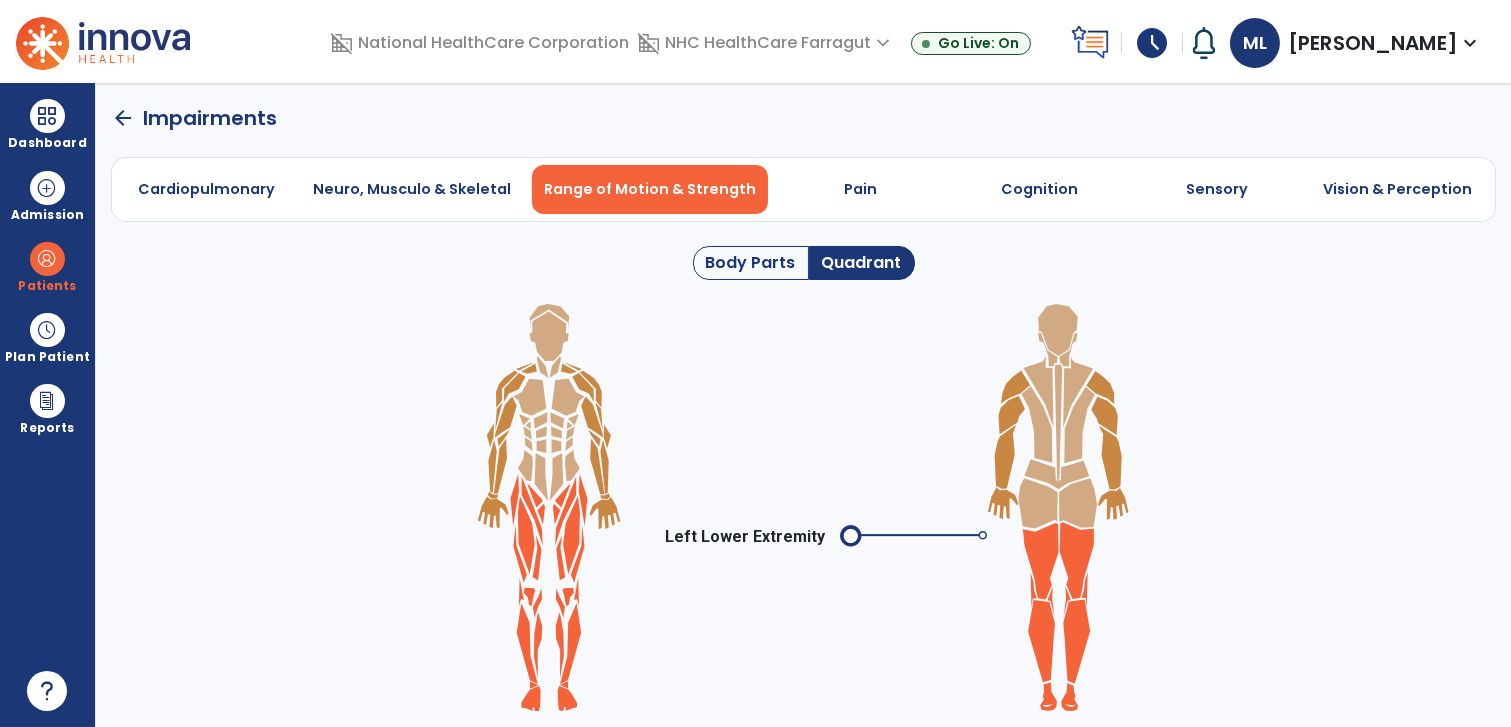 click 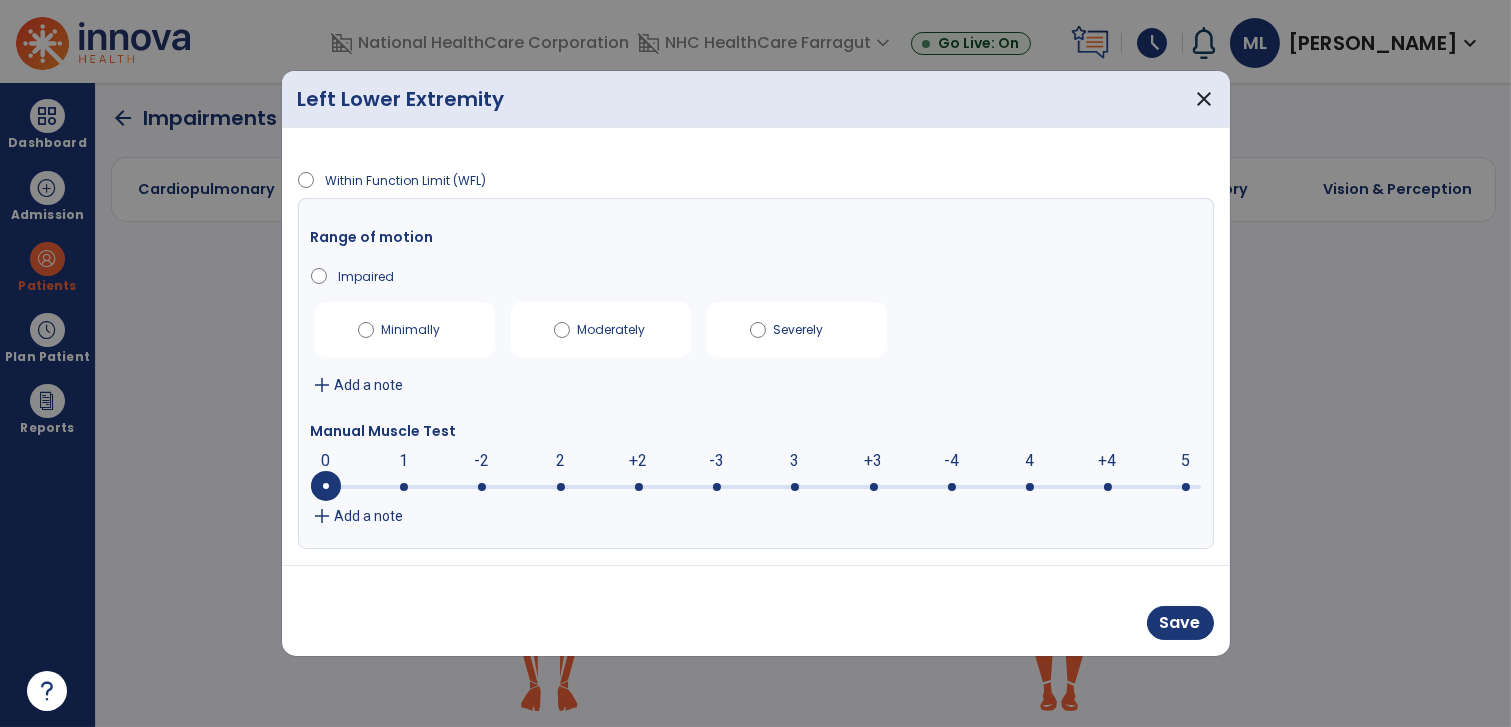 click on "Moderately" at bounding box center [601, 329] 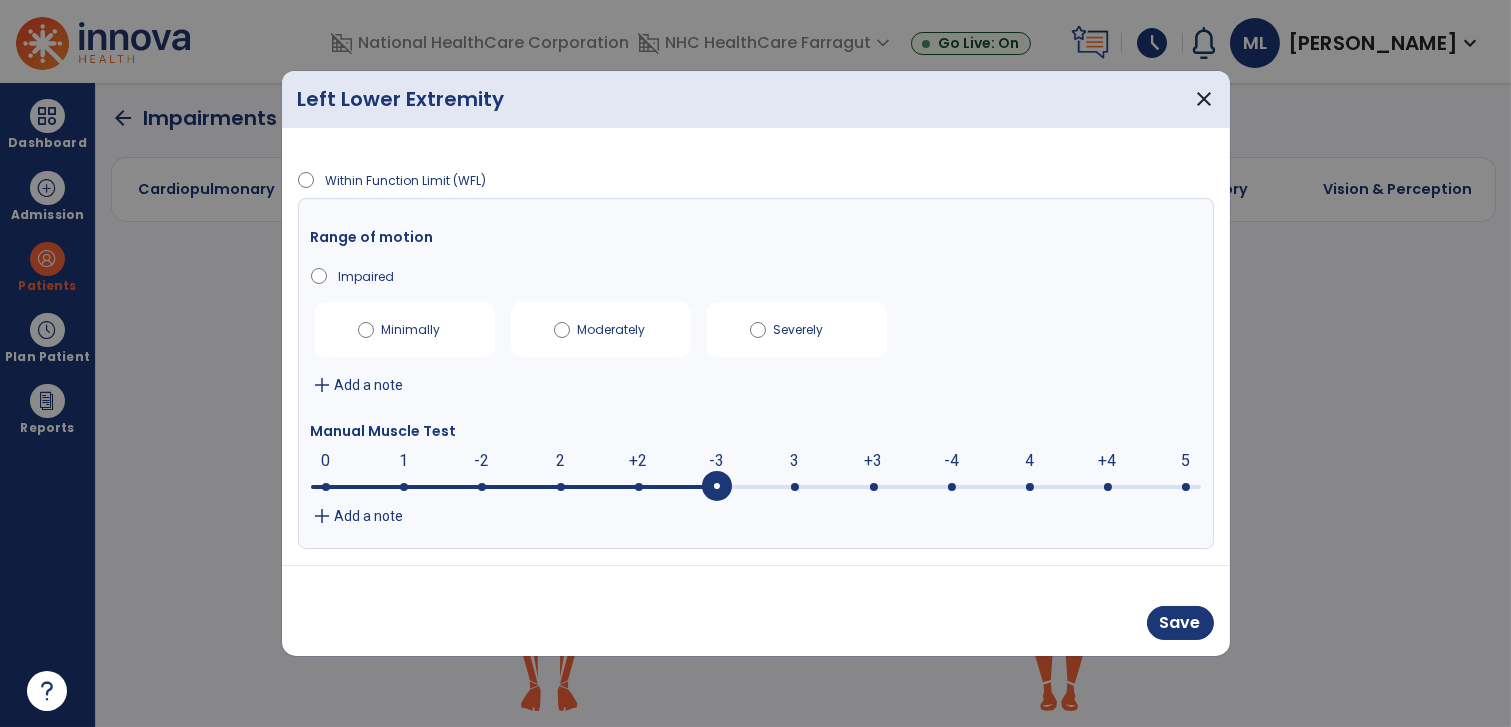 click at bounding box center [639, 487] 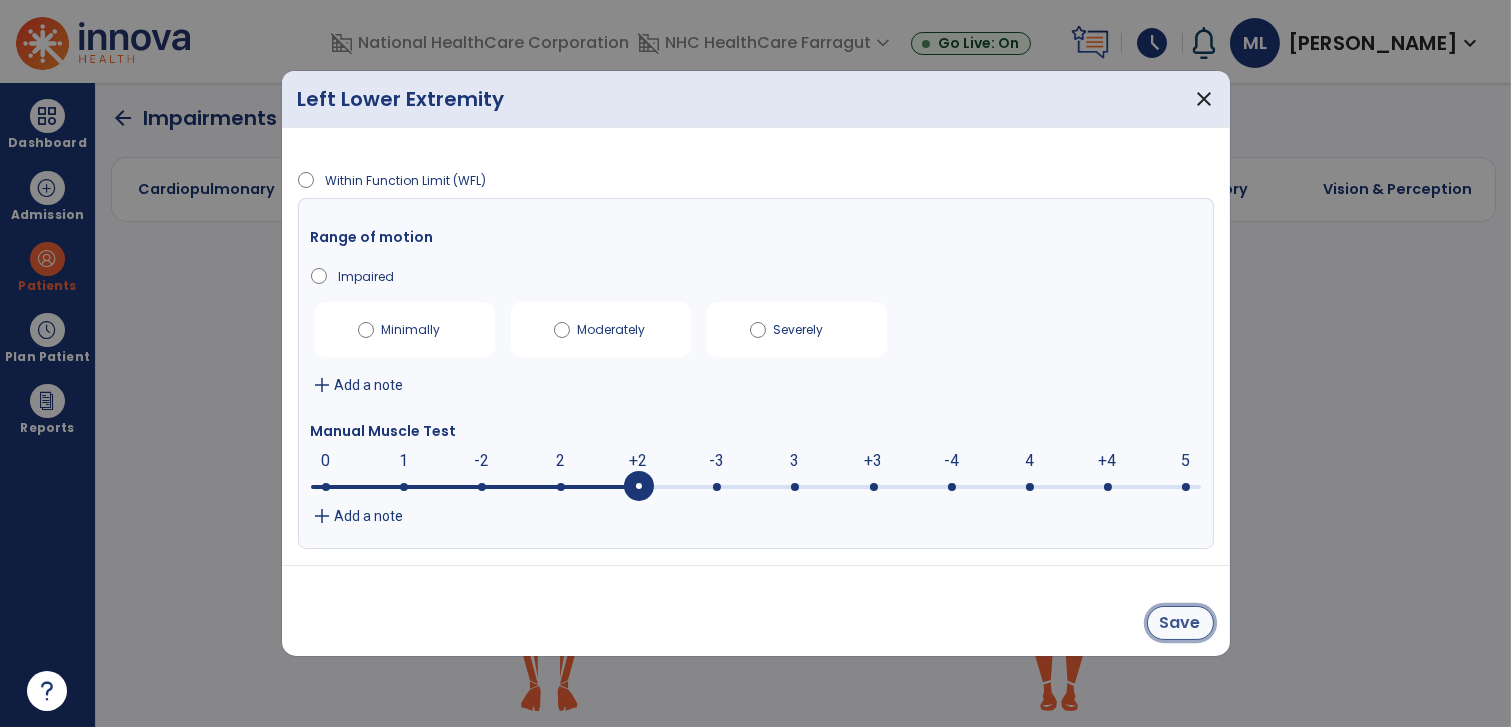 click on "Save" at bounding box center (1180, 623) 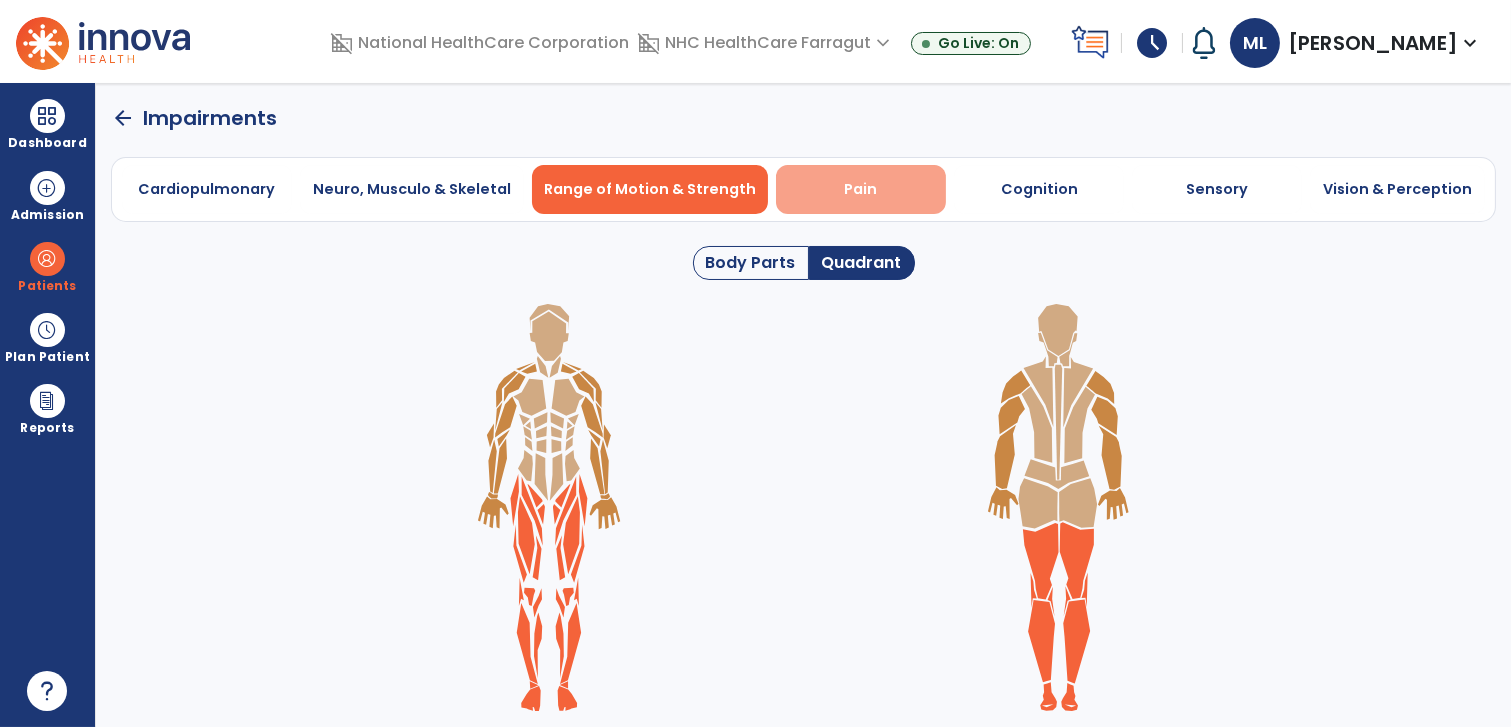click on "Pain" at bounding box center (860, 189) 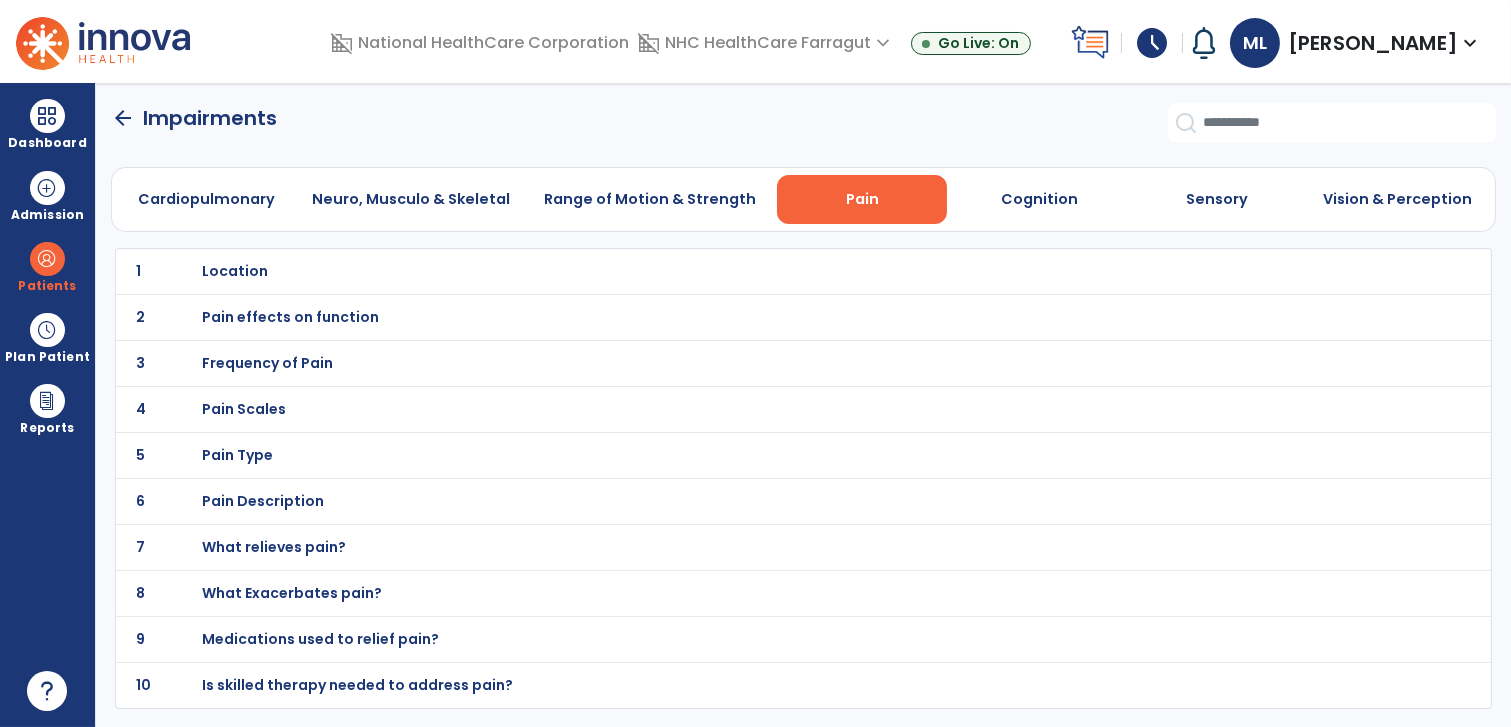 click on "Location" at bounding box center [235, 271] 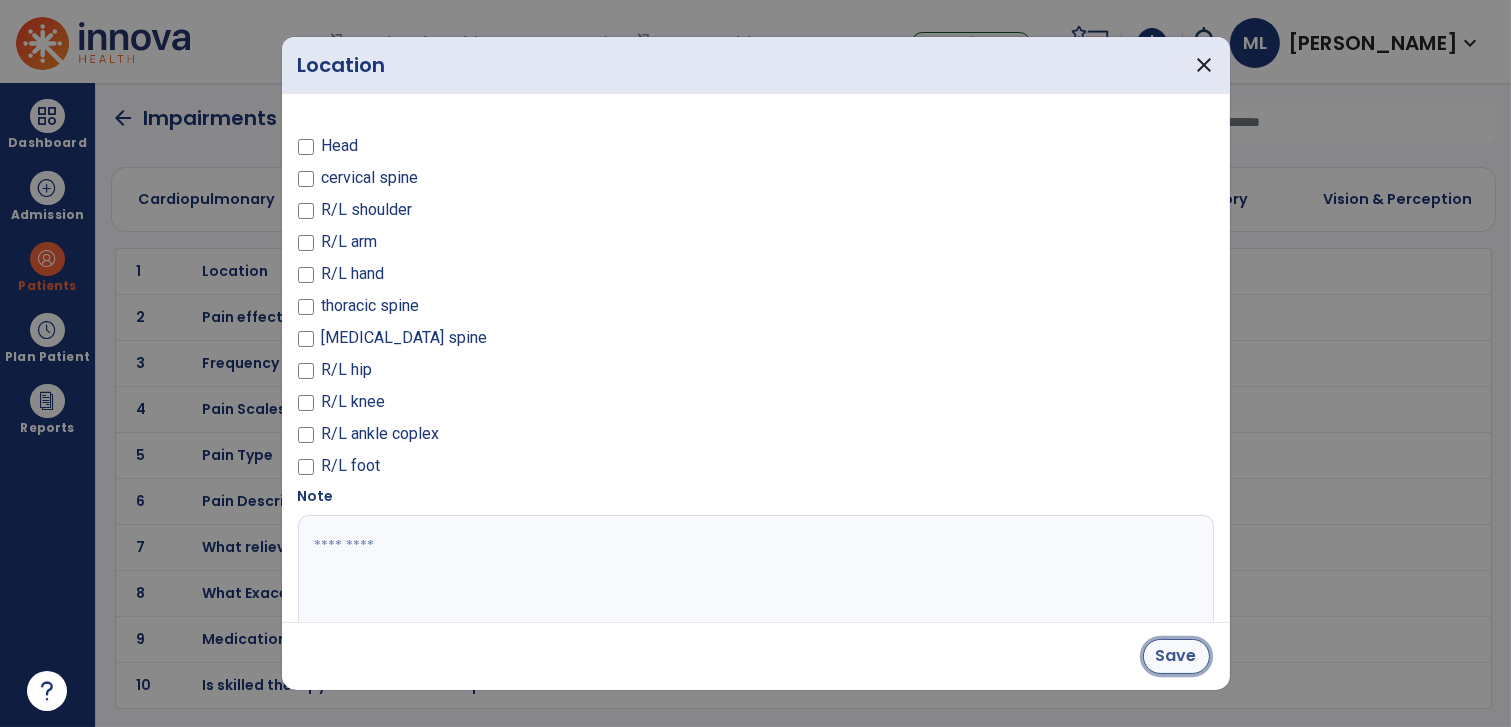 click on "Save" at bounding box center [1176, 656] 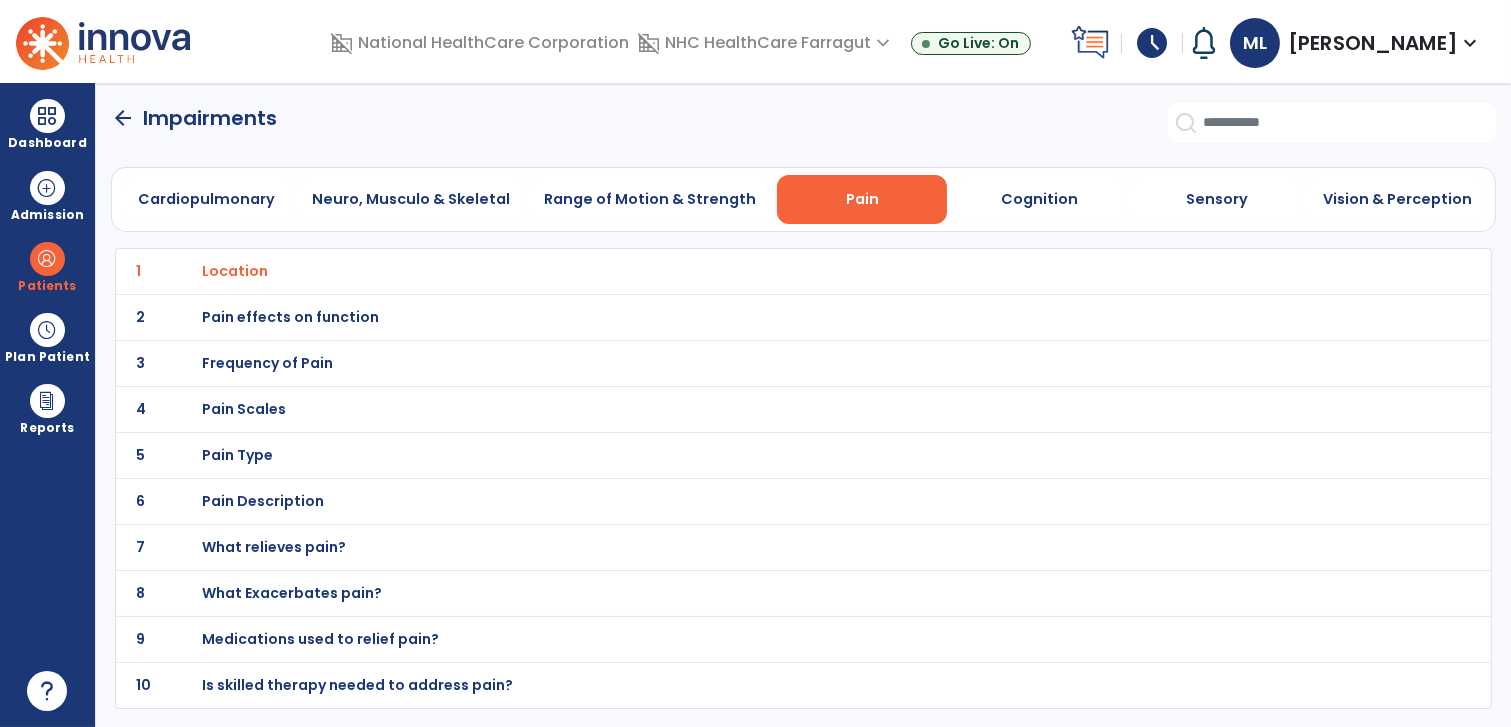 click on "Pain" at bounding box center [862, 199] 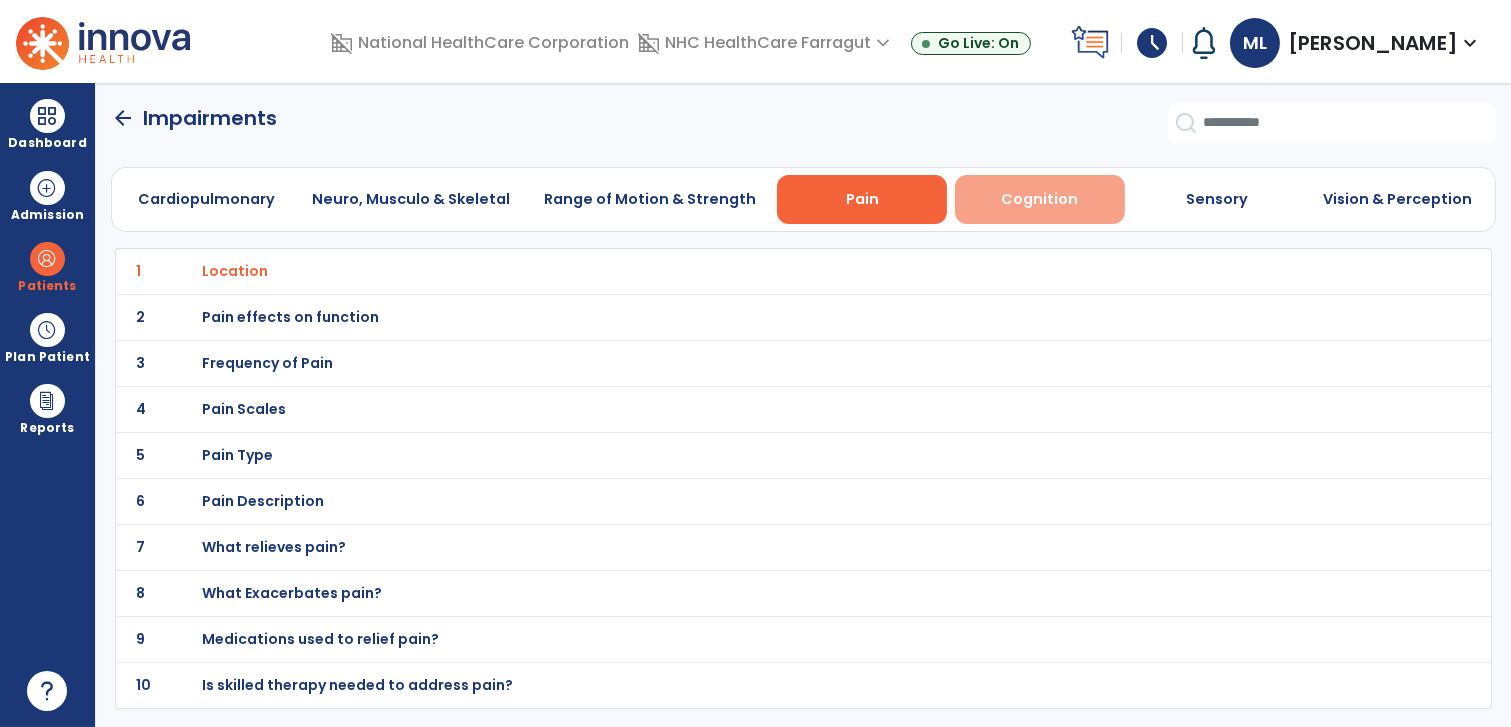 click on "Cognition" at bounding box center (1039, 199) 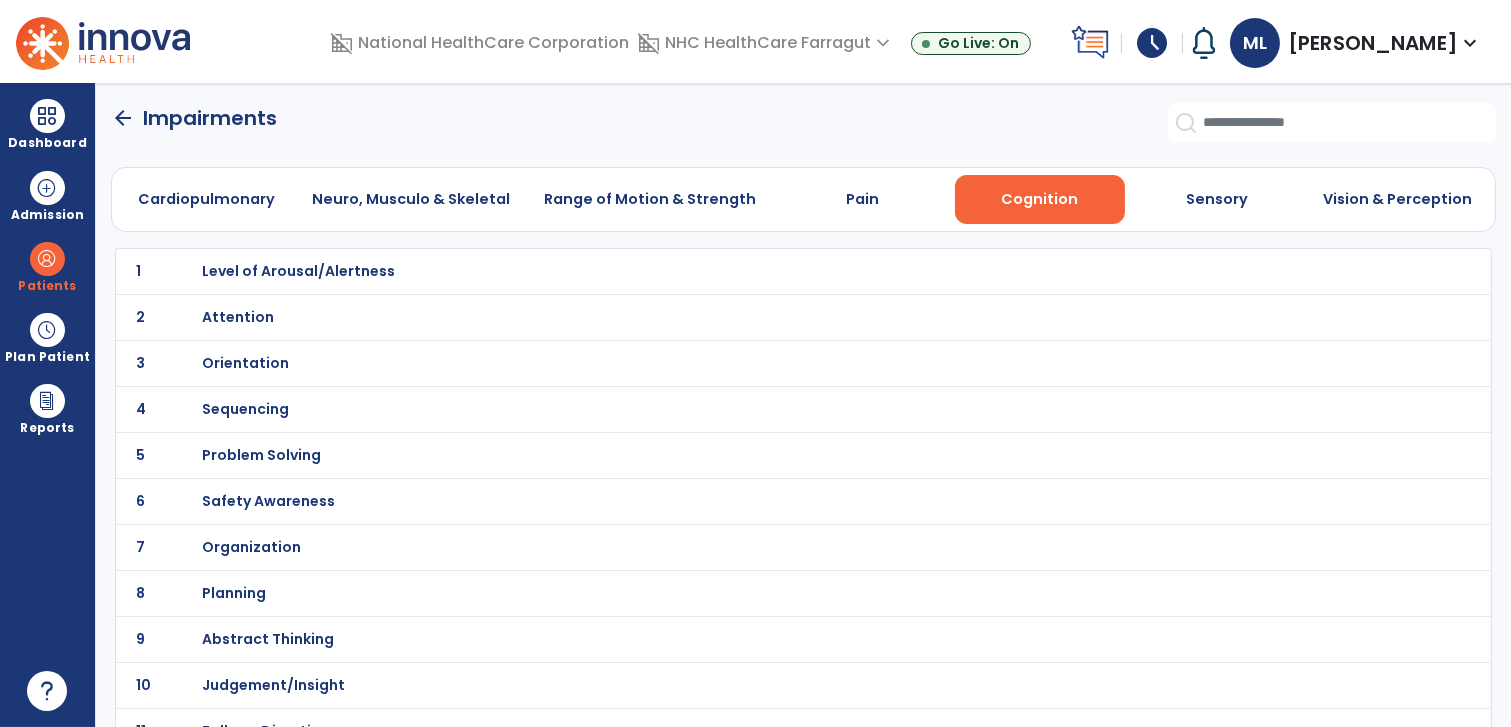 click on "Level of Arousal/Alertness" at bounding box center (298, 271) 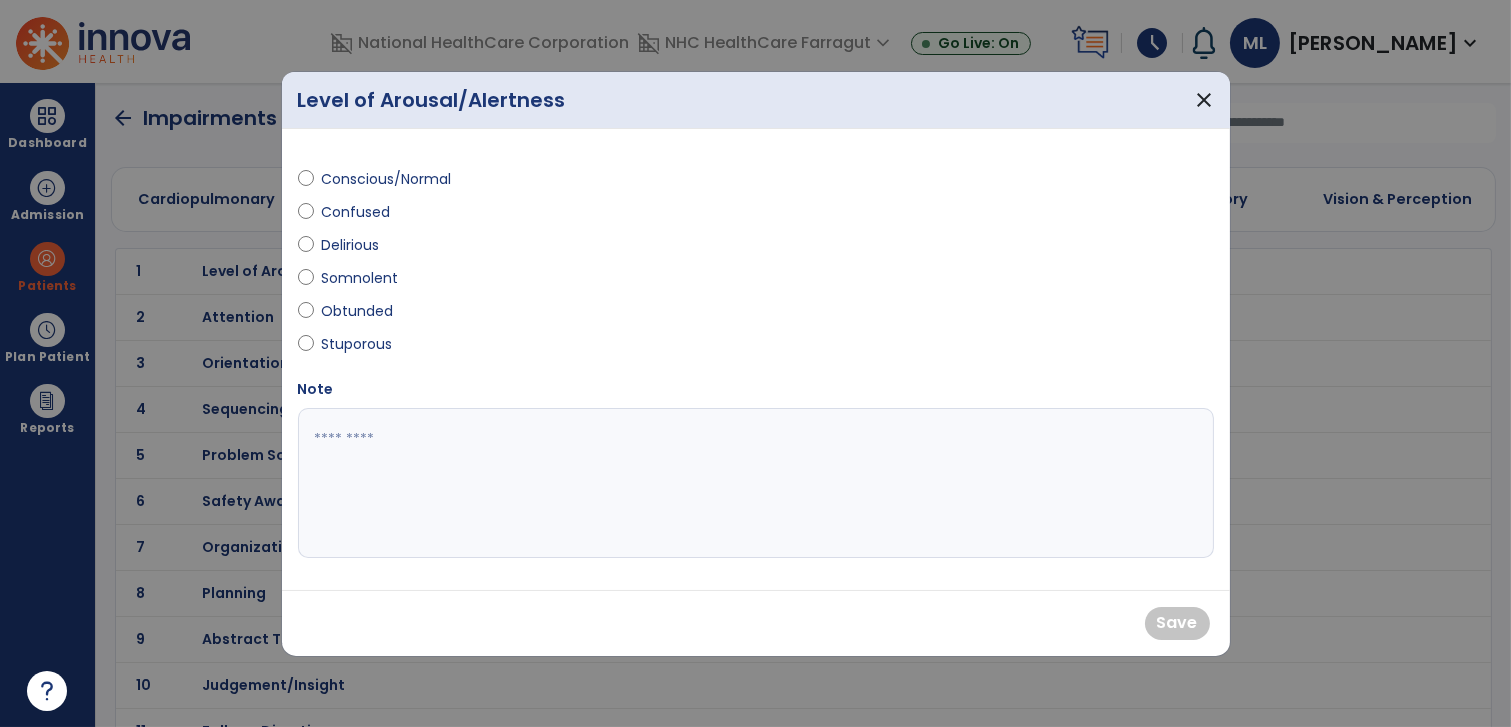 click on "Conscious/Normal" at bounding box center [387, 179] 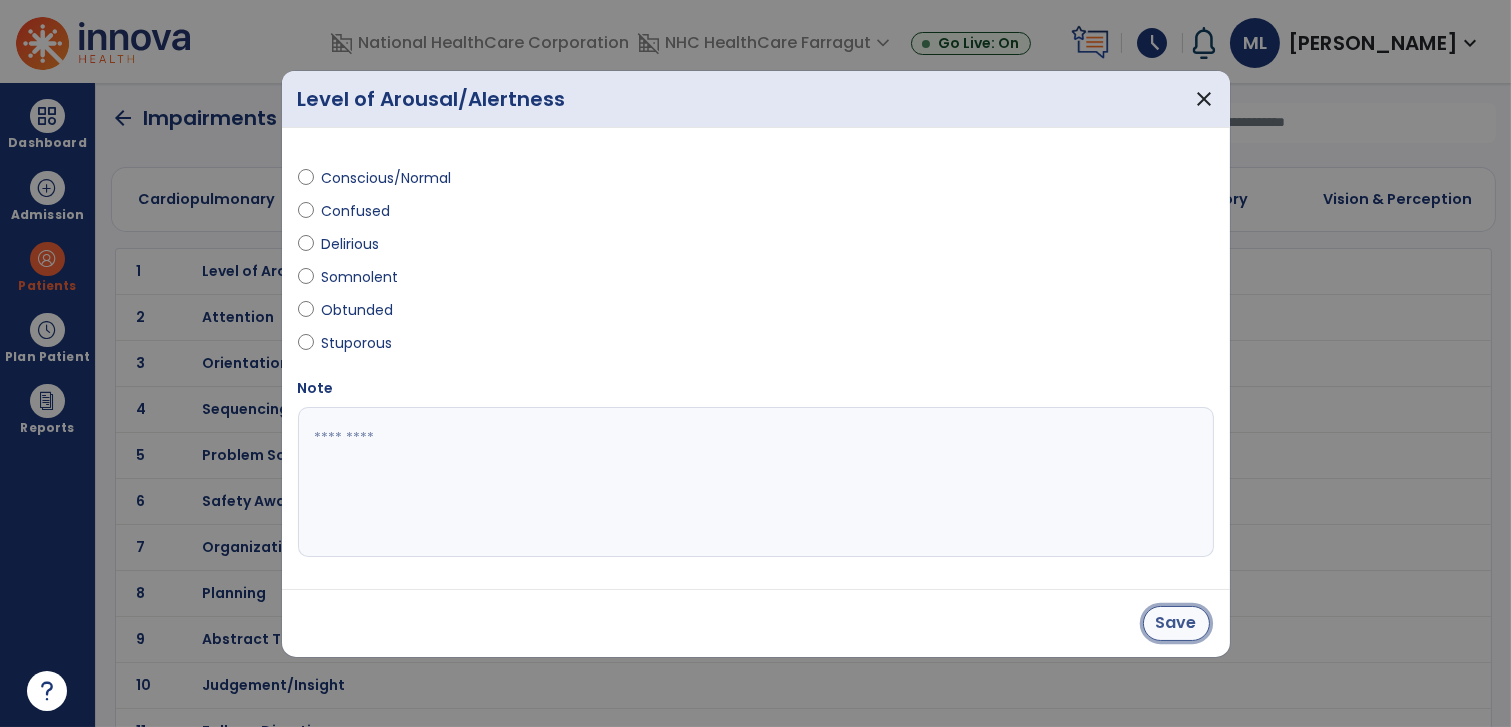 click on "Save" at bounding box center [1176, 623] 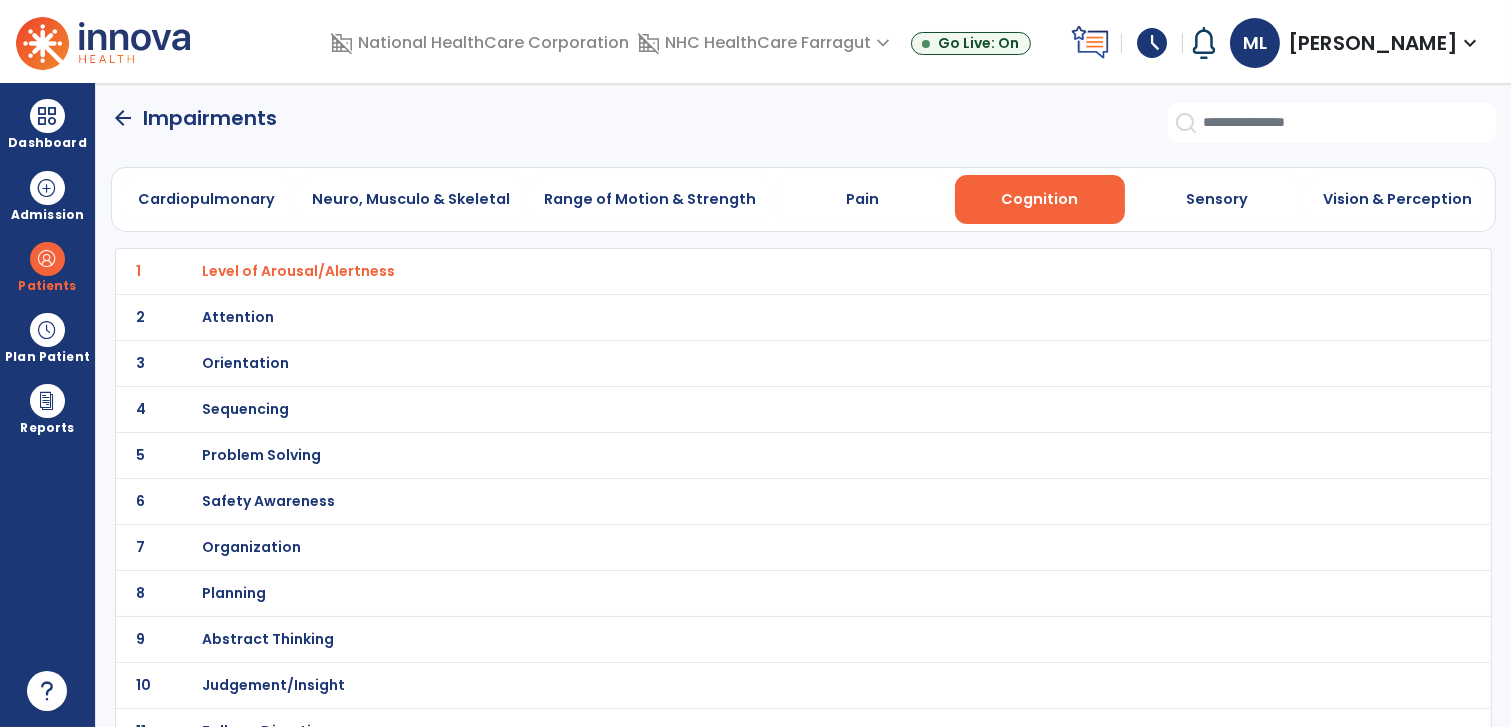 click on "Attention" at bounding box center [298, 271] 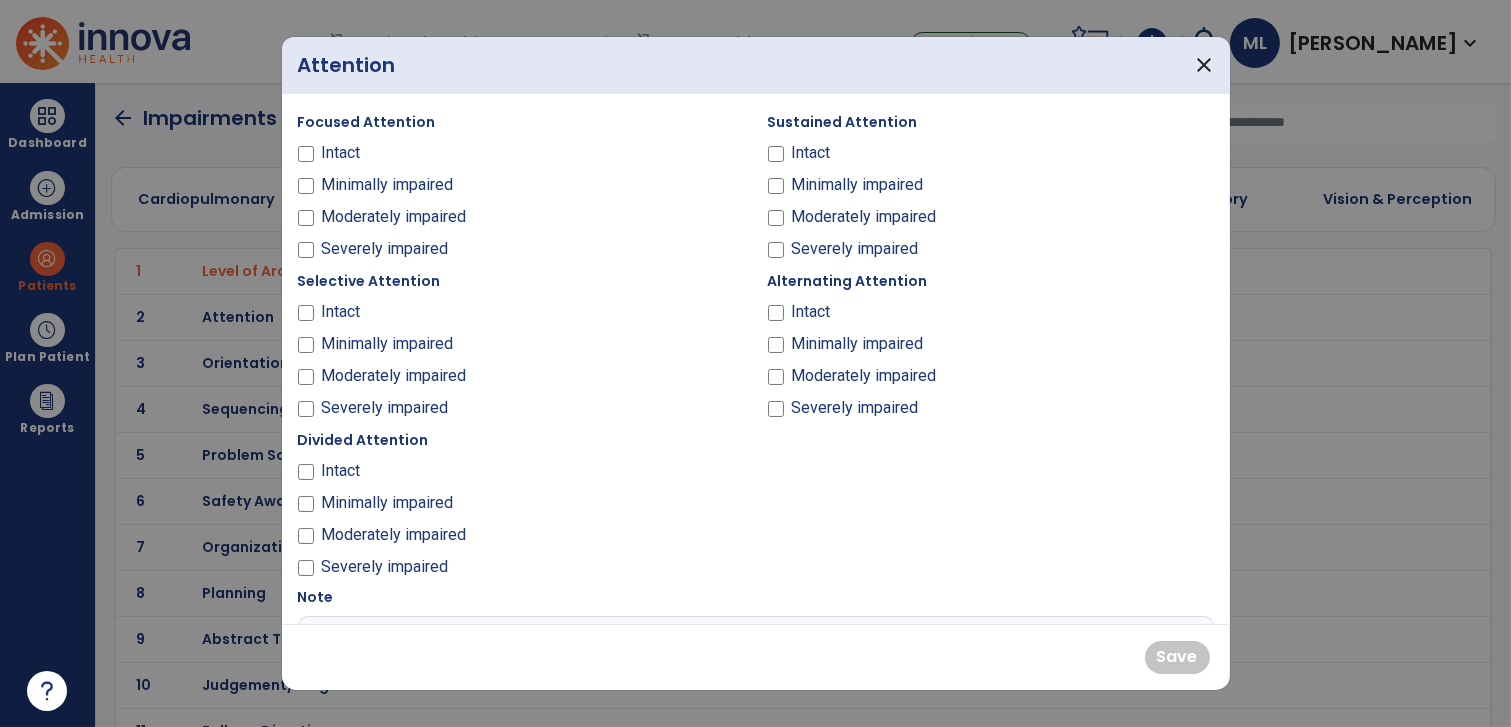 click at bounding box center [755, 363] 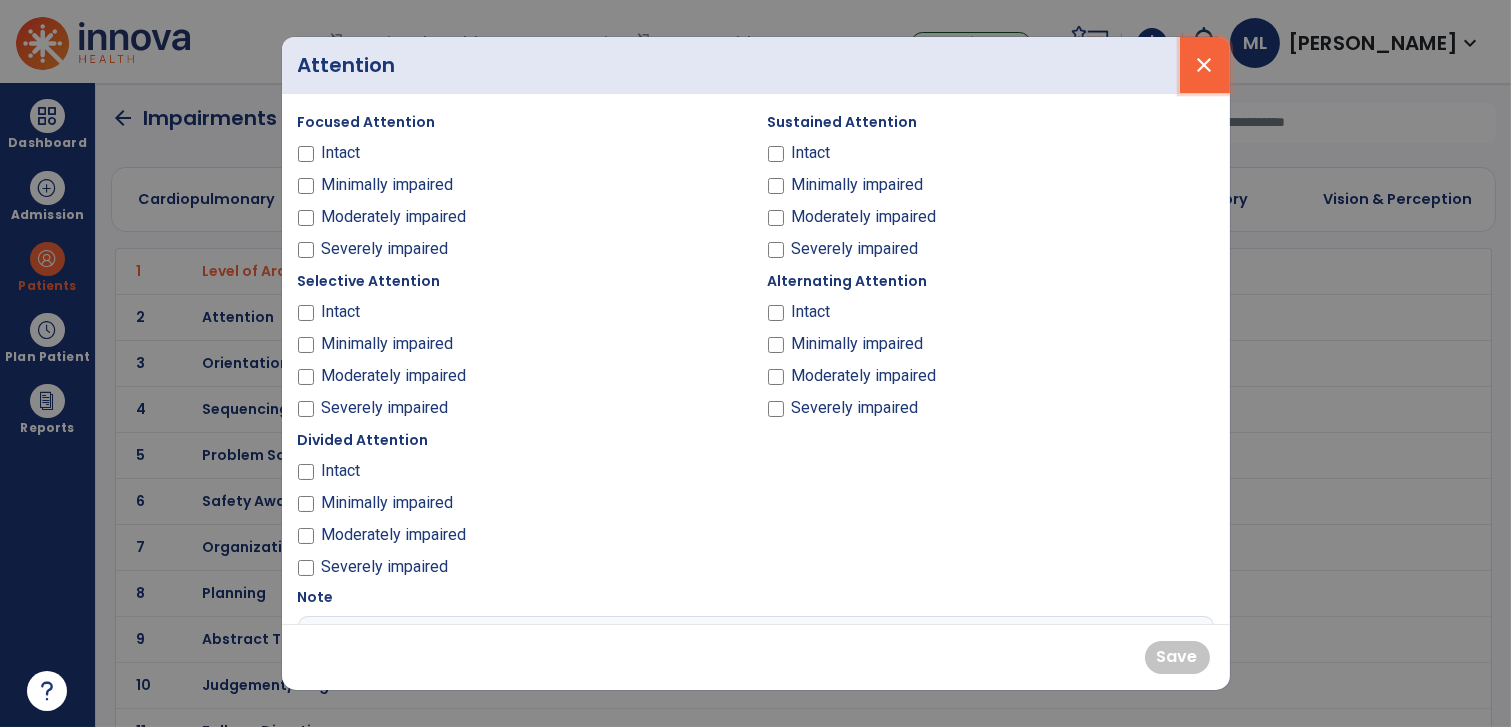 click on "close" at bounding box center (1205, 65) 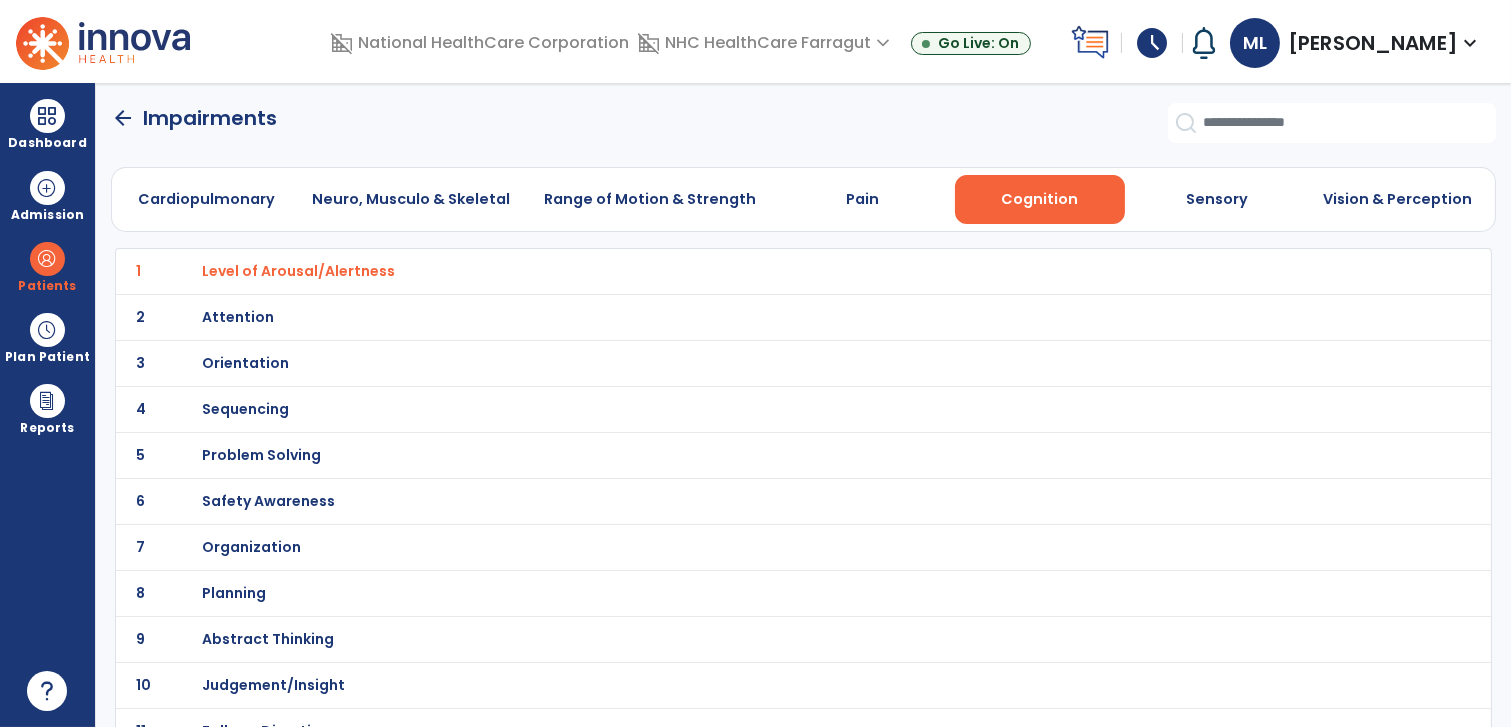 click on "Orientation" at bounding box center [298, 271] 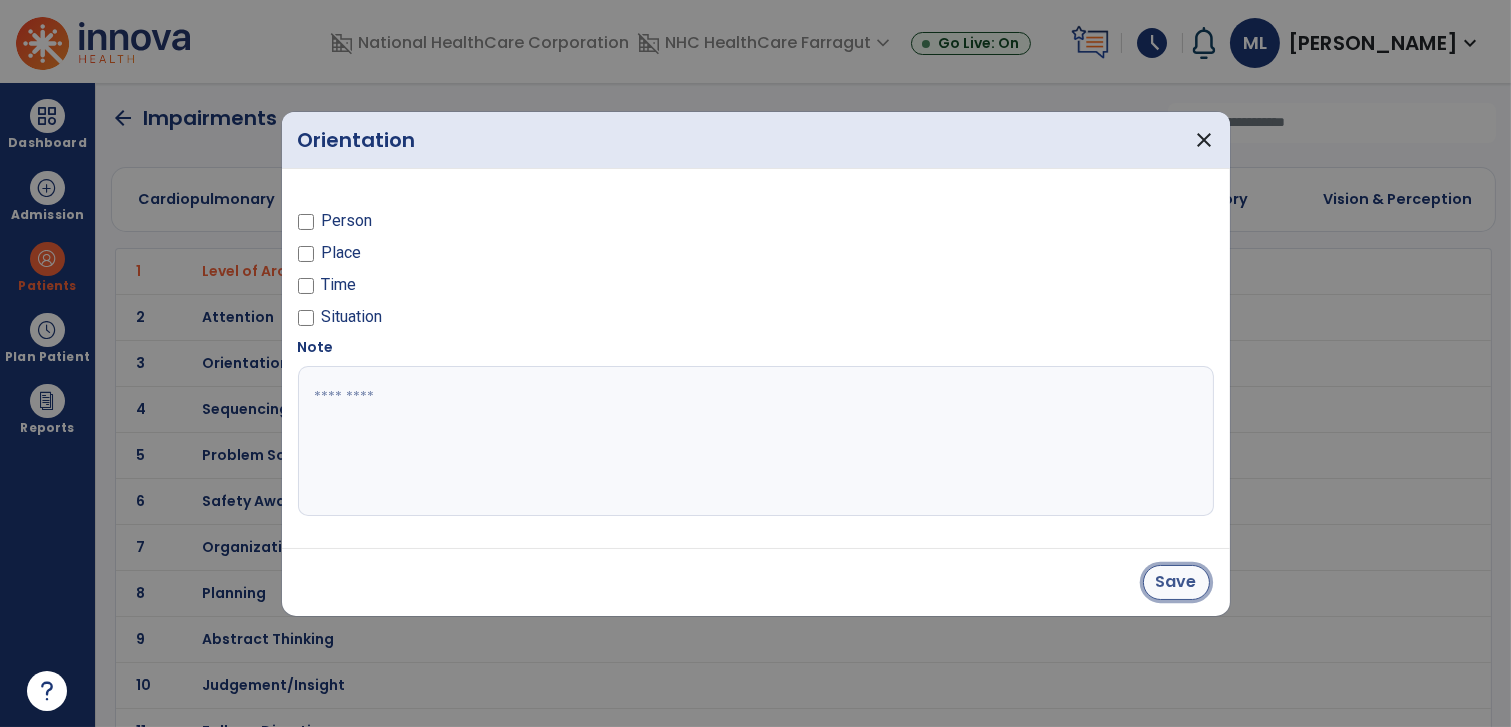 click on "Save" at bounding box center [1176, 582] 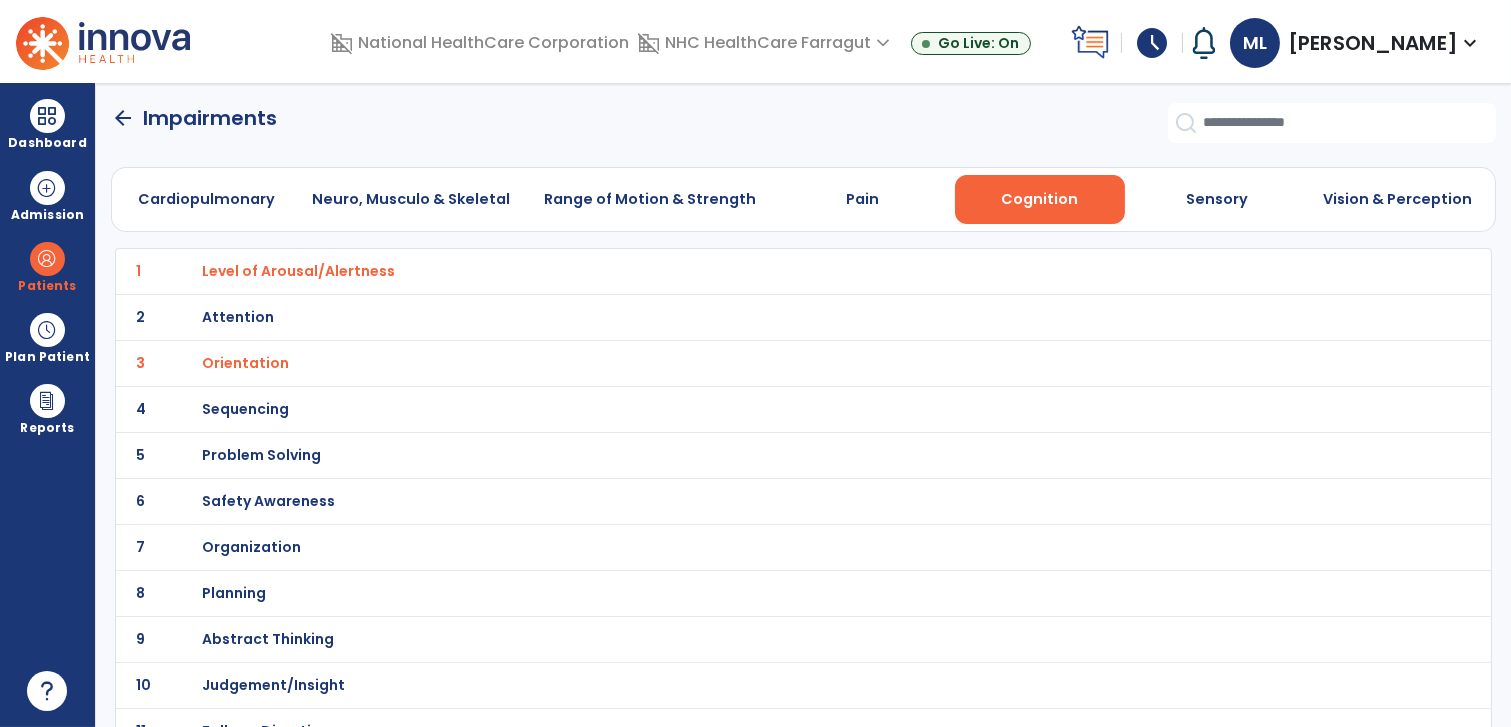 click on "Orientation" at bounding box center [298, 271] 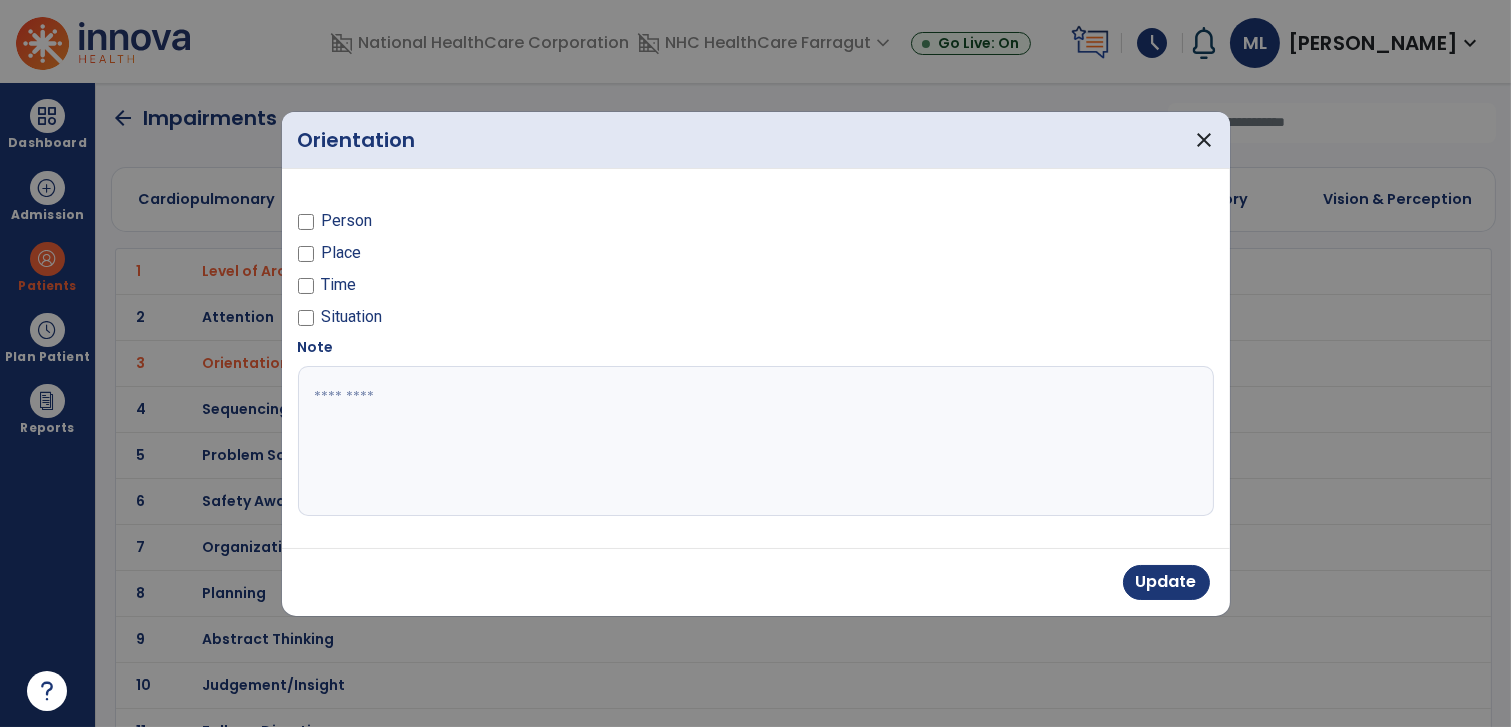 click at bounding box center (756, 441) 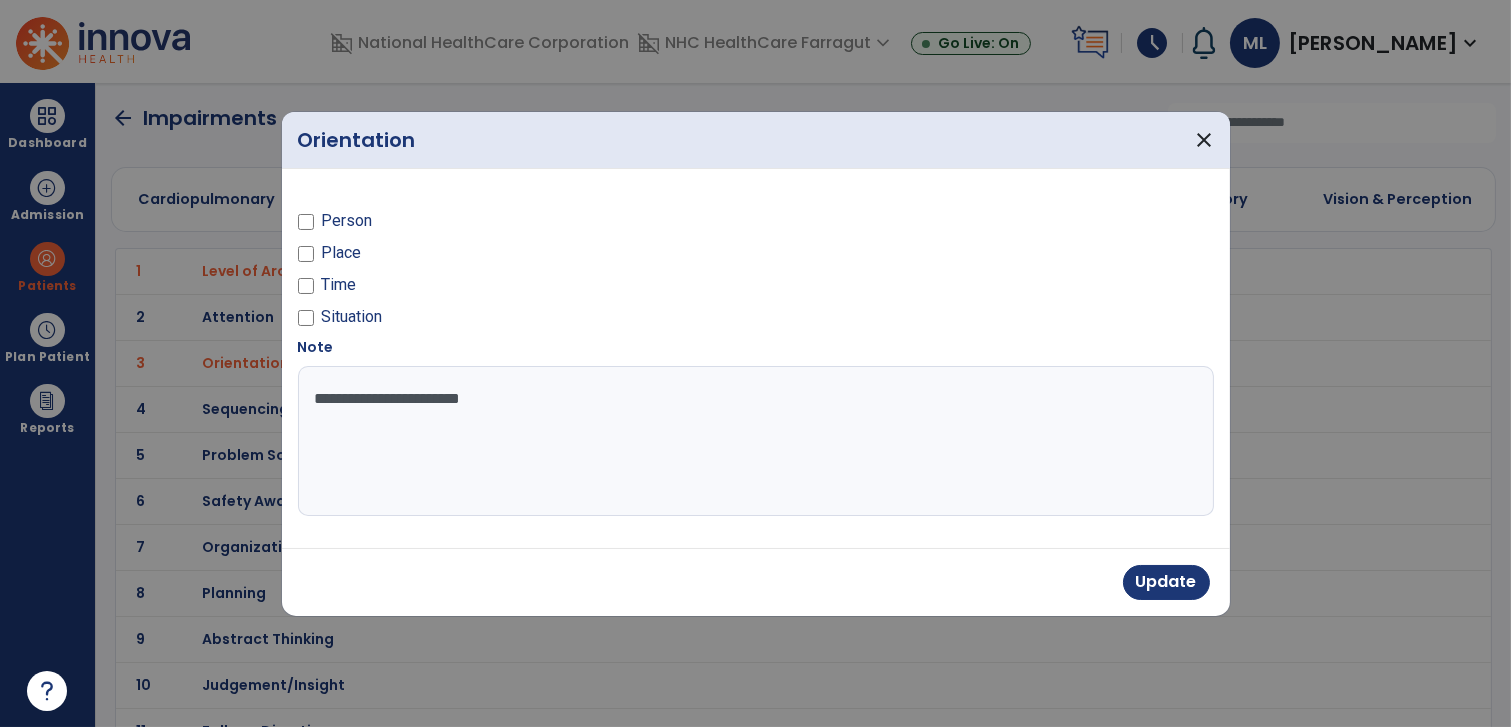 click on "**********" at bounding box center (756, 441) 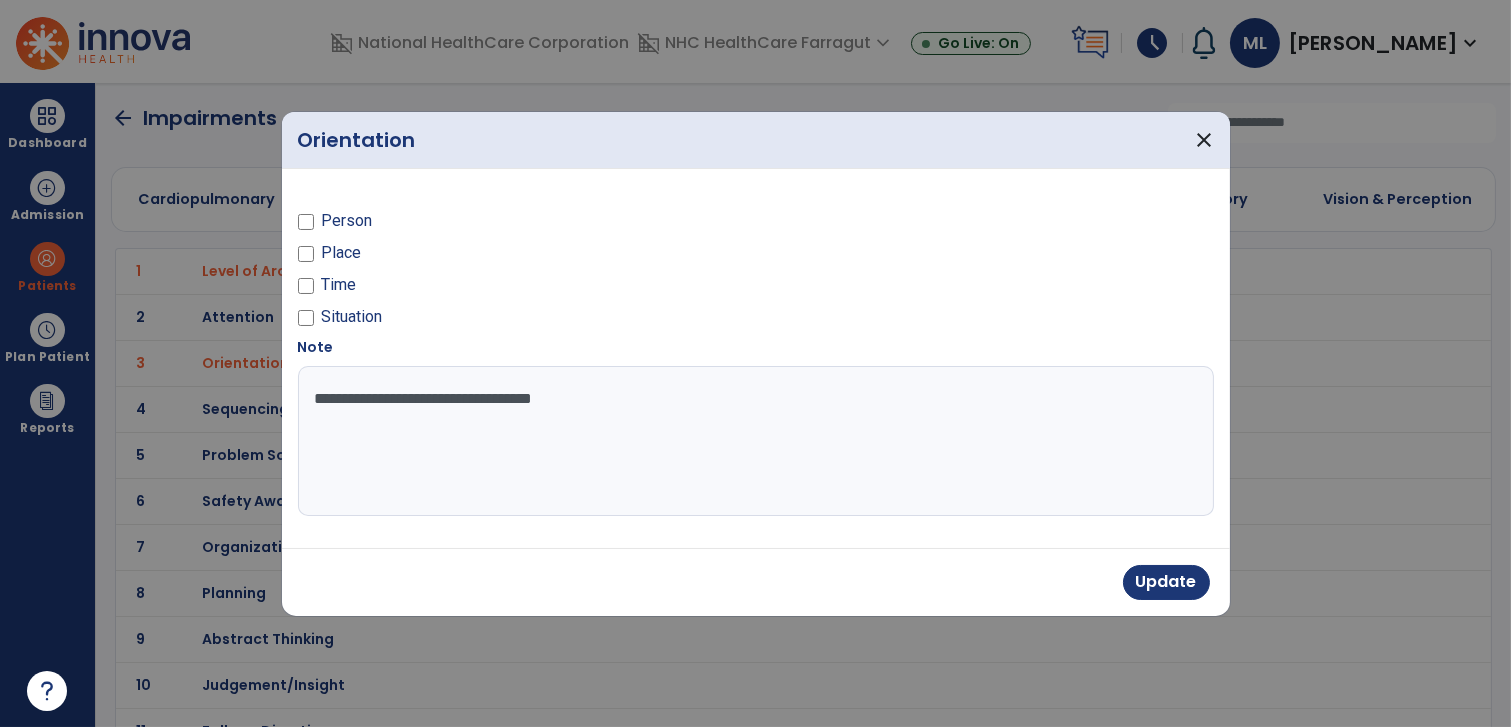 click on "**********" at bounding box center (756, 441) 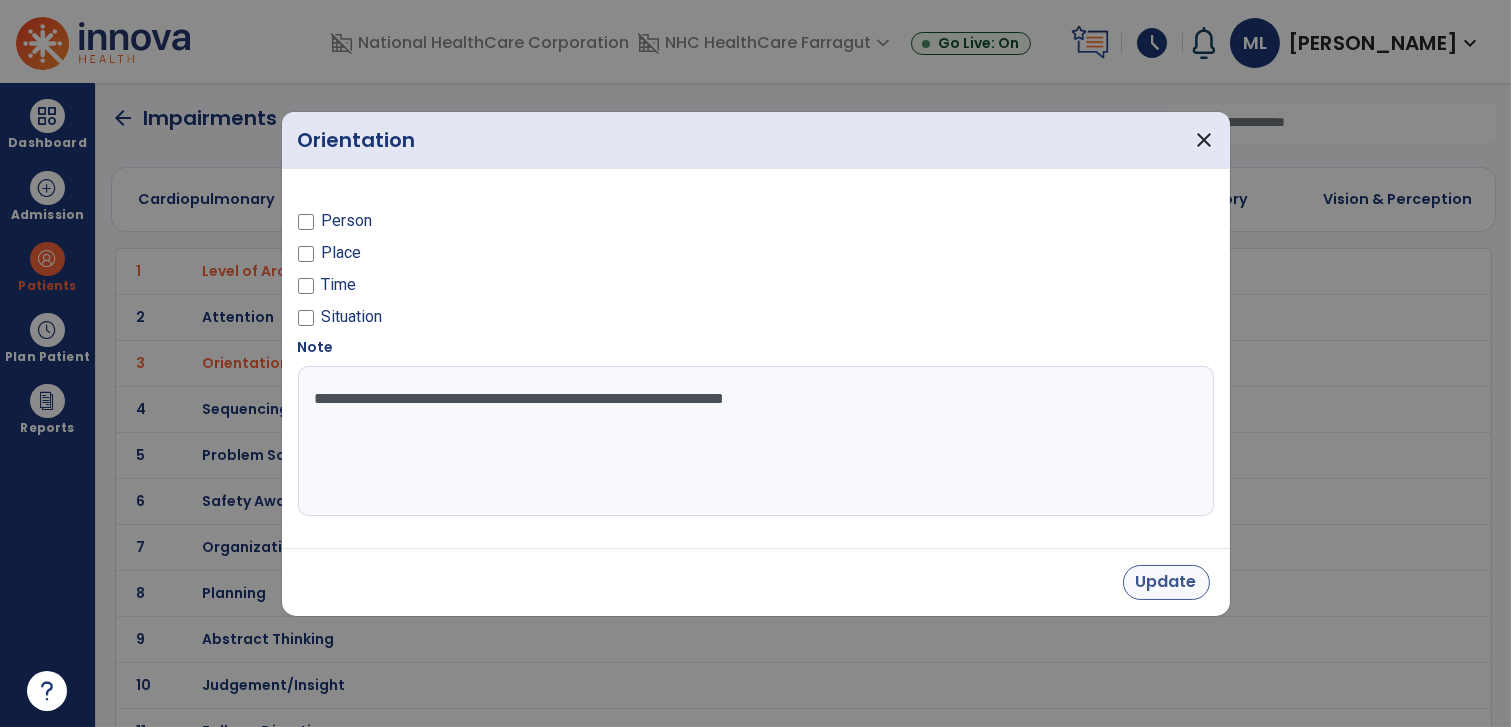 type on "**********" 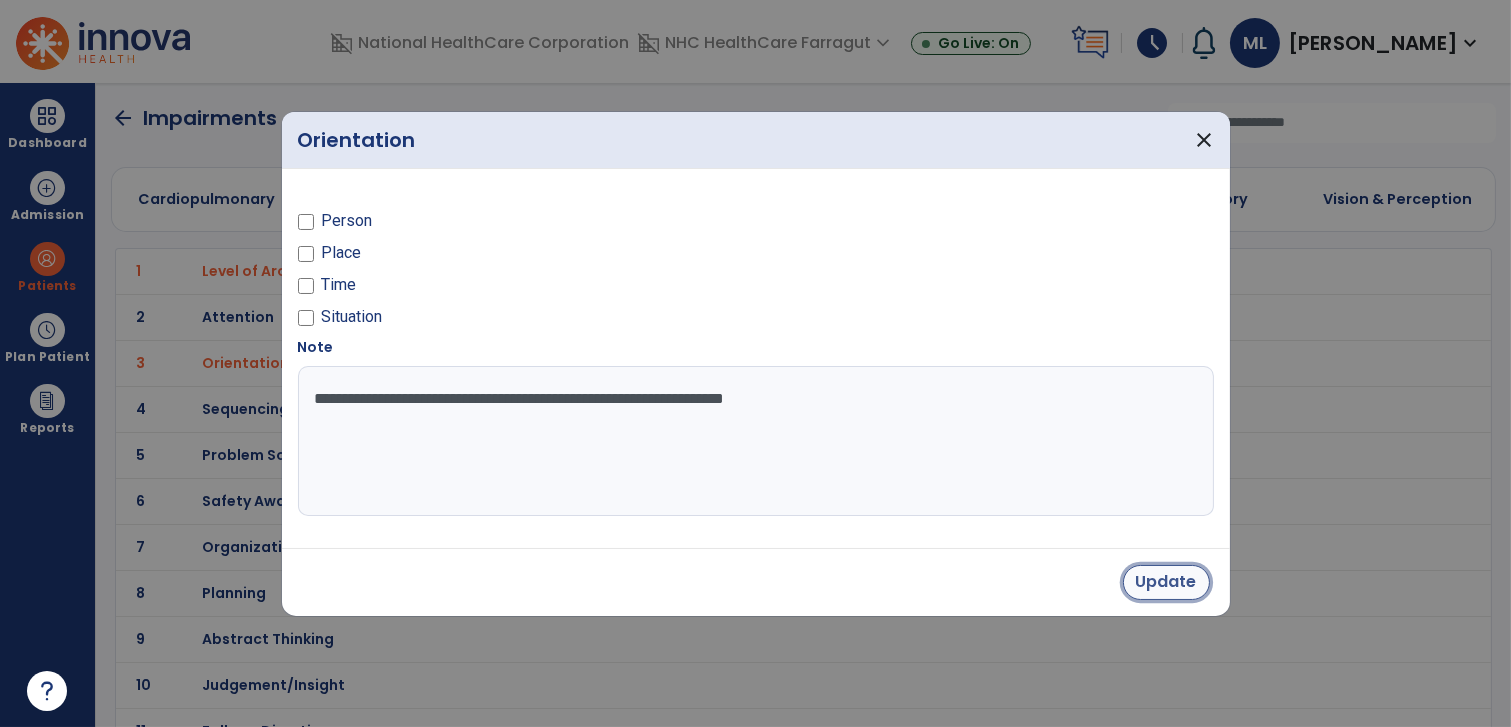 click on "Update" at bounding box center (1166, 582) 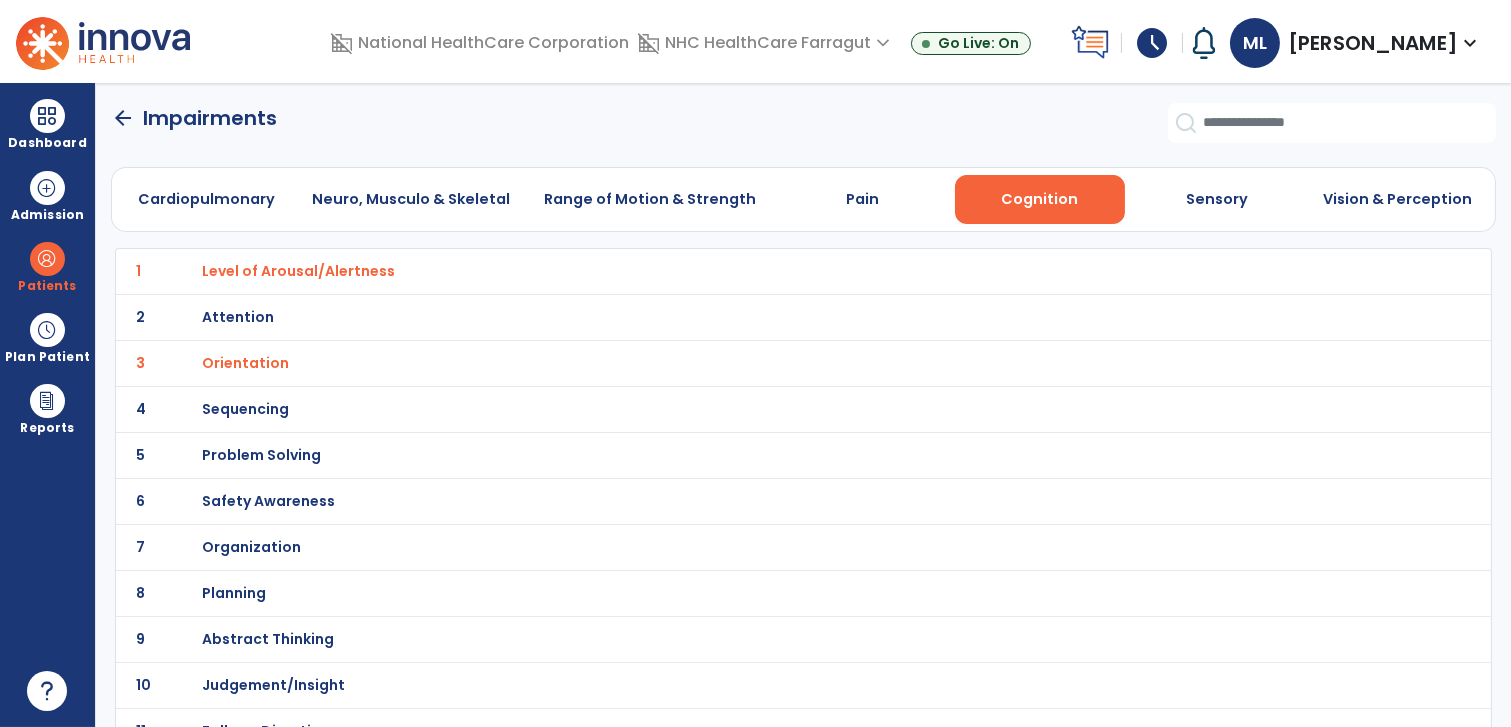 click on "Sequencing" at bounding box center [298, 271] 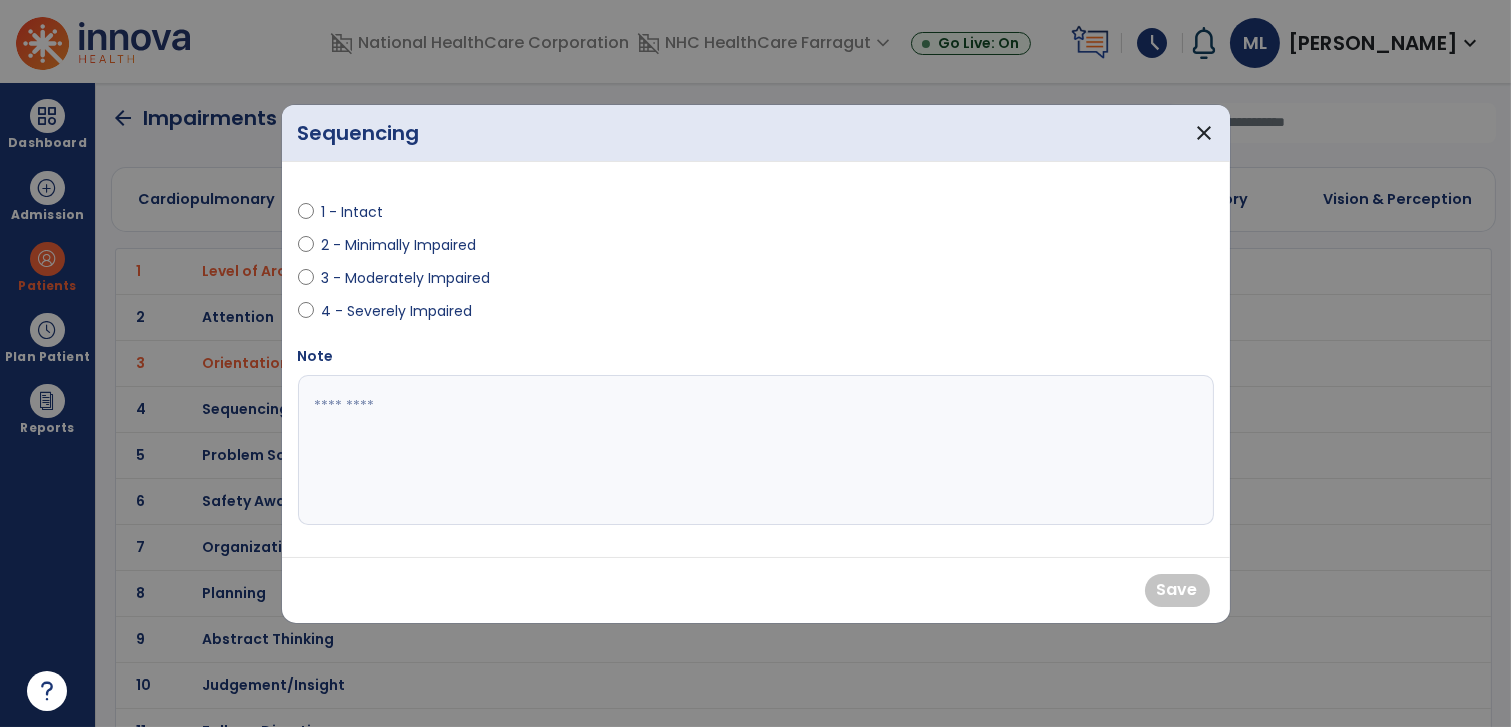 click on "3 - Moderately Impaired" at bounding box center [406, 278] 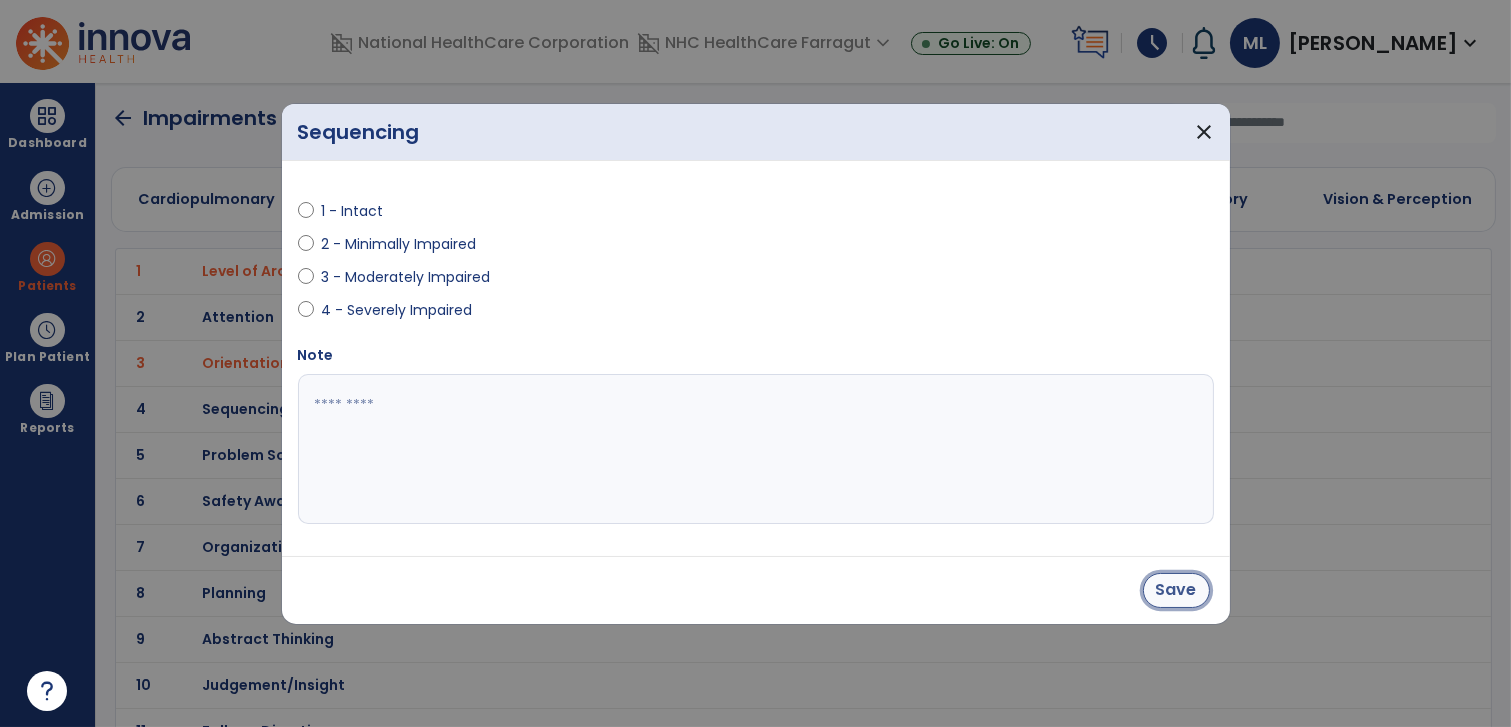 click on "Save" at bounding box center (1176, 590) 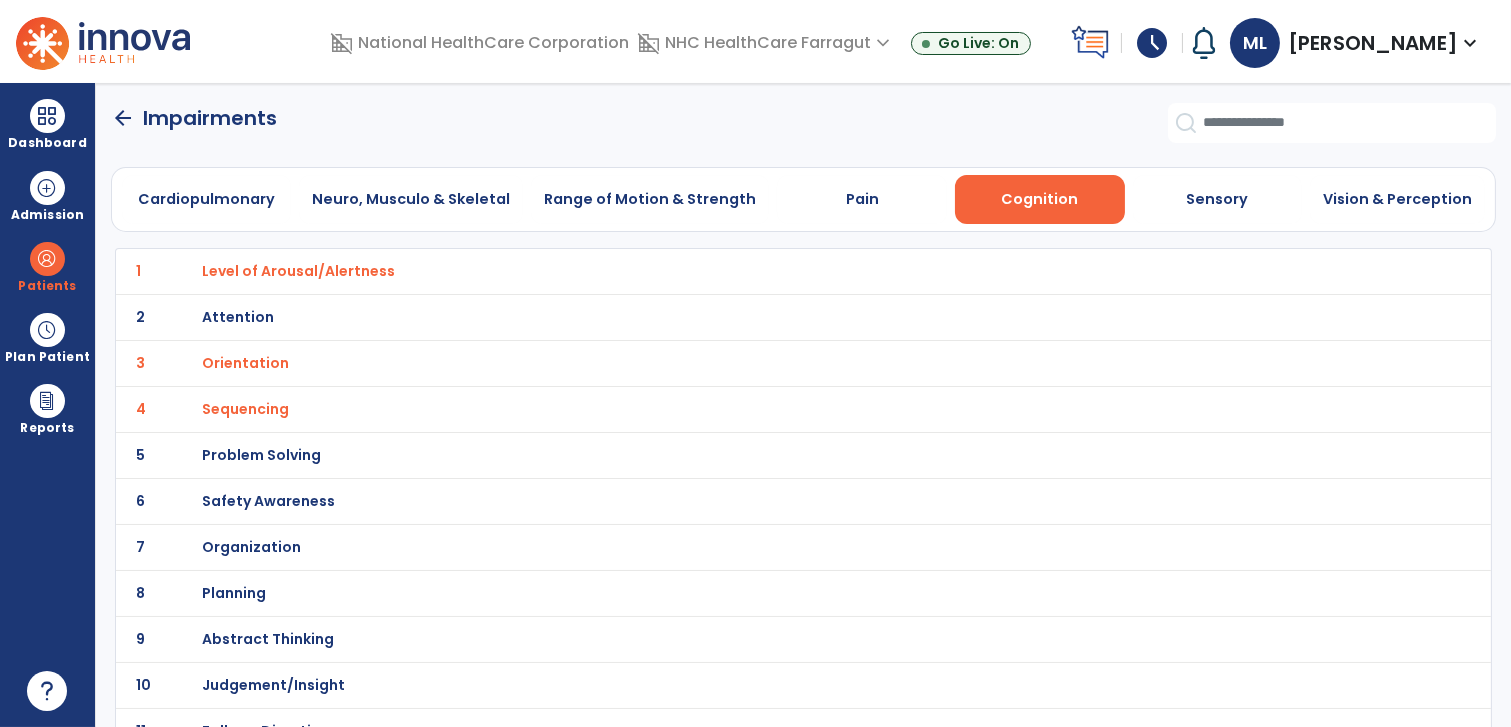 click on "Problem Solving" at bounding box center [298, 271] 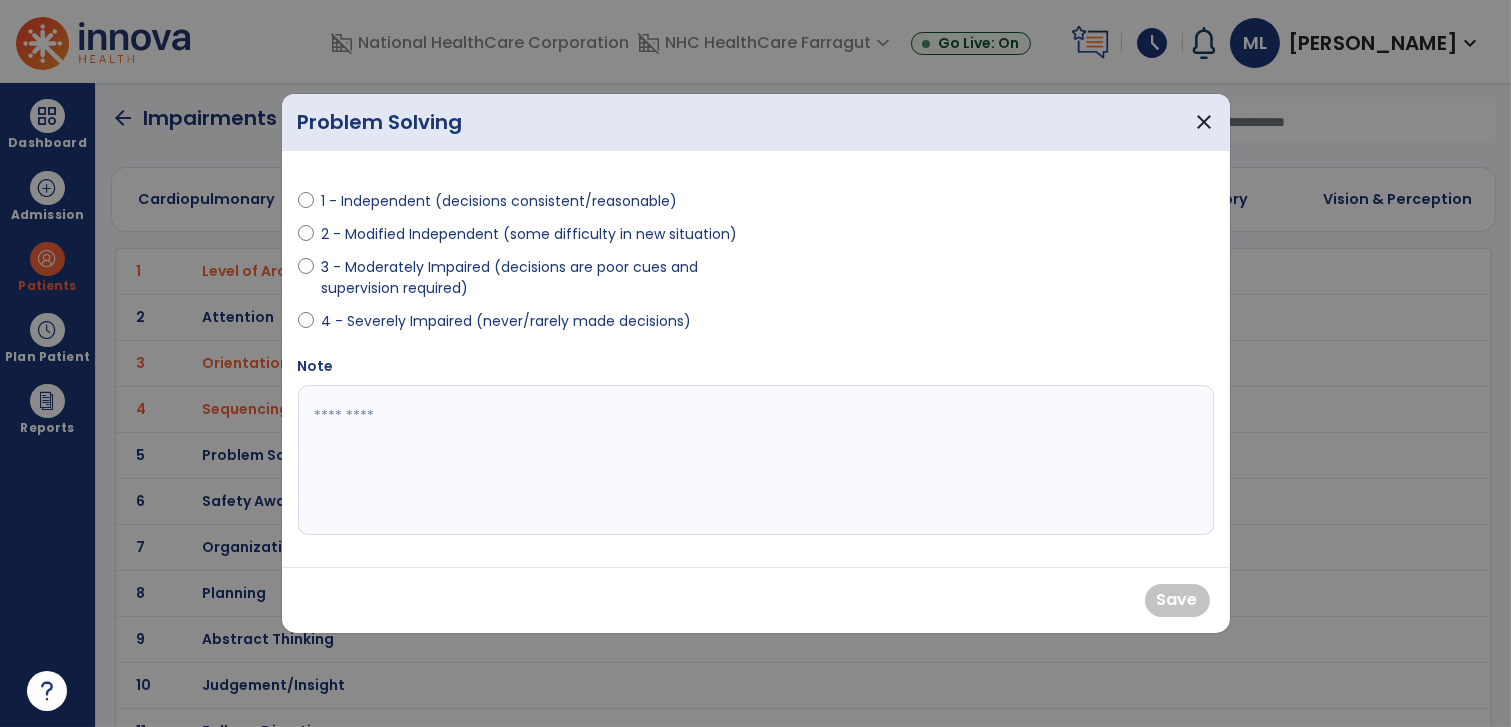 click on "3 - Moderately Impaired (decisions are poor cues and supervision required)" at bounding box center (533, 278) 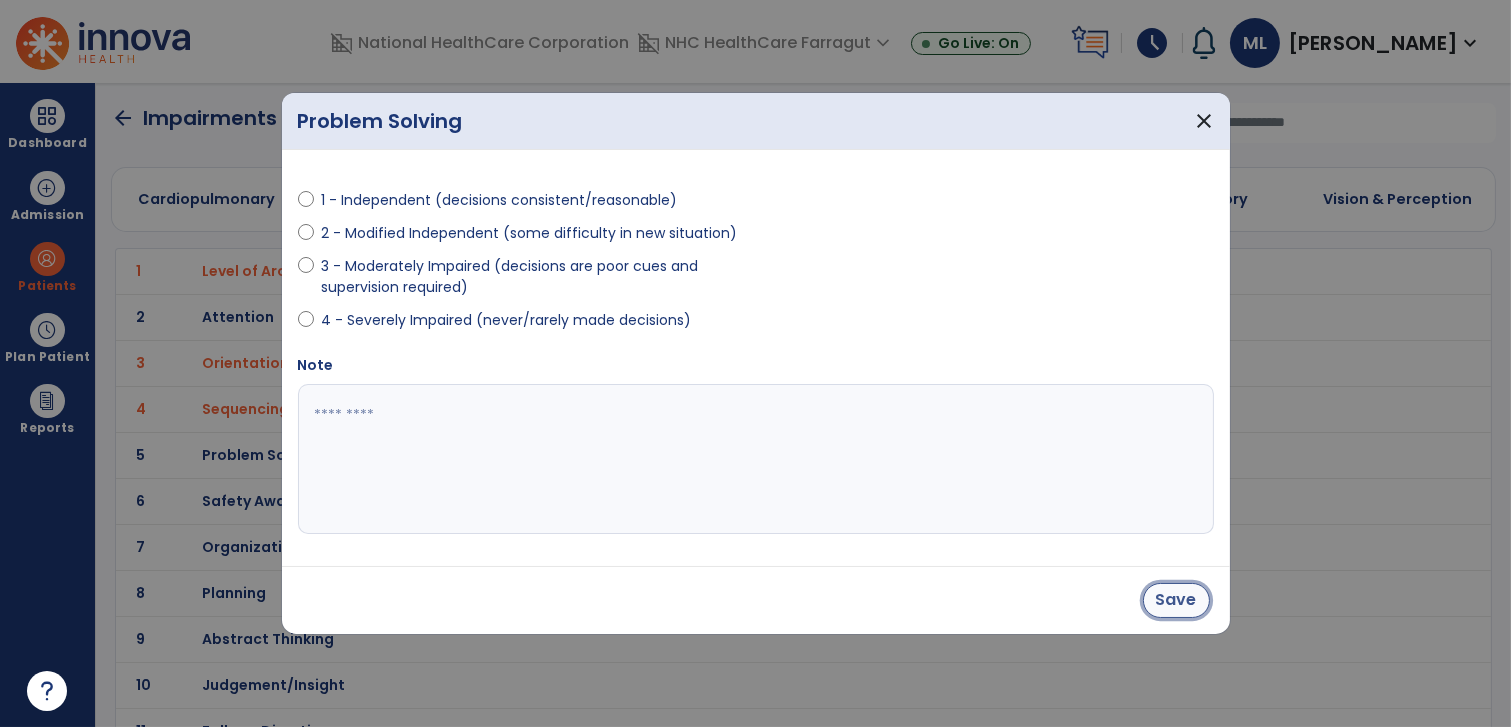 click on "Save" at bounding box center [1176, 600] 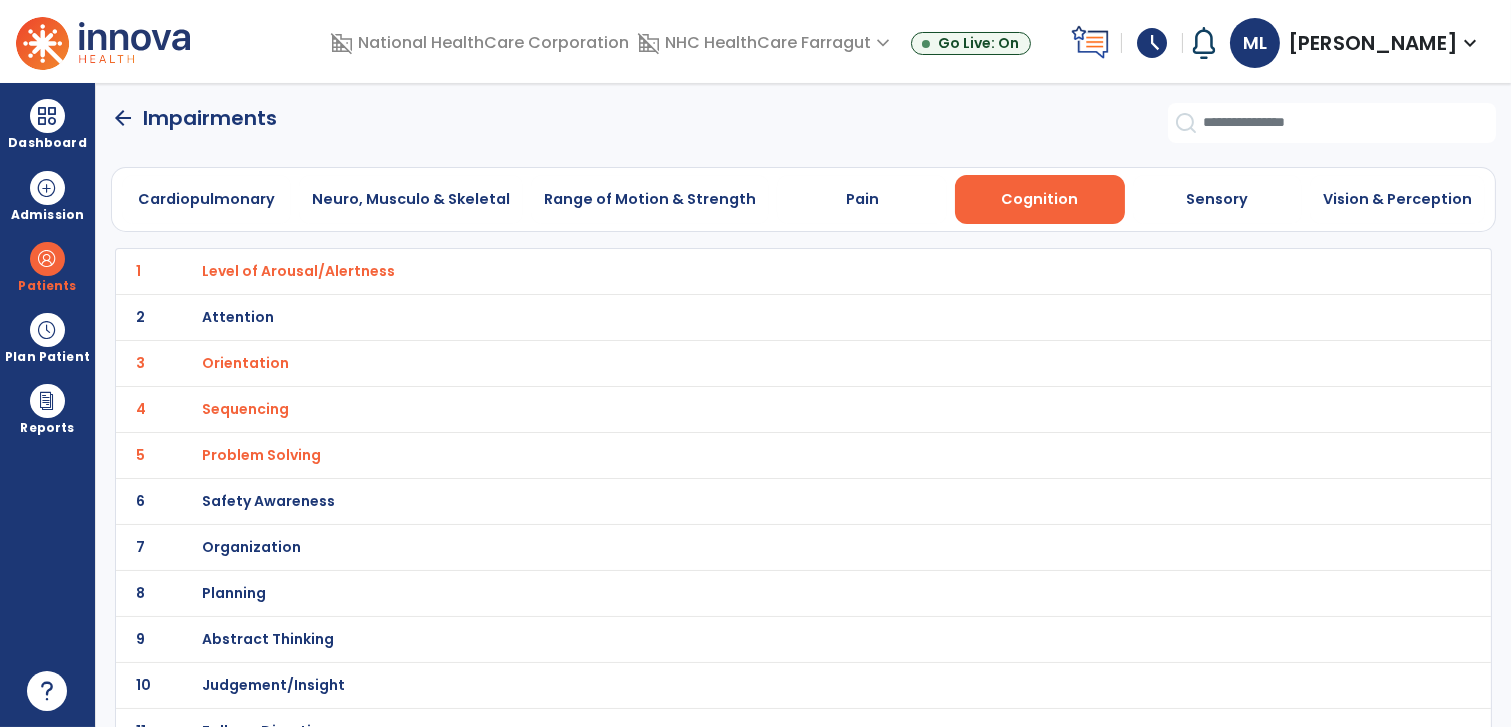 click on "Safety Awareness" at bounding box center [298, 271] 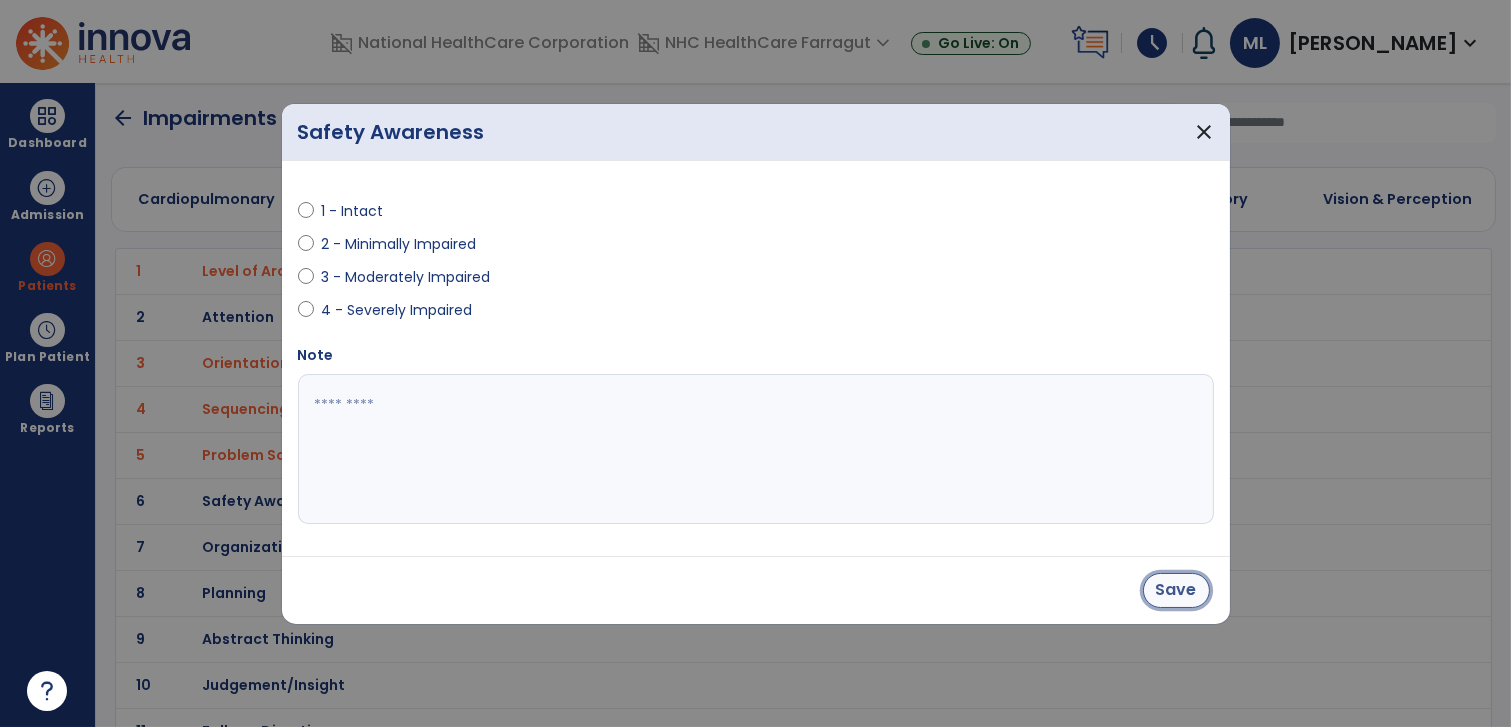 click on "Save" at bounding box center [1176, 590] 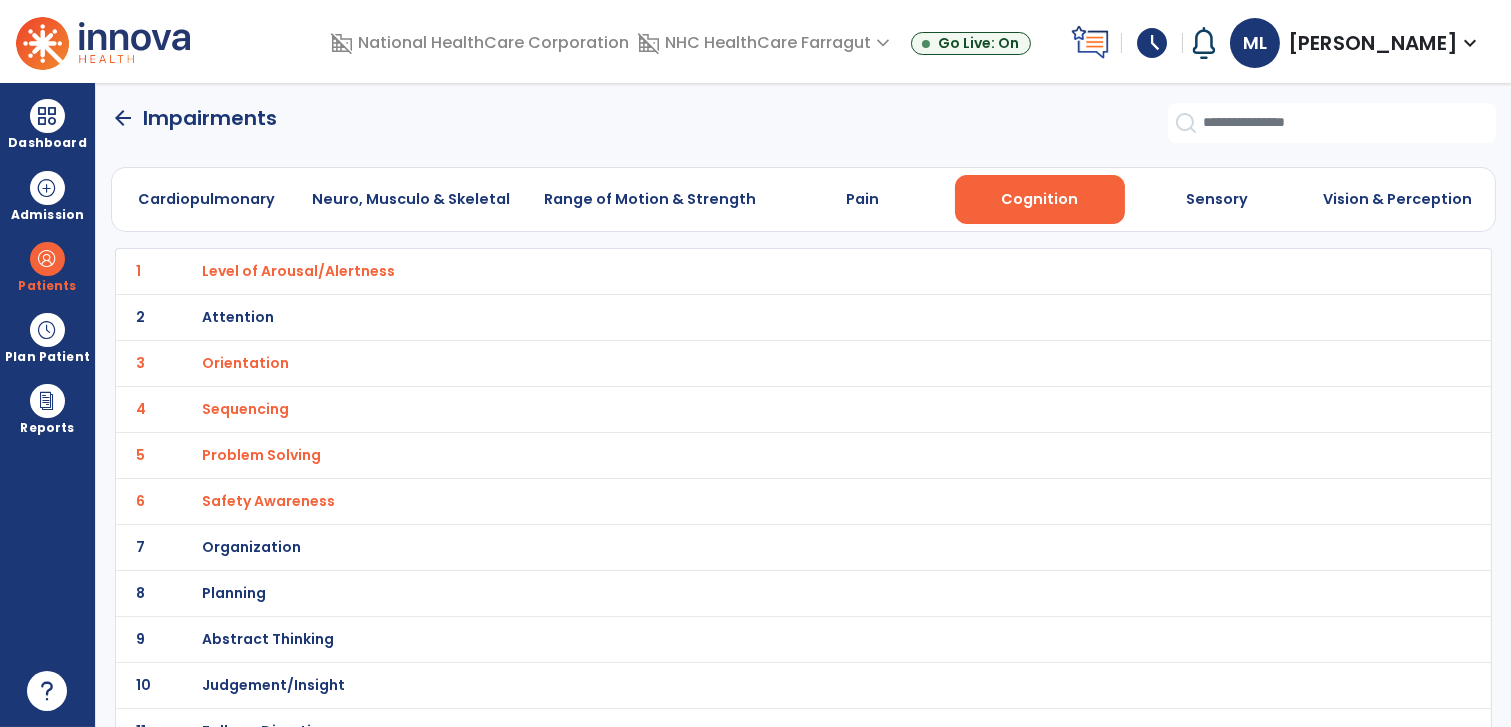 scroll, scrollTop: 111, scrollLeft: 0, axis: vertical 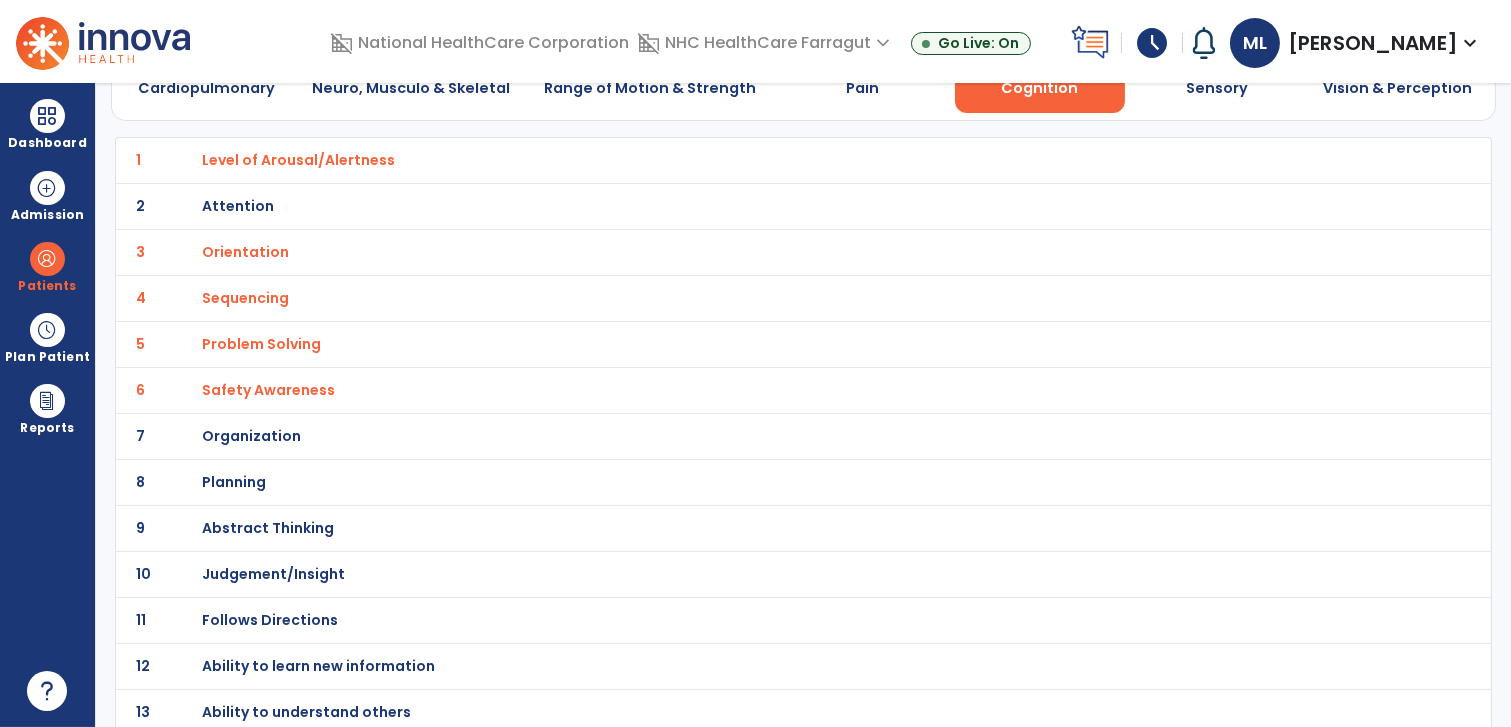 click on "Planning" at bounding box center [298, 160] 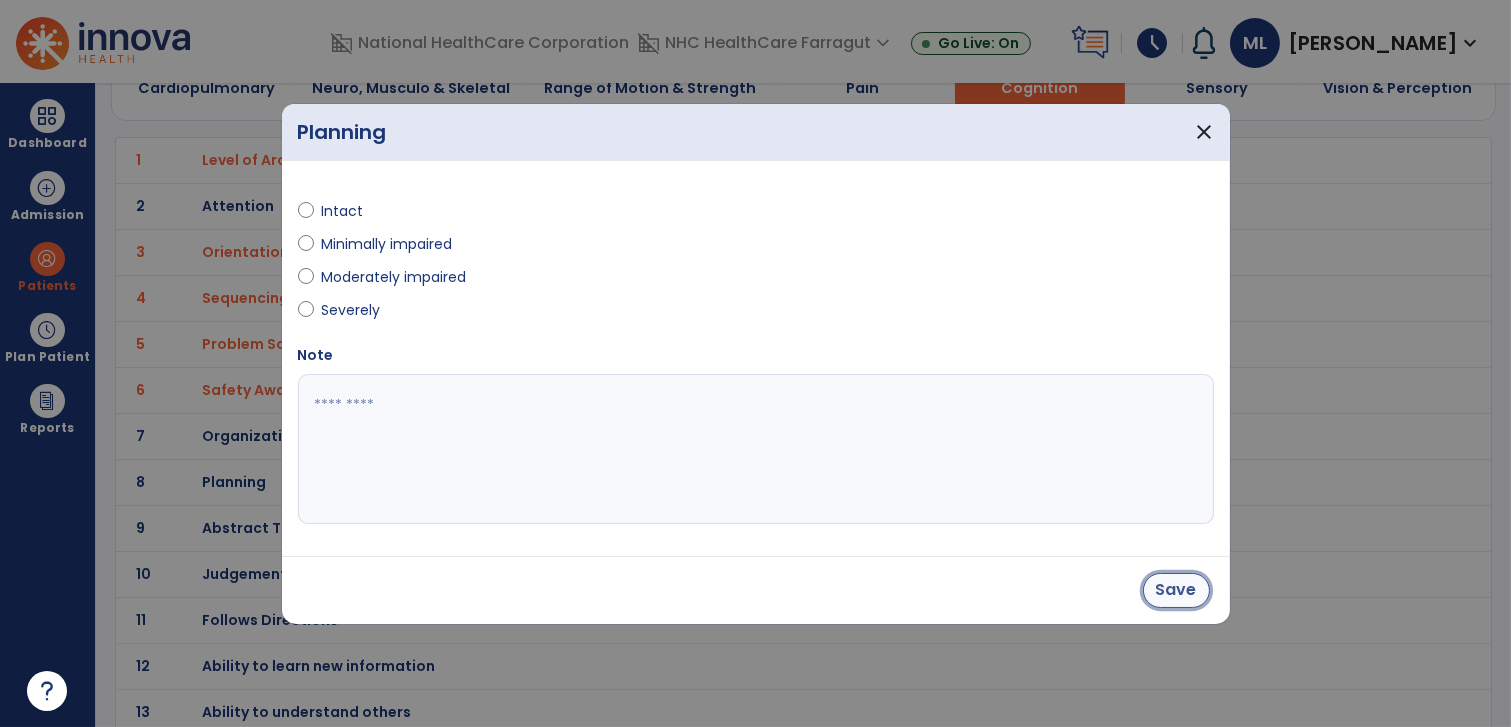 click on "Save" at bounding box center [1176, 590] 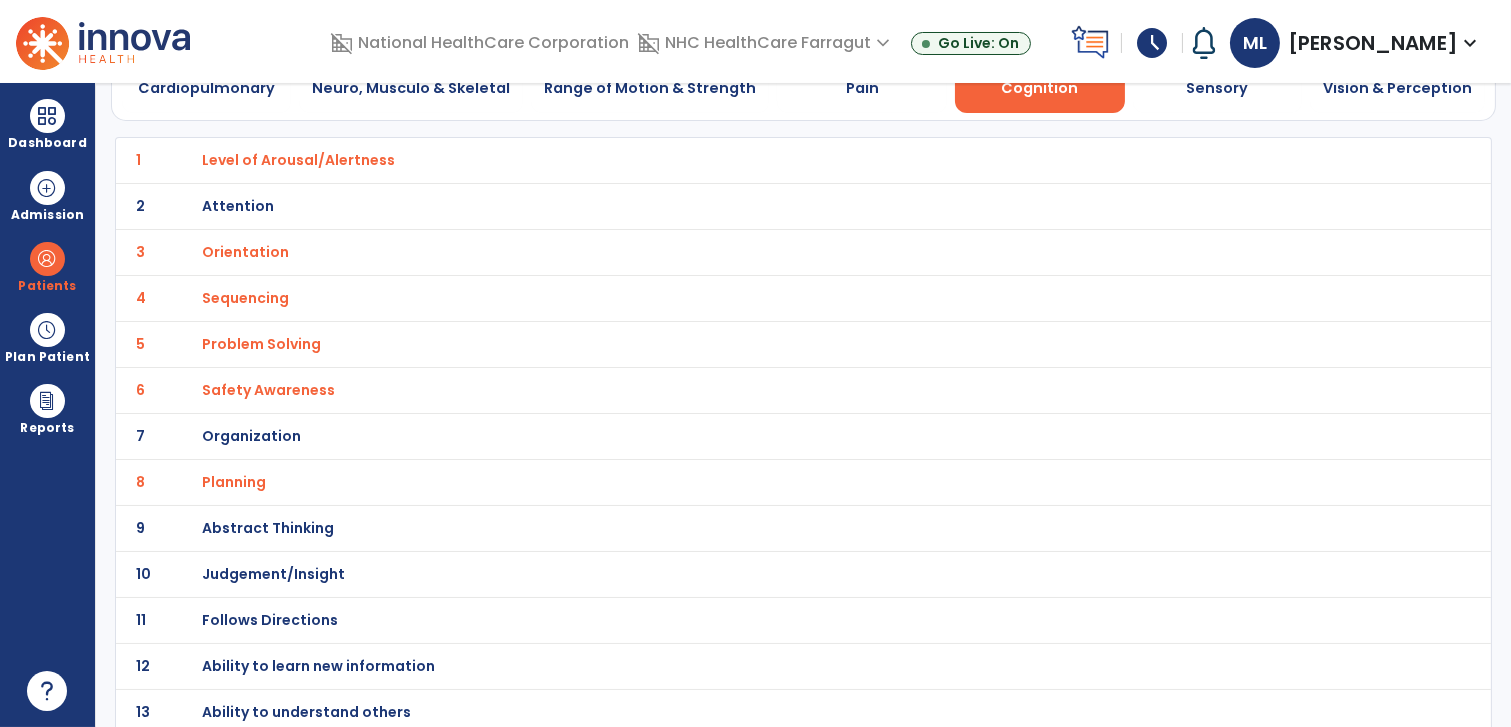 click on "Organization" at bounding box center [298, 160] 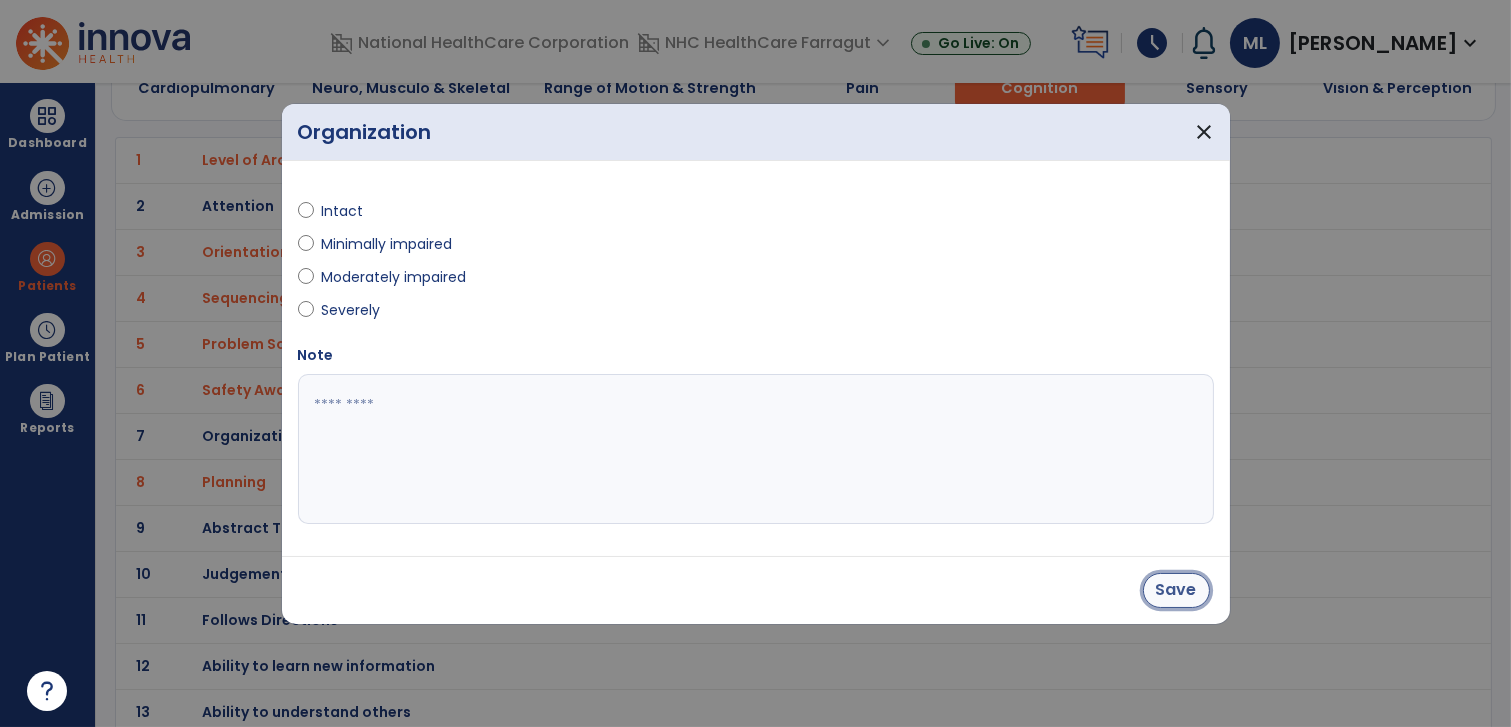 click on "Save" at bounding box center (1176, 590) 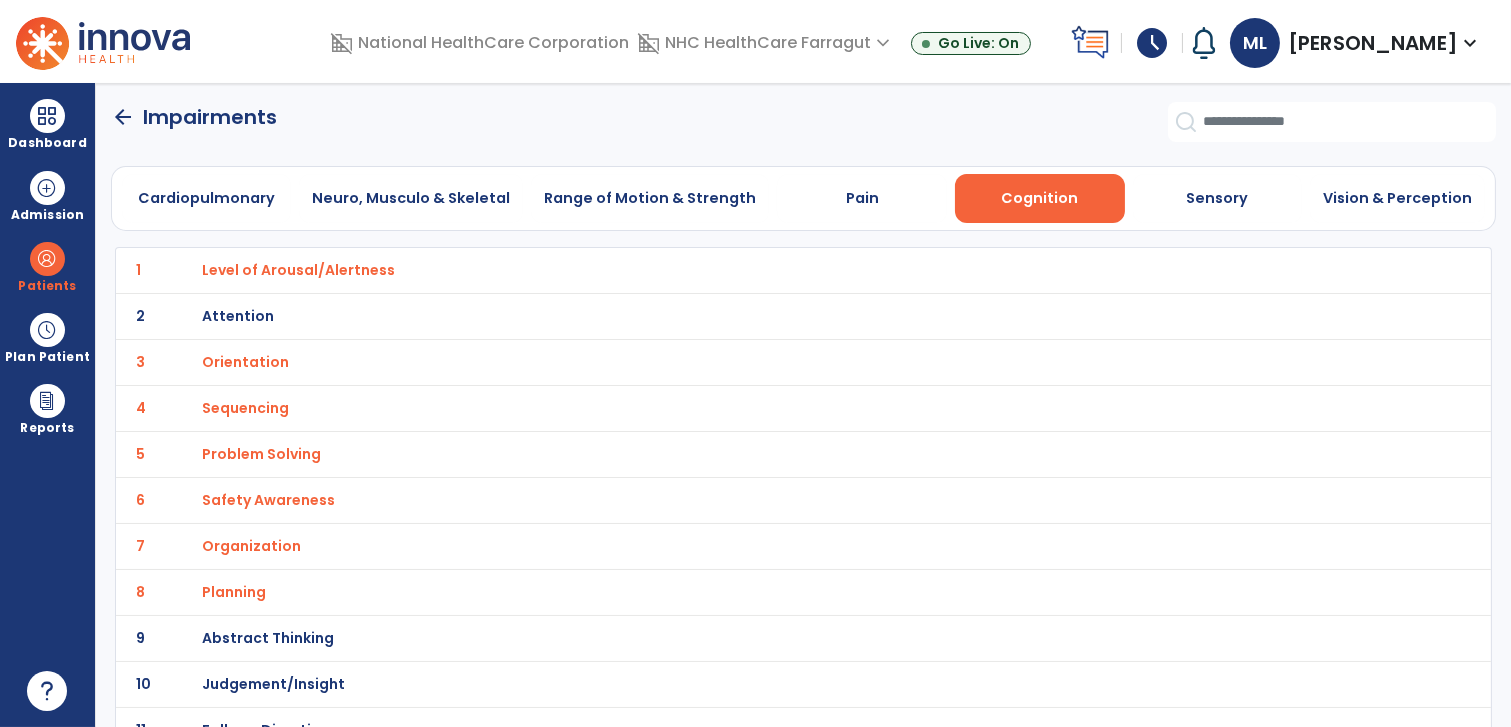 scroll, scrollTop: 0, scrollLeft: 0, axis: both 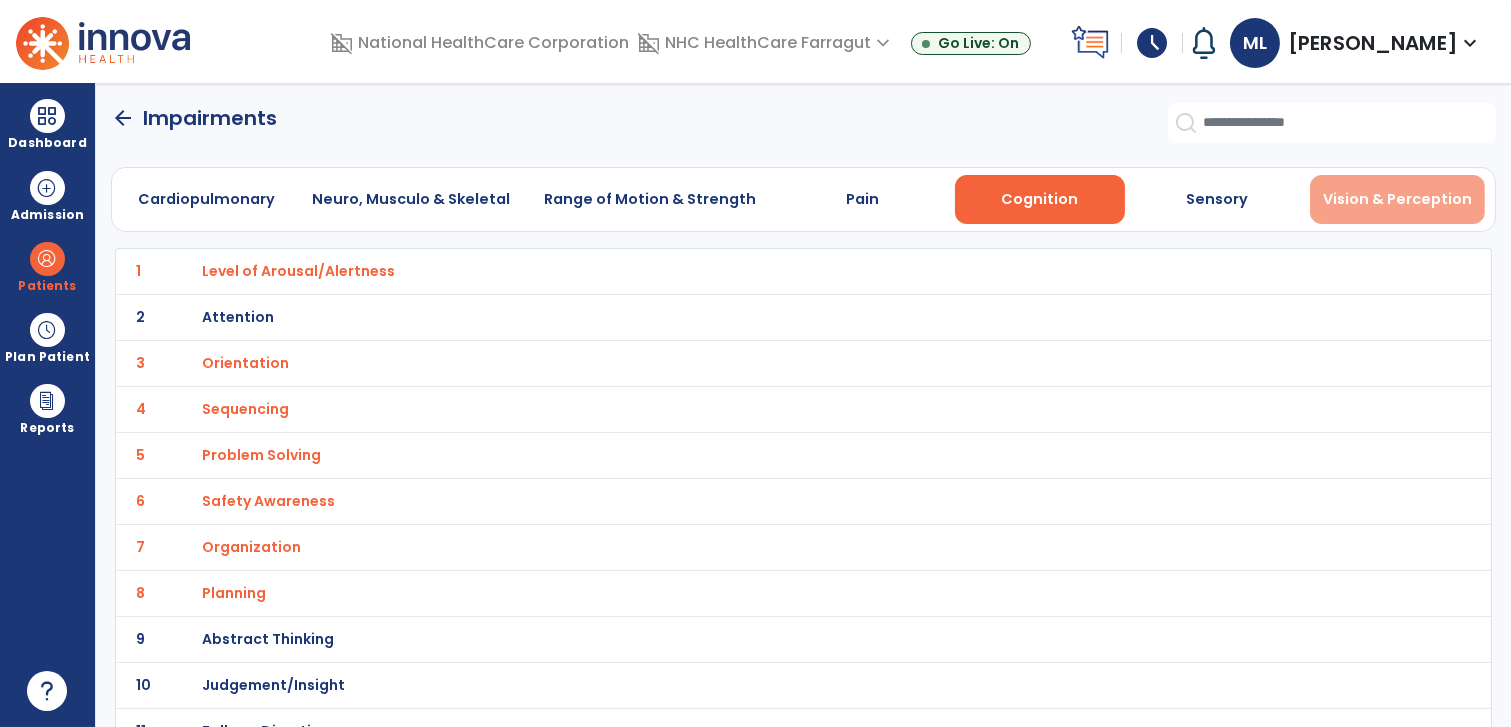 click on "Vision & Perception" at bounding box center [1397, 199] 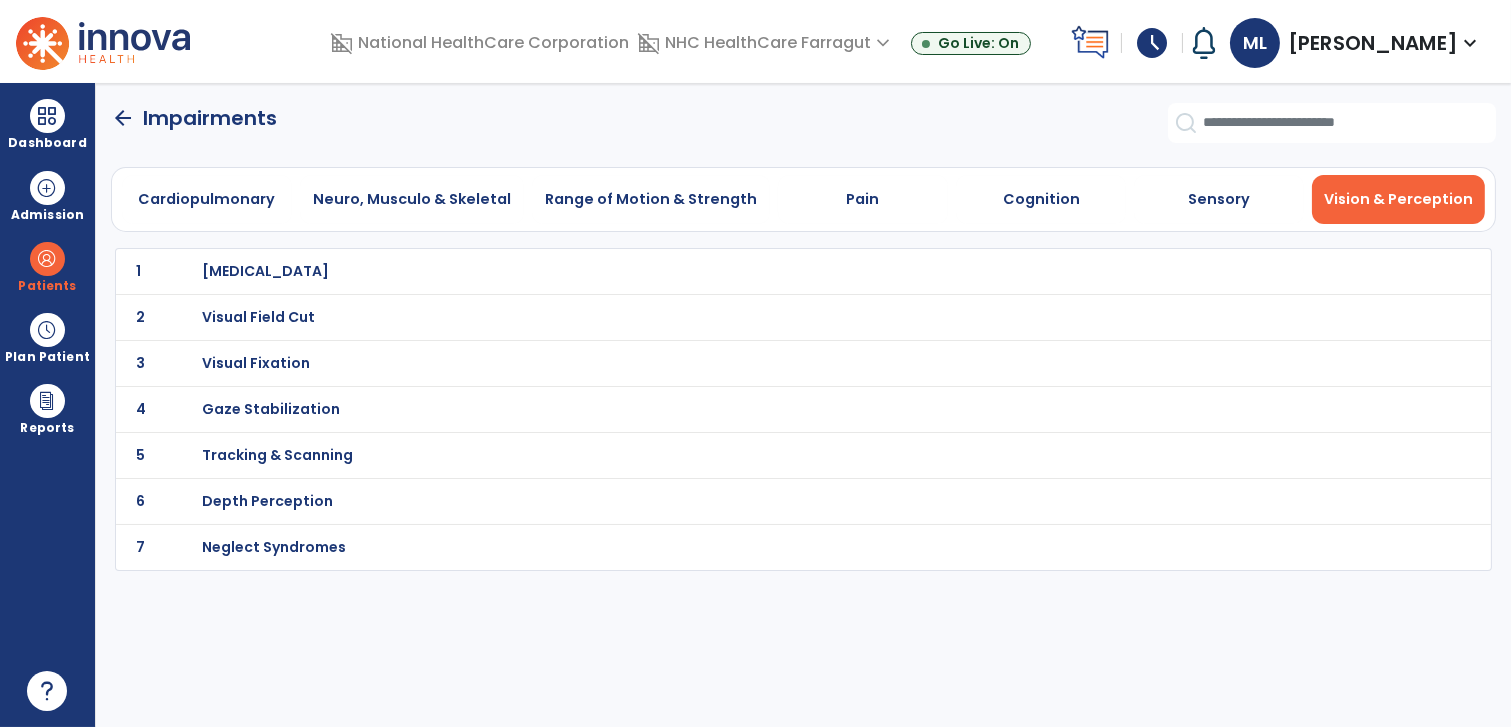 click on "Visual Field Cut" at bounding box center [265, 271] 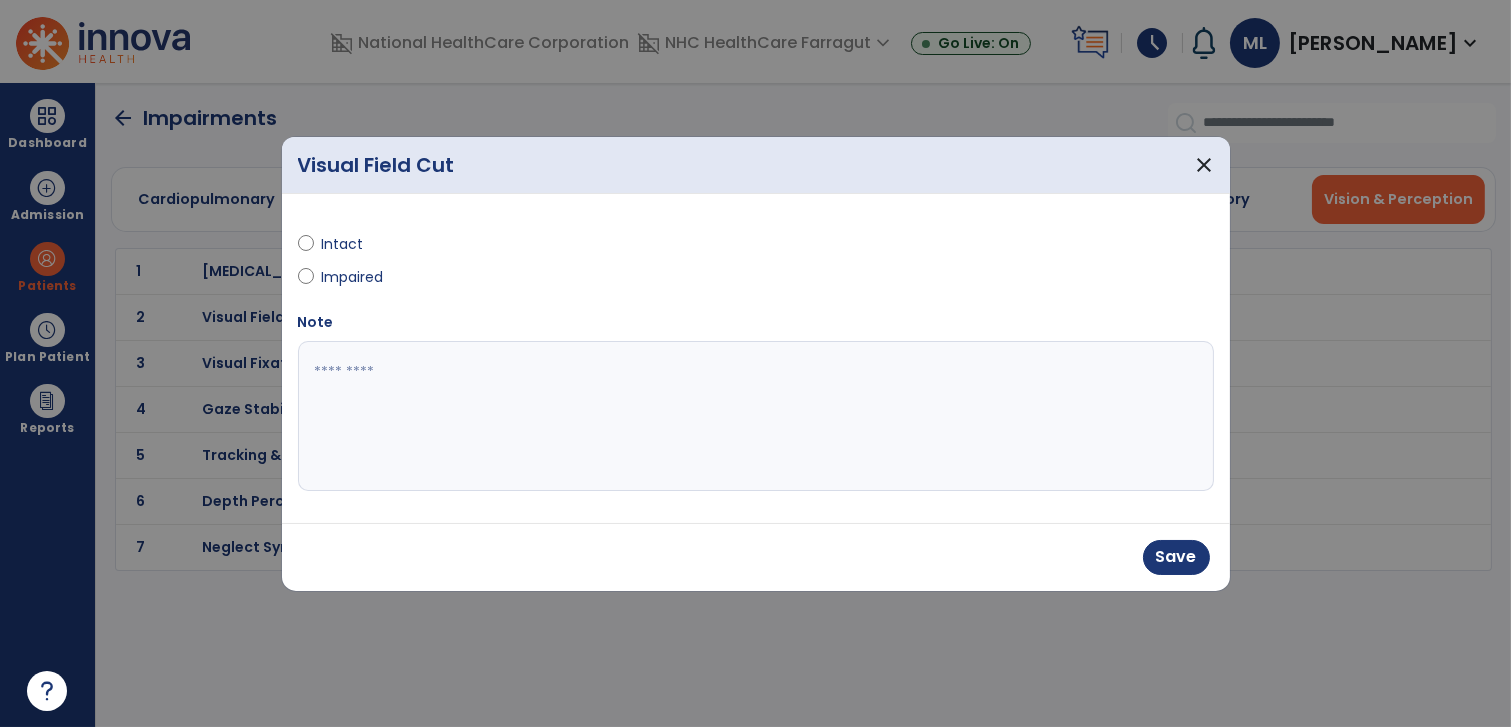 click at bounding box center [756, 416] 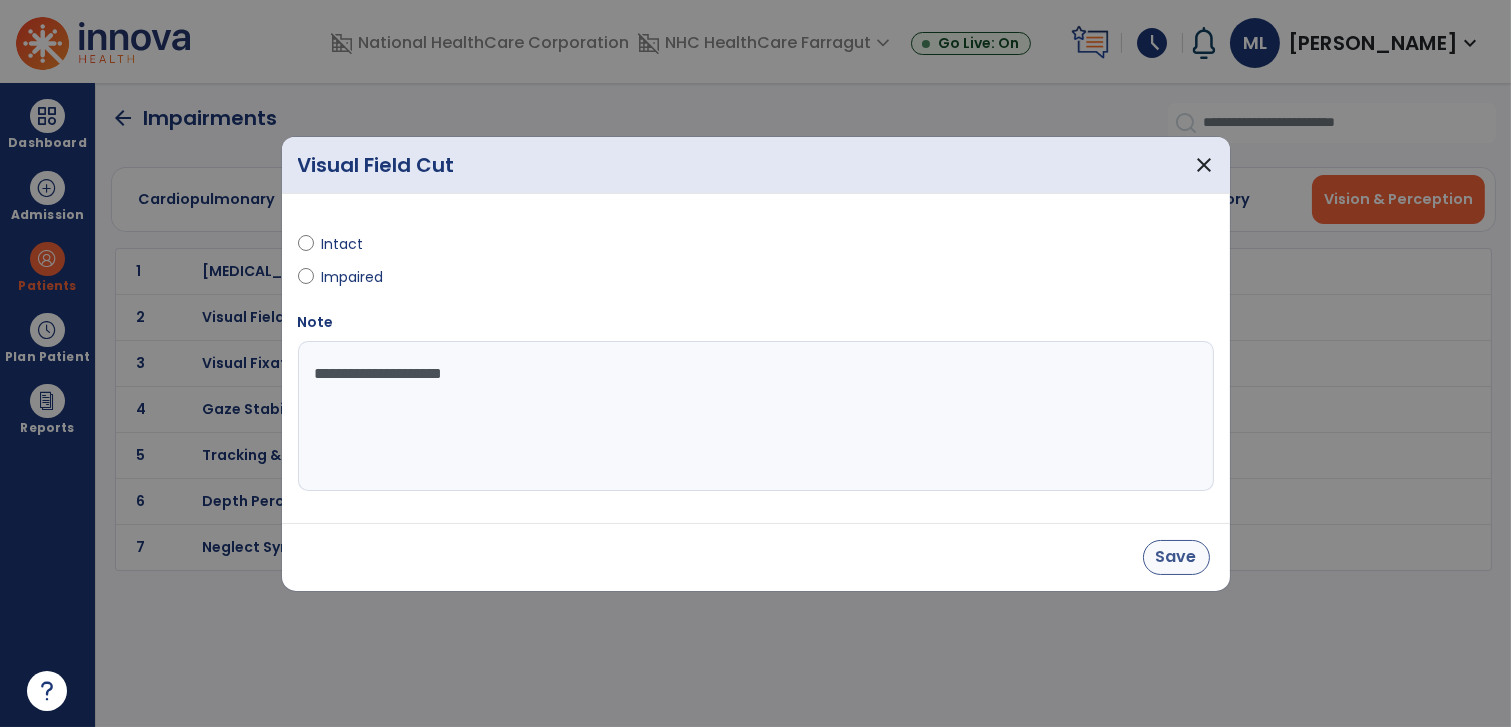 type on "**********" 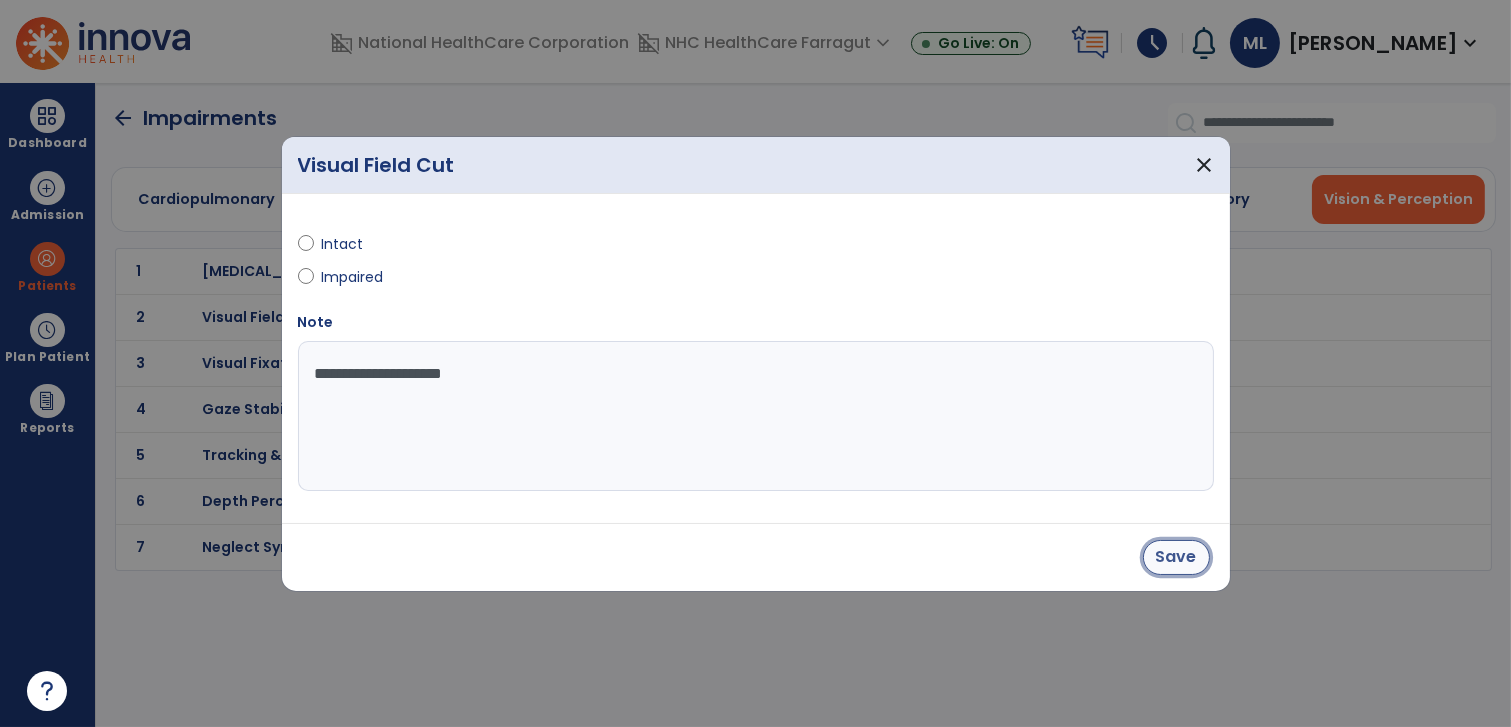 click on "Save" at bounding box center [1176, 557] 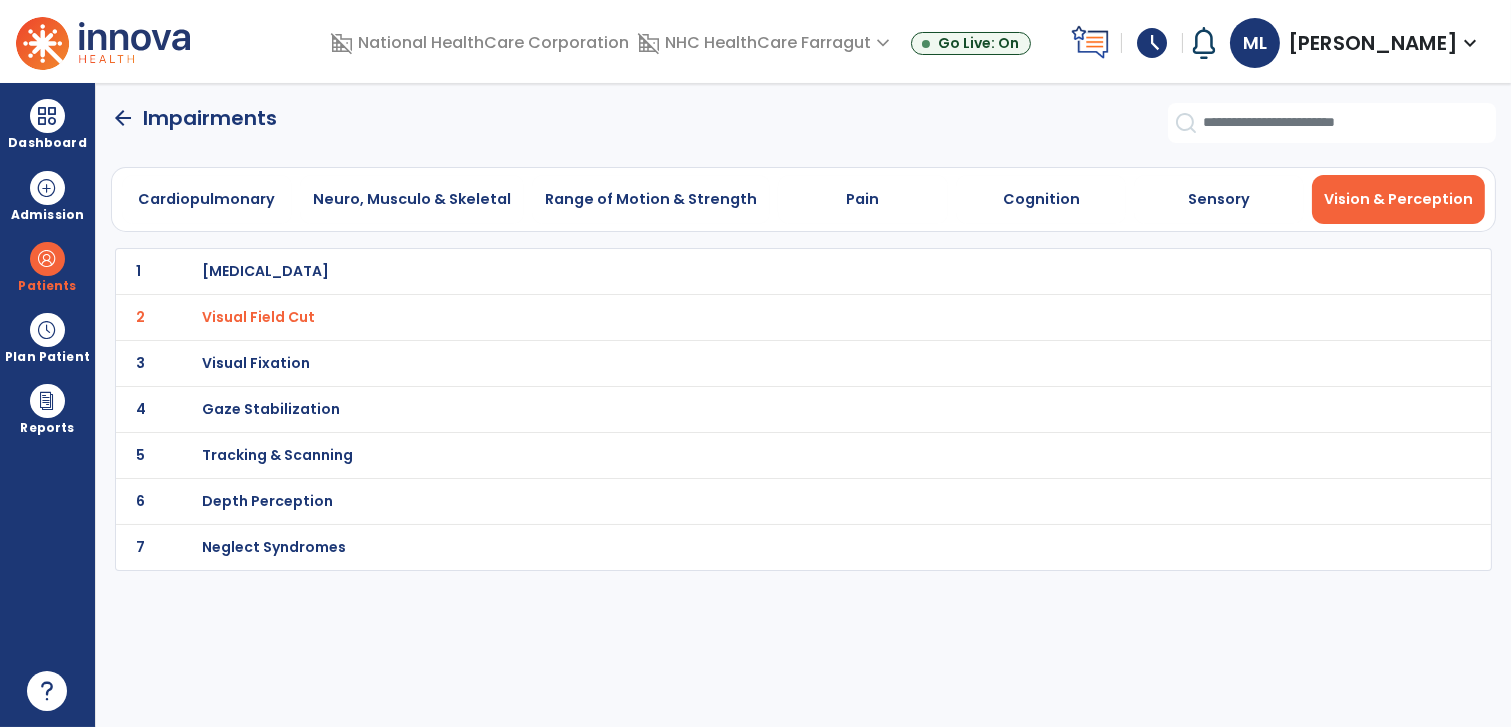 click on "arrow_back" 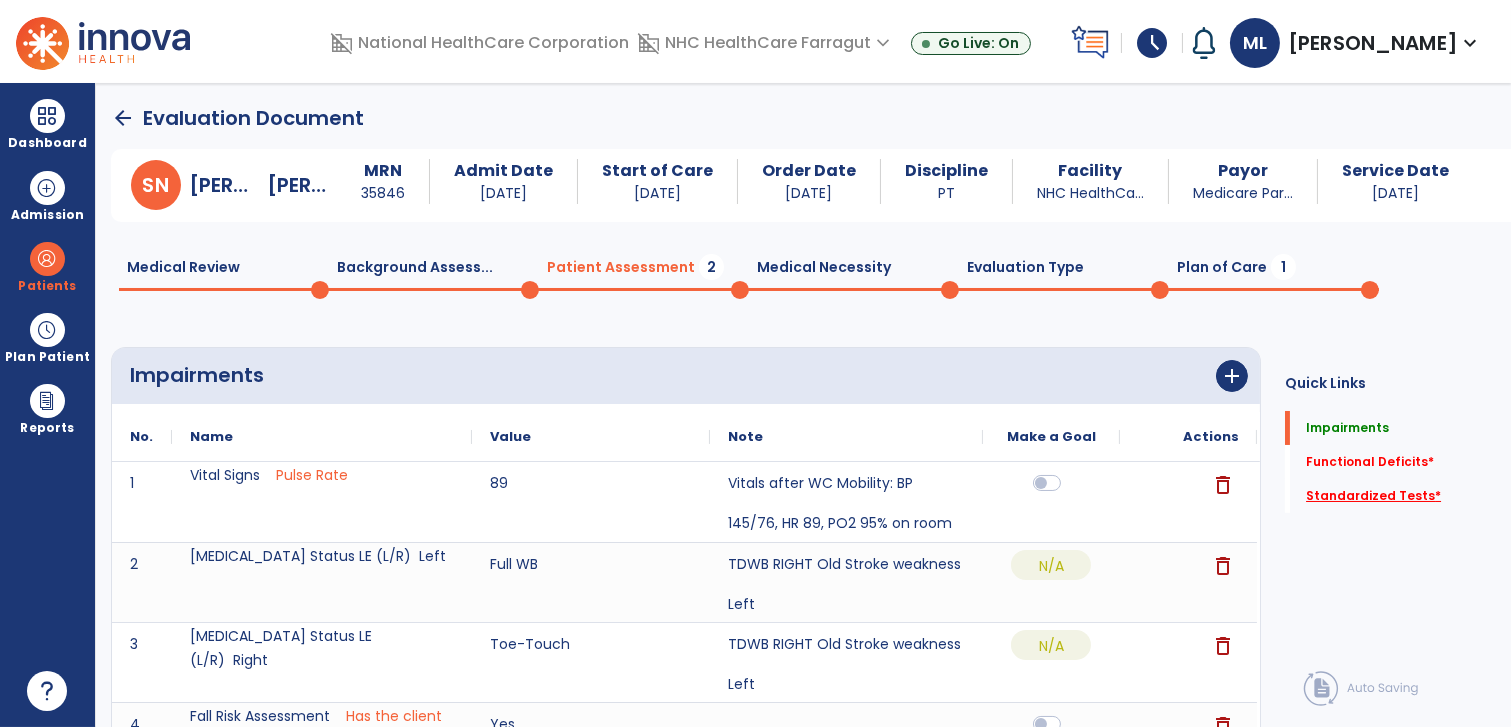 click on "Standardized Tests   *" 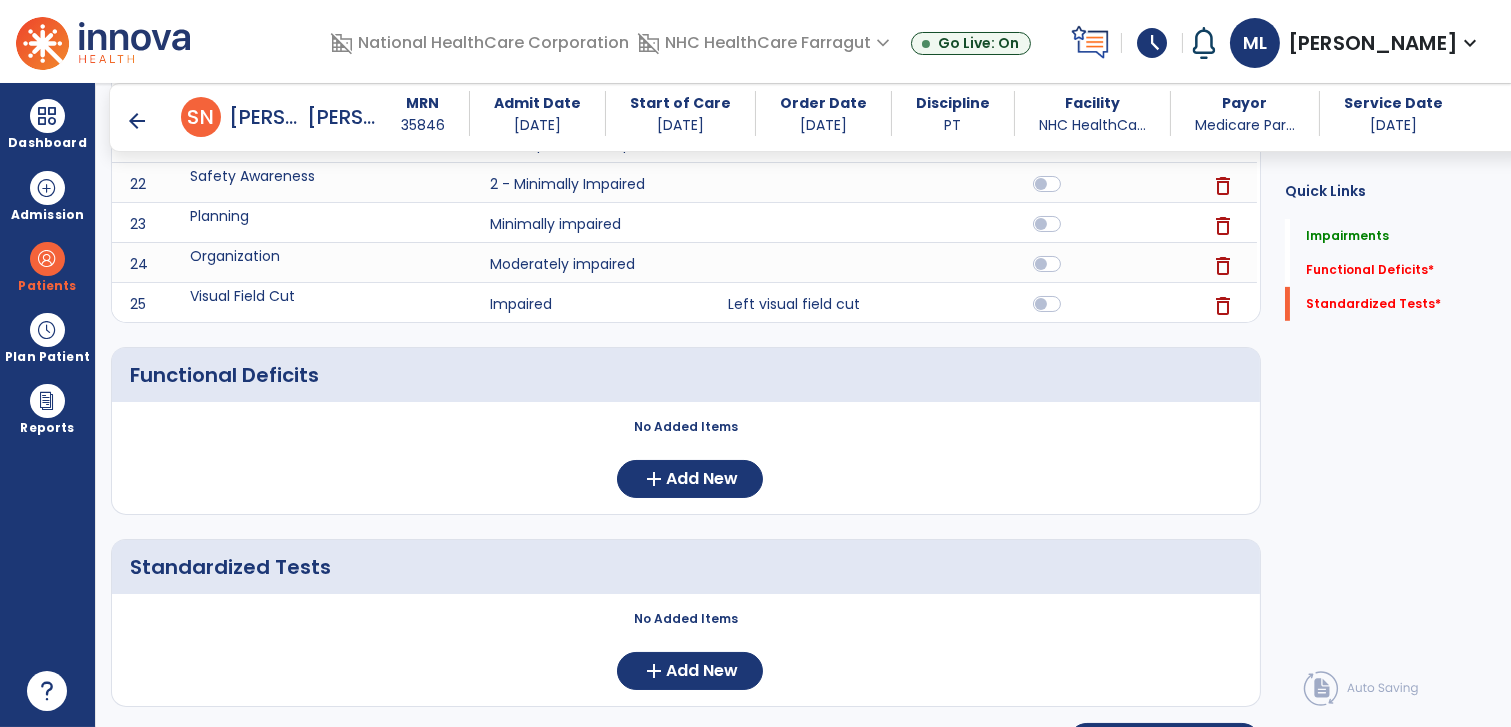 scroll, scrollTop: 1481, scrollLeft: 0, axis: vertical 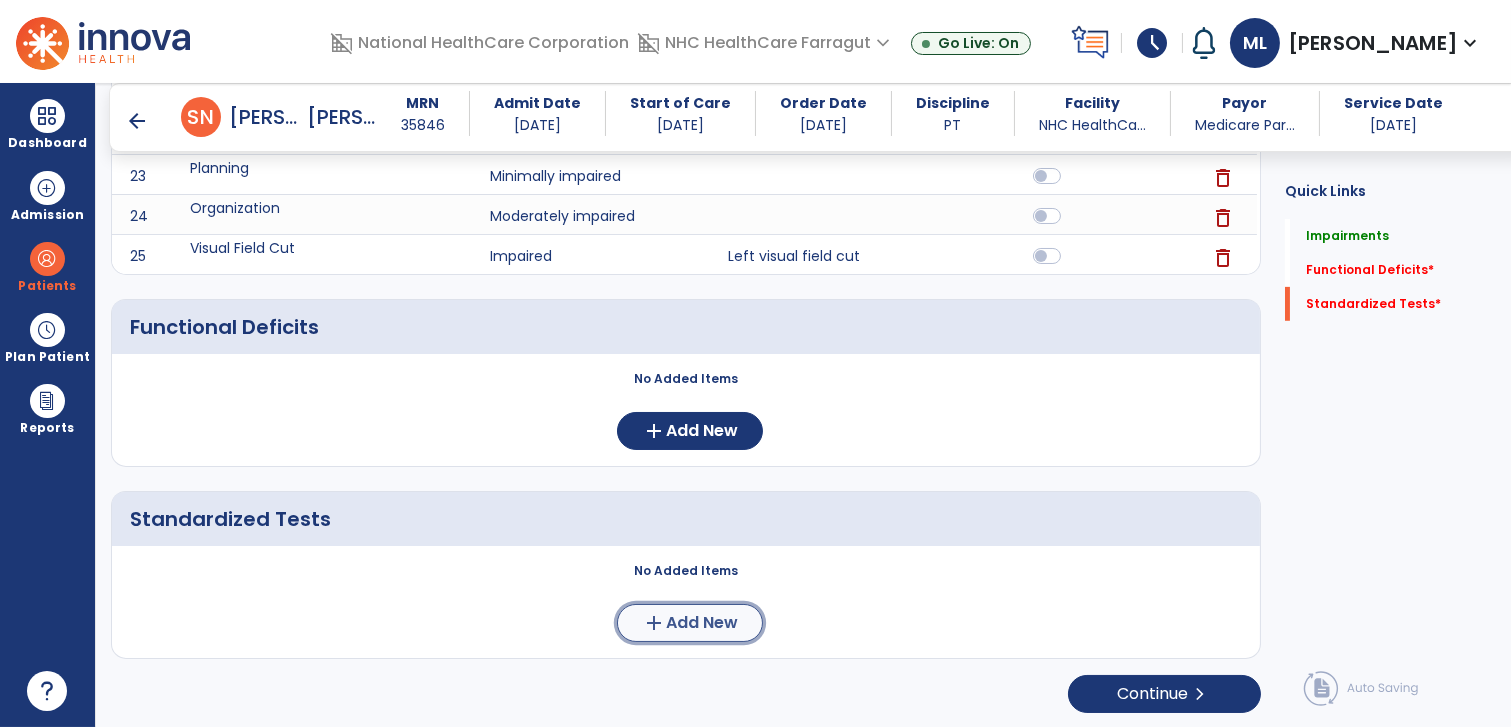 click on "Add New" 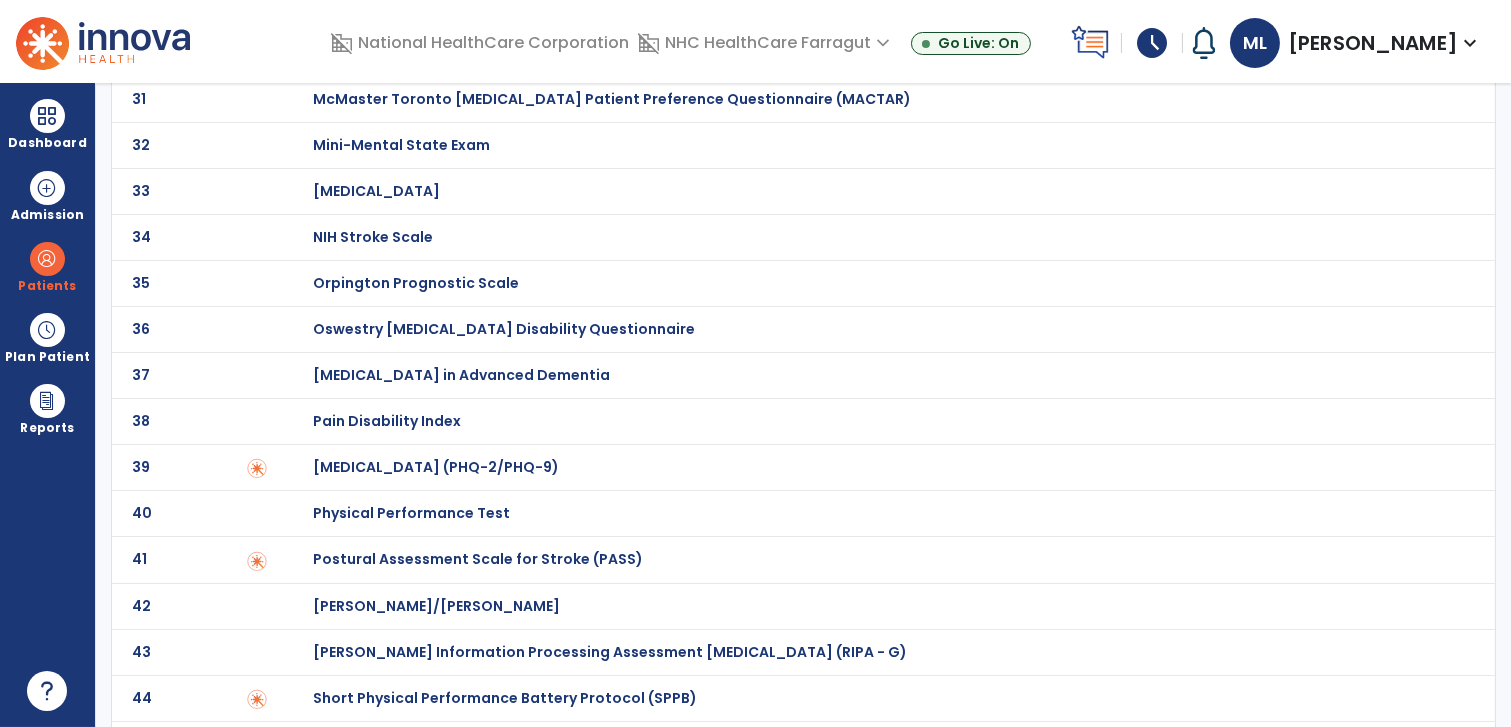 scroll, scrollTop: 0, scrollLeft: 0, axis: both 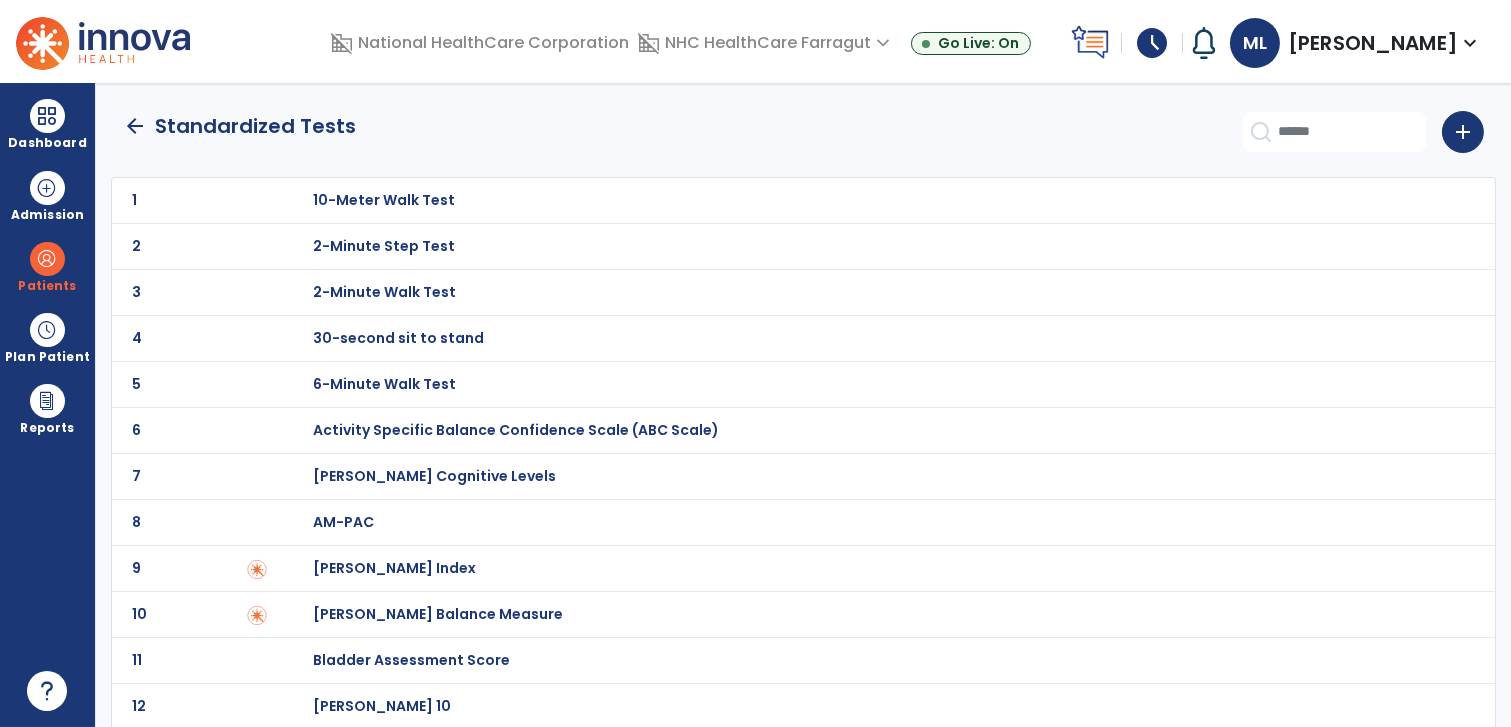 click on "4 30-second sit to stand" 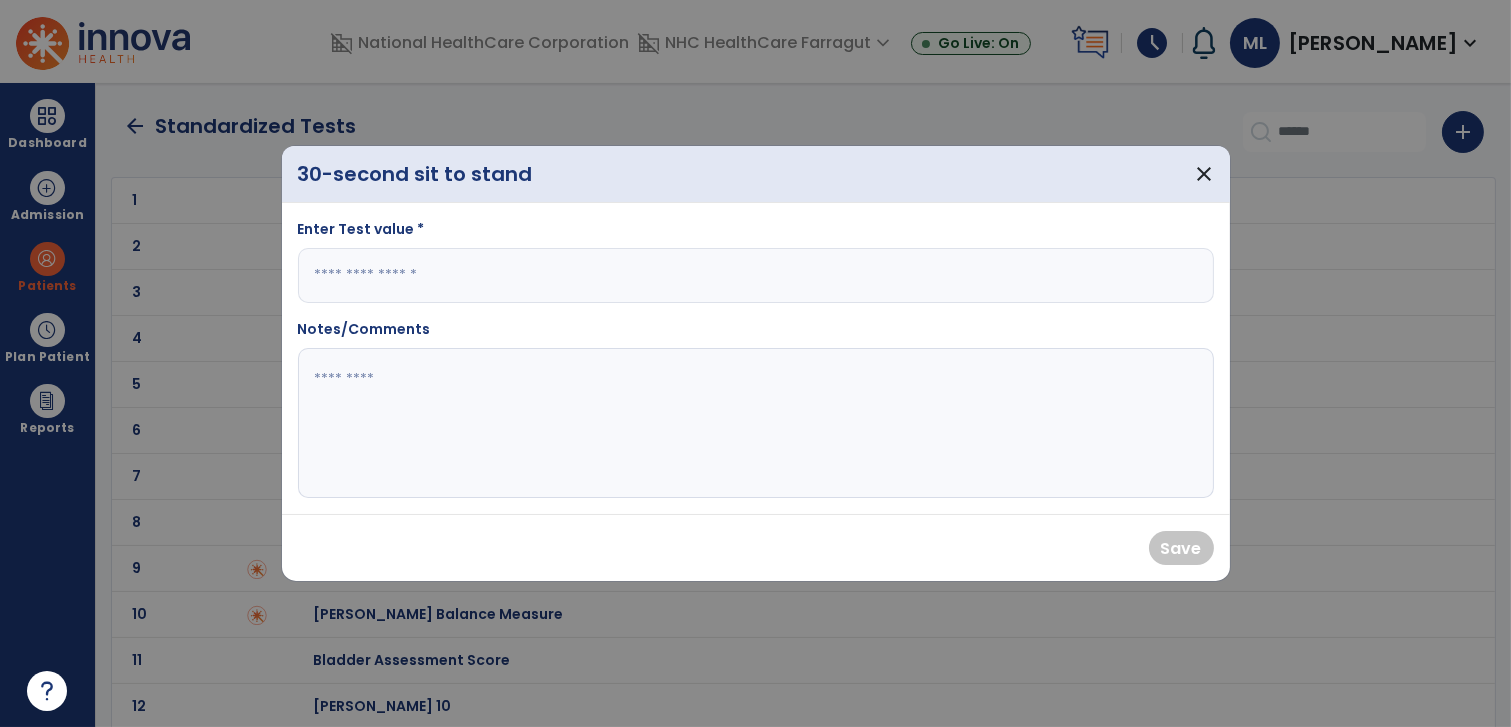 click at bounding box center (756, 275) 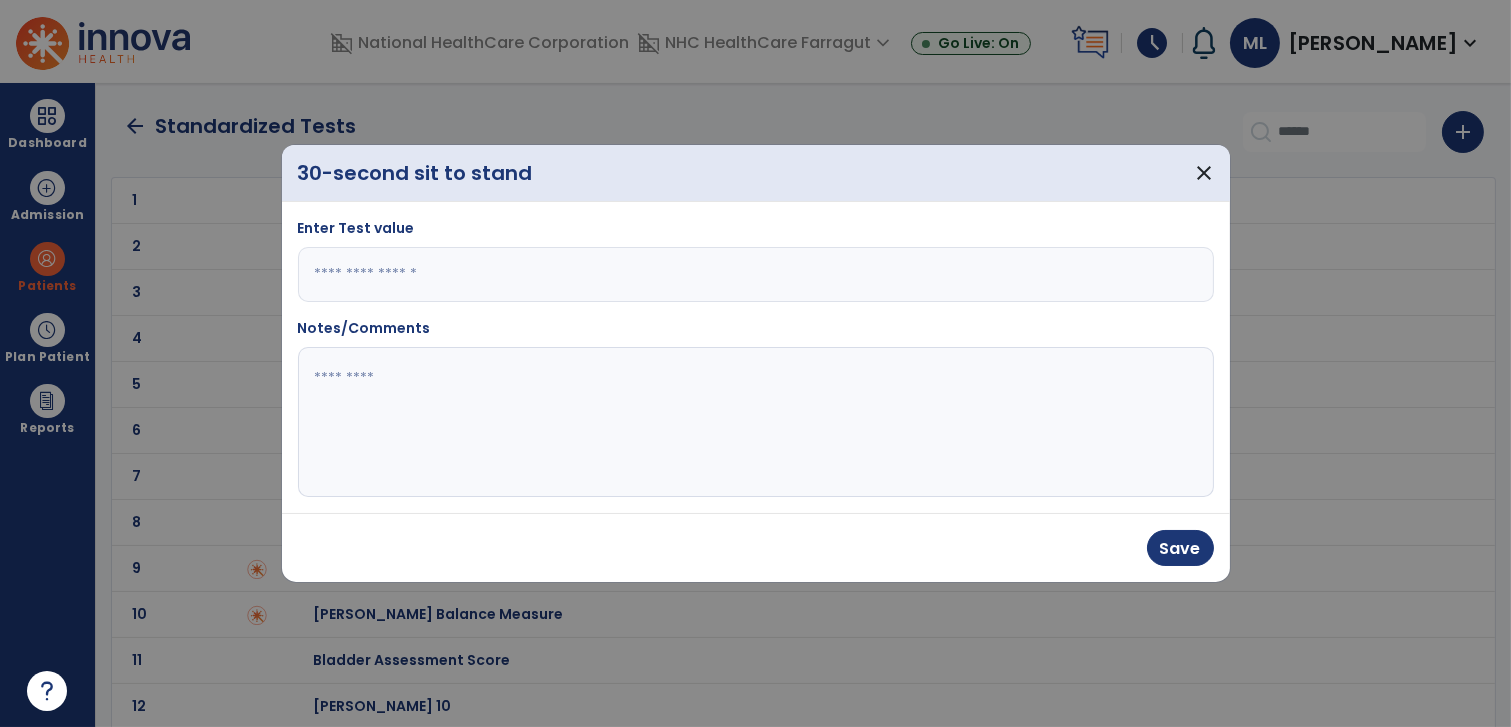 type on "*" 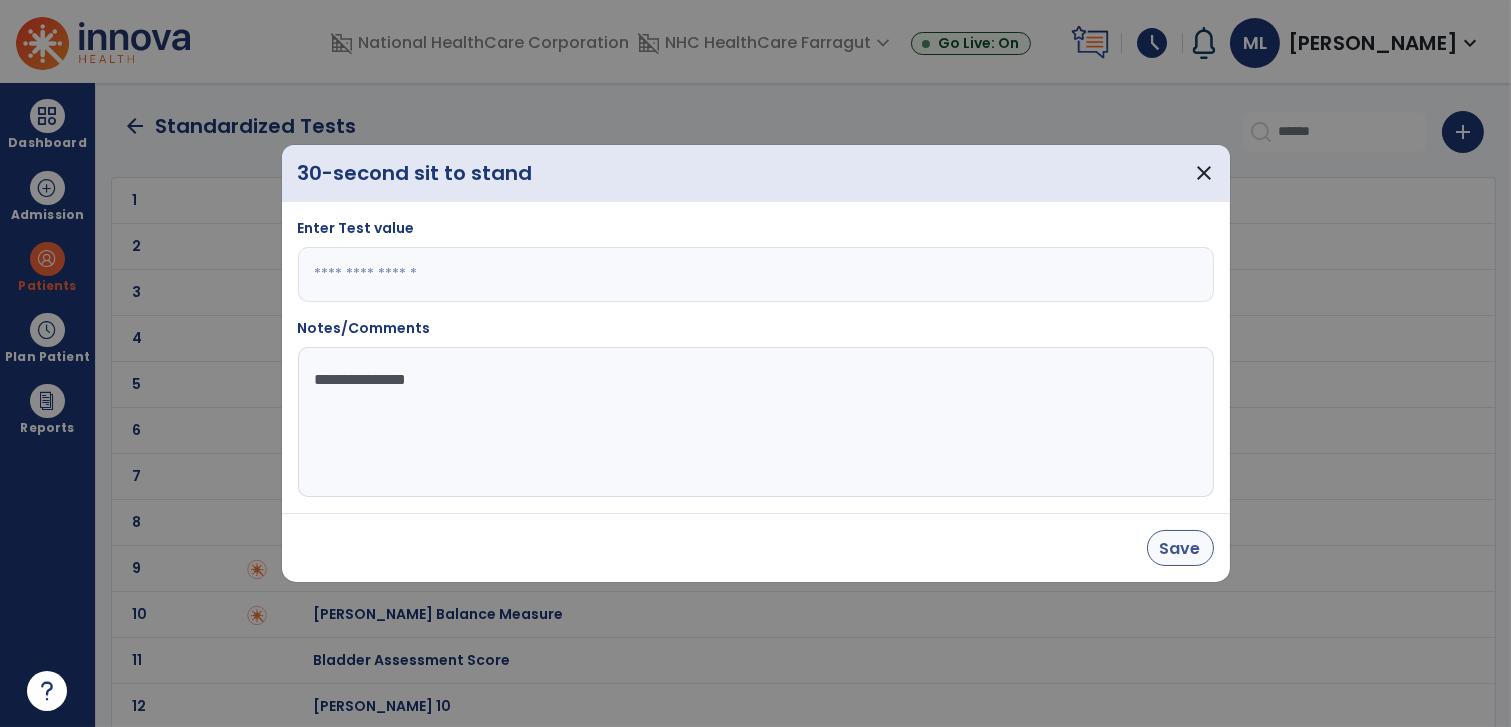 type on "**********" 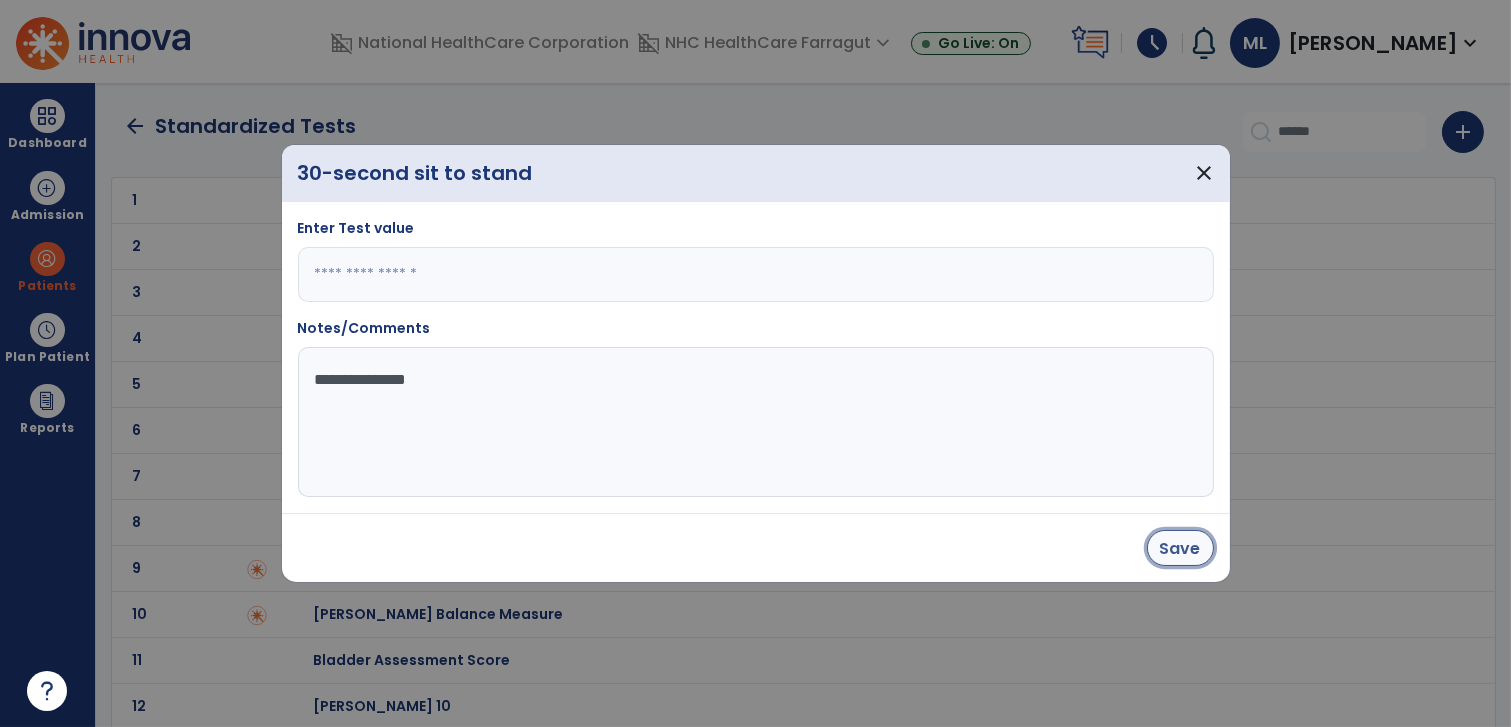 click on "Save" at bounding box center (1180, 548) 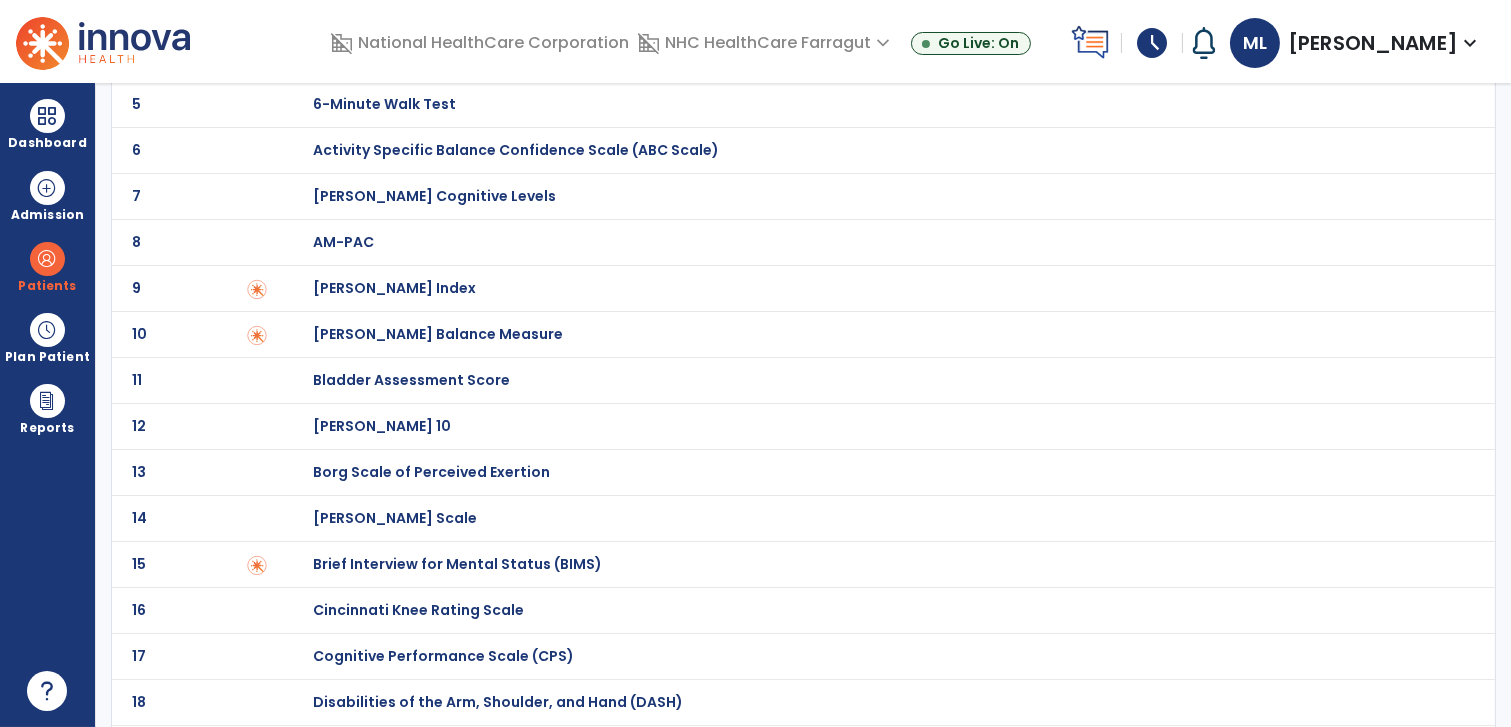 scroll, scrollTop: 0, scrollLeft: 0, axis: both 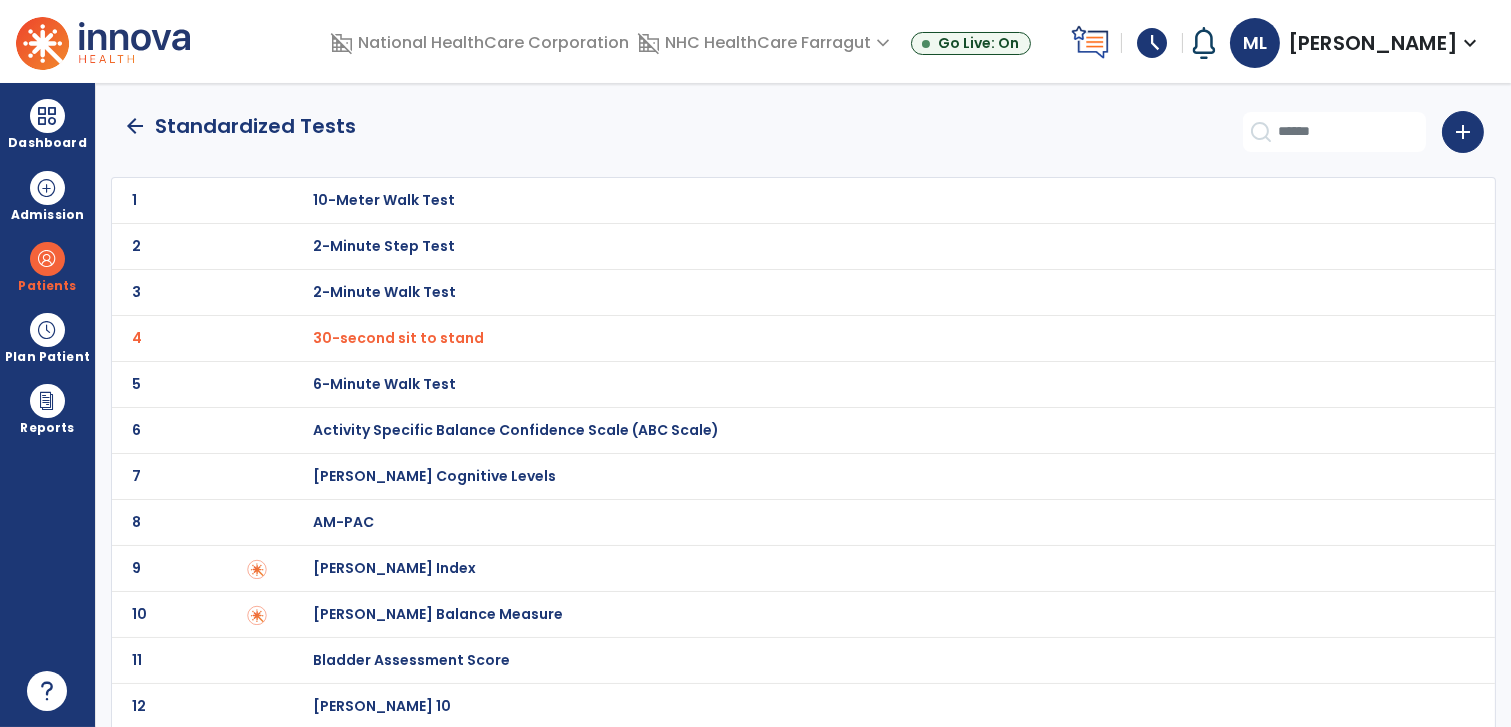 click on "arrow_back" 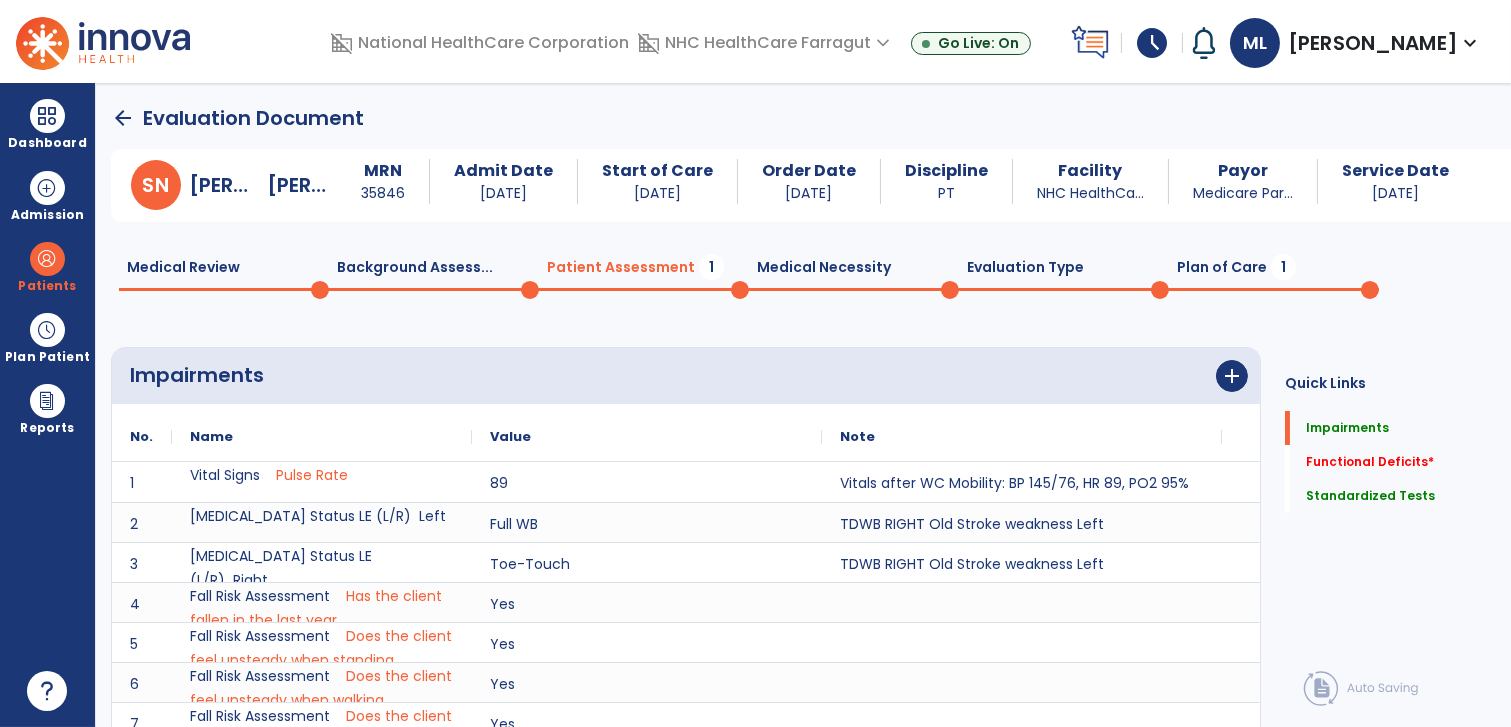 scroll, scrollTop: 0, scrollLeft: 0, axis: both 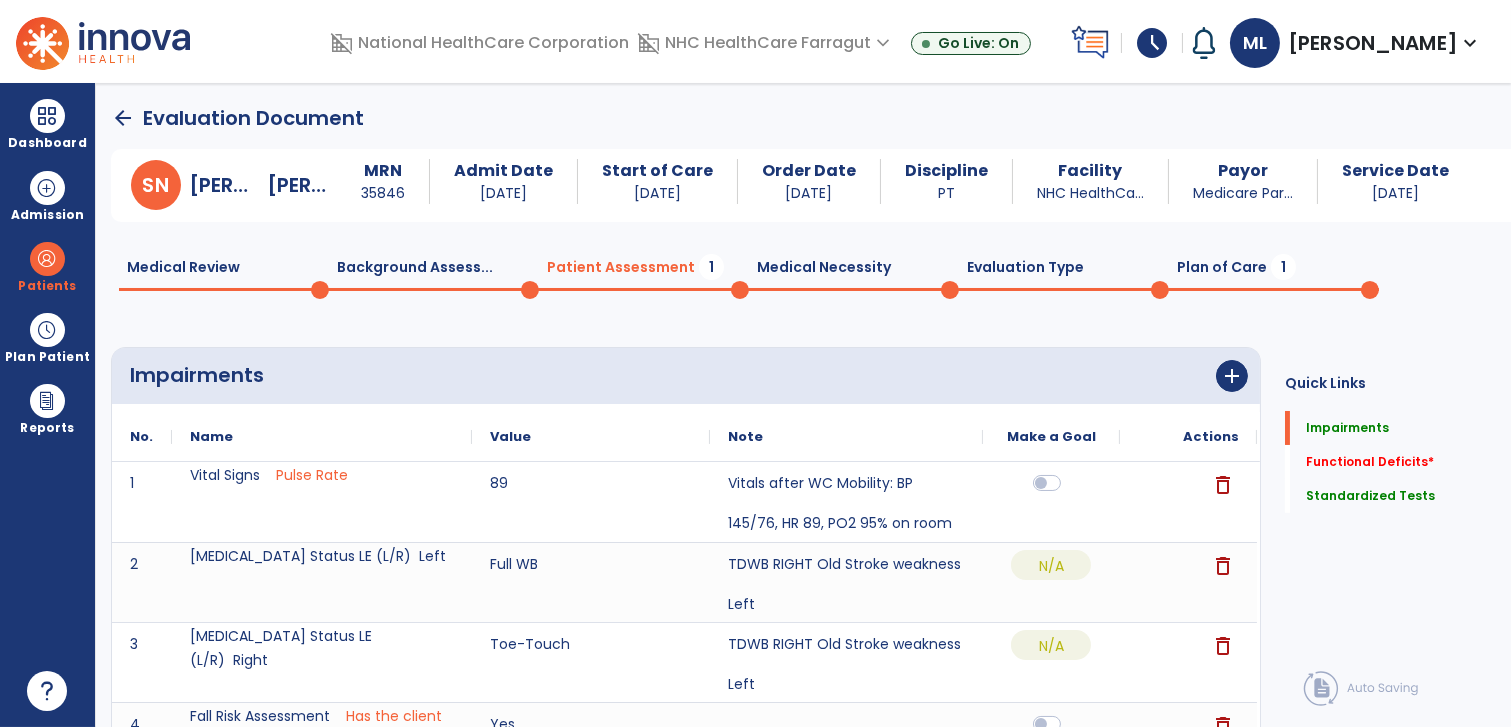 click on "Plan of Care  1" 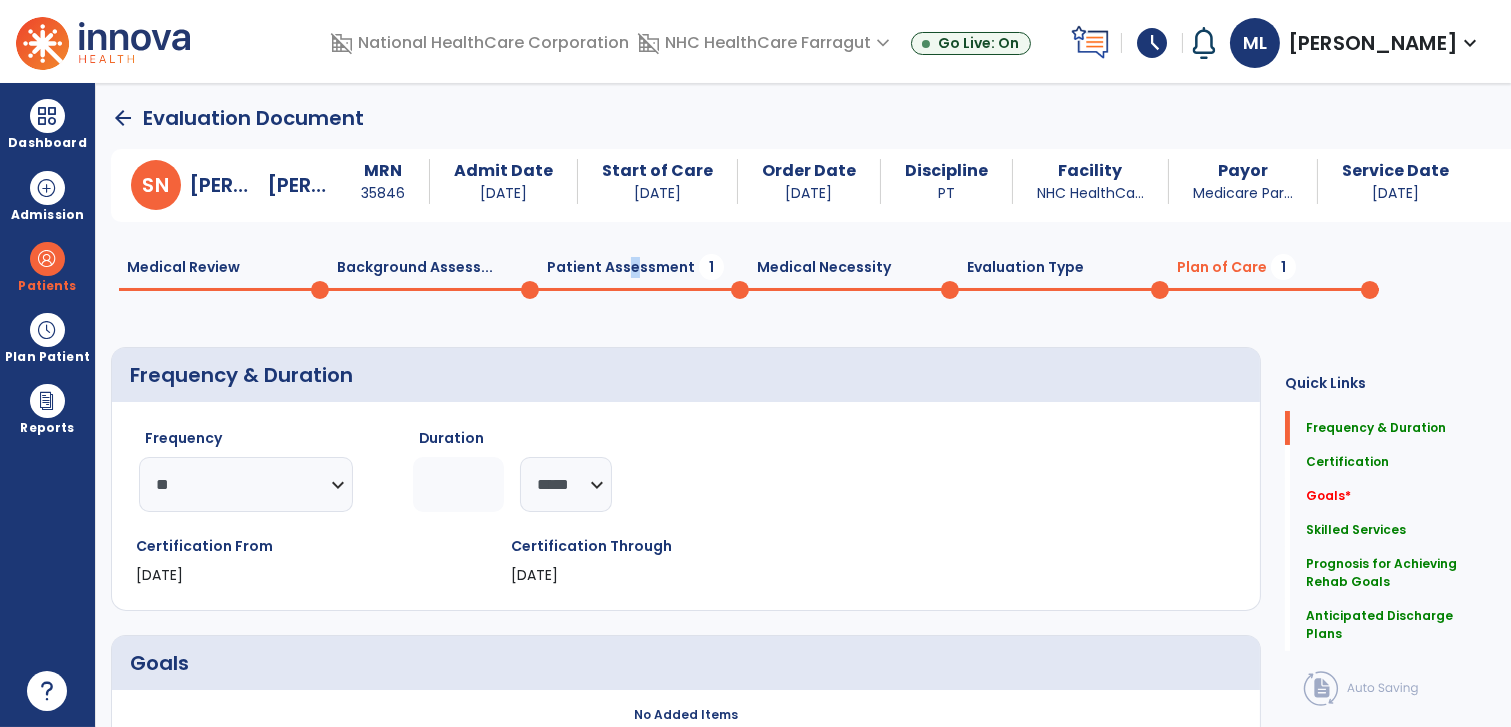 click on "Patient Assessment  1" 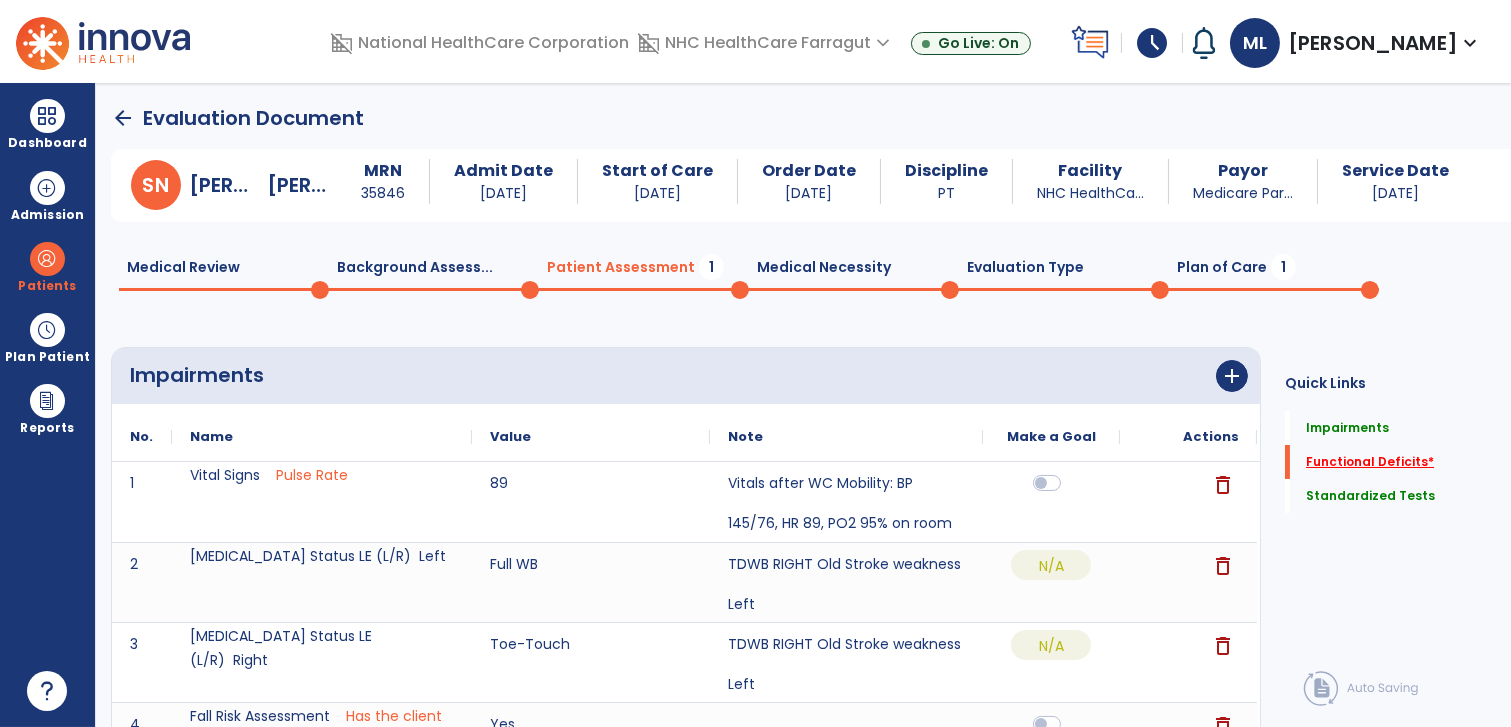 click on "Functional Deficits   *" 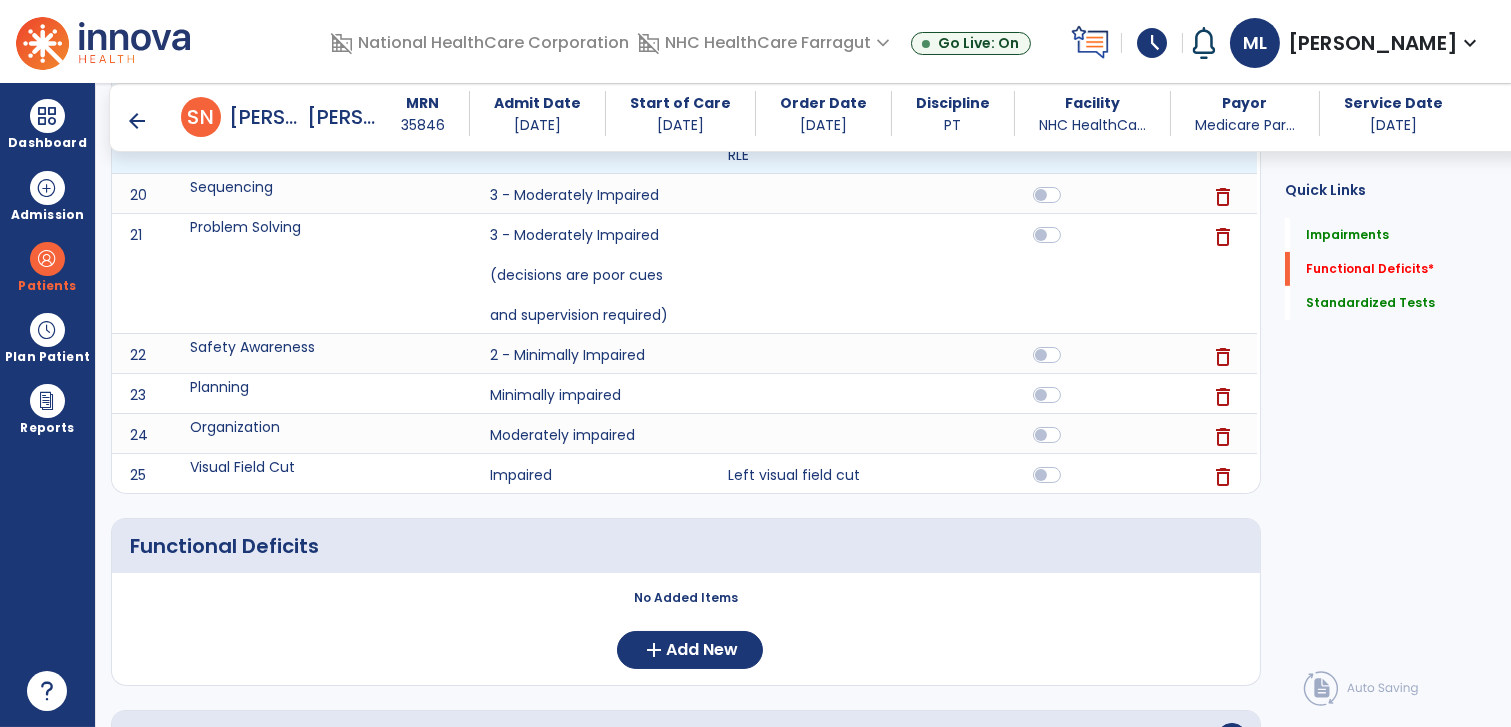 scroll, scrollTop: 1478, scrollLeft: 0, axis: vertical 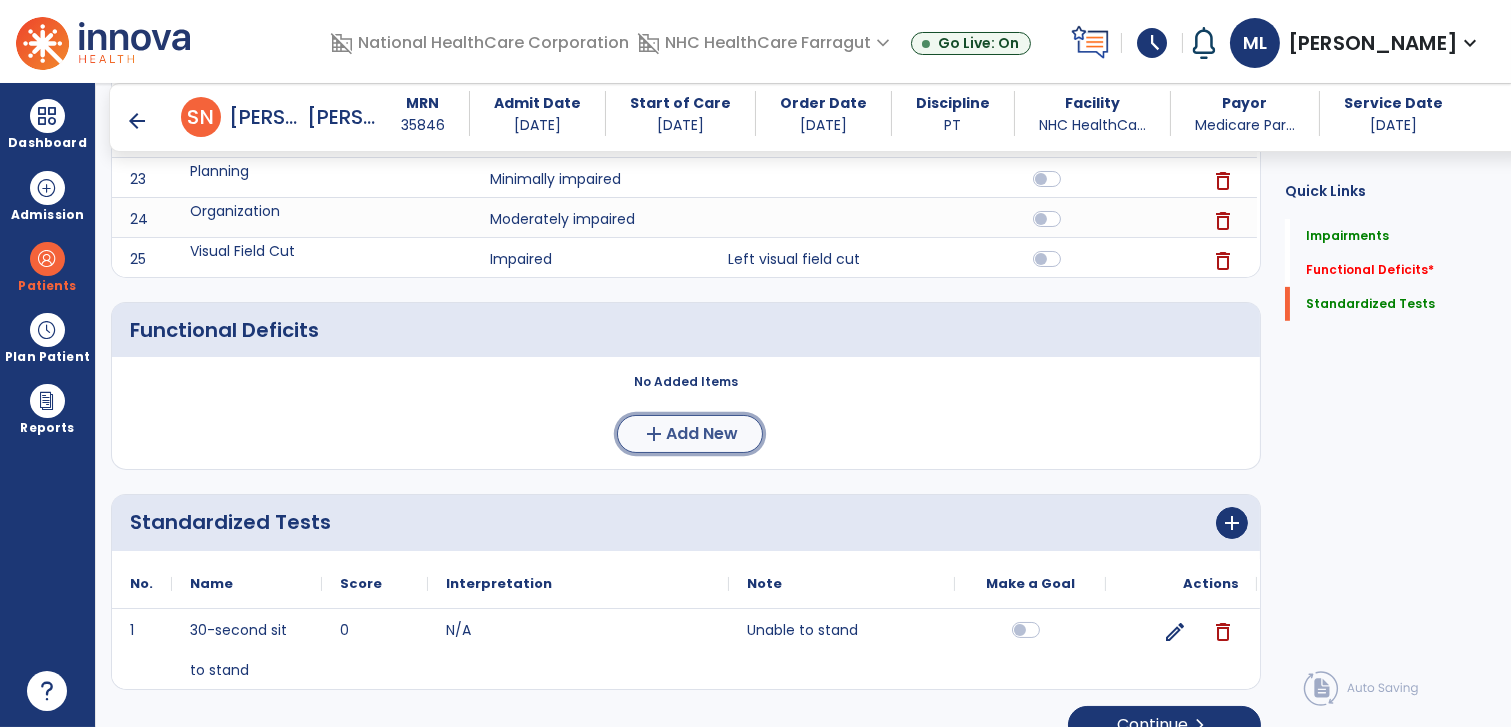 click on "Add New" 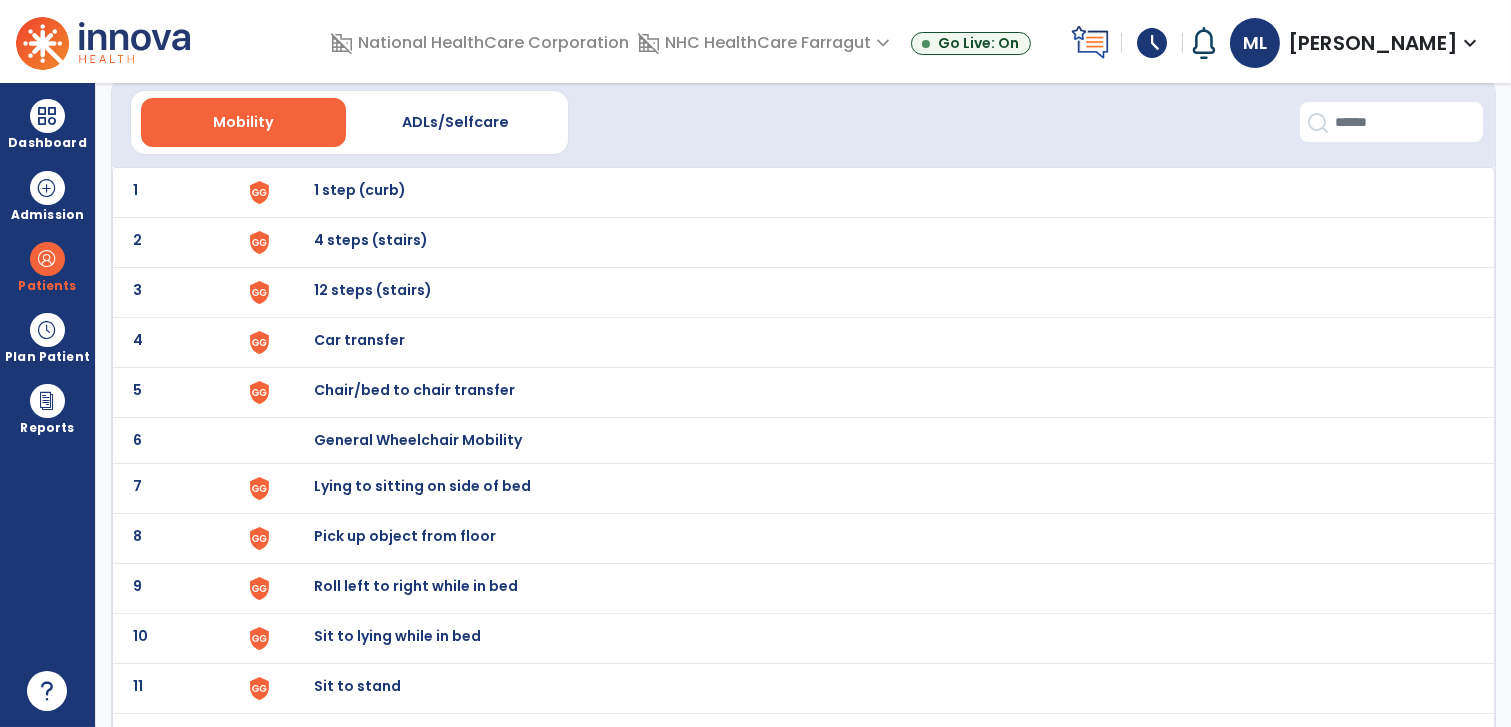 scroll, scrollTop: 111, scrollLeft: 0, axis: vertical 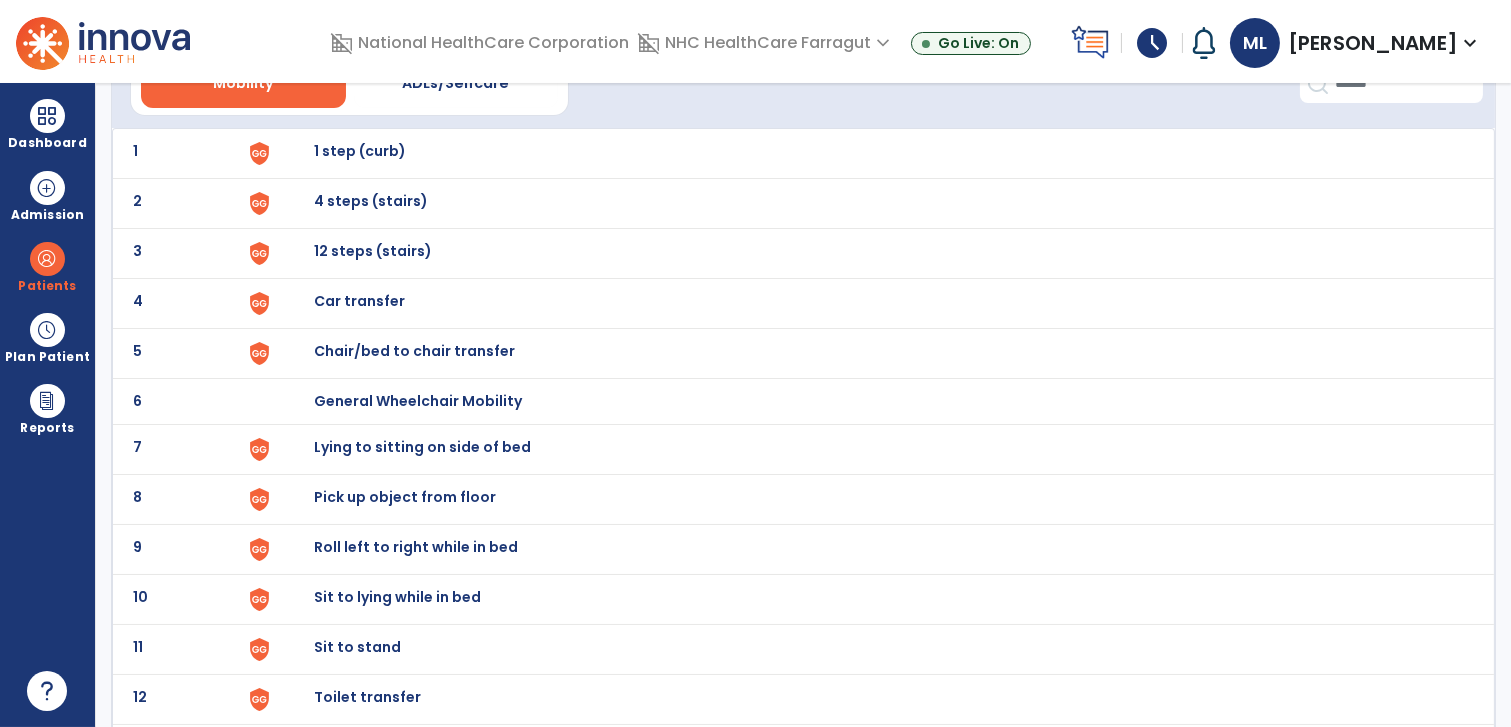 click on "Lying to sitting on side of bed" at bounding box center (360, 151) 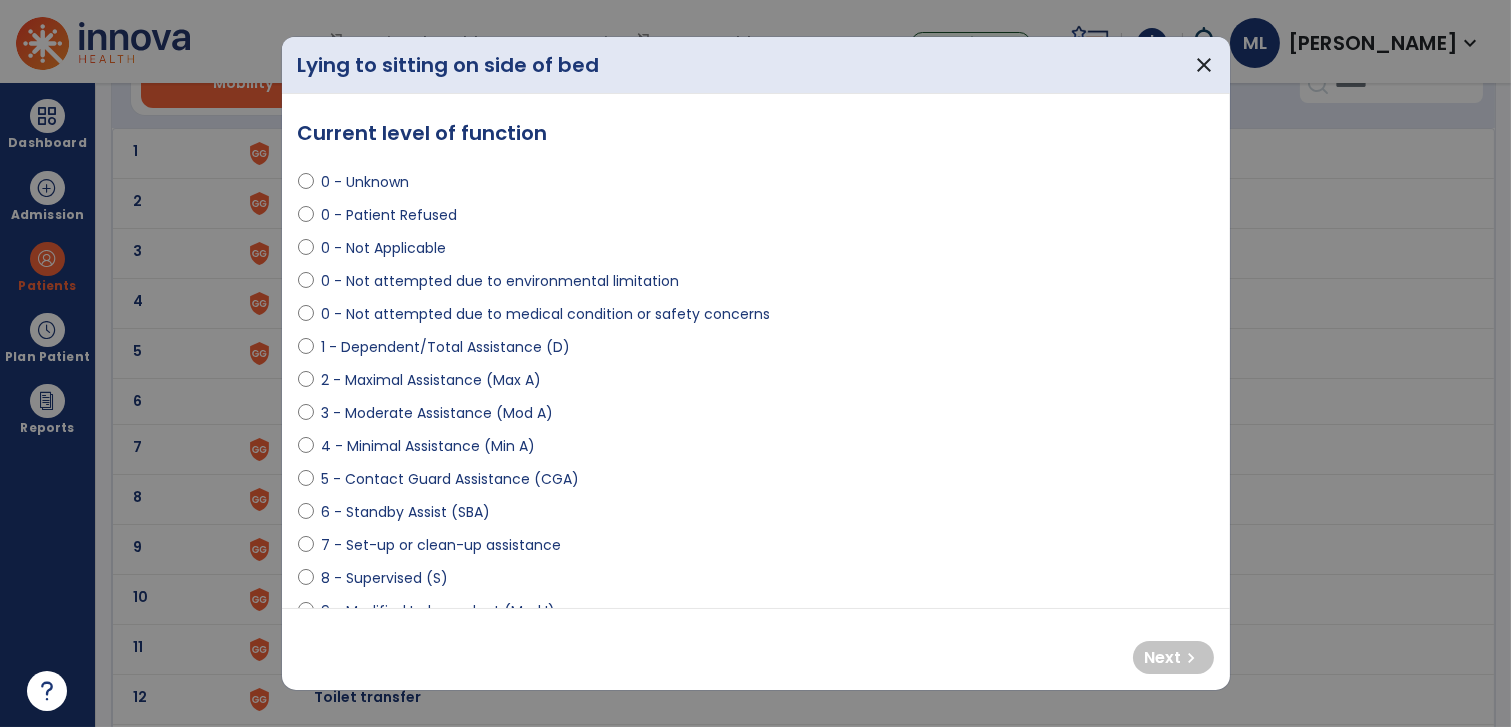 click on "2 - Maximal Assistance (Max A)" at bounding box center [432, 380] 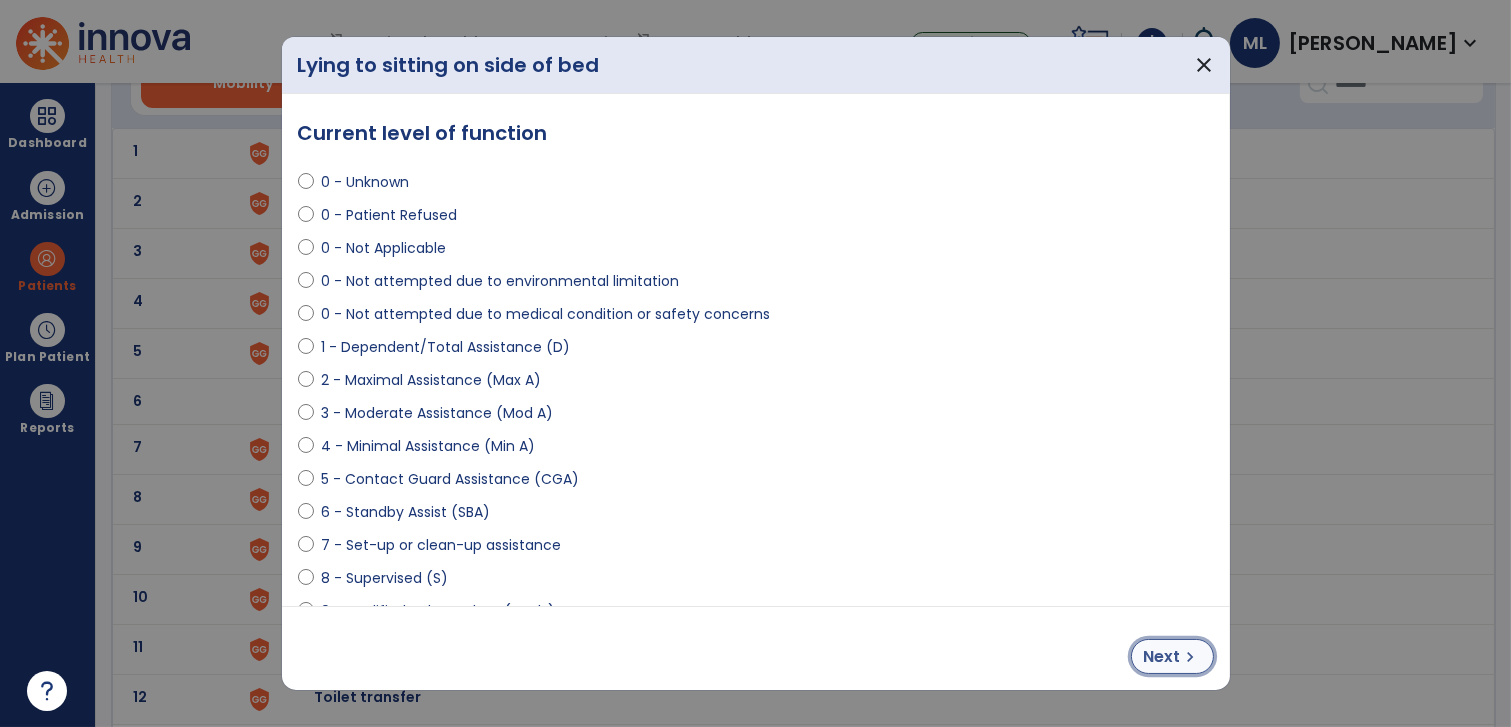 click on "Next" at bounding box center [1162, 657] 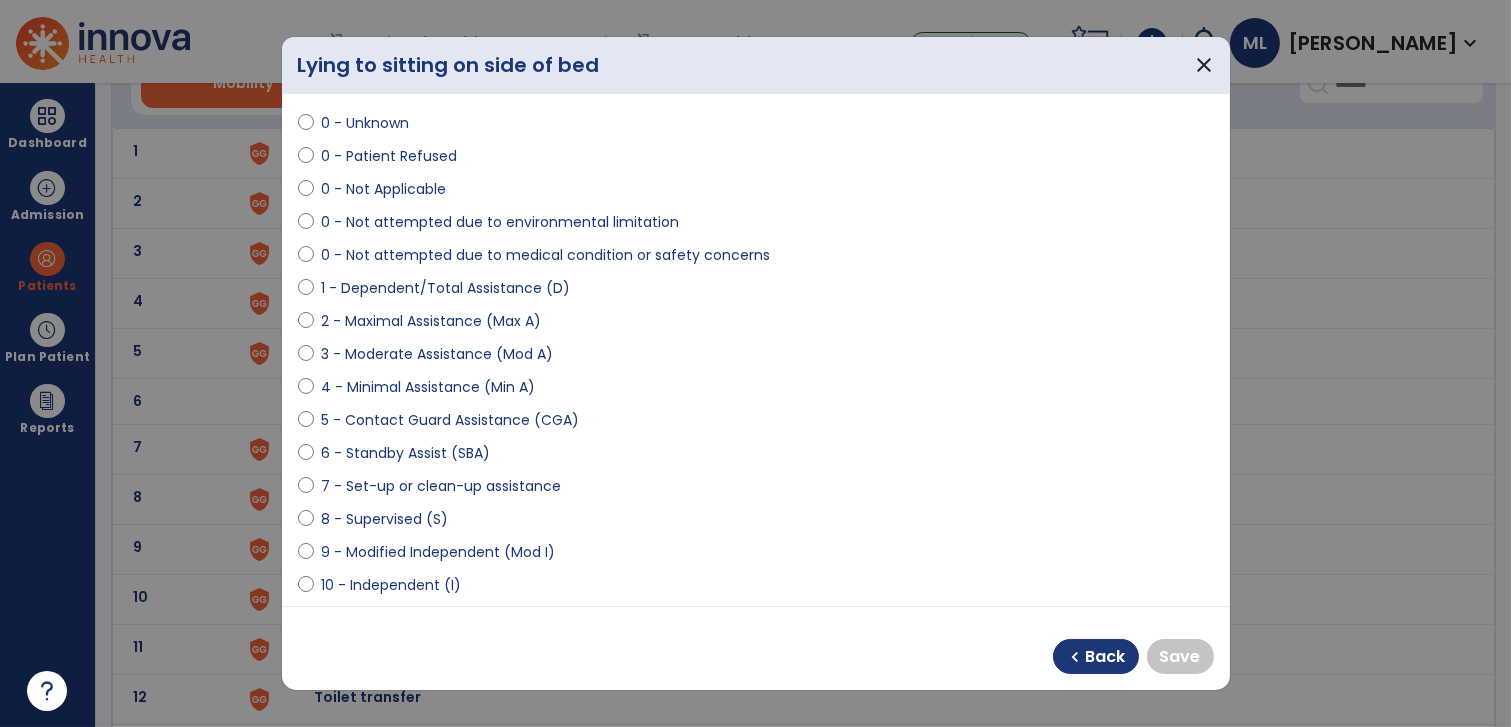 scroll, scrollTop: 111, scrollLeft: 0, axis: vertical 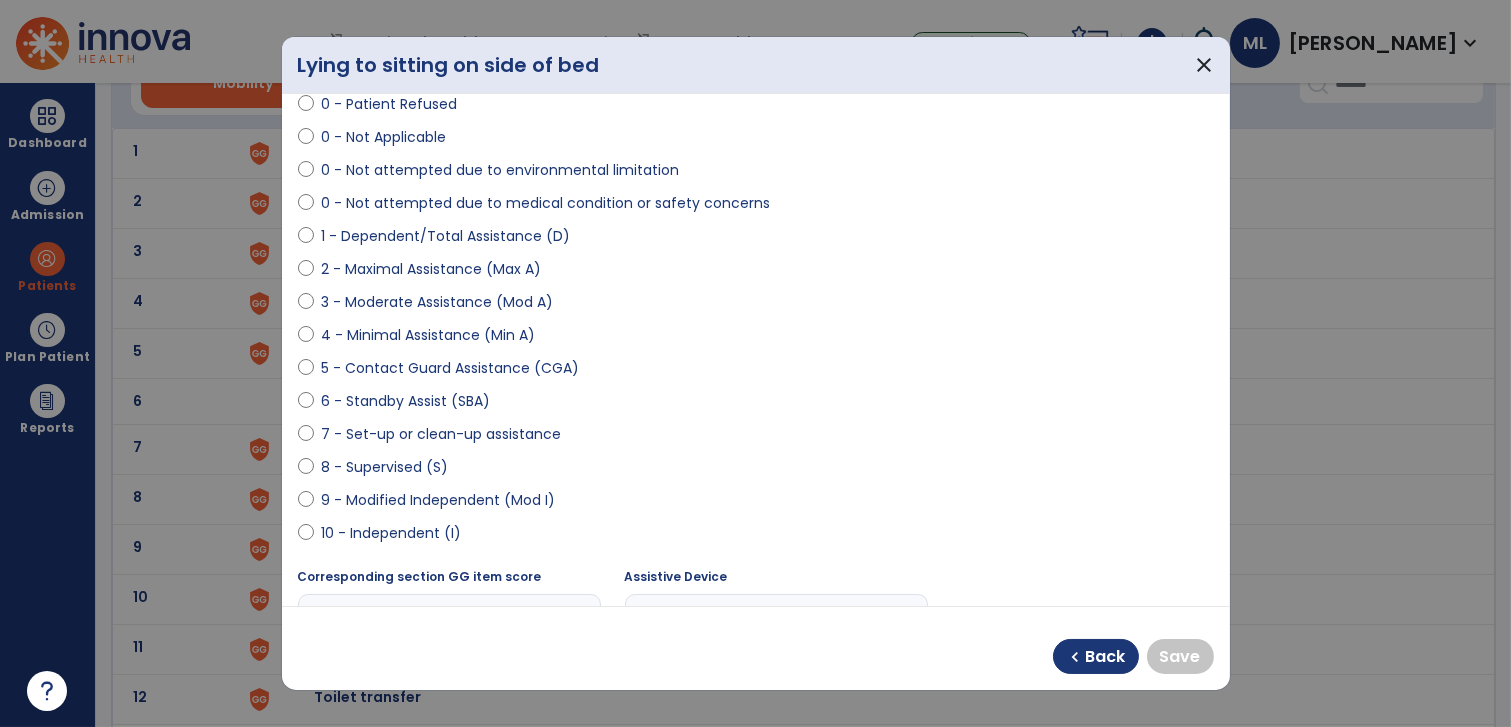 click on "10 - Independent (I)" at bounding box center (392, 533) 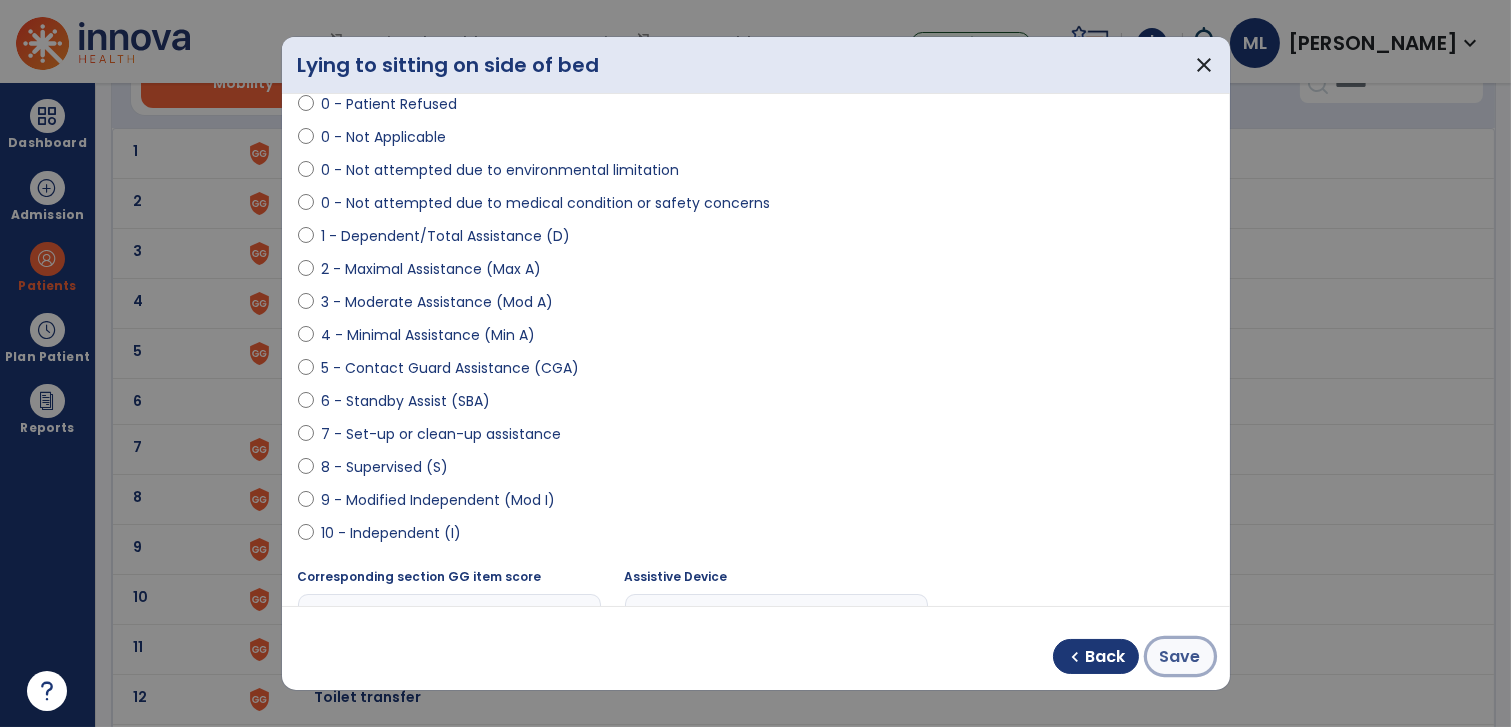click on "Save" at bounding box center [1180, 657] 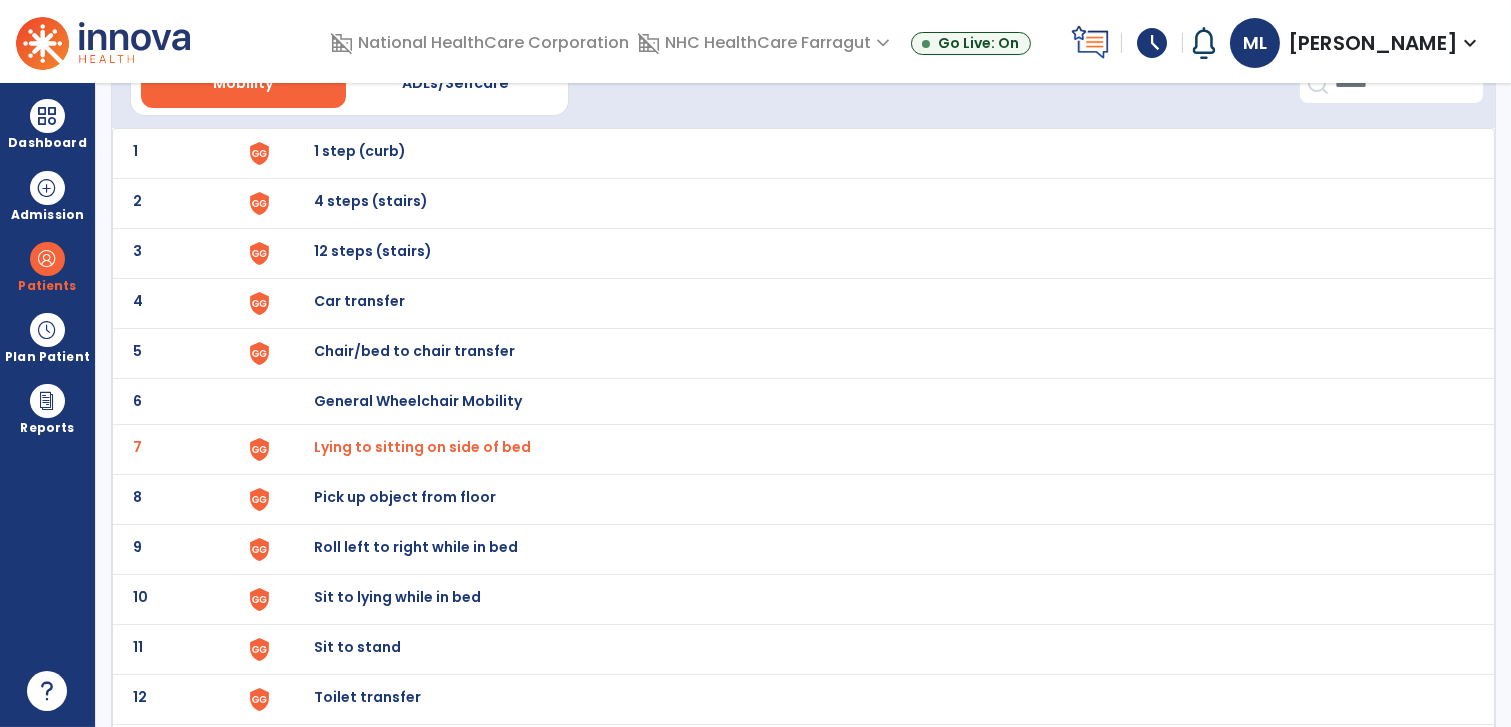 click on "Sit to lying while in bed" at bounding box center (360, 151) 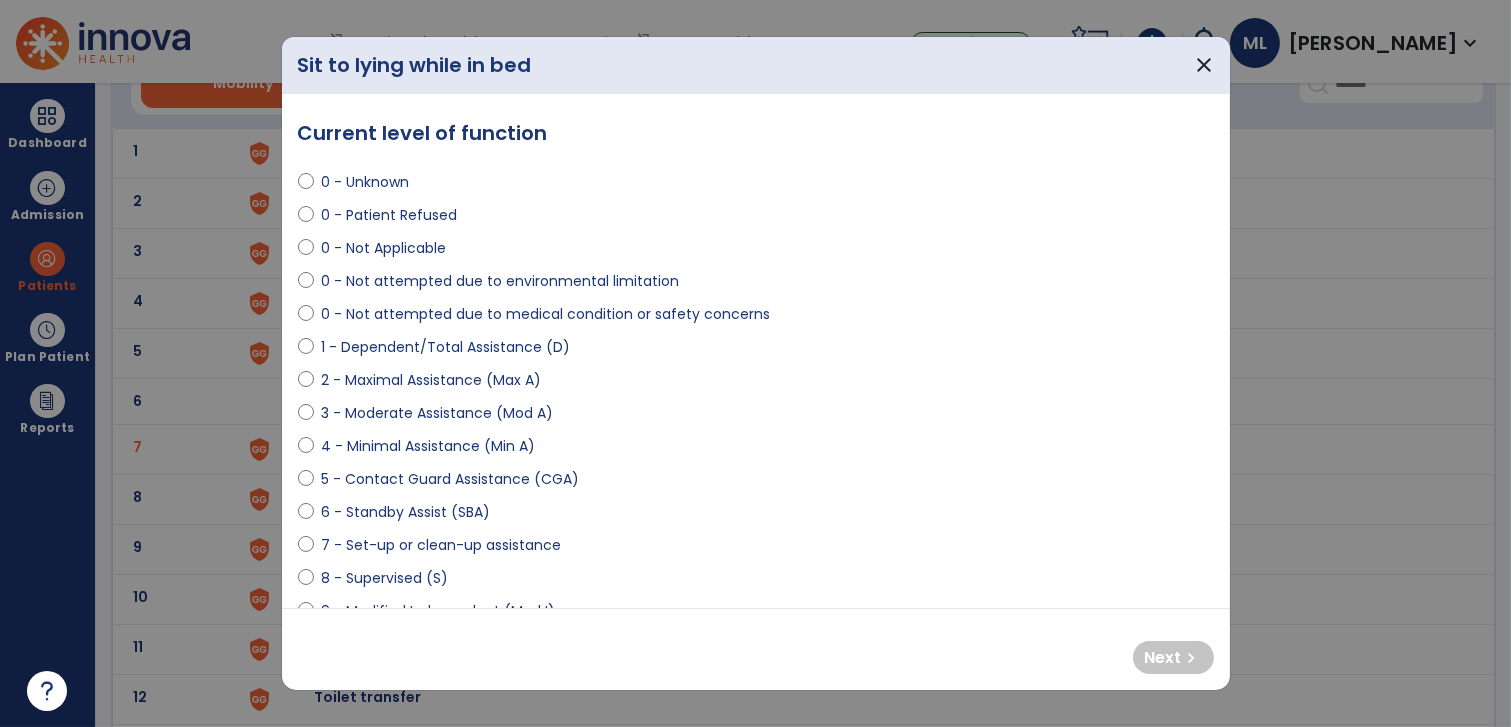 click on "2 - Maximal Assistance (Max A)" at bounding box center (432, 380) 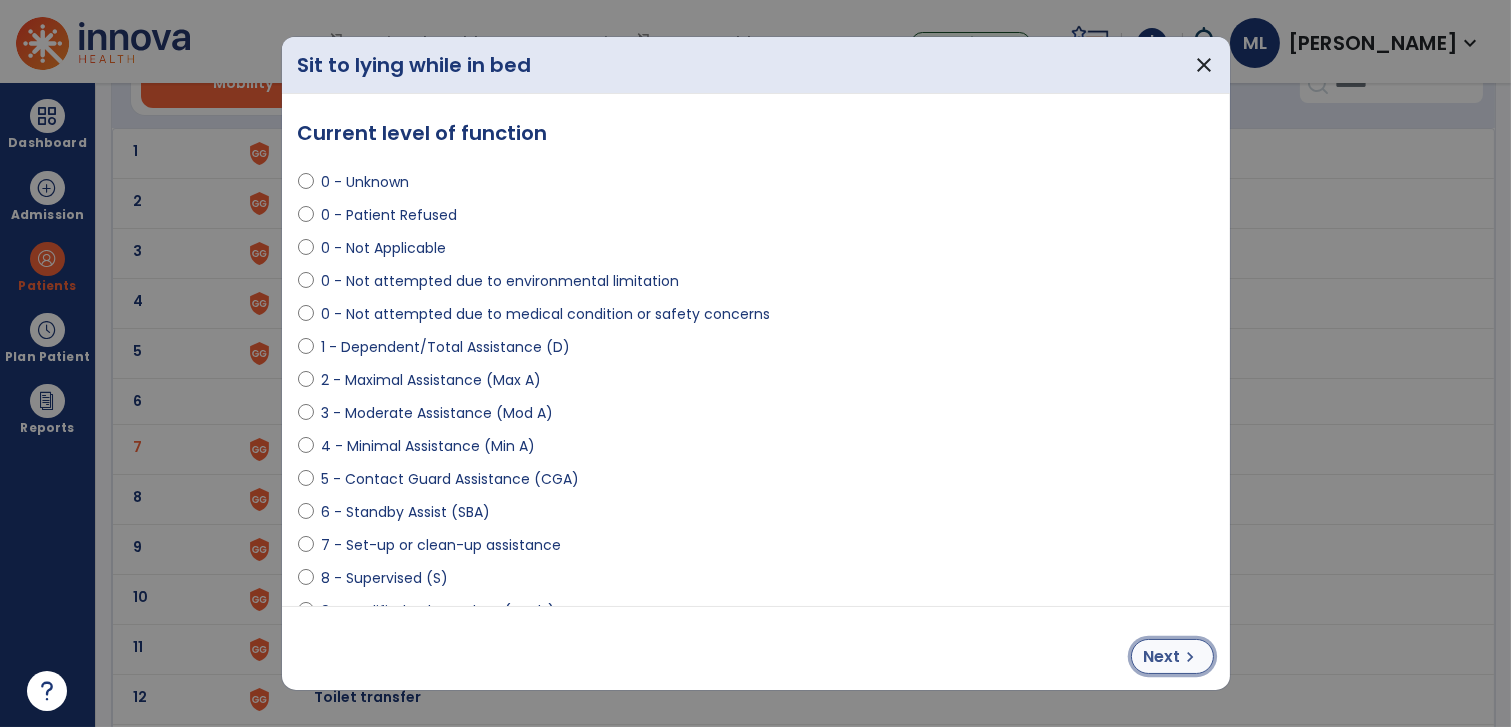 click on "Next  chevron_right" at bounding box center (1172, 656) 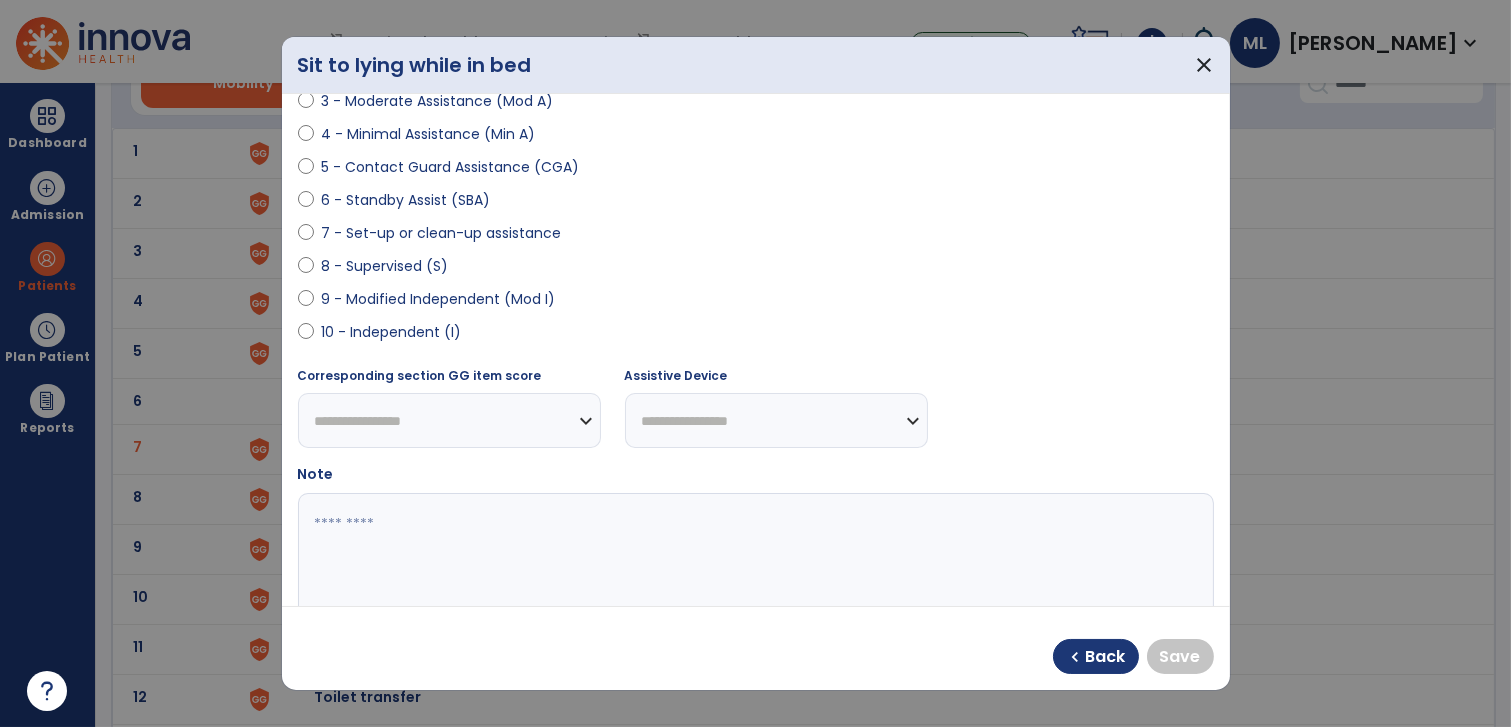 scroll, scrollTop: 333, scrollLeft: 0, axis: vertical 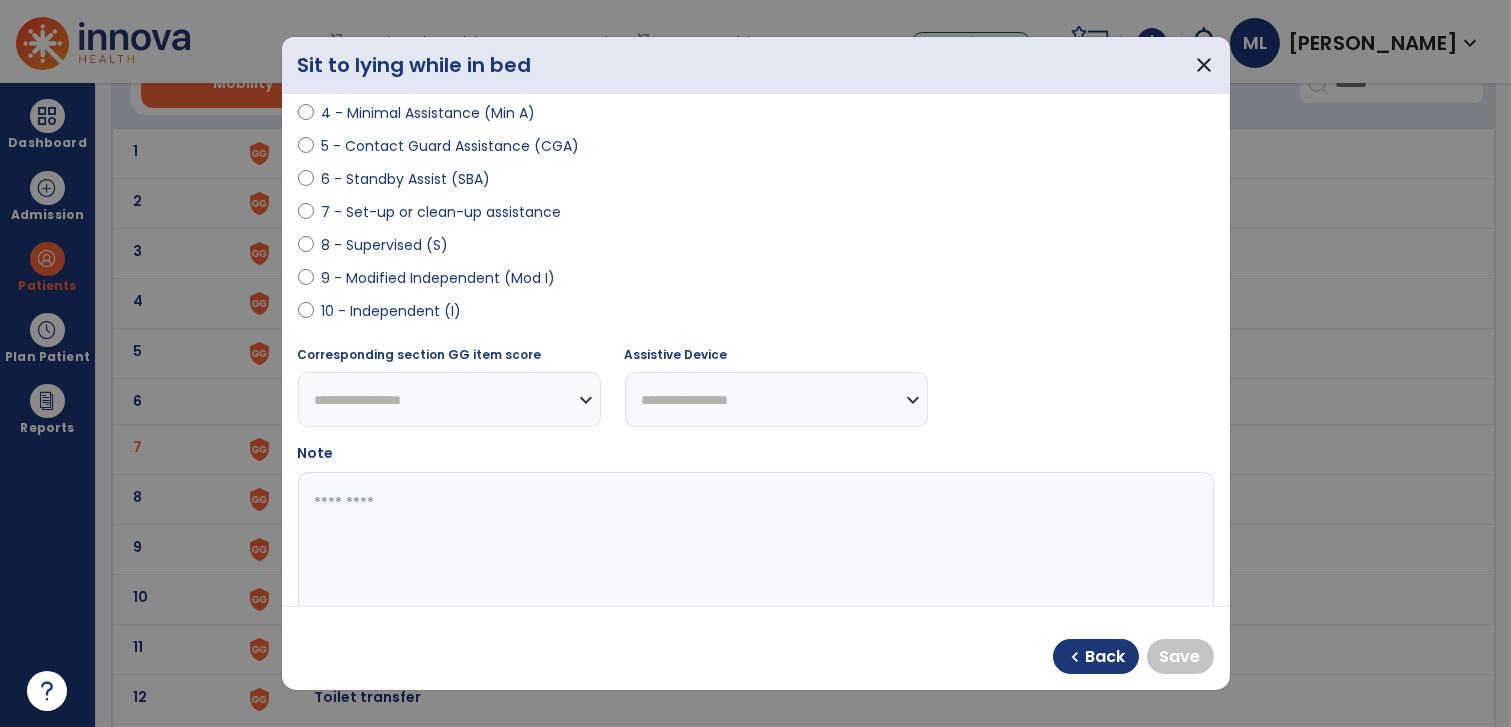 click on "10 - Independent (I)" at bounding box center [392, 311] 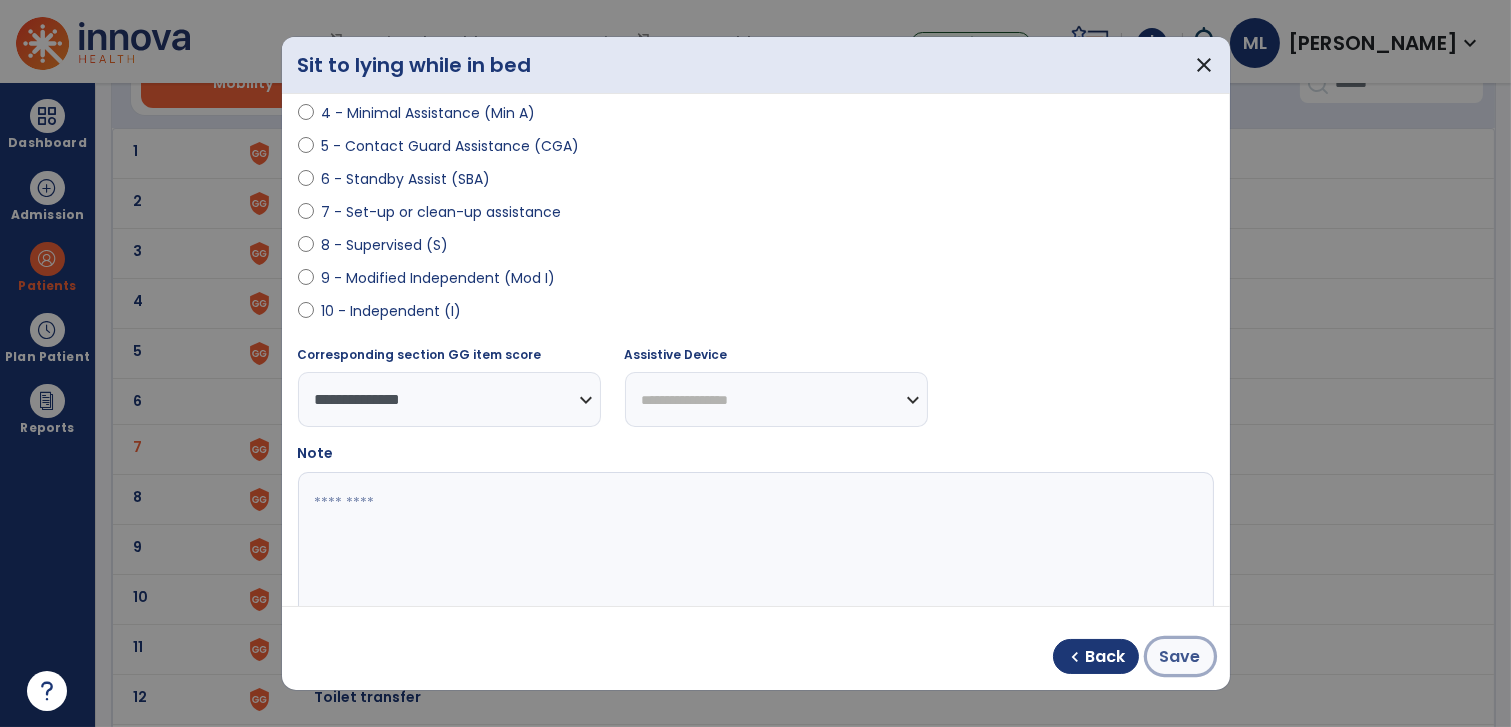 click on "Save" at bounding box center [1180, 657] 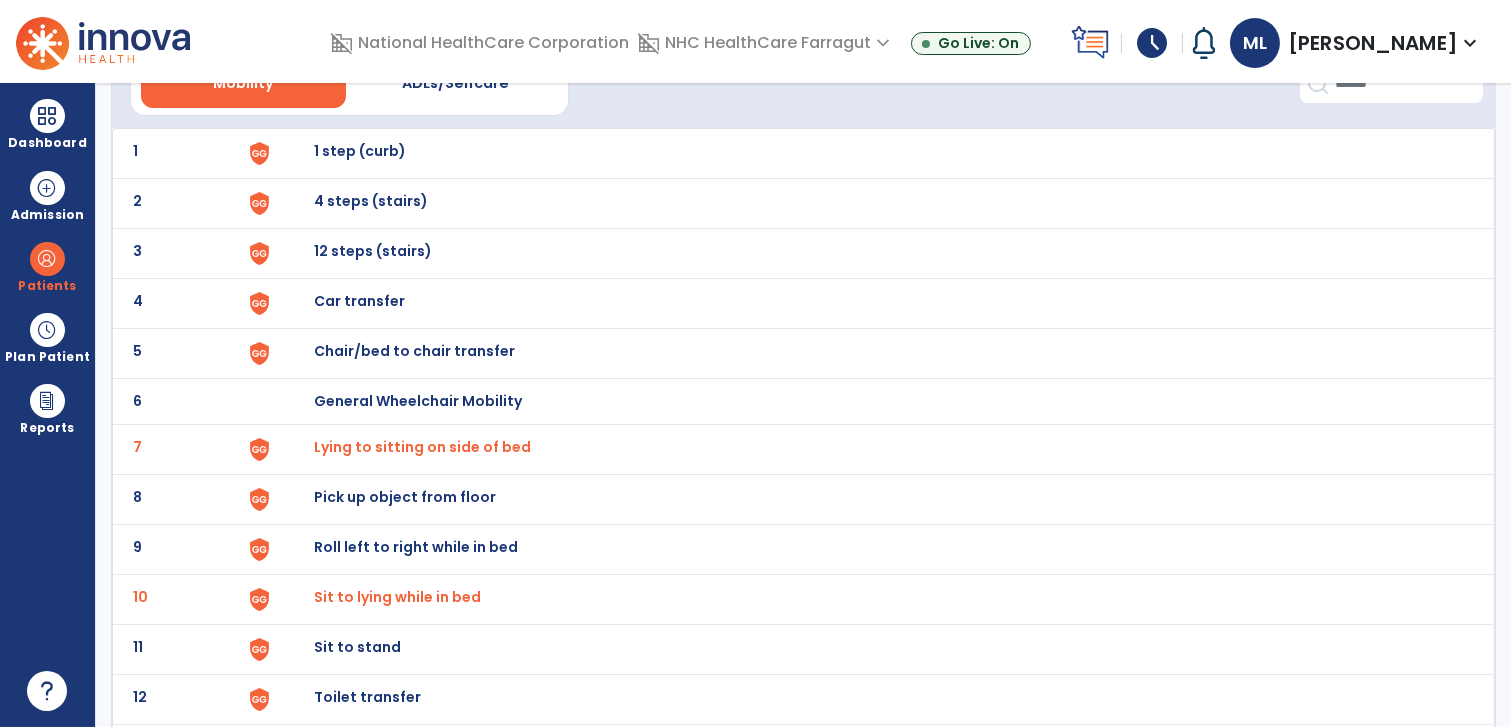 click on "Chair/bed to chair transfer" at bounding box center (360, 151) 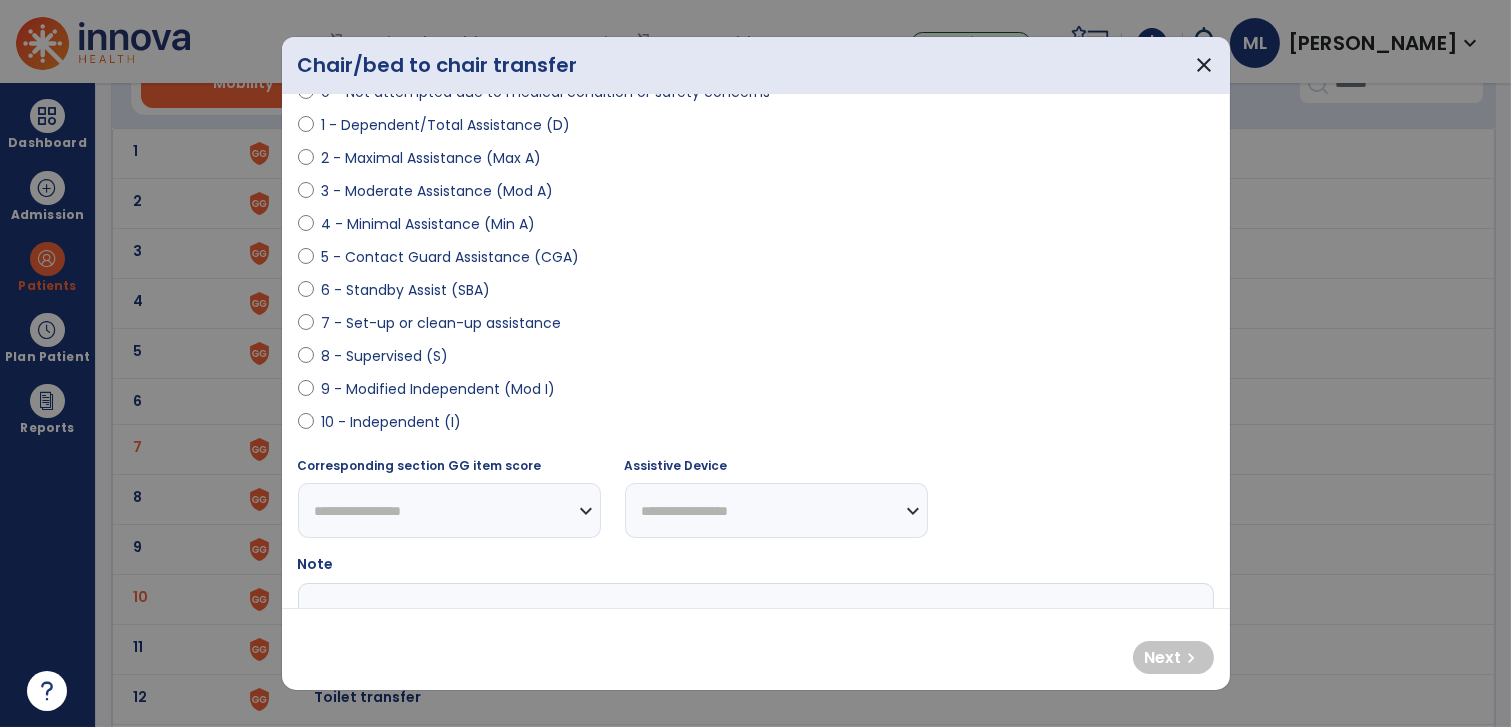 scroll, scrollTop: 111, scrollLeft: 0, axis: vertical 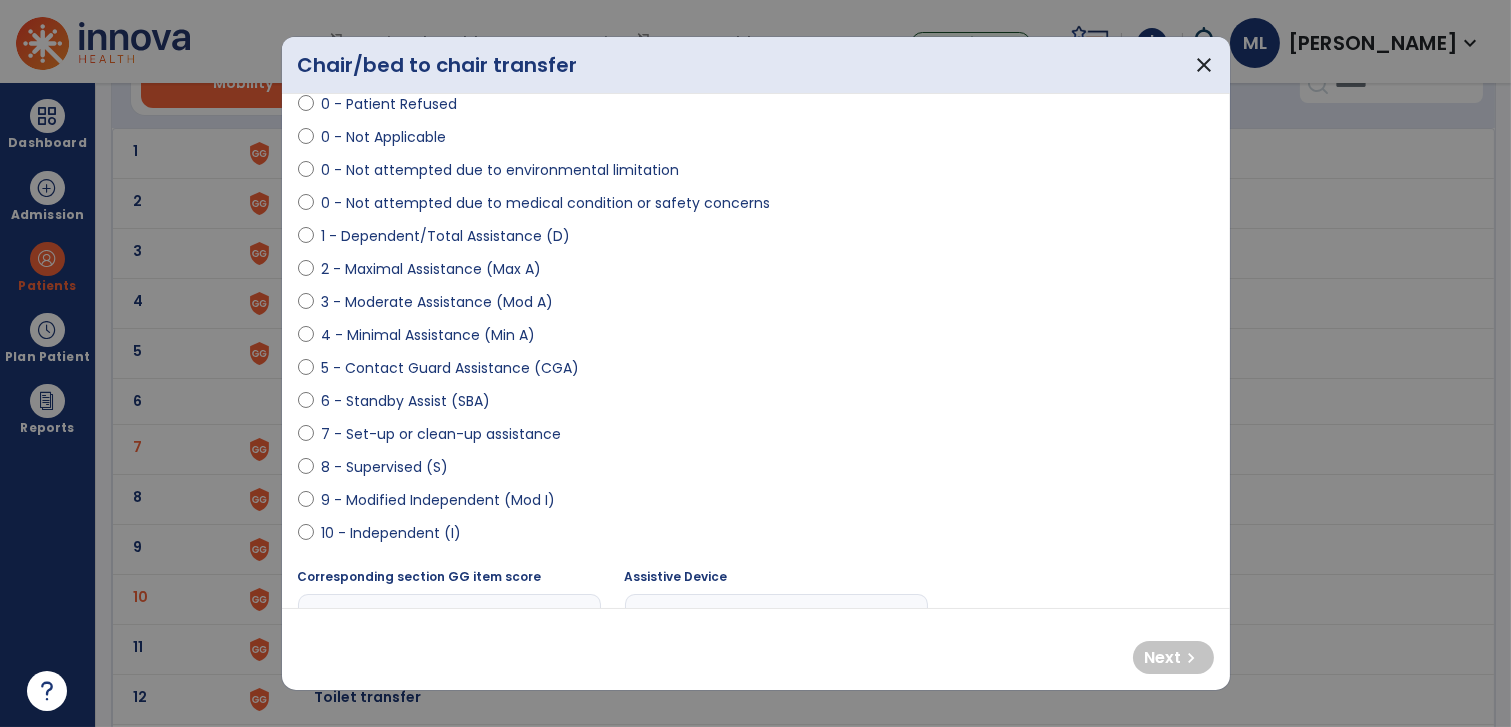 click on "1 - Dependent/Total Assistance (D)" at bounding box center (446, 236) 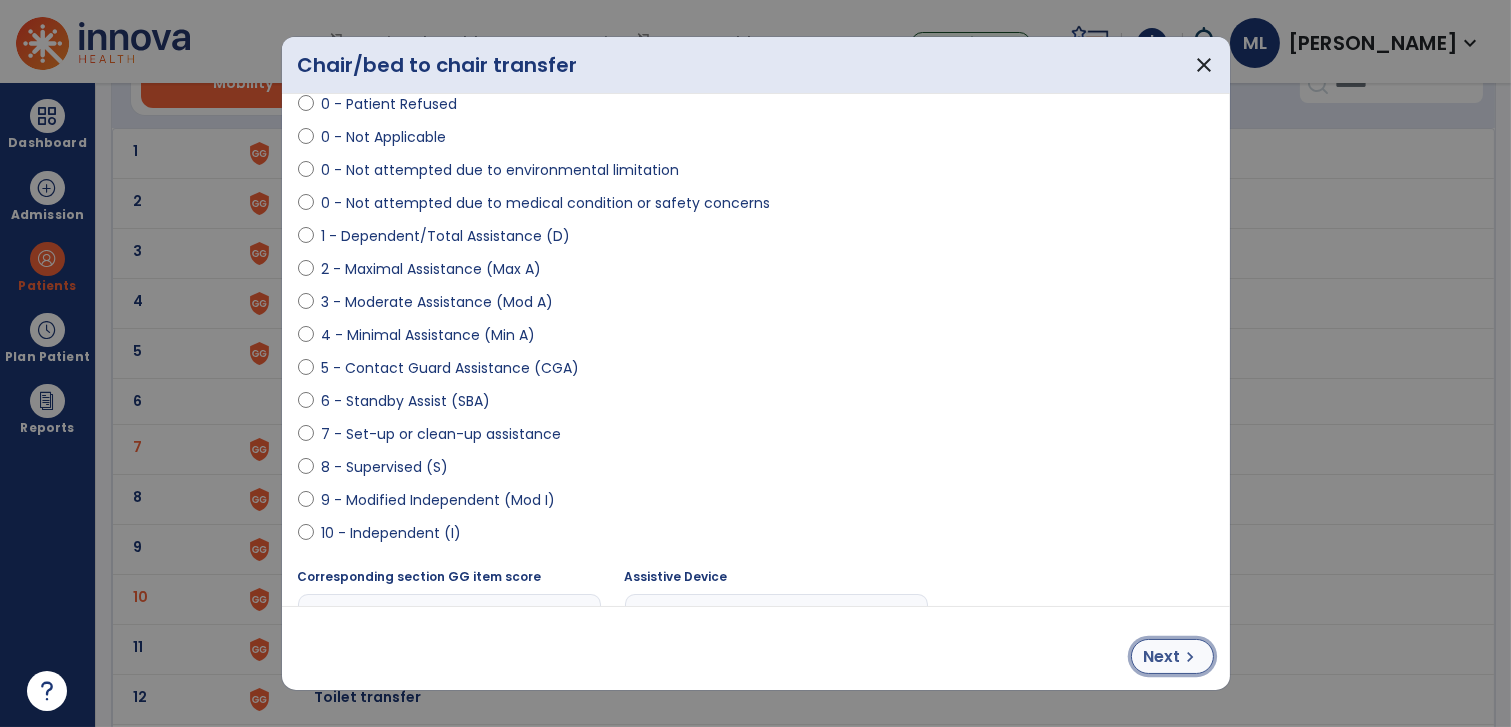 click on "Next" at bounding box center (1162, 657) 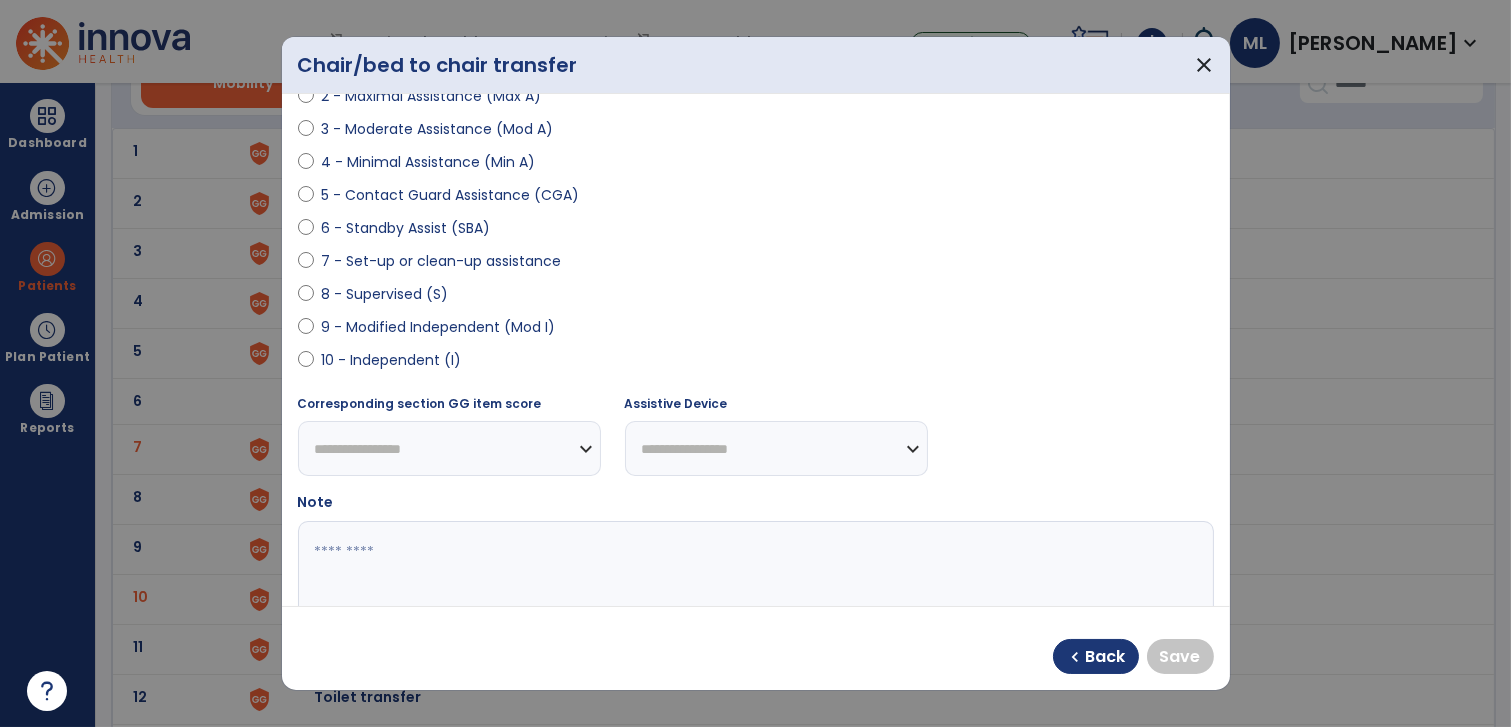 scroll, scrollTop: 333, scrollLeft: 0, axis: vertical 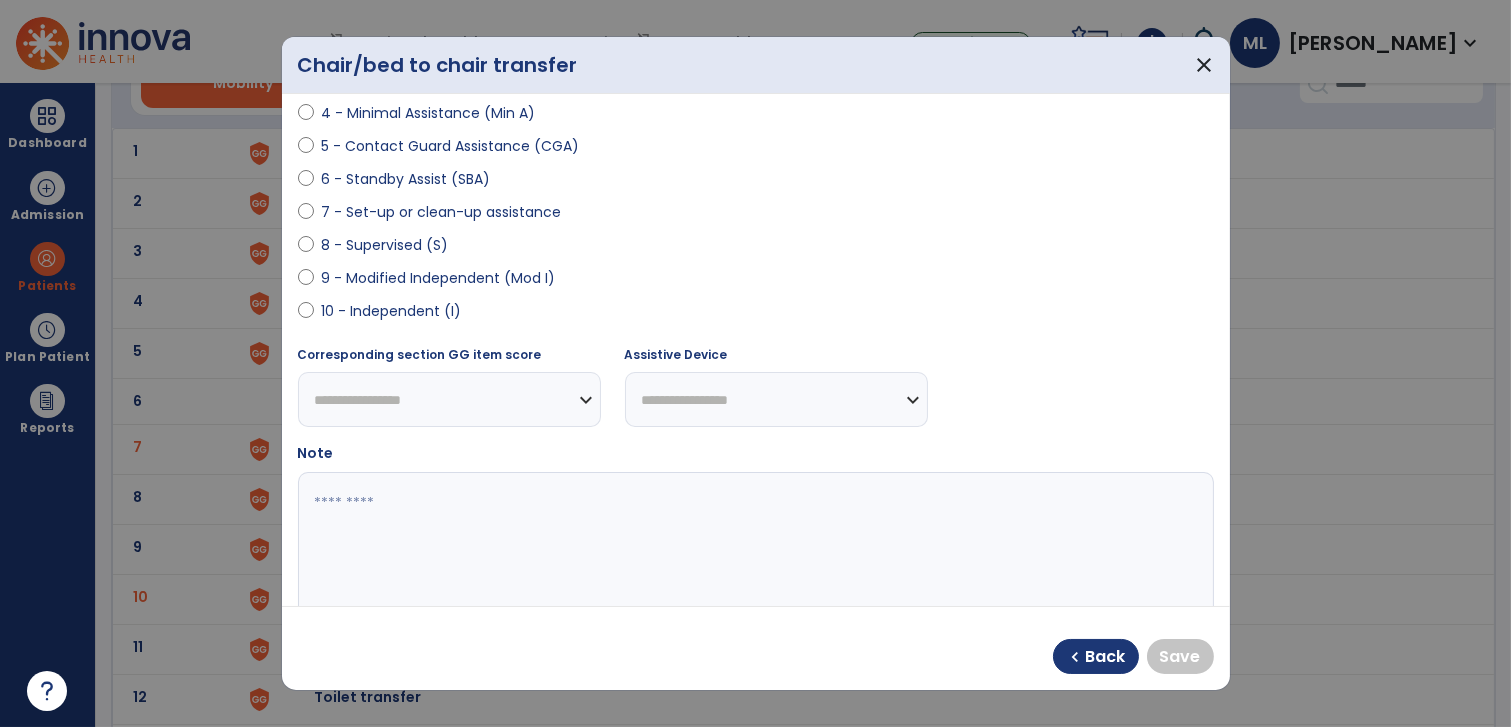 click on "9 - Modified Independent (Mod I)" at bounding box center (439, 278) 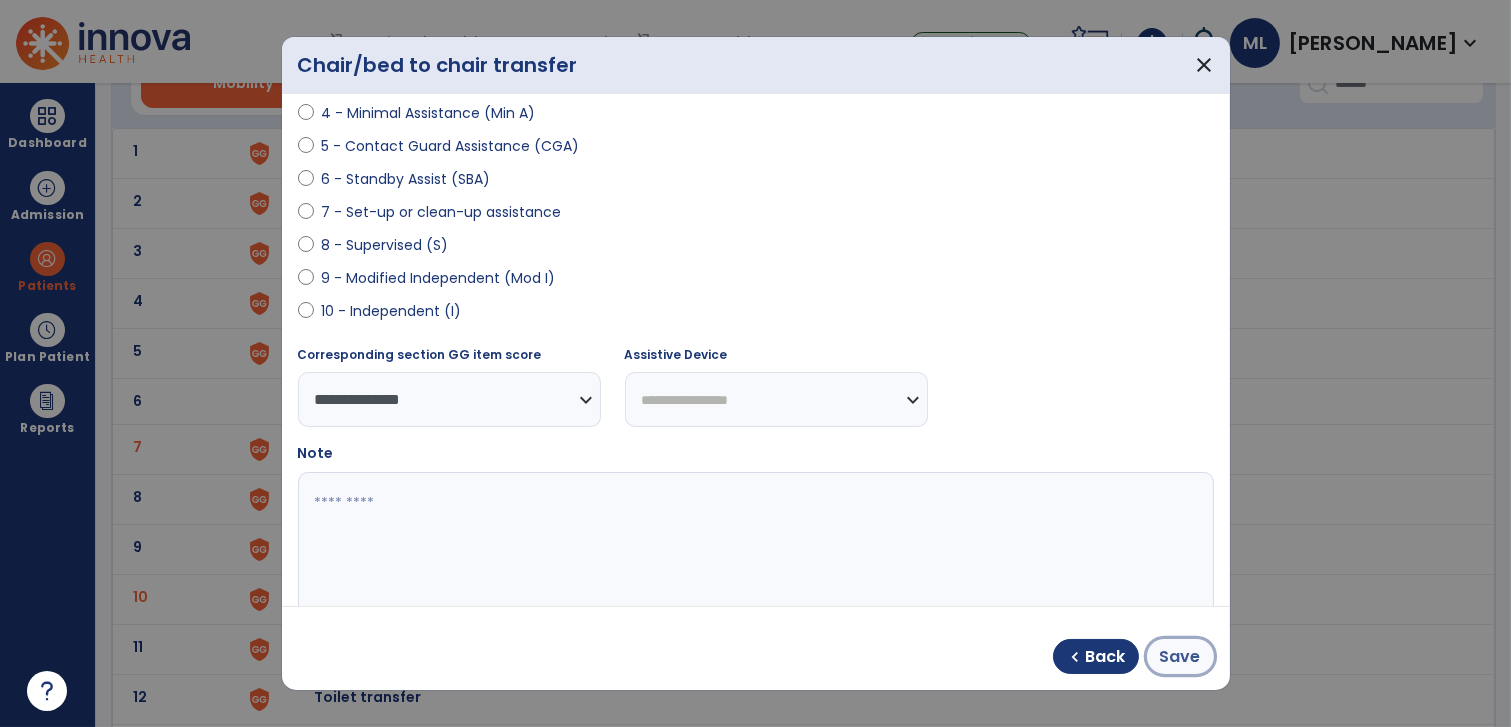 click on "Save" at bounding box center [1180, 657] 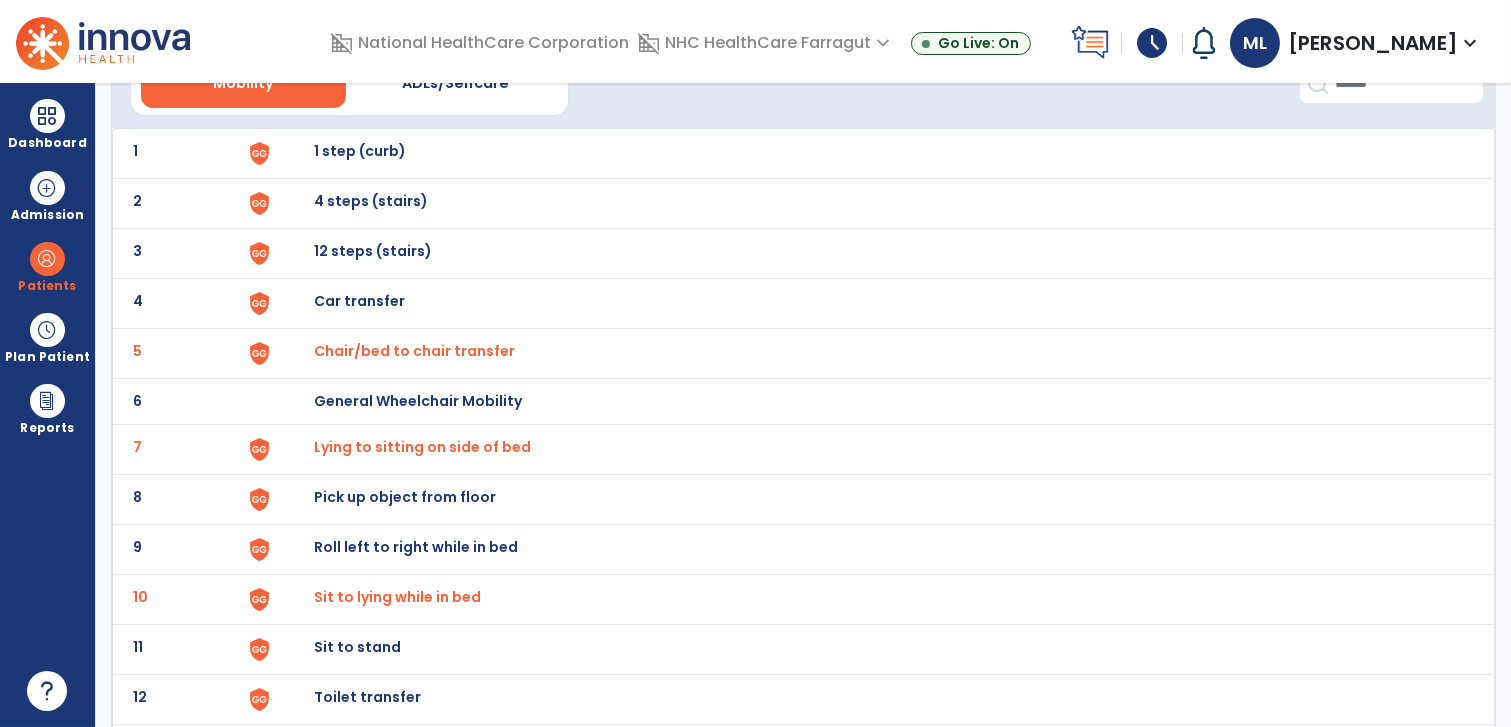 scroll, scrollTop: 333, scrollLeft: 0, axis: vertical 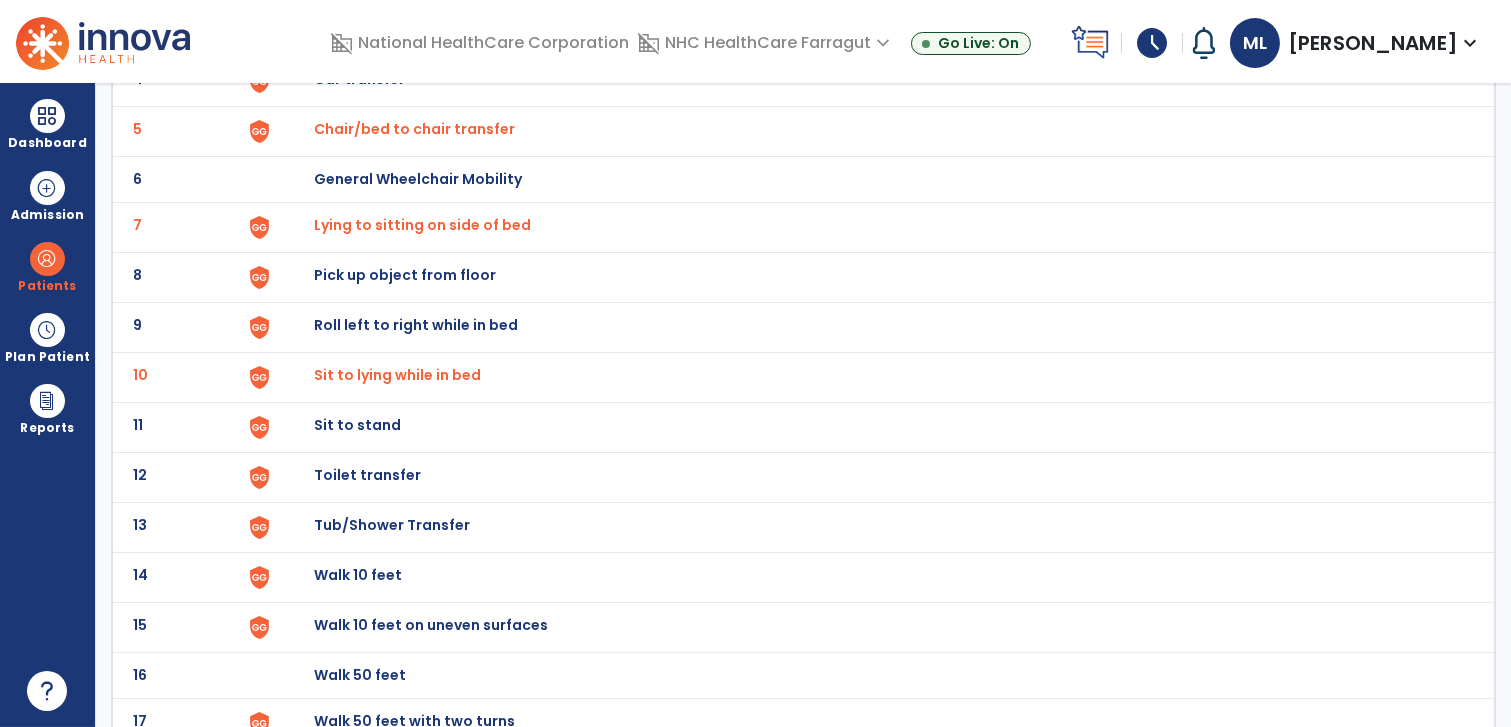 click on "Sit to stand" at bounding box center (360, -71) 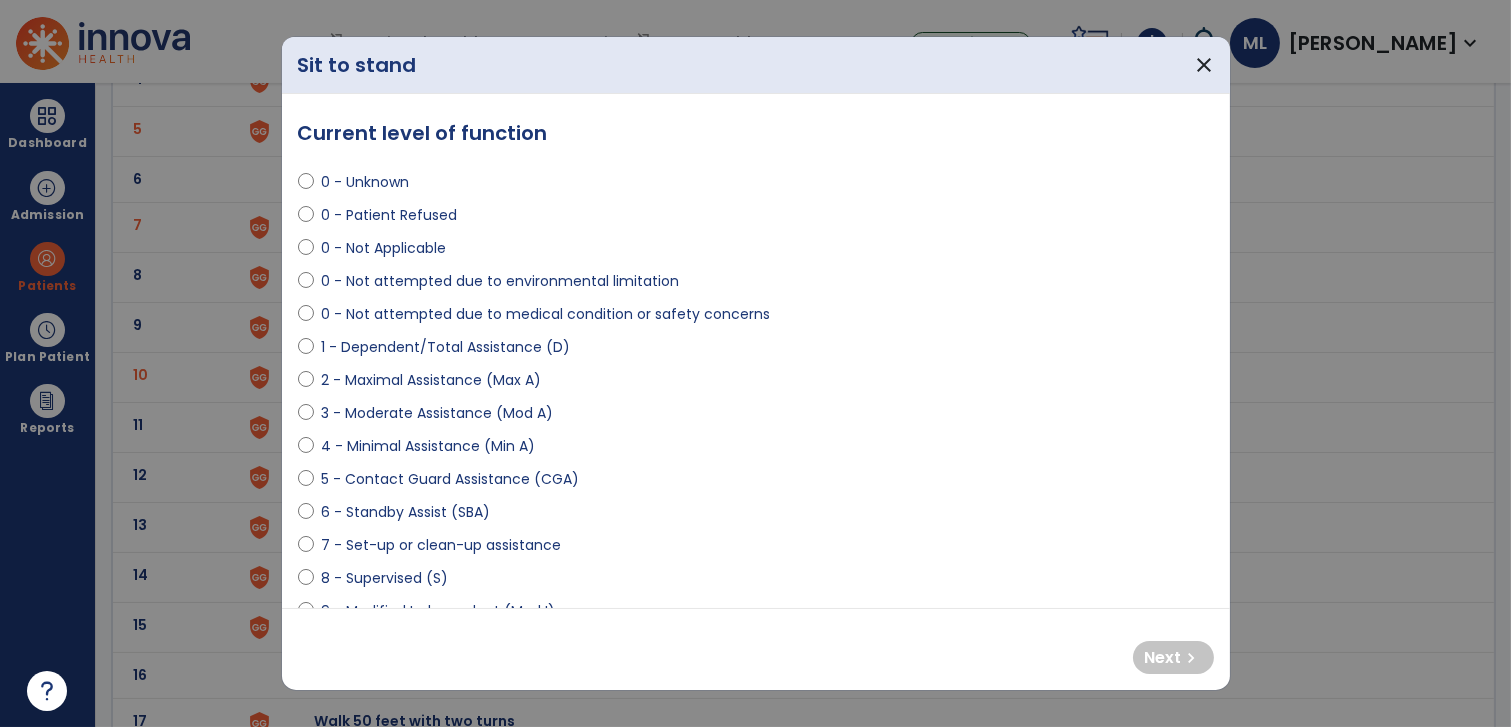 click on "1 - Dependent/Total Assistance (D)" at bounding box center (446, 347) 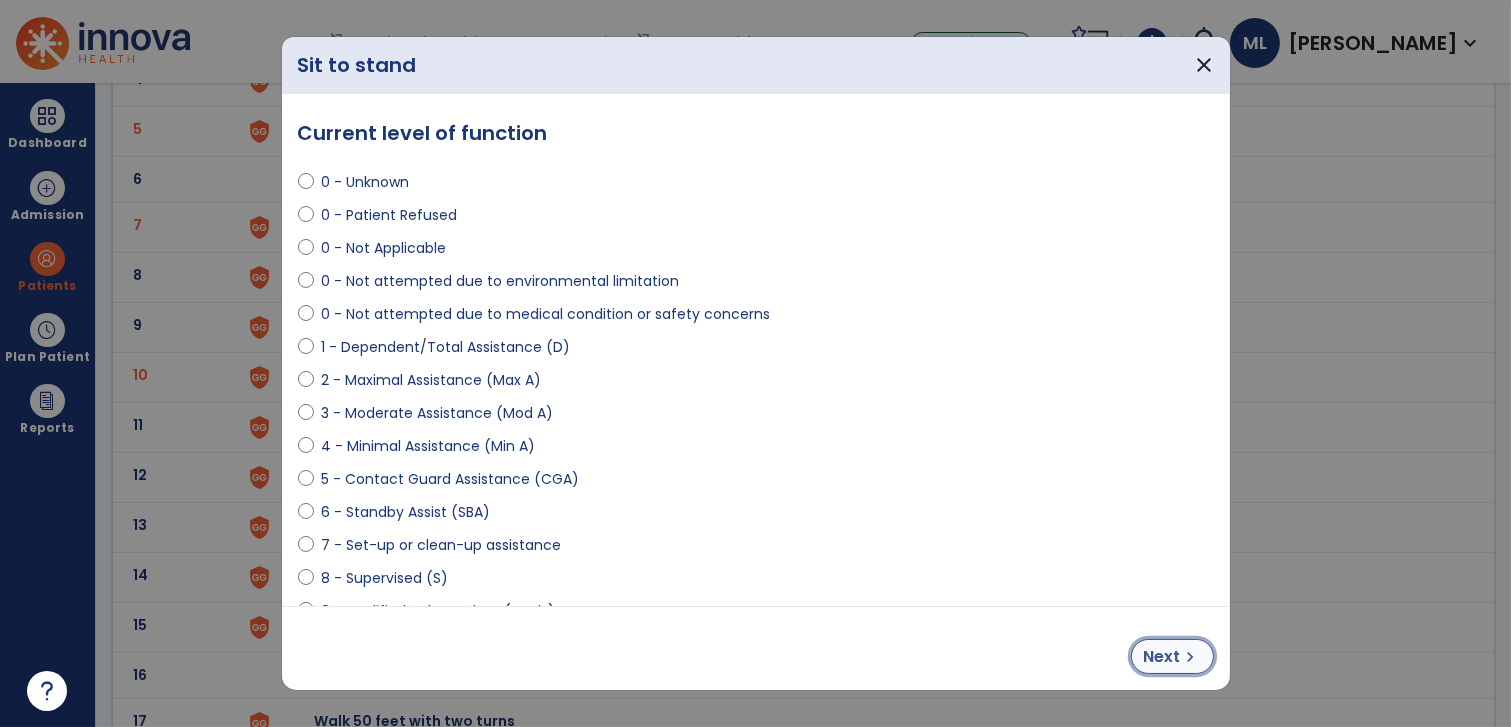 click on "Next" at bounding box center [1162, 657] 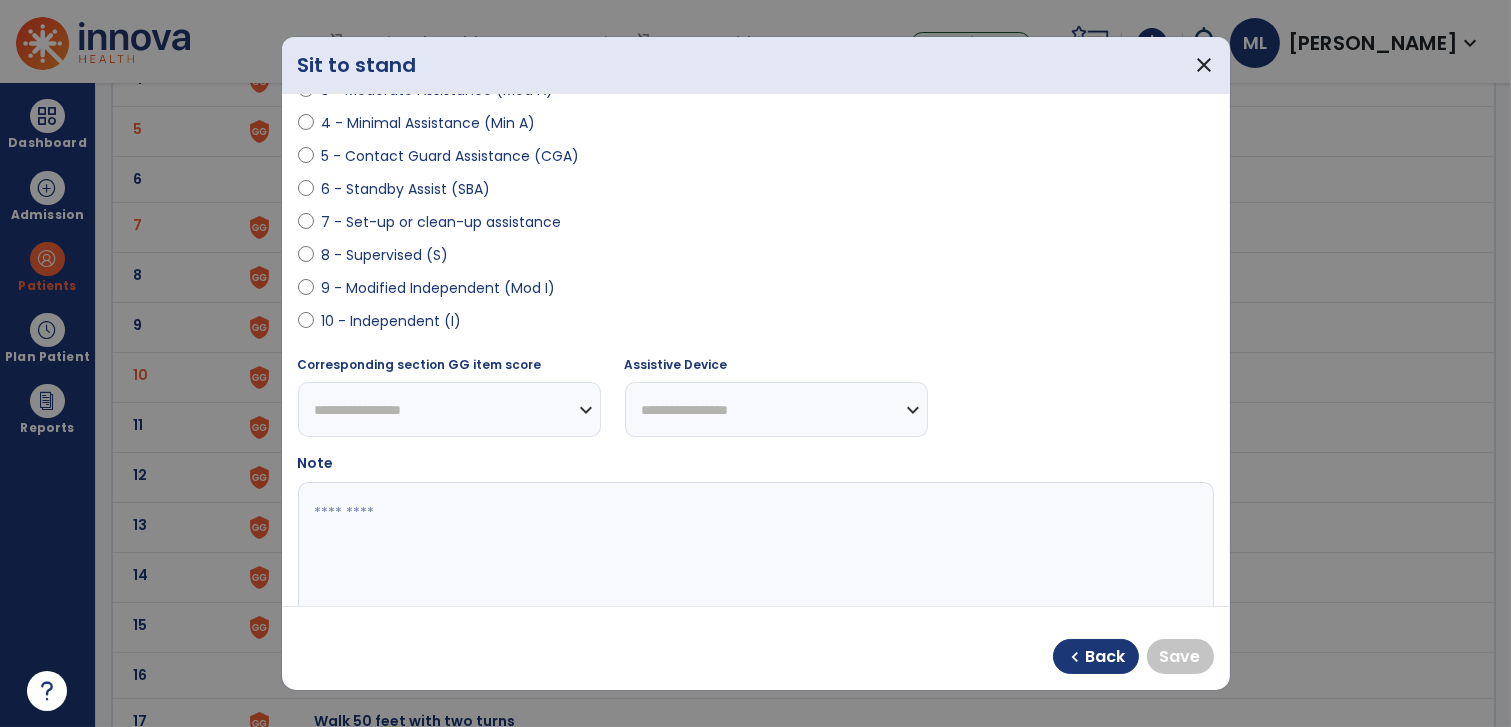 scroll, scrollTop: 333, scrollLeft: 0, axis: vertical 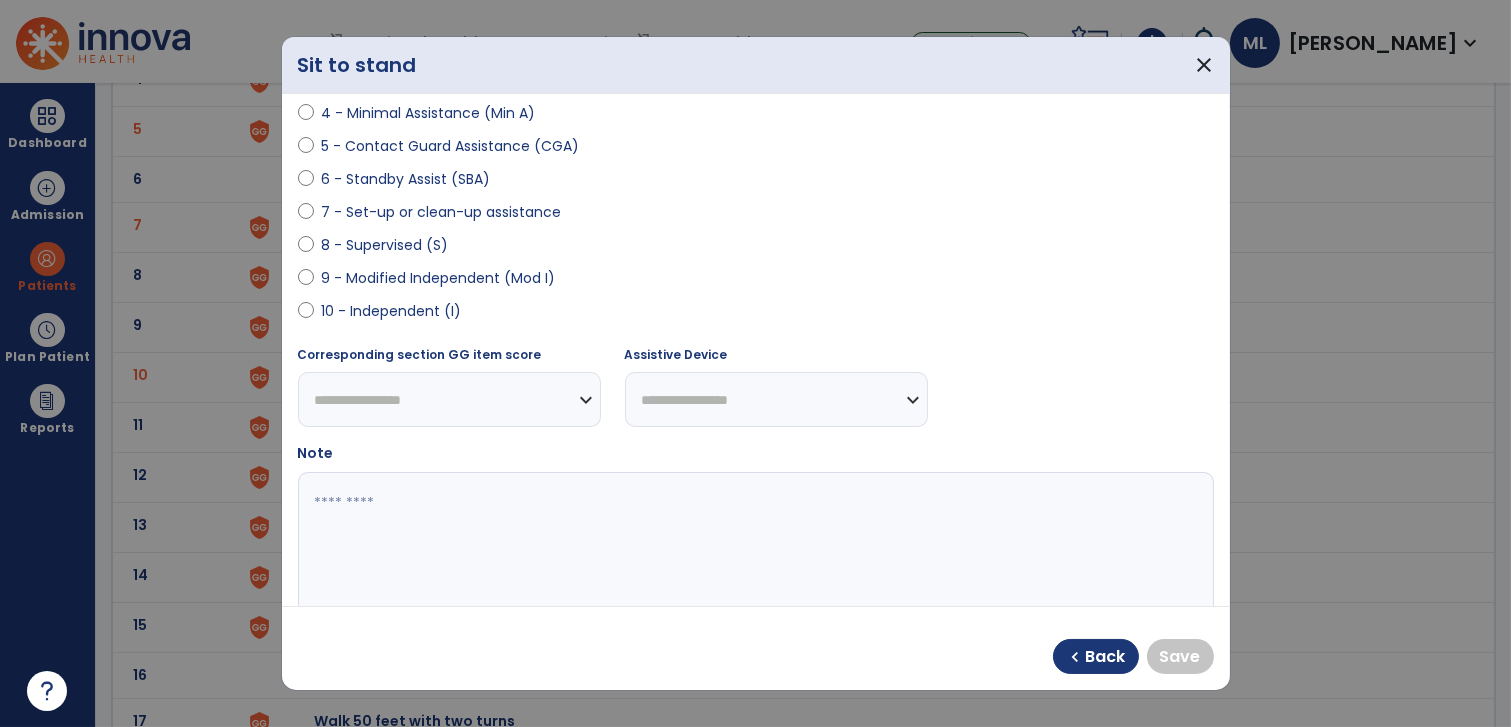 click on "10 - Independent (I)" at bounding box center (392, 311) 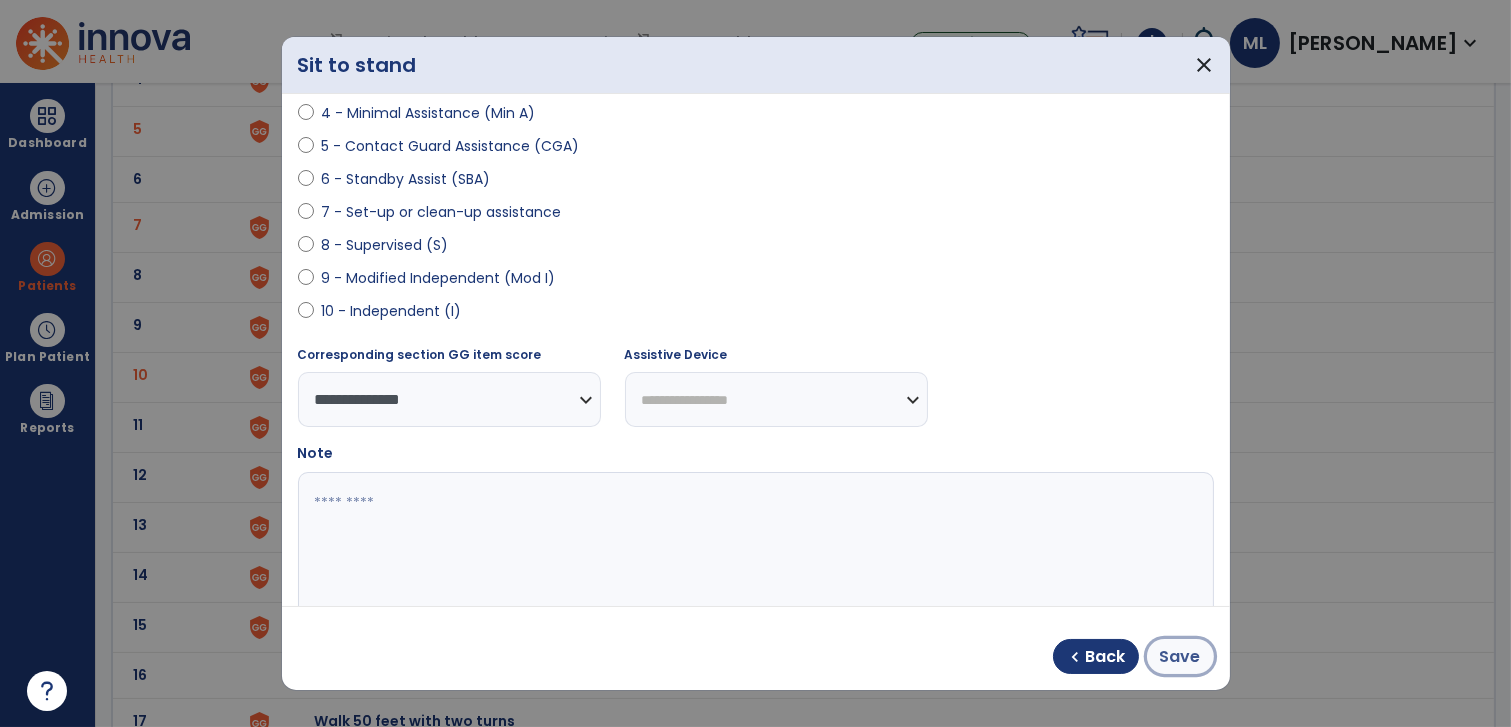 click on "Save" at bounding box center [1180, 657] 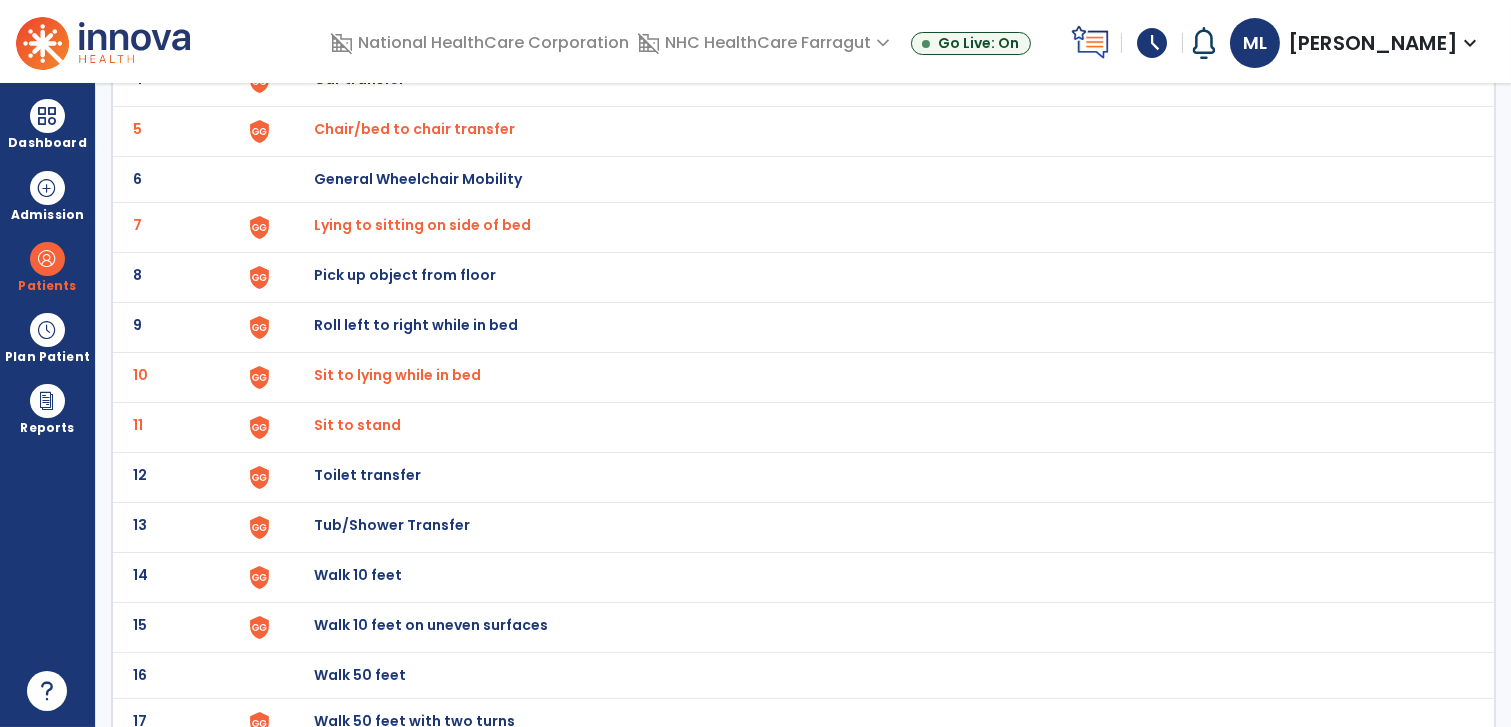 click on "14 Walk 10 feet" 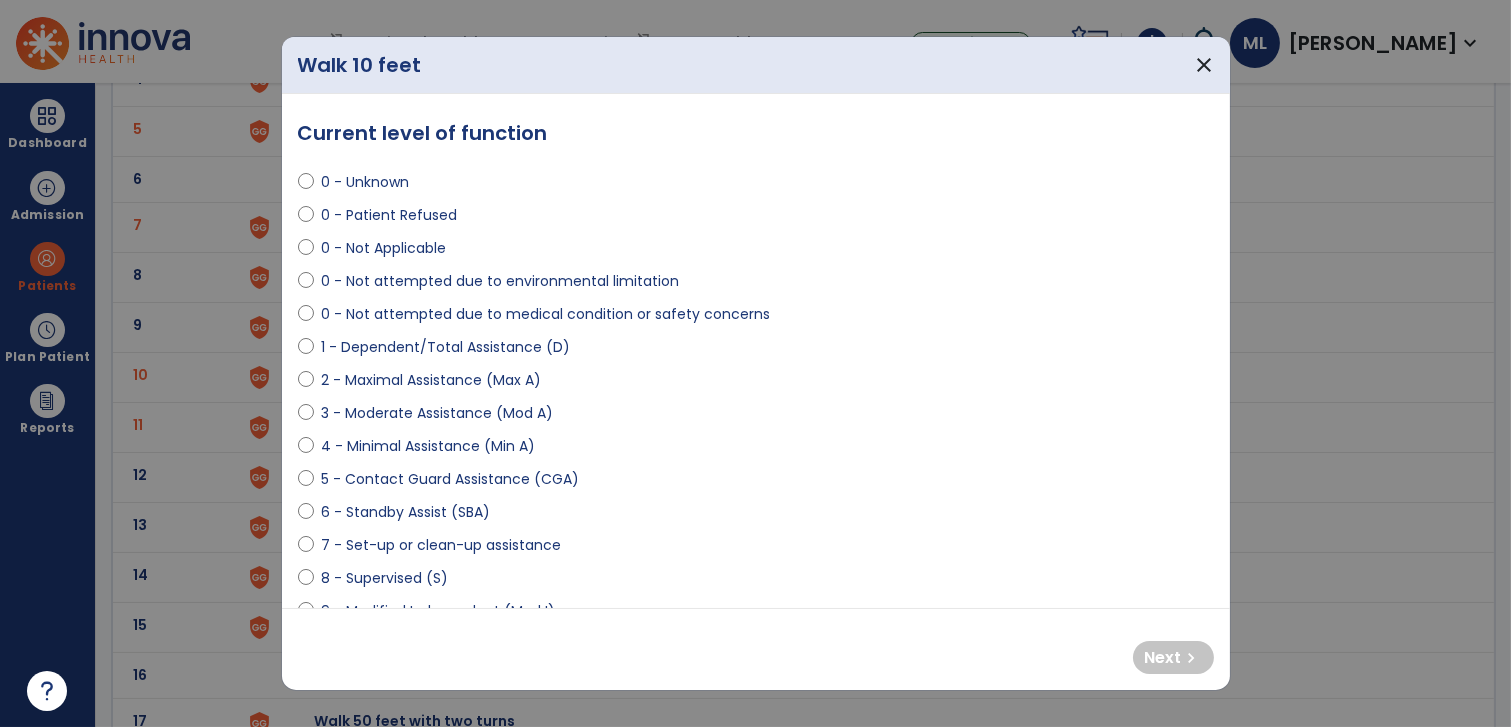 click on "0 - Not attempted due to medical condition or safety concerns" at bounding box center (546, 314) 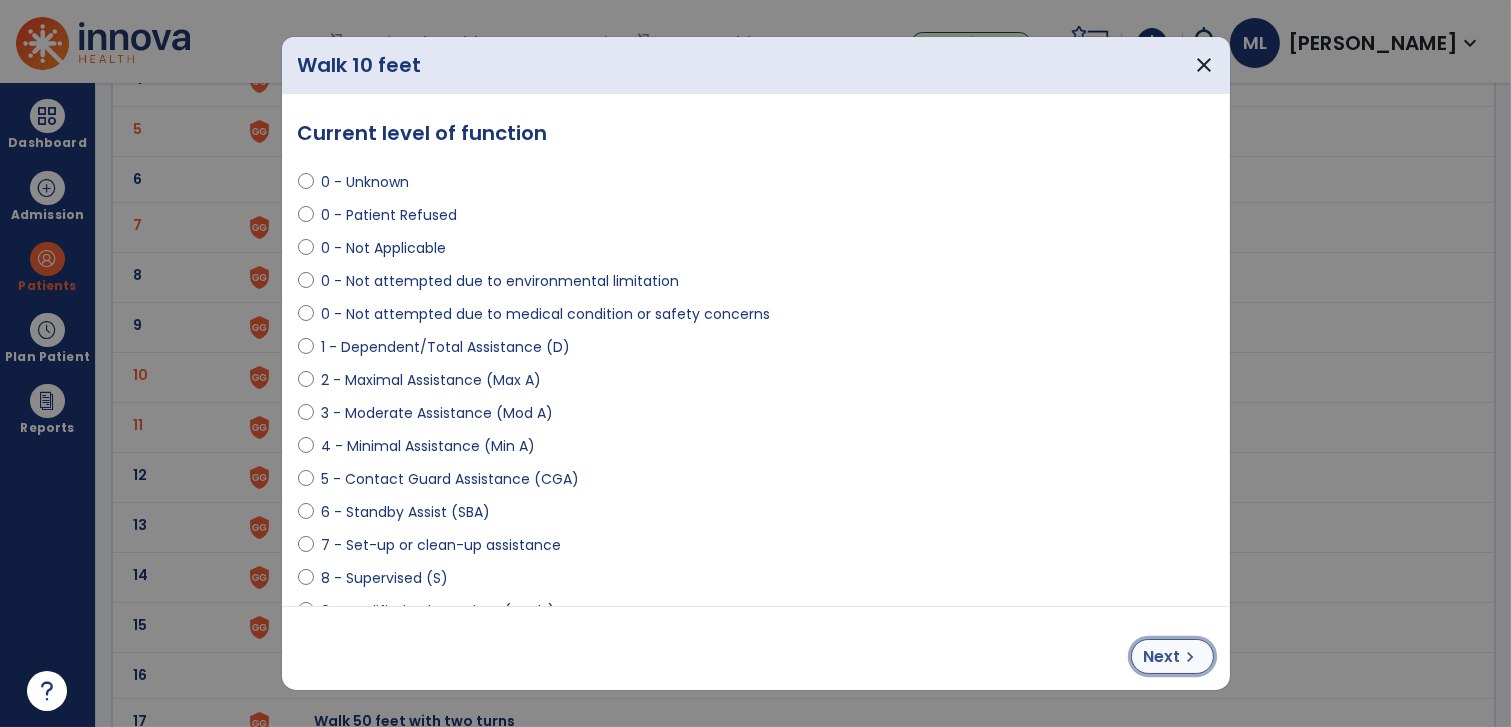 click on "Next" at bounding box center [1162, 657] 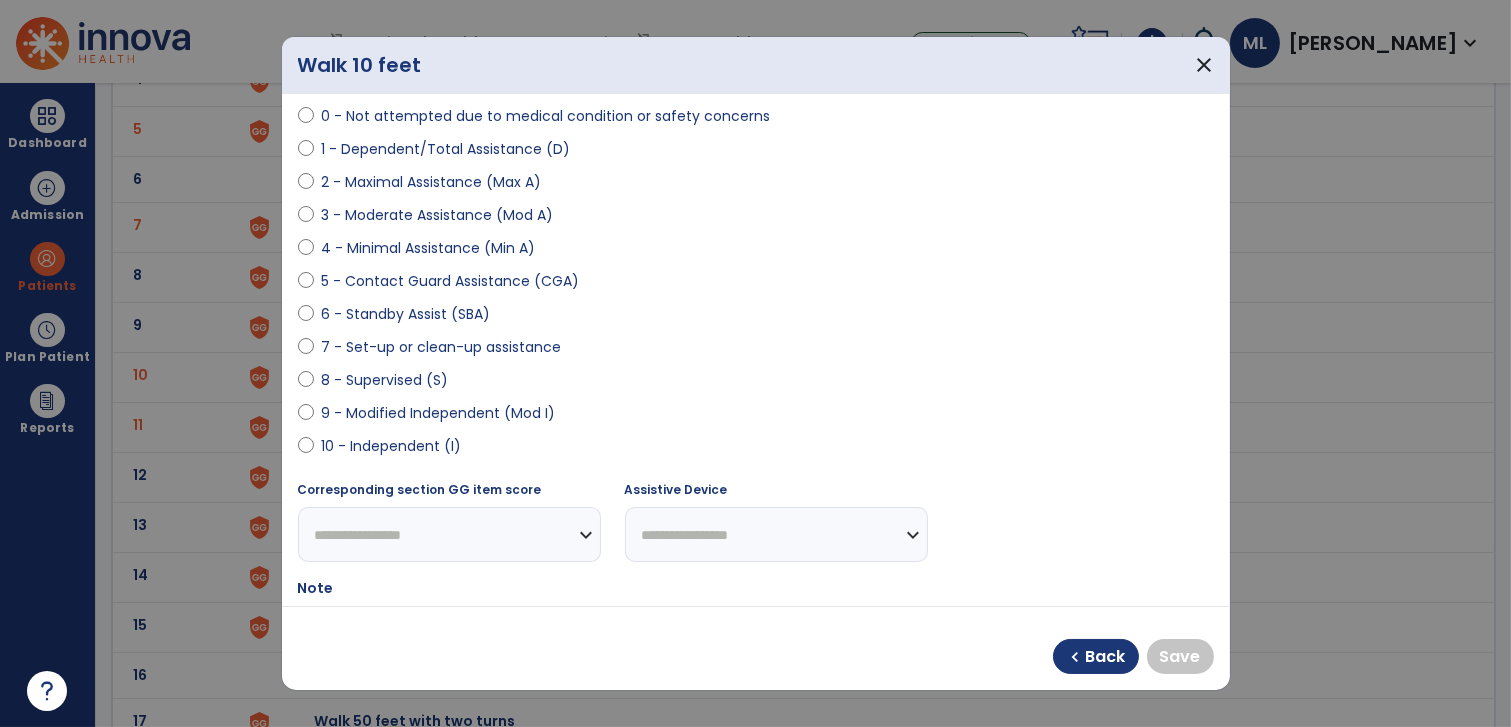 scroll, scrollTop: 222, scrollLeft: 0, axis: vertical 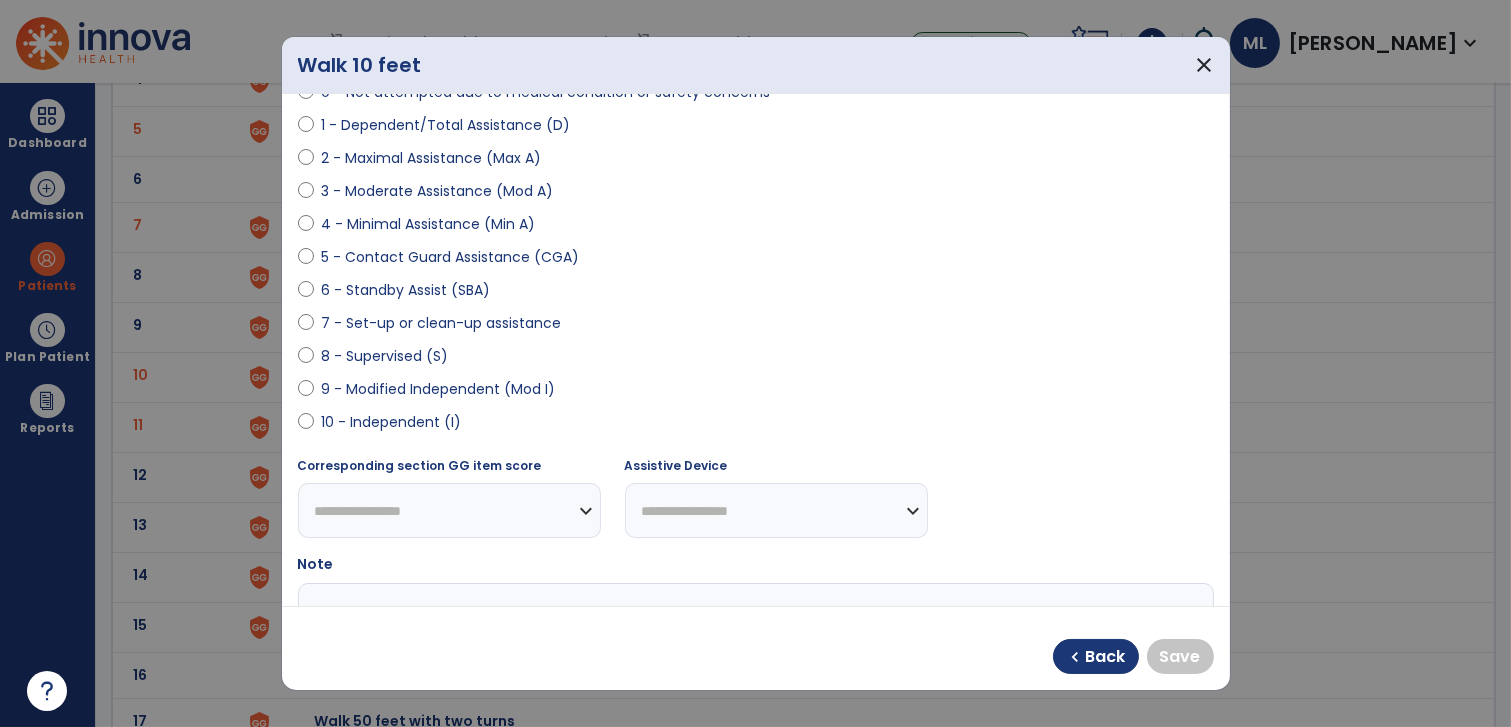 click on "9 - Modified Independent (Mod I)" at bounding box center (439, 389) 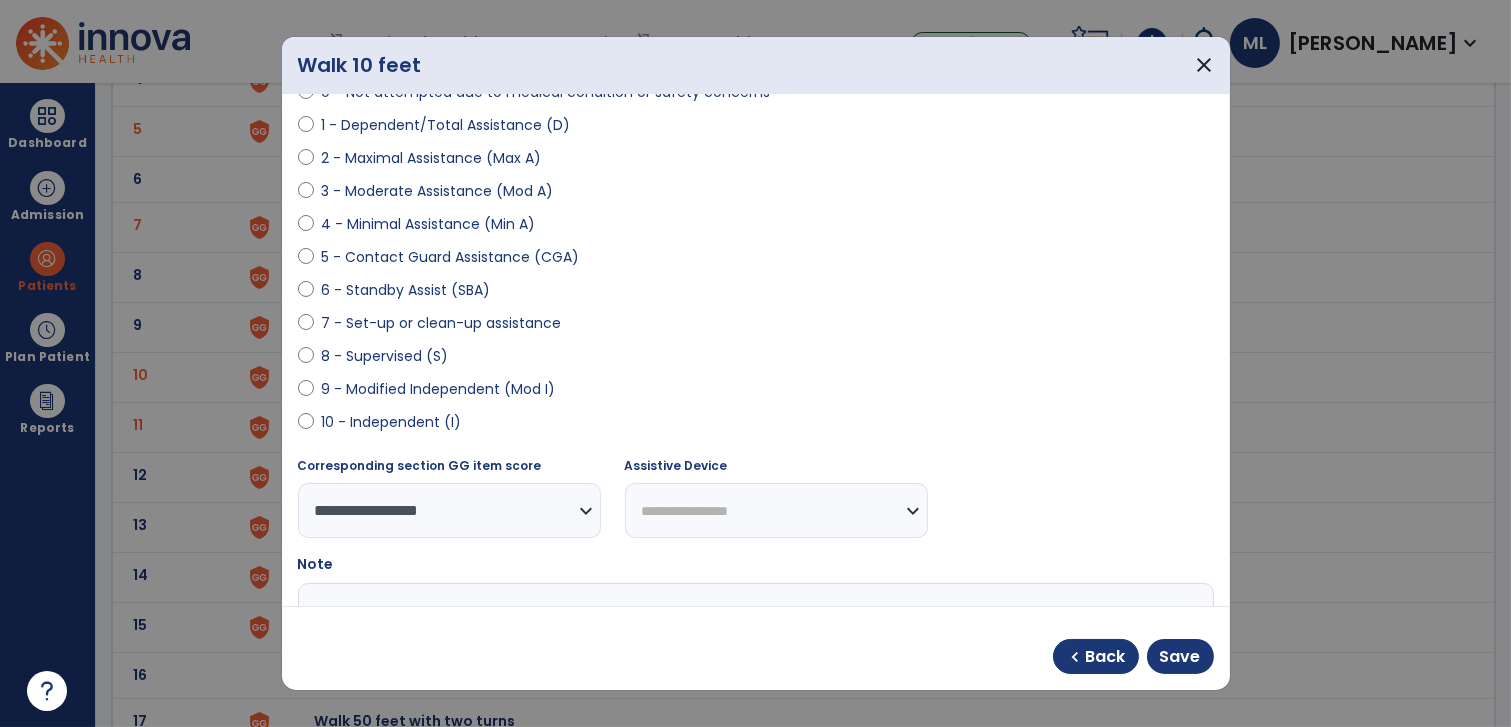 select on "**********" 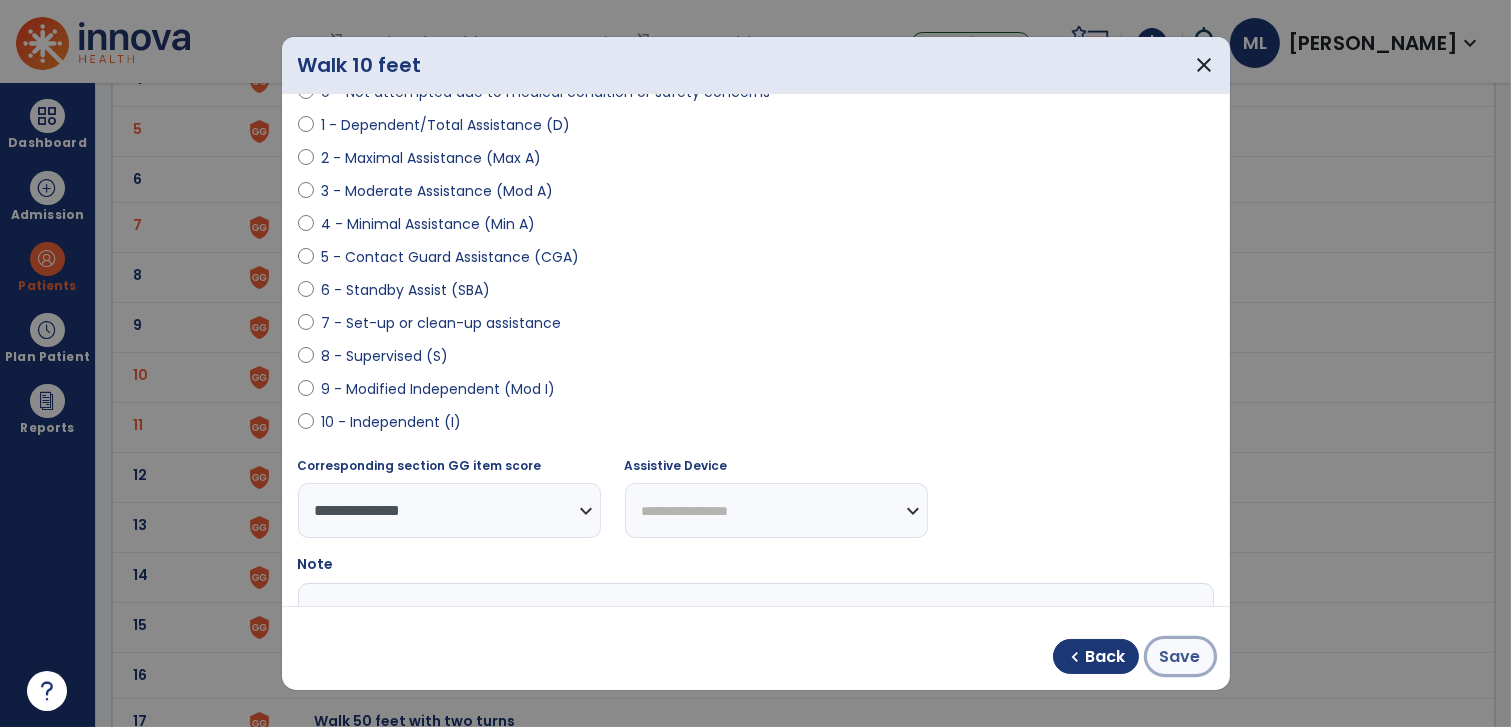 click on "Save" at bounding box center [1180, 657] 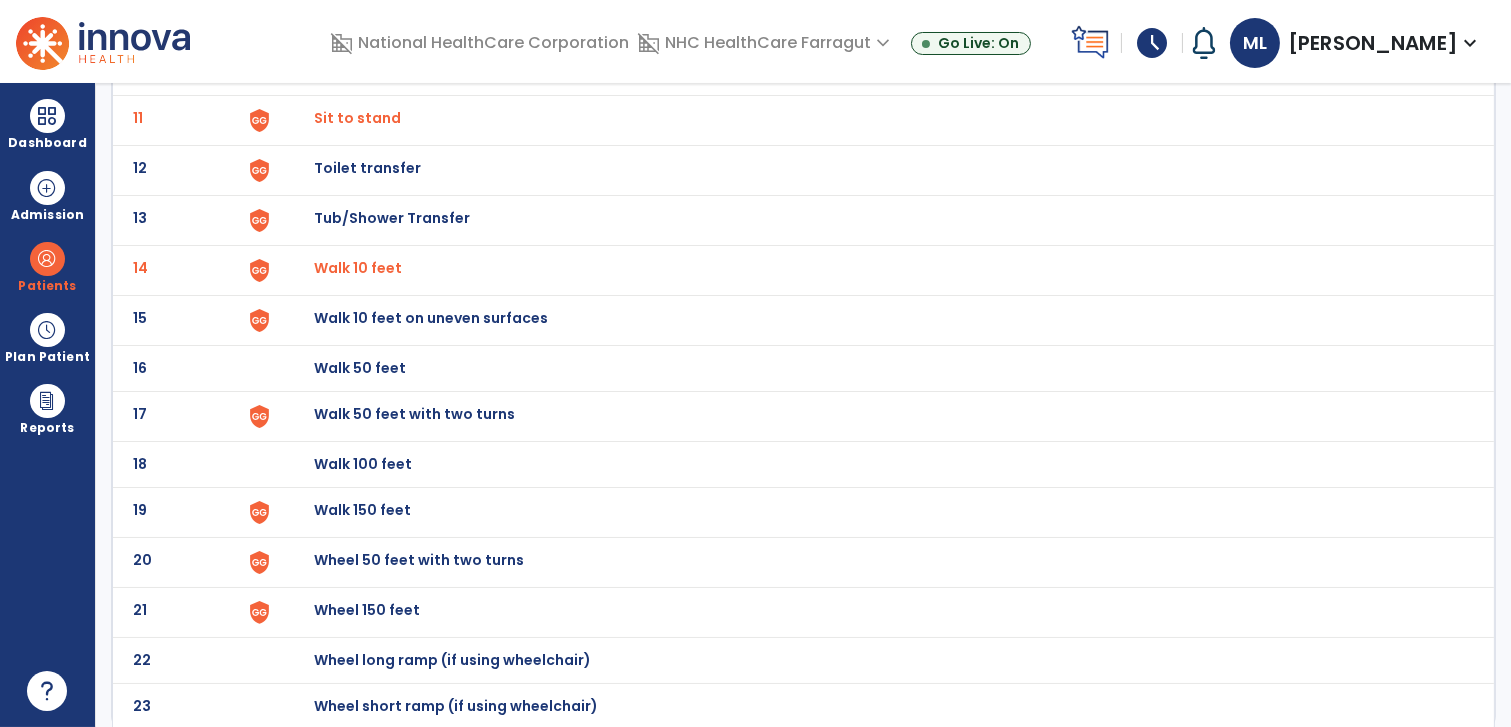 scroll, scrollTop: 640, scrollLeft: 0, axis: vertical 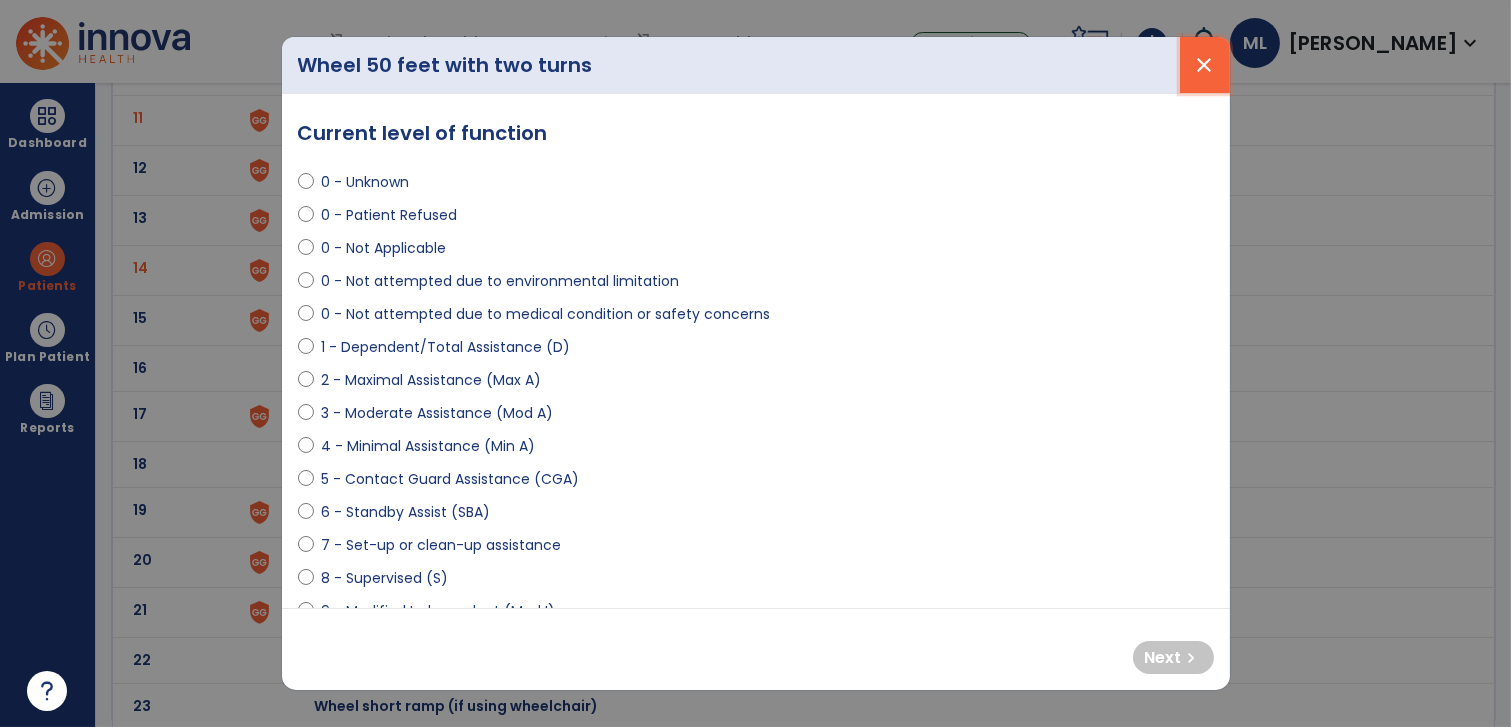 click on "close" at bounding box center [1205, 65] 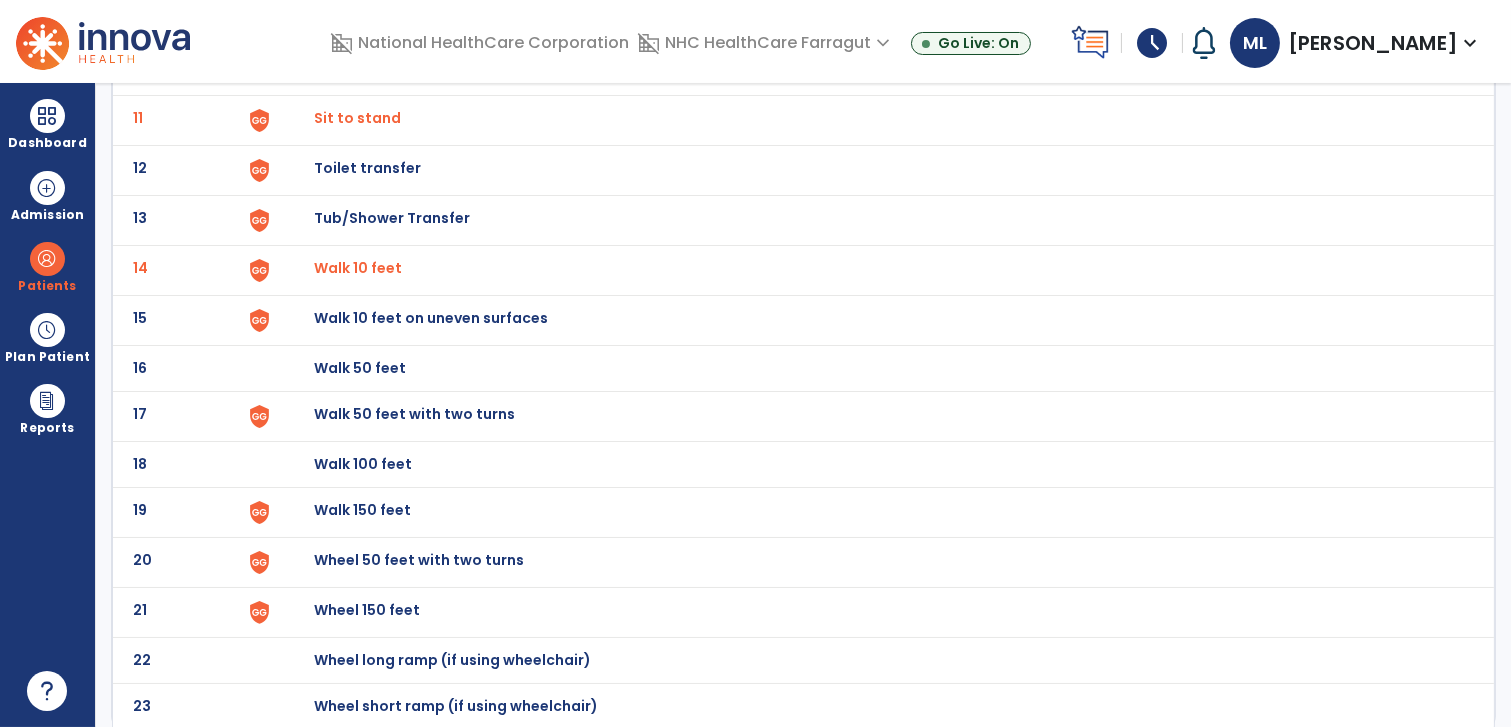 click on "Wheel 50 feet with two turns" at bounding box center [360, -378] 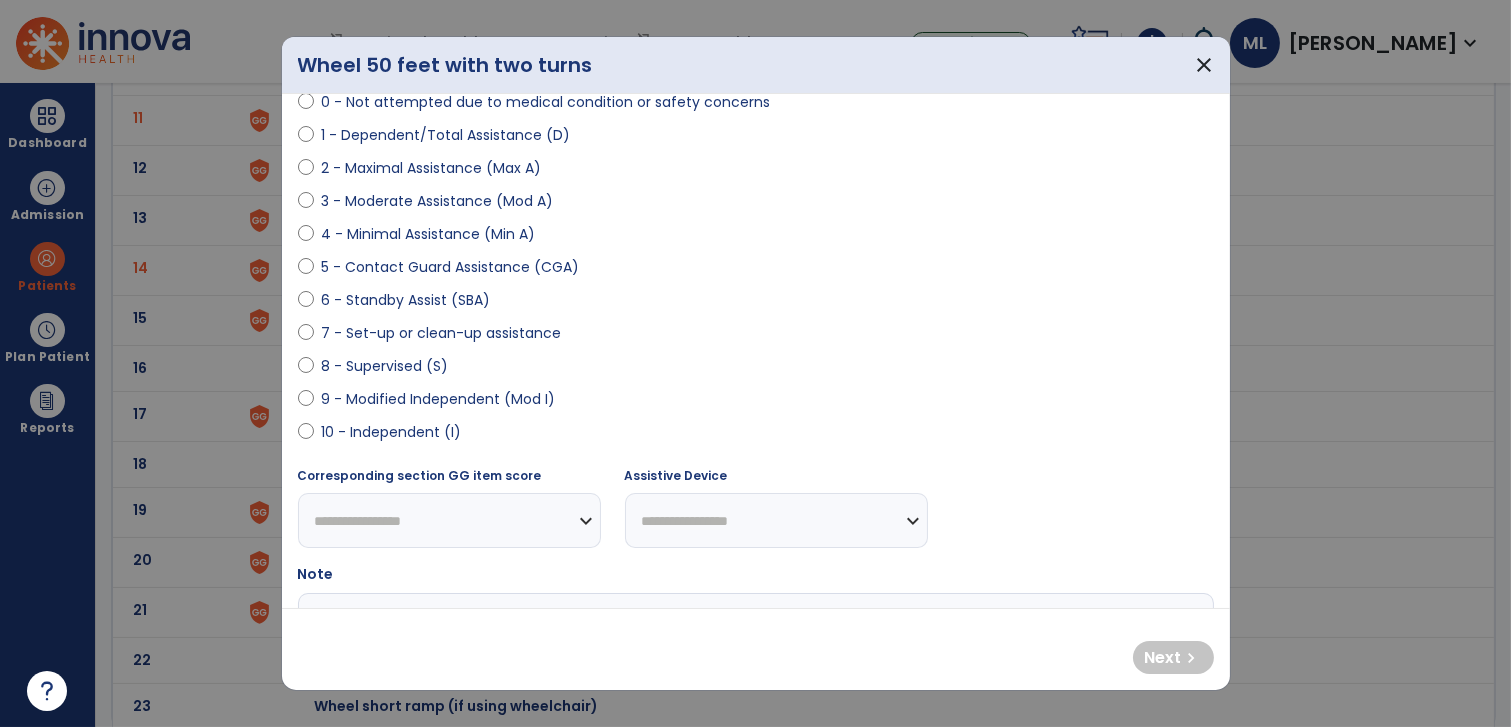 scroll, scrollTop: 222, scrollLeft: 0, axis: vertical 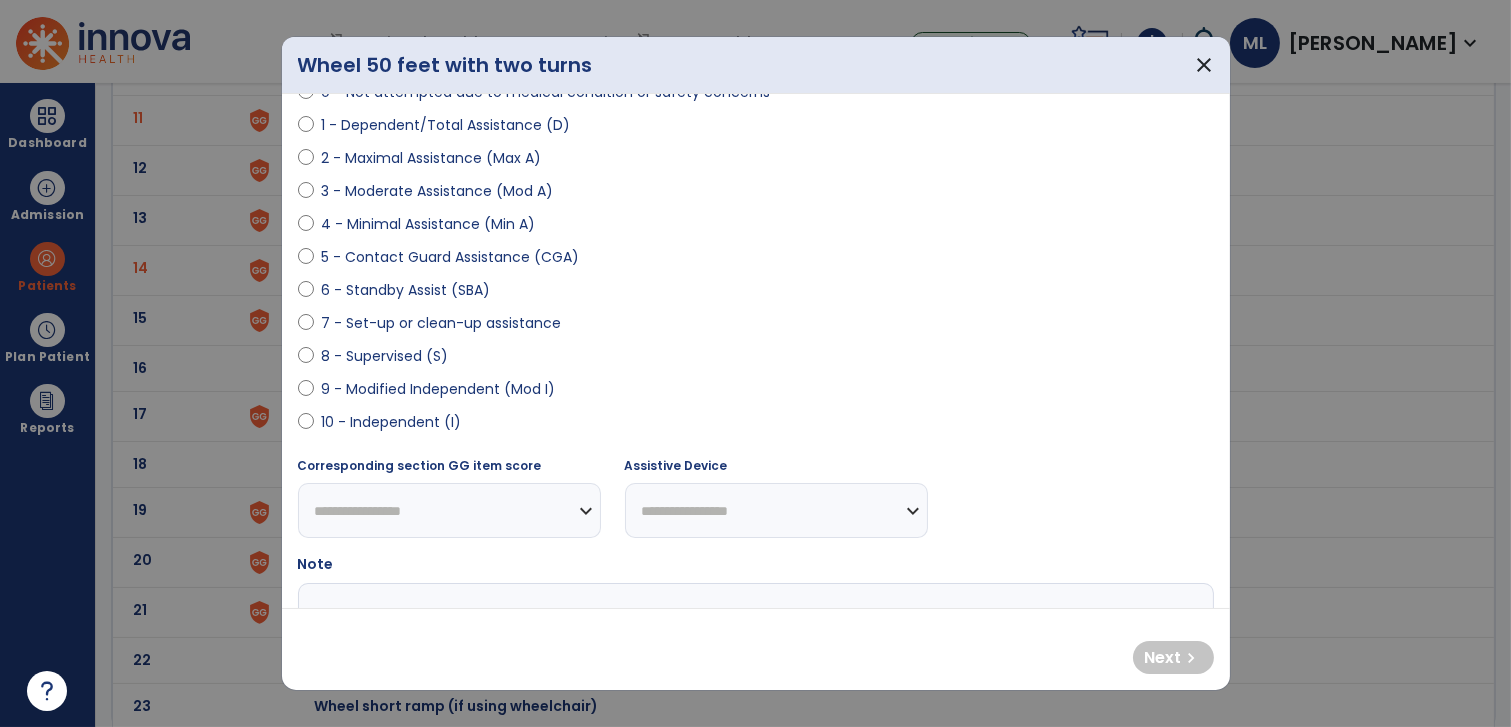 click on "1 - Dependent/Total Assistance (D)" at bounding box center (446, 125) 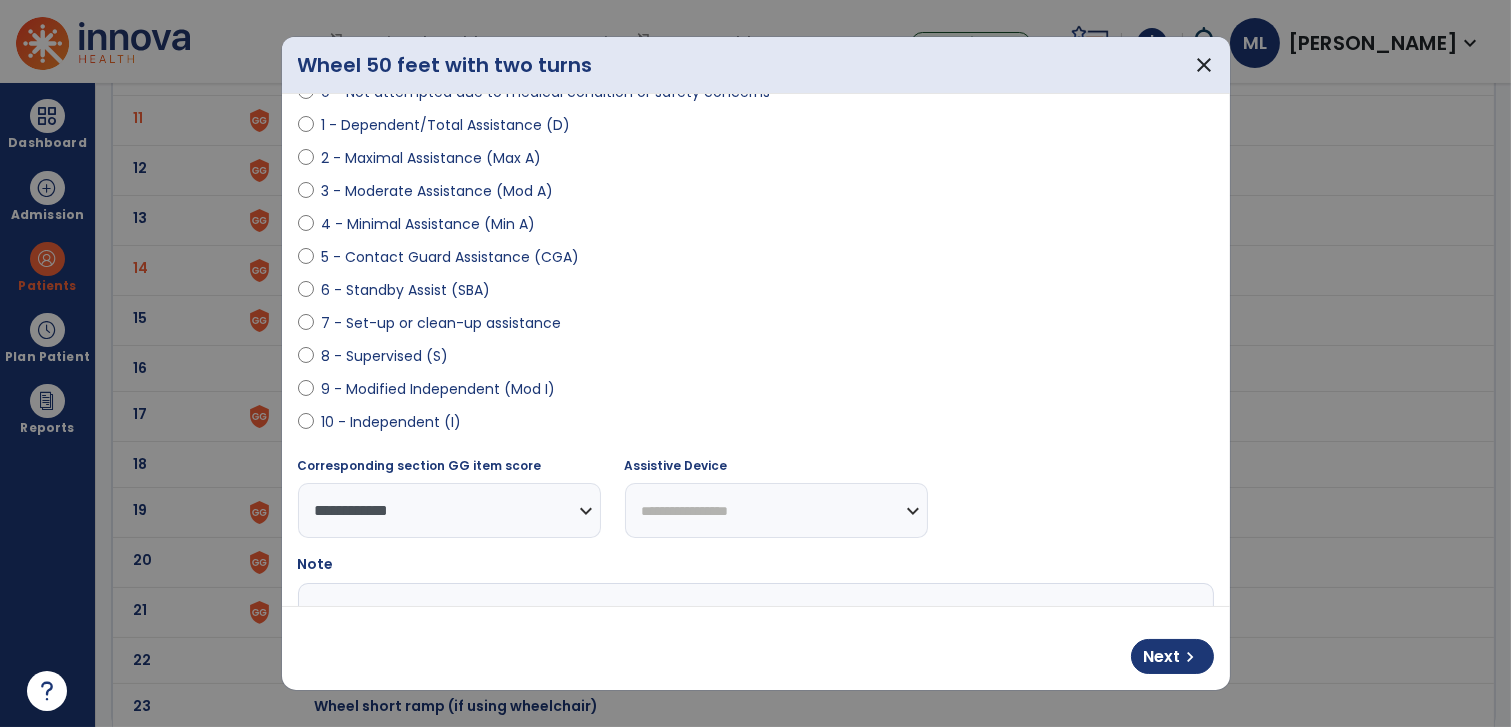click on "**********" at bounding box center [776, 510] 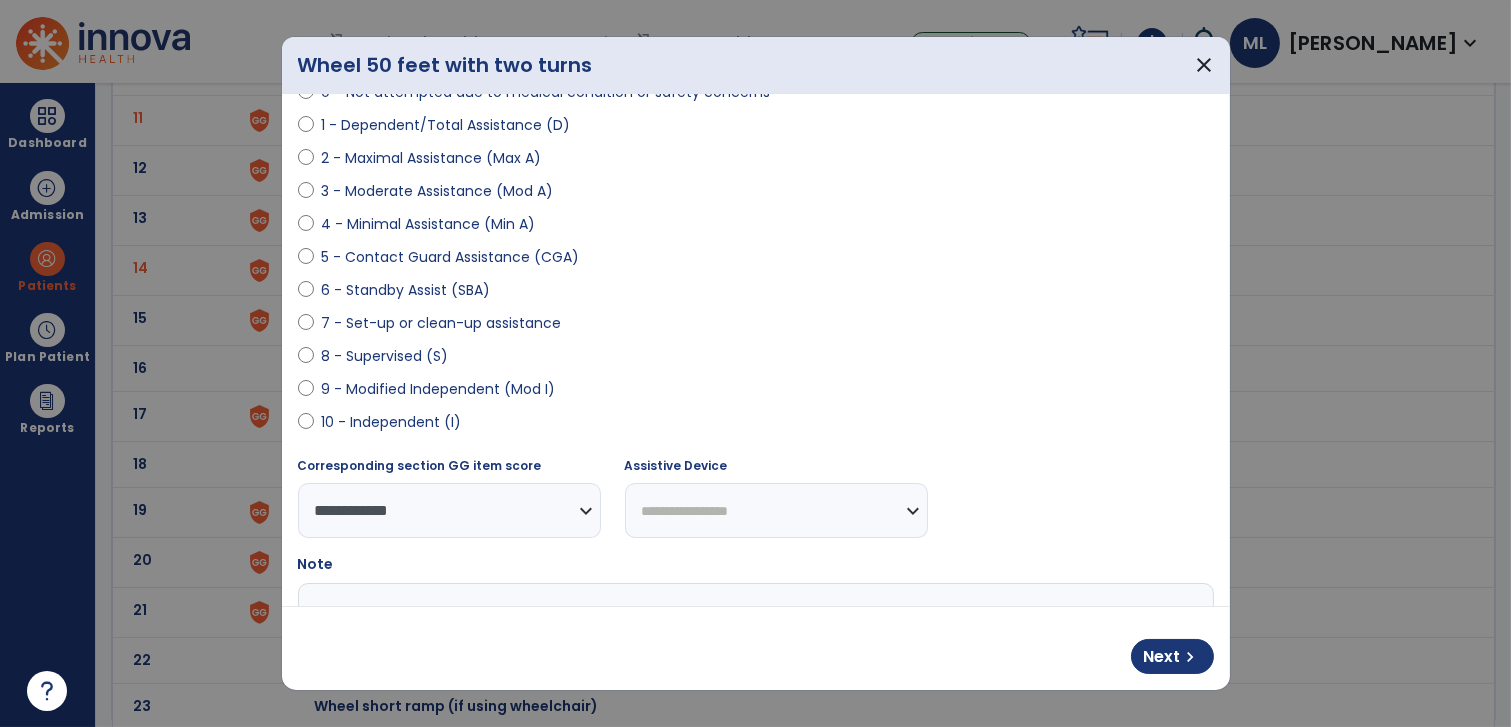 select on "**********" 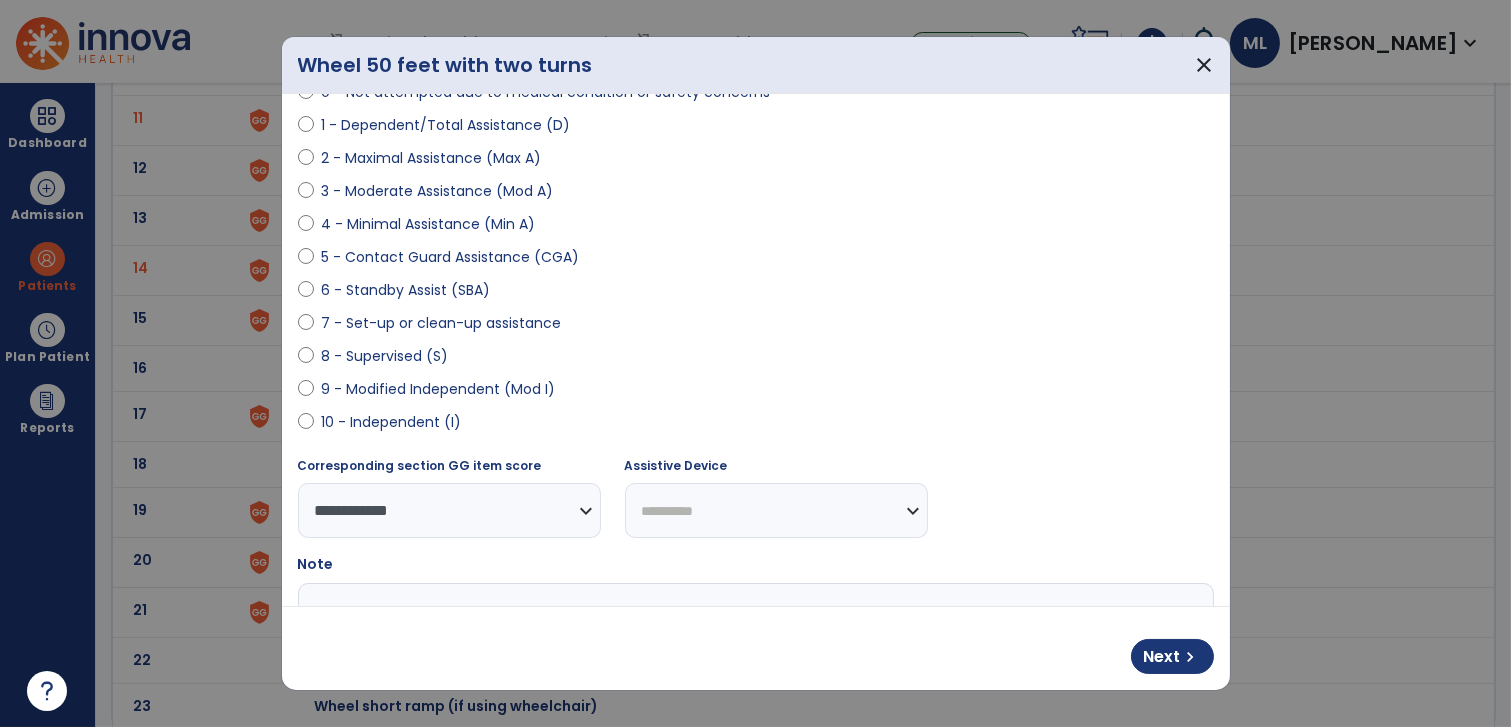 click on "**********" at bounding box center (776, 510) 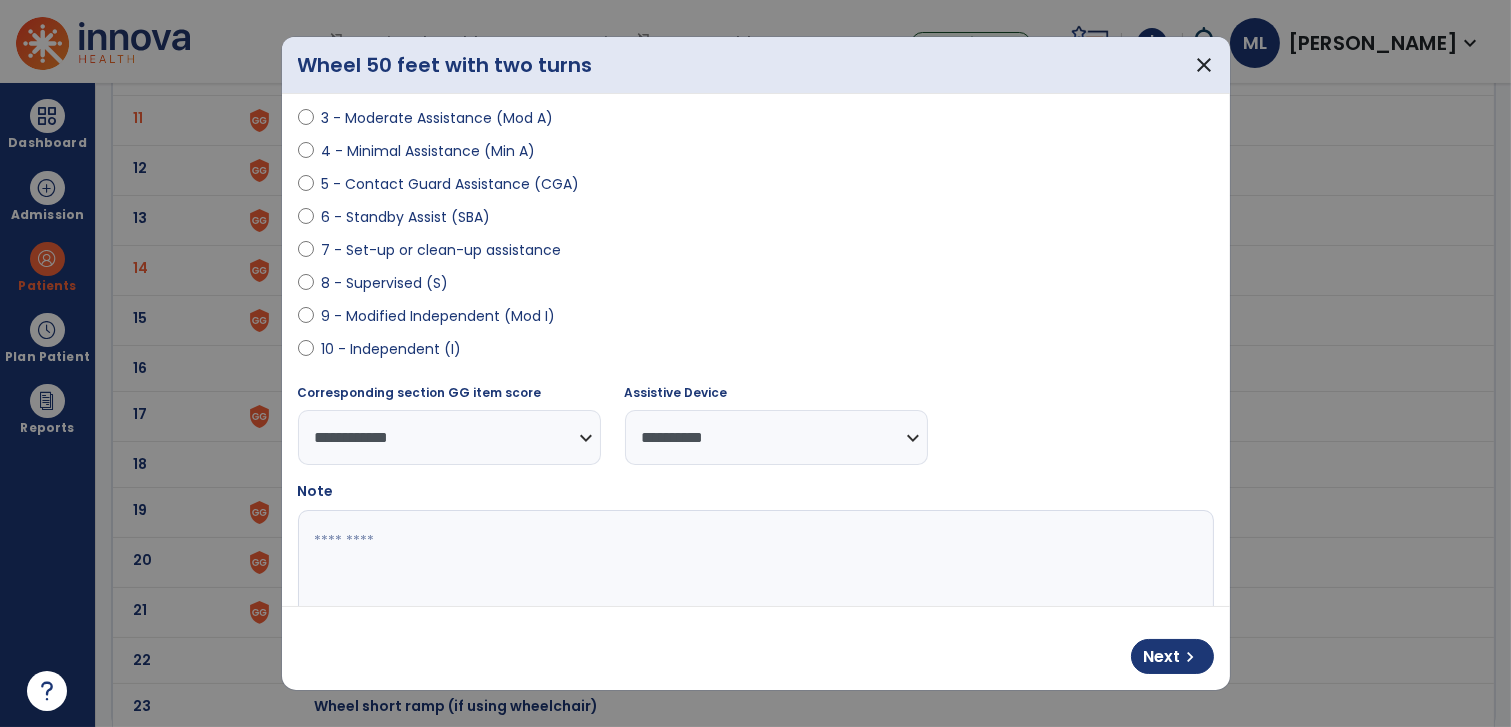 scroll, scrollTop: 333, scrollLeft: 0, axis: vertical 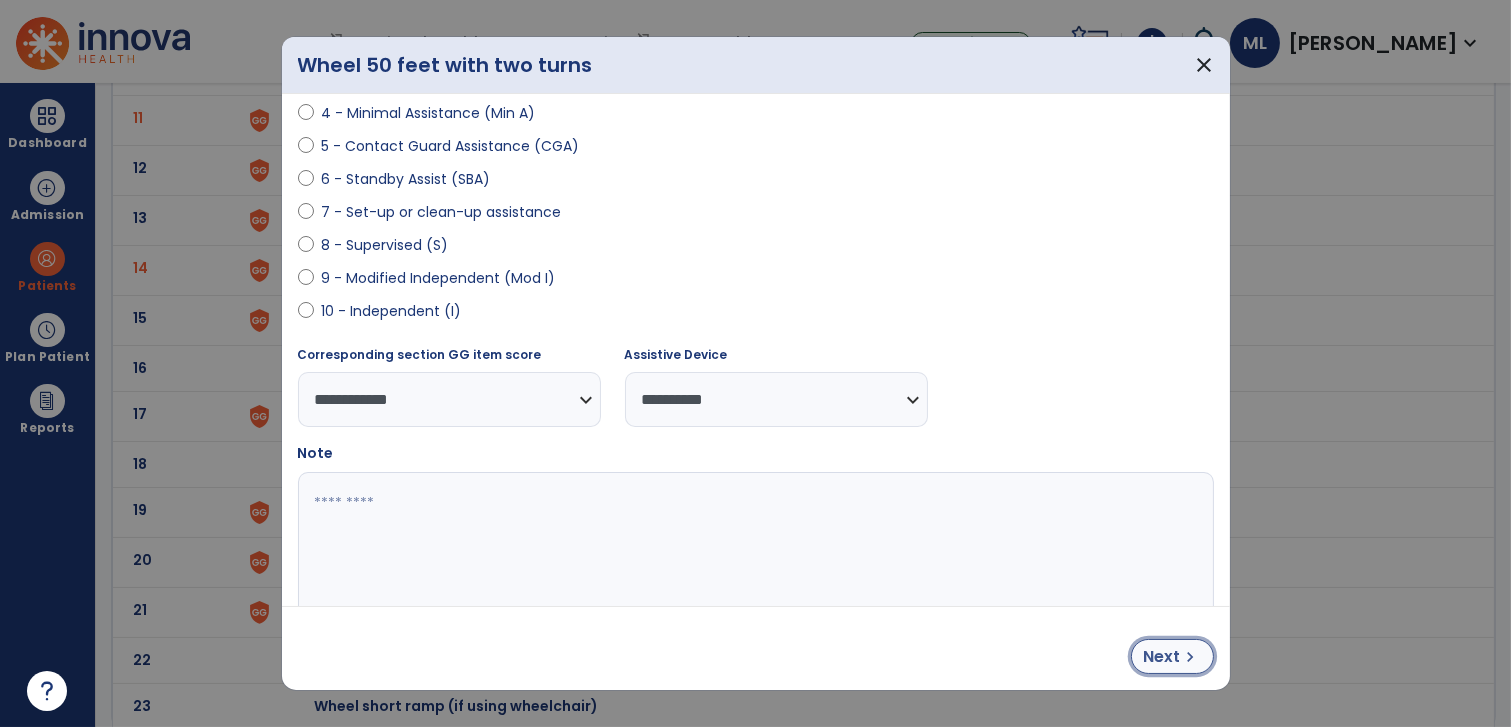 click on "chevron_right" at bounding box center [1191, 657] 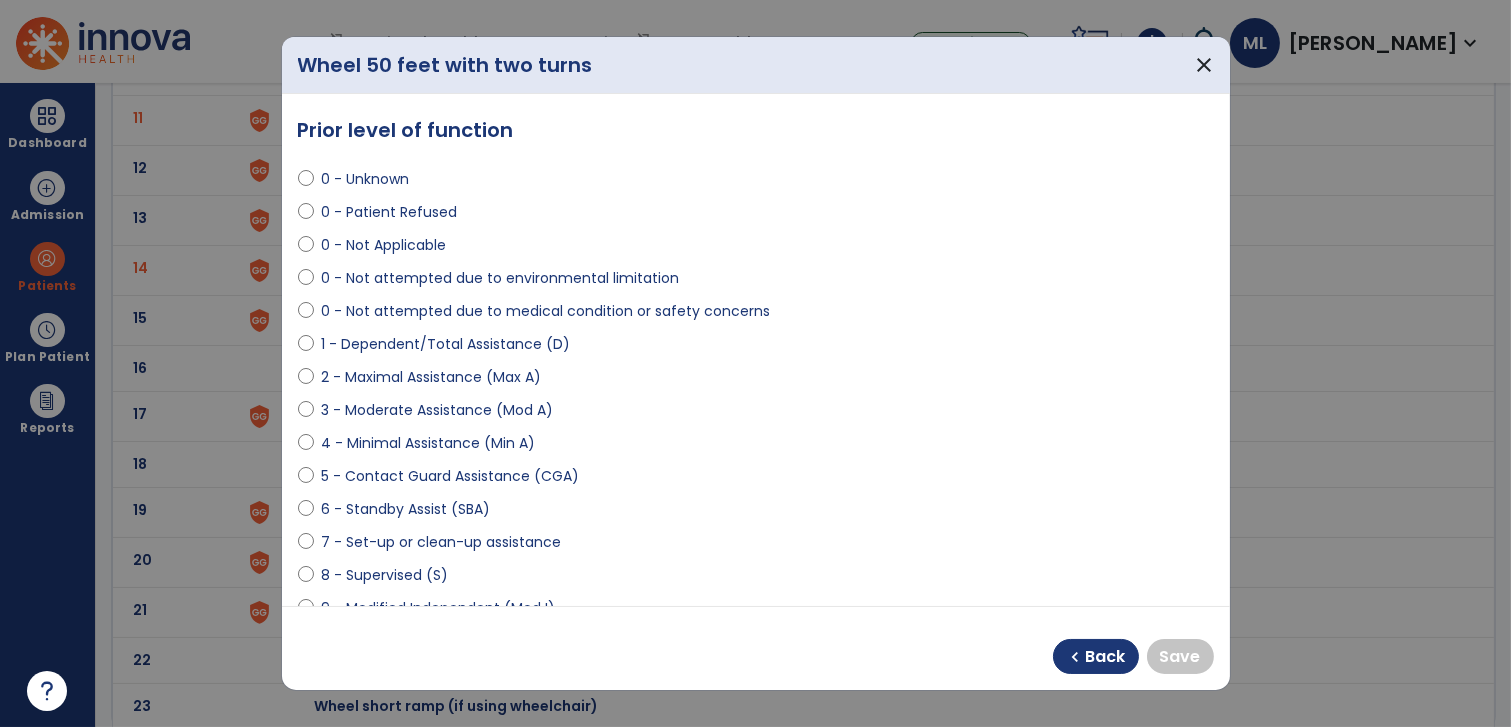 scroll, scrollTop: 0, scrollLeft: 0, axis: both 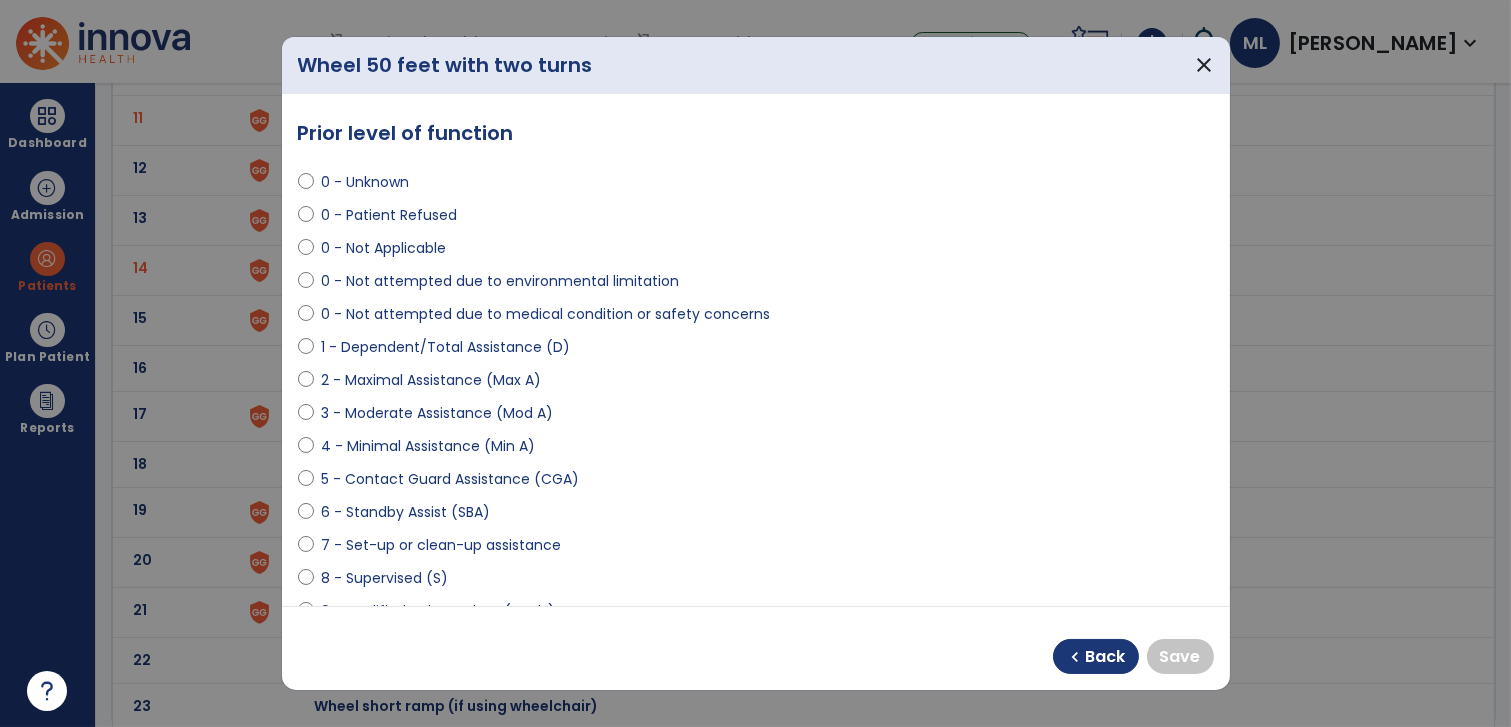 select on "**********" 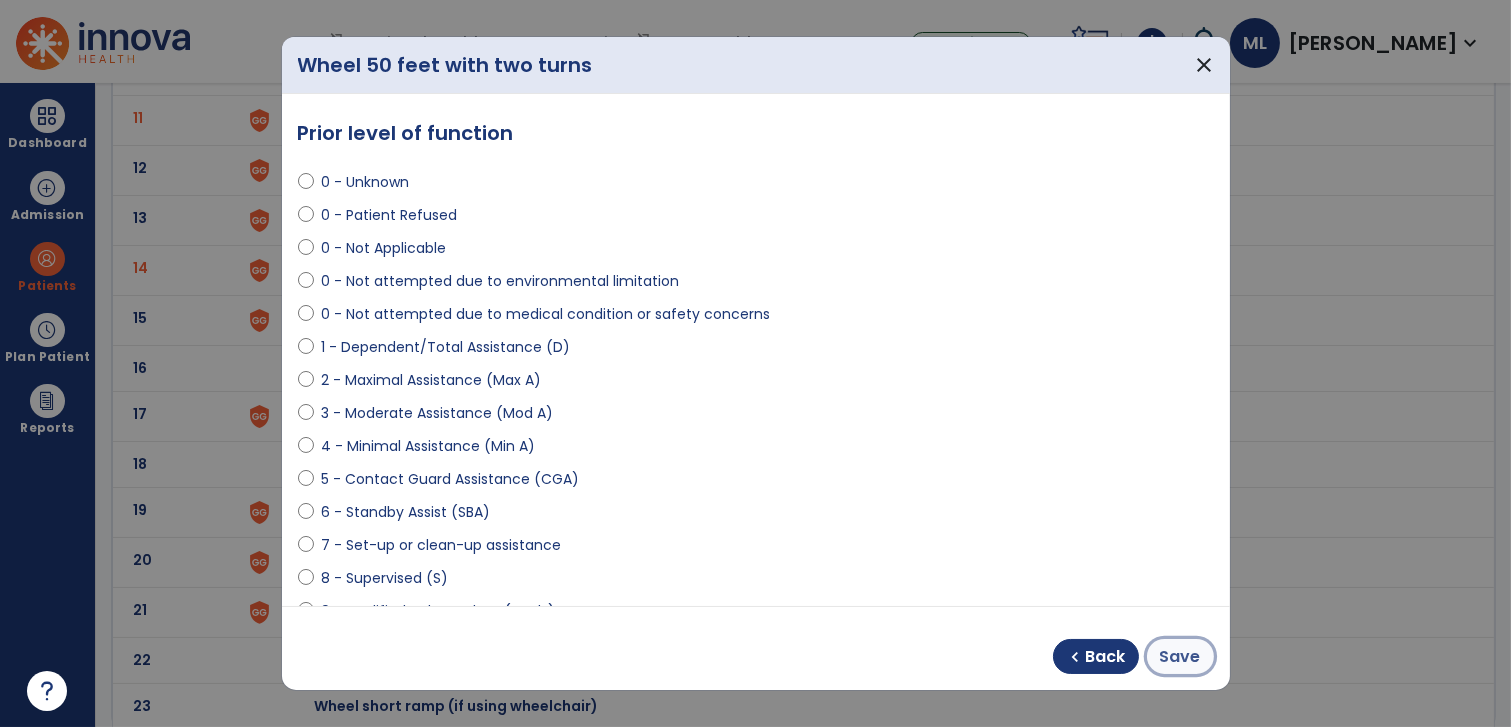 click on "Save" at bounding box center [1180, 657] 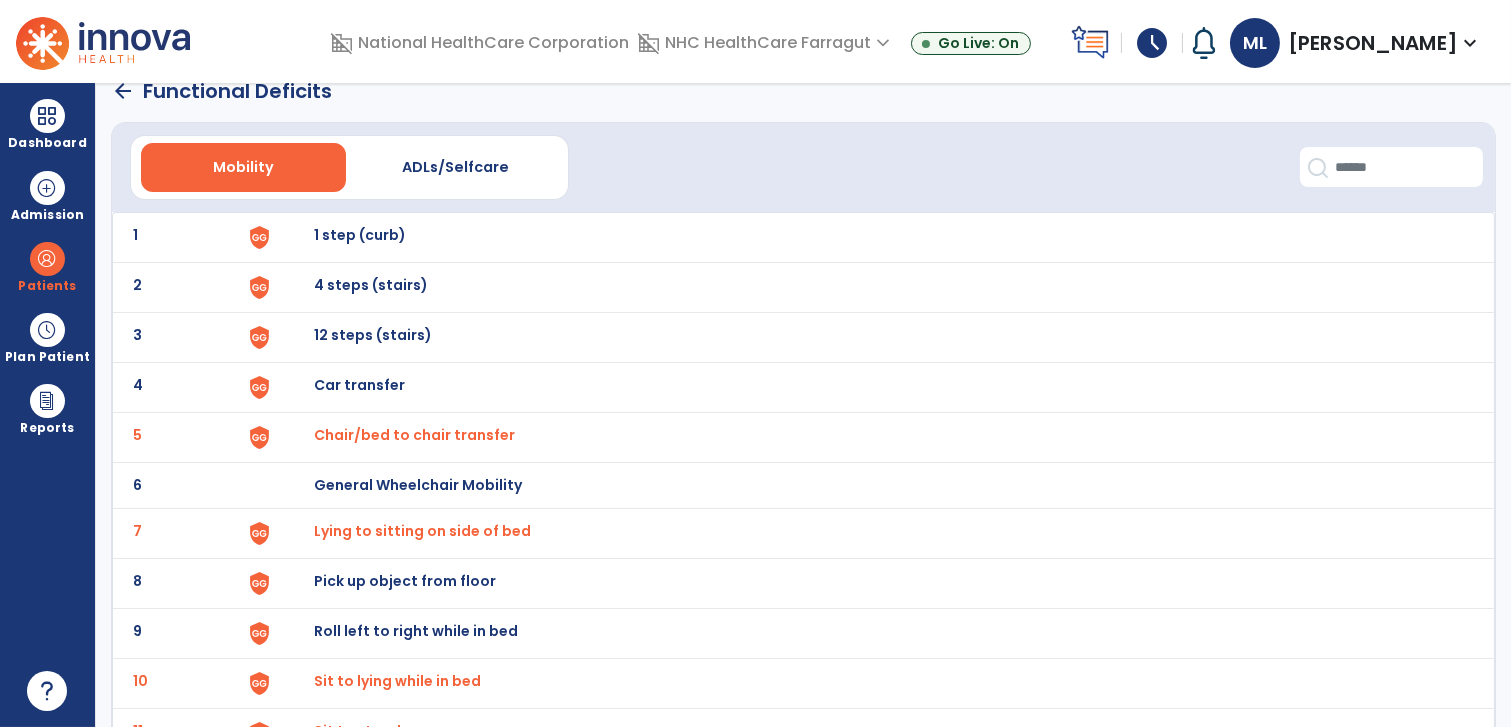 scroll, scrollTop: 0, scrollLeft: 0, axis: both 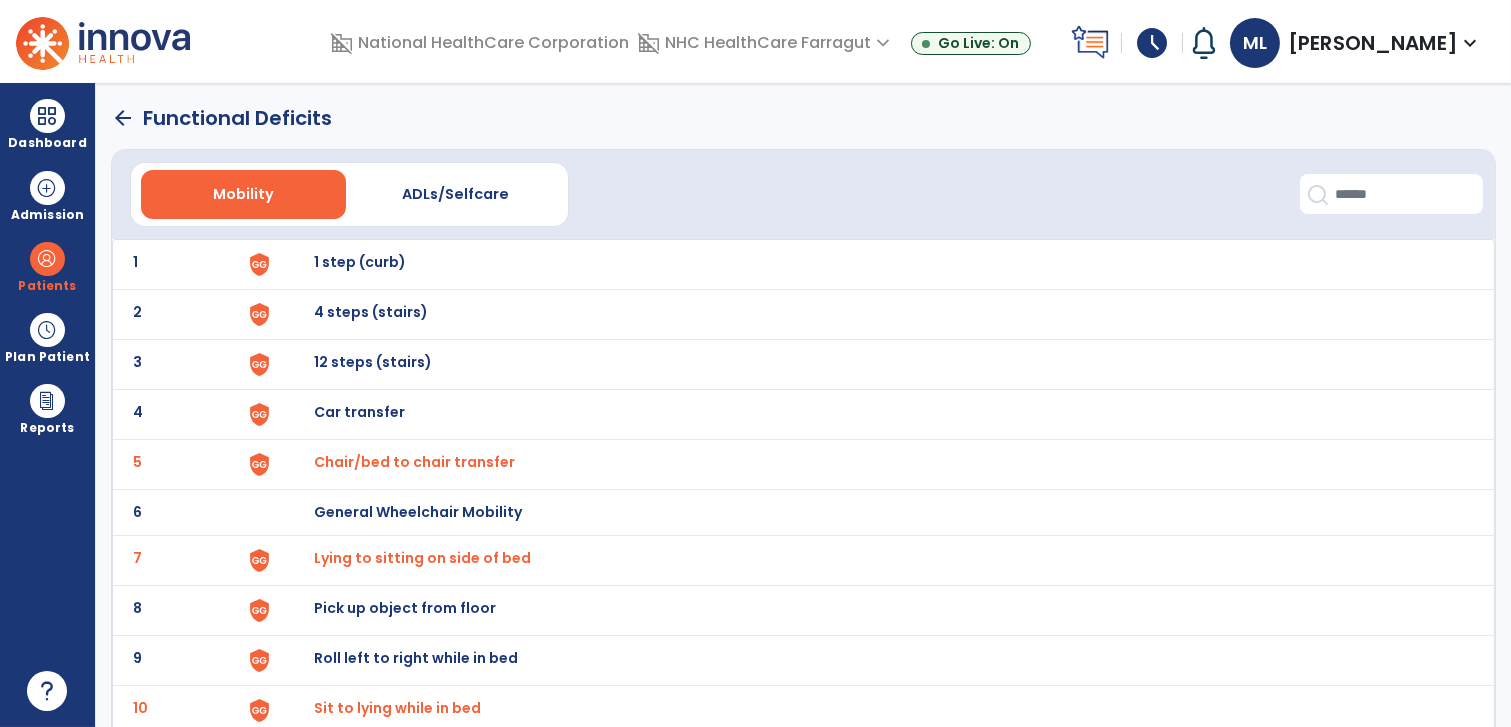 click on "arrow_back" 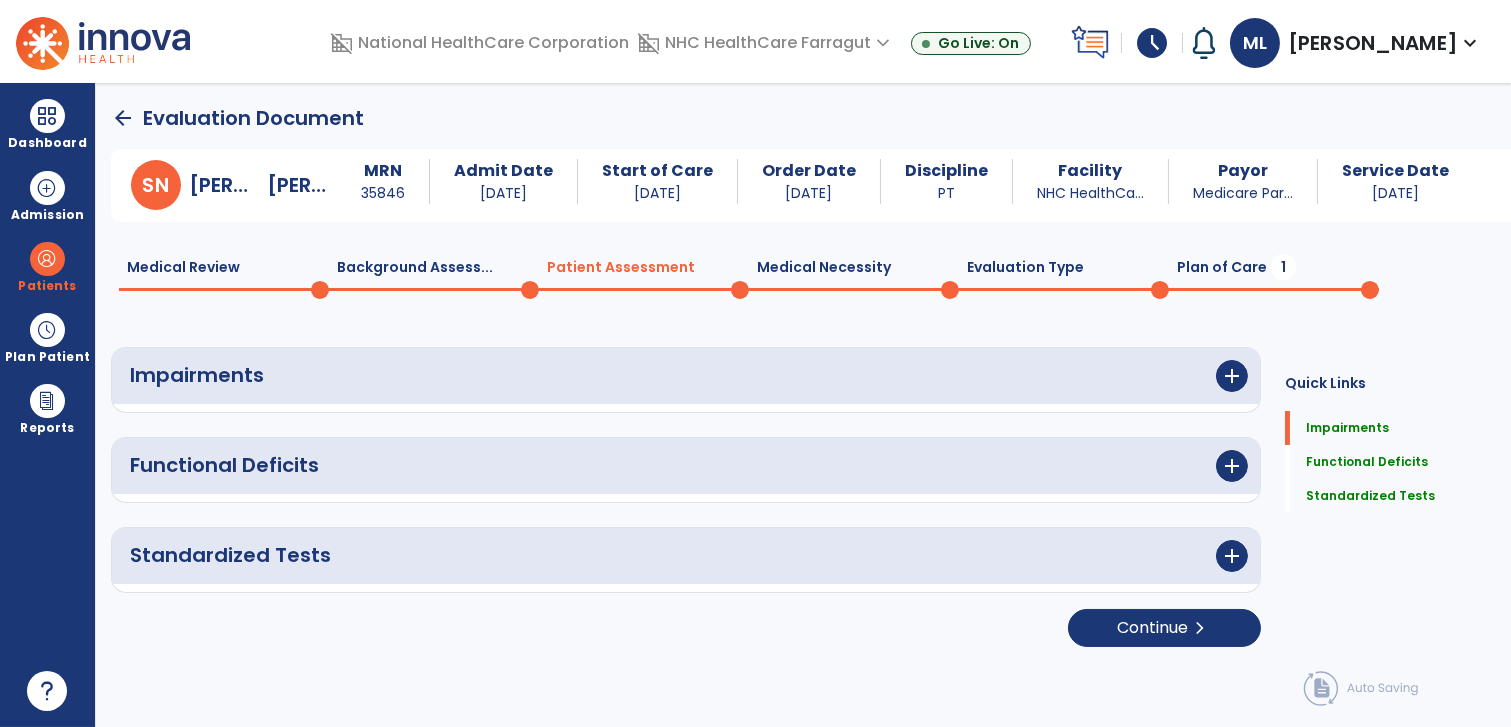 scroll, scrollTop: 0, scrollLeft: 0, axis: both 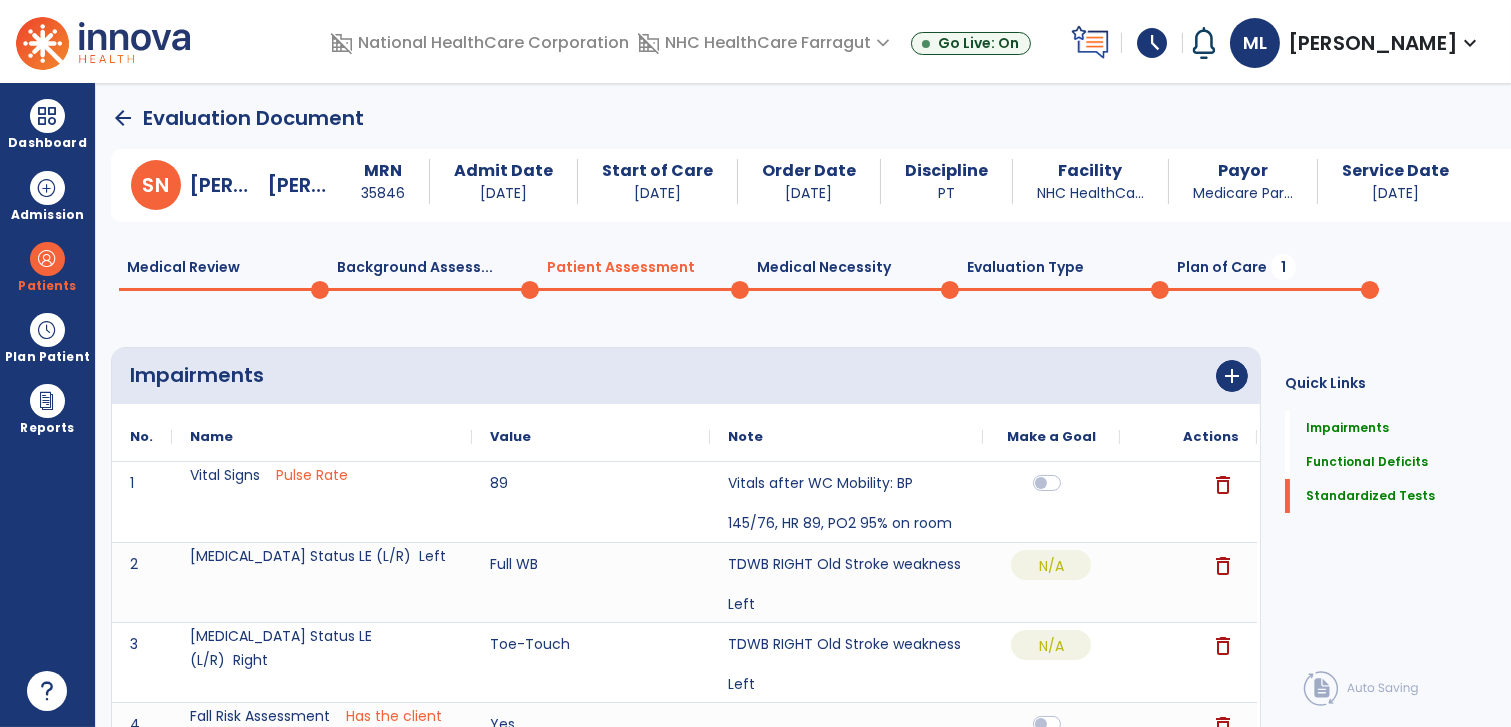click on "Plan of Care  1" 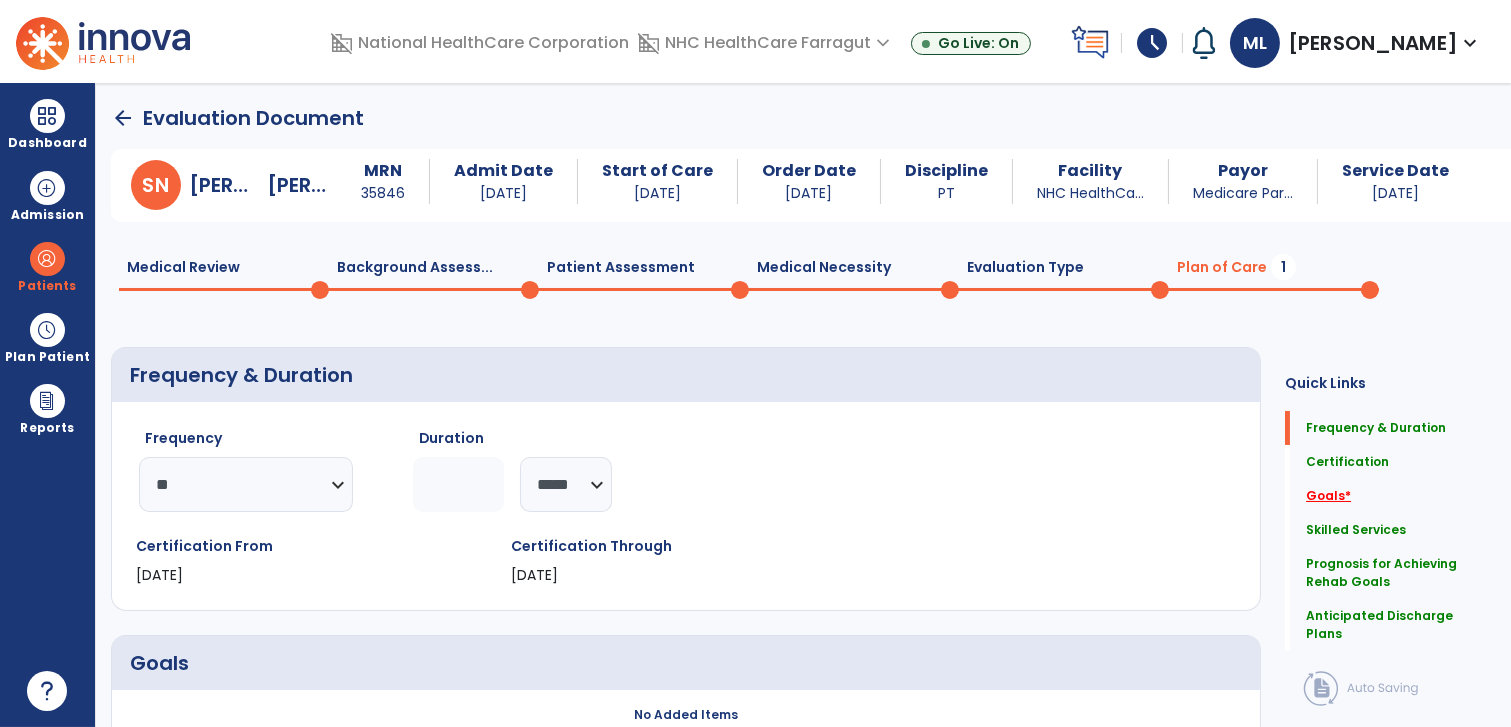 click on "Goals   *" 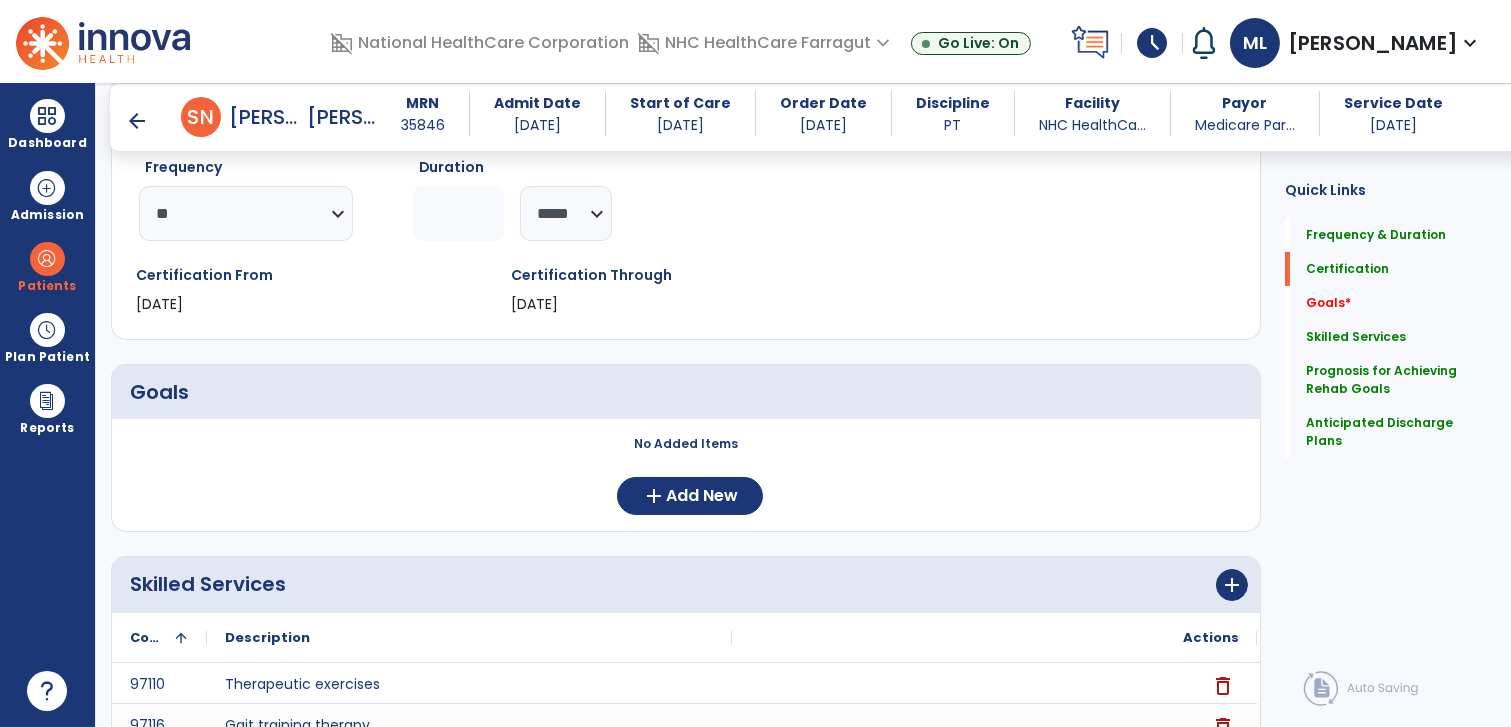 scroll, scrollTop: 314, scrollLeft: 0, axis: vertical 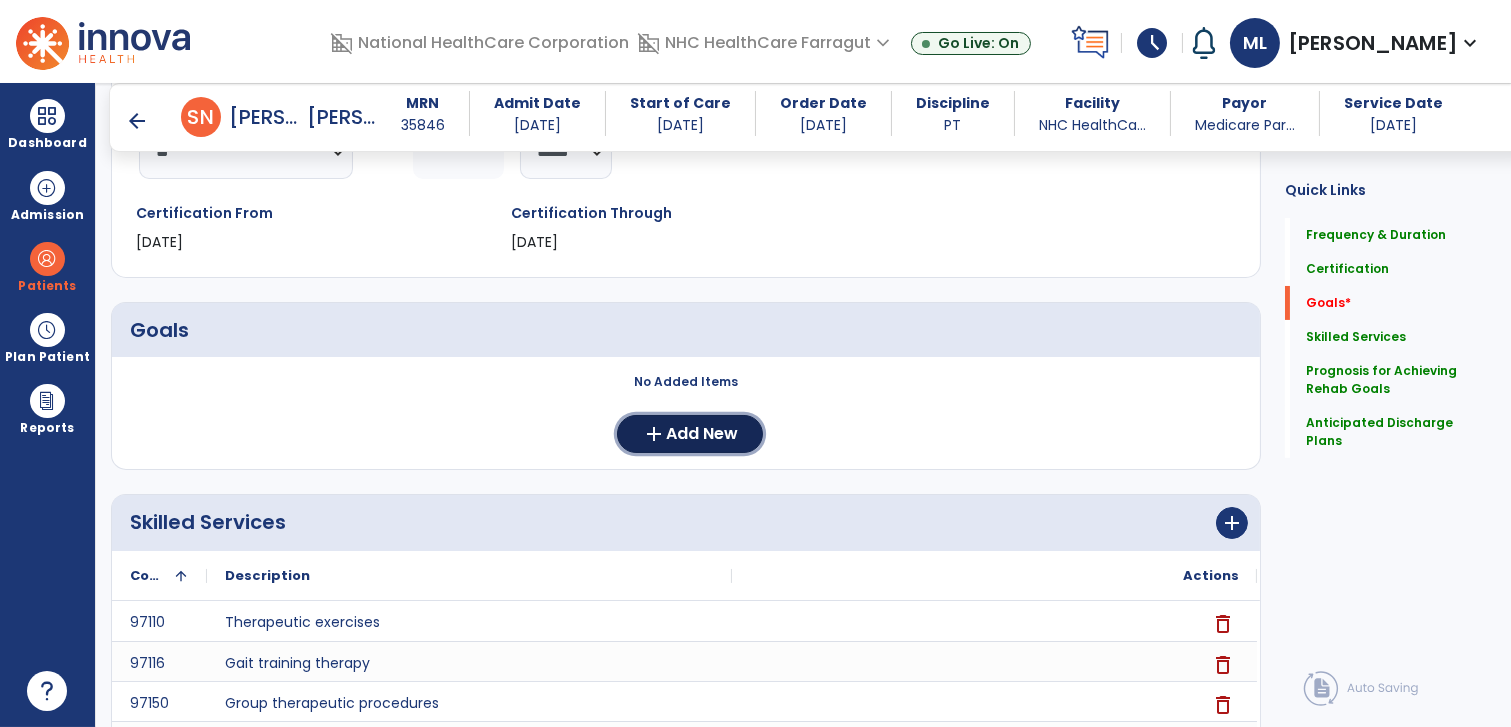 click on "add  Add New" at bounding box center (690, 434) 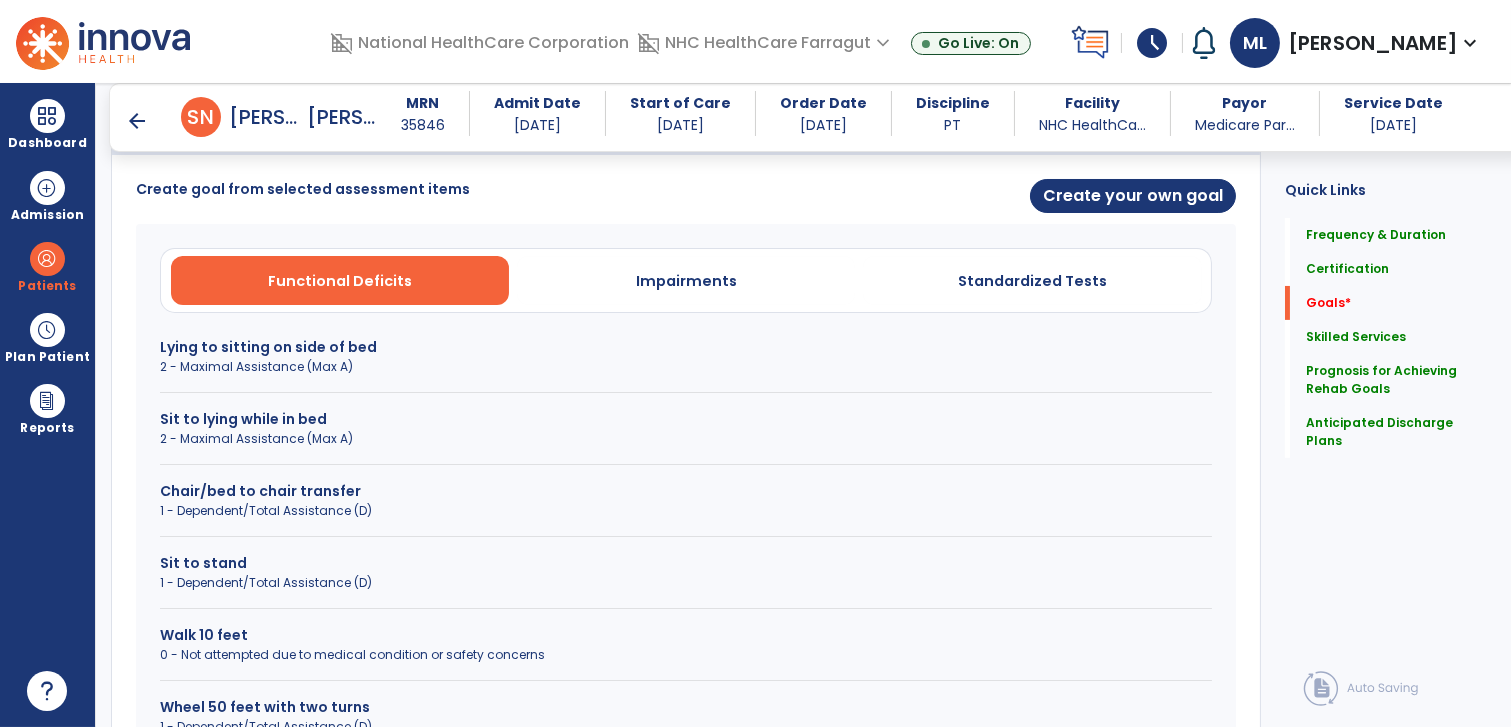 scroll, scrollTop: 536, scrollLeft: 0, axis: vertical 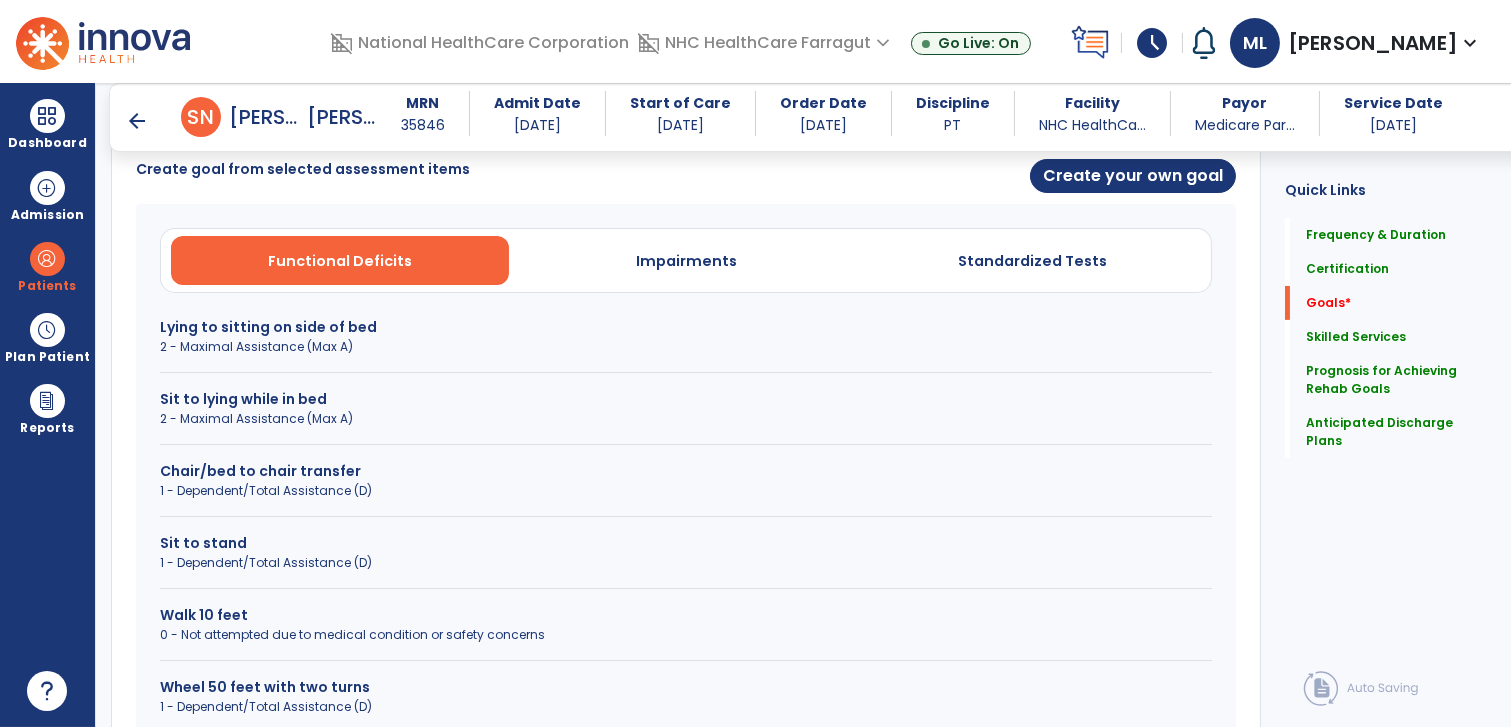 click on "Lying to sitting on side of bed" at bounding box center [686, 327] 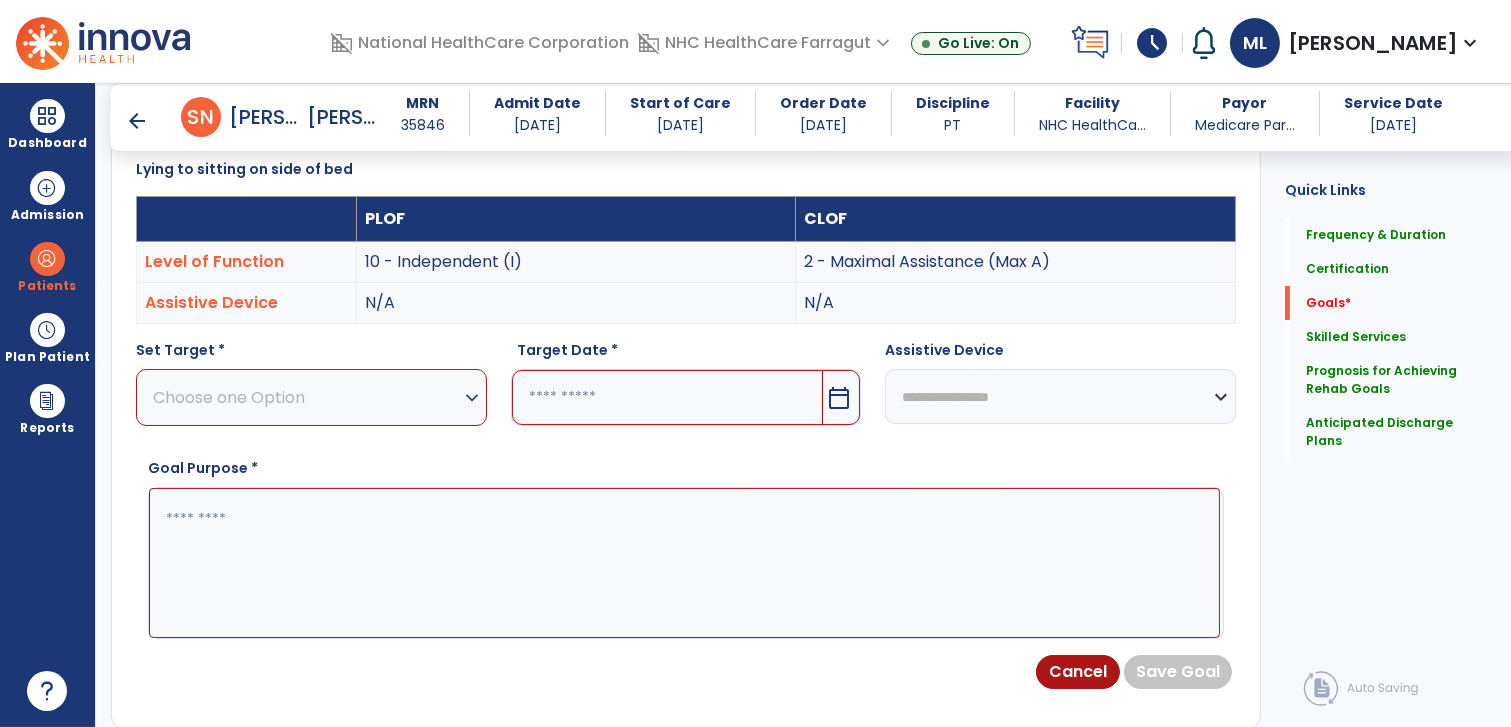 click on "Choose one Option" at bounding box center (306, 397) 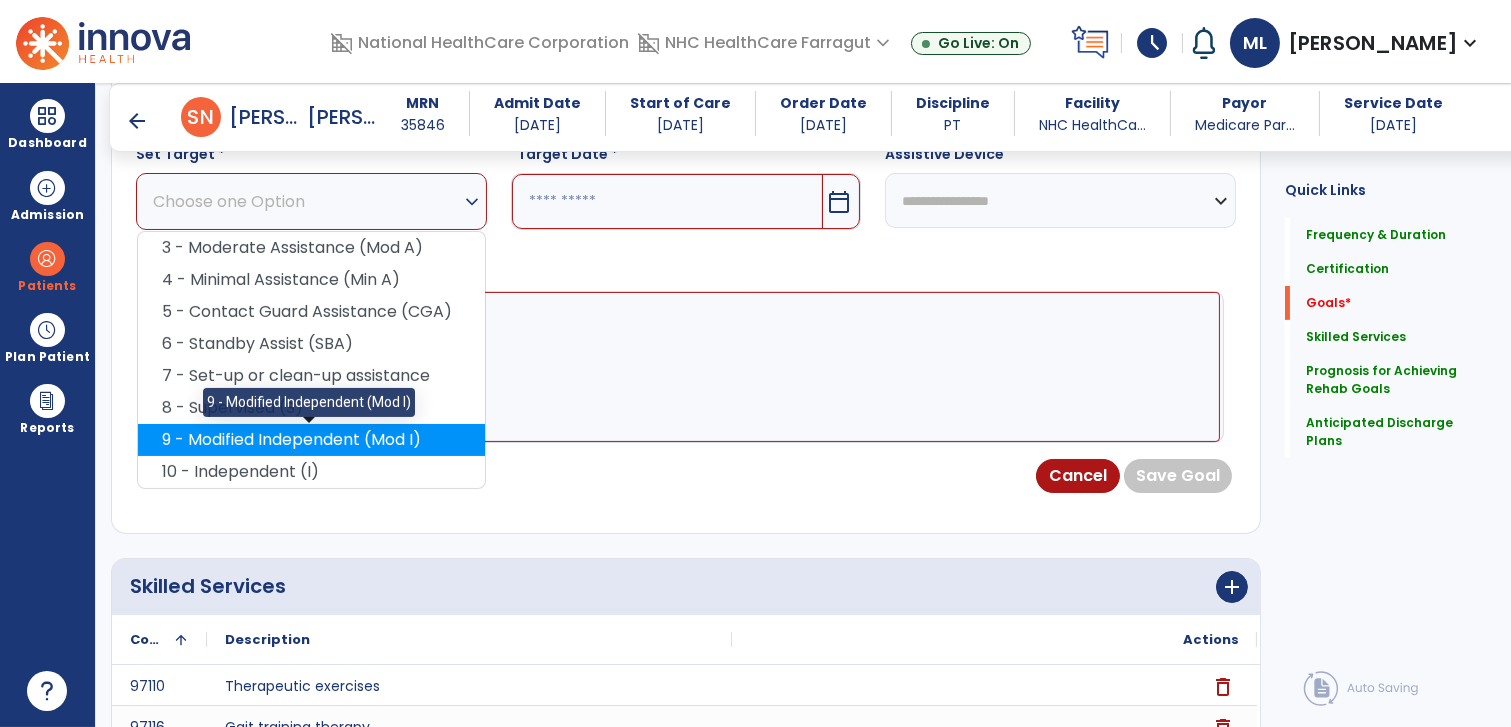 scroll, scrollTop: 759, scrollLeft: 0, axis: vertical 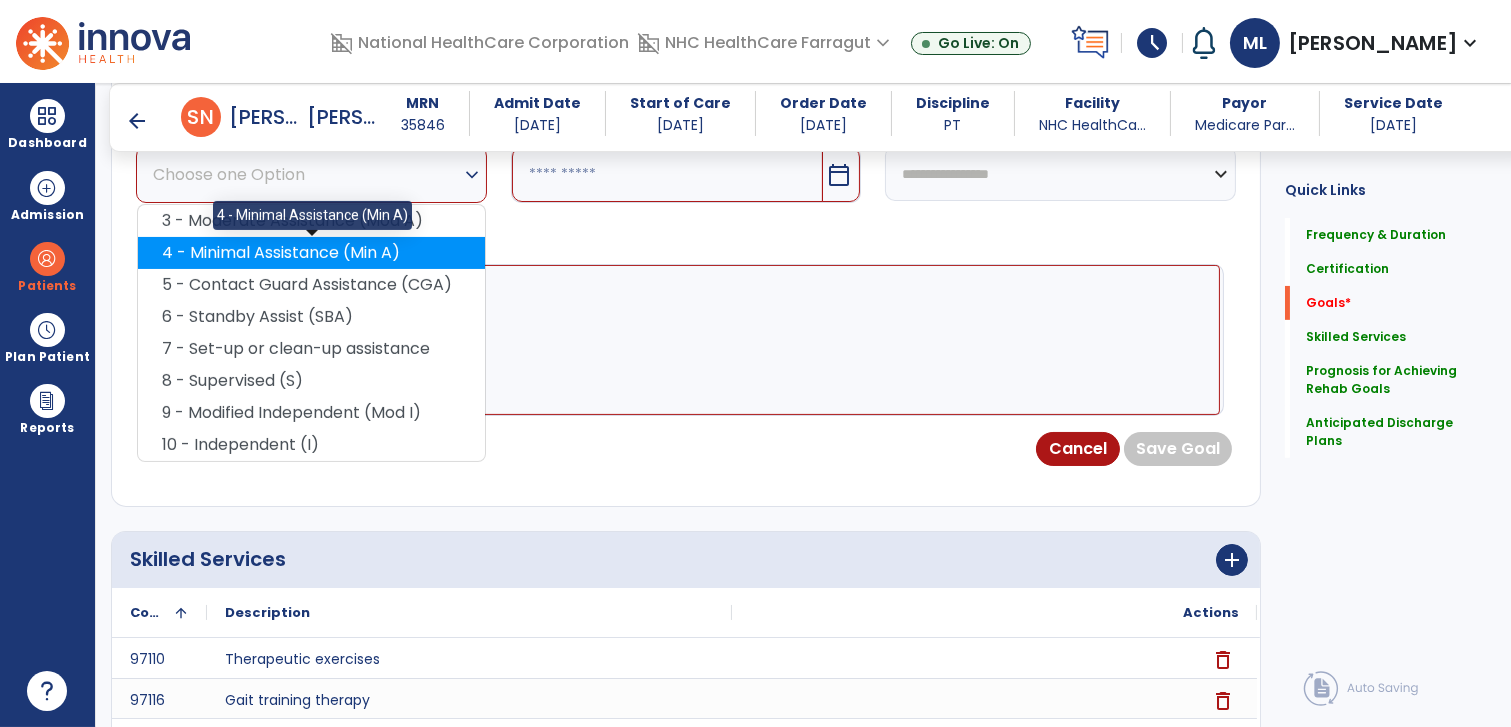 click on "4 - Minimal Assistance (Min A)" at bounding box center [311, 253] 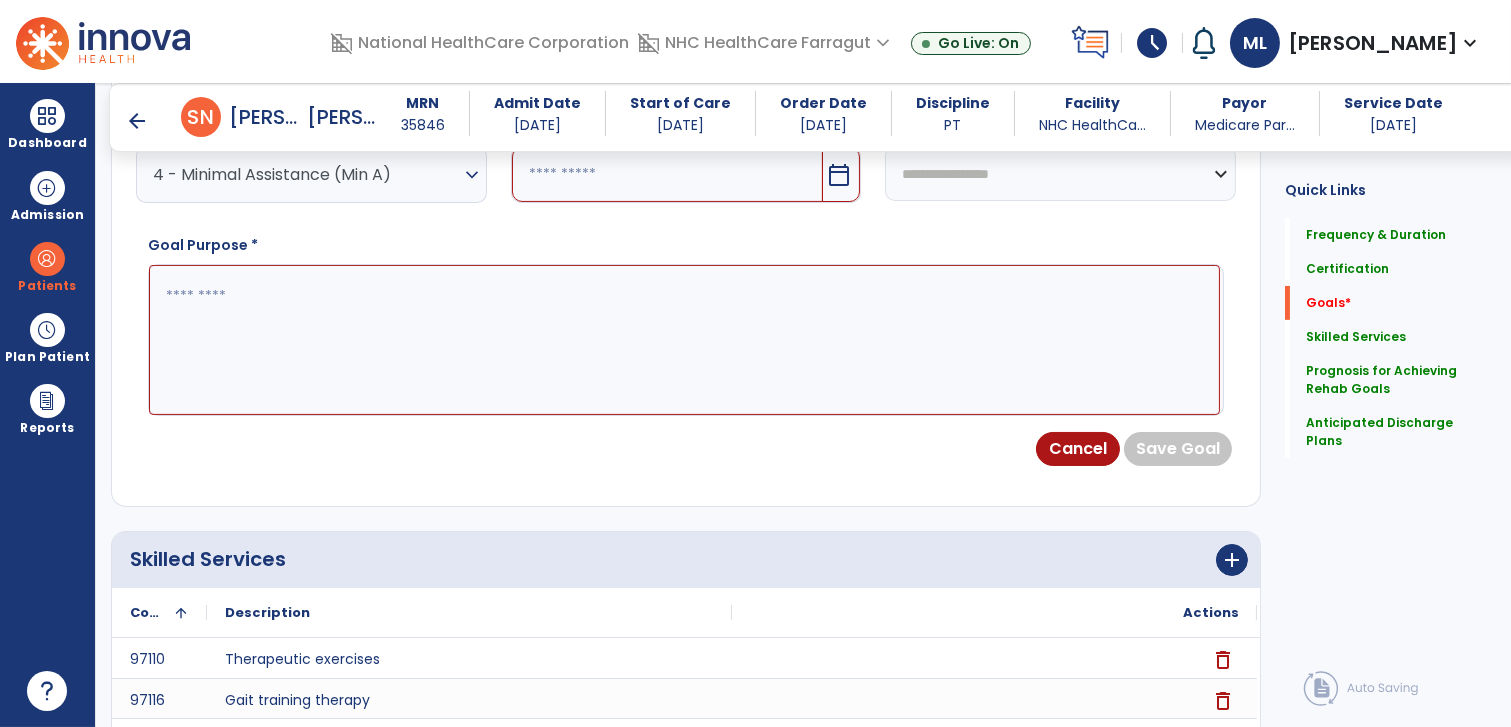 click at bounding box center (668, 174) 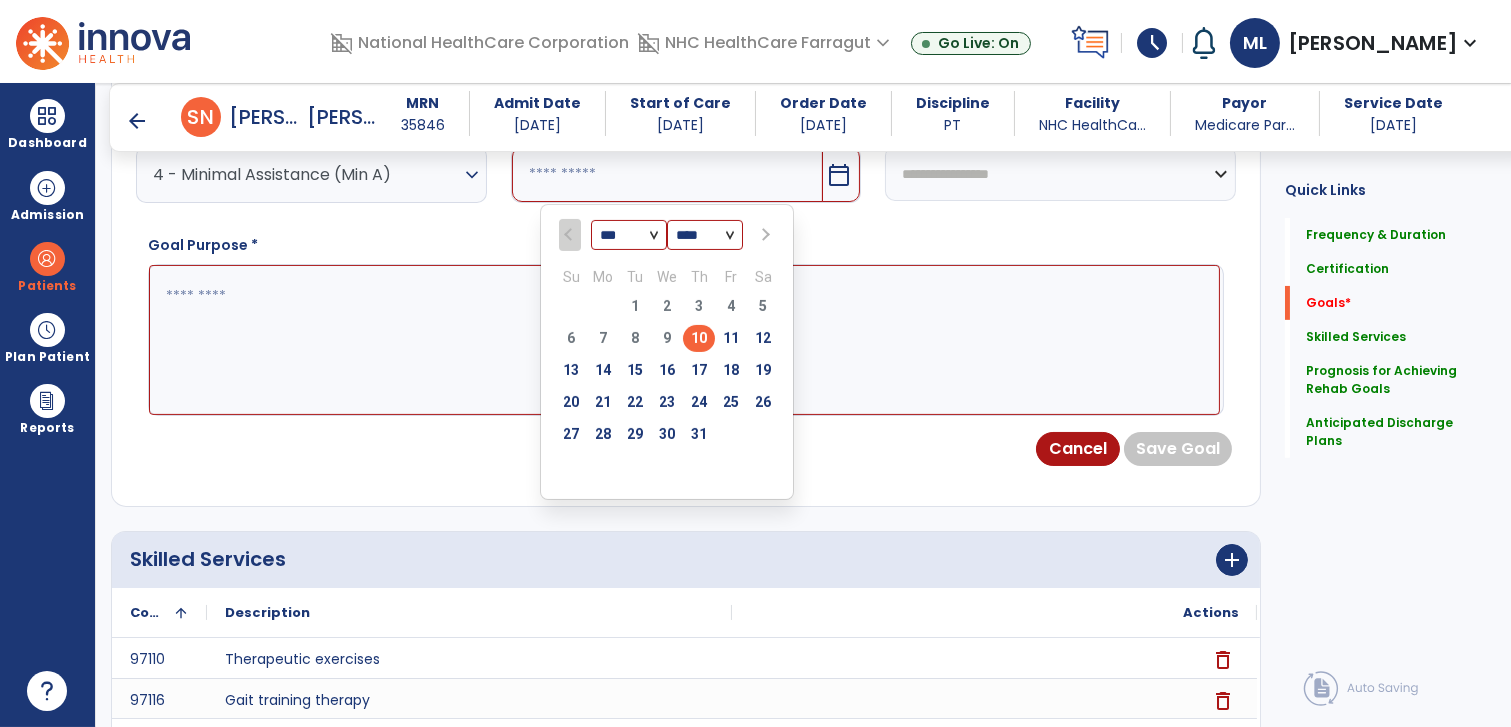 click at bounding box center [763, 235] 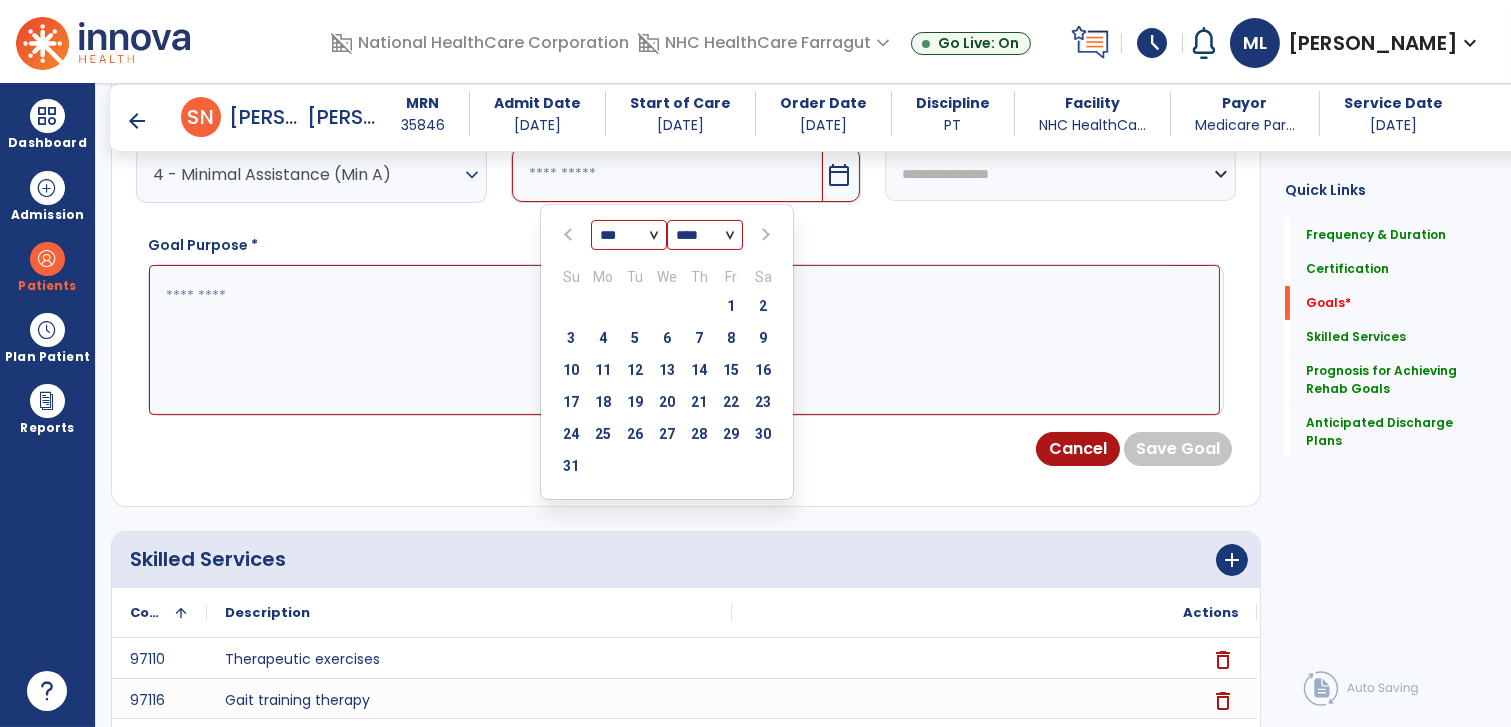 select on "*" 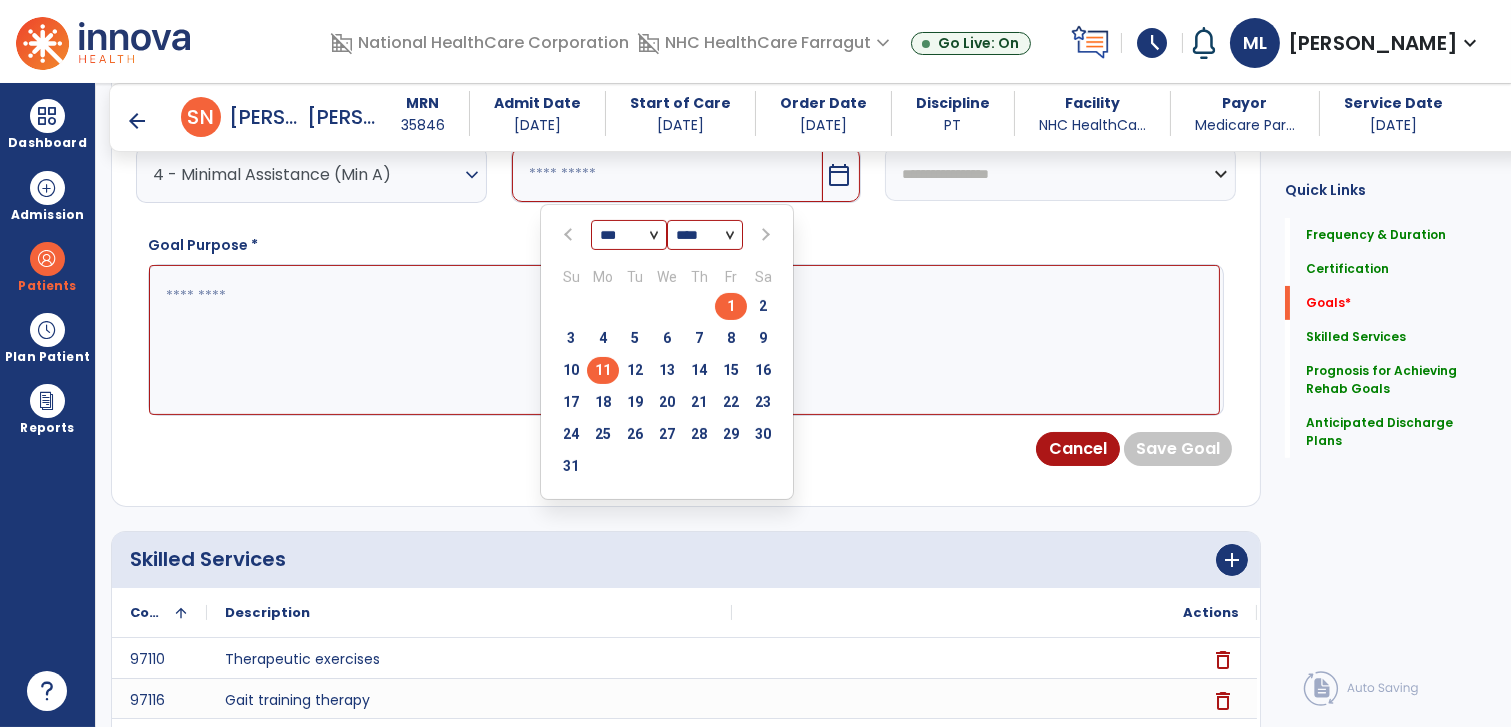click on "11" at bounding box center (603, 370) 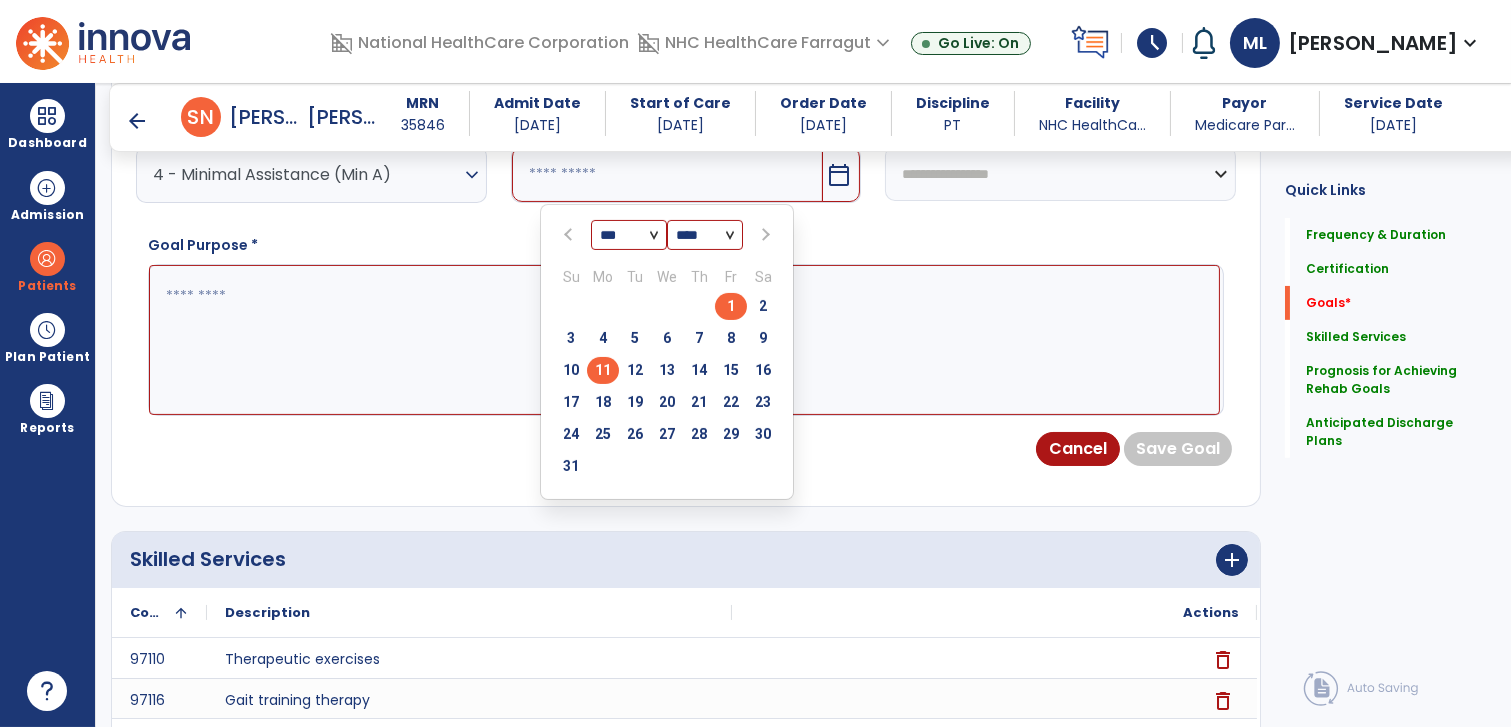 type on "*********" 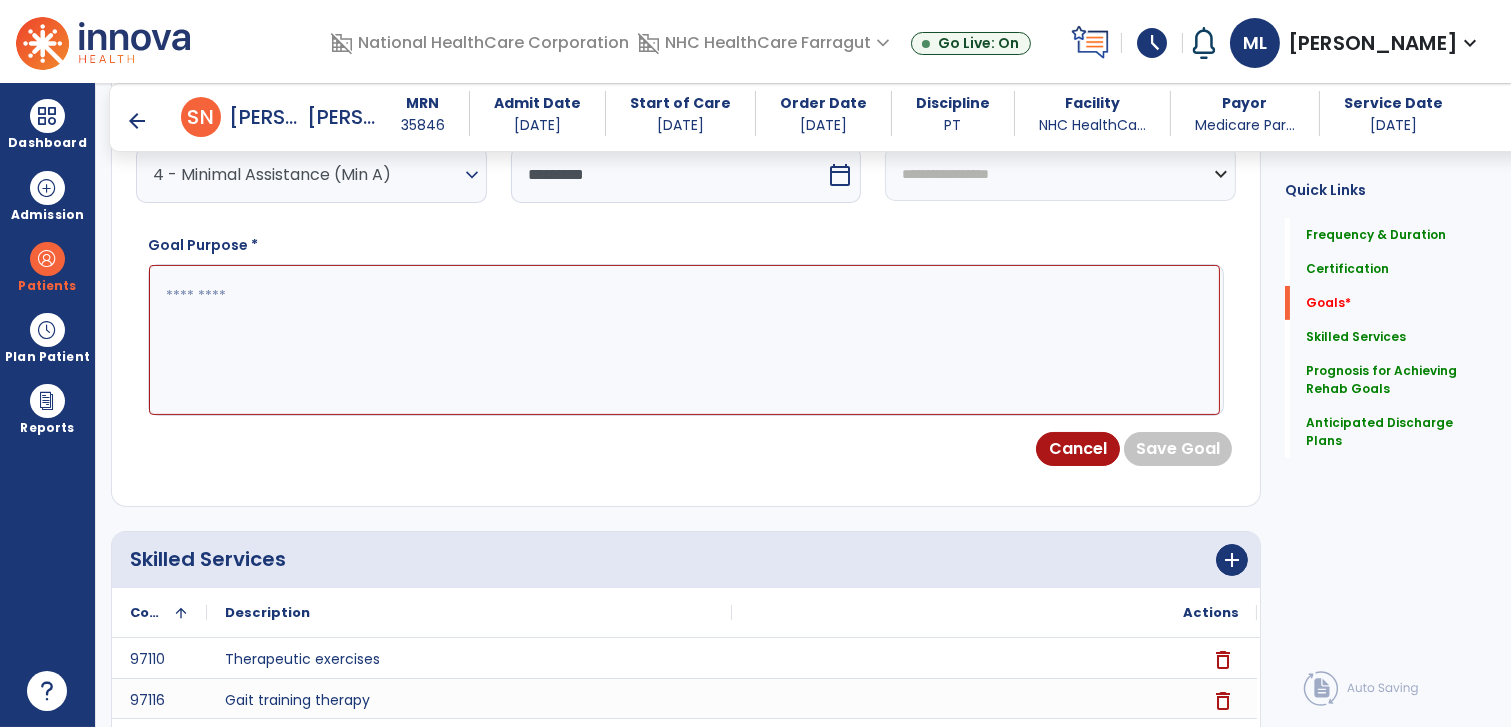 click at bounding box center (684, 340) 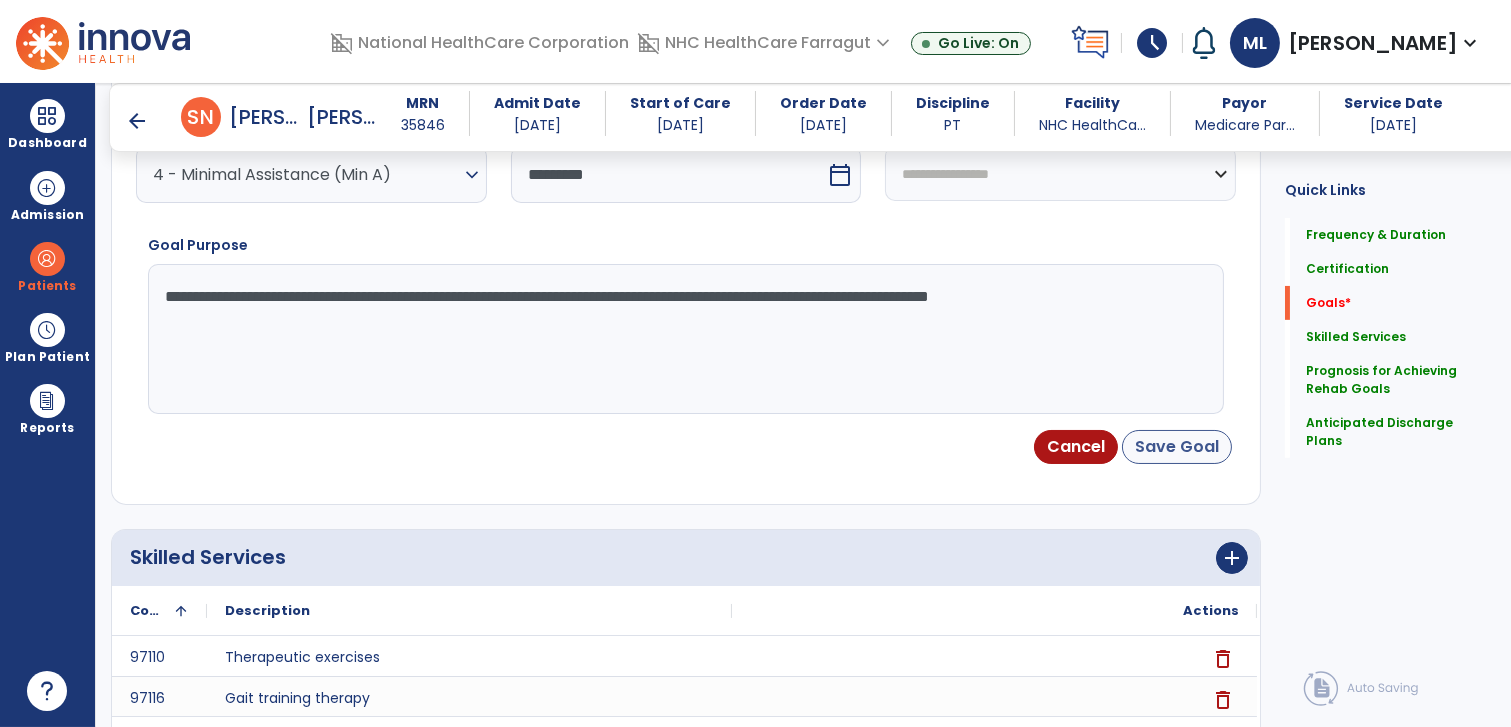 type on "**********" 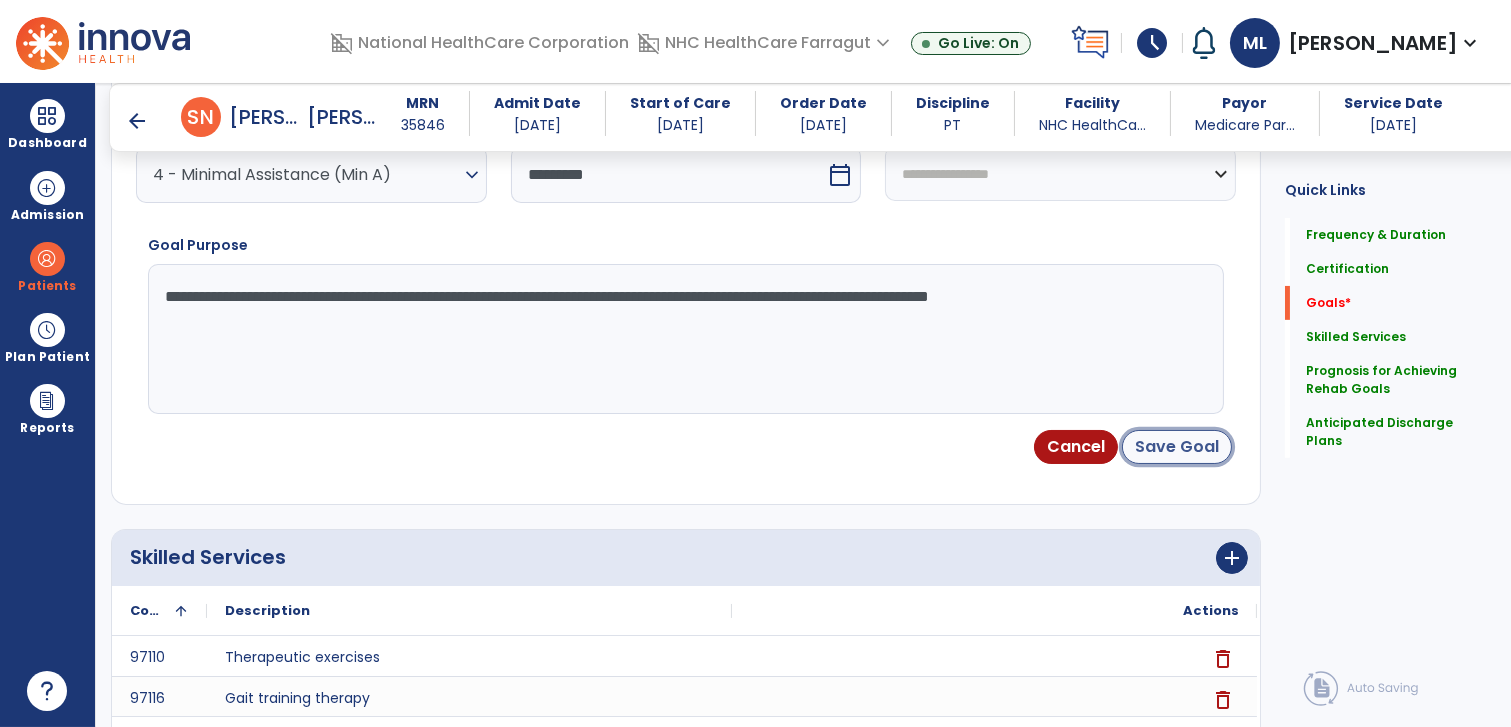 click on "Save Goal" at bounding box center (1177, 447) 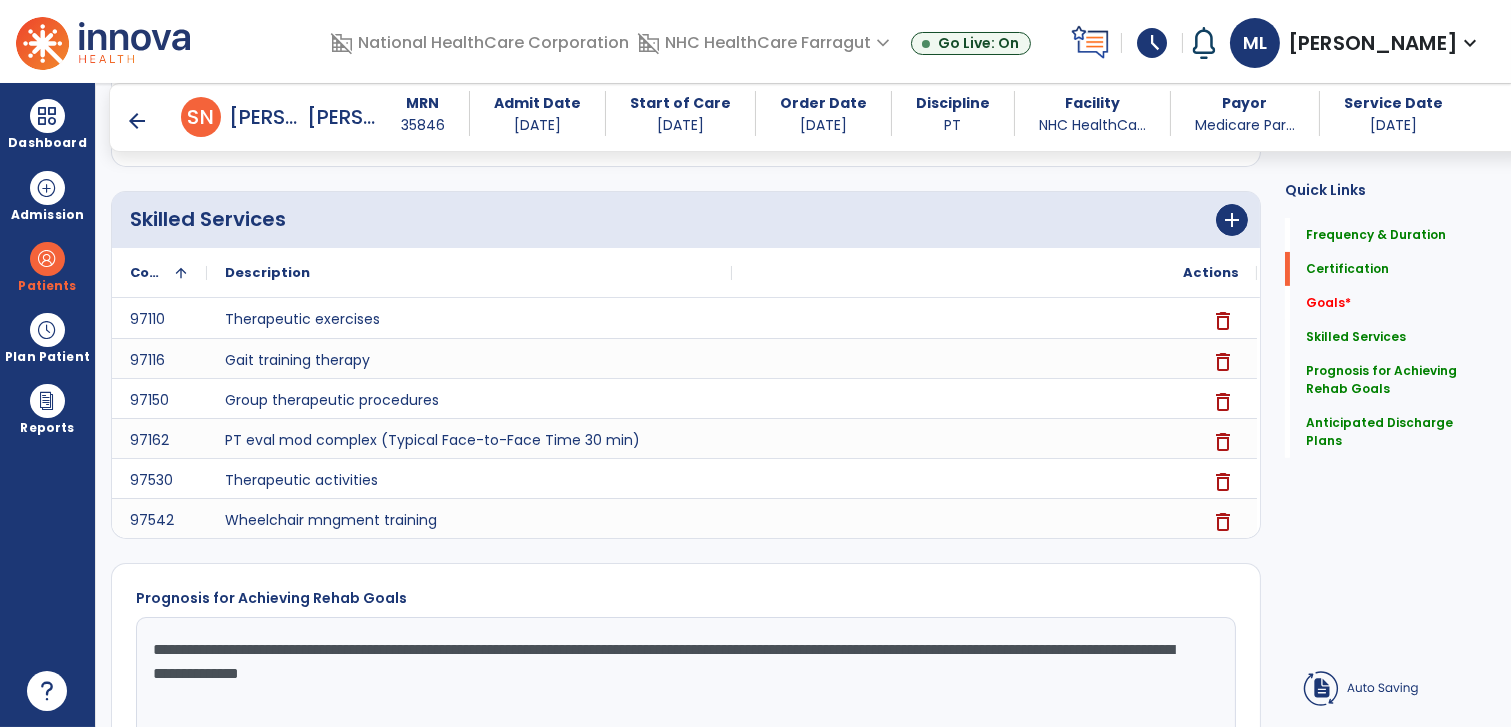 scroll, scrollTop: 169, scrollLeft: 0, axis: vertical 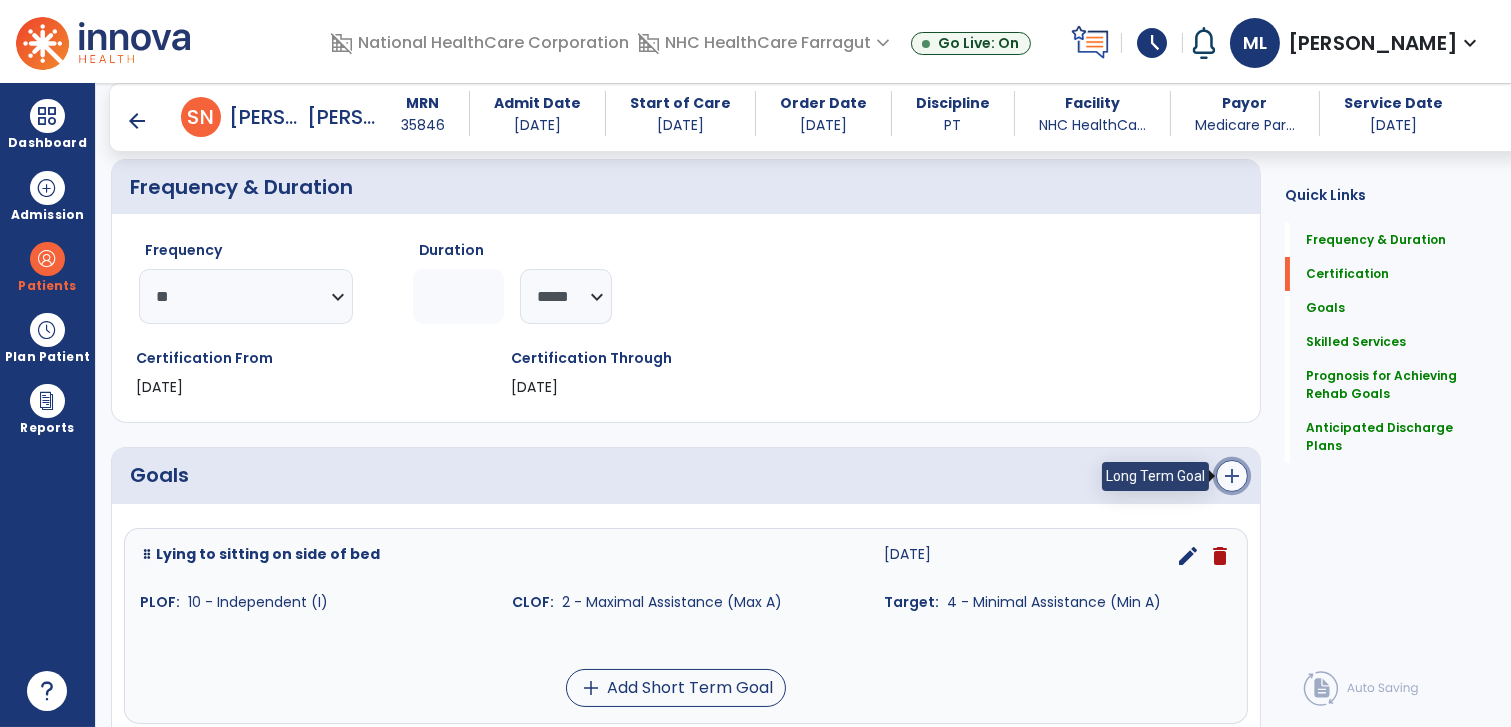 click on "add" at bounding box center [1232, 476] 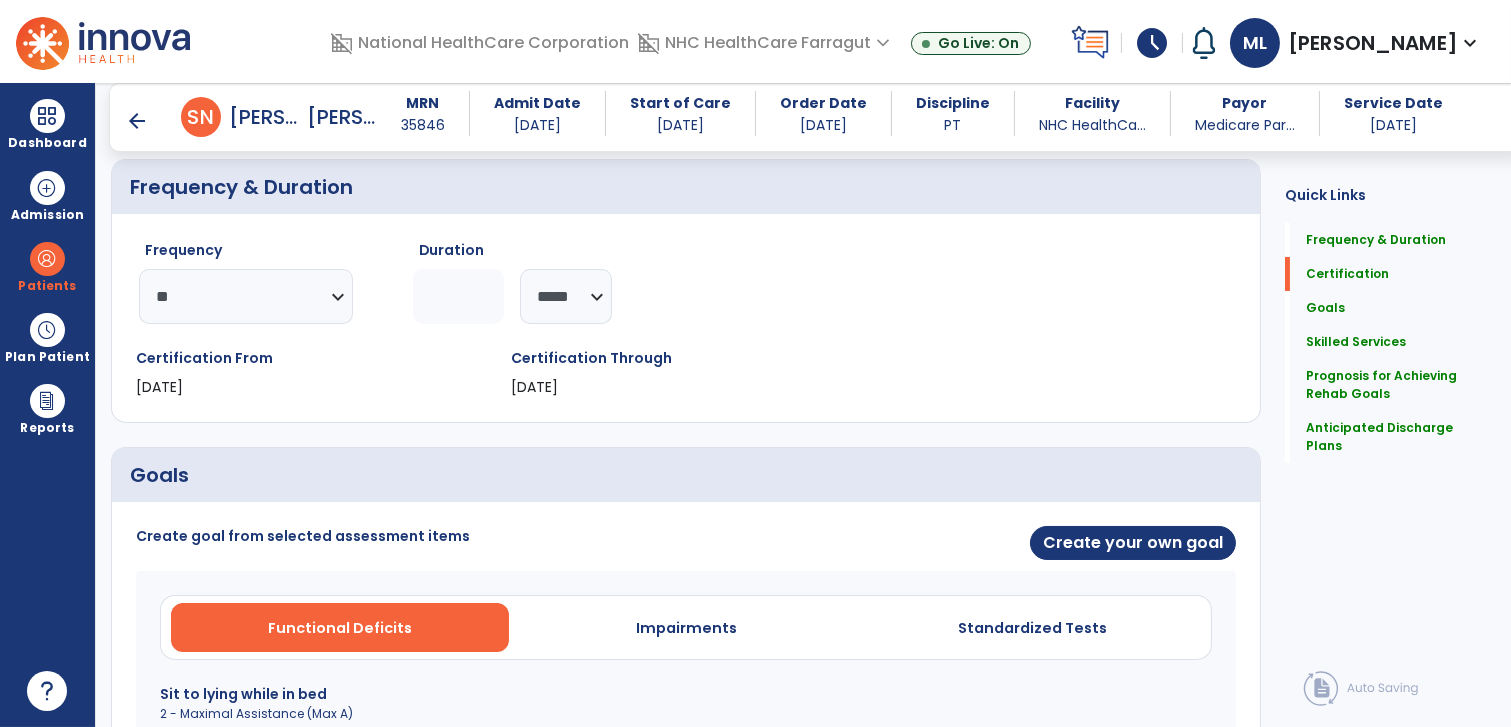 click on "Sit to lying while in bed" at bounding box center [686, 694] 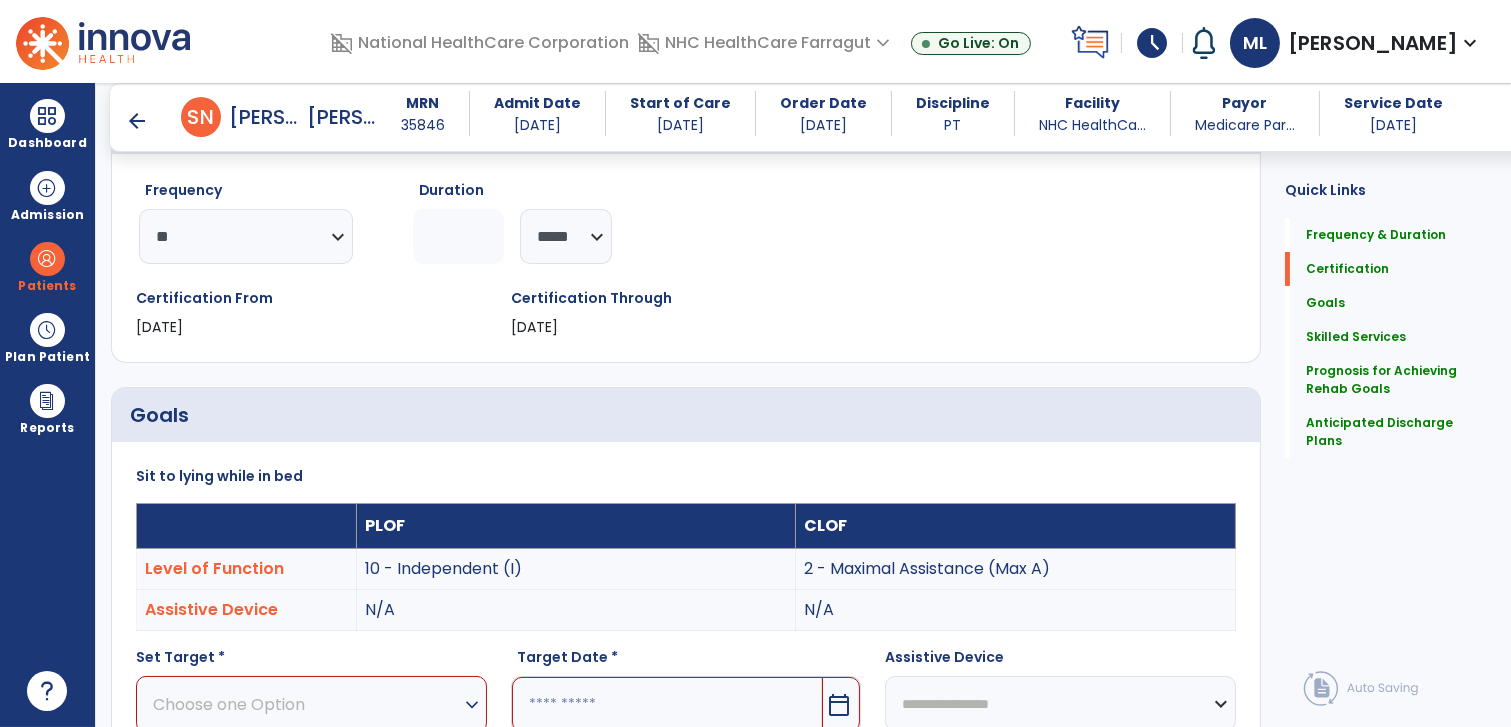 scroll, scrollTop: 392, scrollLeft: 0, axis: vertical 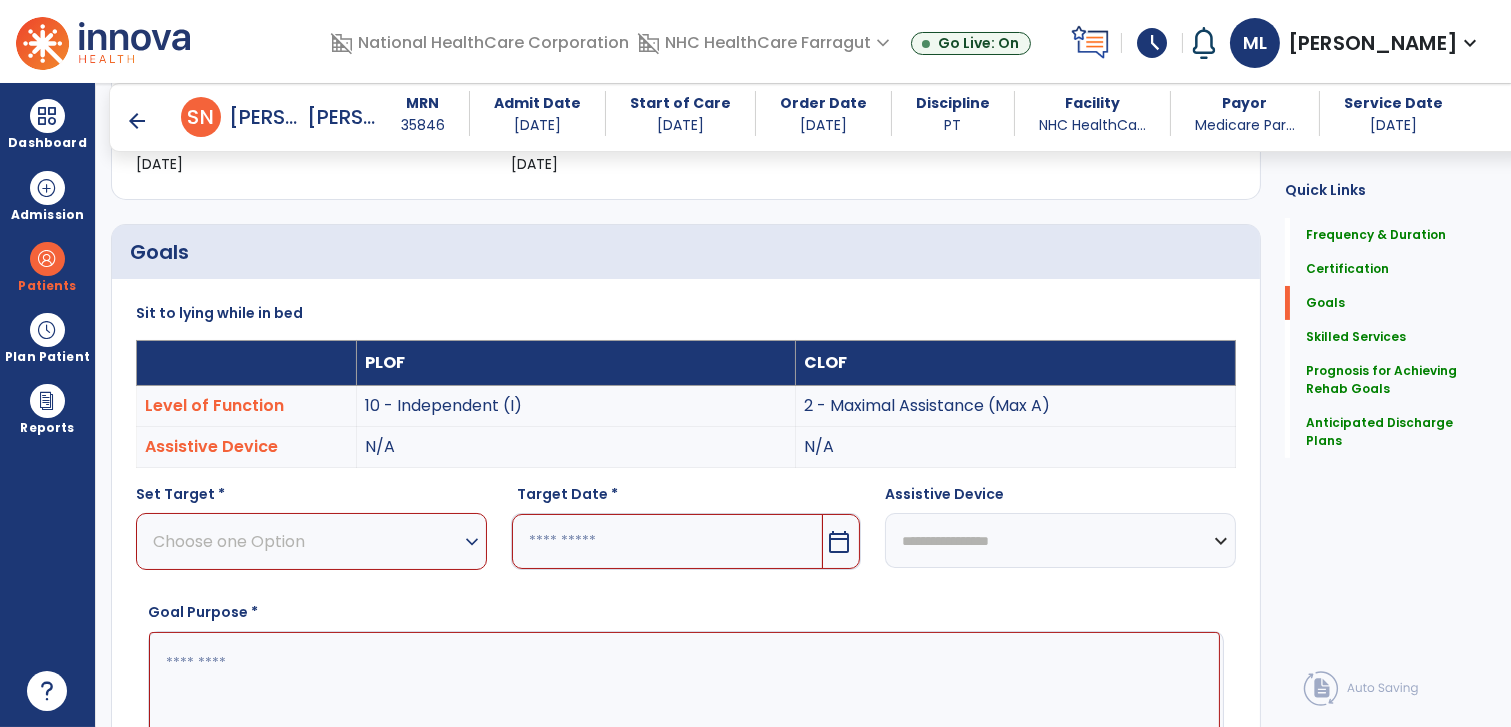 click on "Choose one Option" at bounding box center [306, 541] 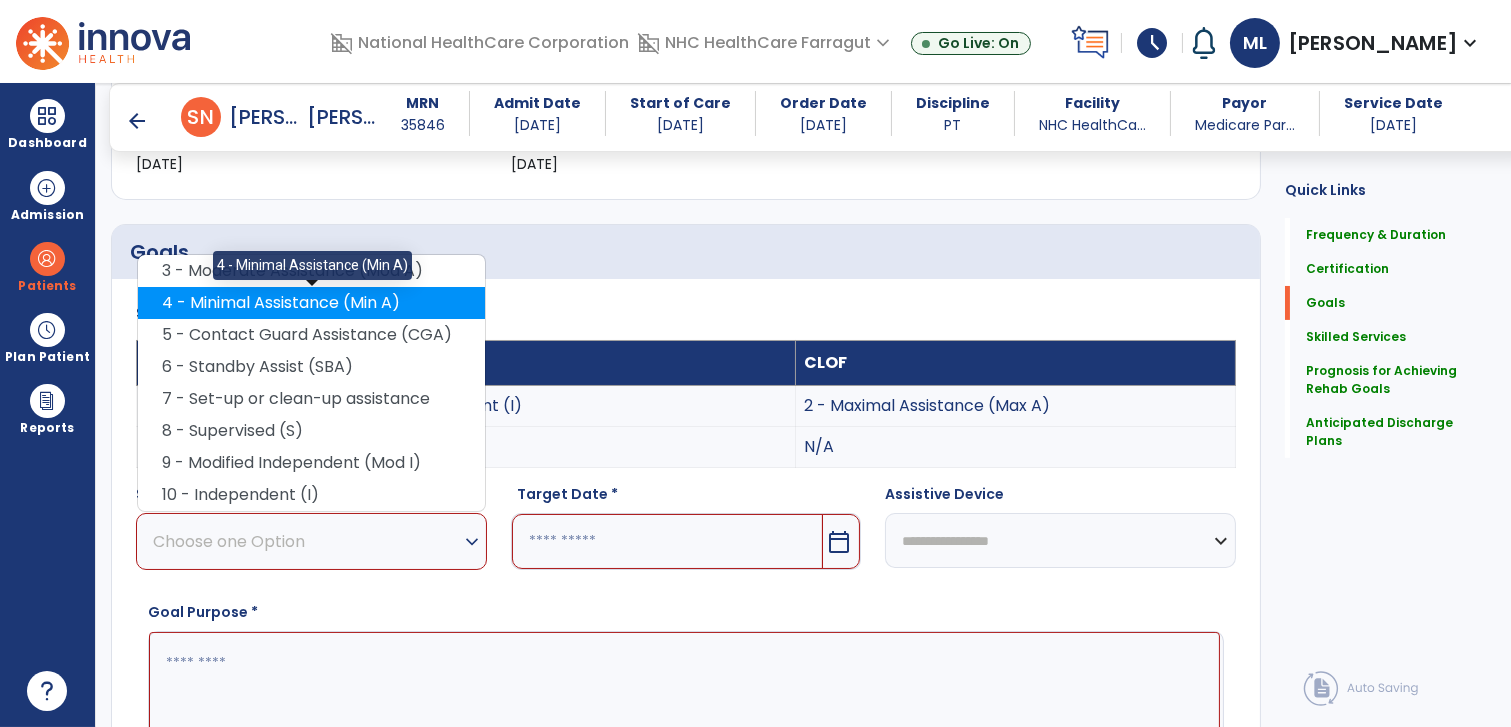 click on "4 - Minimal Assistance (Min A)" at bounding box center [311, 303] 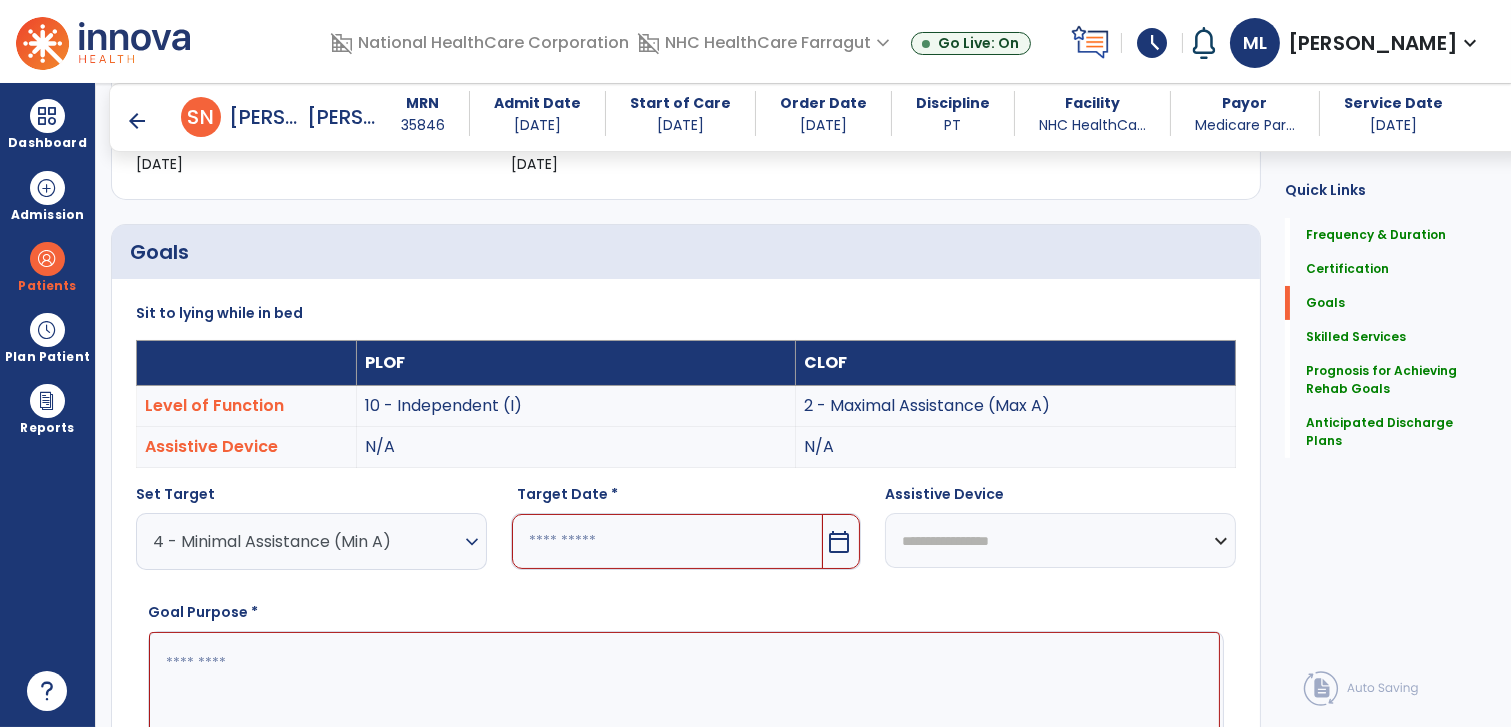 click at bounding box center (668, 541) 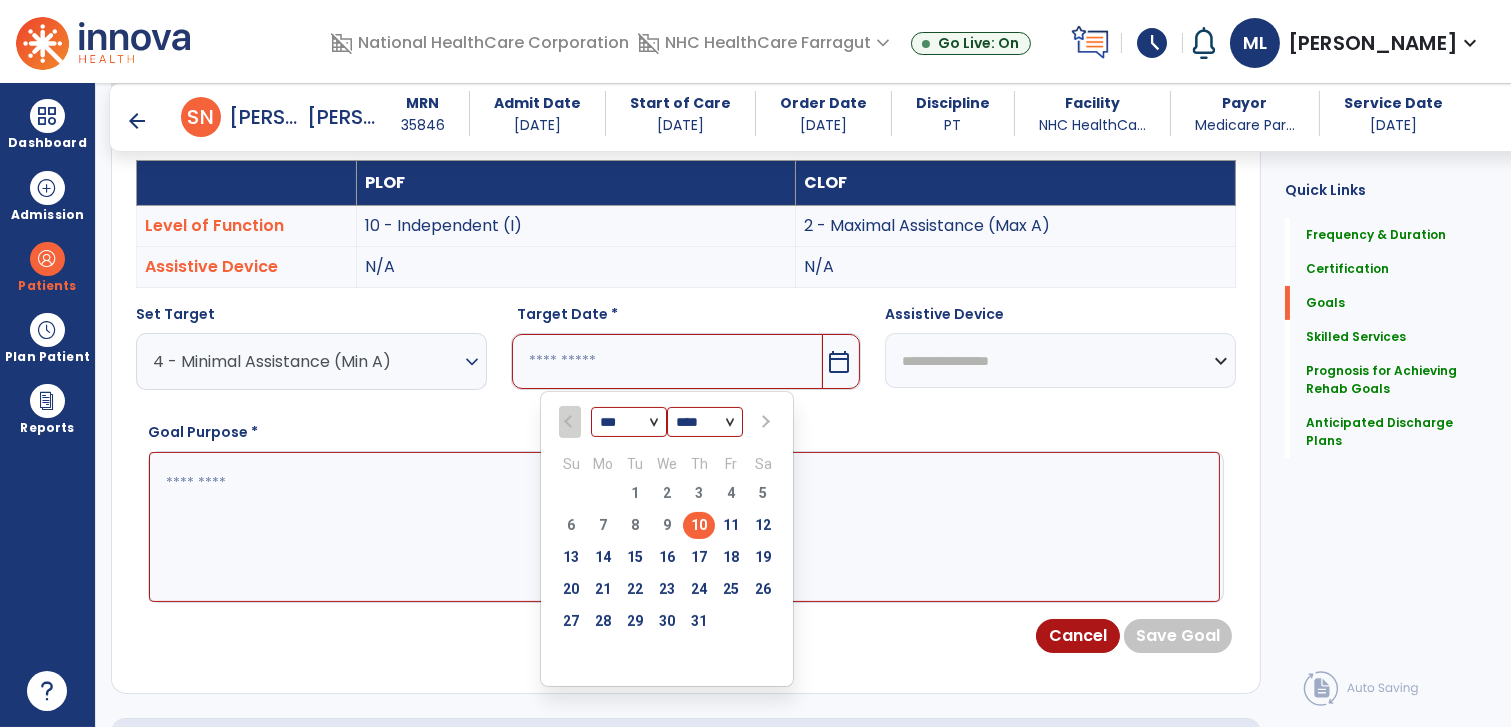 scroll, scrollTop: 614, scrollLeft: 0, axis: vertical 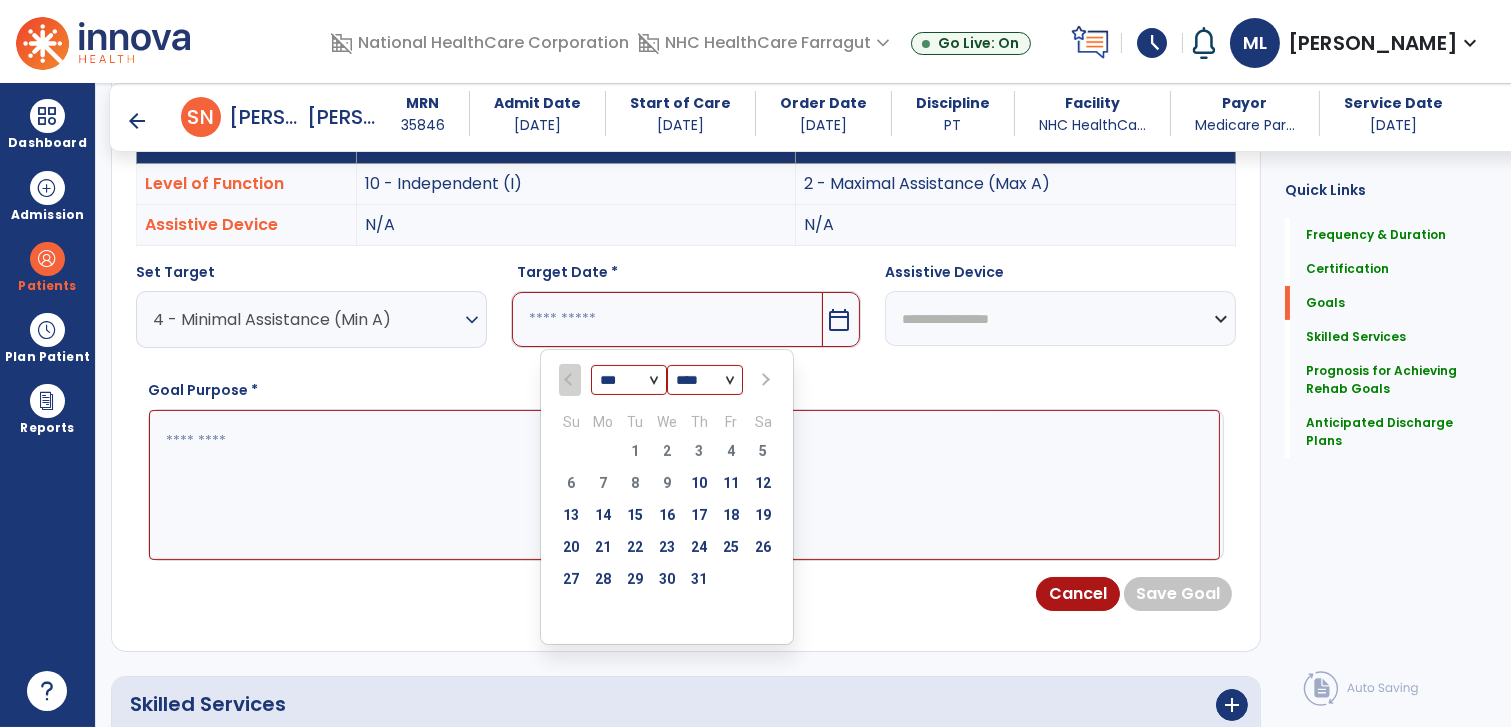 click at bounding box center [763, 380] 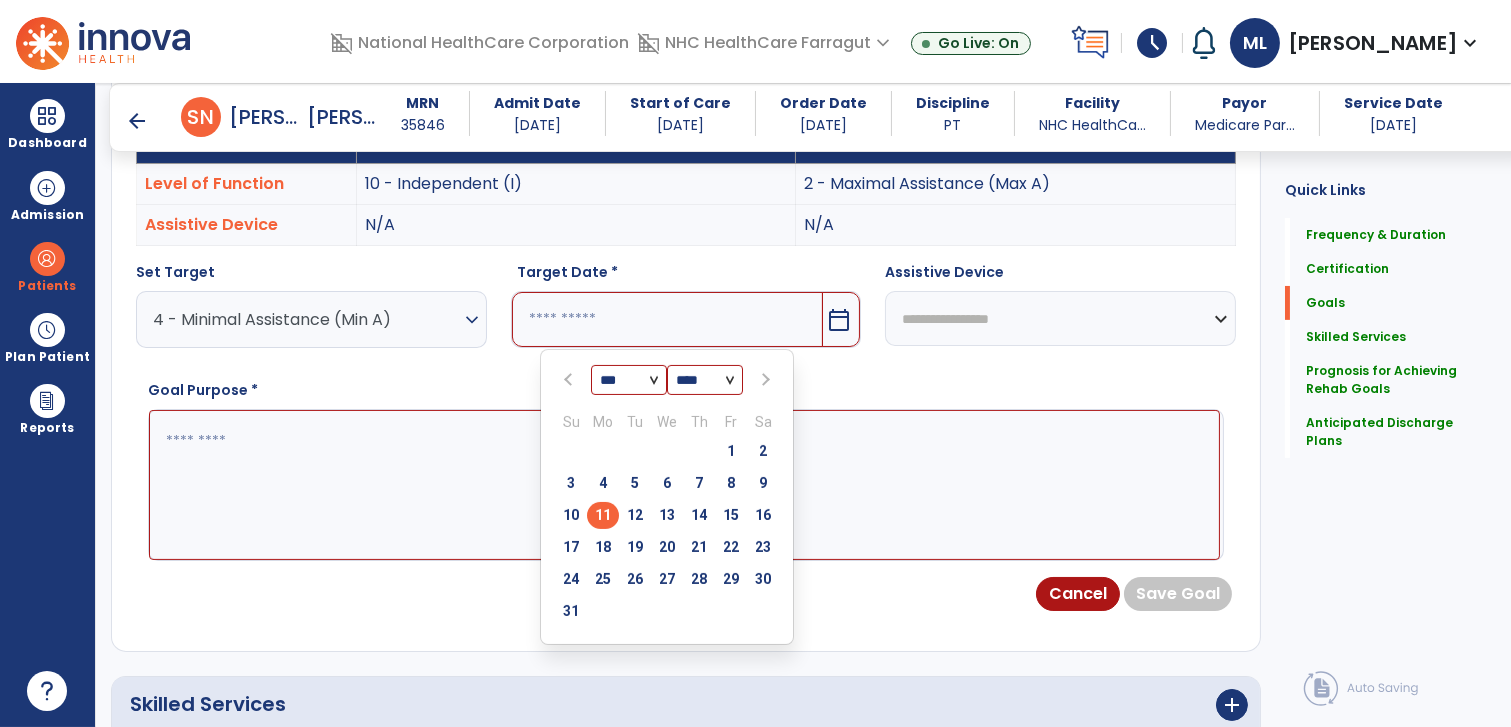 click on "11" at bounding box center [603, 515] 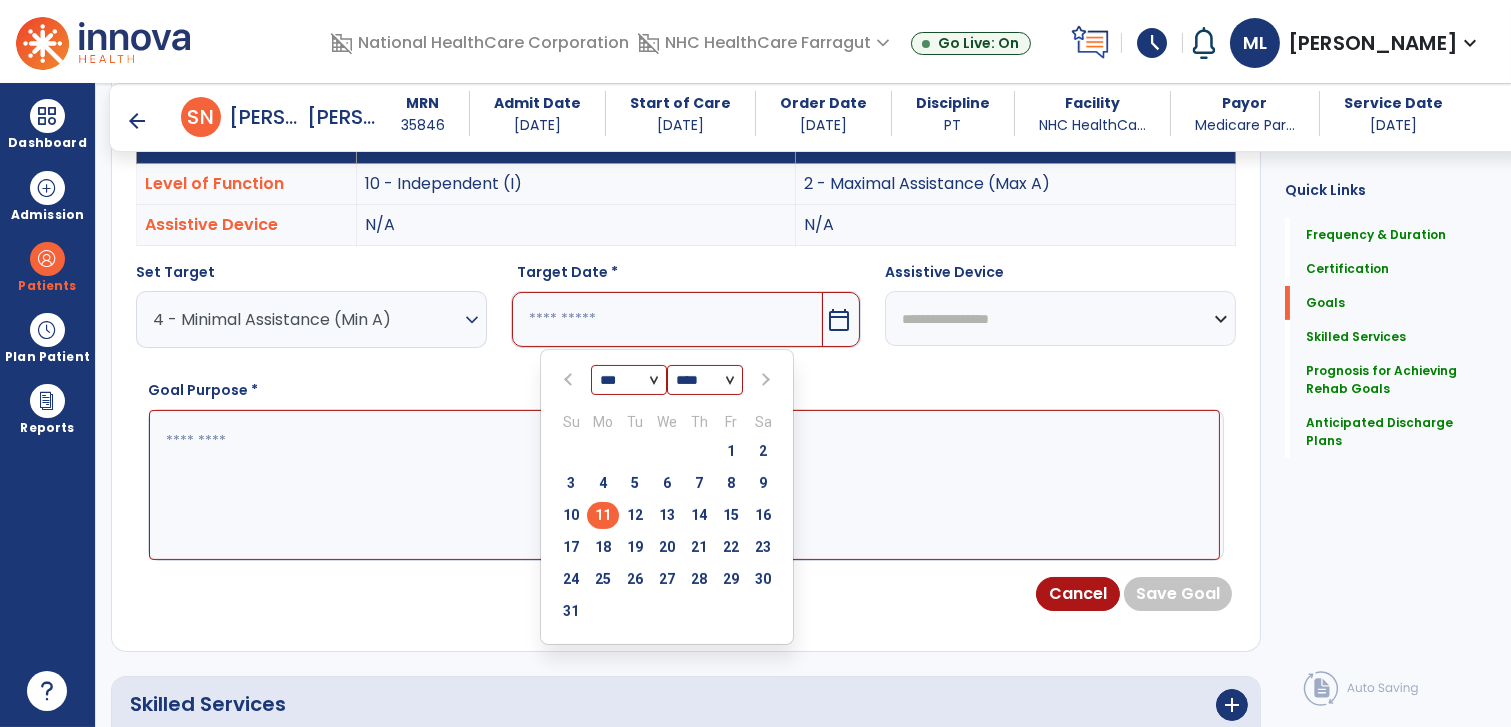 type on "*********" 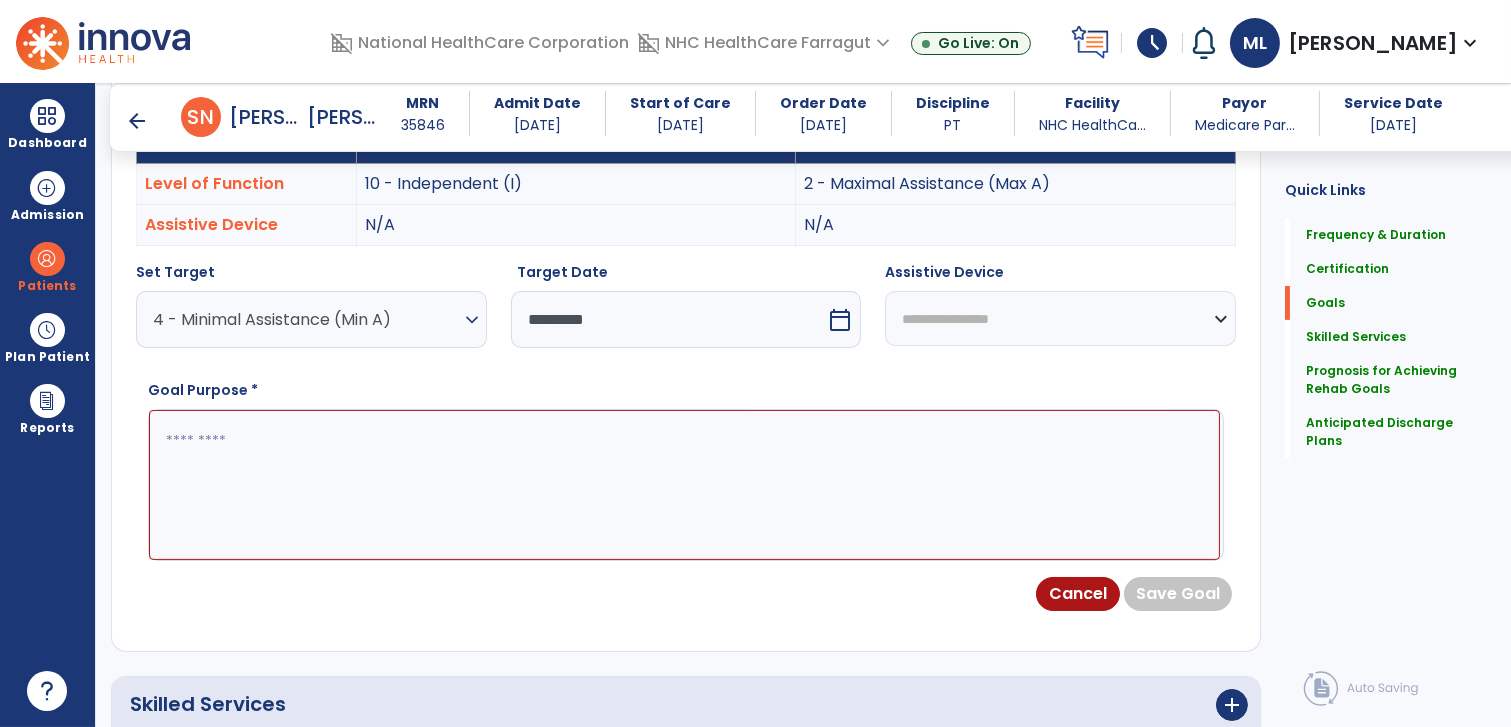 click at bounding box center [684, 485] 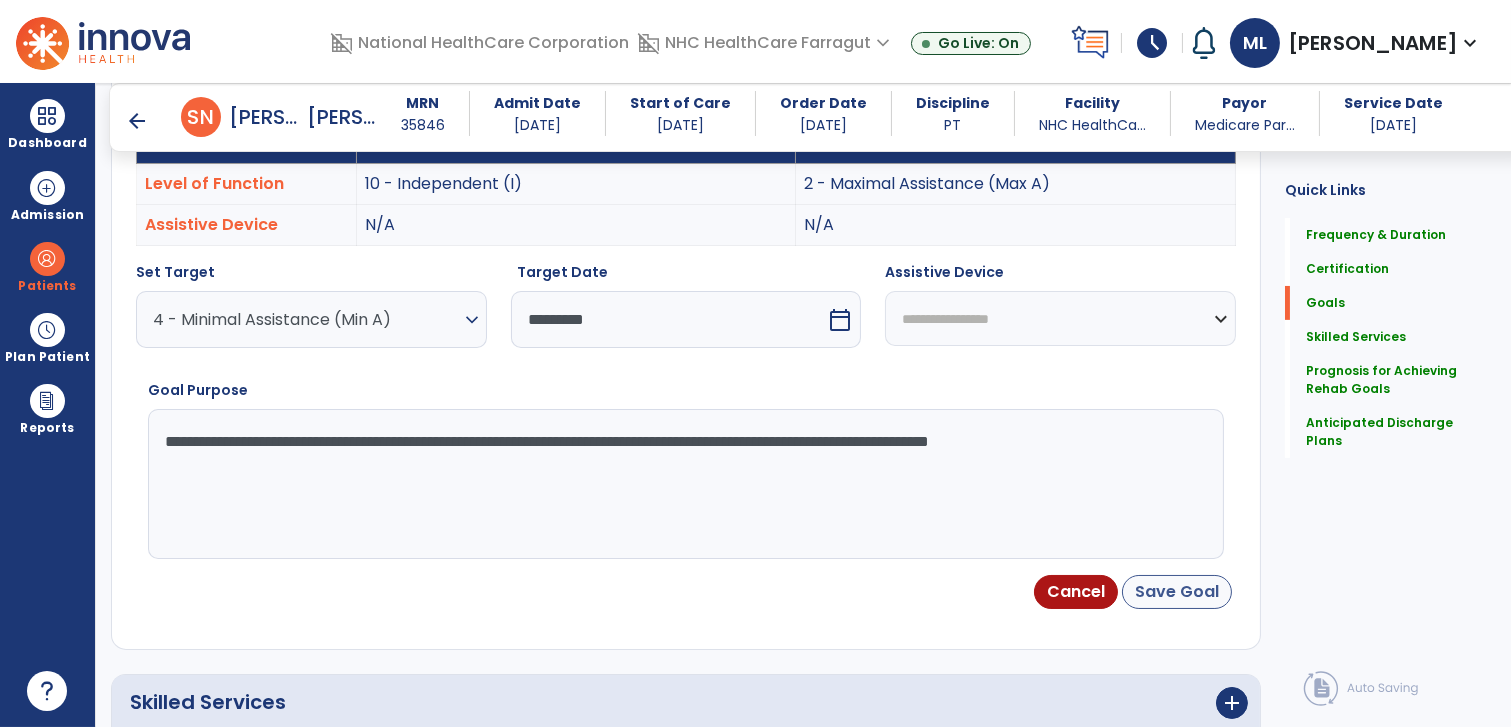 type on "**********" 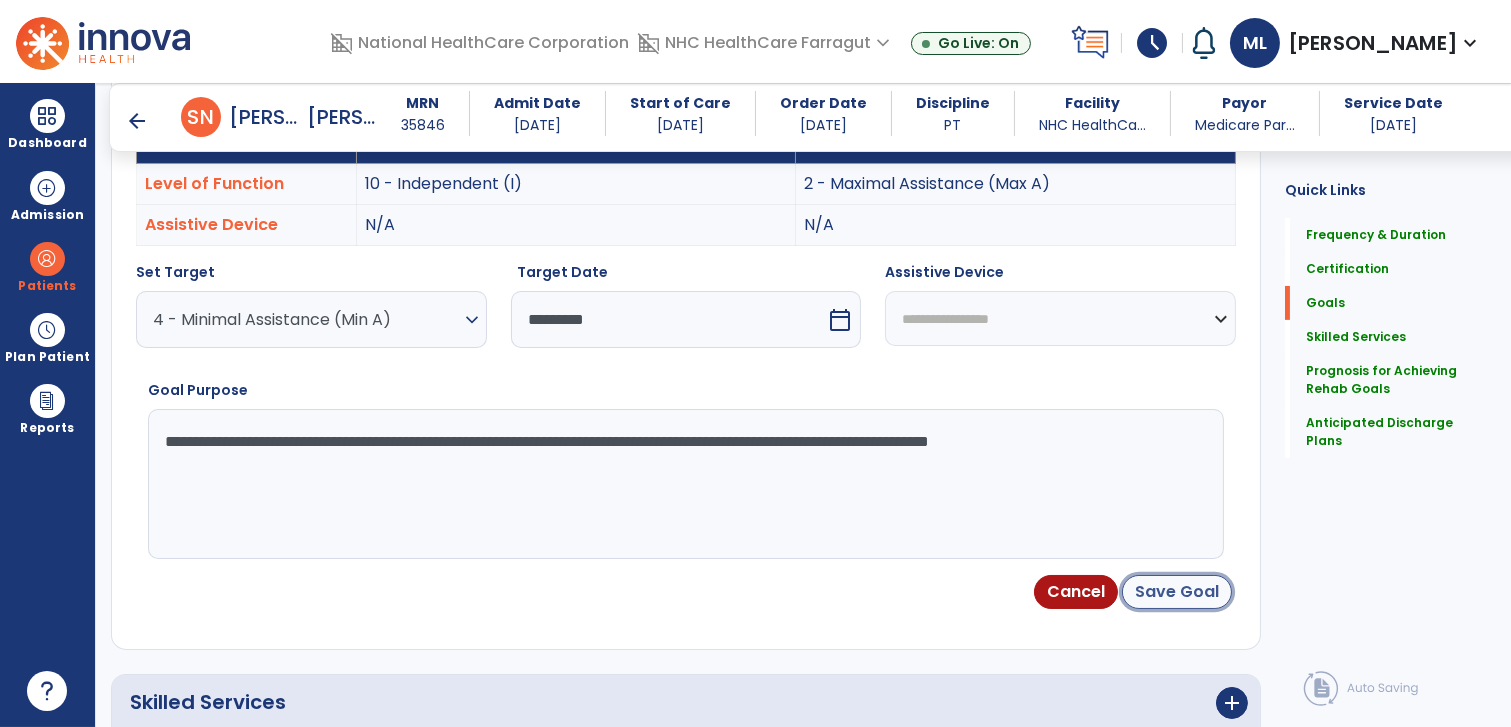 click on "Save Goal" at bounding box center (1177, 592) 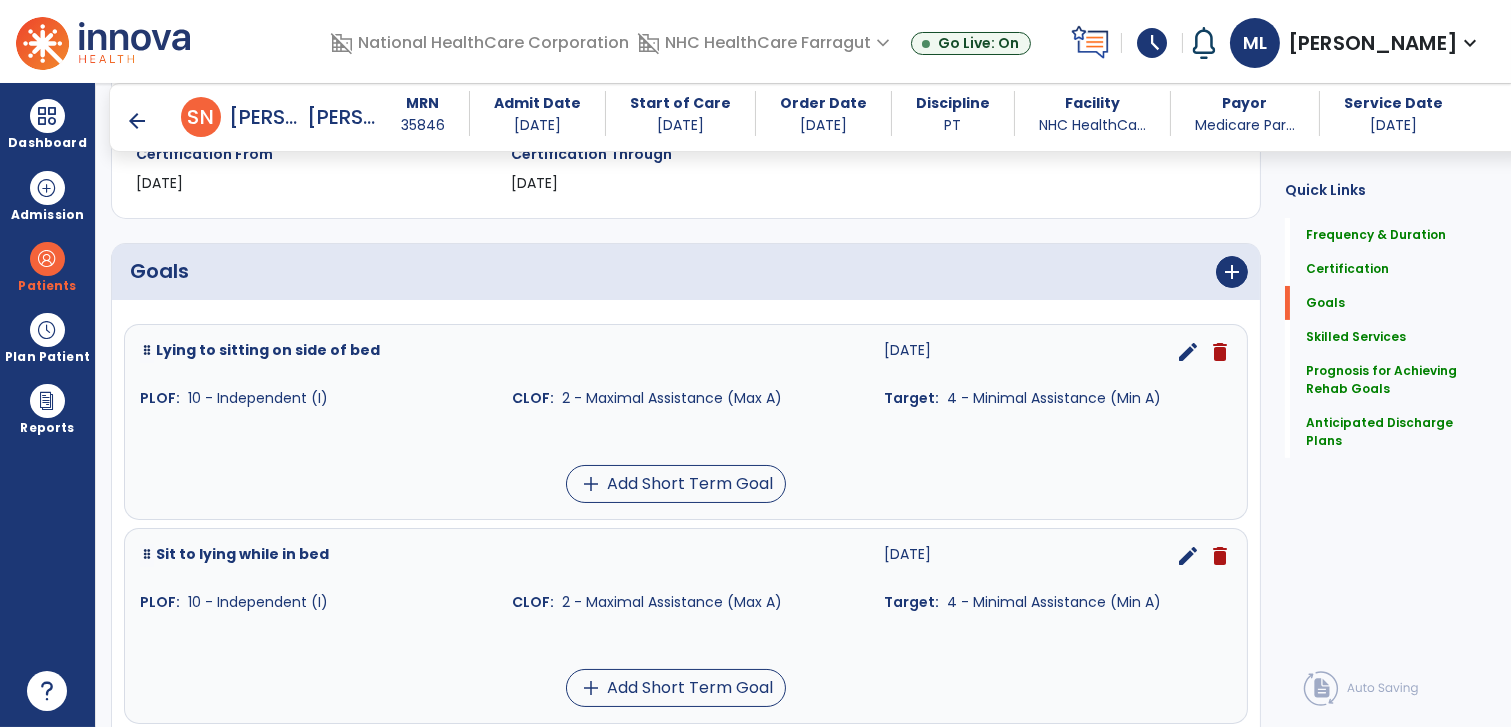 scroll, scrollTop: 359, scrollLeft: 0, axis: vertical 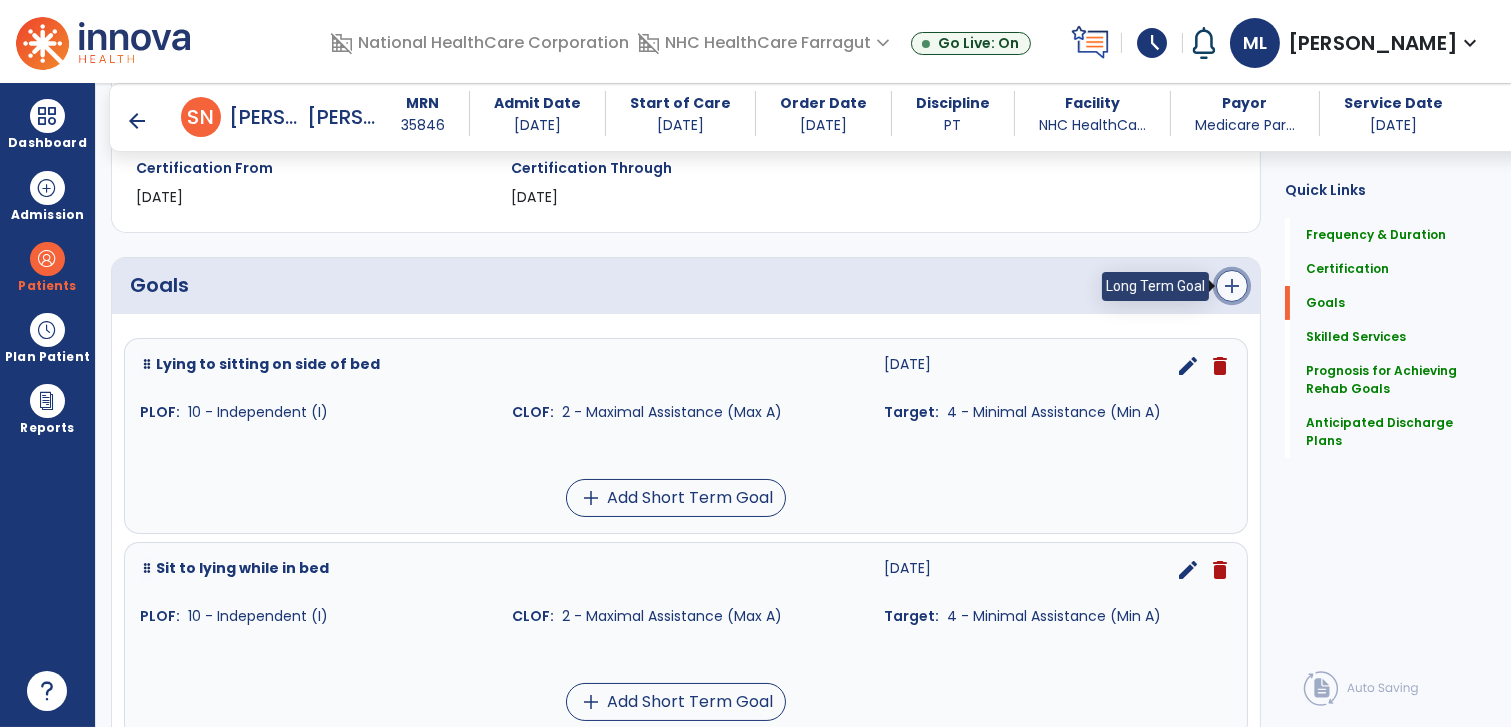 click on "add" at bounding box center [1232, 286] 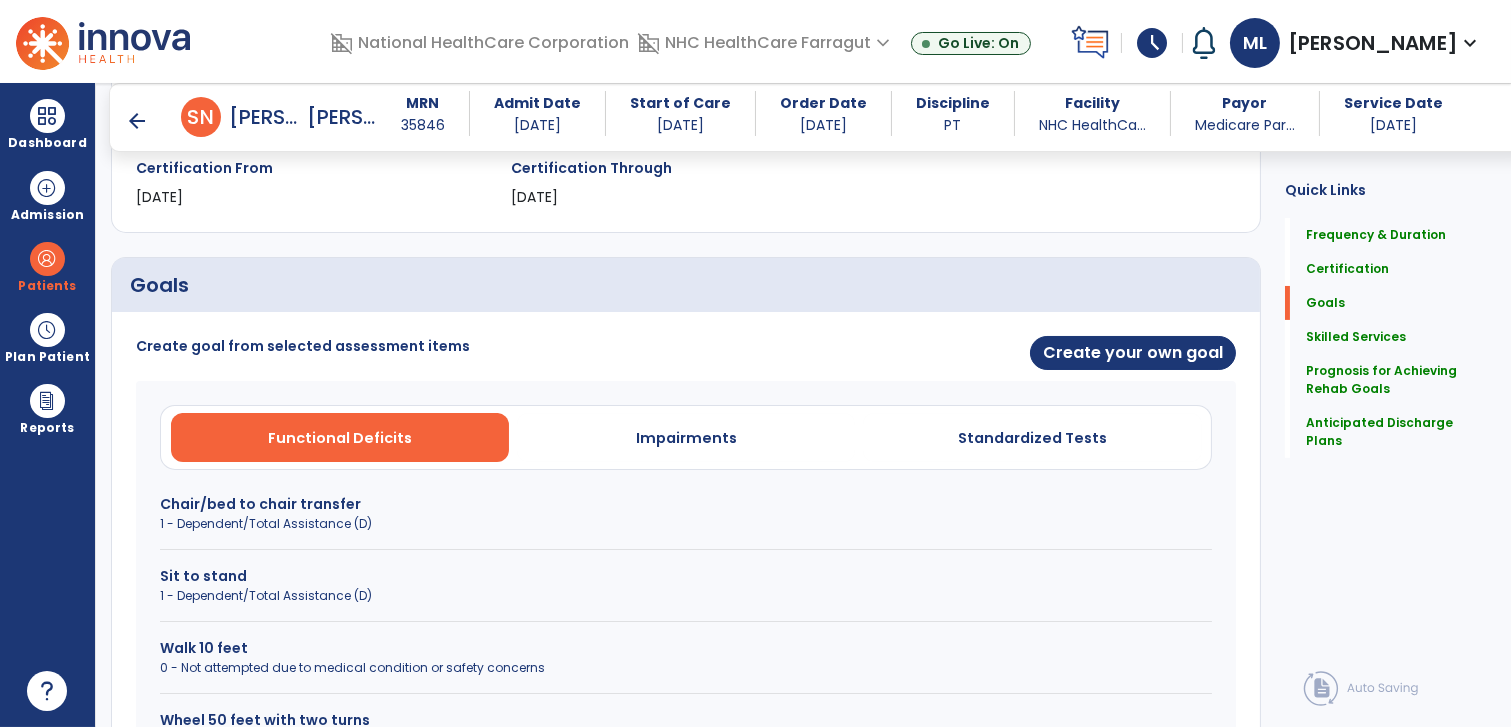 click on "1 - Dependent/Total Assistance (D)" at bounding box center (686, 524) 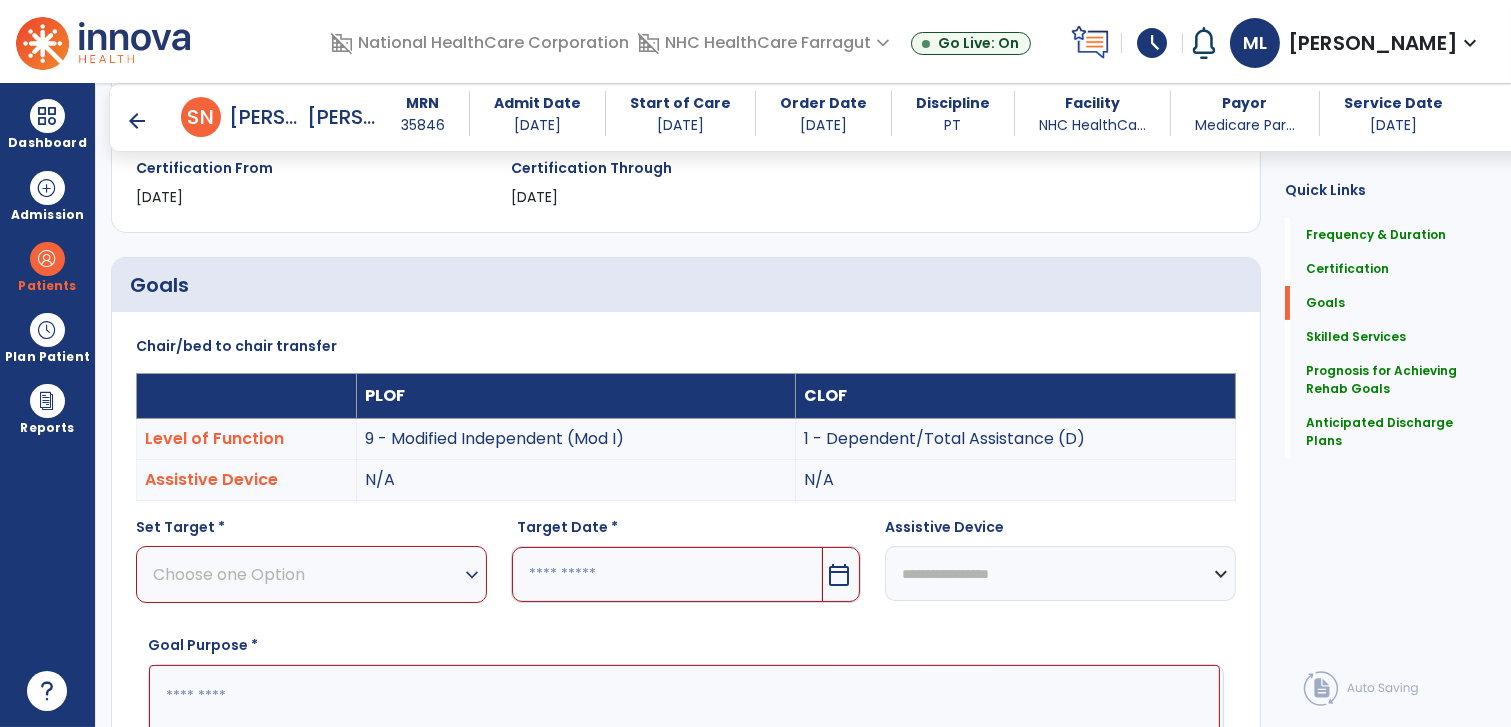 click on "Choose one Option" at bounding box center (306, 574) 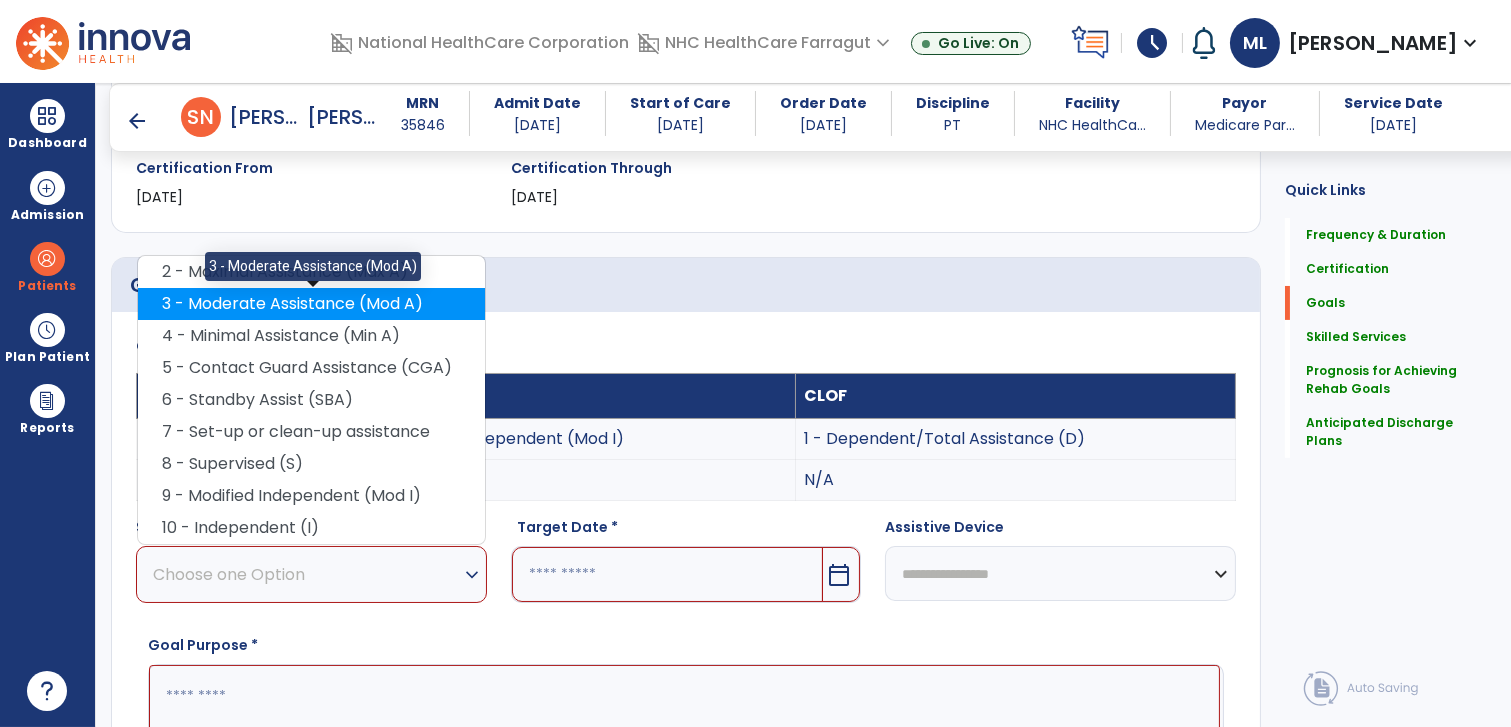 click on "3 - Moderate Assistance (Mod A)" at bounding box center [311, 304] 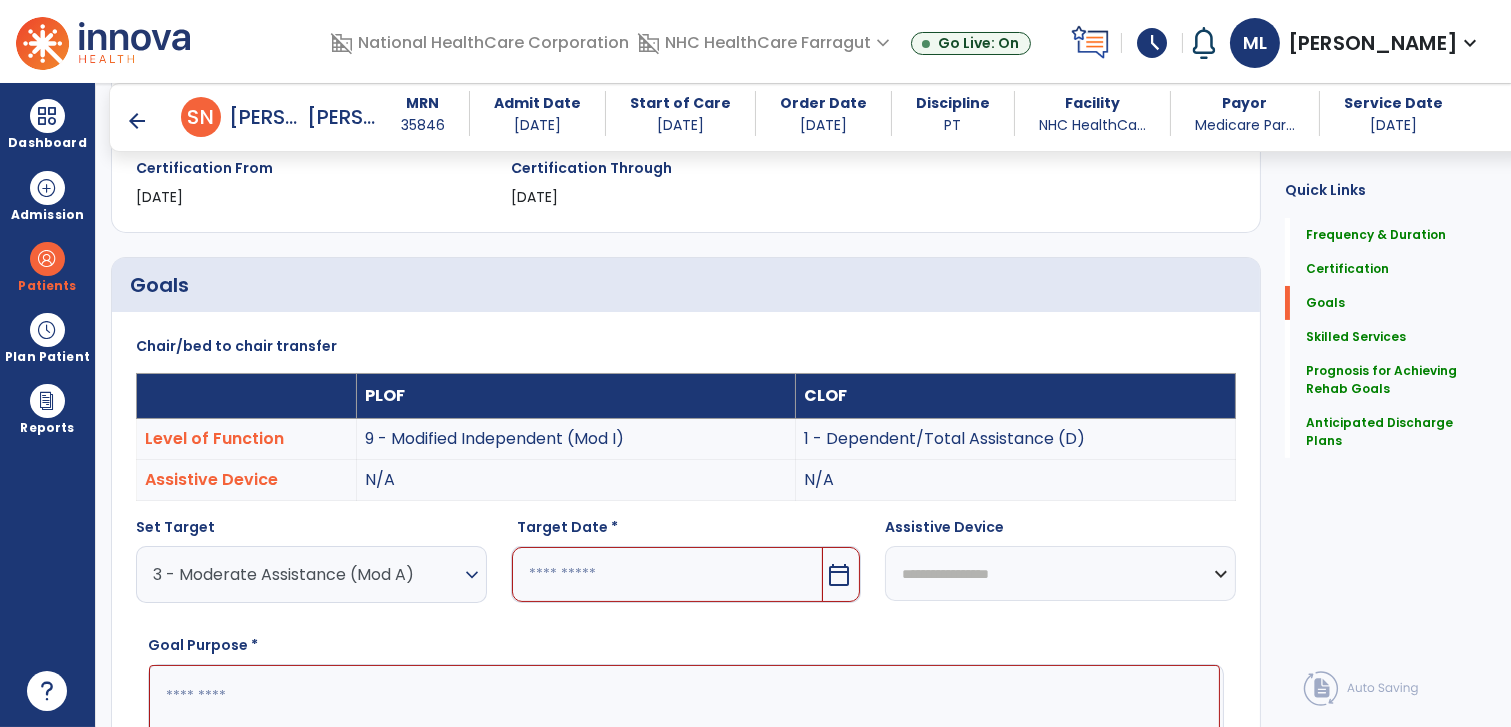 click at bounding box center (668, 574) 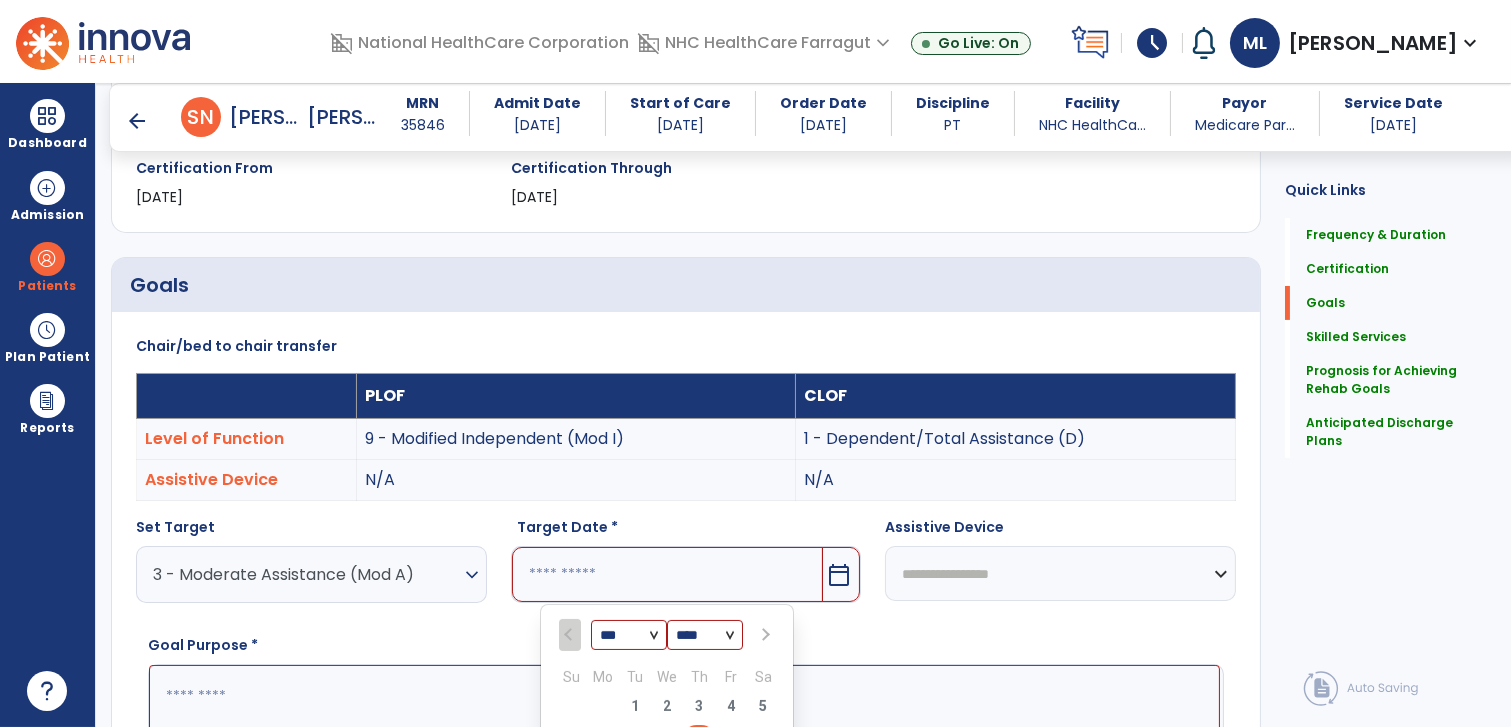 scroll, scrollTop: 389, scrollLeft: 0, axis: vertical 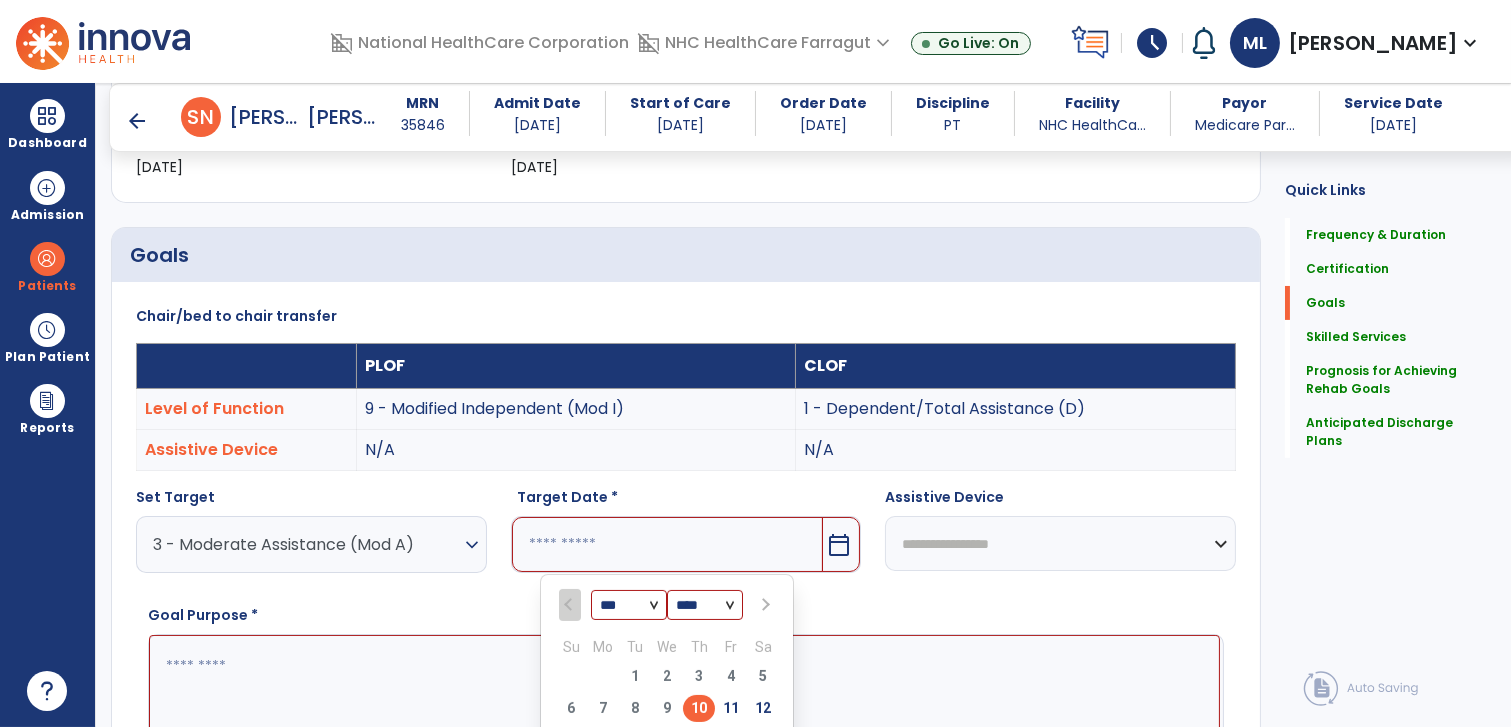 click at bounding box center (763, 605) 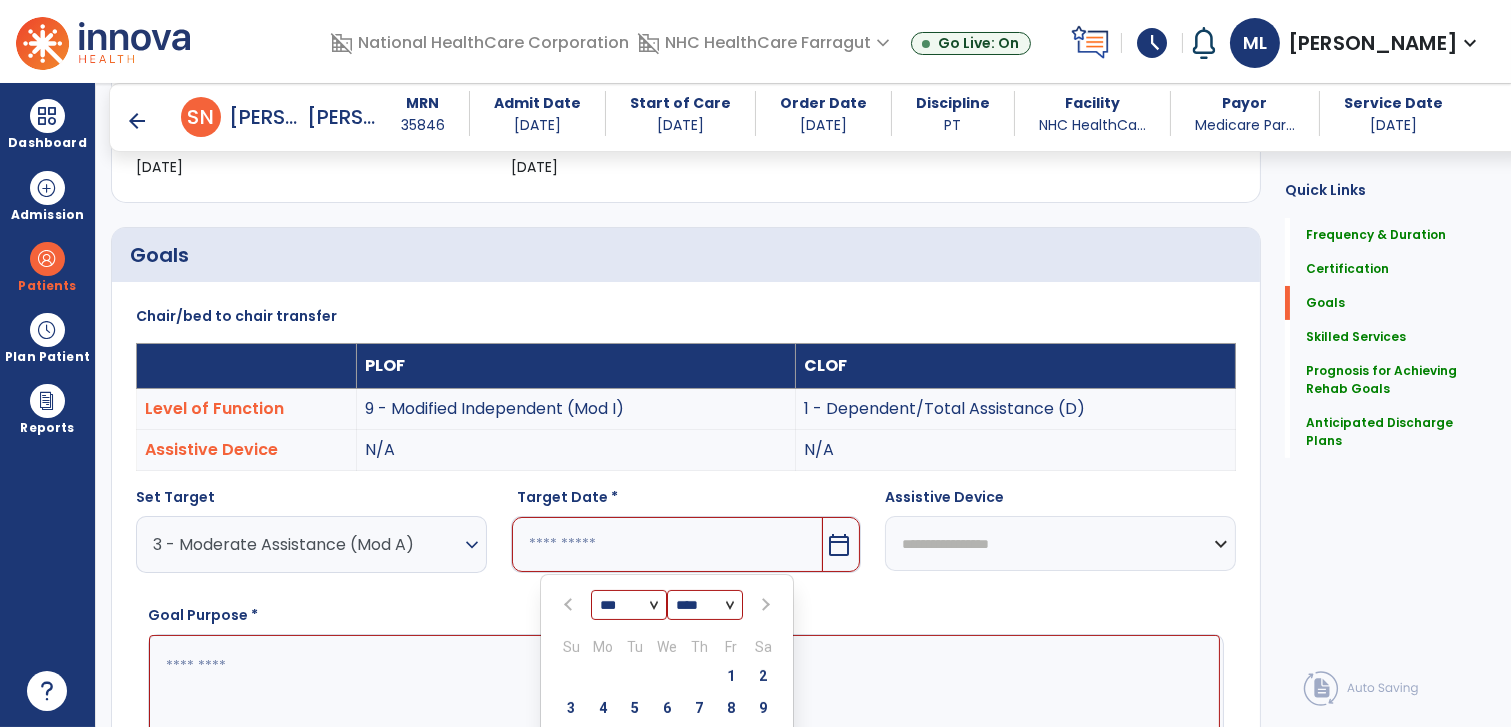 select on "*" 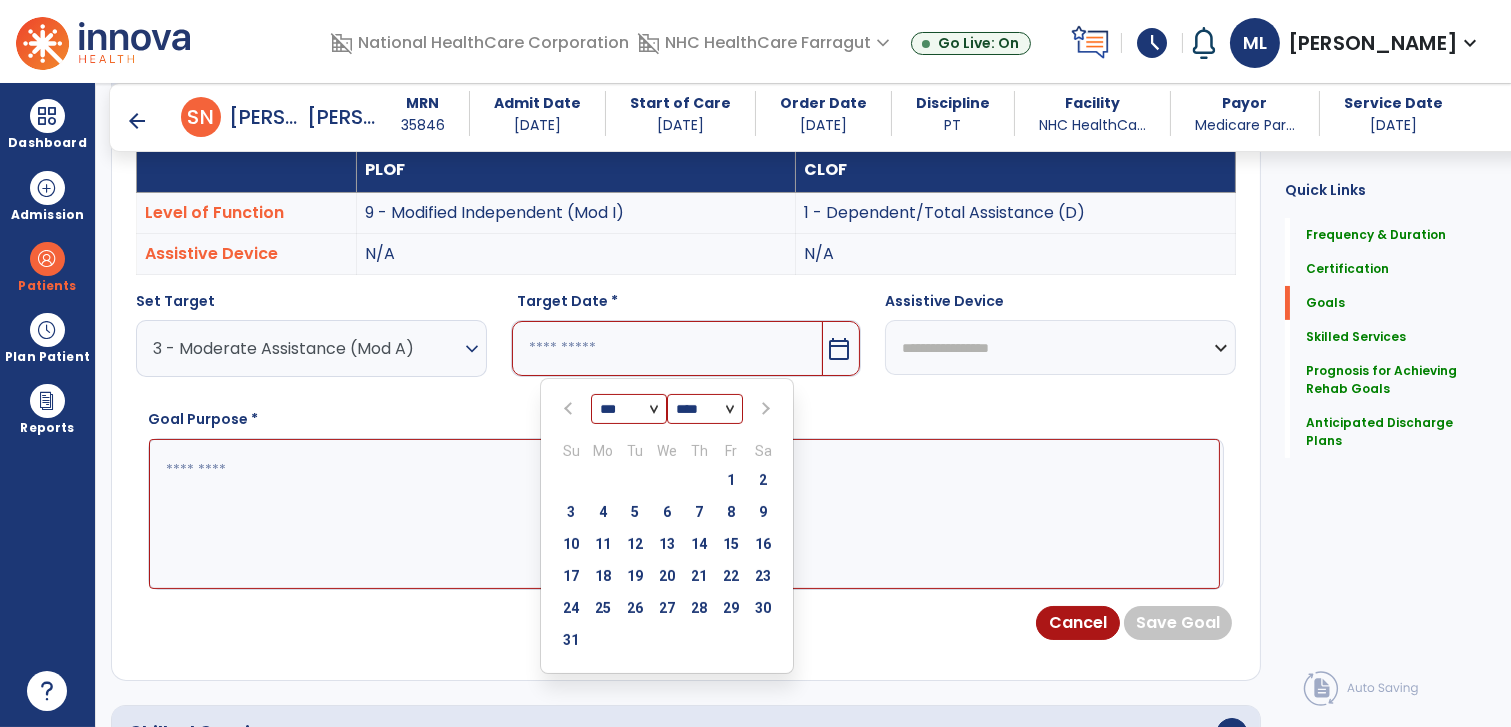 scroll, scrollTop: 611, scrollLeft: 0, axis: vertical 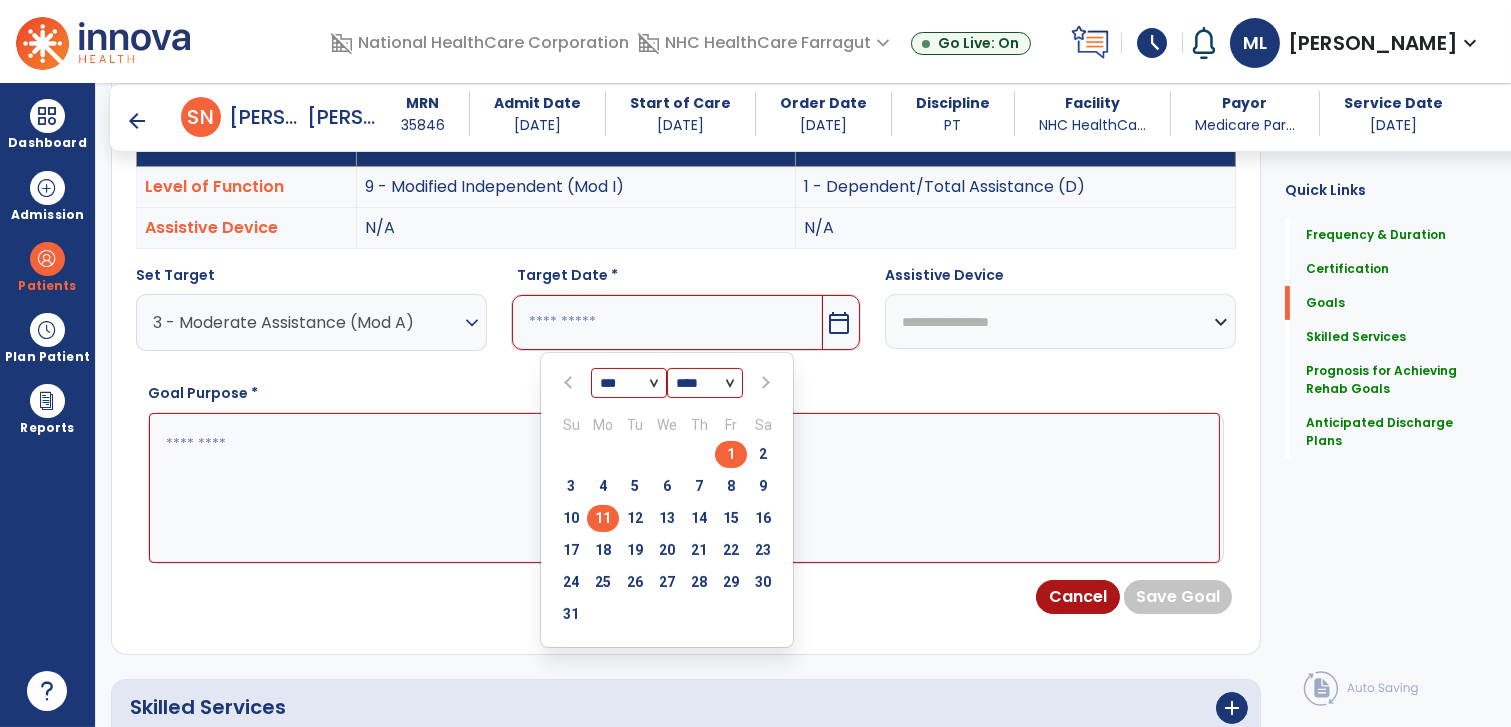 click on "11" at bounding box center (603, 518) 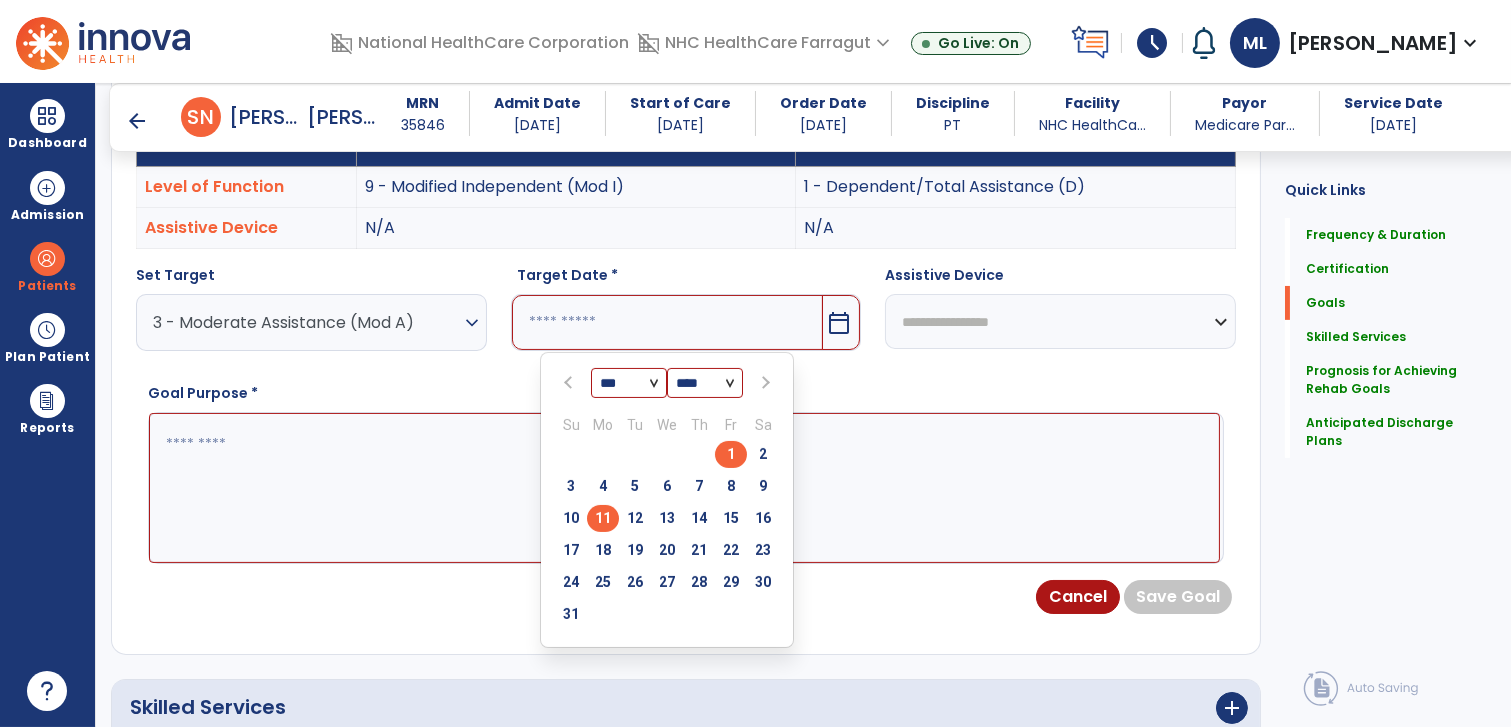 type on "*********" 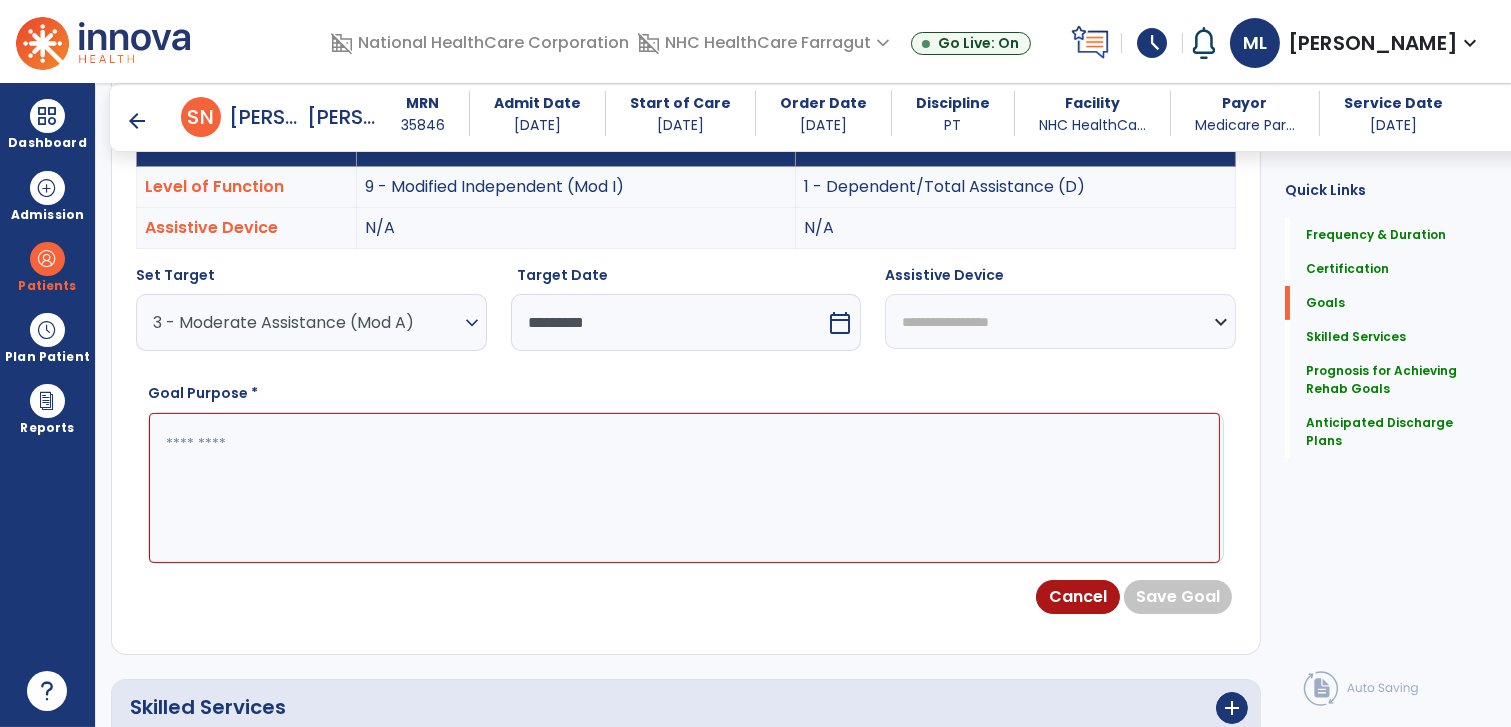 click at bounding box center (684, 488) 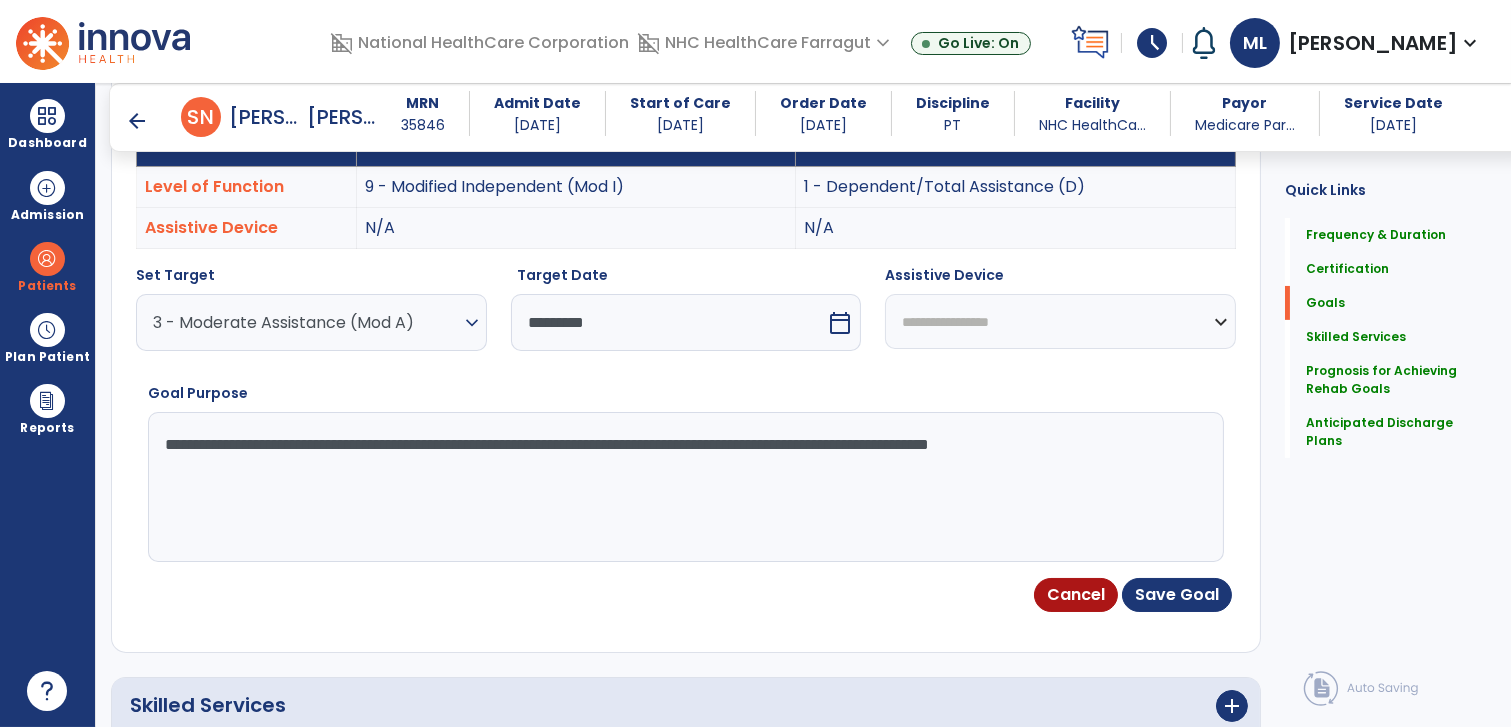 type on "**********" 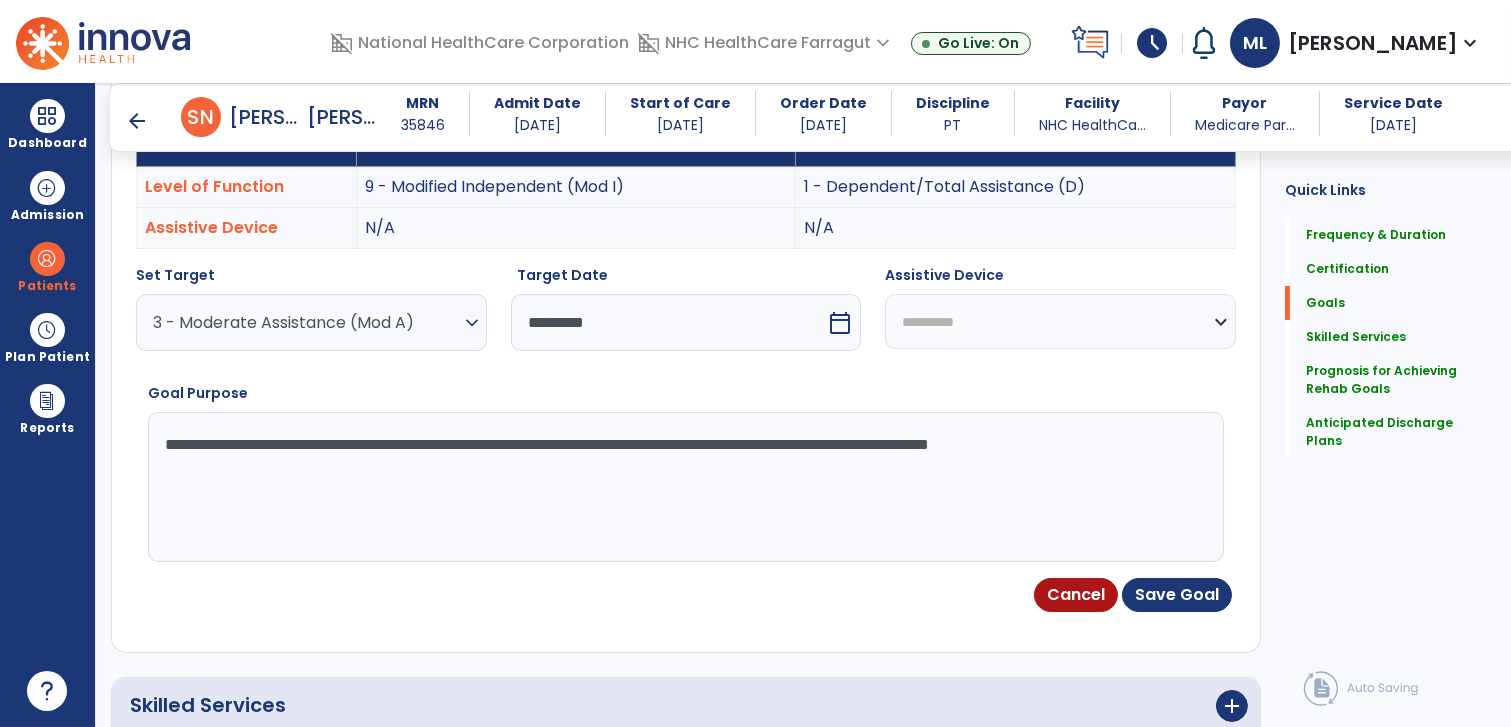 click on "**********" at bounding box center [1060, 321] 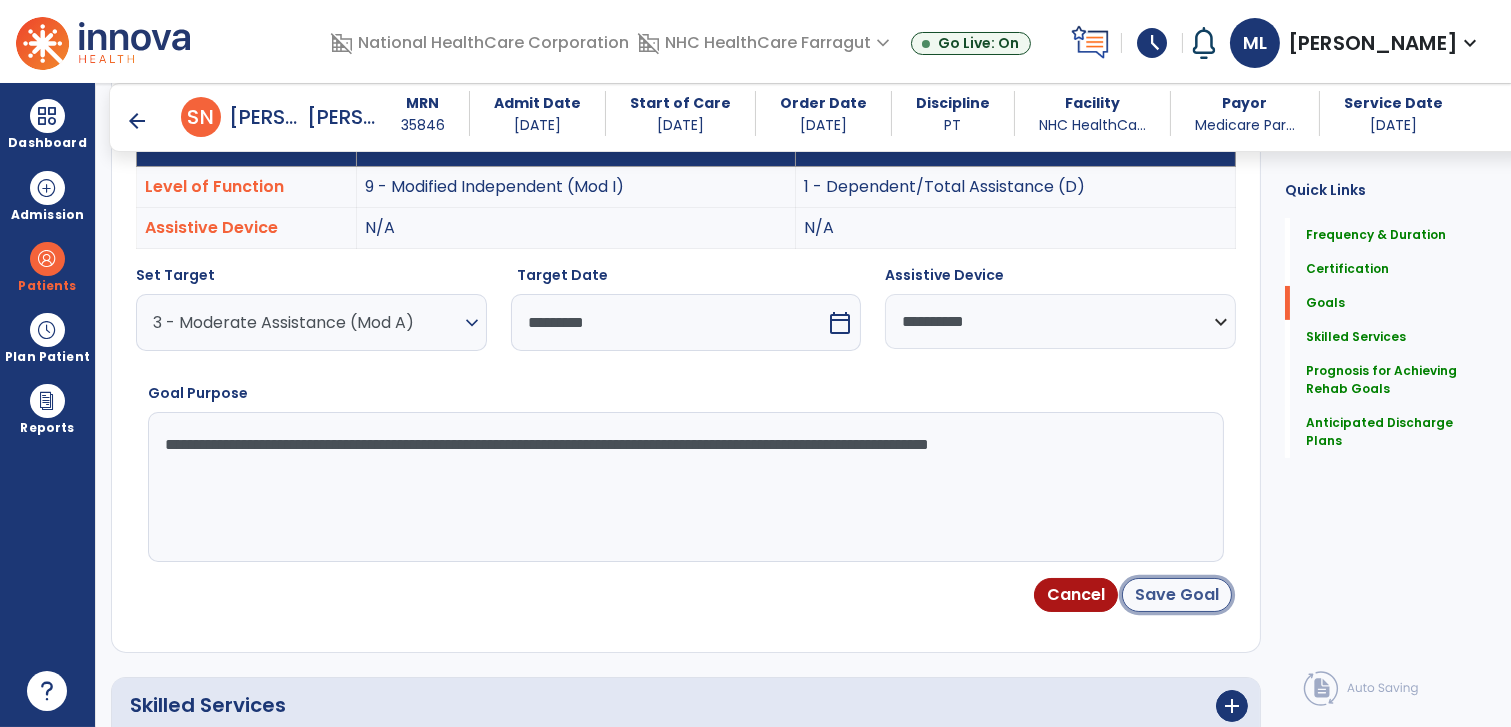 click on "Save Goal" at bounding box center [1177, 595] 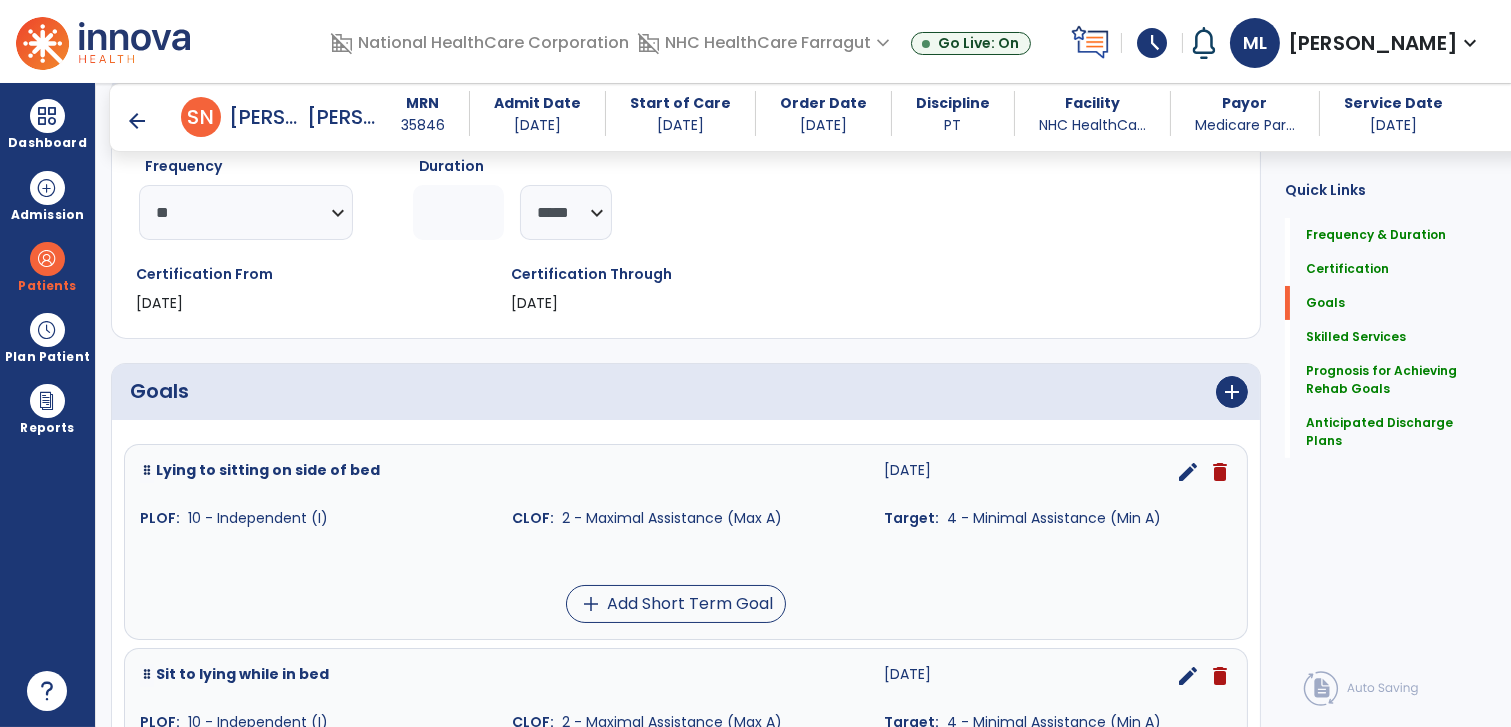 scroll, scrollTop: 245, scrollLeft: 0, axis: vertical 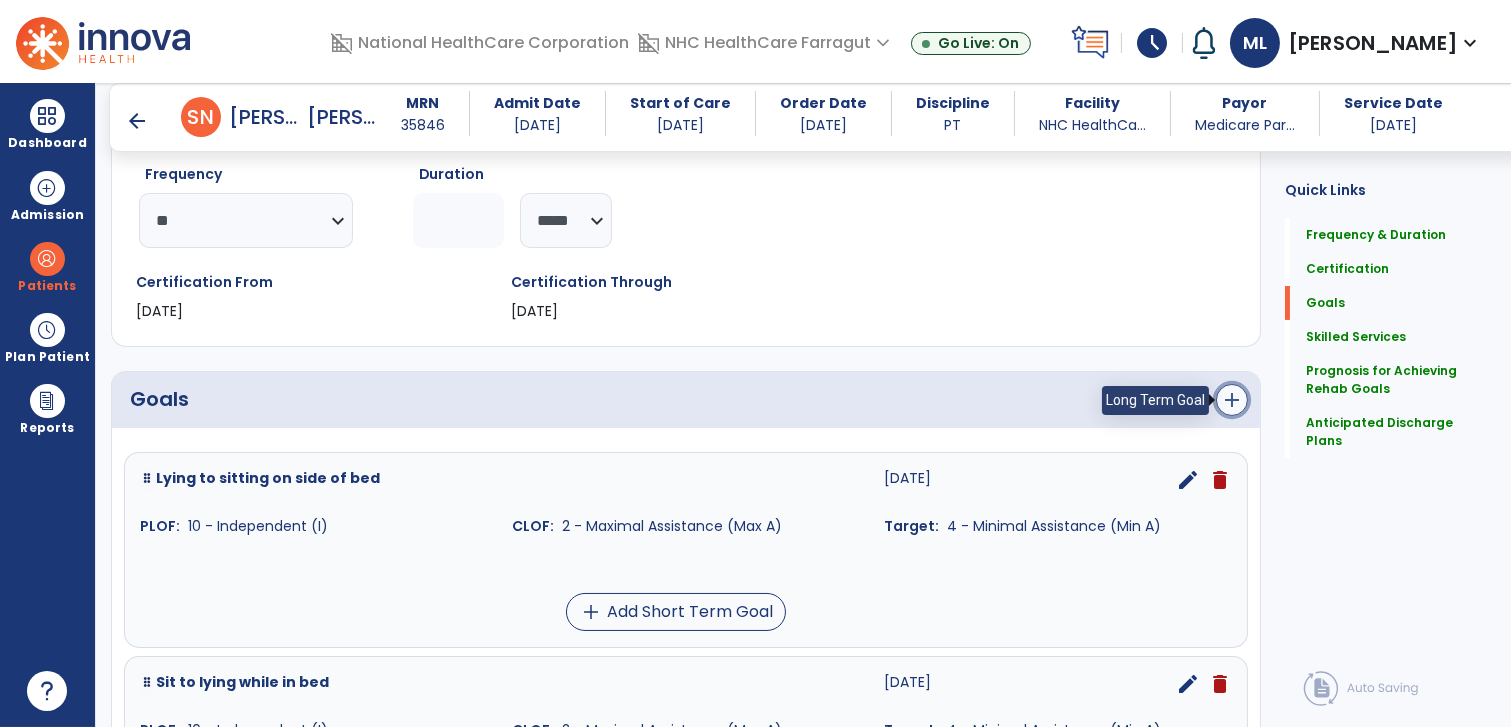 click on "add" at bounding box center (1232, 400) 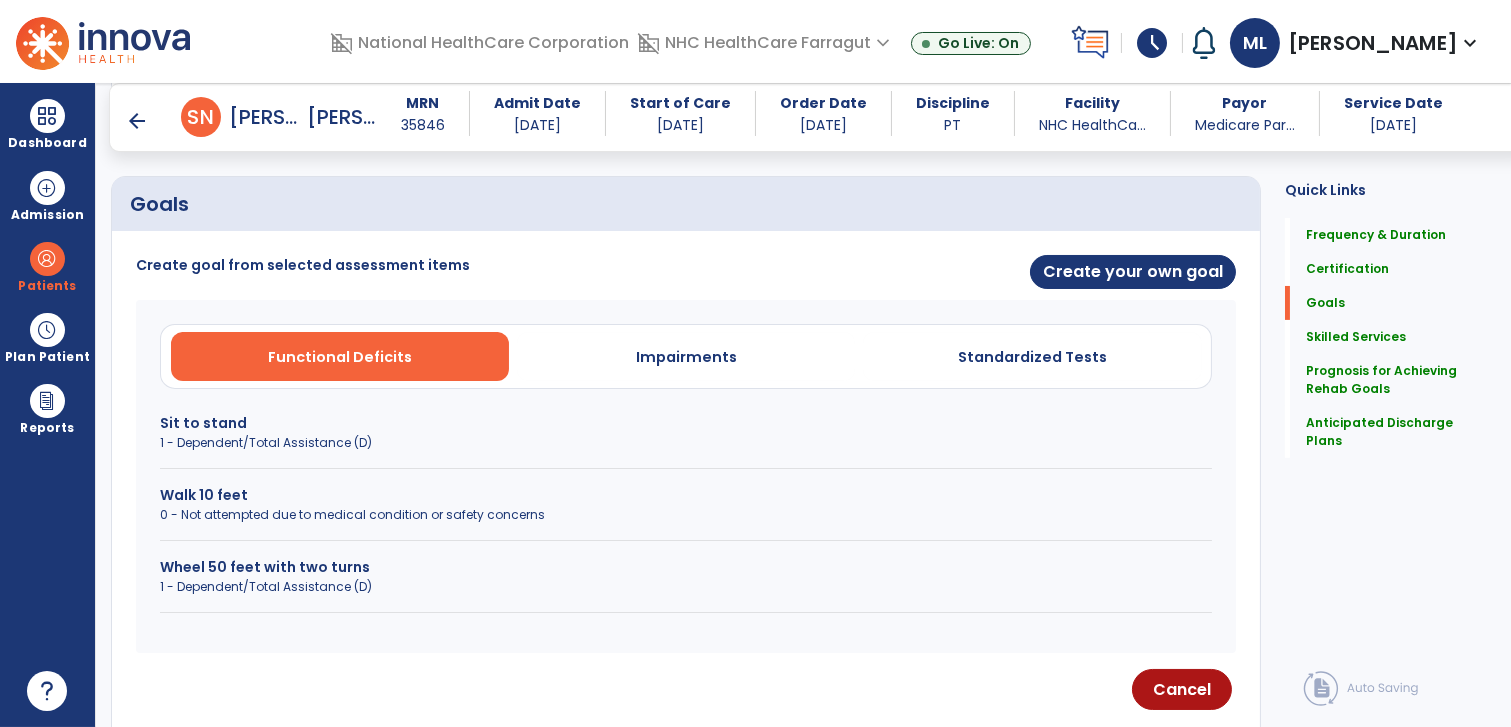 scroll, scrollTop: 467, scrollLeft: 0, axis: vertical 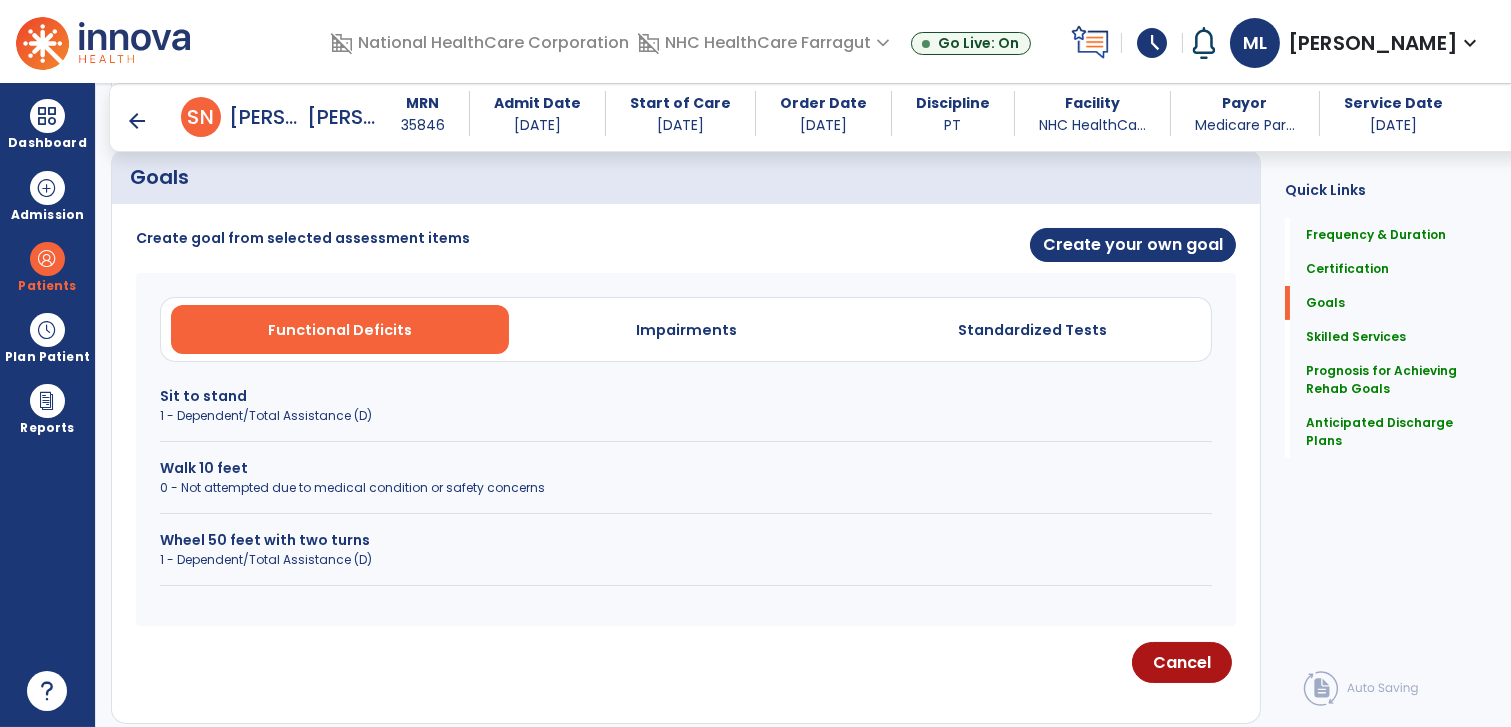 click on "1 - Dependent/Total Assistance (D)" at bounding box center [686, 416] 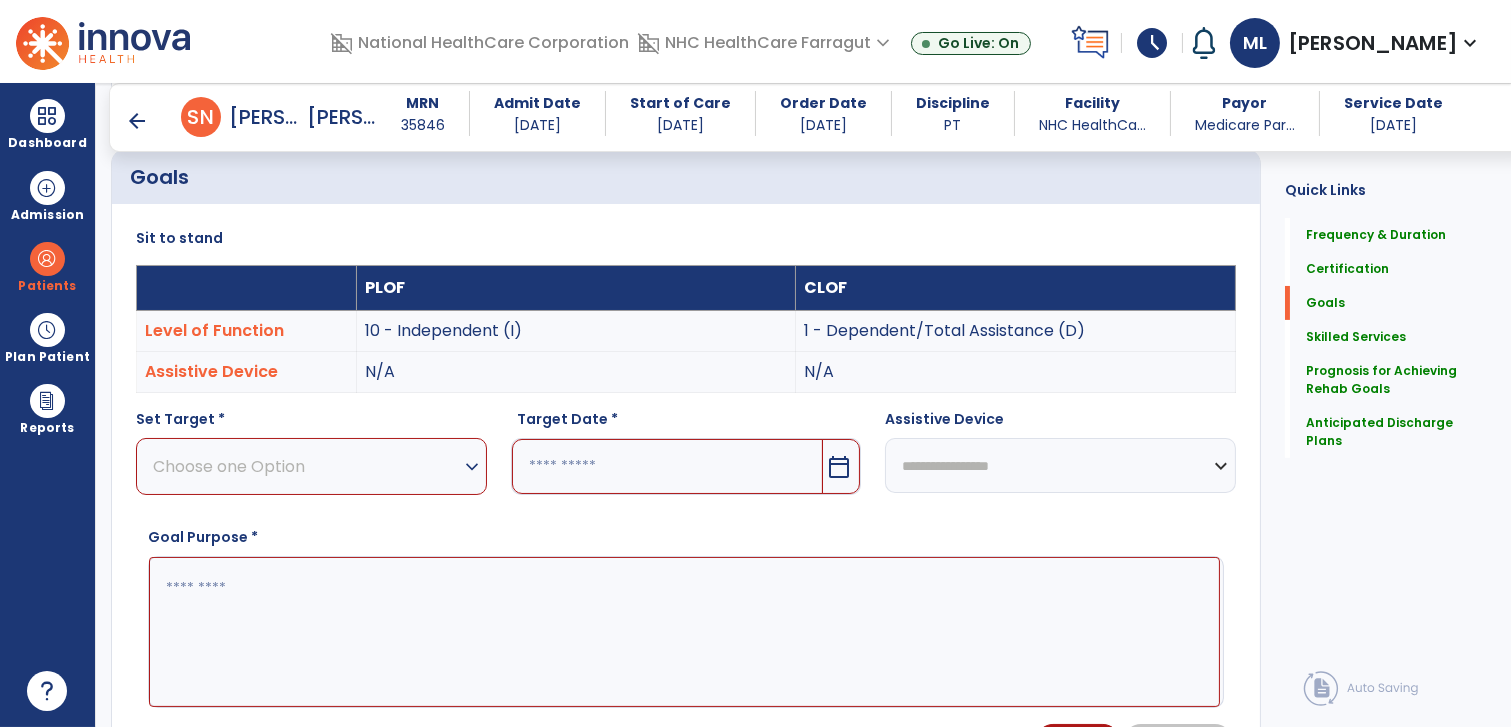 click on "Choose one Option" at bounding box center [306, 466] 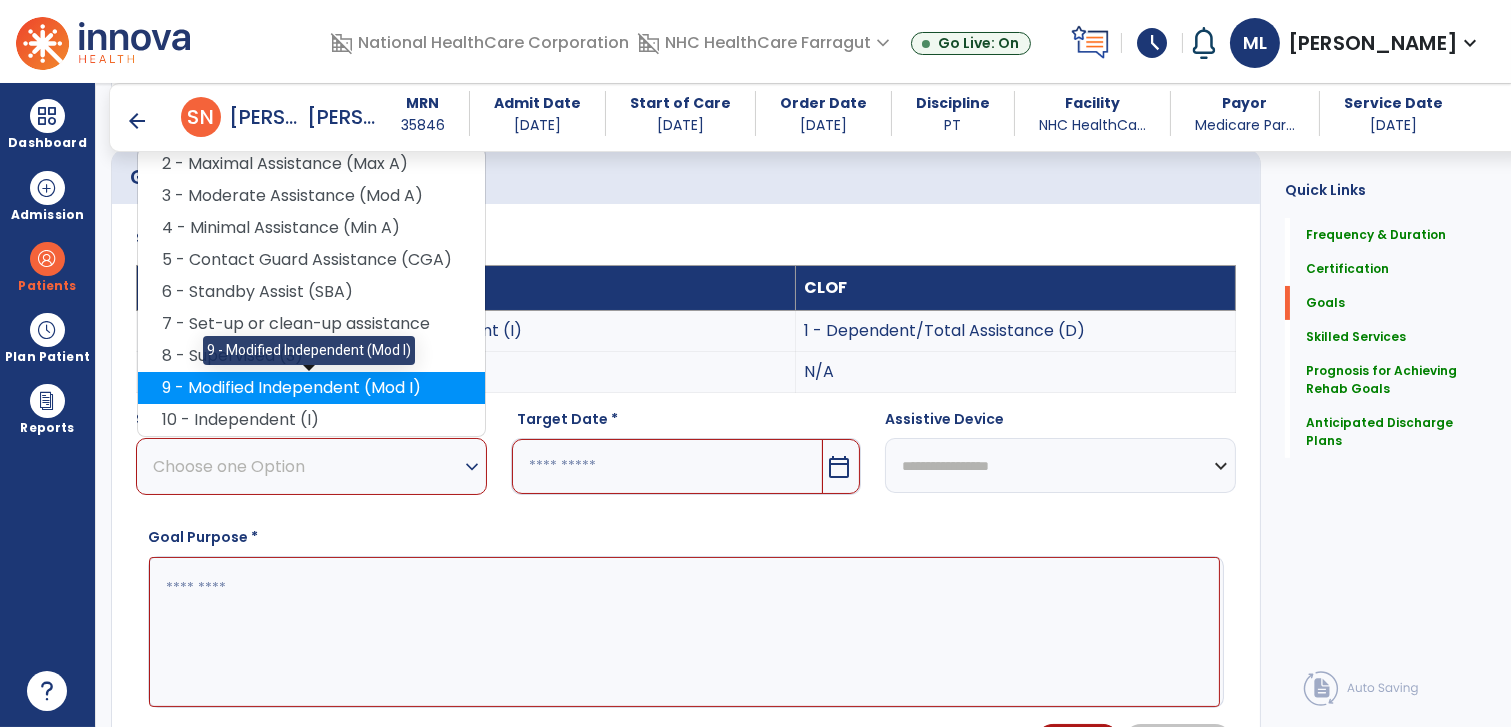 click on "9 - Modified Independent (Mod I)" at bounding box center [311, 388] 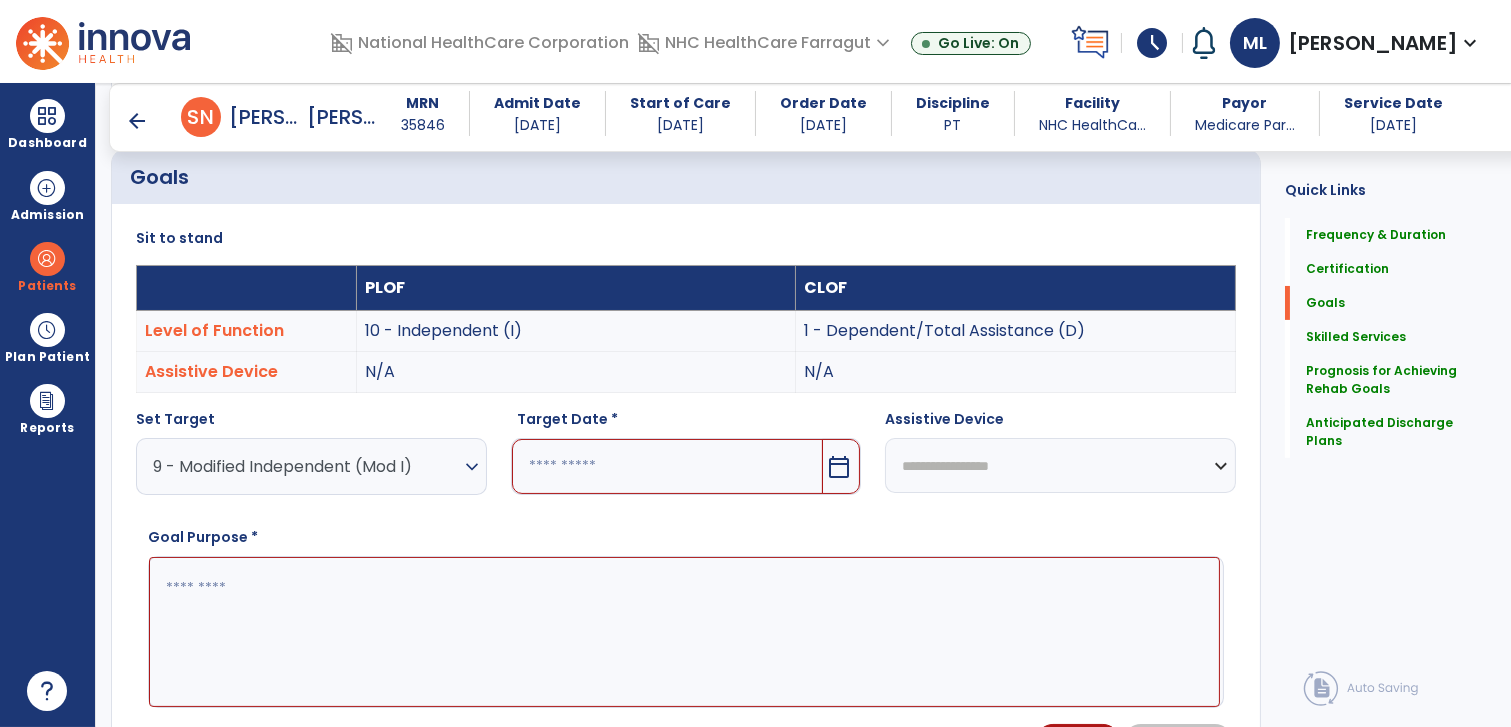 click at bounding box center [668, 466] 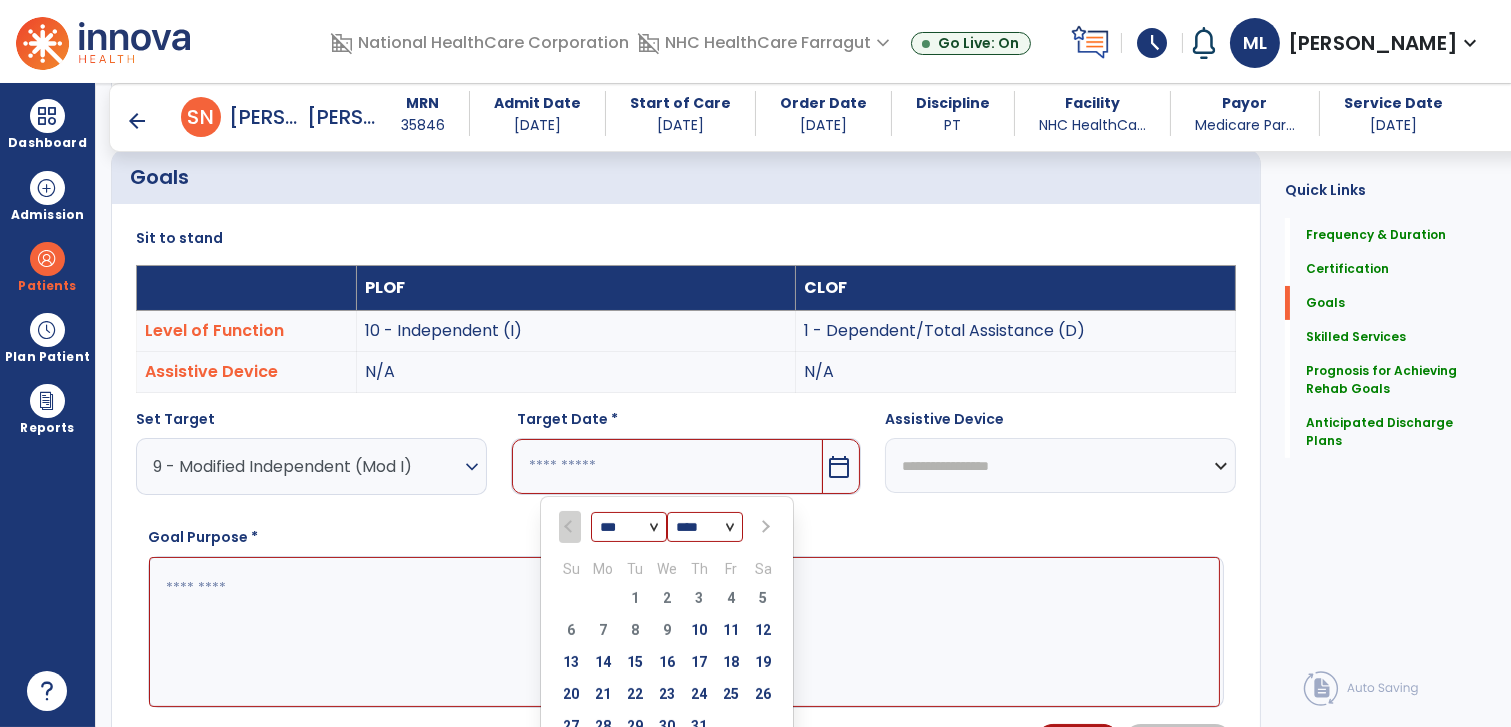 click at bounding box center [763, 527] 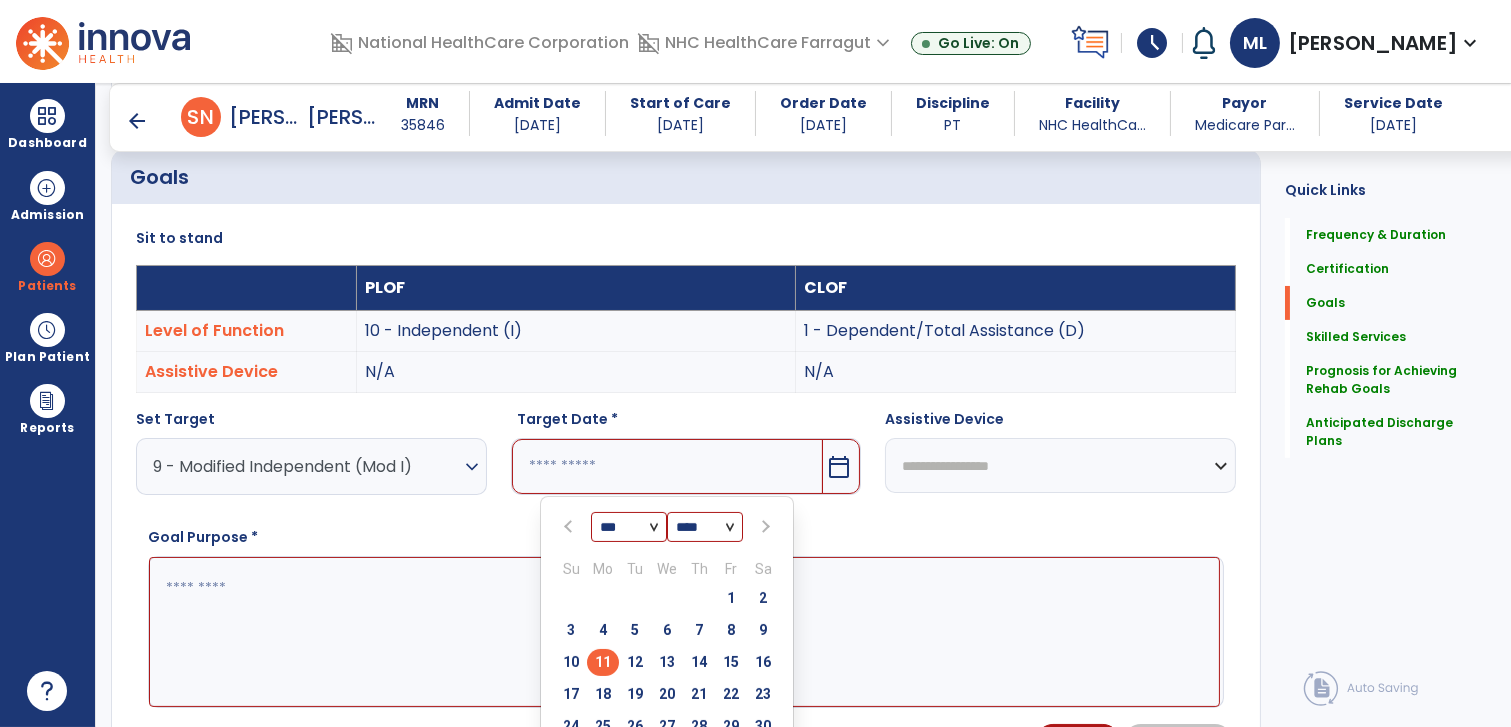 click on "11" at bounding box center (603, 662) 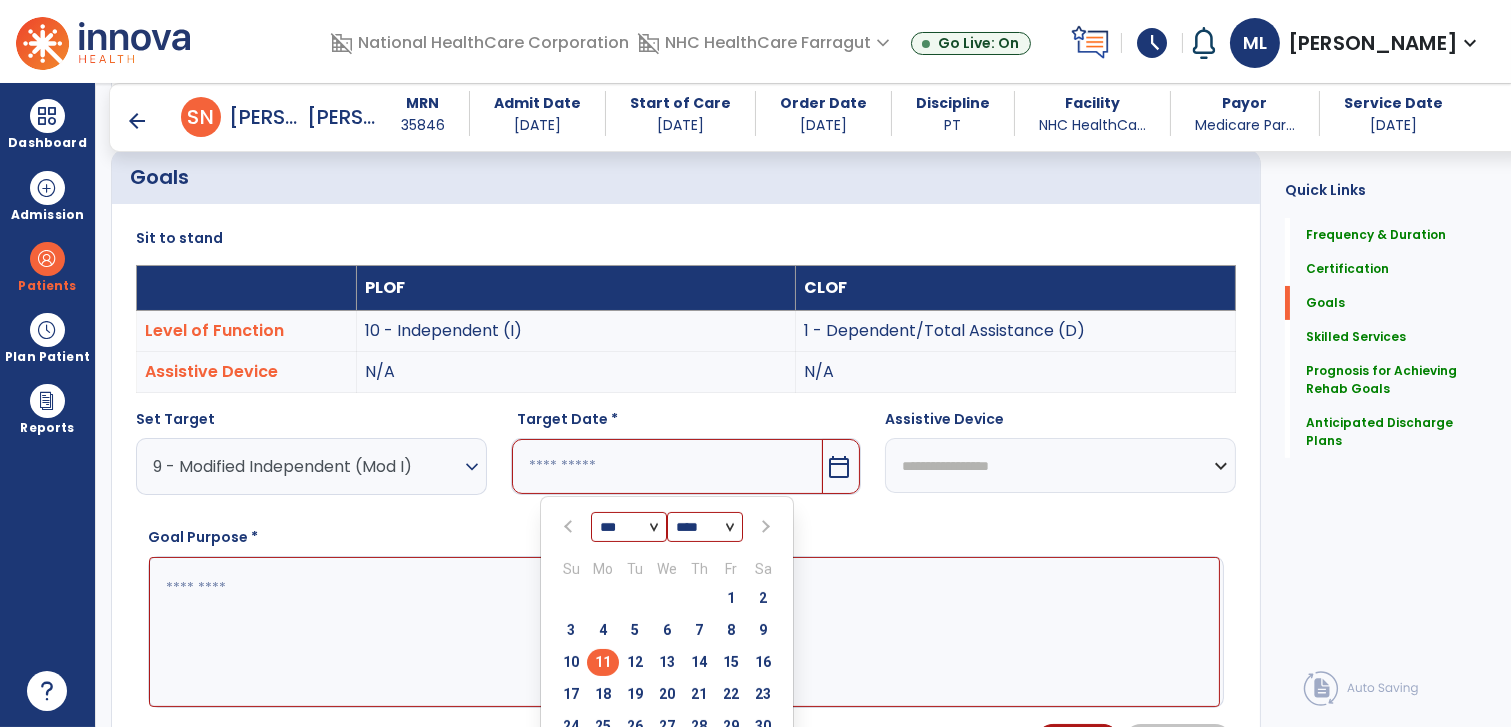 type on "*********" 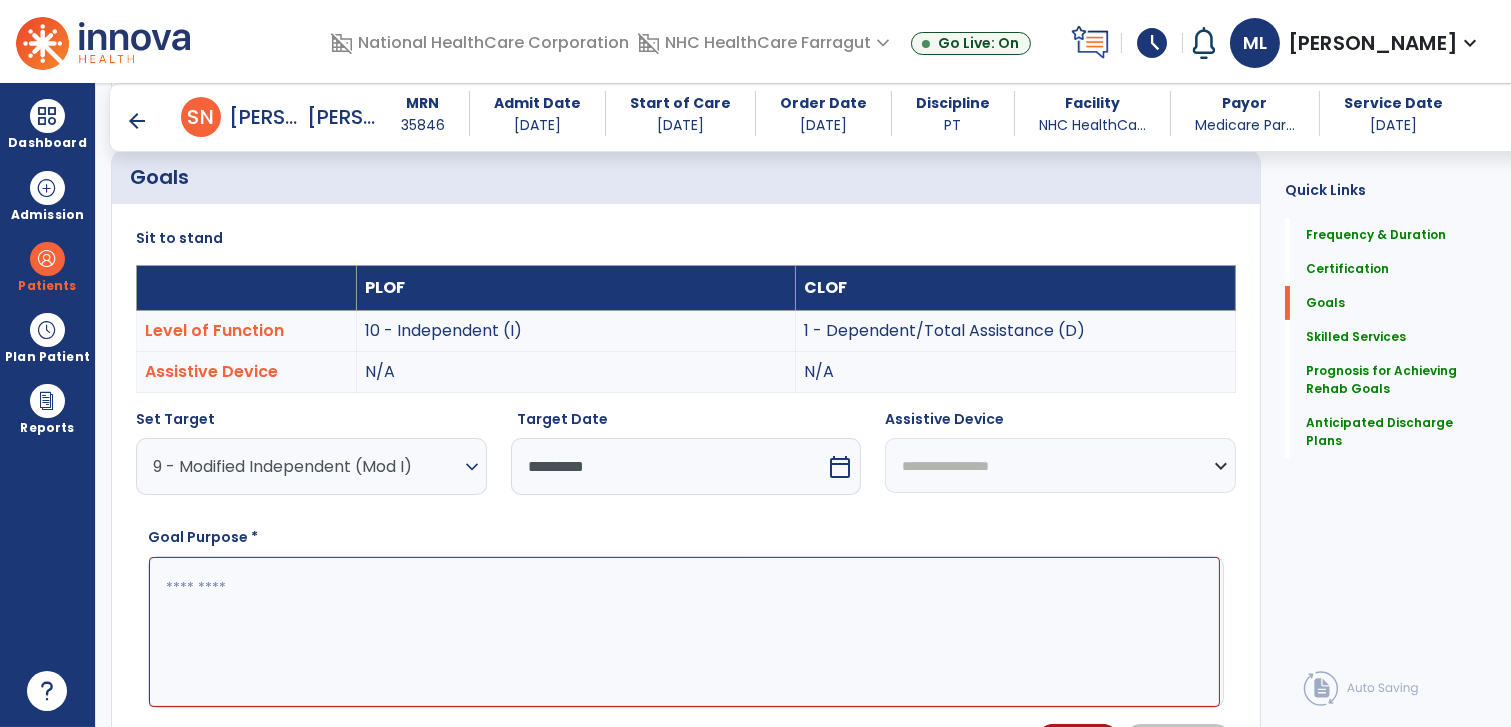 click at bounding box center [684, 632] 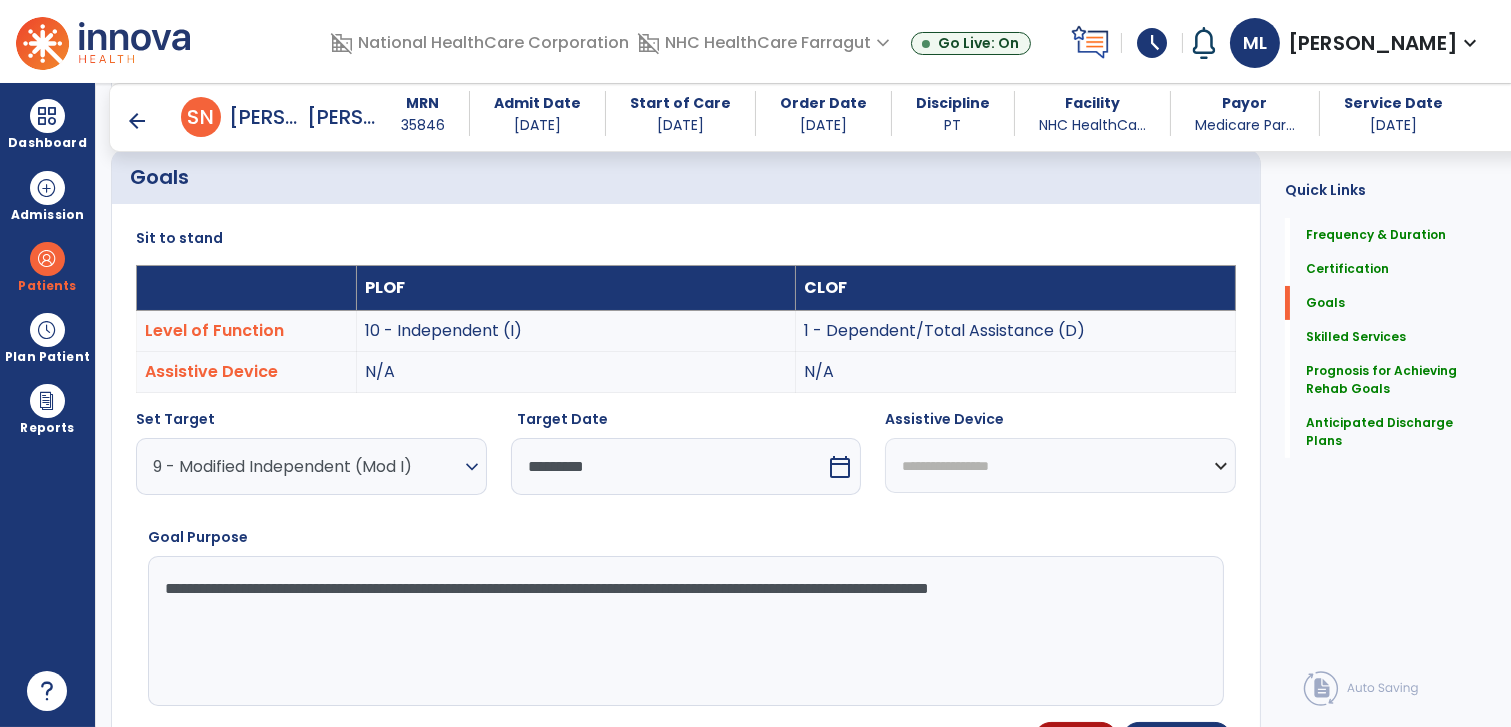 type on "**********" 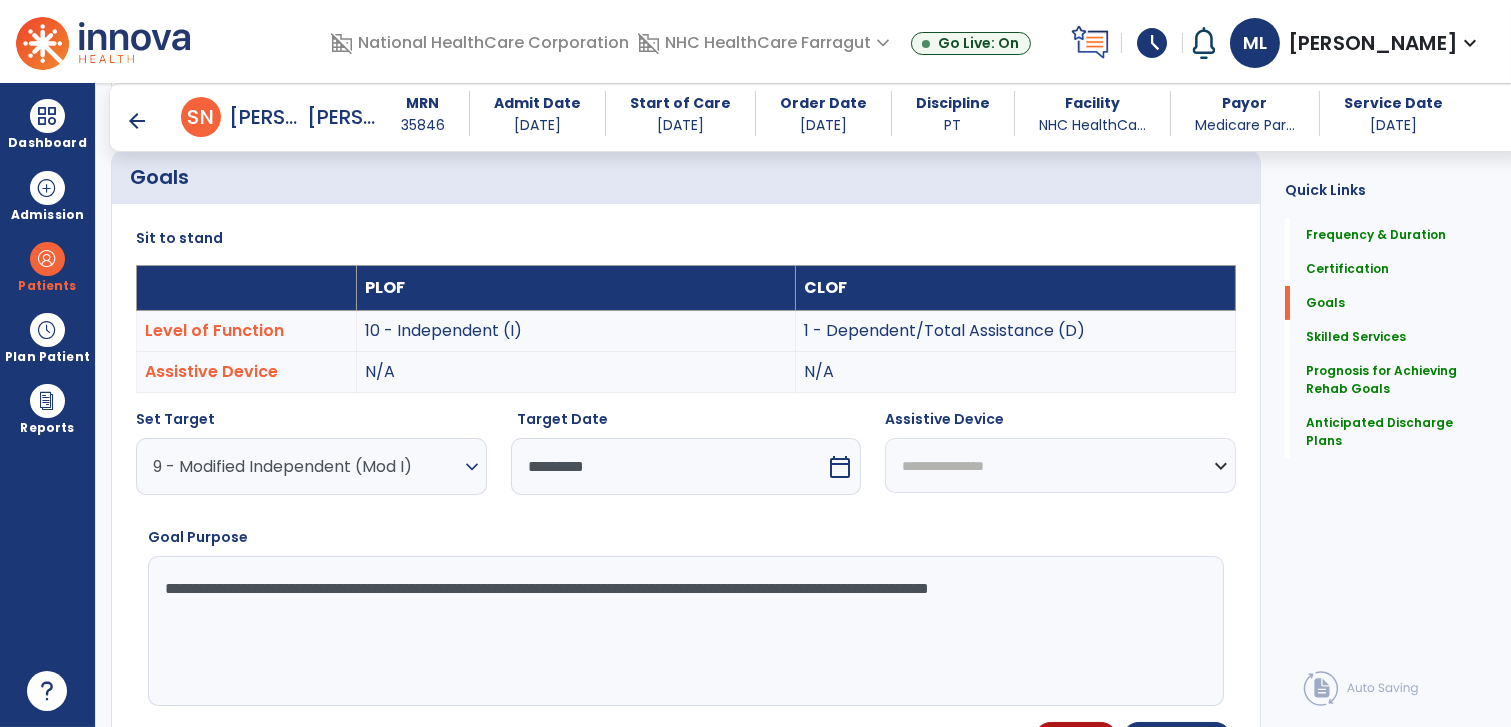 click on "**********" at bounding box center (1060, 465) 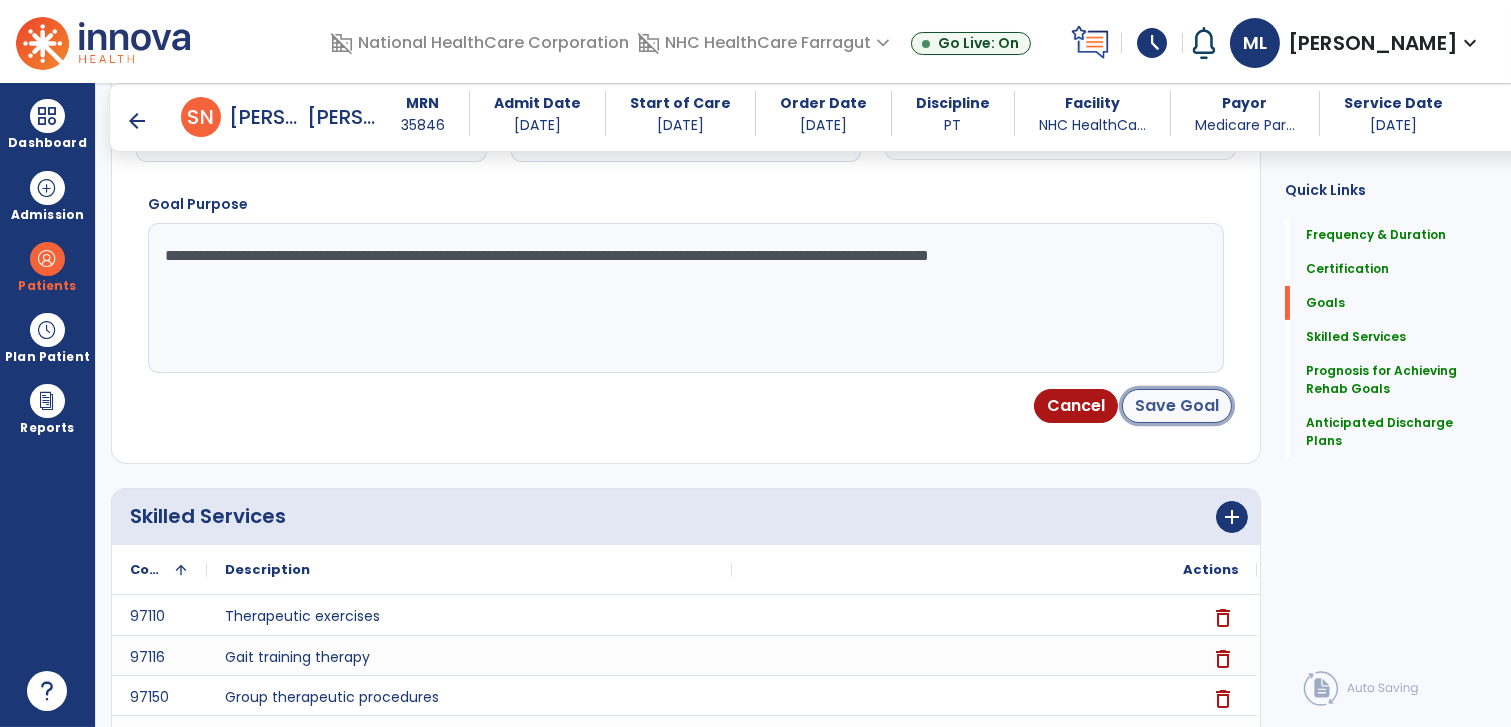 click on "Save Goal" at bounding box center [1177, 406] 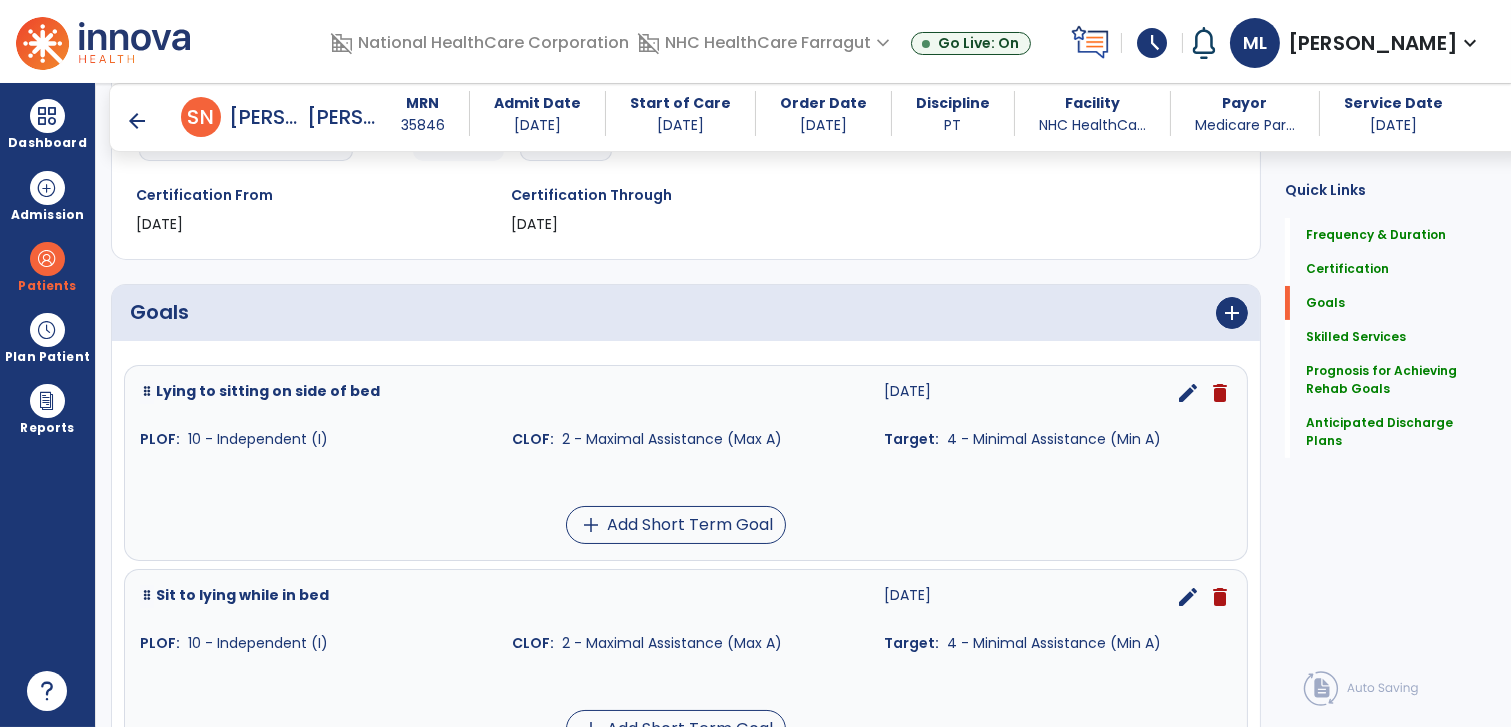 scroll, scrollTop: 322, scrollLeft: 0, axis: vertical 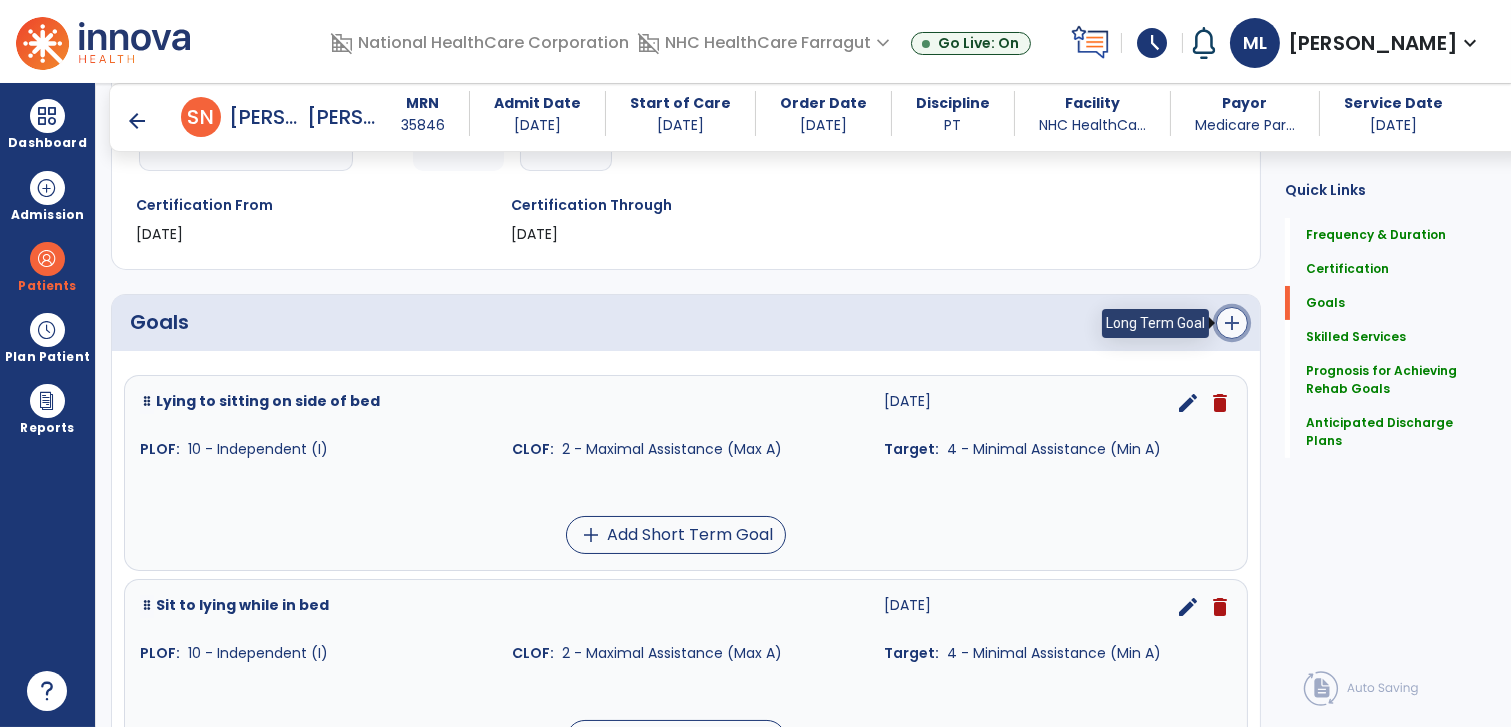 click on "add" at bounding box center (1232, 323) 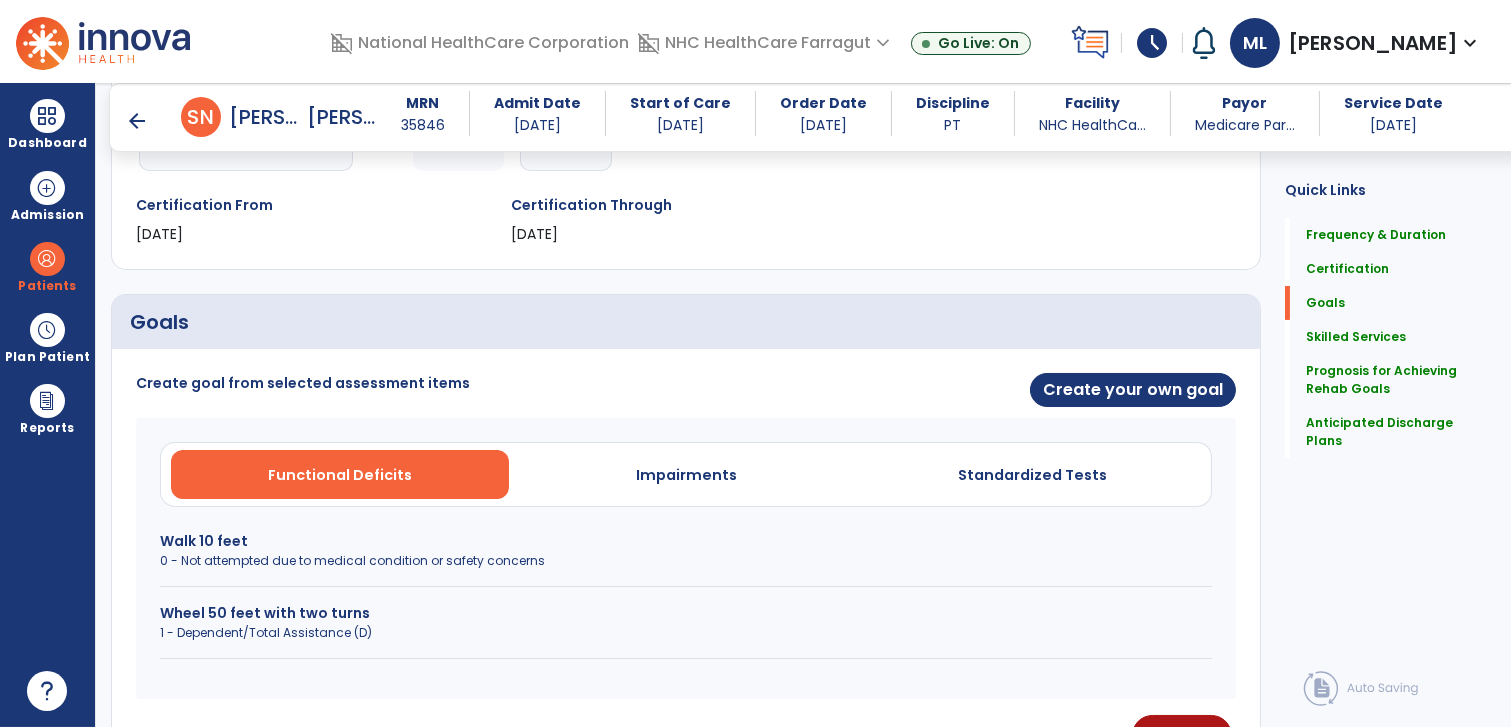 click on "Wheel 50 feet with two turns" at bounding box center [686, 613] 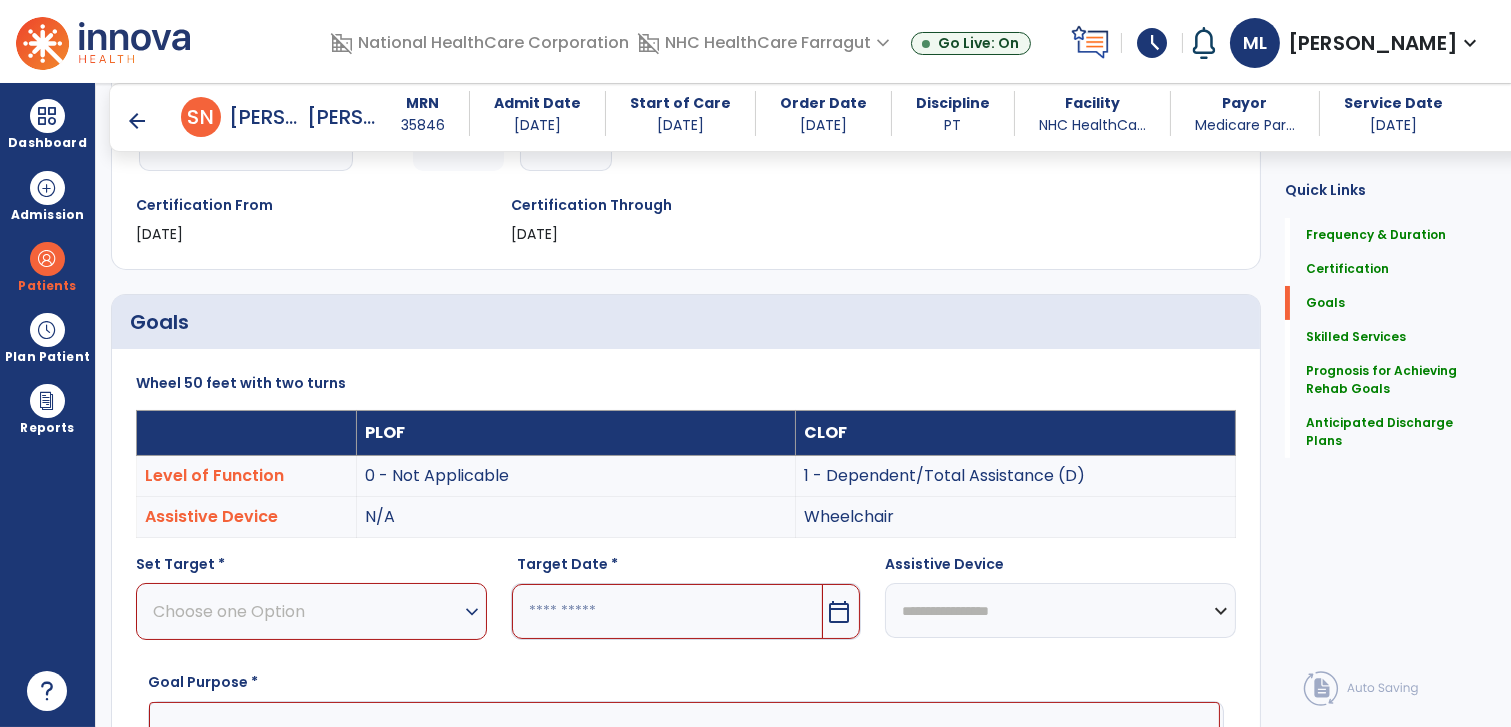 click on "Choose one Option" at bounding box center [306, 611] 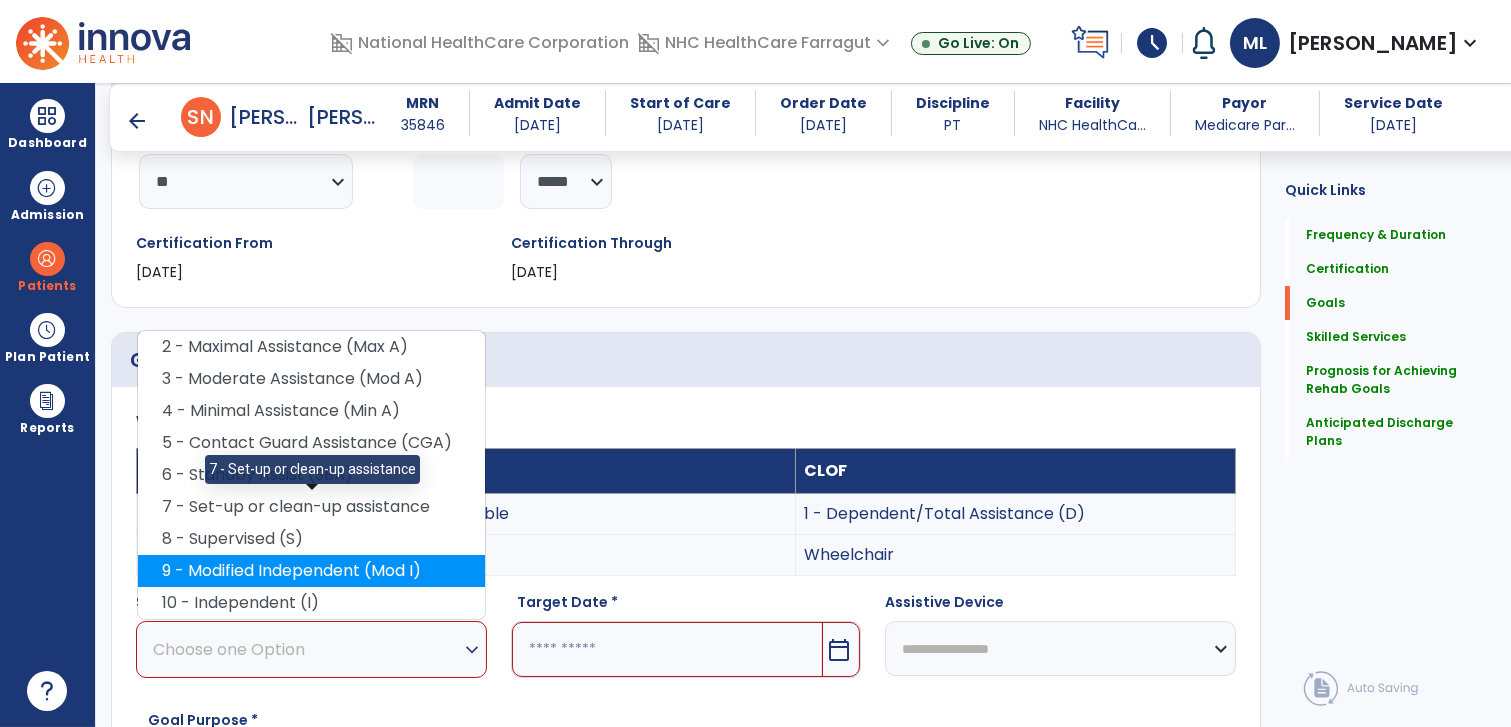scroll, scrollTop: 211, scrollLeft: 0, axis: vertical 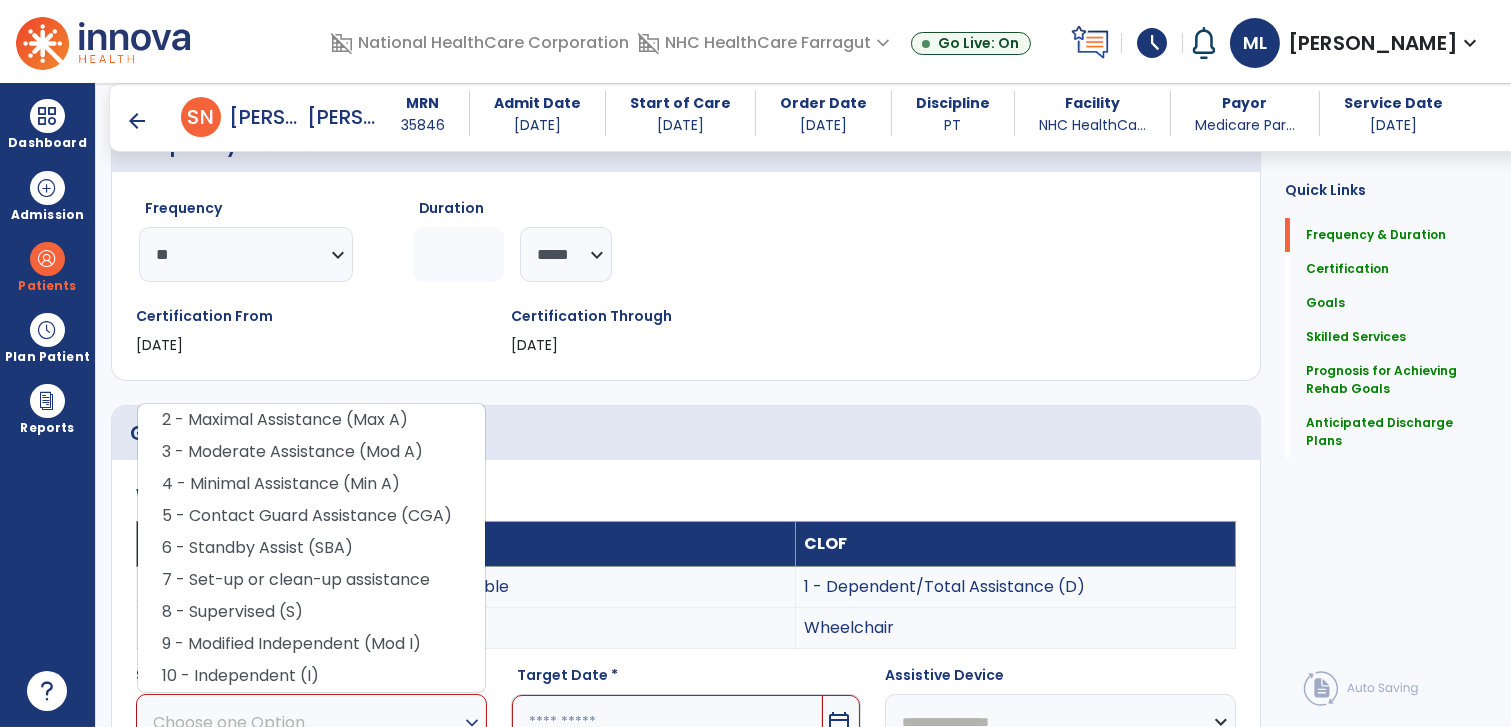 click on "Certification Through [DATE]" 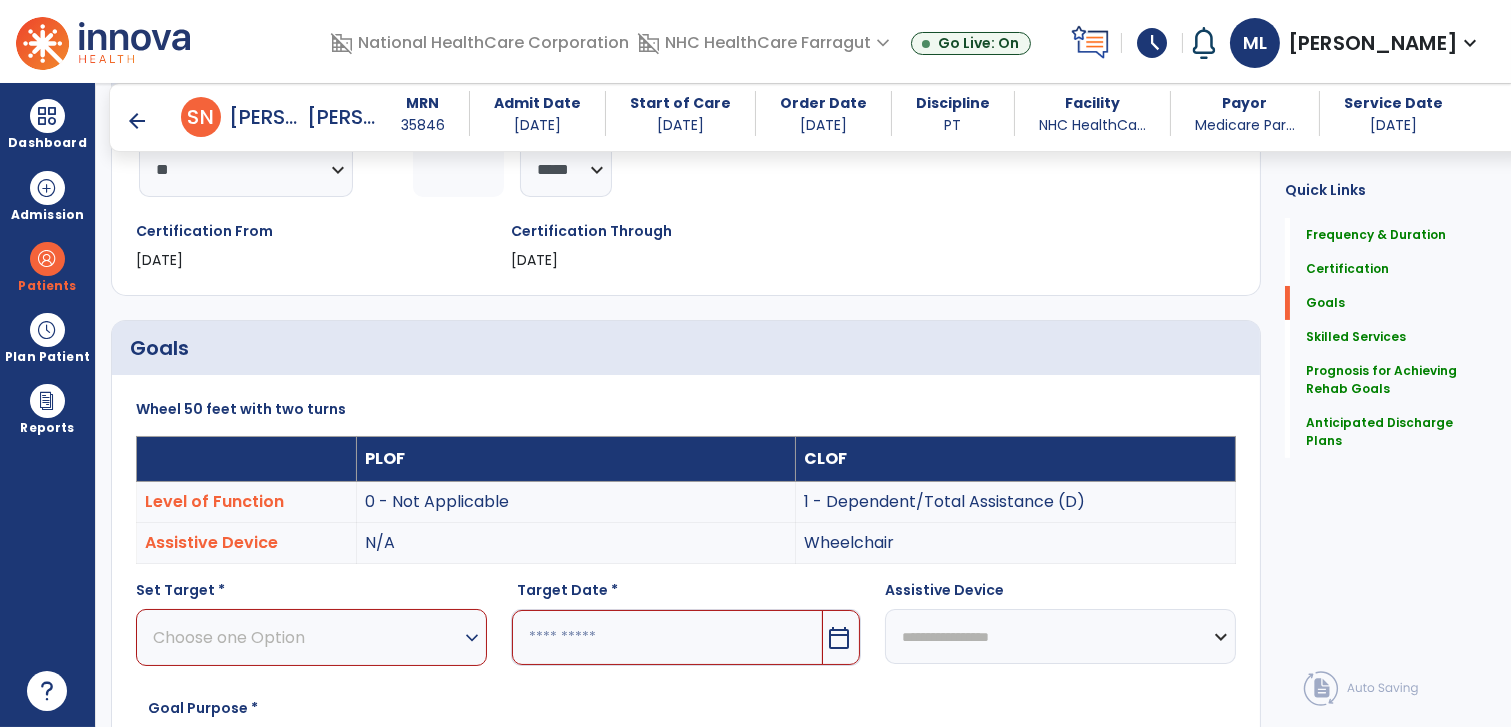 scroll, scrollTop: 433, scrollLeft: 0, axis: vertical 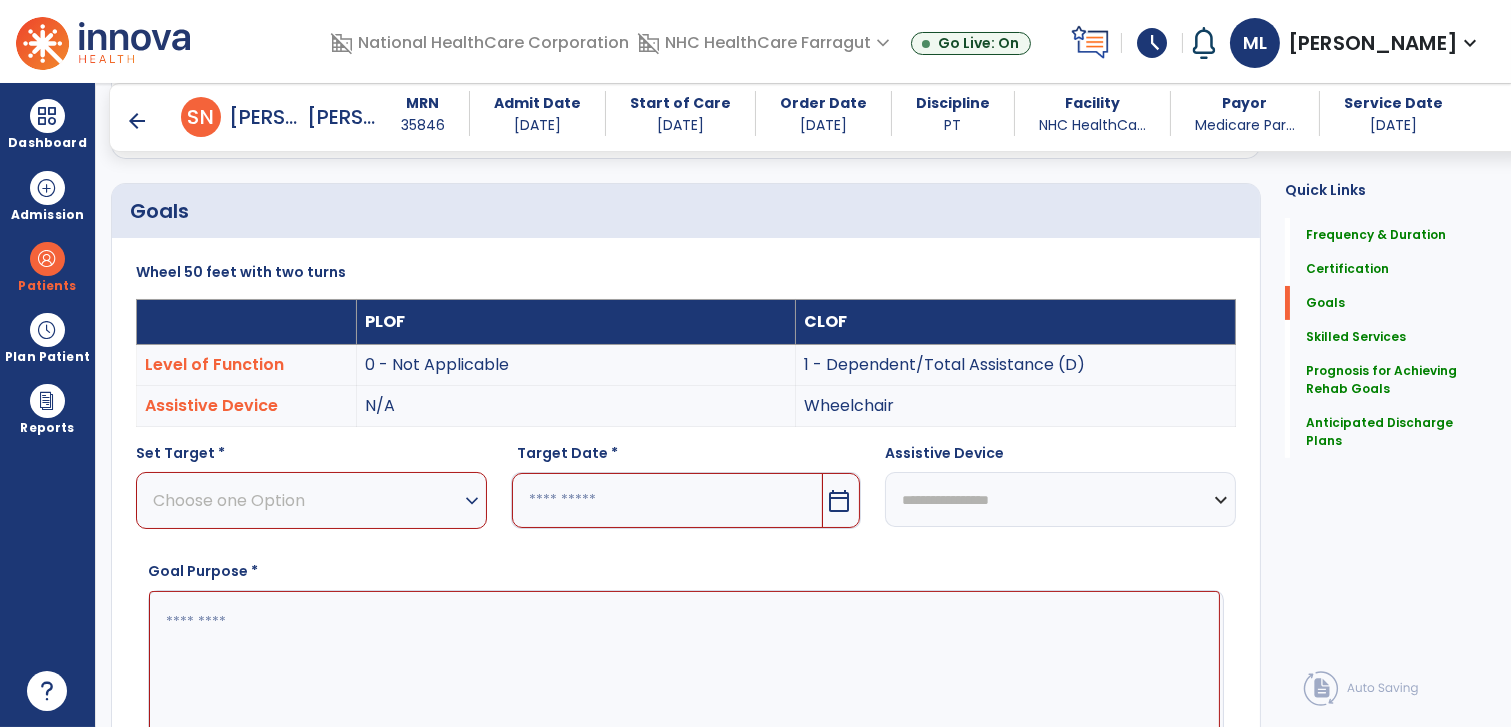 click on "Choose one Option" at bounding box center (306, 500) 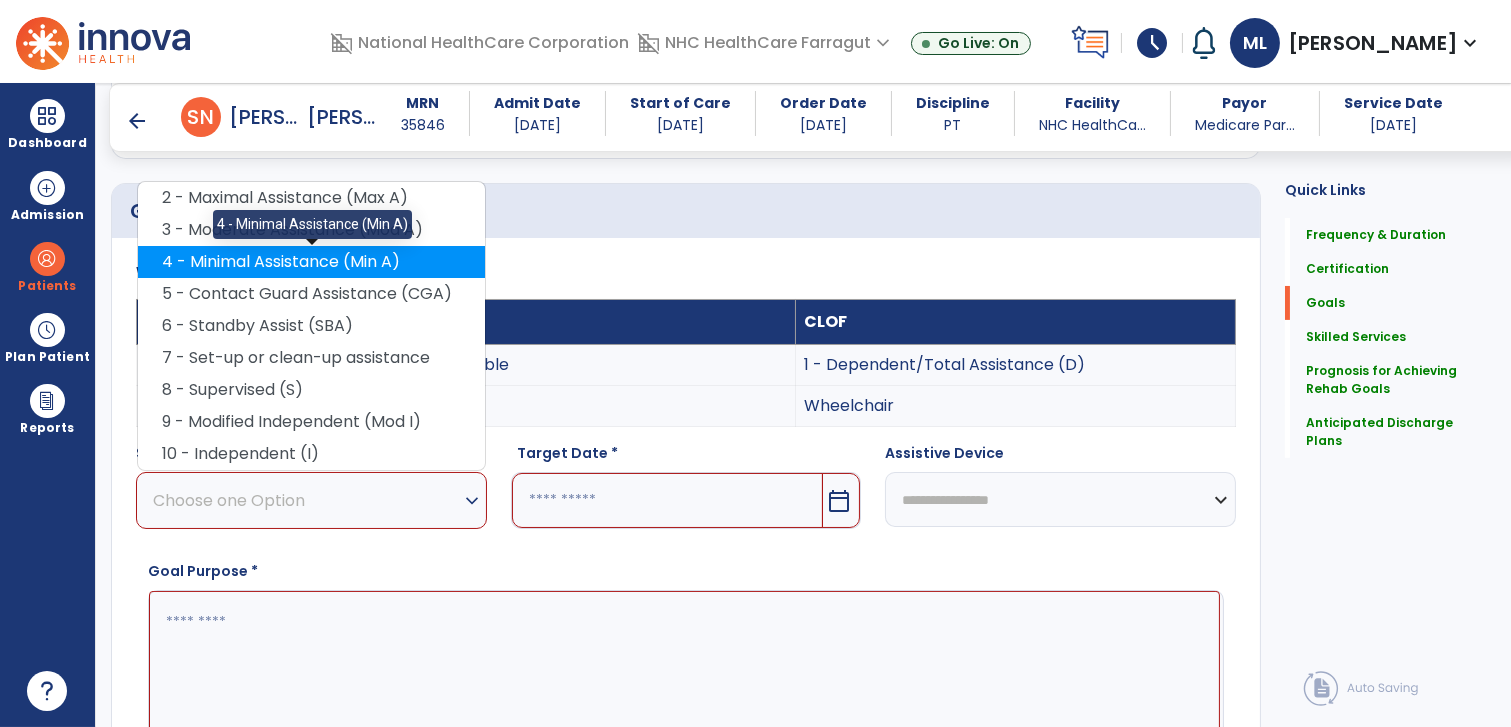 click on "4 - Minimal Assistance (Min A)" at bounding box center [311, 262] 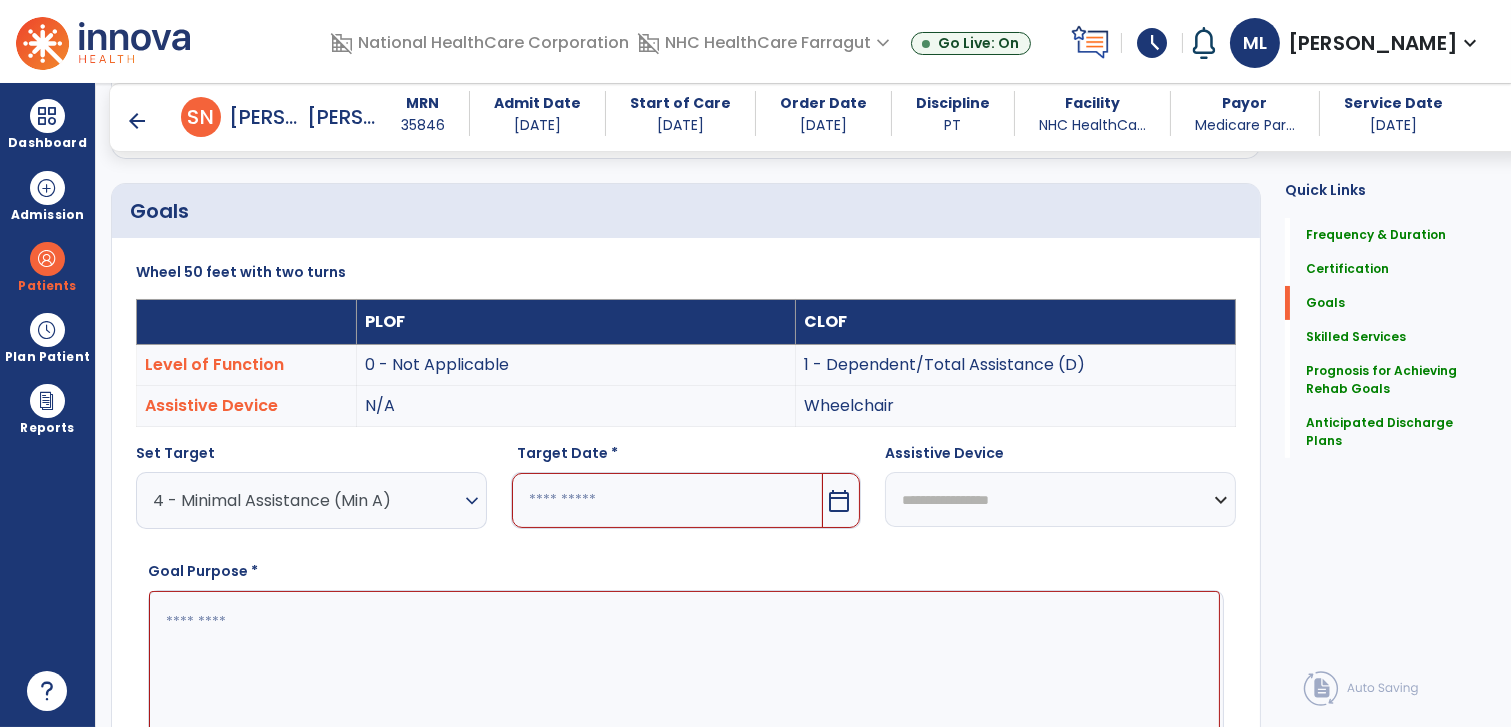 click at bounding box center [668, 500] 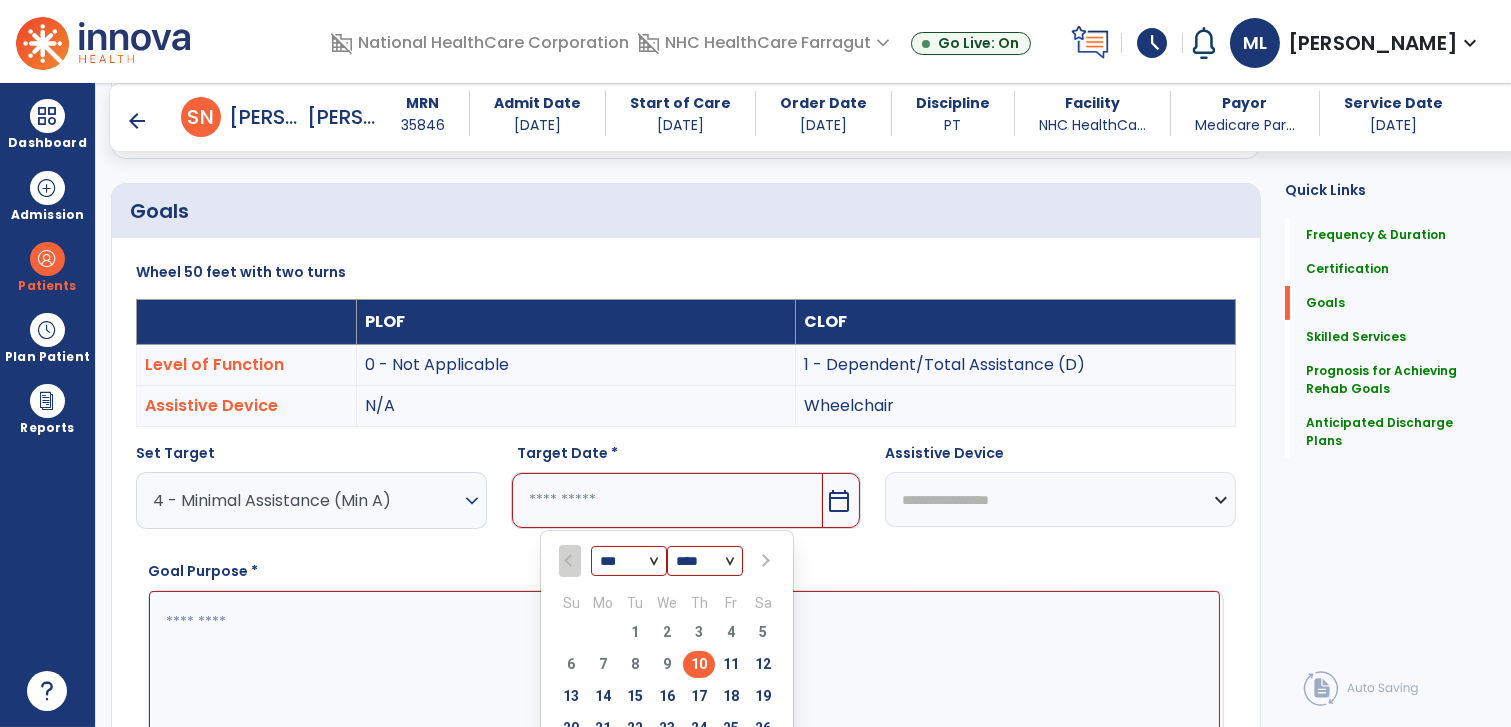 click at bounding box center [763, 561] 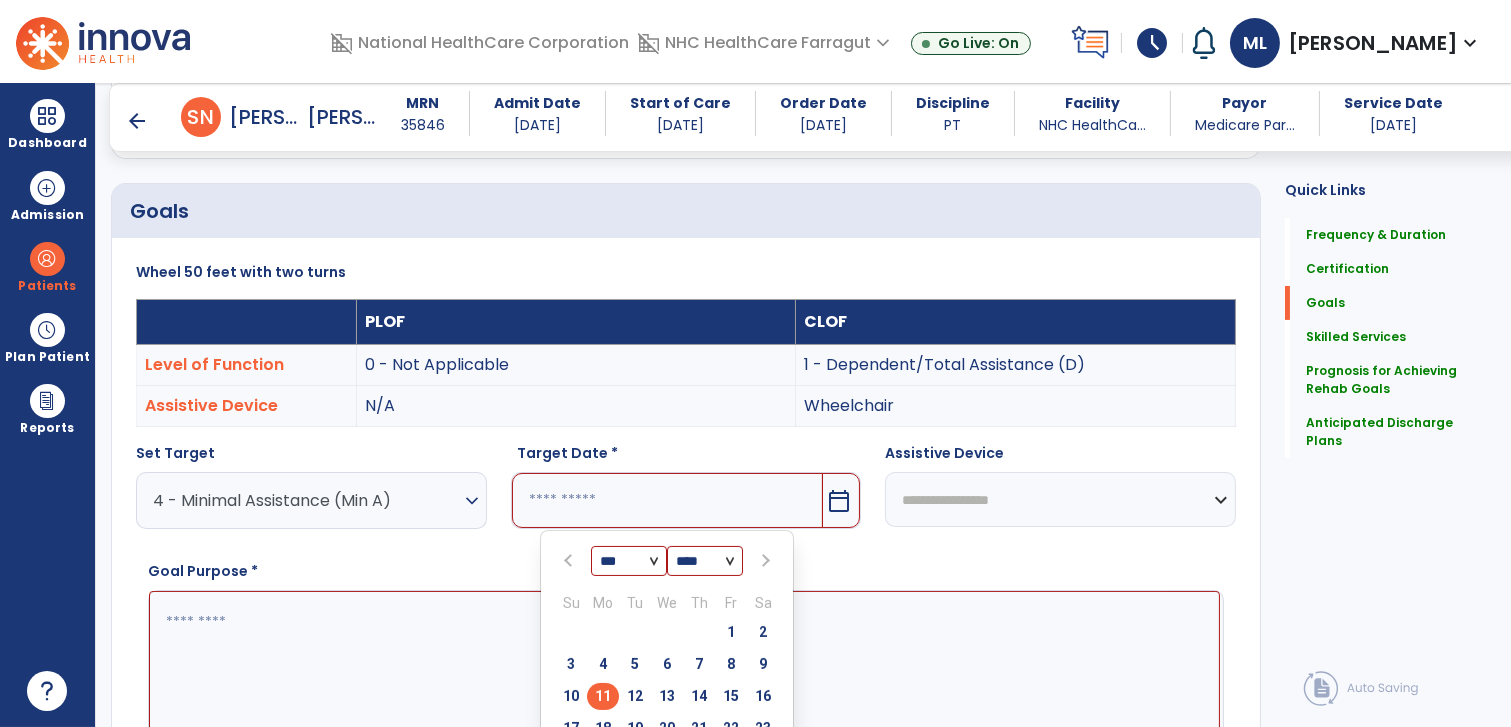 click on "11" at bounding box center [603, 696] 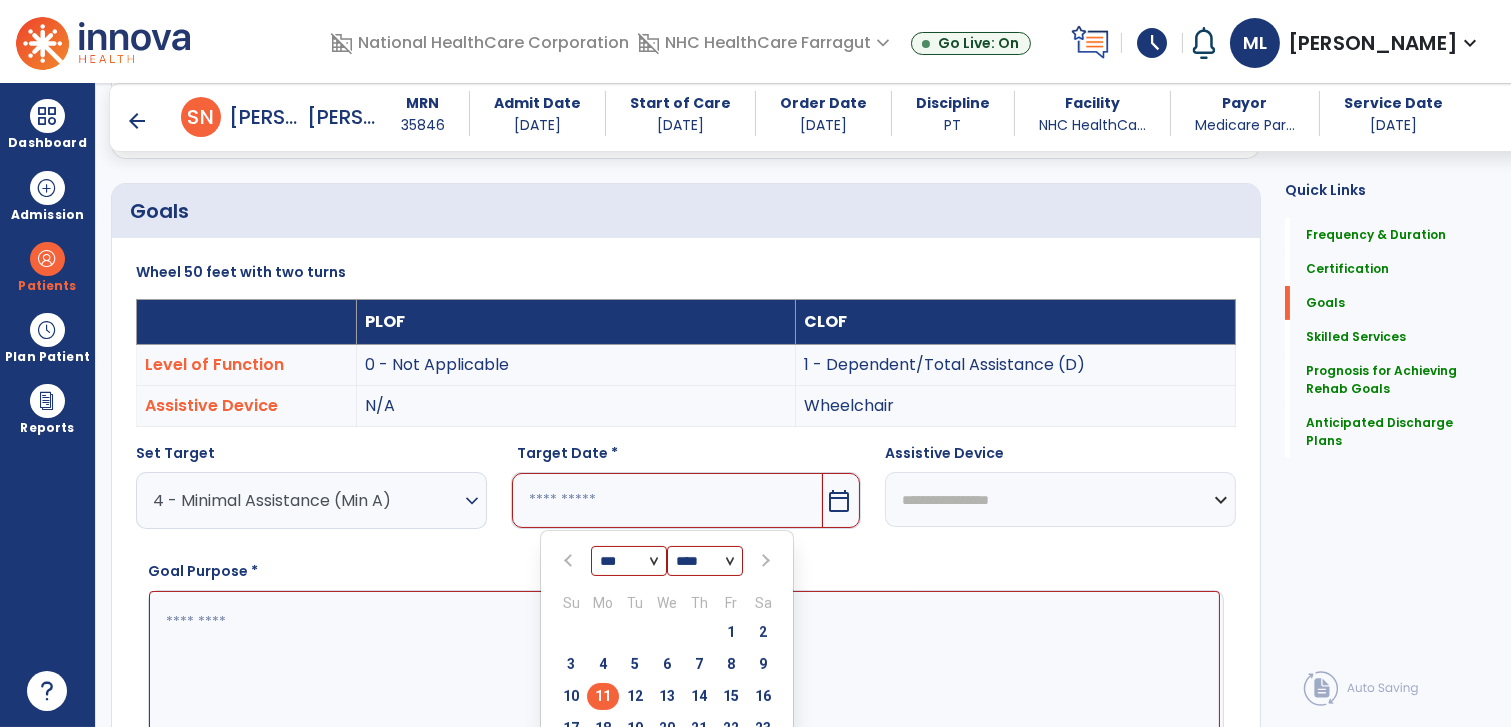type on "*********" 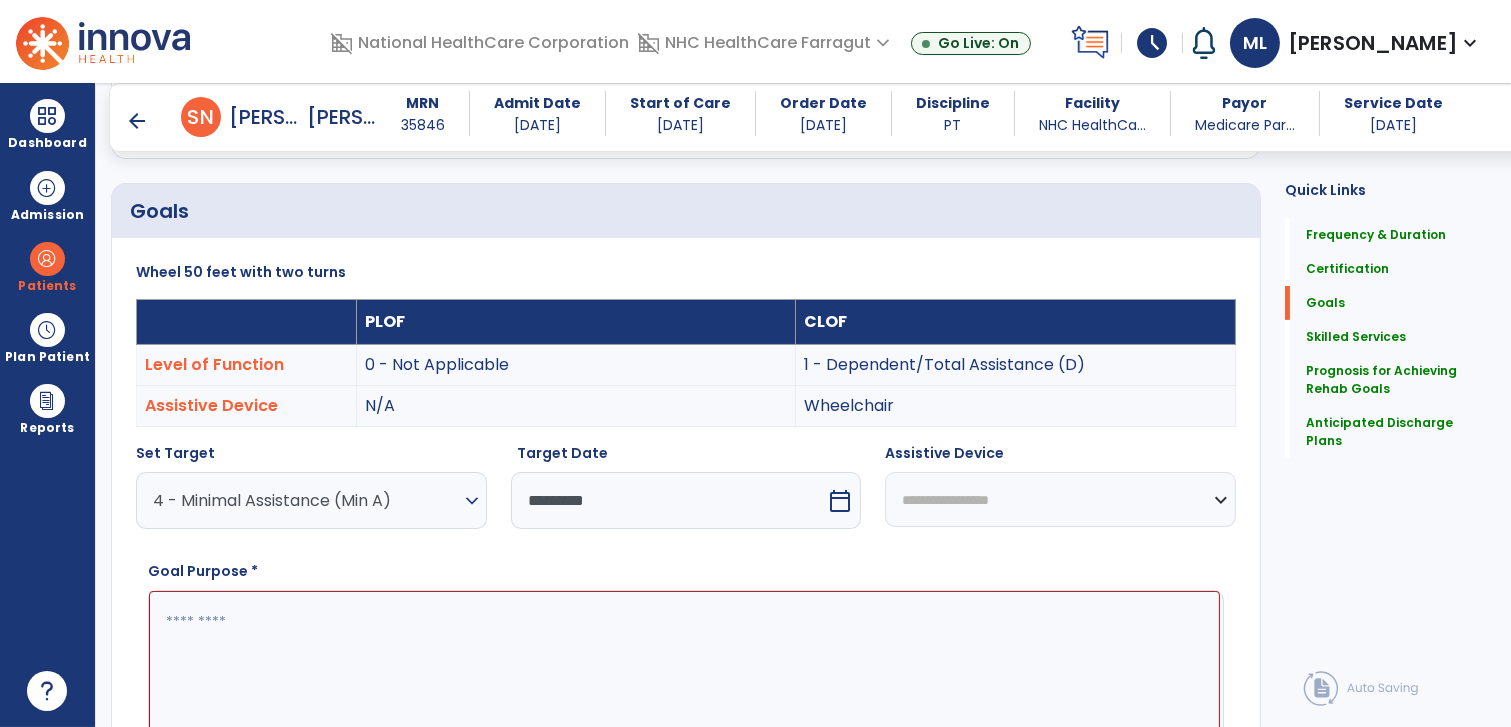 click on "**********" at bounding box center (1060, 499) 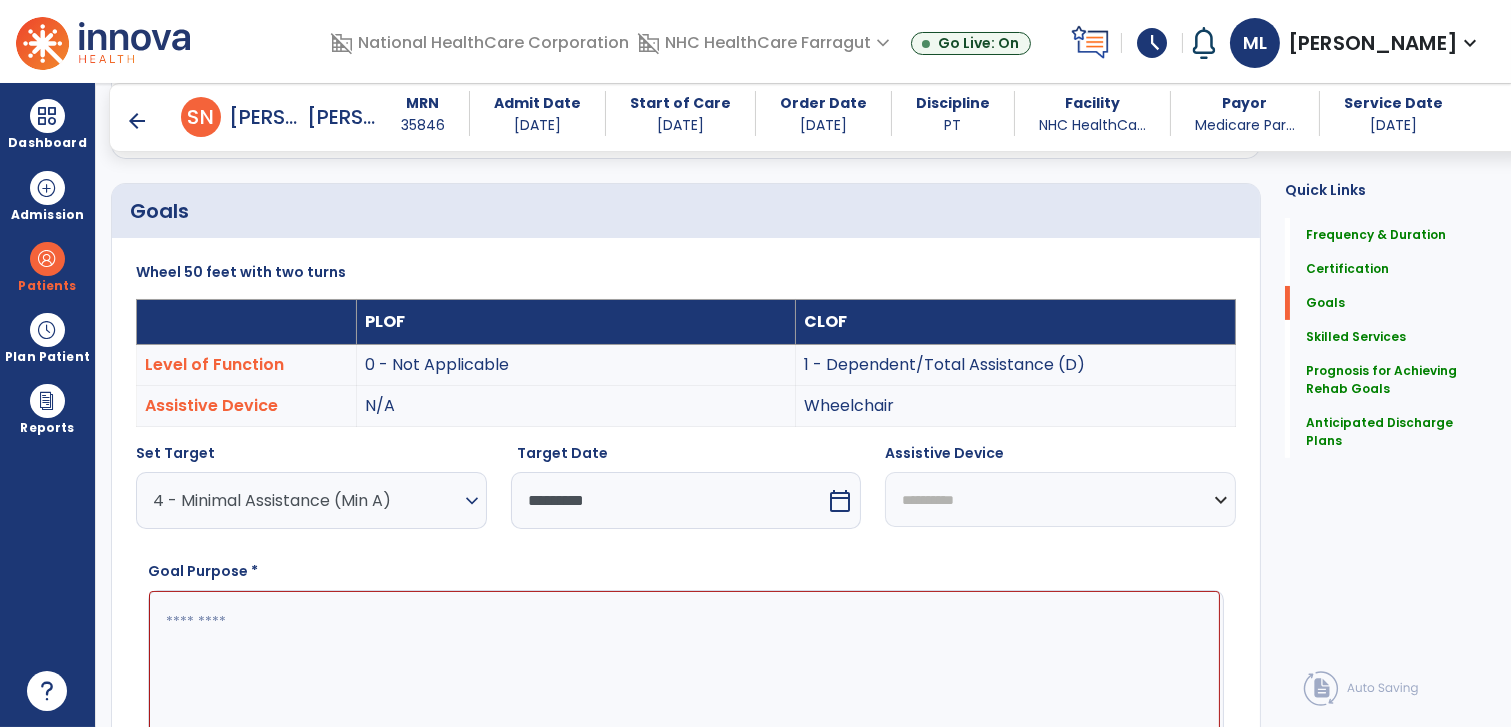 click on "**********" at bounding box center [1060, 499] 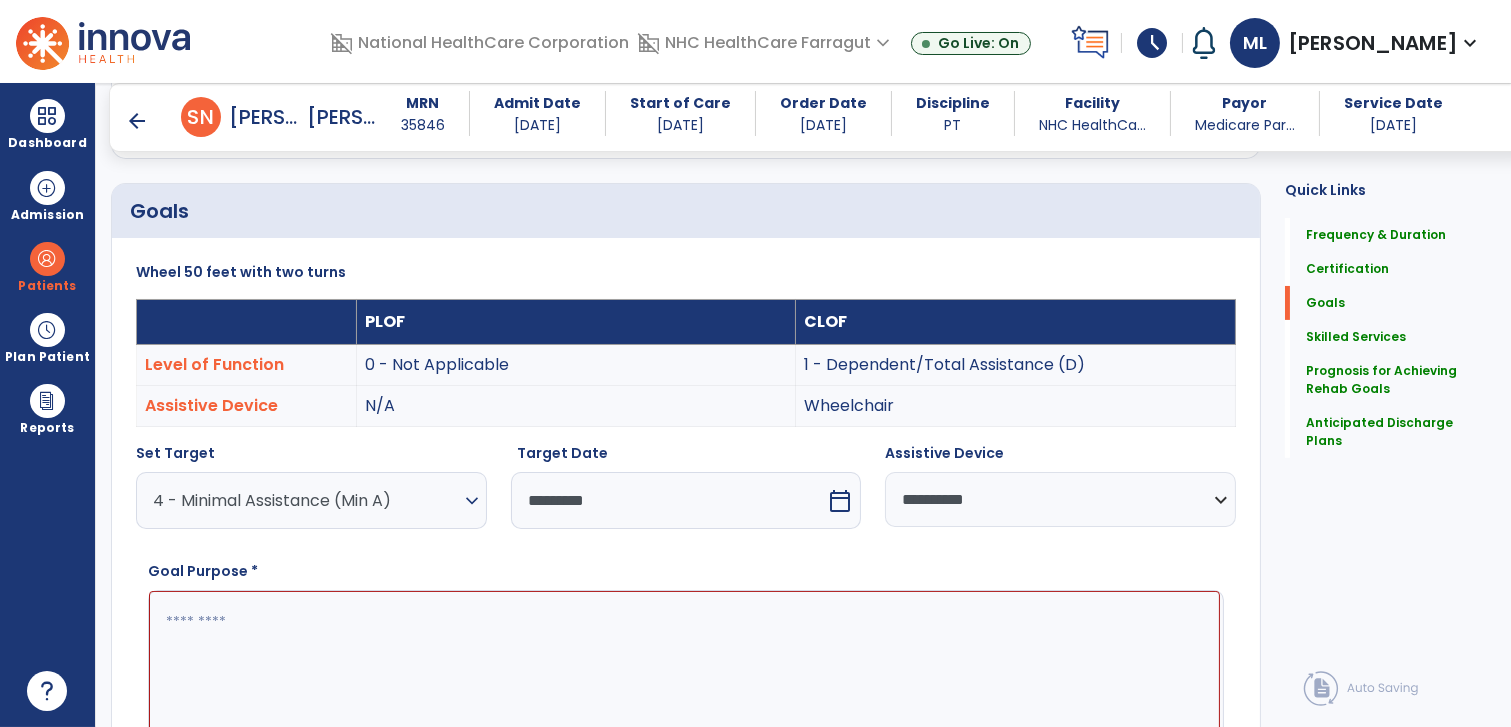 click at bounding box center (684, 666) 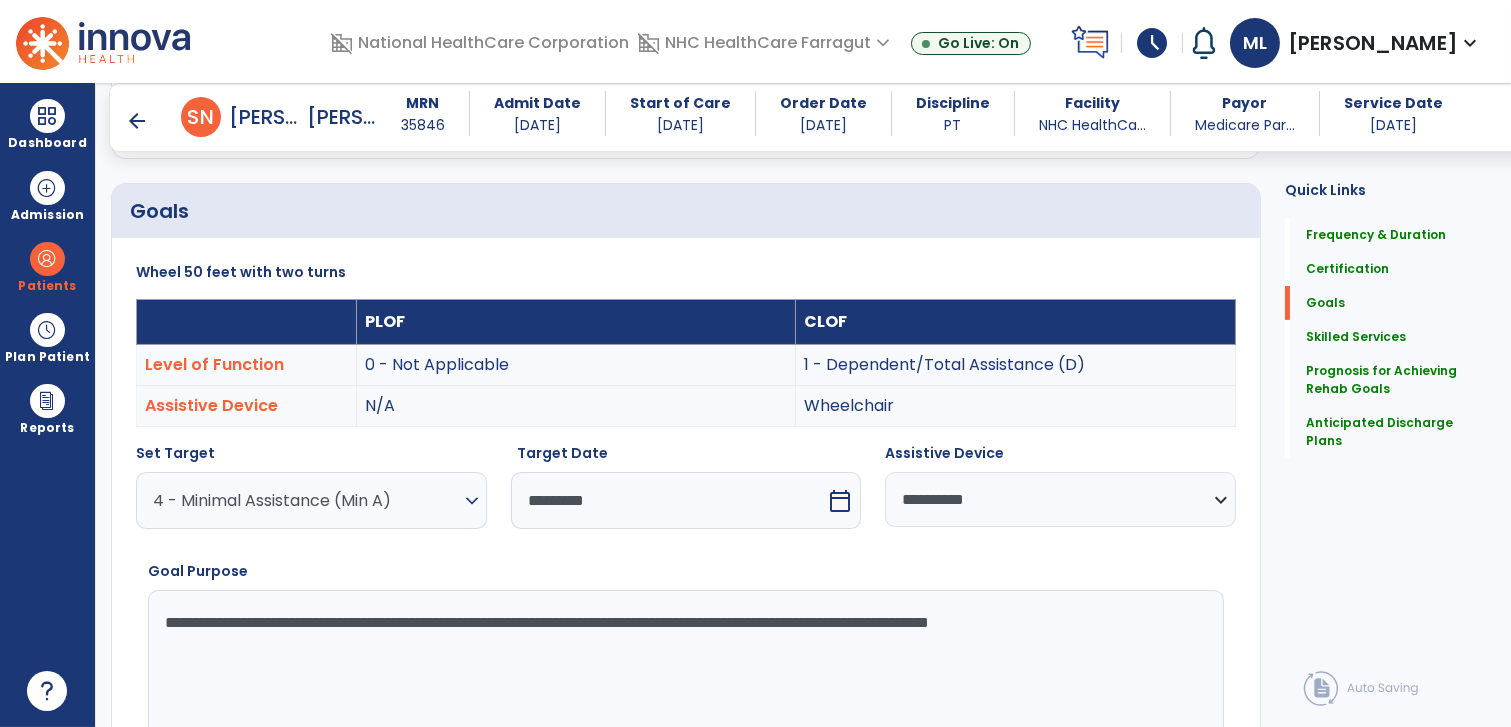 drag, startPoint x: 1160, startPoint y: 628, endPoint x: 1104, endPoint y: 626, distance: 56.0357 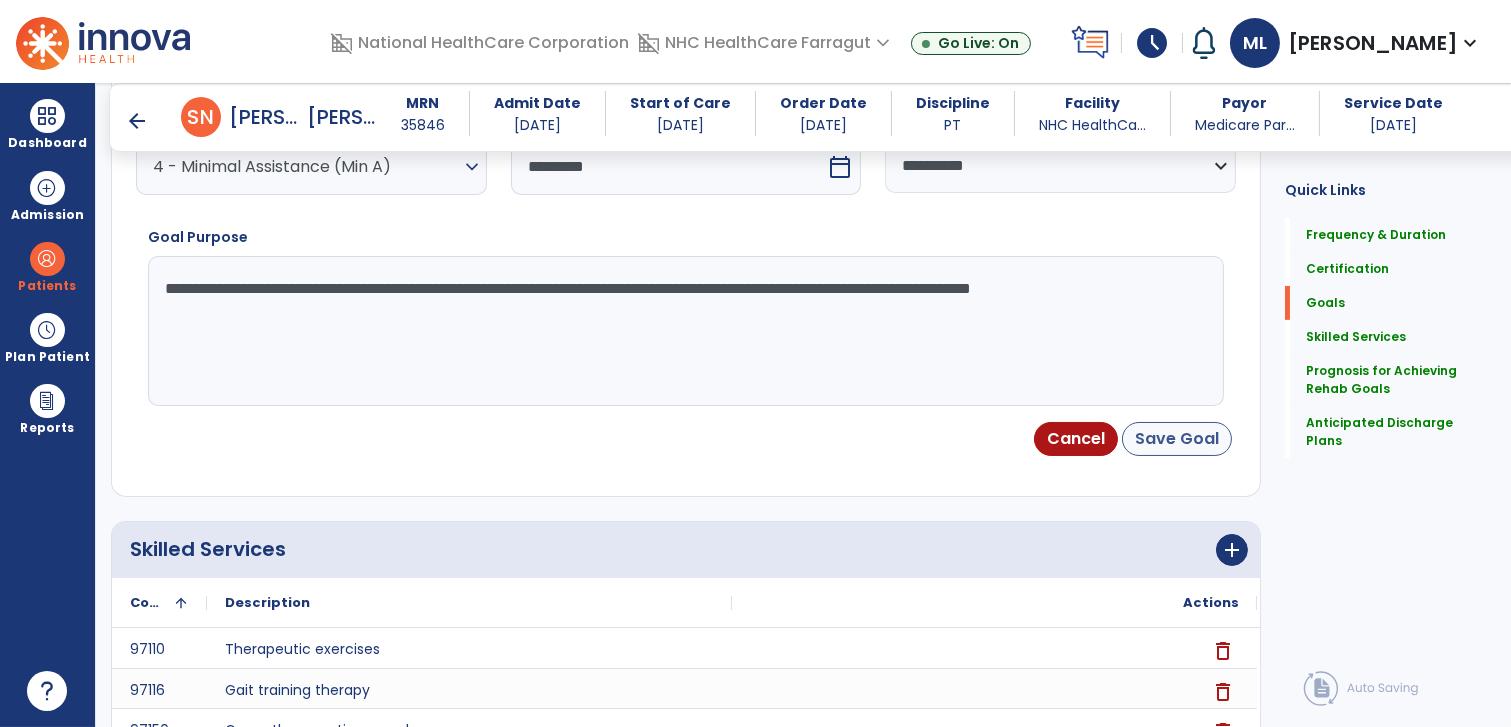 type on "**********" 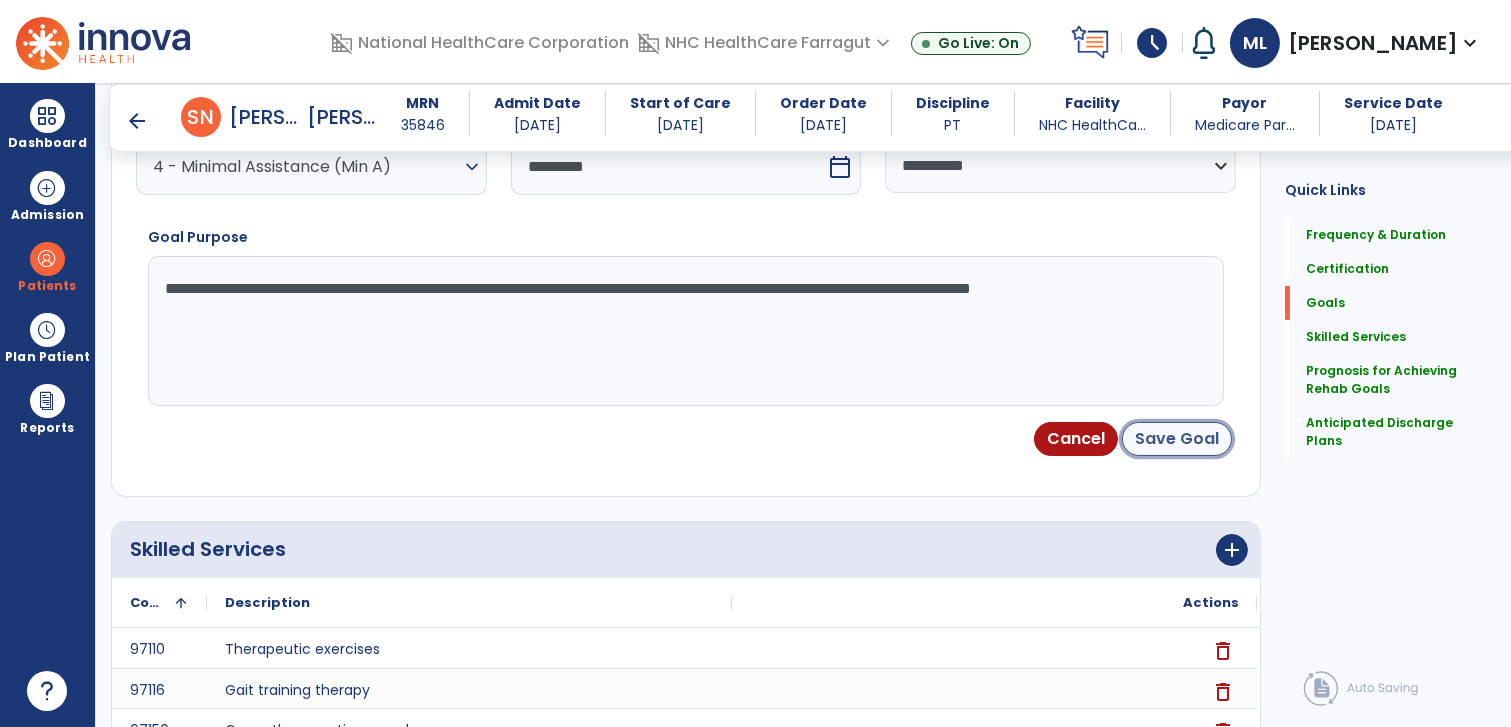 click on "Save Goal" at bounding box center [1177, 439] 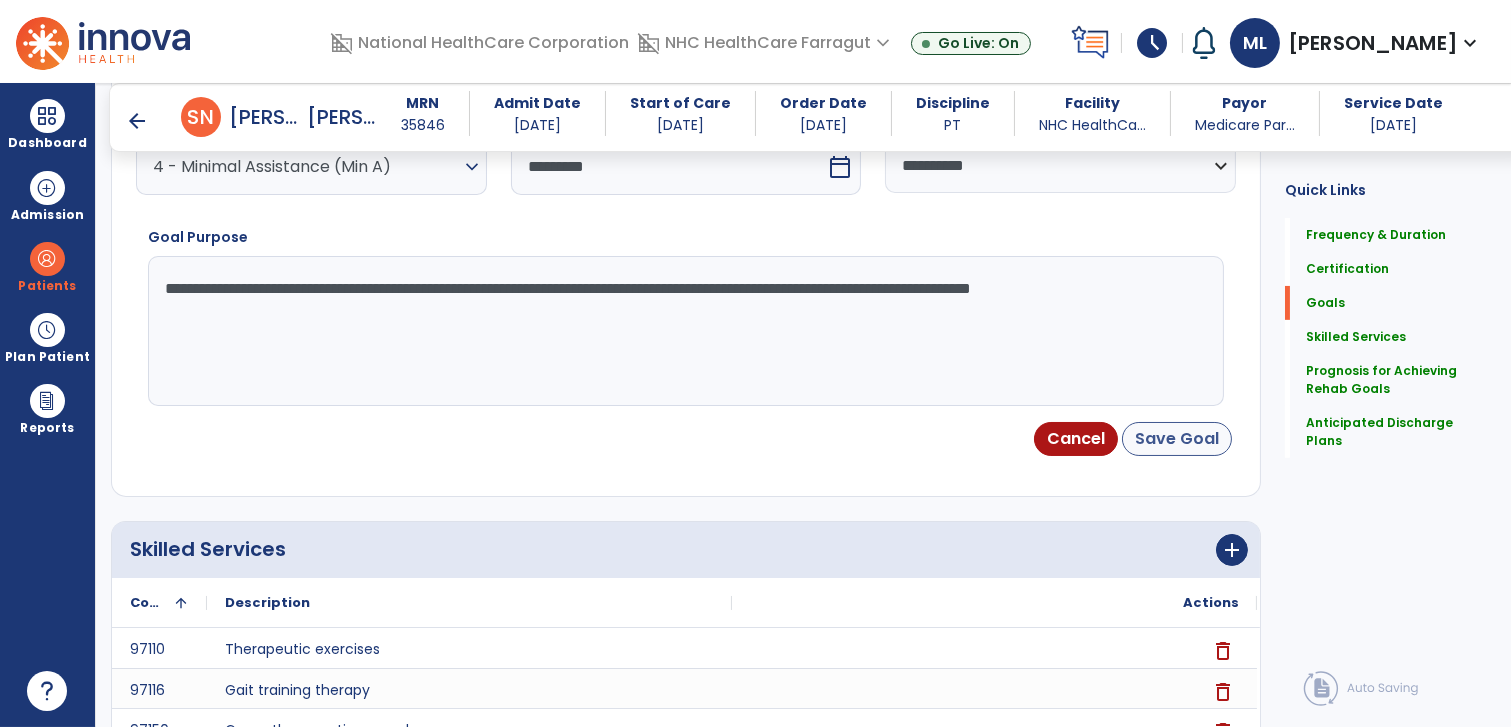 scroll, scrollTop: 177, scrollLeft: 0, axis: vertical 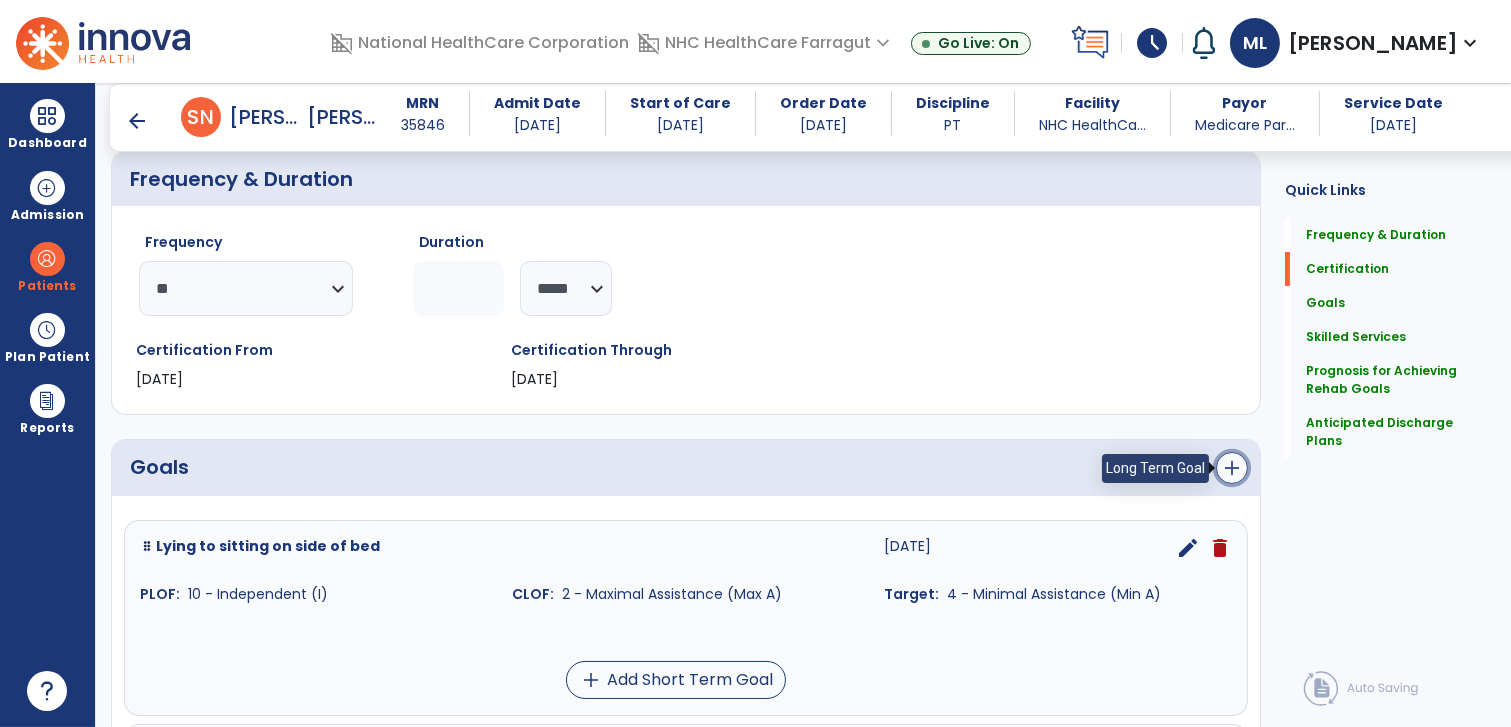click on "add" at bounding box center [1232, 468] 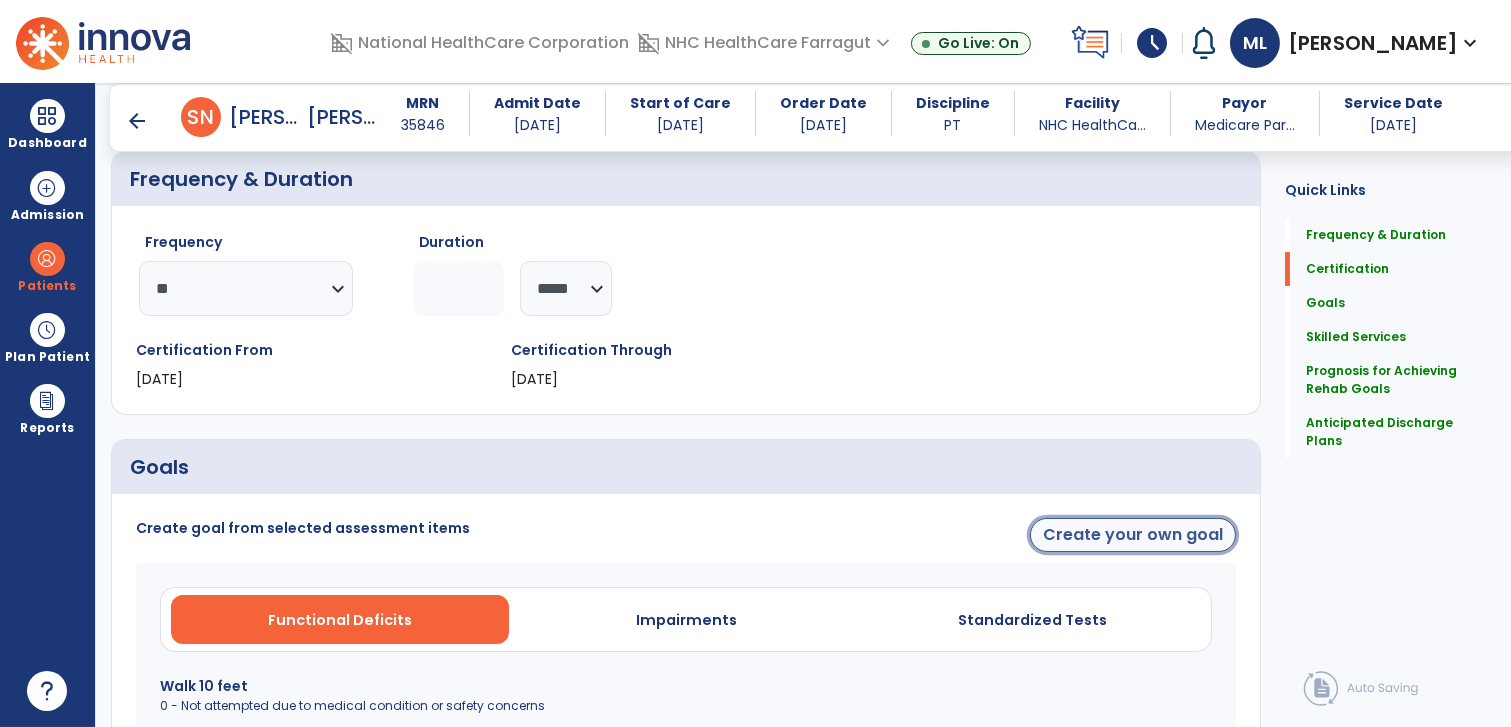 click on "Create your own goal" at bounding box center [1133, 535] 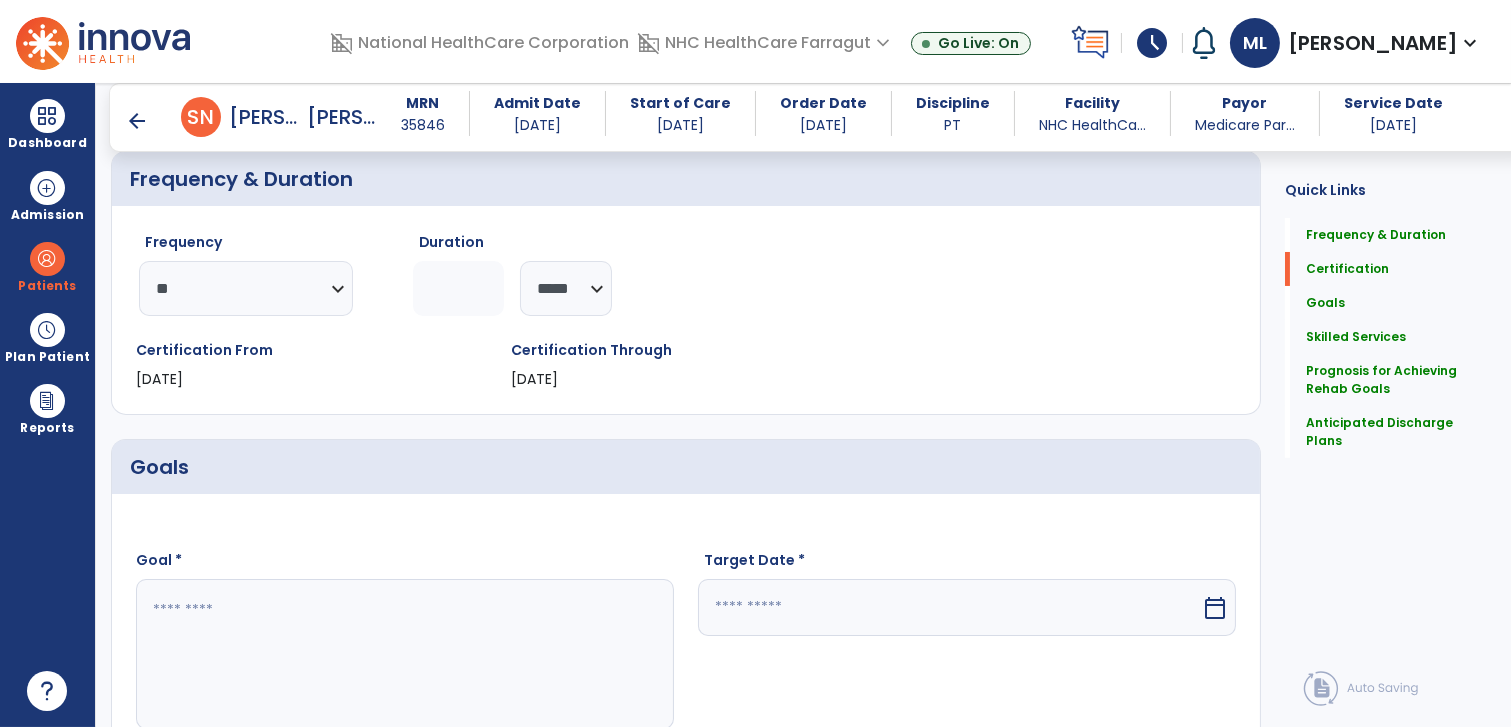 click at bounding box center [404, 654] 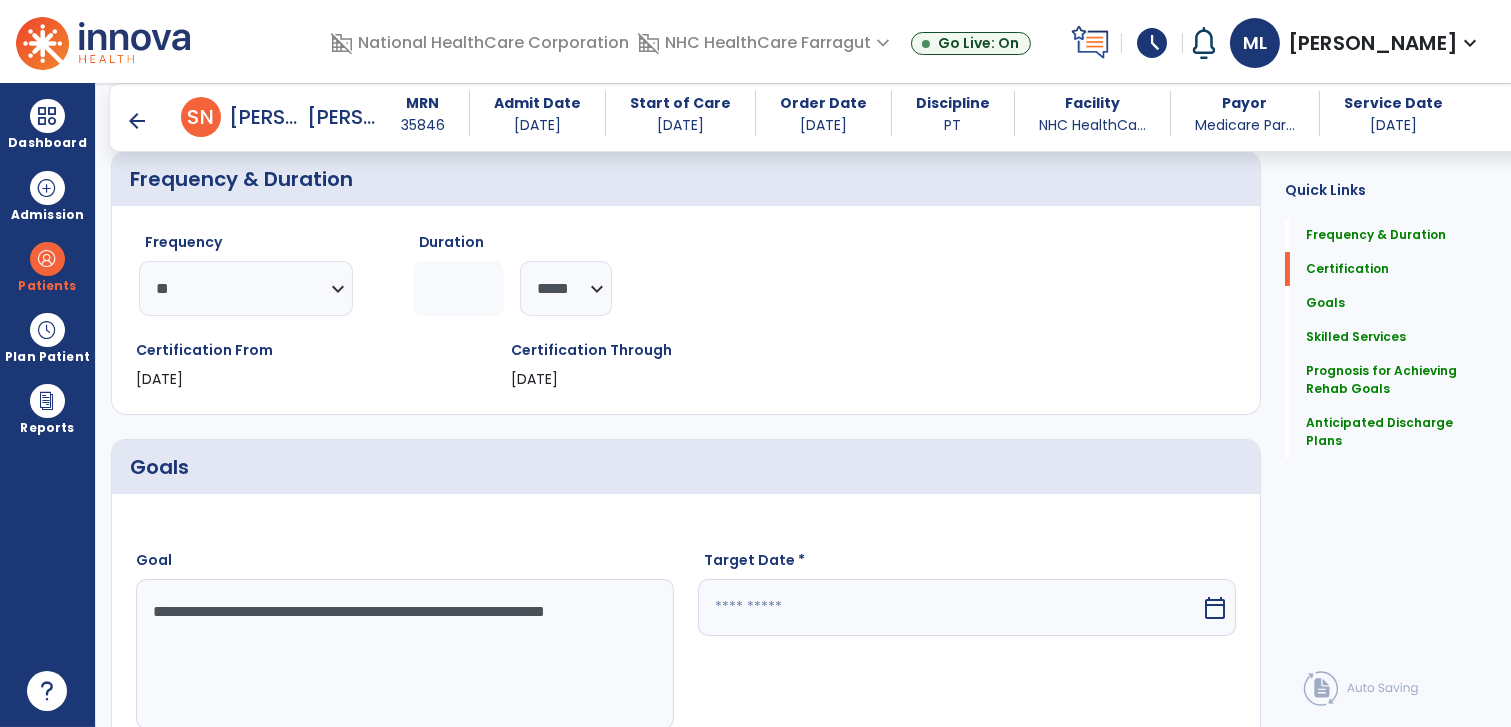 type on "**********" 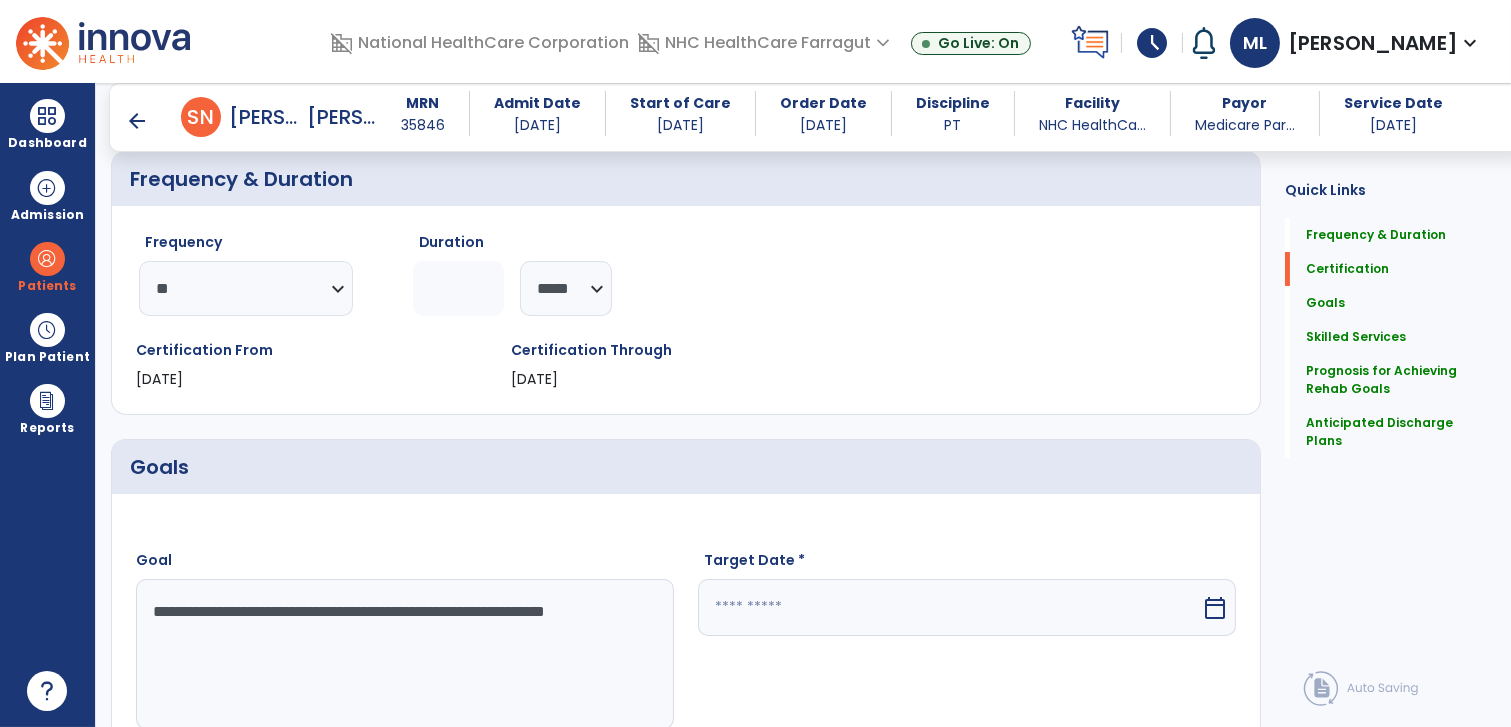 click at bounding box center [949, 607] 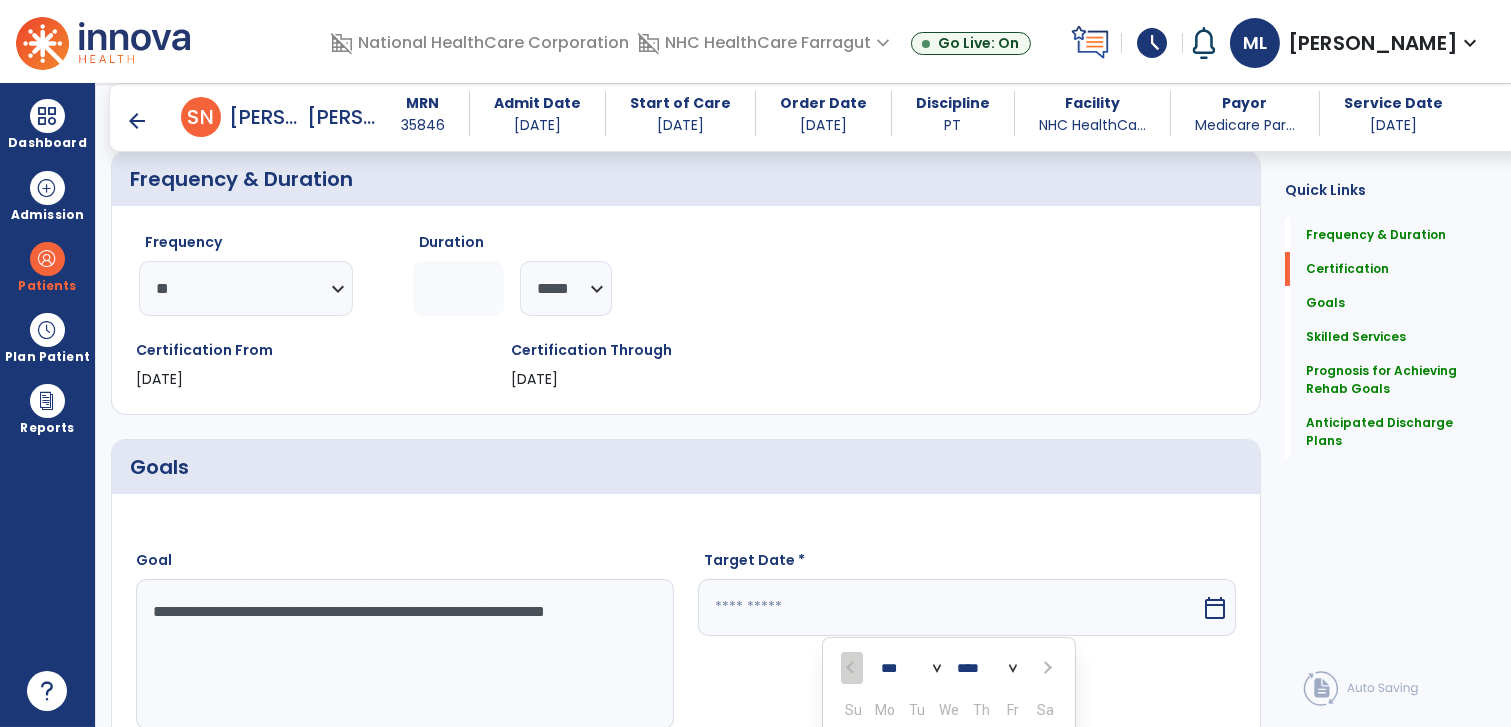 scroll, scrollTop: 546, scrollLeft: 0, axis: vertical 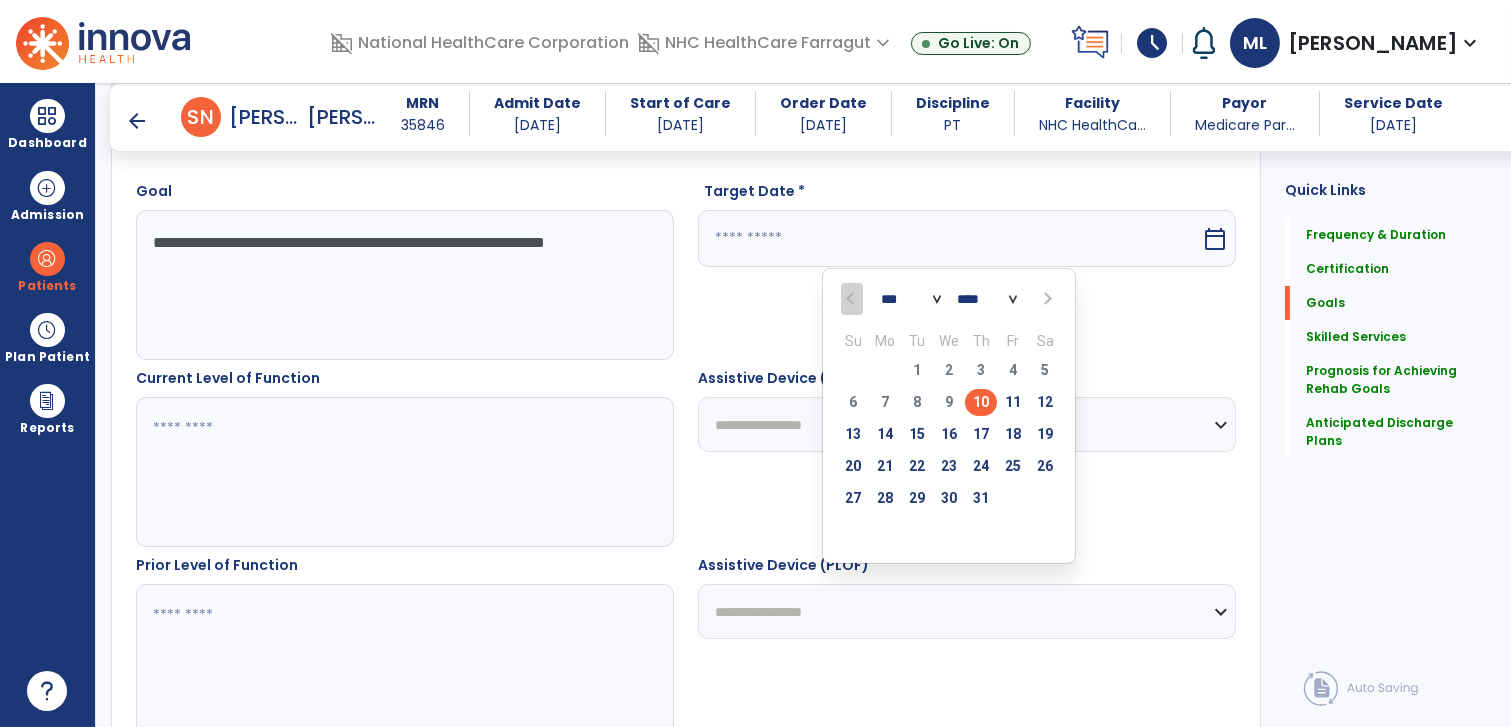 click at bounding box center (1045, 299) 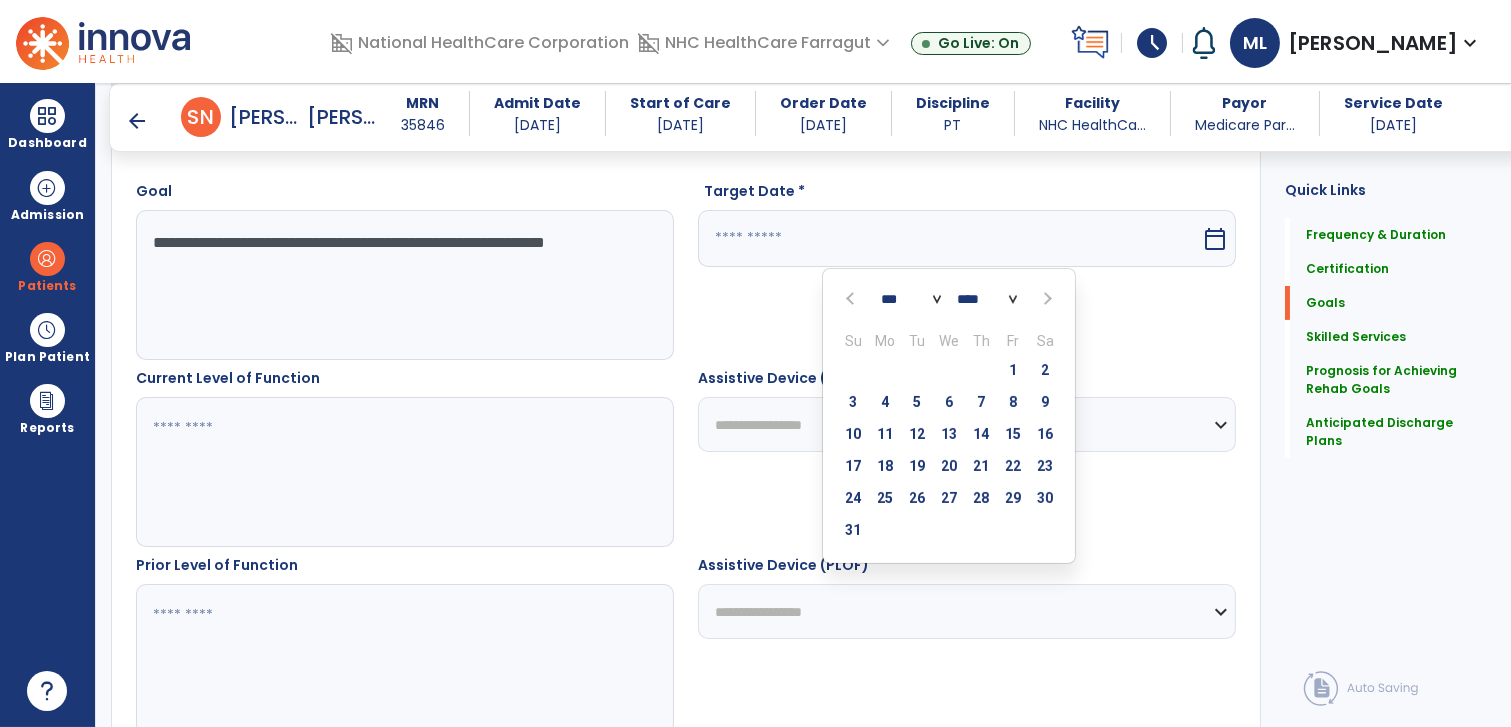 click at bounding box center (1045, 299) 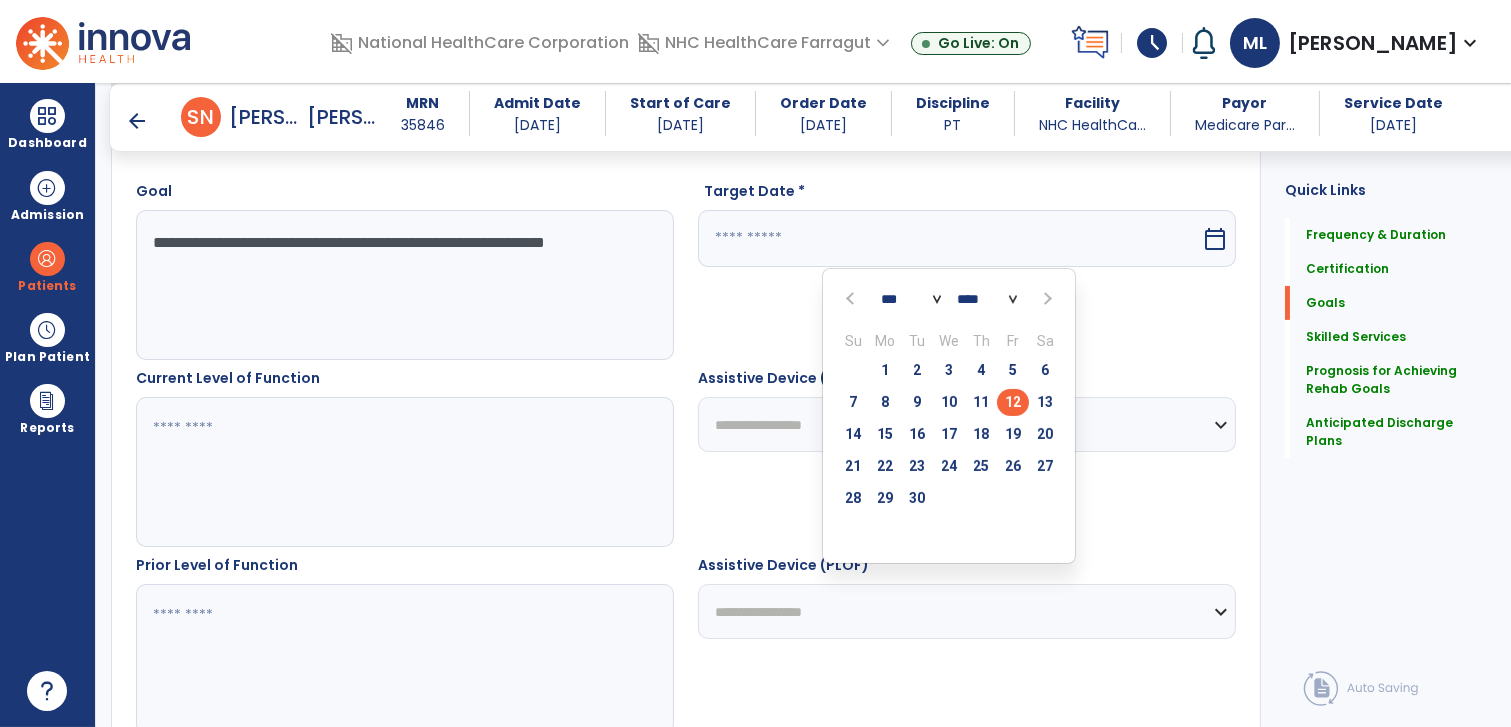 click on "12" at bounding box center (1013, 402) 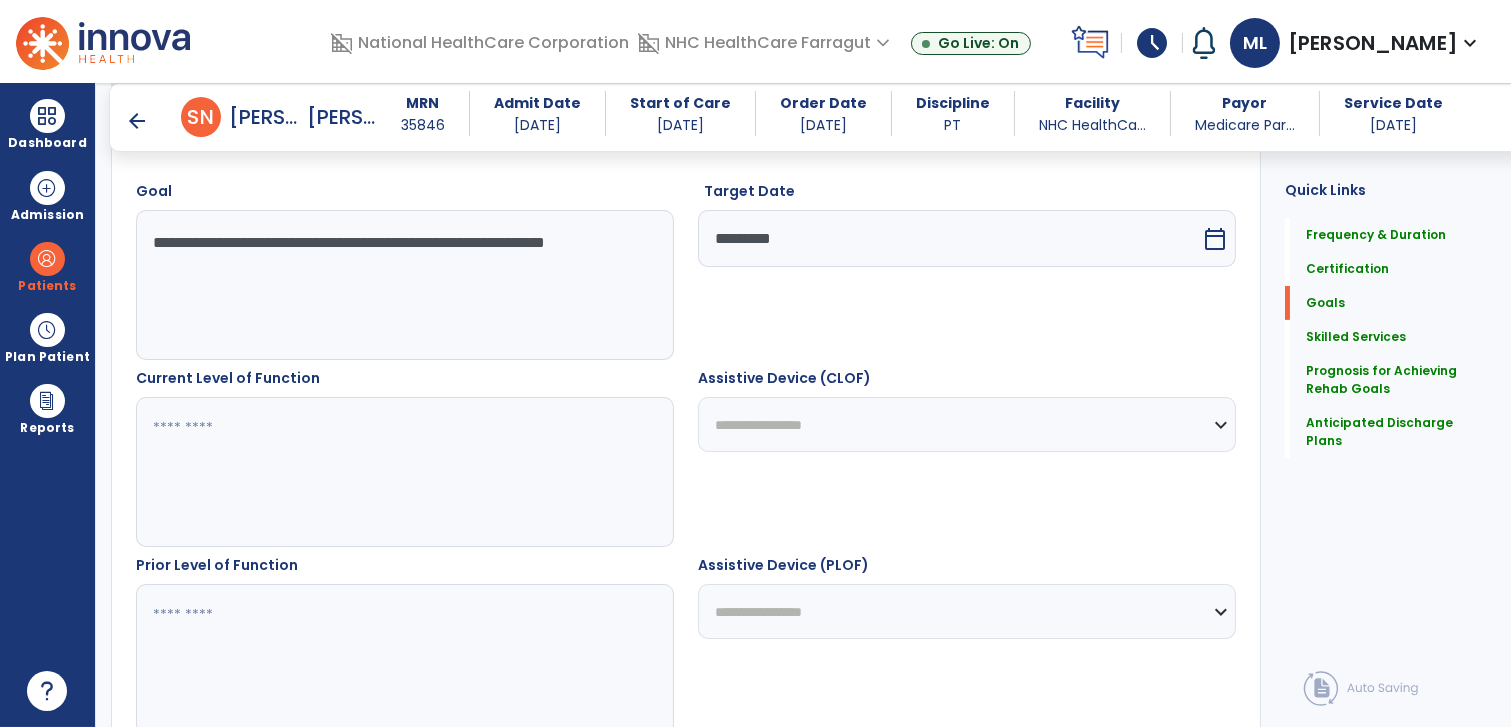 click at bounding box center (404, 472) 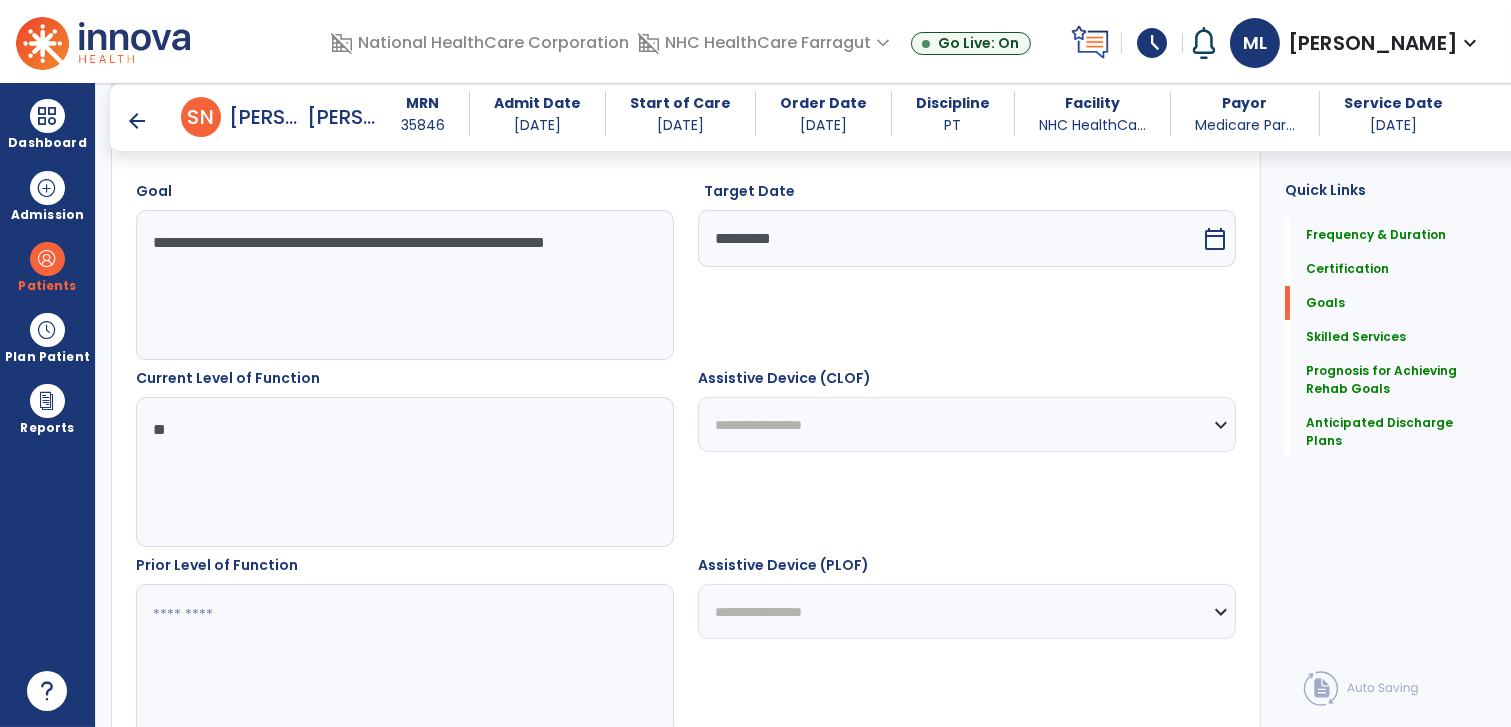 type on "**" 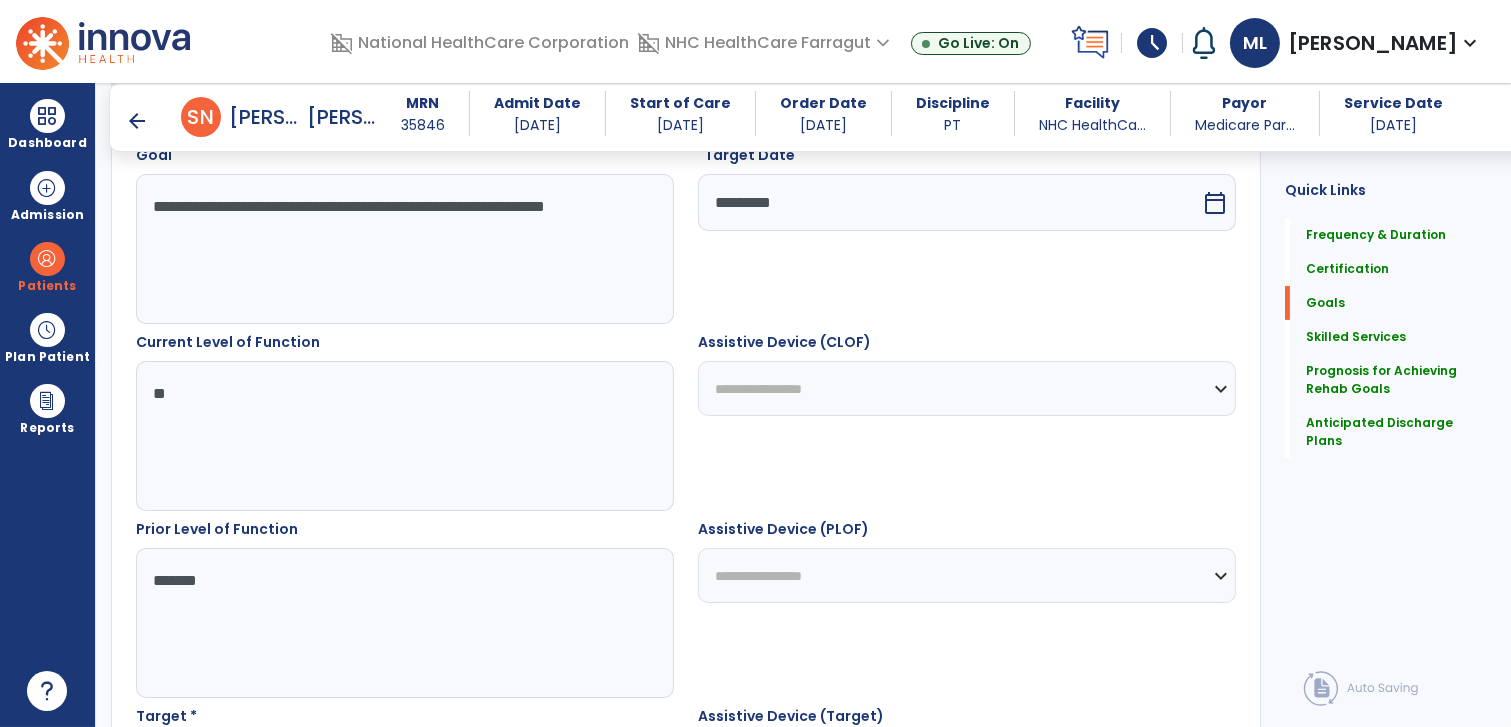 scroll, scrollTop: 546, scrollLeft: 0, axis: vertical 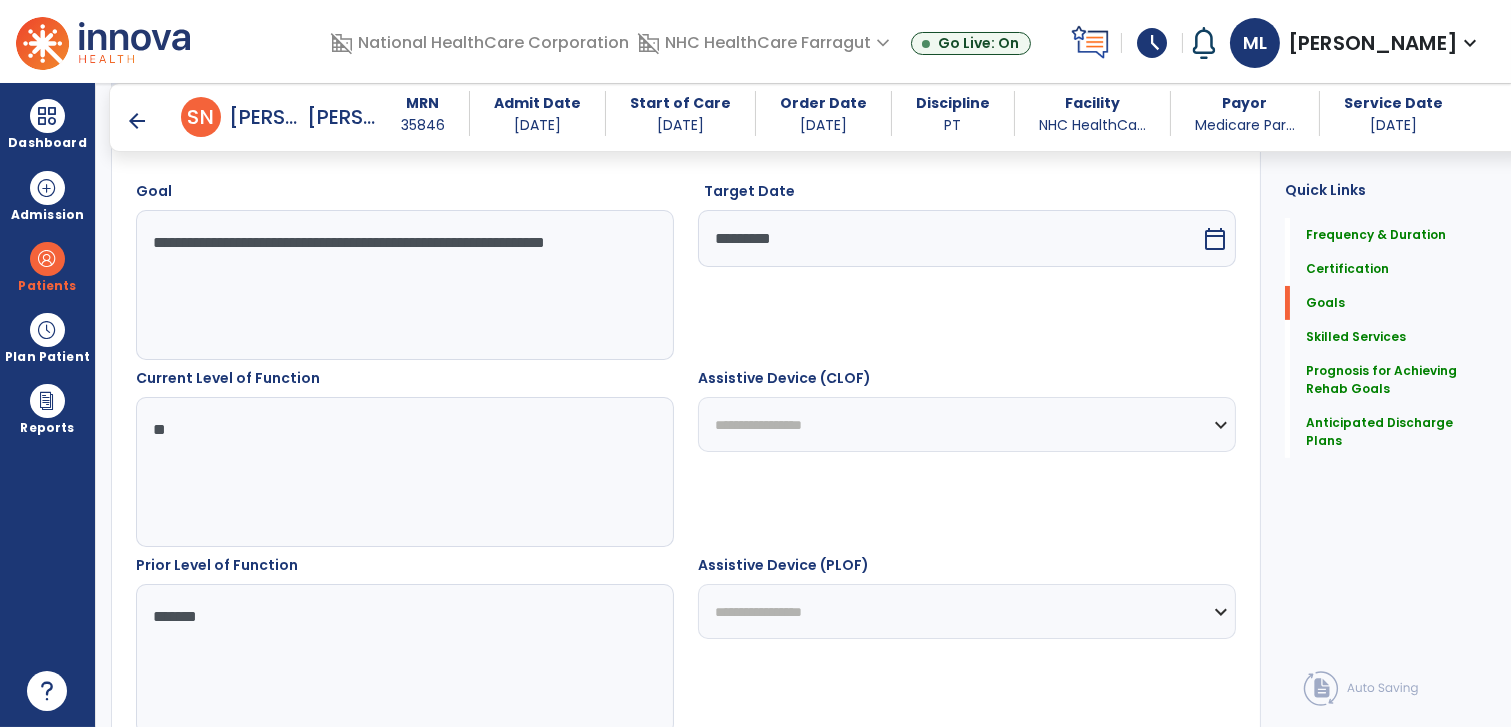 type on "*******" 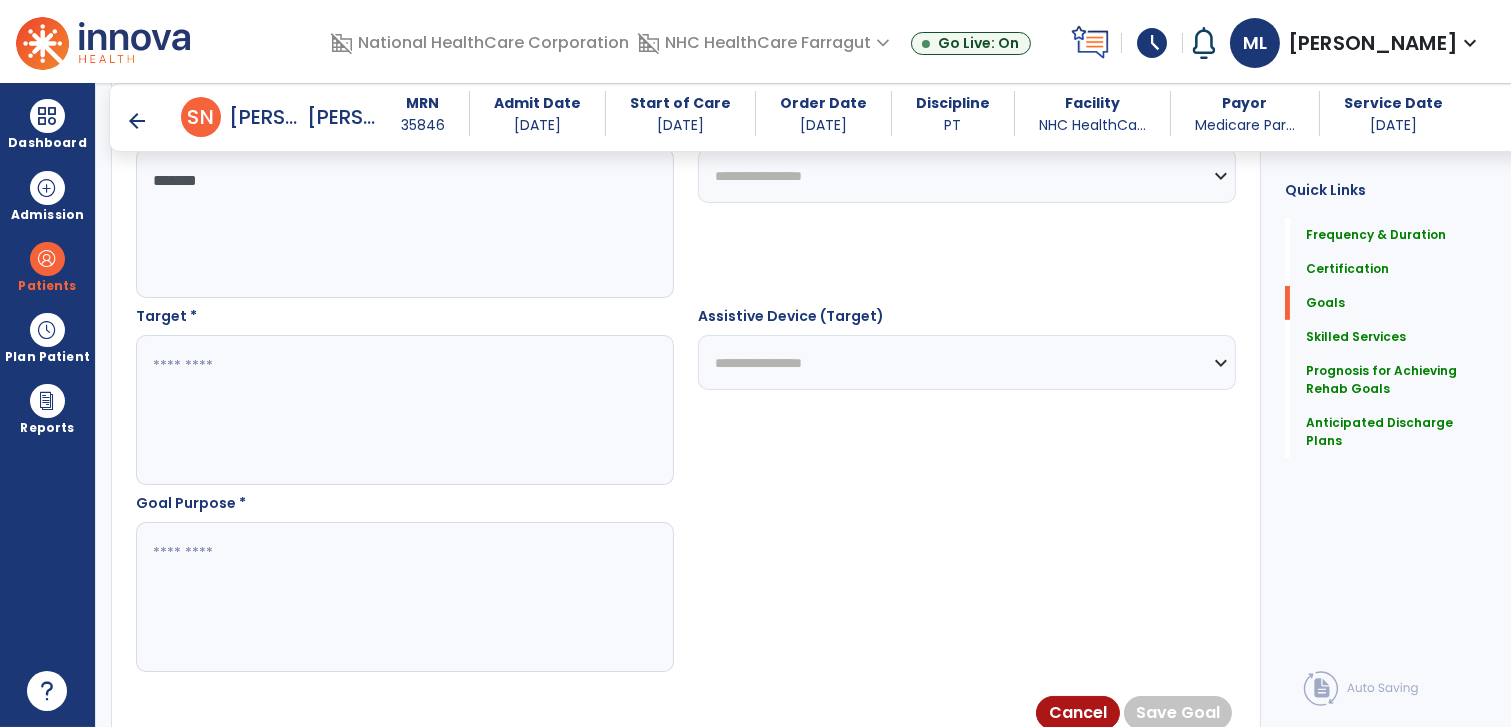scroll, scrollTop: 991, scrollLeft: 0, axis: vertical 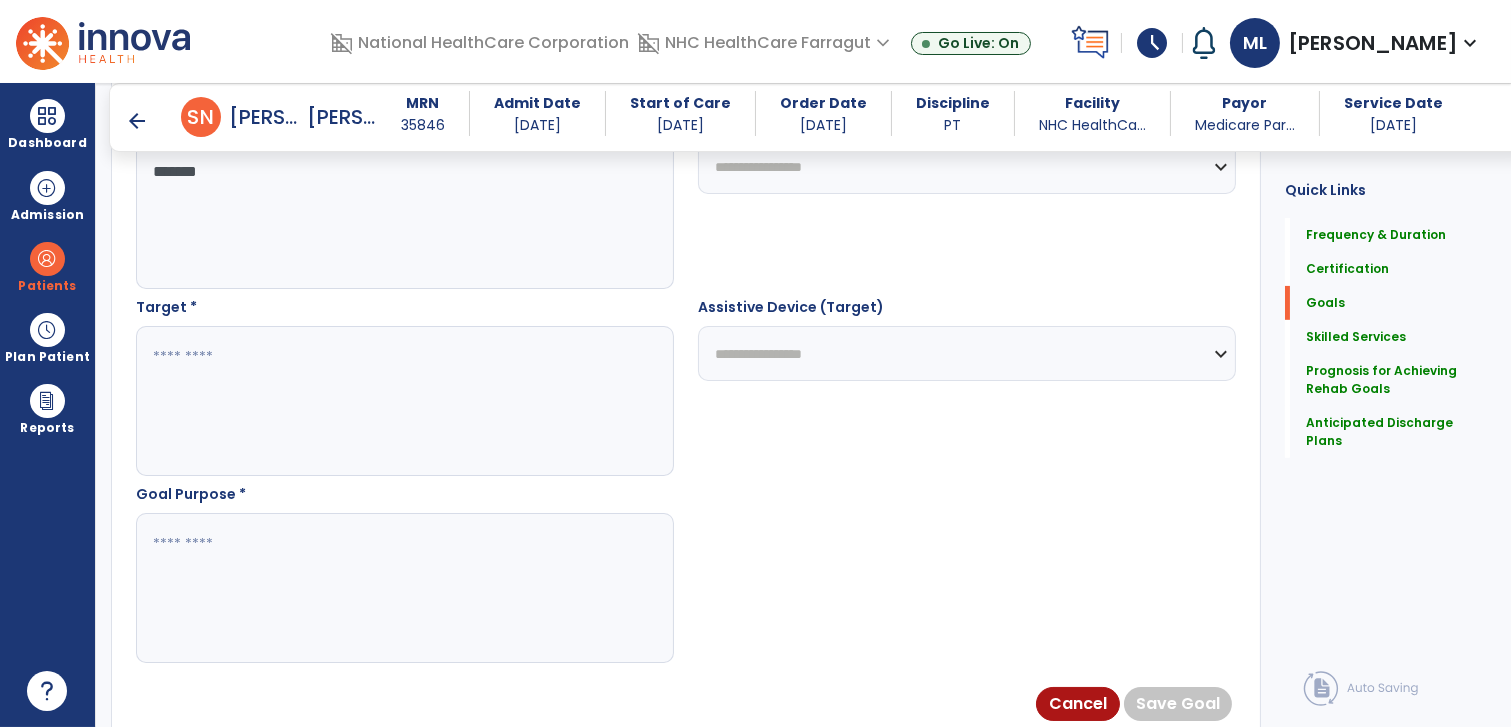 click at bounding box center [404, 401] 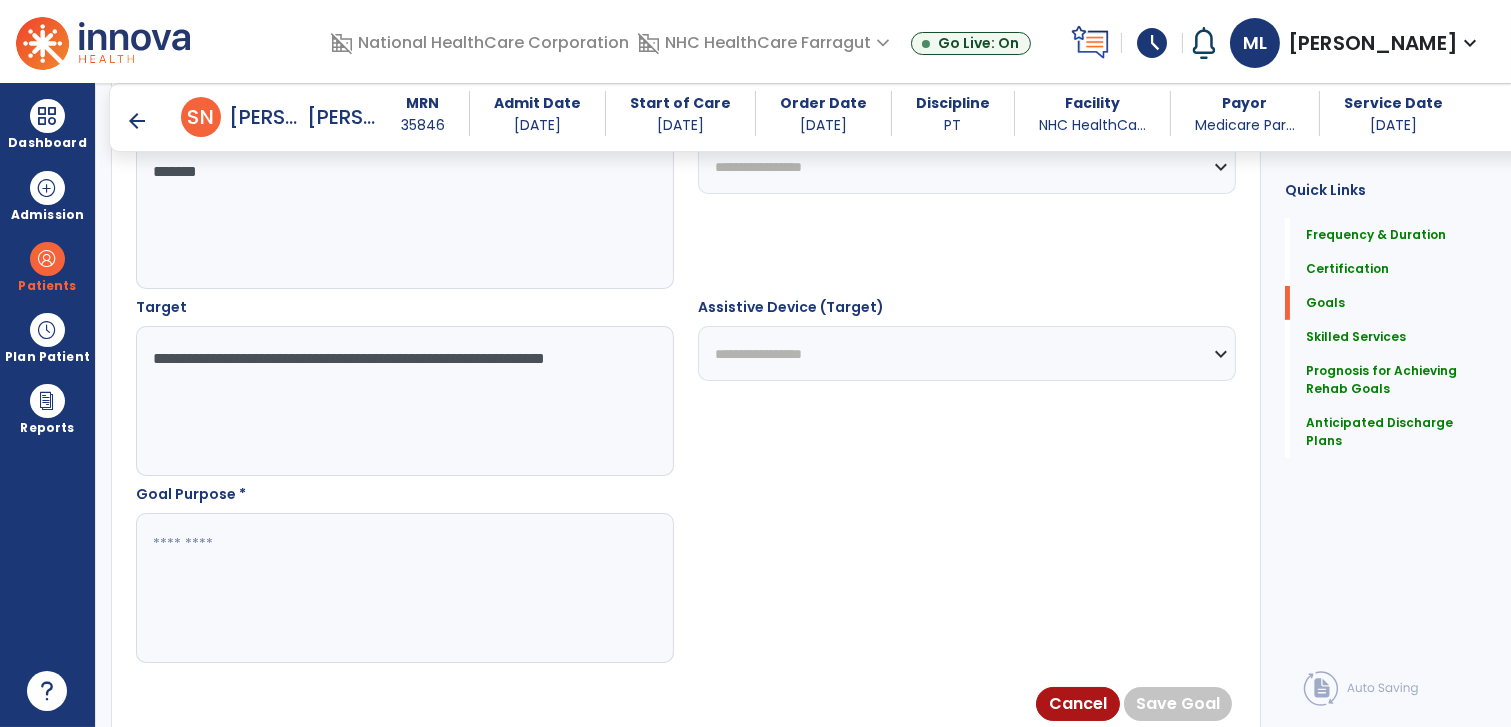 type on "**********" 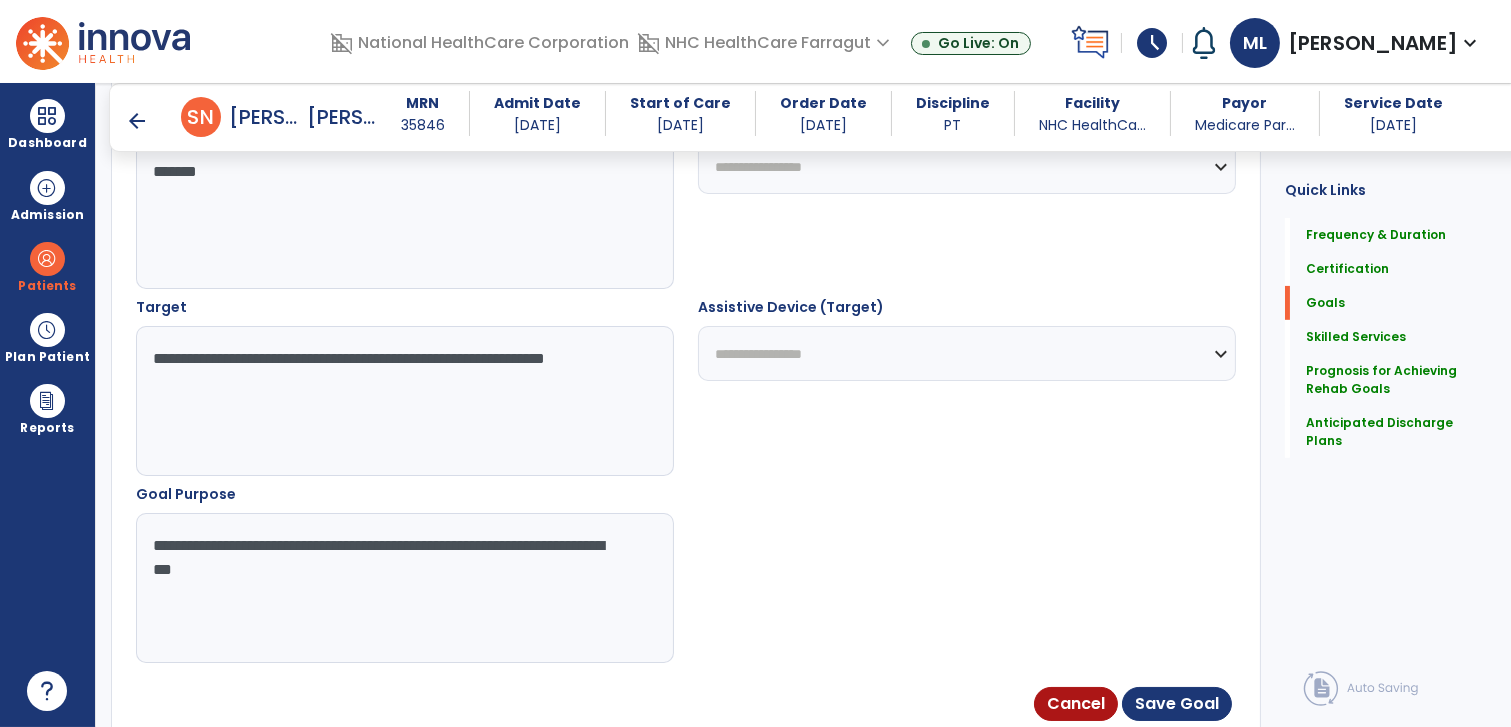 type on "**********" 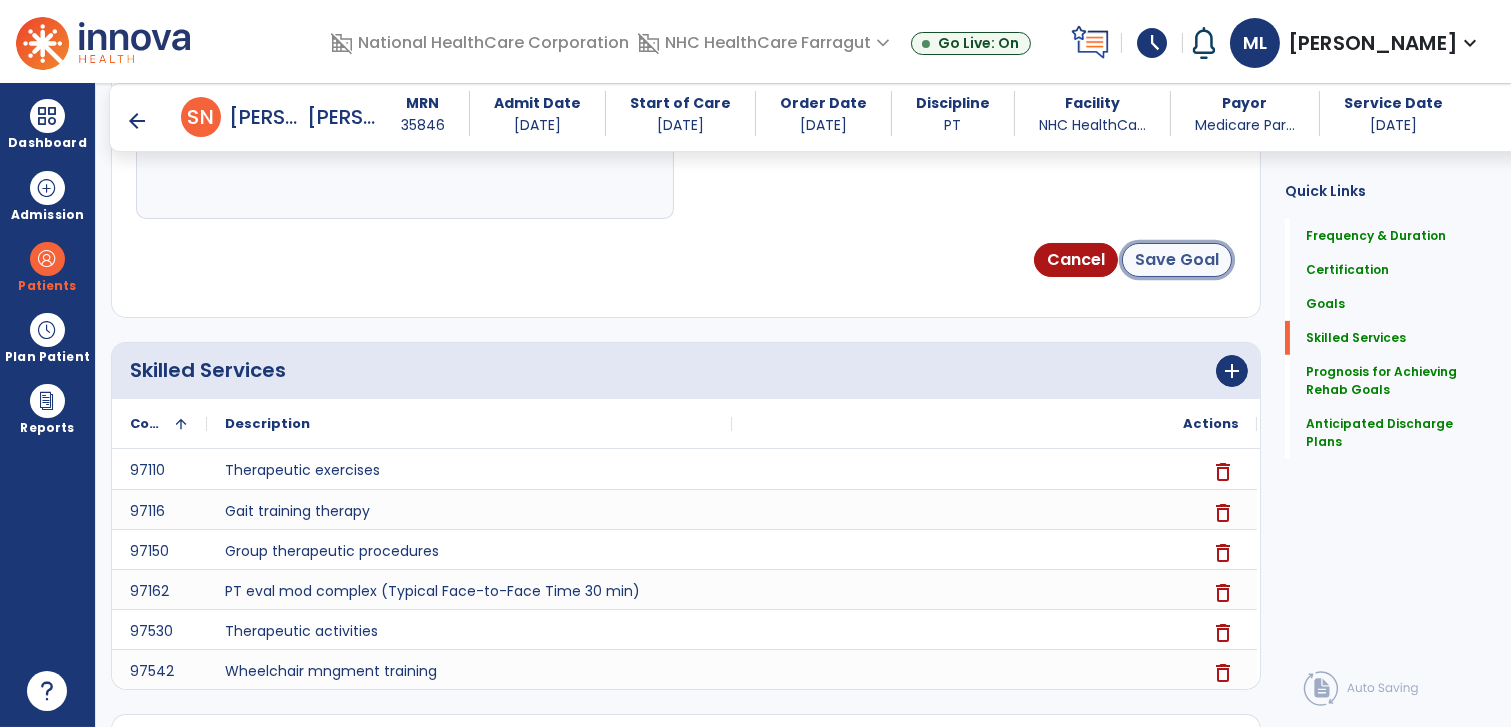 click on "Save Goal" at bounding box center [1177, 260] 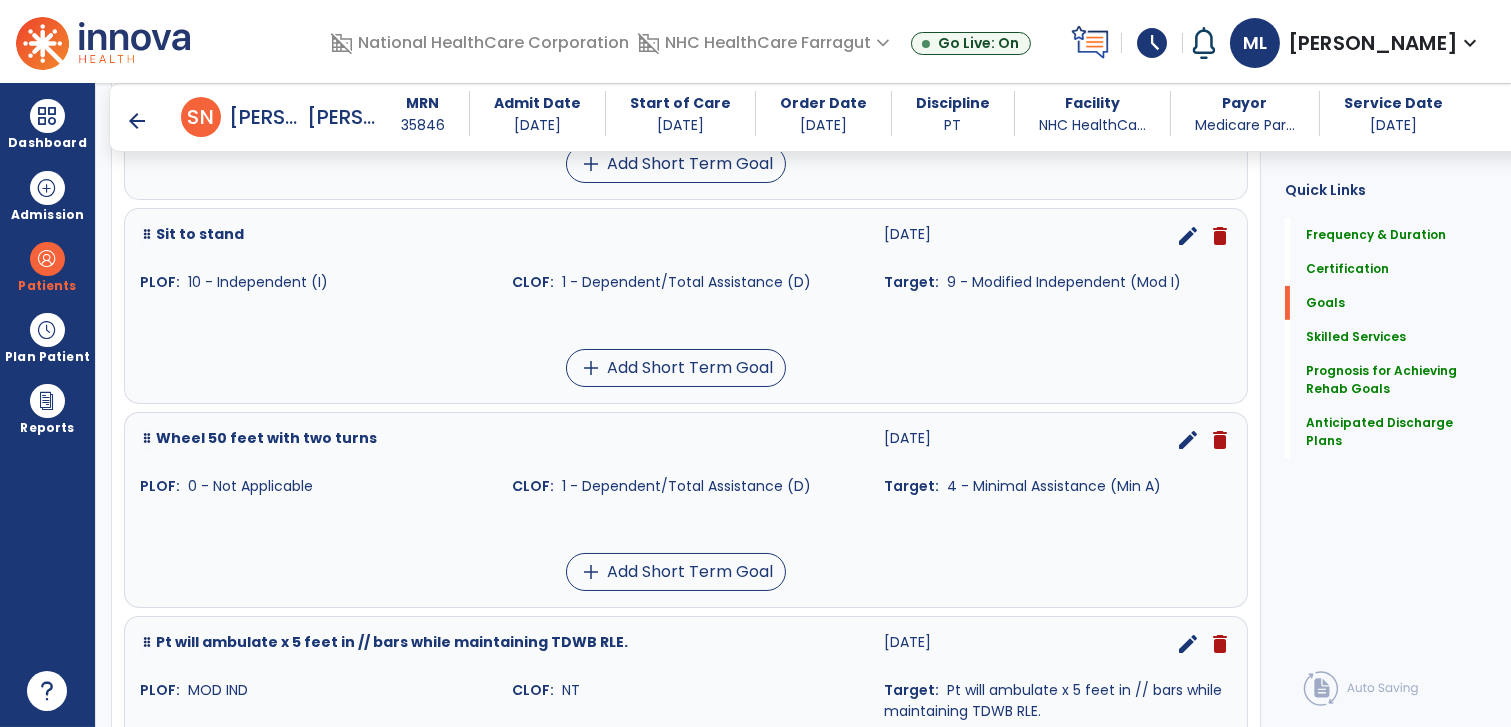 scroll, scrollTop: 0, scrollLeft: 0, axis: both 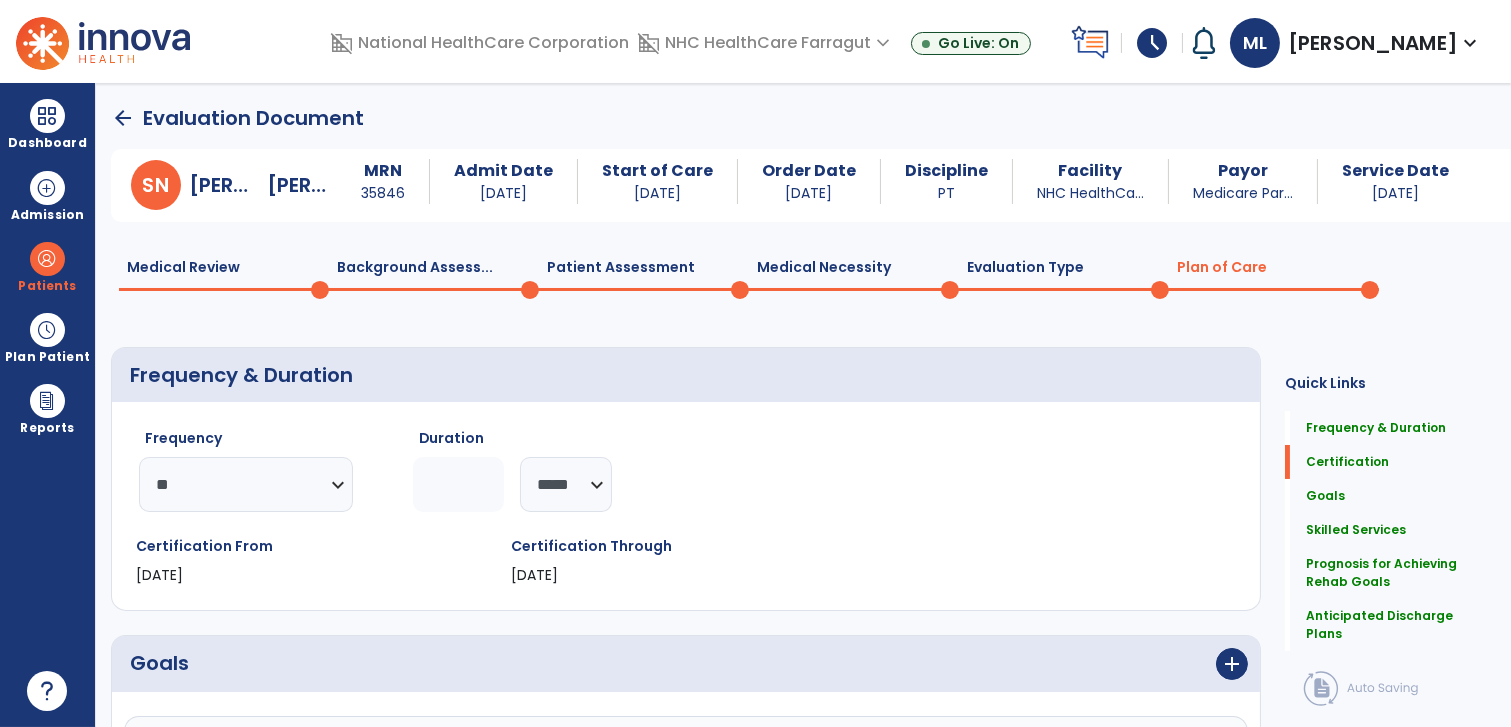 click on "Medical Review  0" 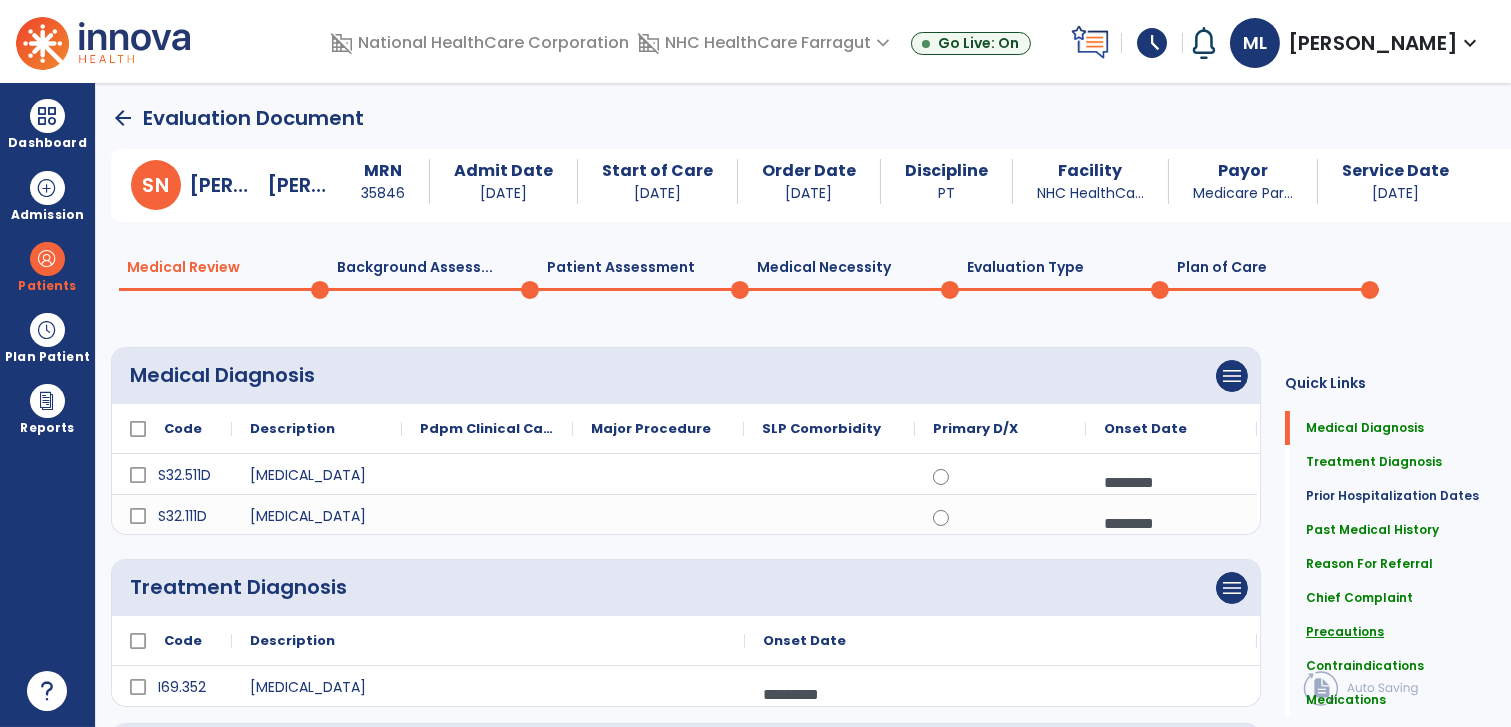 click on "Precautions" 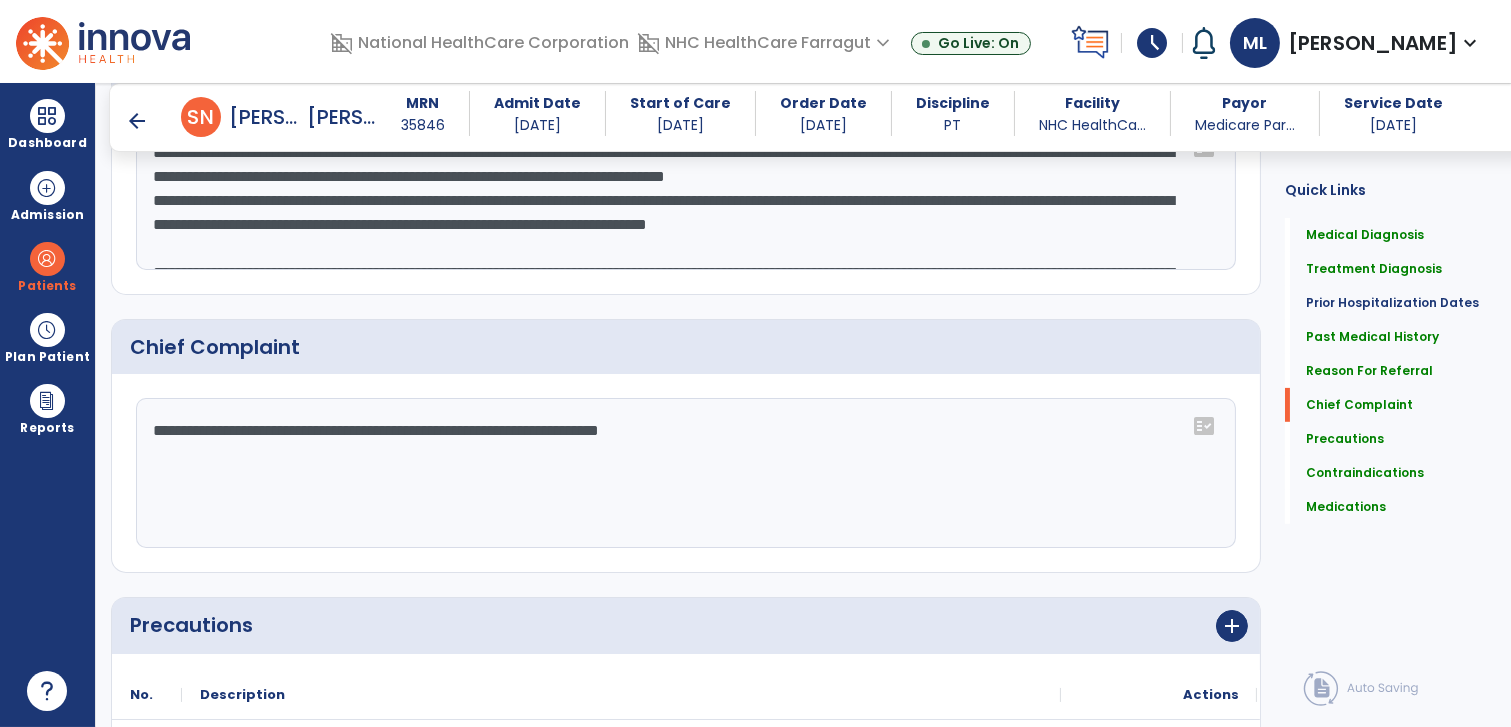 scroll, scrollTop: 1502, scrollLeft: 0, axis: vertical 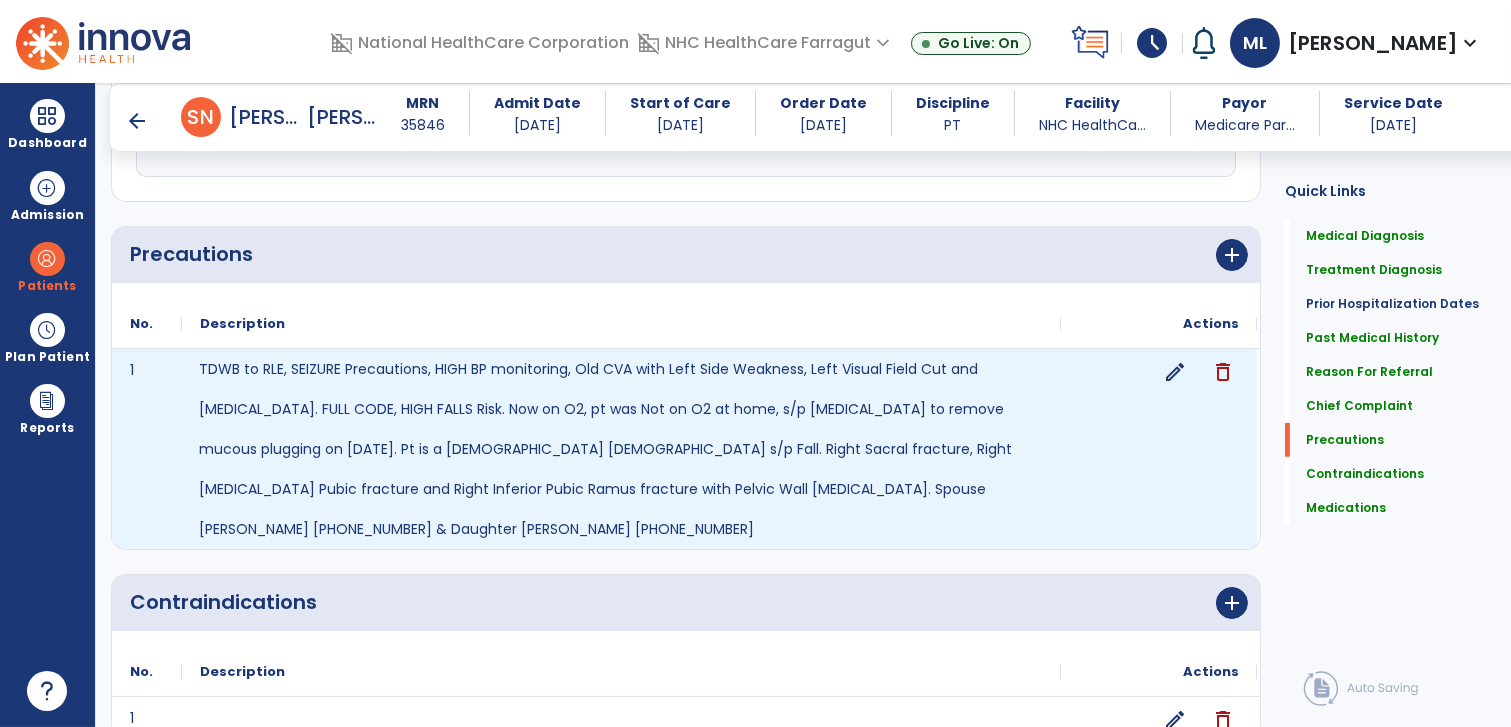 click on "TDWB to RLE, SEIZURE Precautions, HIGH BP monitoring, Old CVA with Left Side Weakness, Left Visual Field Cut and [MEDICAL_DATA]. FULL CODE, HIGH FALLS Risk. Now on O2, pt was Not on O2 at home, s/p [MEDICAL_DATA] to remove mucous plugging on [DATE].
Pt is a [DEMOGRAPHIC_DATA] [DEMOGRAPHIC_DATA] s/p Fall. Right Sacral fracture, Right [MEDICAL_DATA] Pubic fracture and Right Inferior Pubic Ramus fracture with Pelvic Wall [MEDICAL_DATA].
Spouse [PERSON_NAME] [PHONE_NUMBER] & Daughter [PERSON_NAME] [PHONE_NUMBER]" 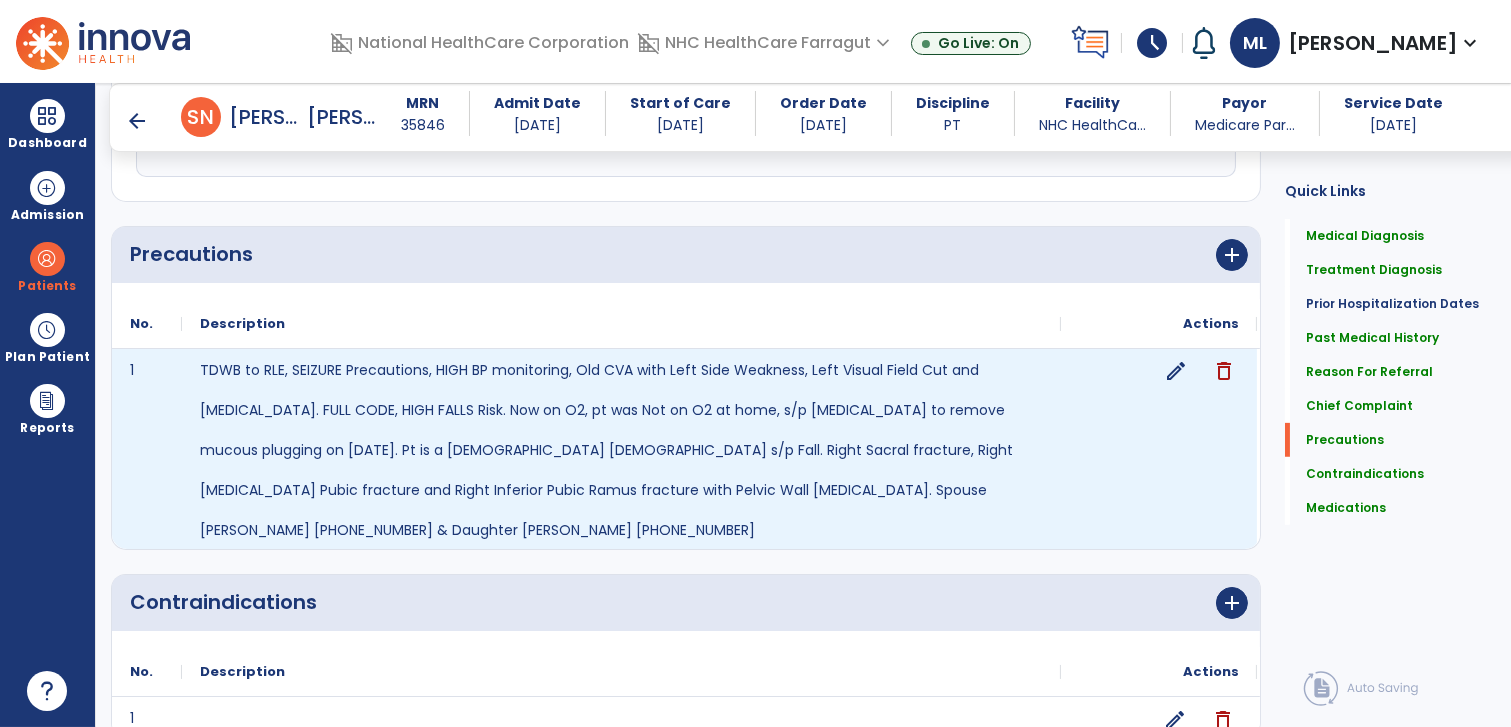 click on "edit" 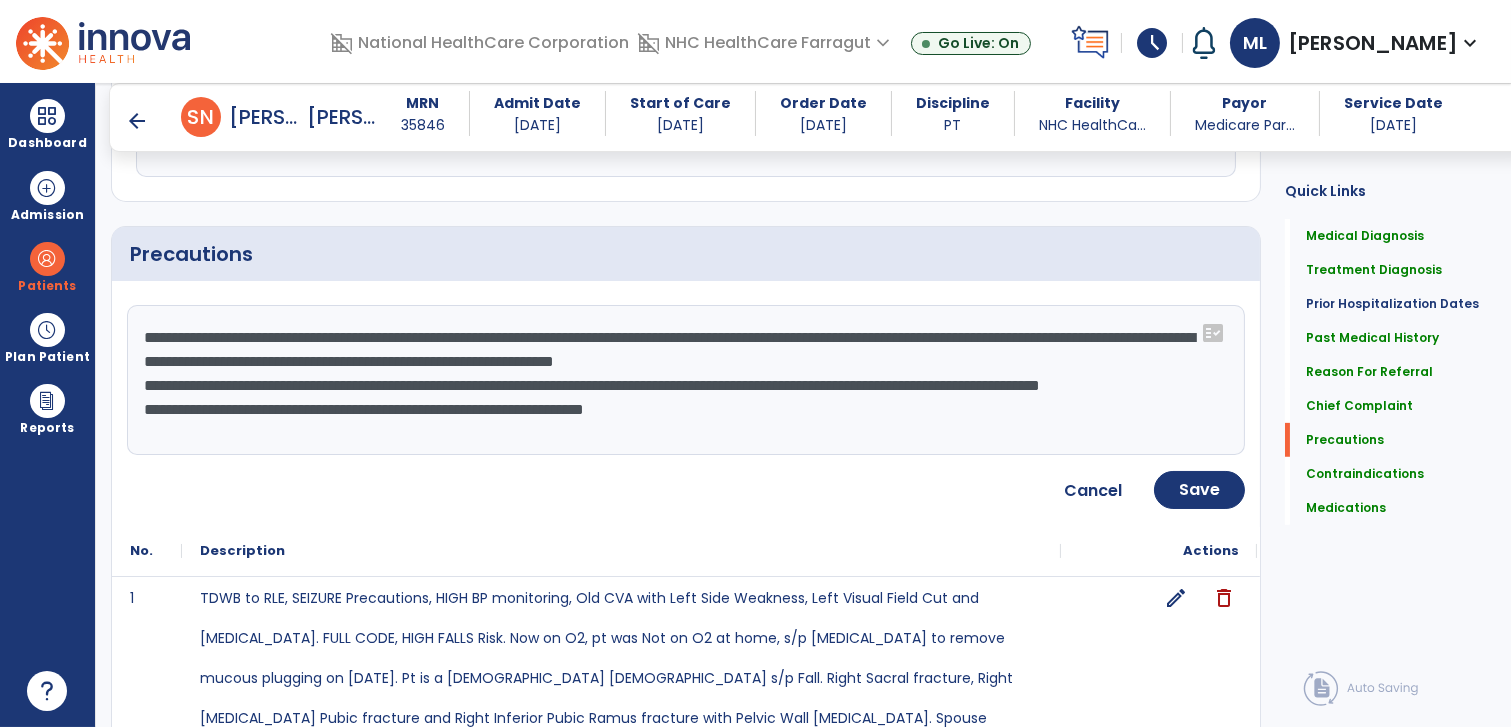 drag, startPoint x: 781, startPoint y: 428, endPoint x: 111, endPoint y: 329, distance: 677.27466 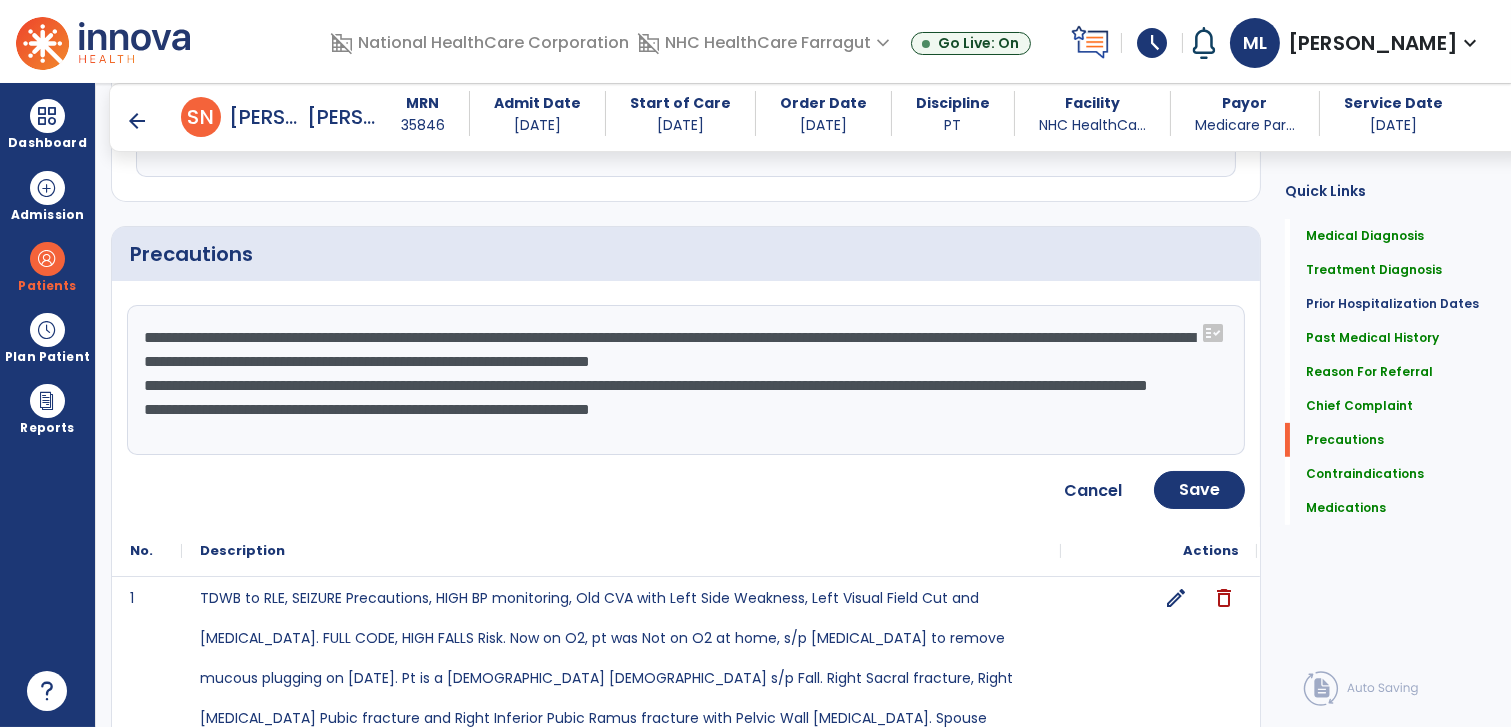 scroll, scrollTop: 16, scrollLeft: 0, axis: vertical 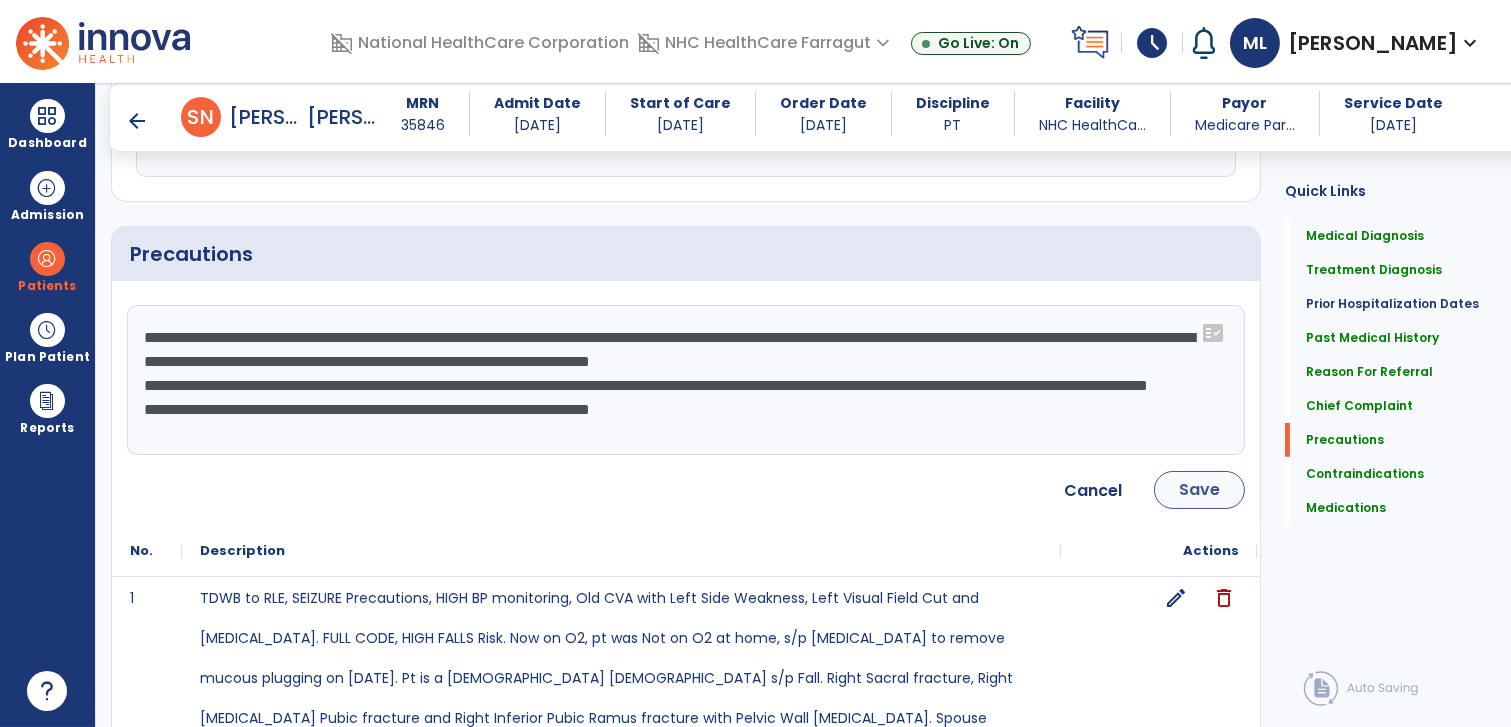type on "**********" 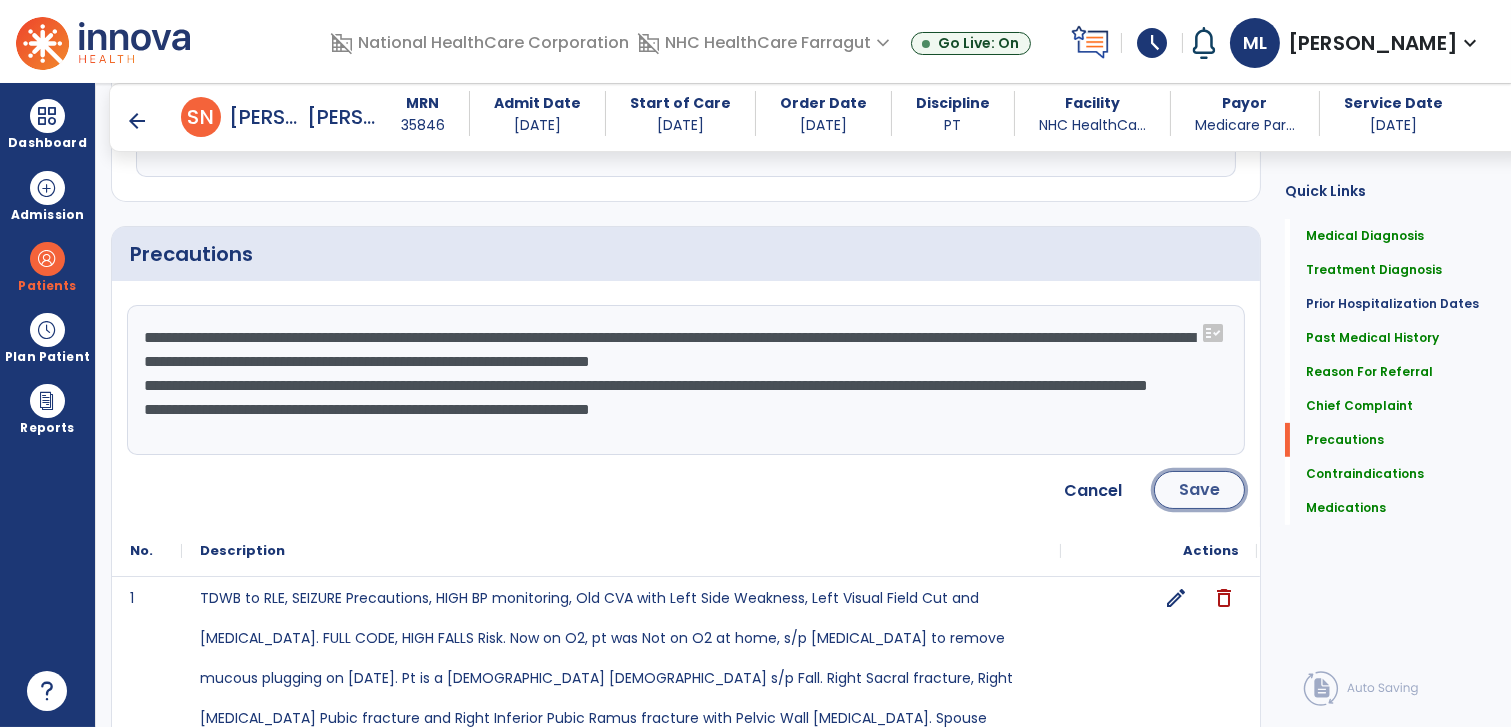 click on "Save" 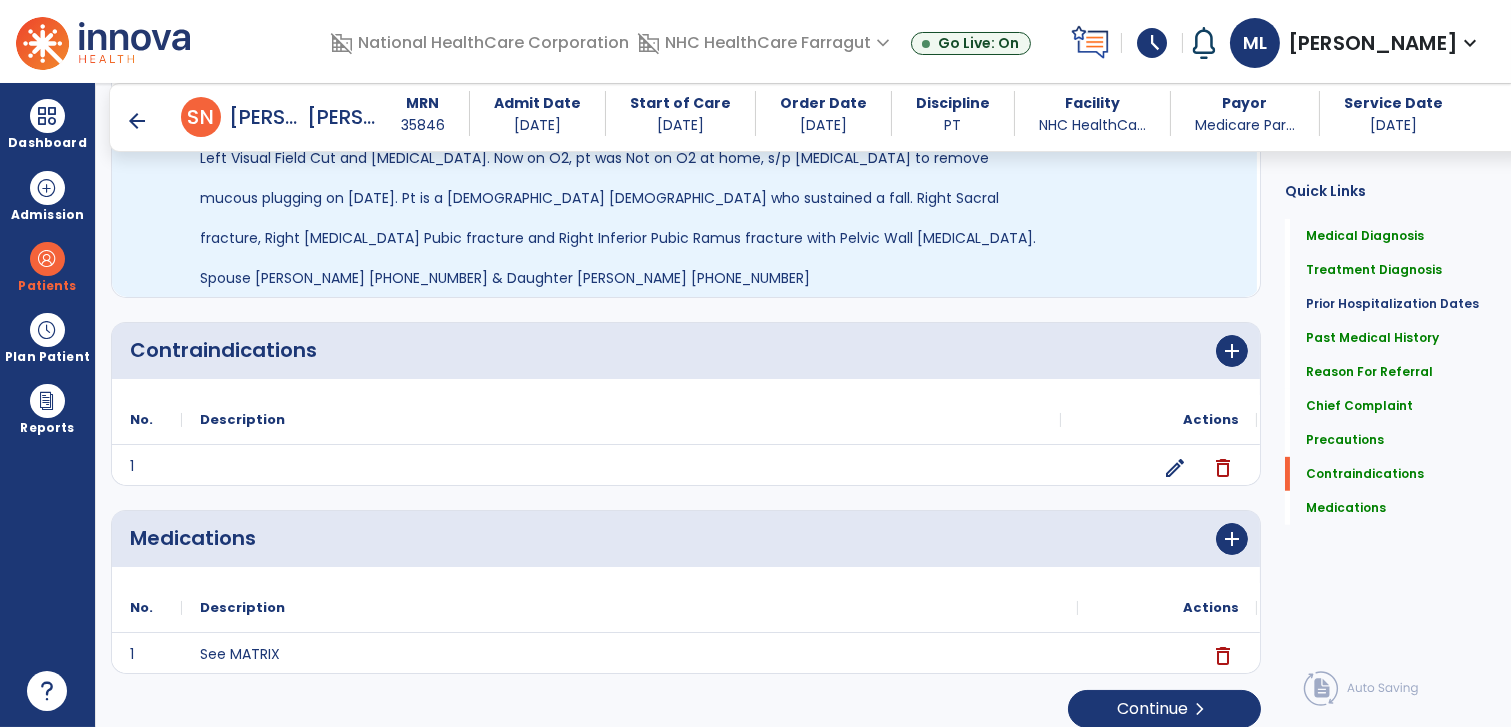 scroll, scrollTop: 1768, scrollLeft: 0, axis: vertical 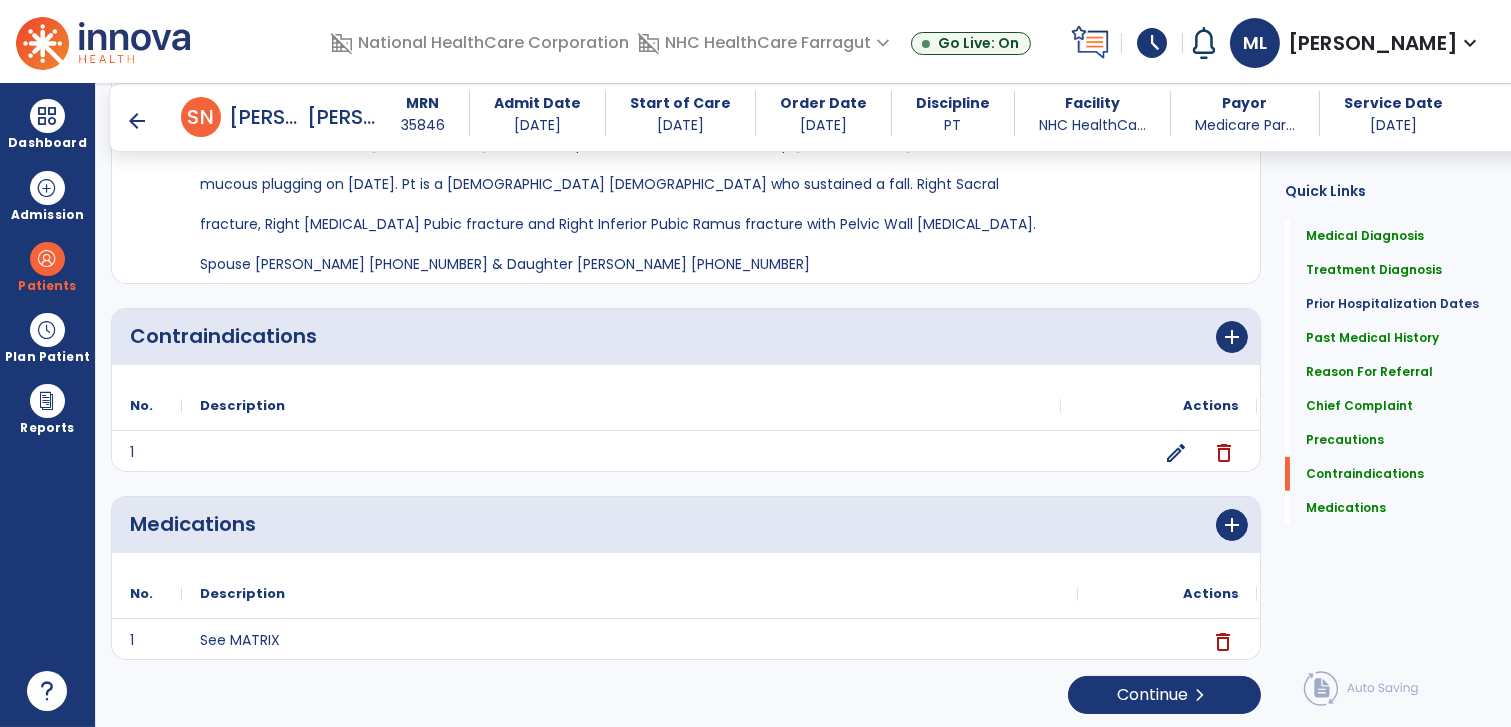 drag, startPoint x: 1146, startPoint y: 440, endPoint x: 1148, endPoint y: 576, distance: 136.01471 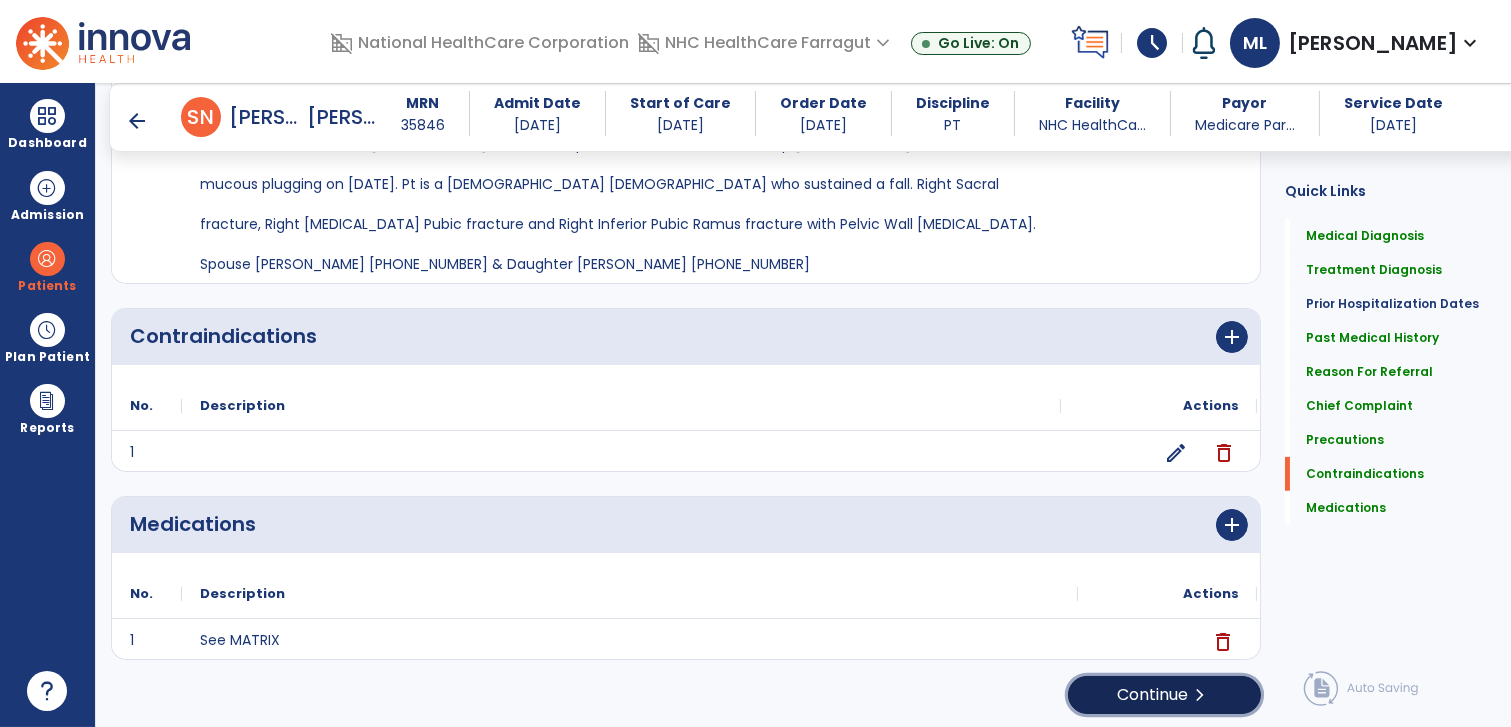 click on "Continue  chevron_right" 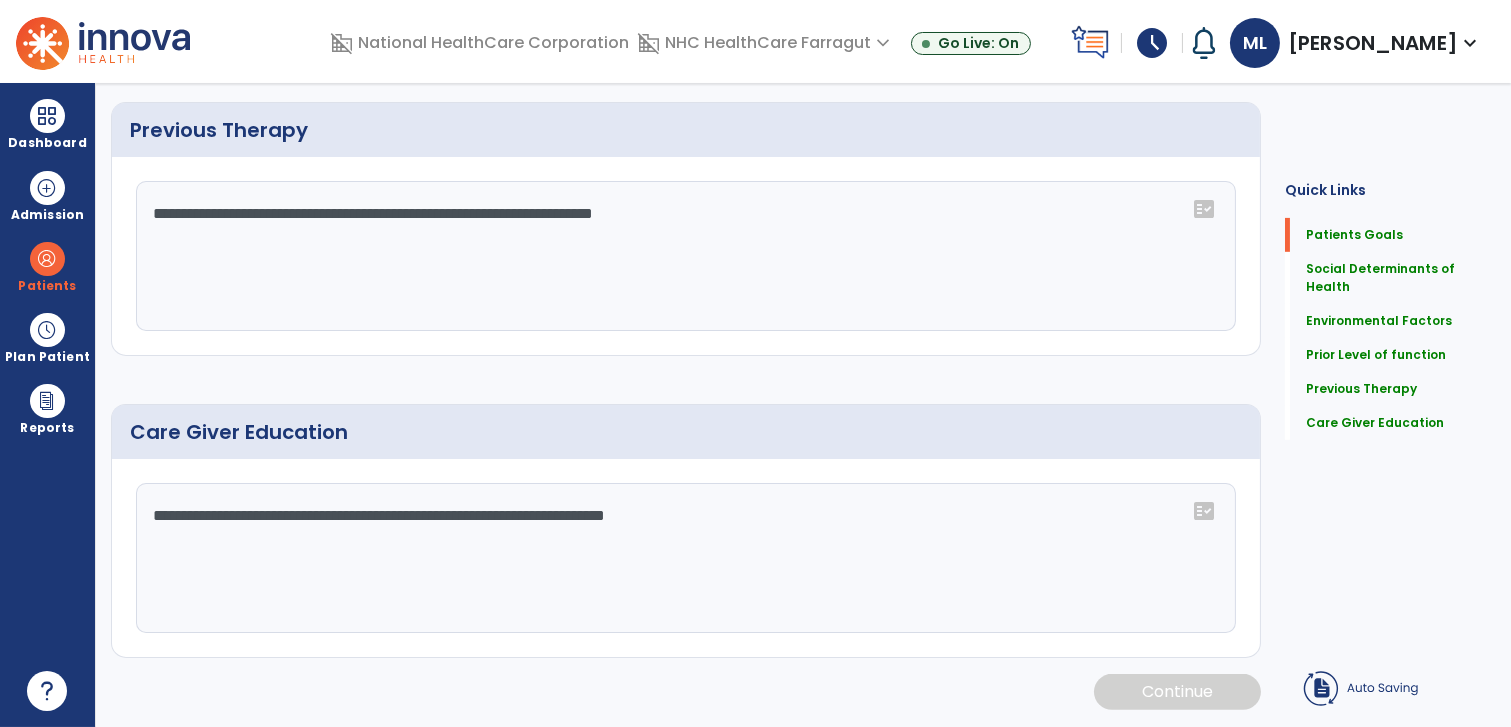 scroll, scrollTop: 6, scrollLeft: 0, axis: vertical 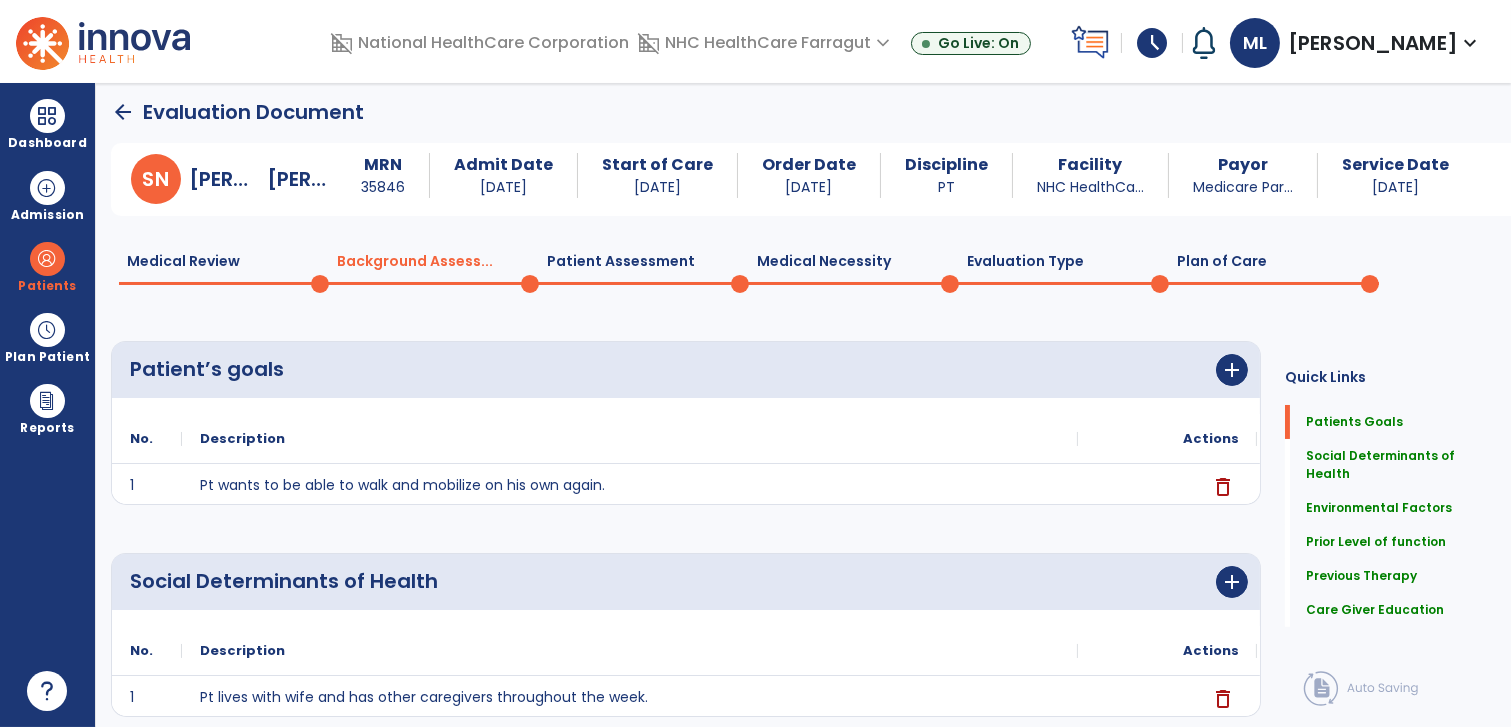 click on "Medical Review  0  Background Assess...  0  Patient Assessment  0  Medical Necessity  0  Evaluation Type  0  Plan of Care  0" 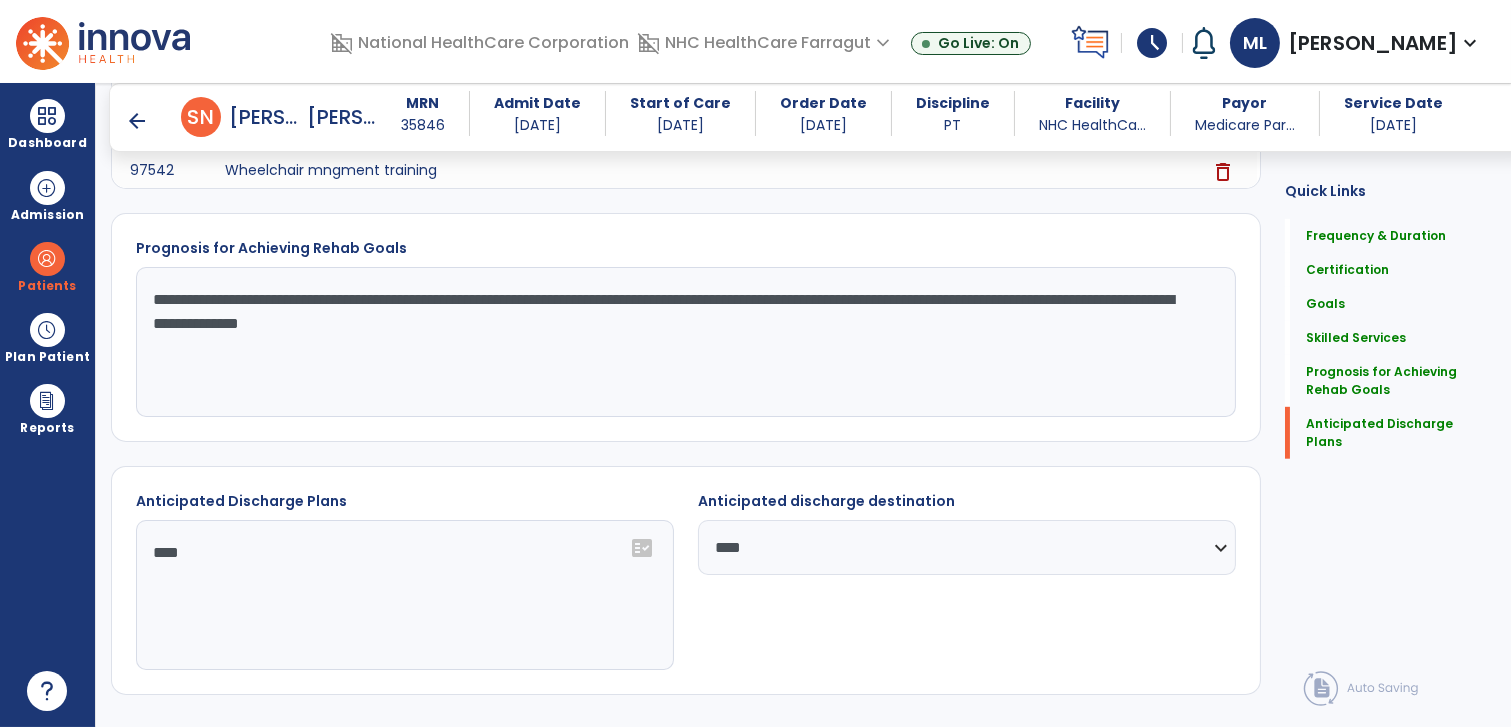 scroll, scrollTop: 2212, scrollLeft: 0, axis: vertical 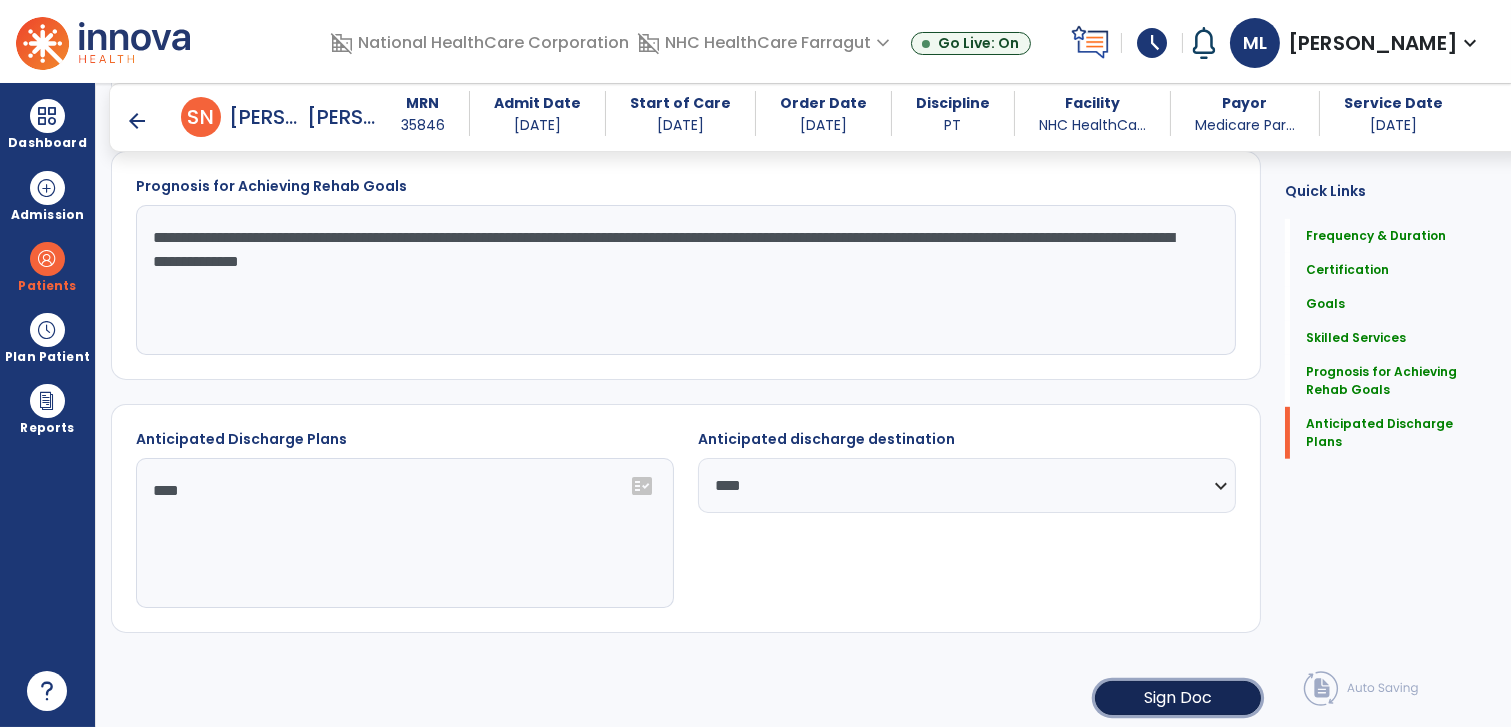 click on "Sign Doc" 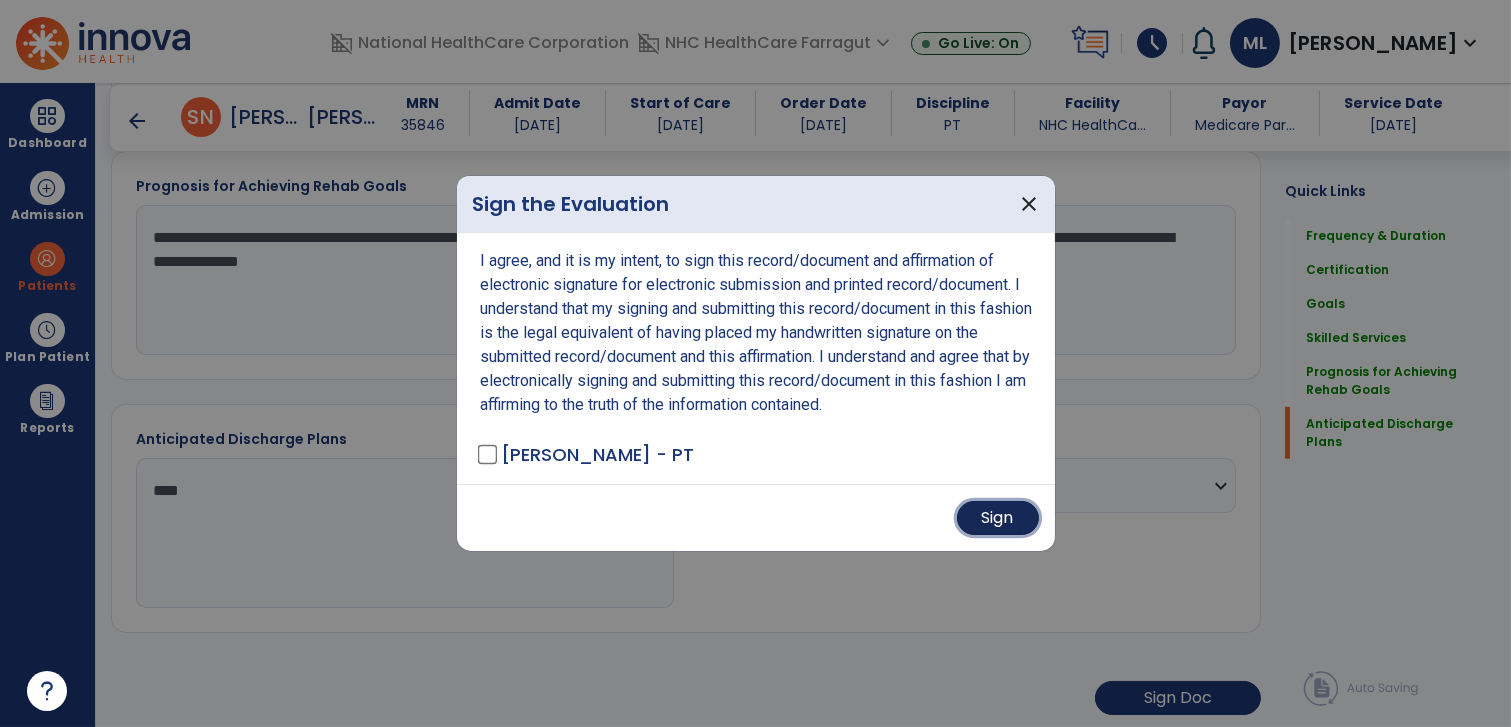 click on "Sign" at bounding box center [998, 518] 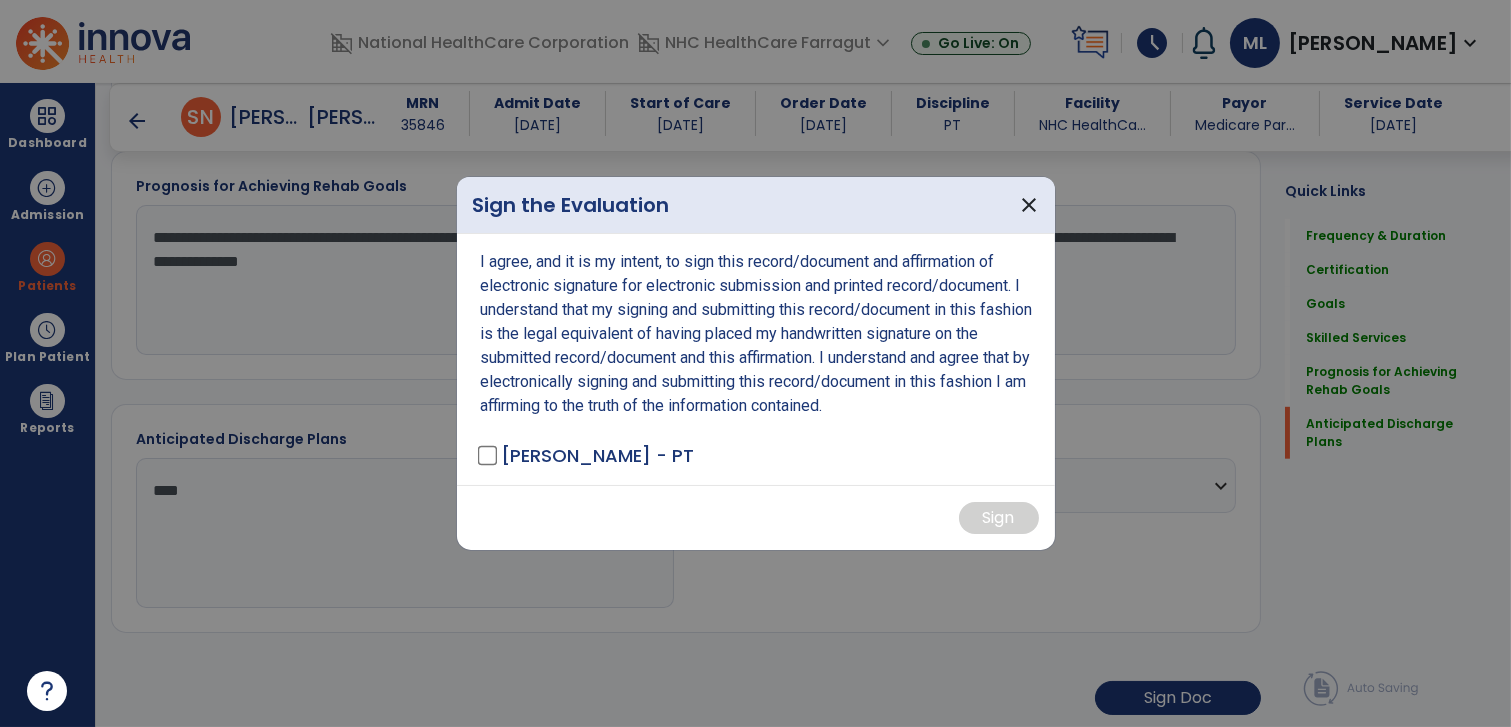scroll, scrollTop: 2210, scrollLeft: 0, axis: vertical 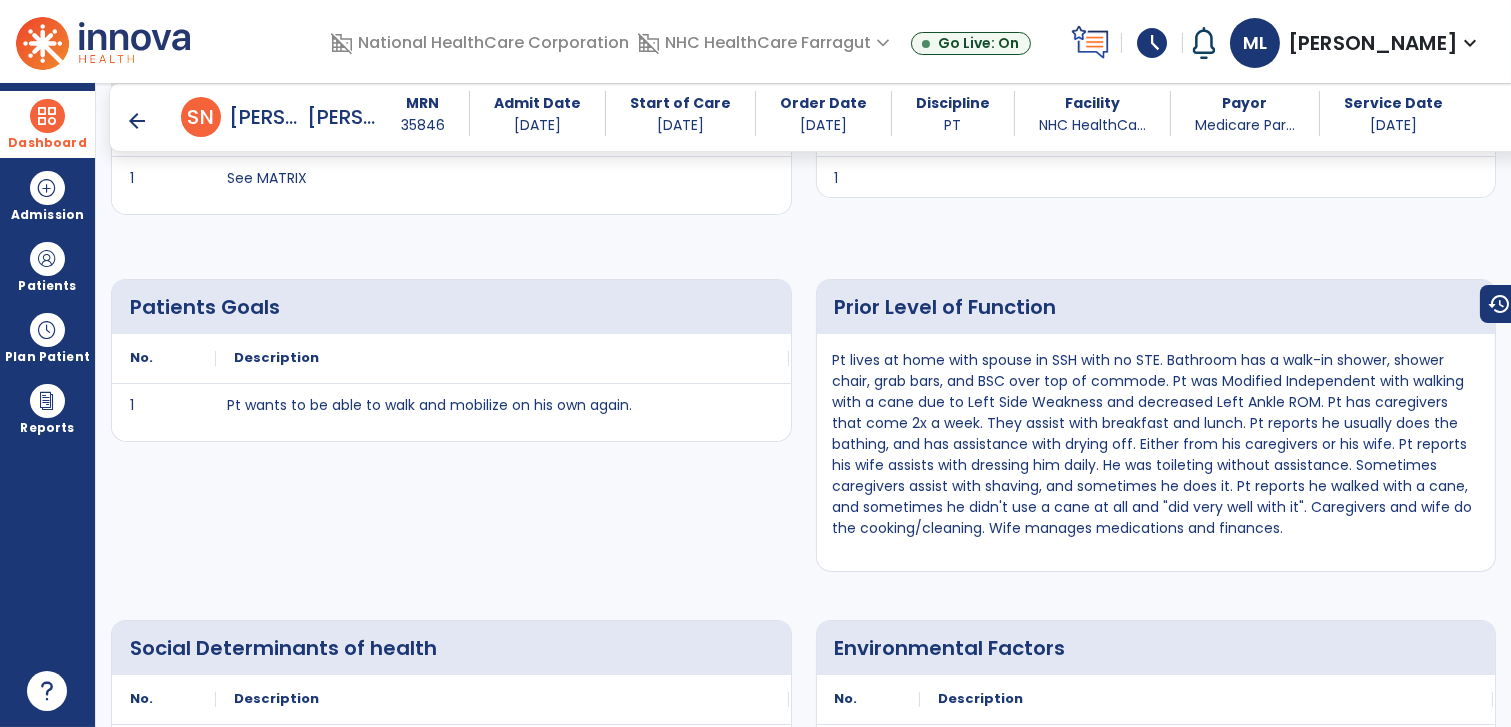click at bounding box center [47, 116] 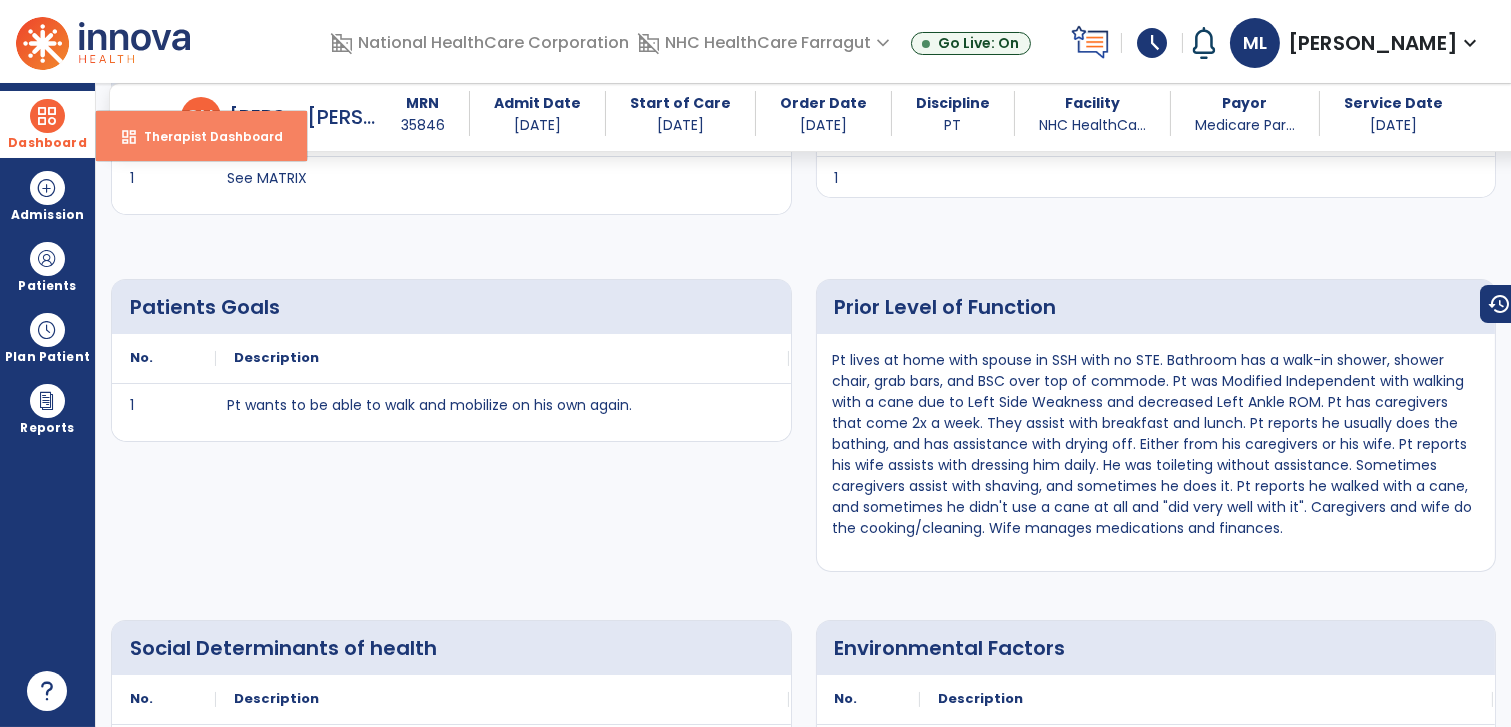 click on "dashboard  Therapist Dashboard" at bounding box center (201, 136) 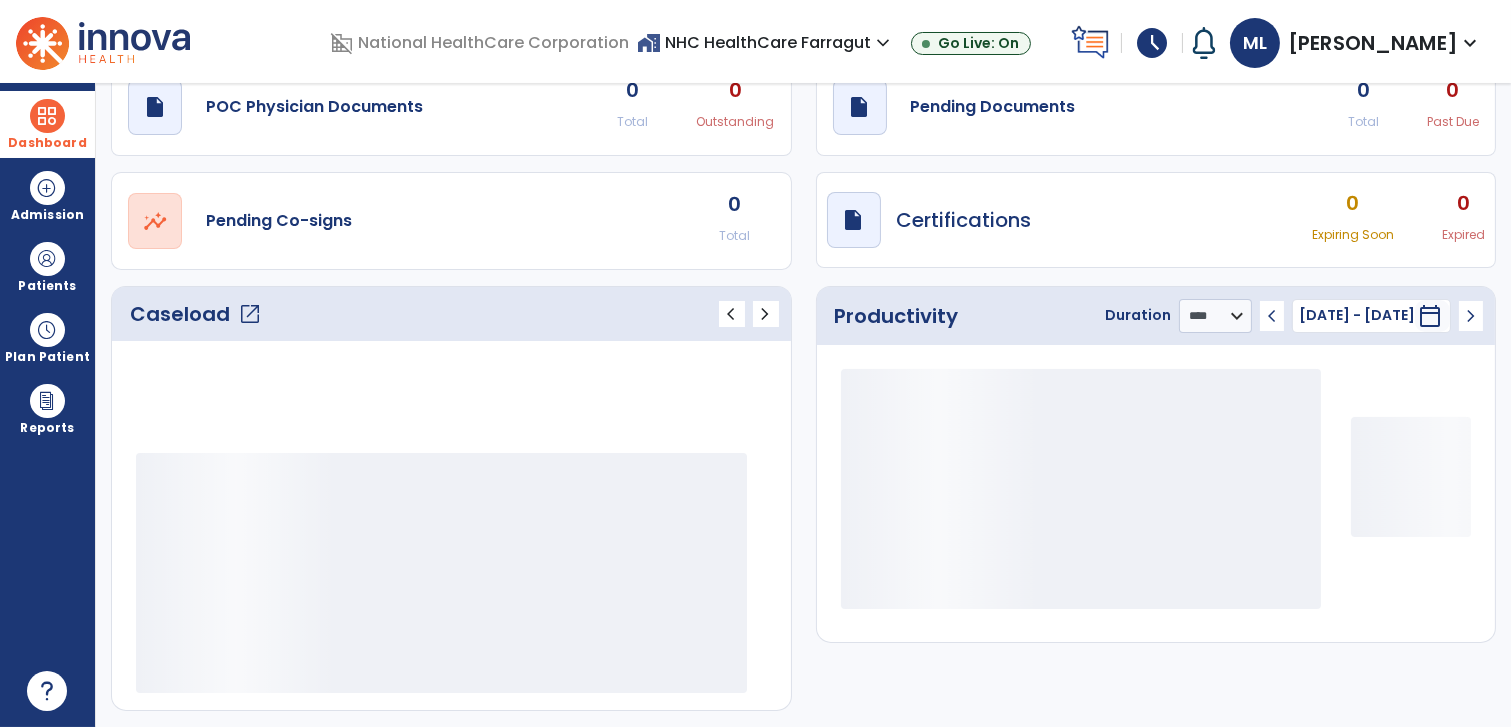scroll, scrollTop: 80, scrollLeft: 0, axis: vertical 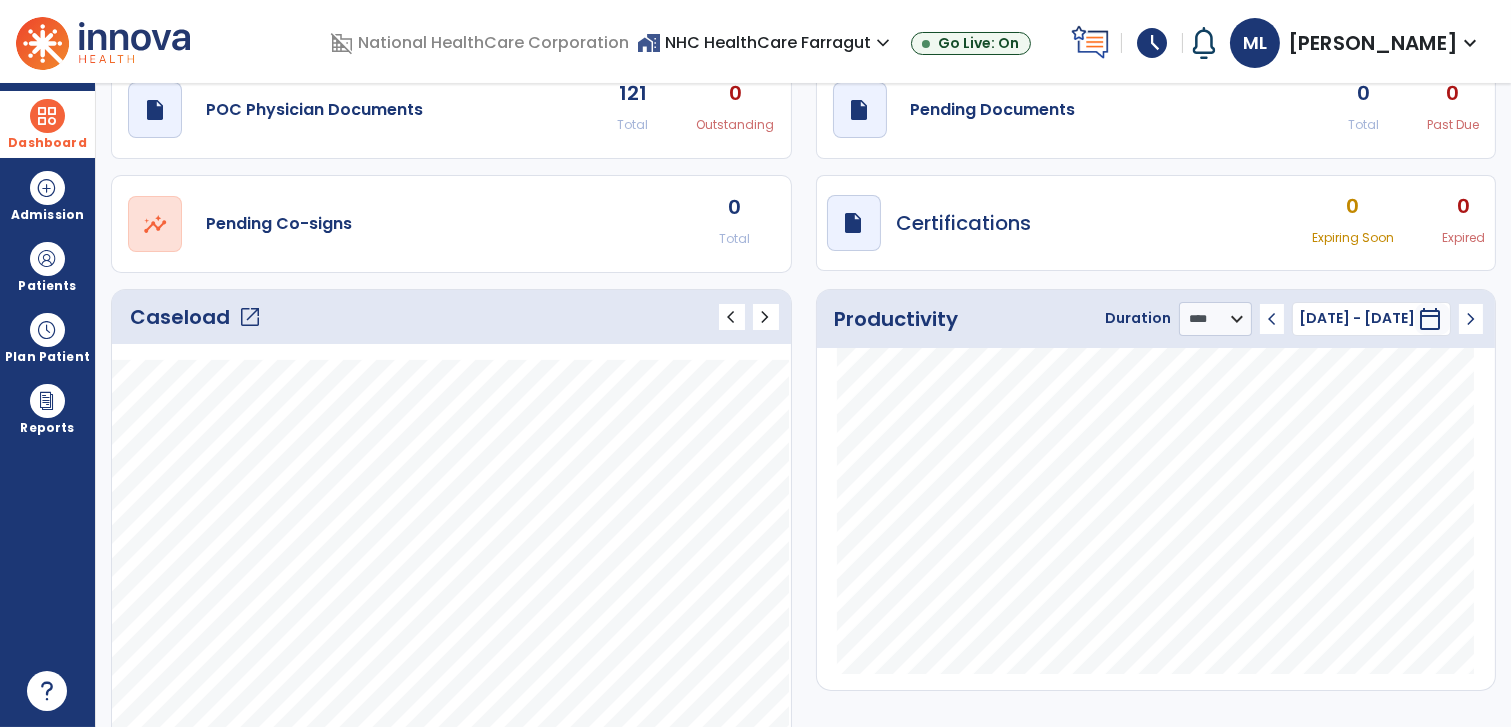 click on "Caseload   open_in_new" 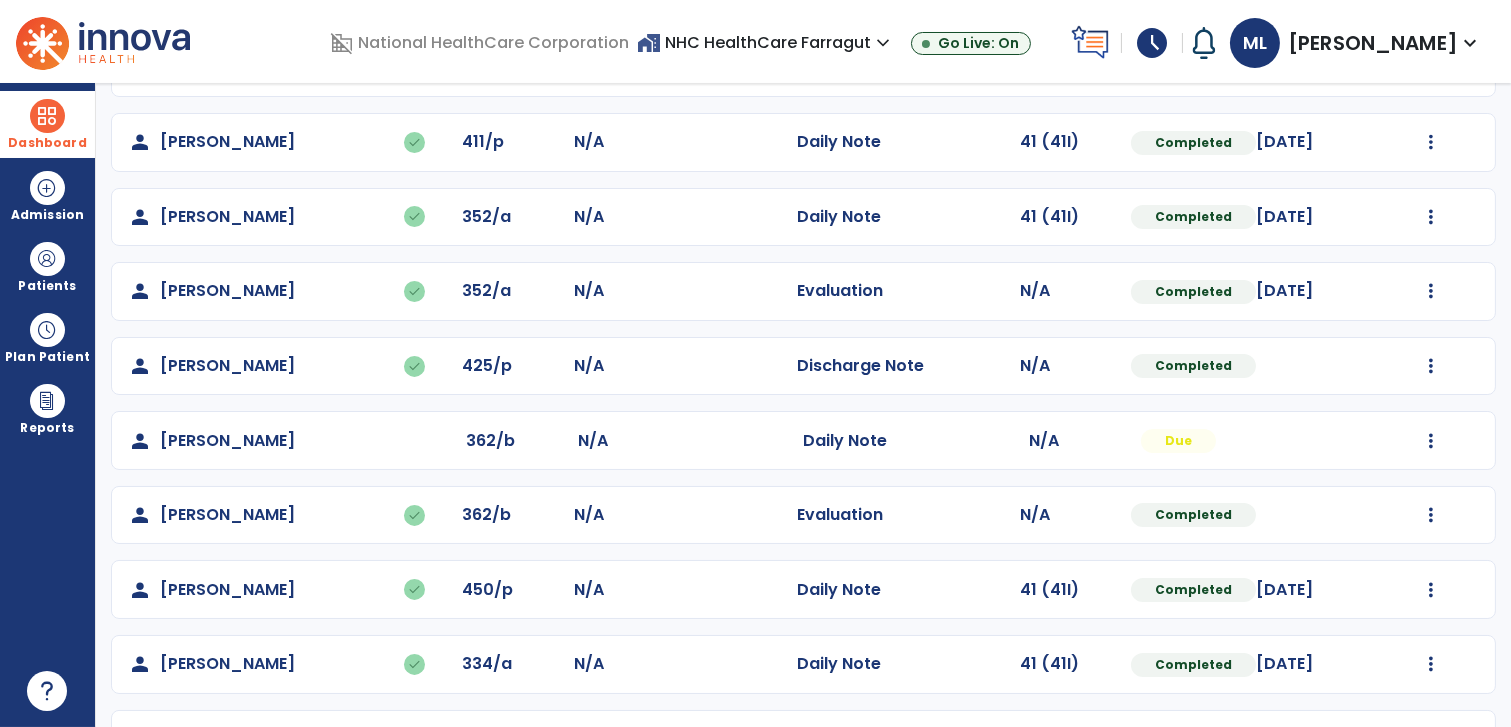 scroll, scrollTop: 516, scrollLeft: 0, axis: vertical 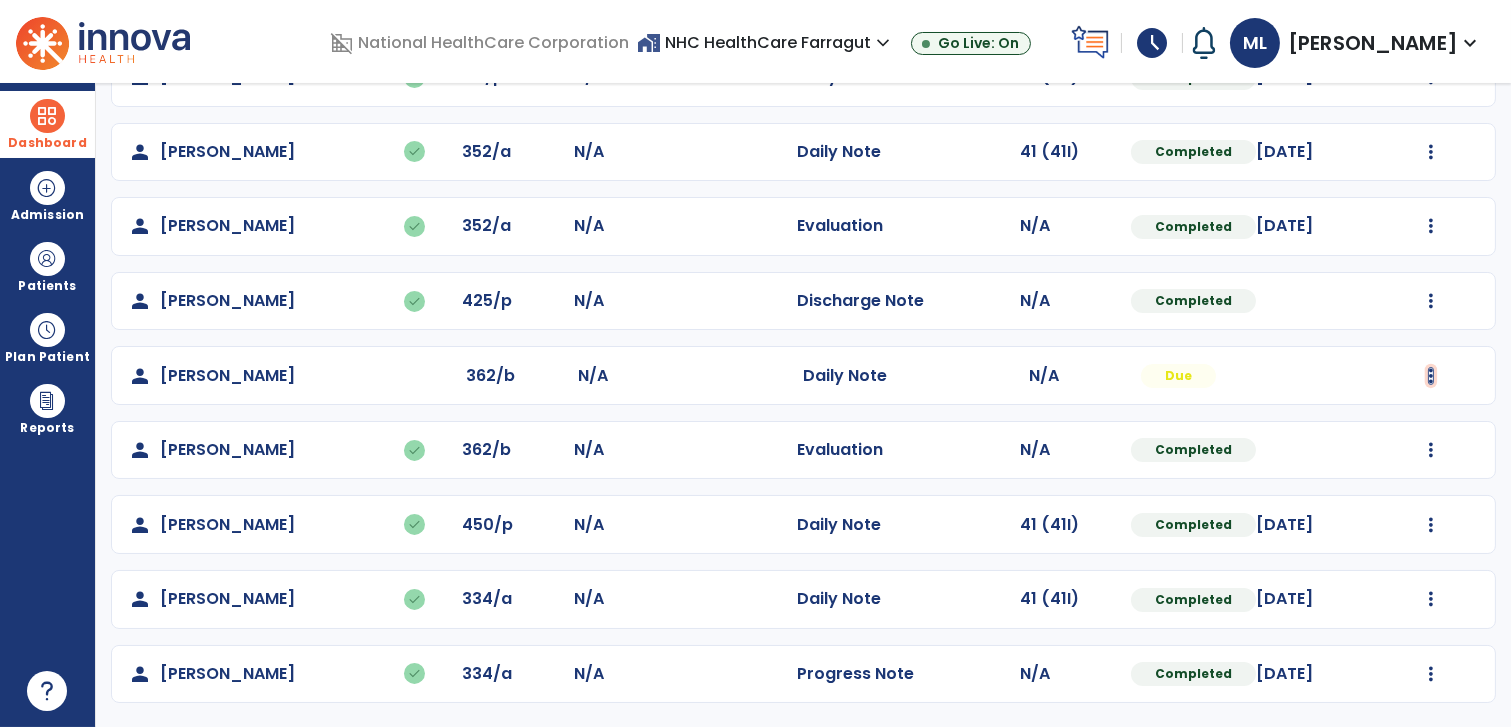 click at bounding box center (1431, -221) 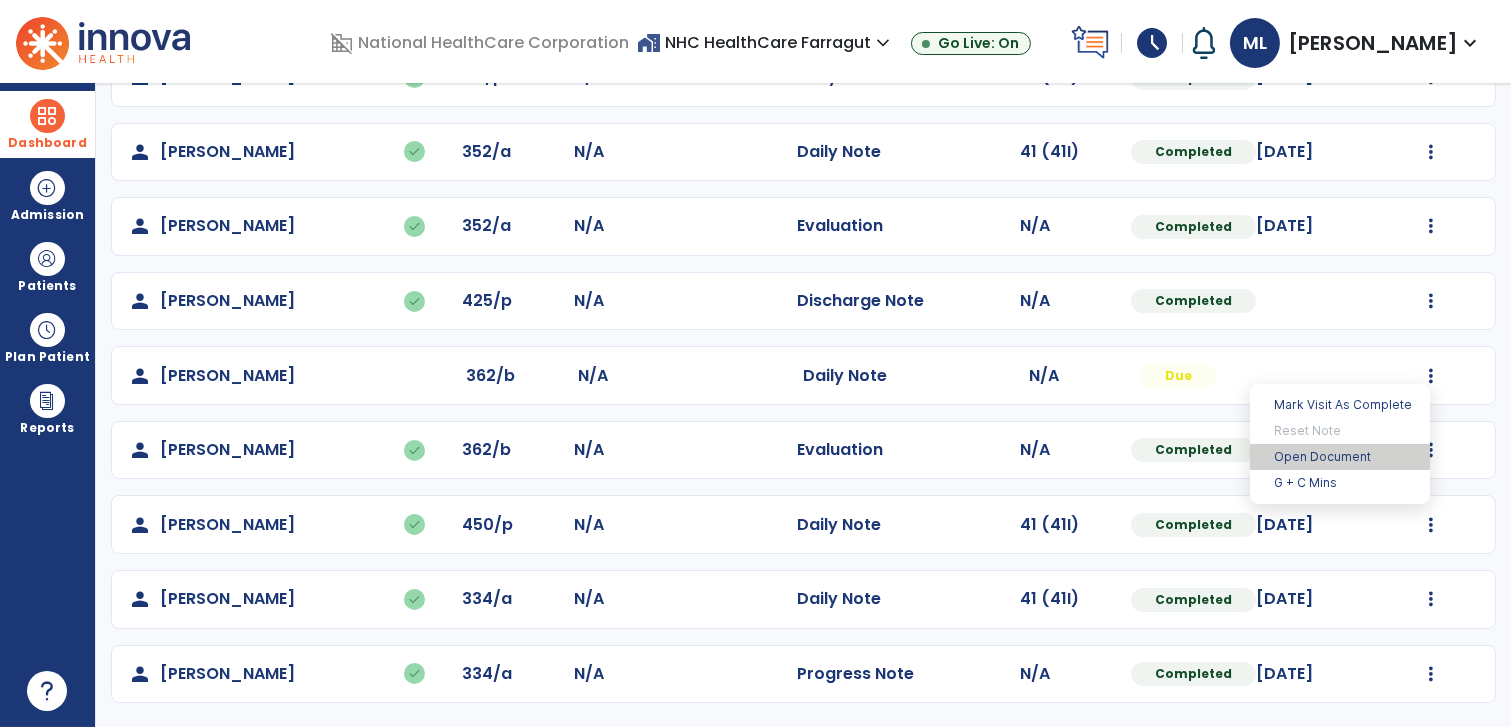 click on "Open Document" at bounding box center [1340, 457] 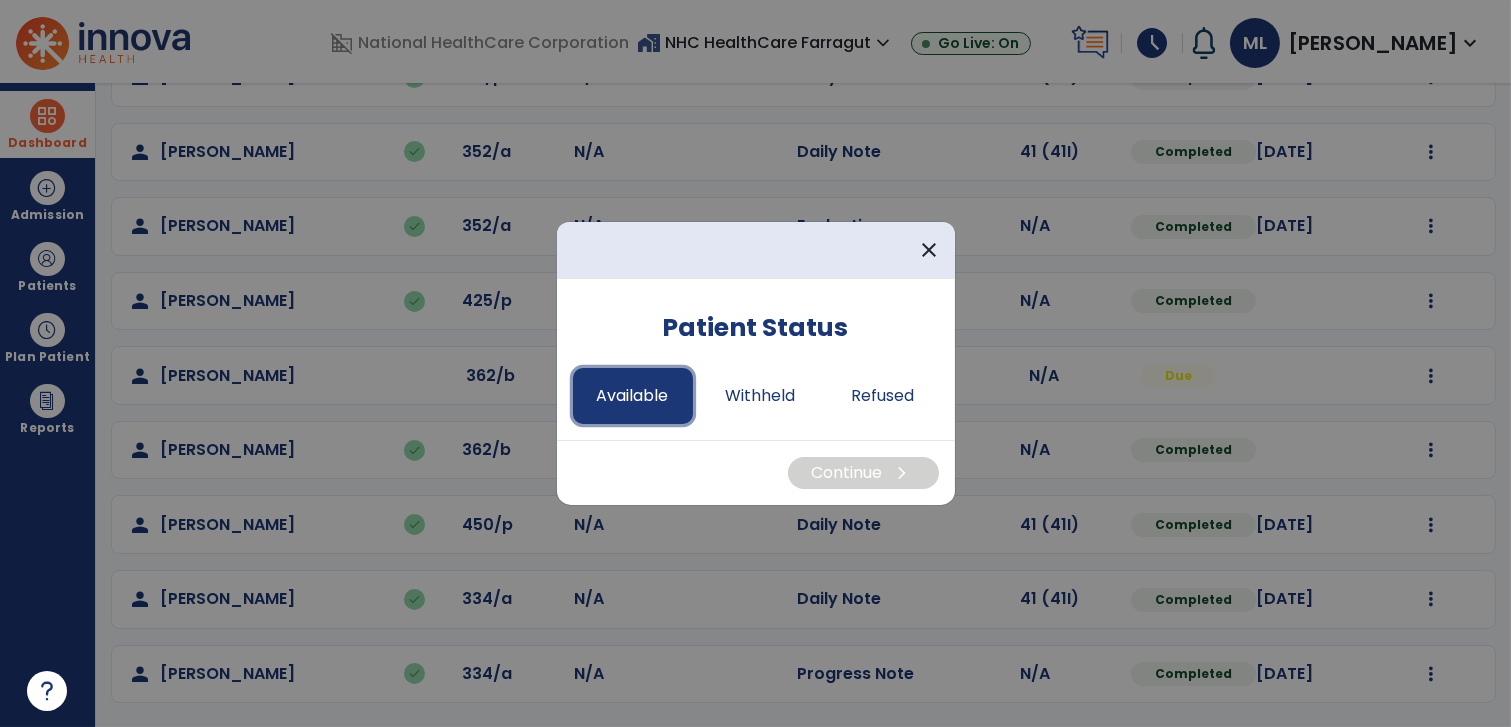 click on "Available" at bounding box center [633, 396] 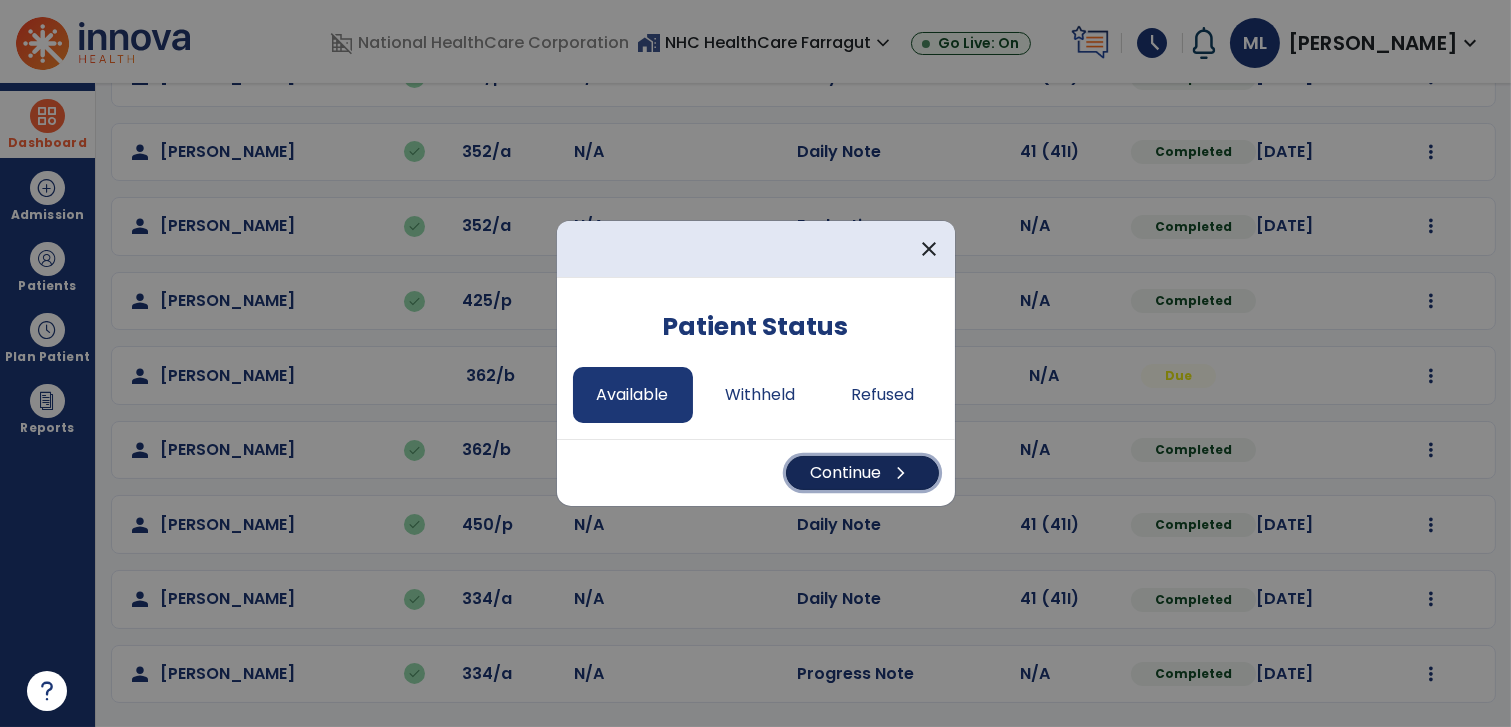click on "Continue   chevron_right" at bounding box center (862, 473) 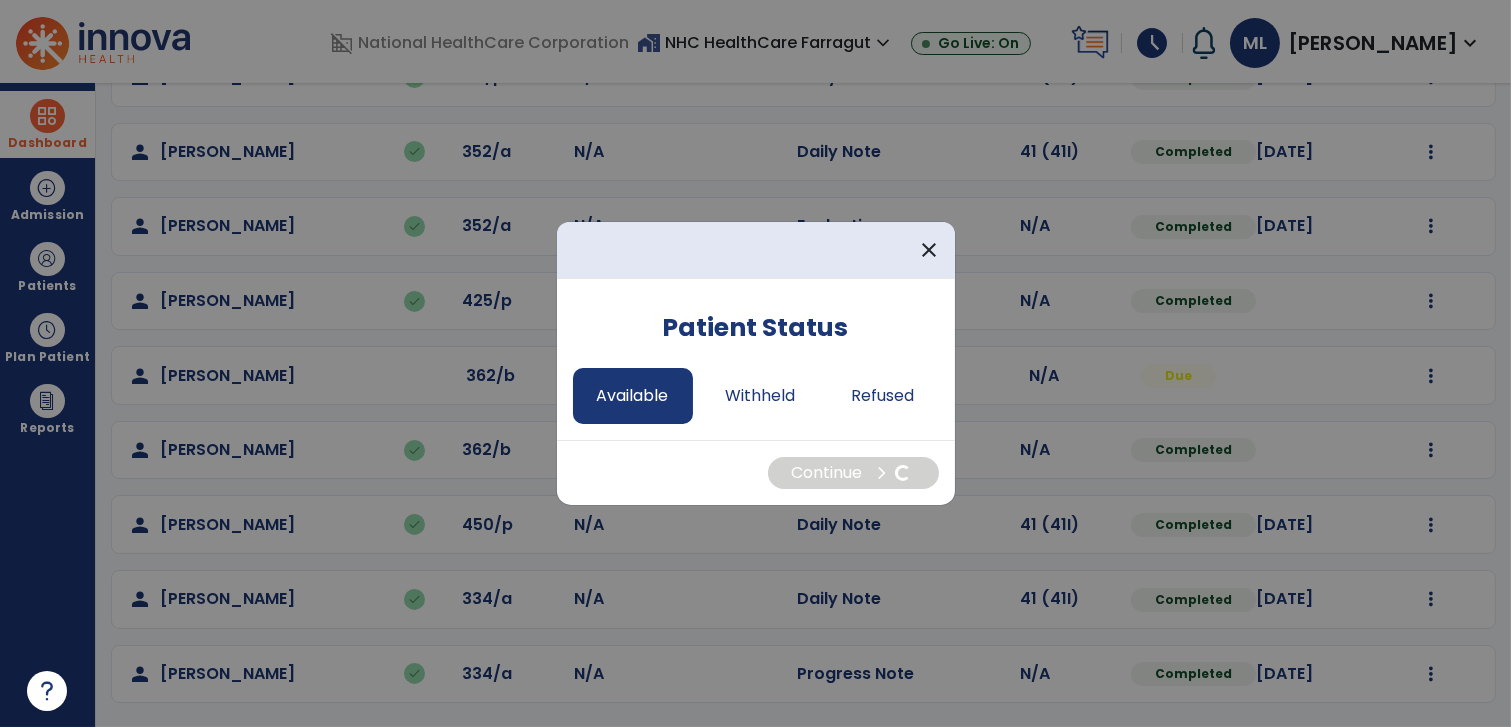 scroll, scrollTop: 0, scrollLeft: 0, axis: both 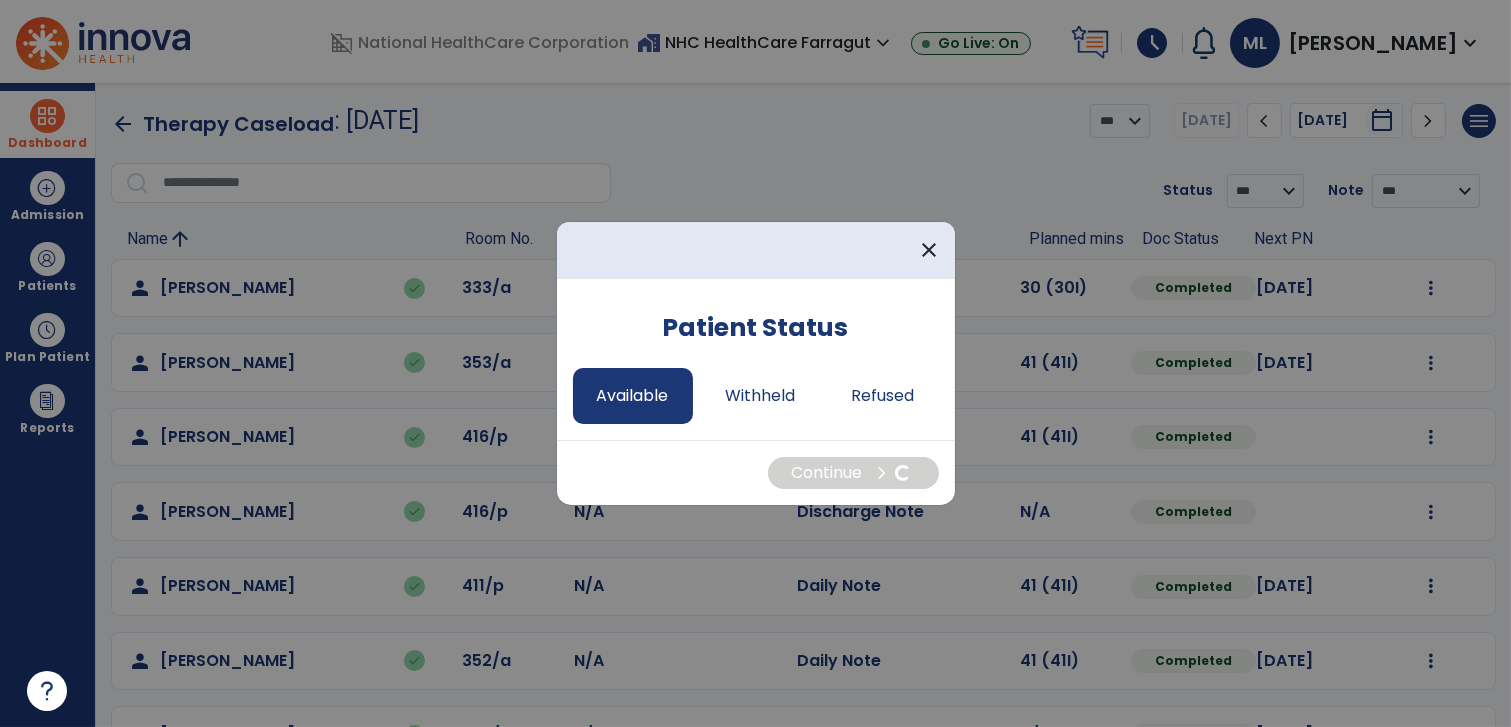 select on "*" 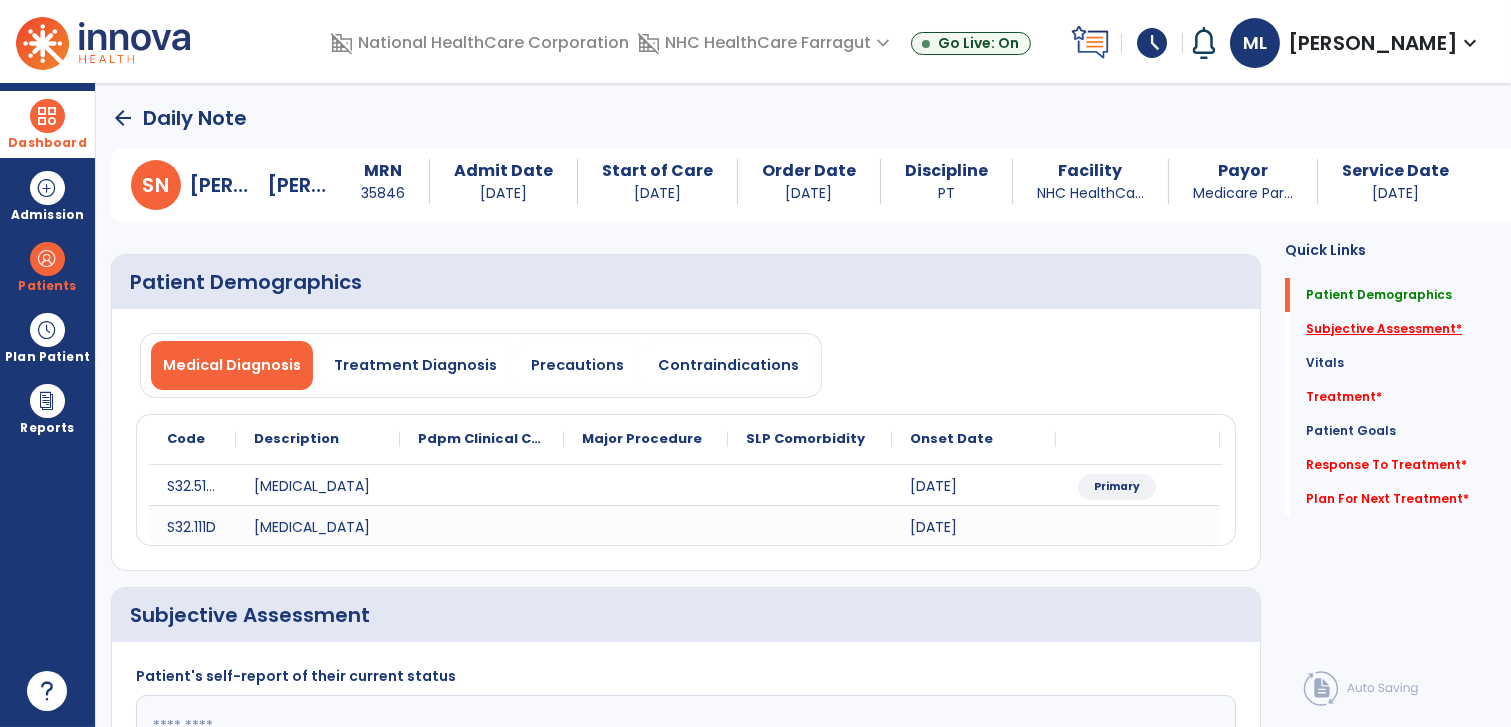 click on "Subjective Assessment   *" 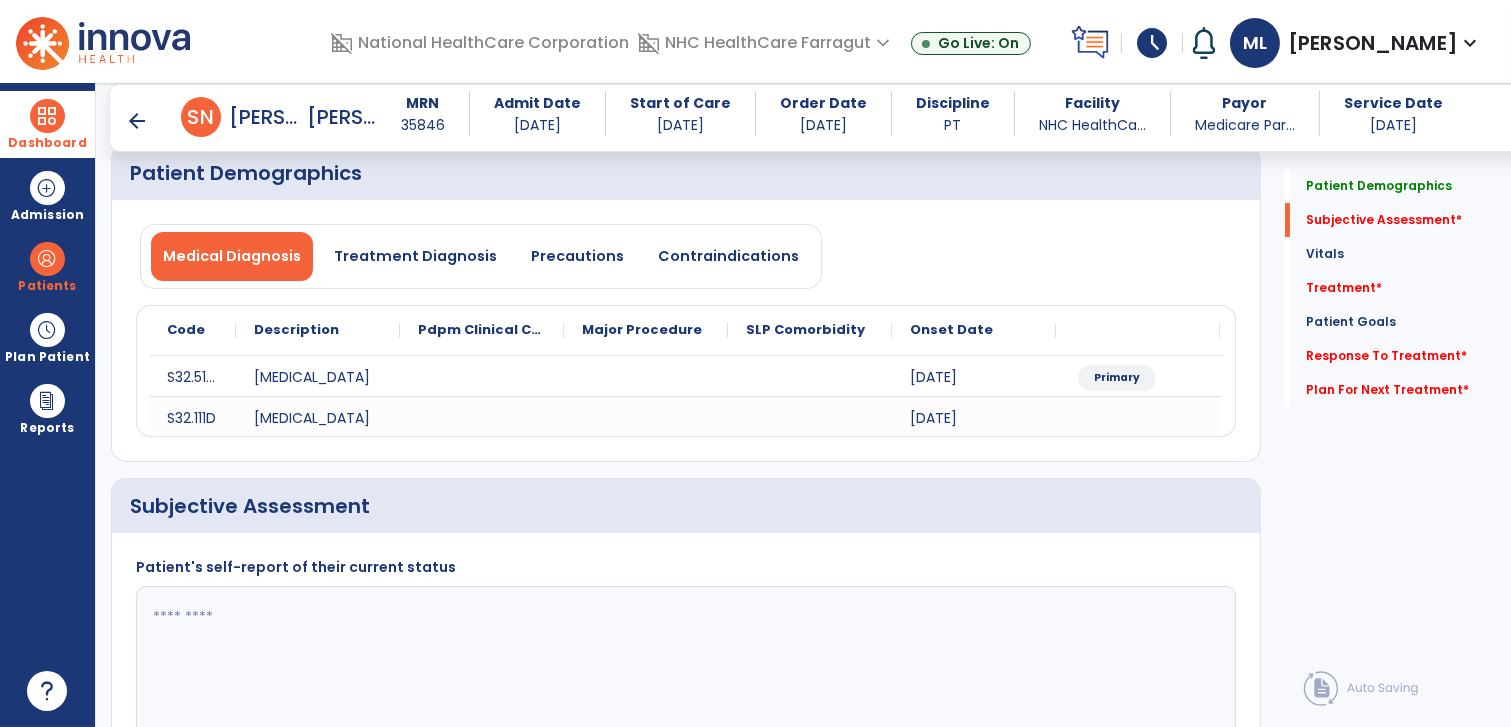 scroll, scrollTop: 322, scrollLeft: 0, axis: vertical 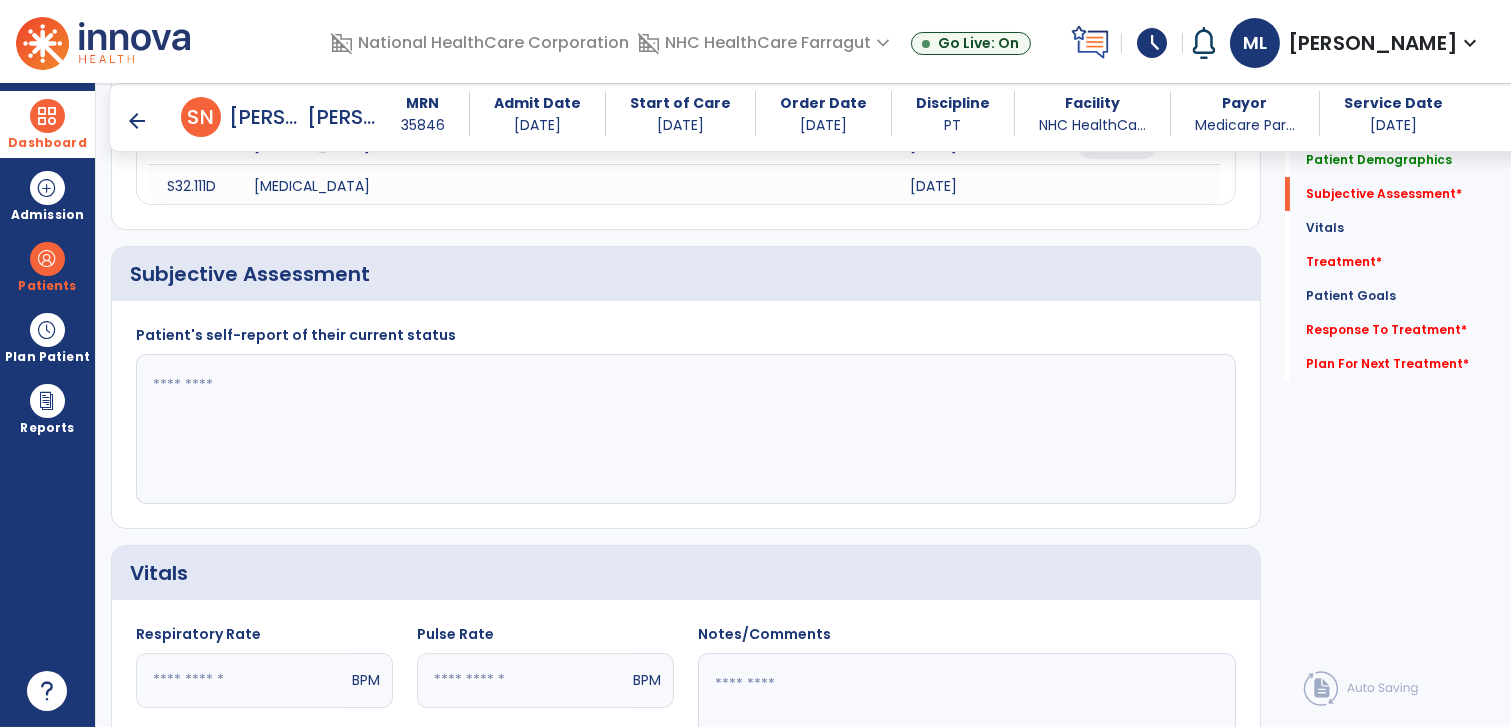 click 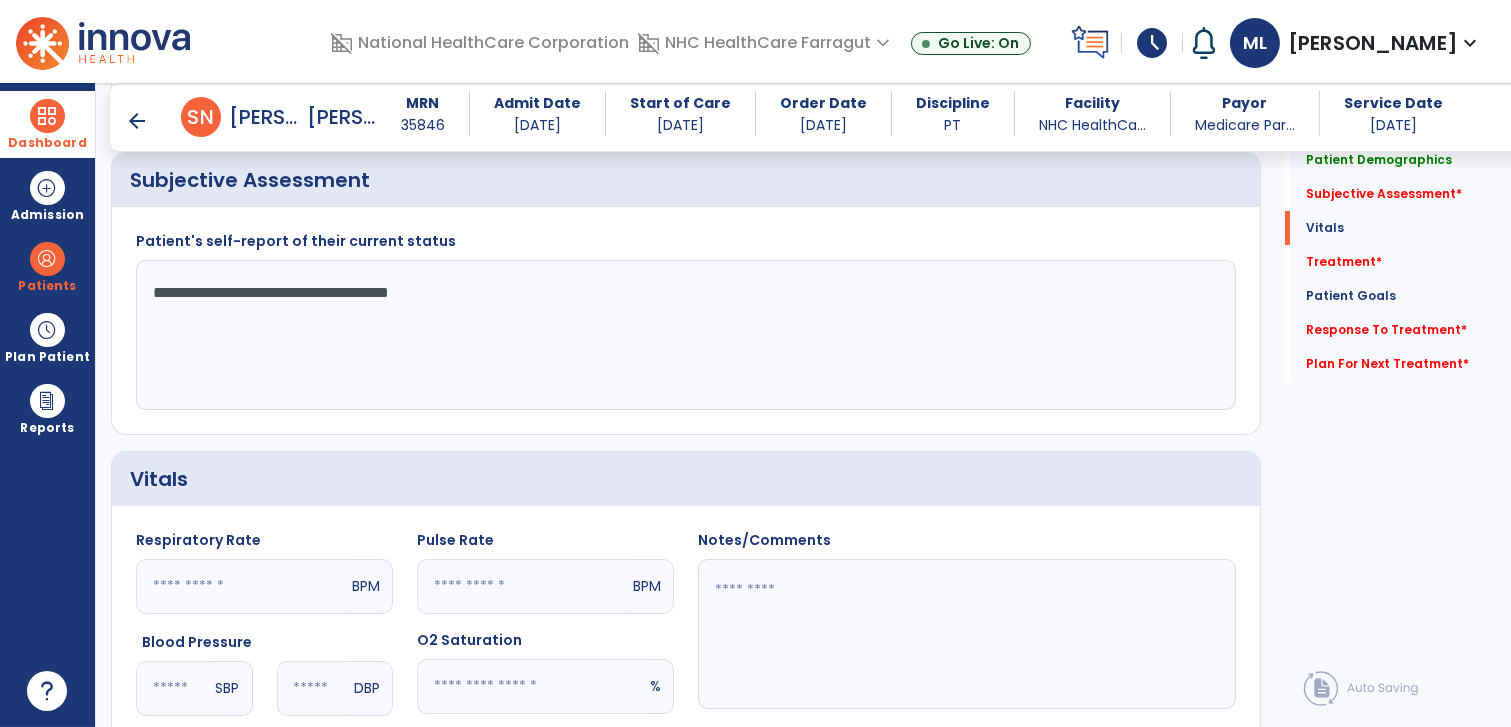 scroll, scrollTop: 544, scrollLeft: 0, axis: vertical 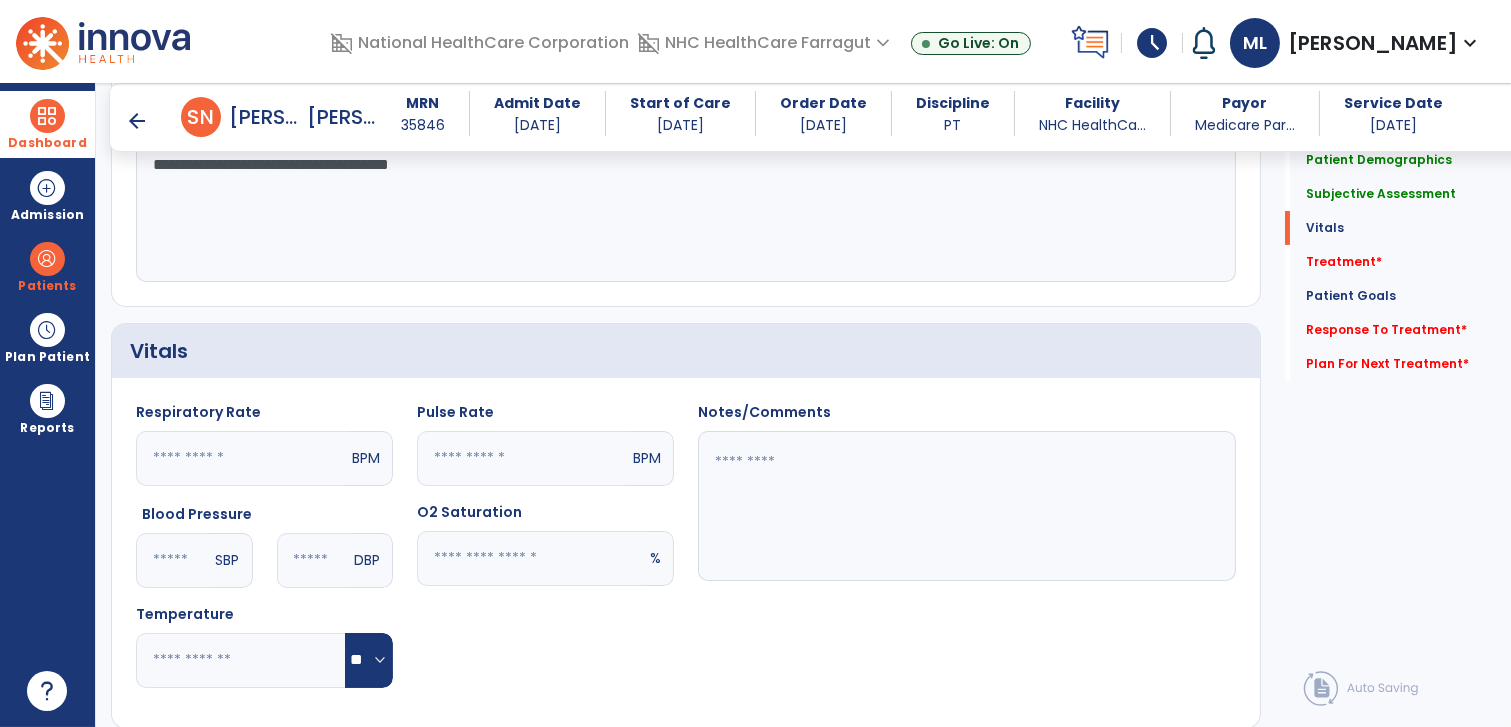 type on "**********" 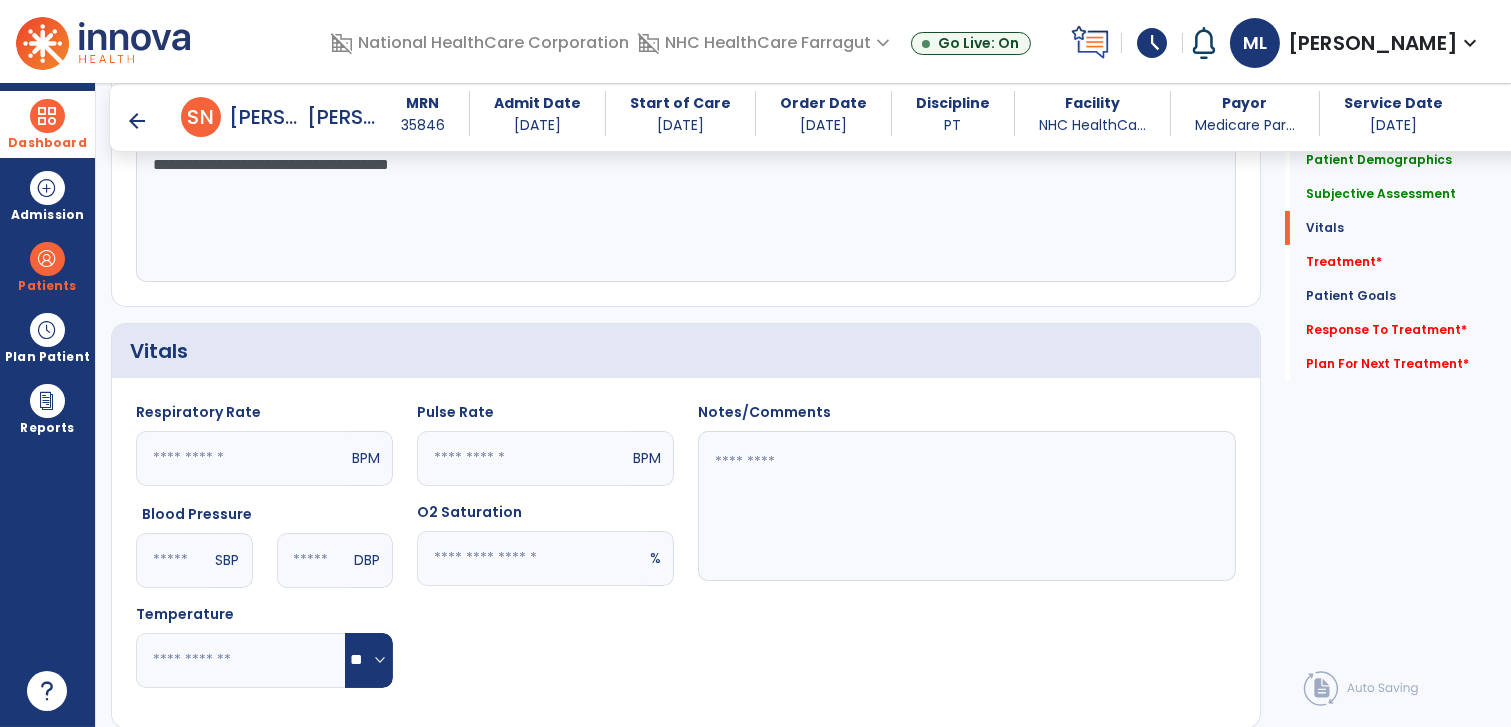 click 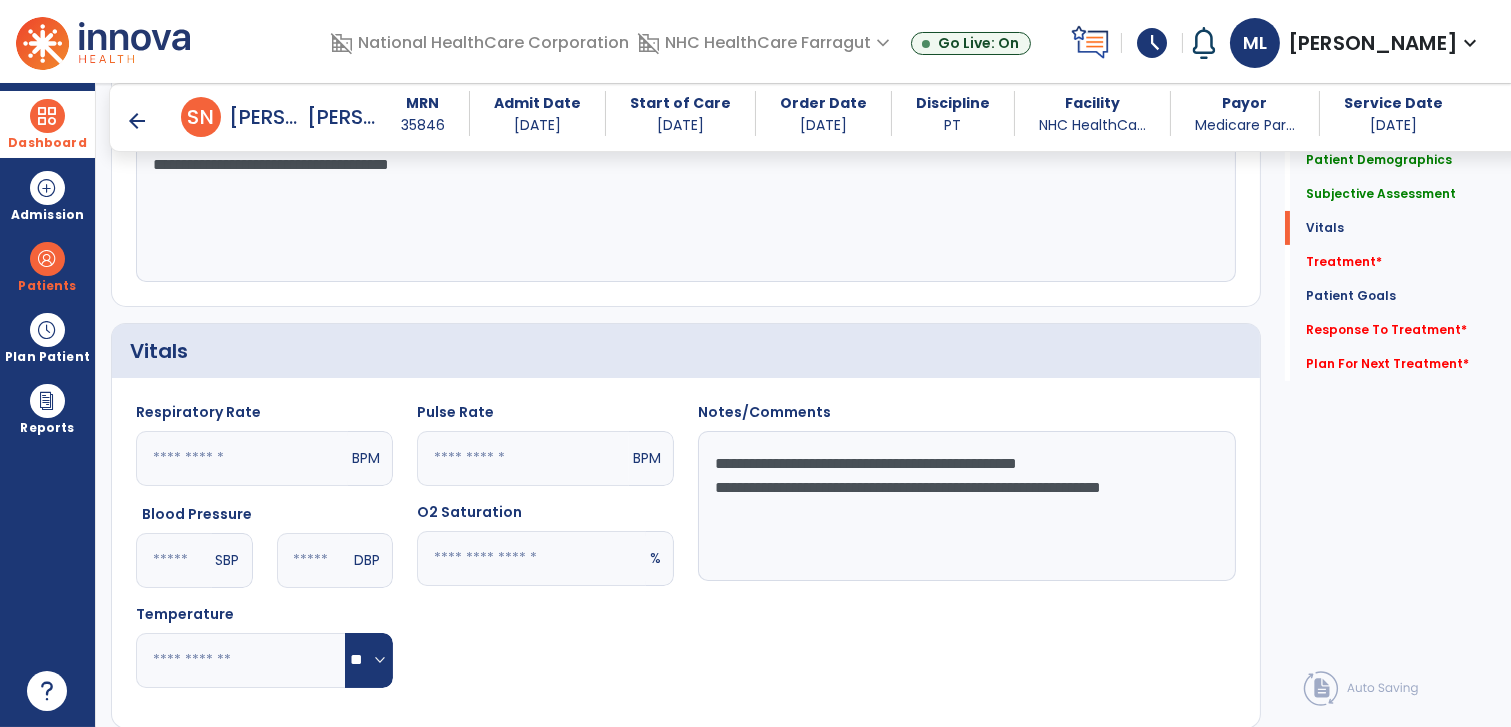 click on "**********" 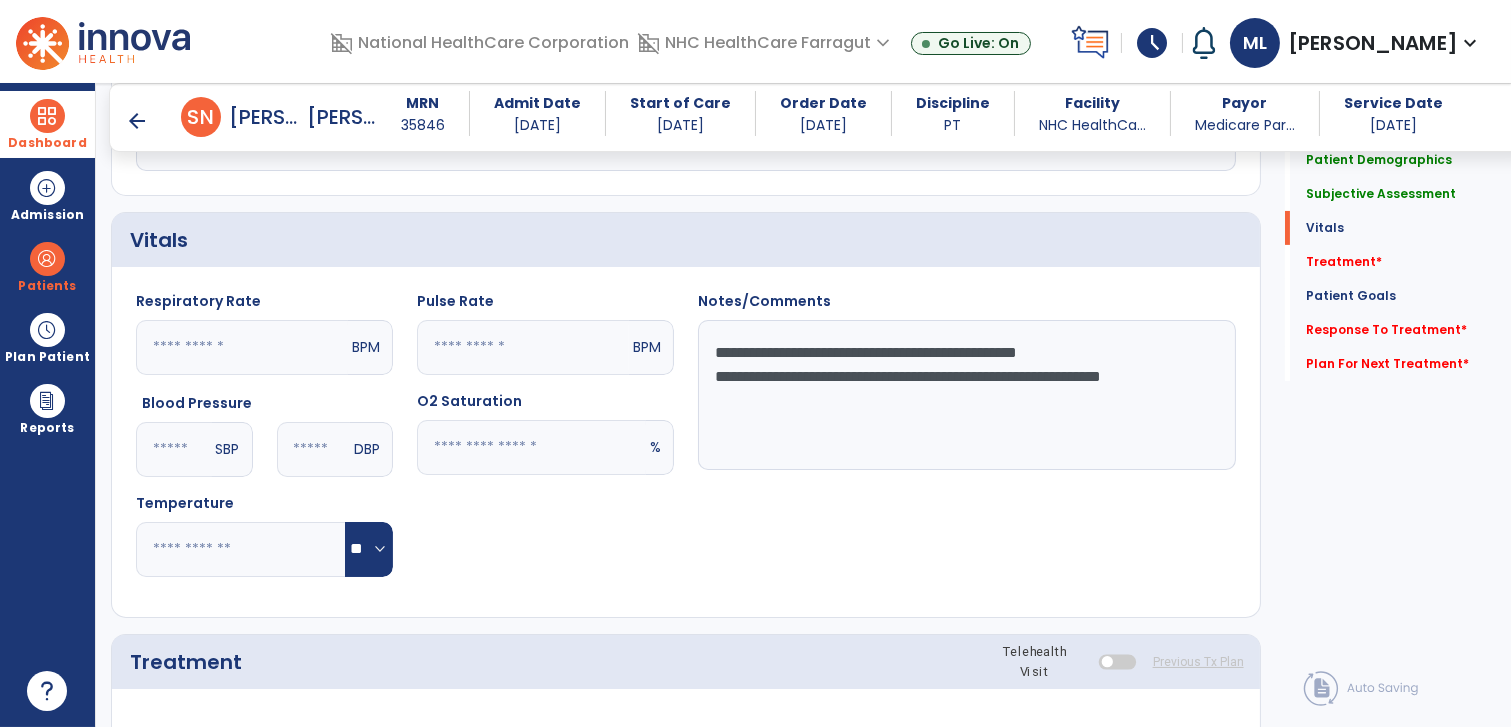 scroll, scrollTop: 656, scrollLeft: 0, axis: vertical 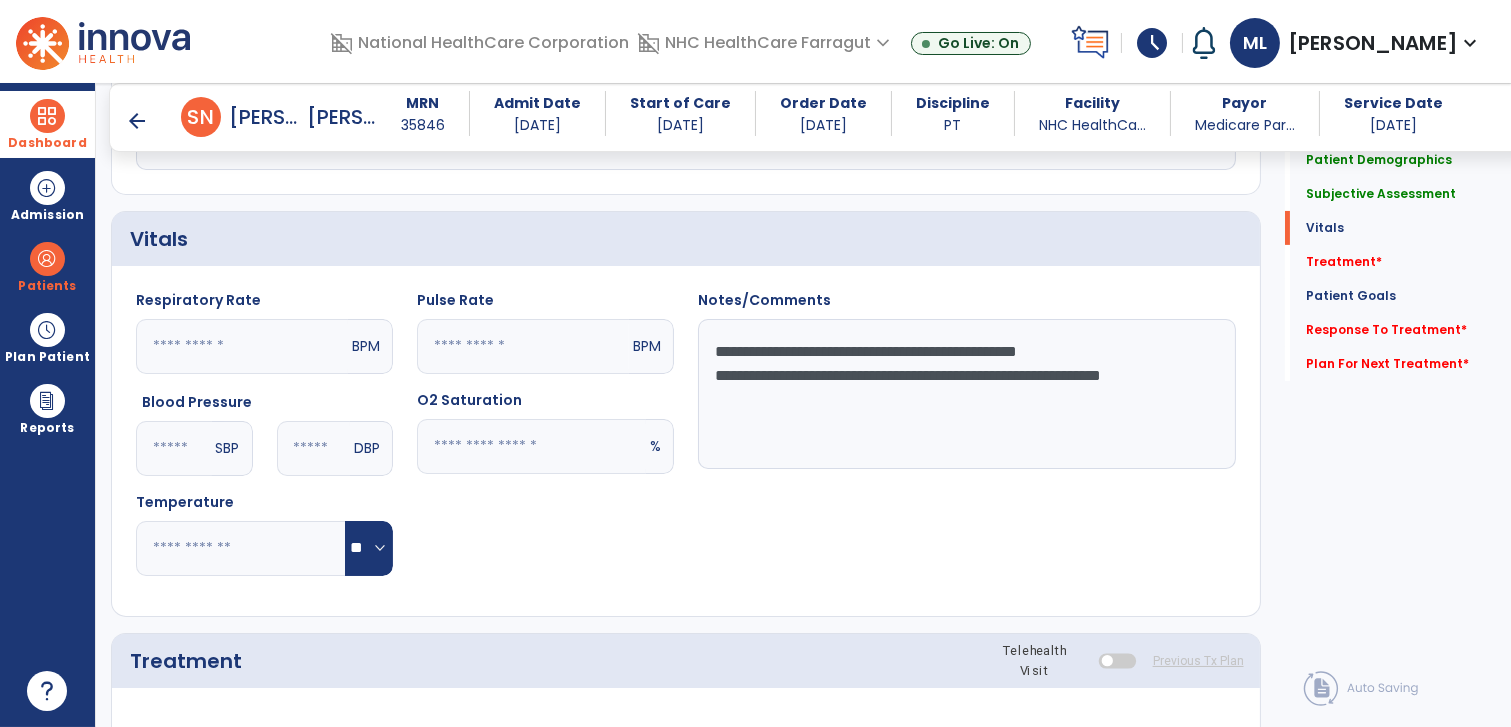 drag, startPoint x: 817, startPoint y: 424, endPoint x: 708, endPoint y: 350, distance: 131.74597 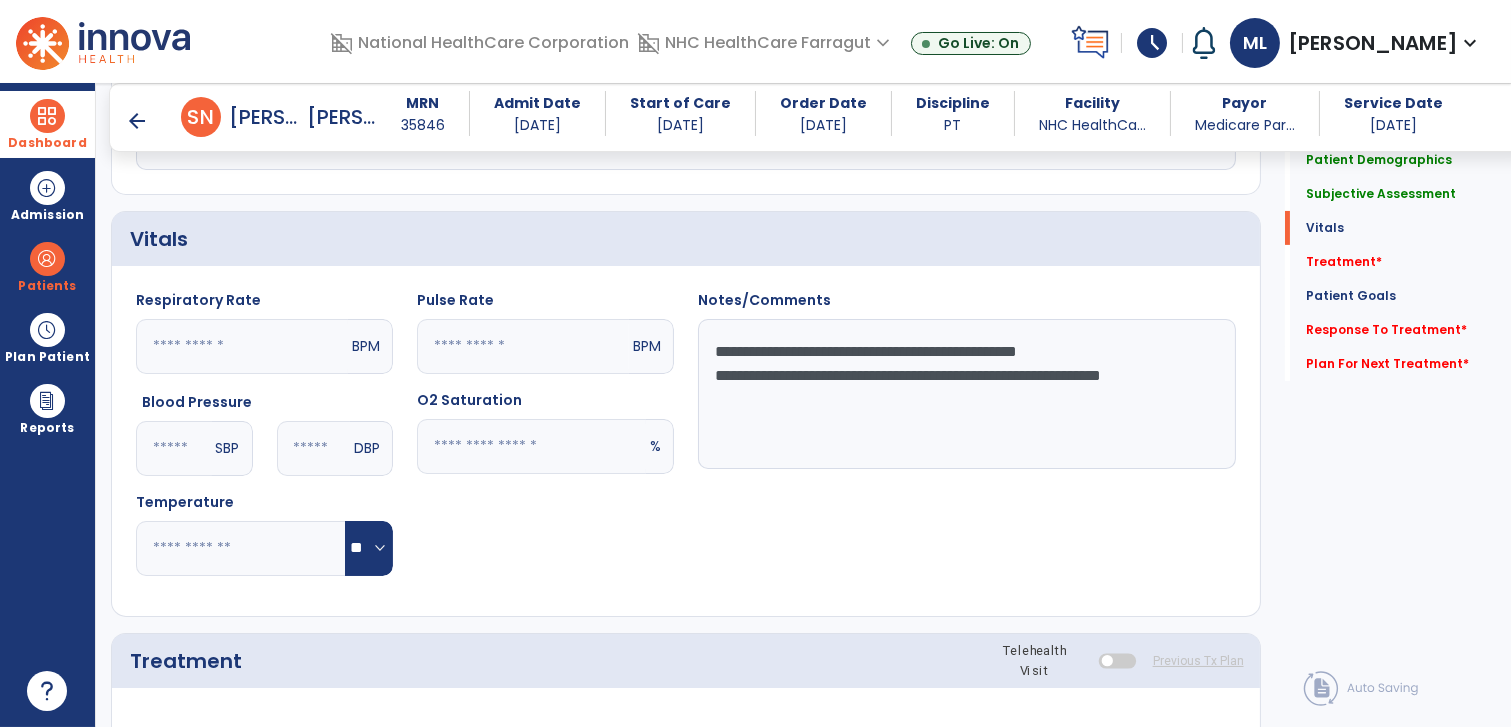 type on "**********" 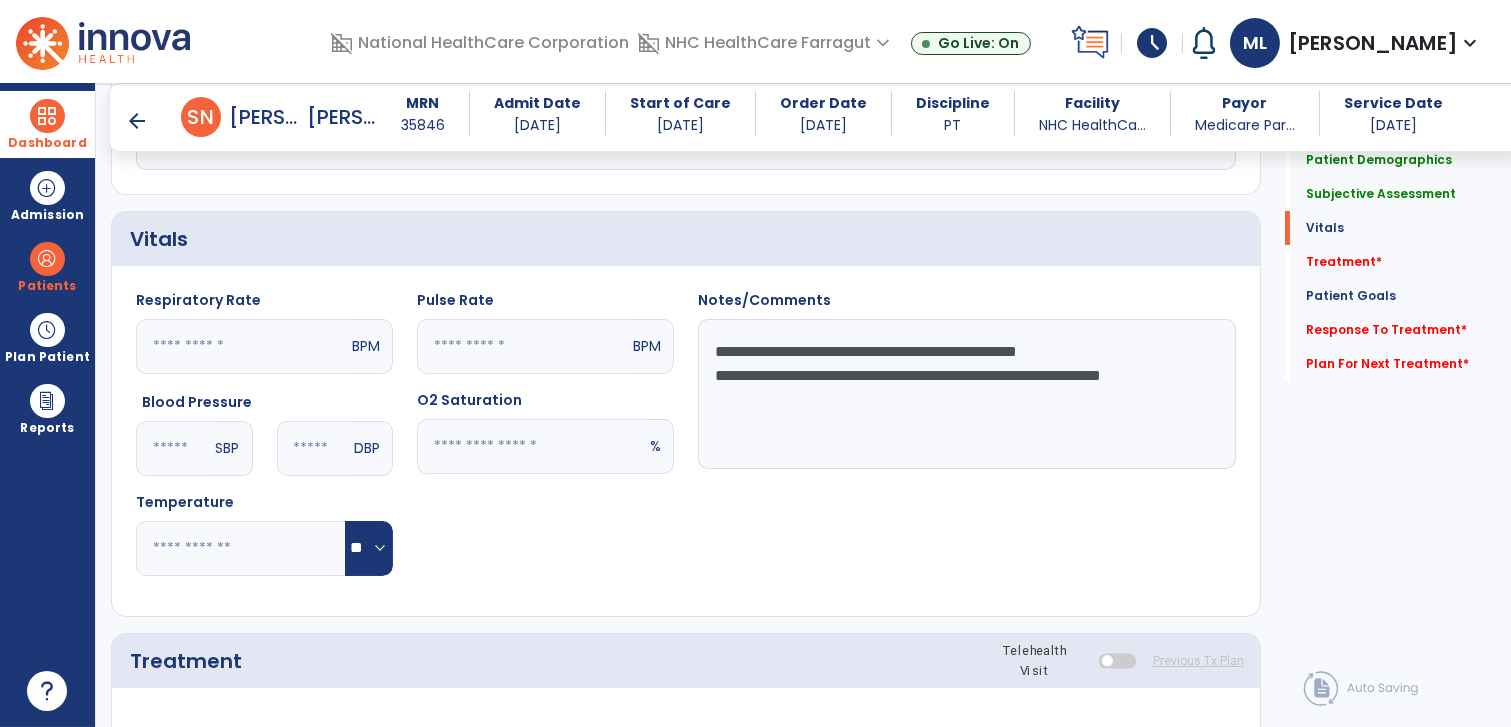 click on "**********" 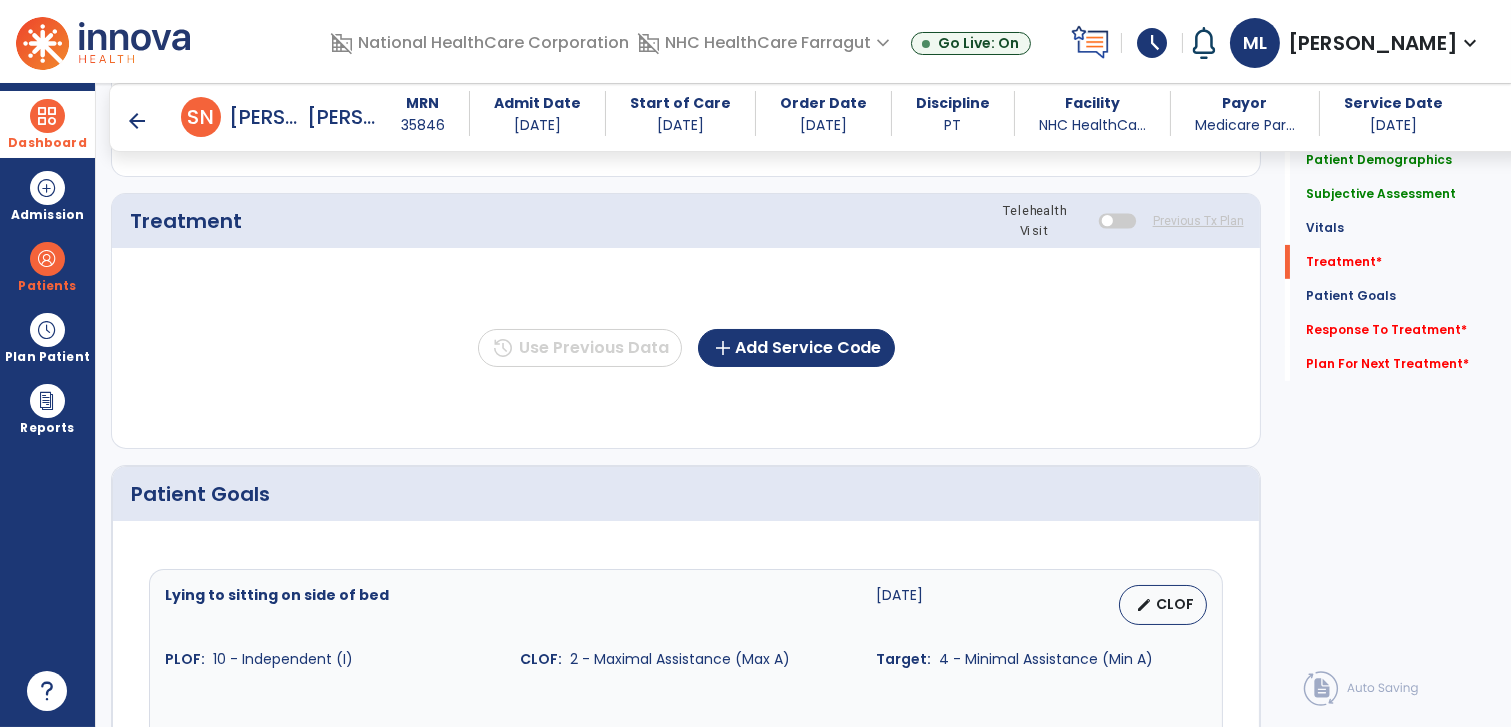 scroll, scrollTop: 1100, scrollLeft: 0, axis: vertical 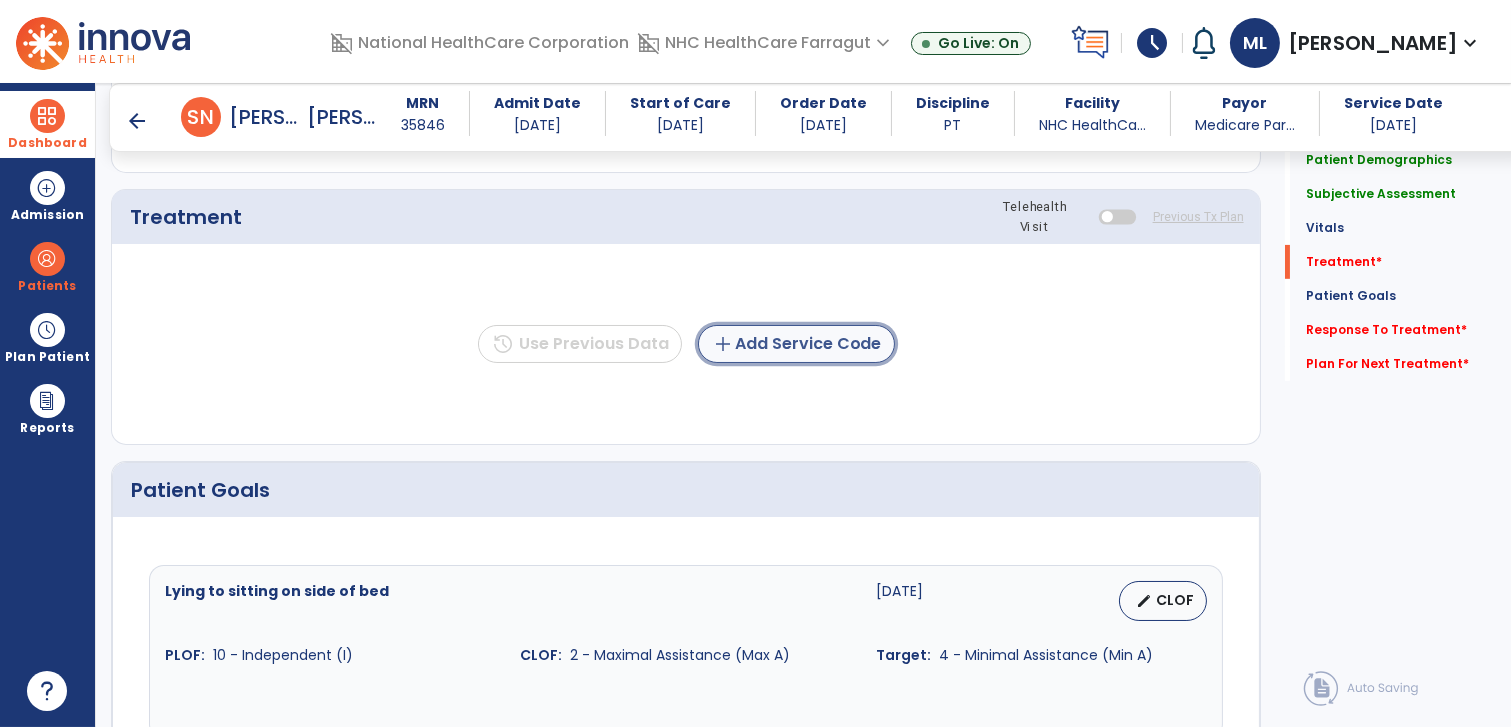 click on "add  Add Service Code" 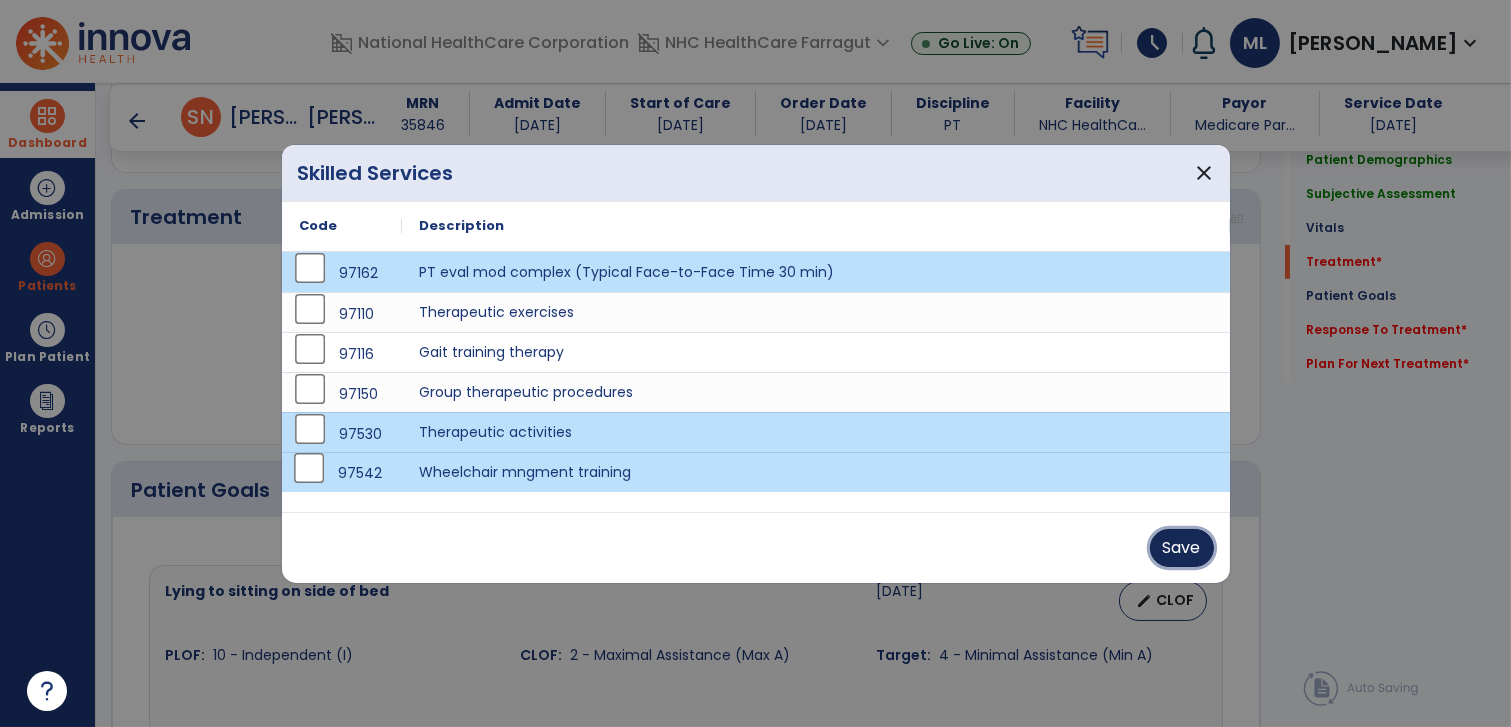 click on "Save" at bounding box center (1182, 548) 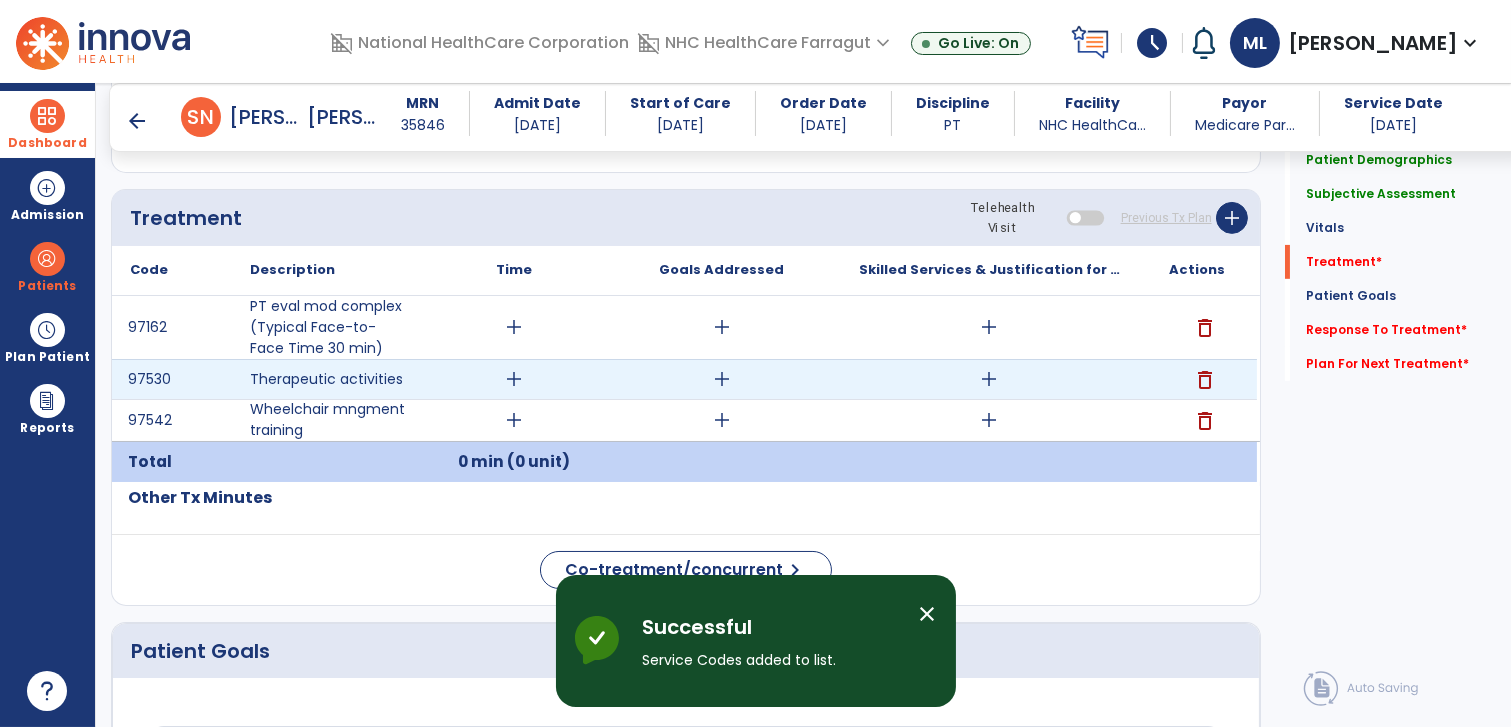 click on "add" at bounding box center (989, 379) 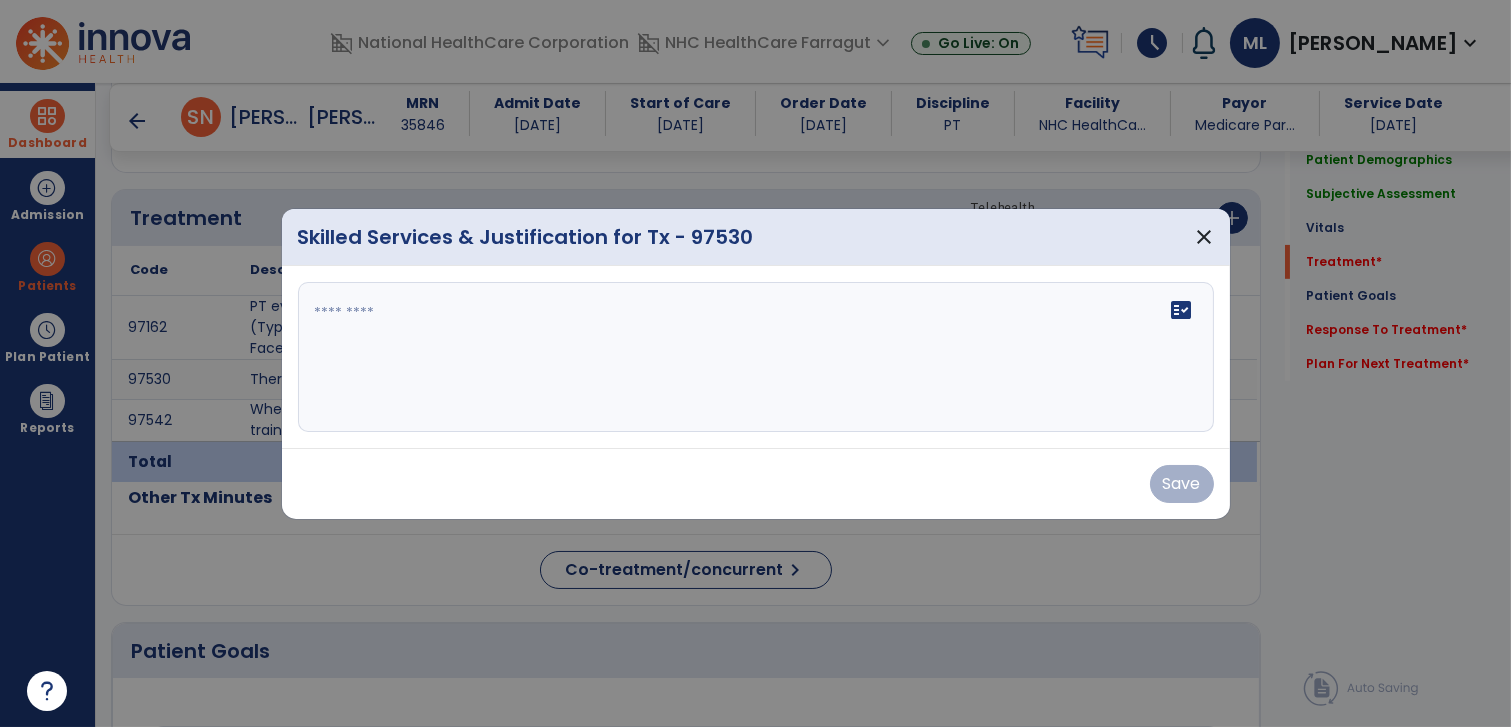 click on "fact_check" at bounding box center (756, 357) 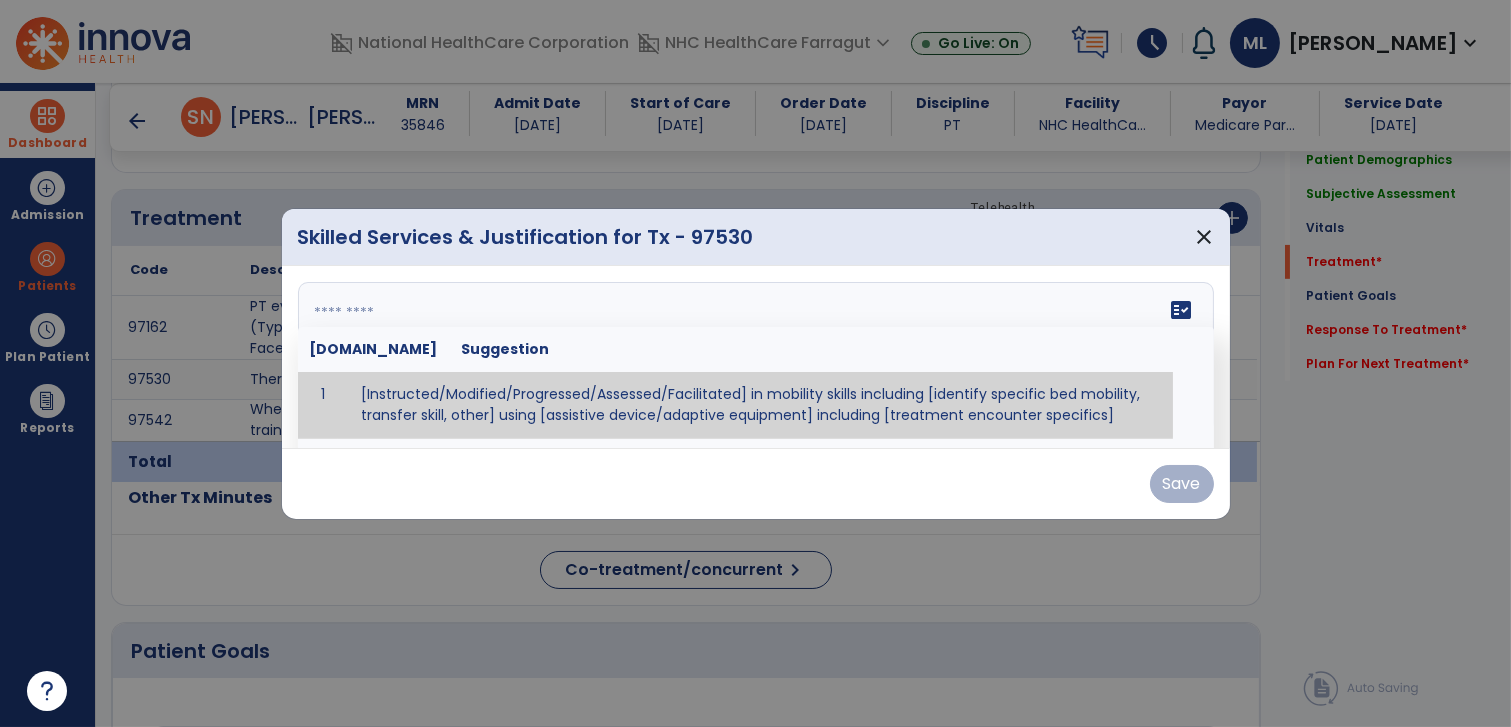 paste on "**********" 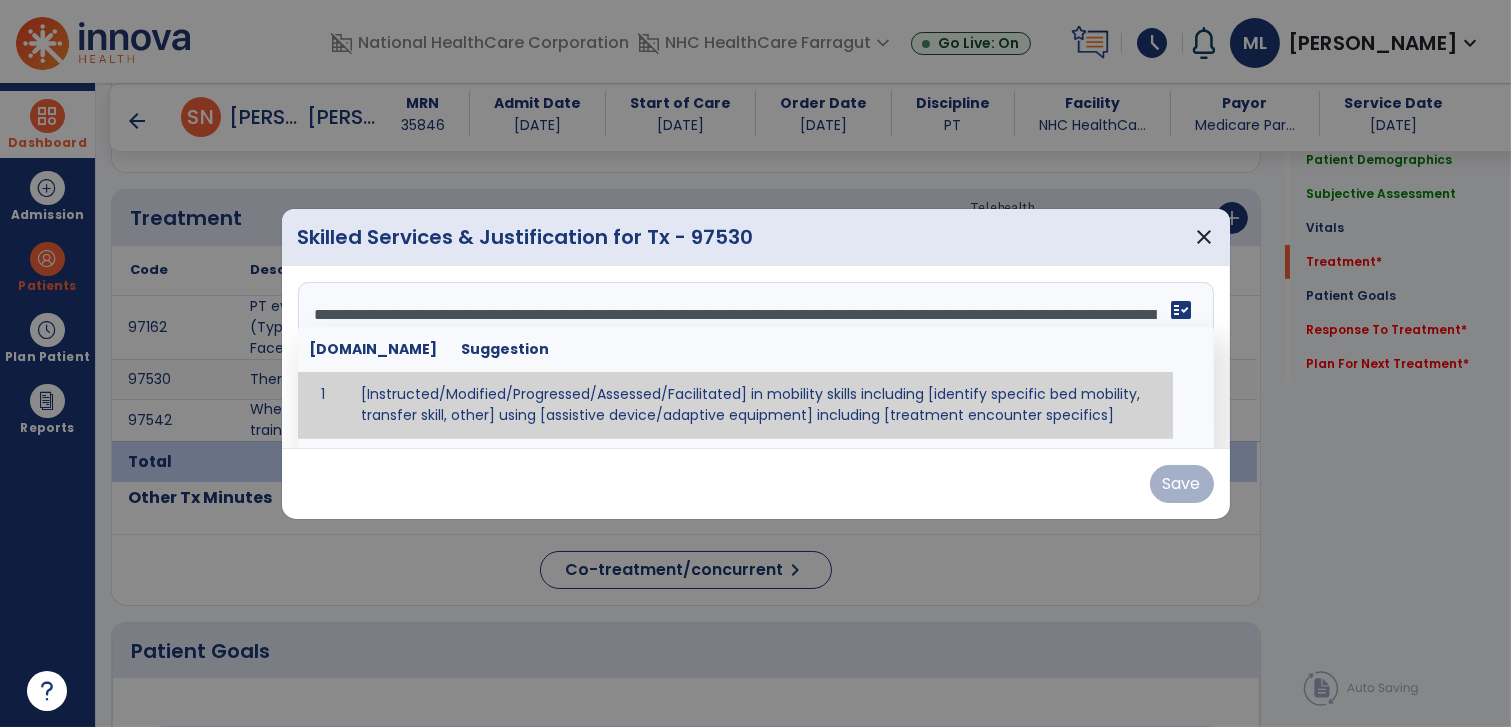 scroll, scrollTop: 63, scrollLeft: 0, axis: vertical 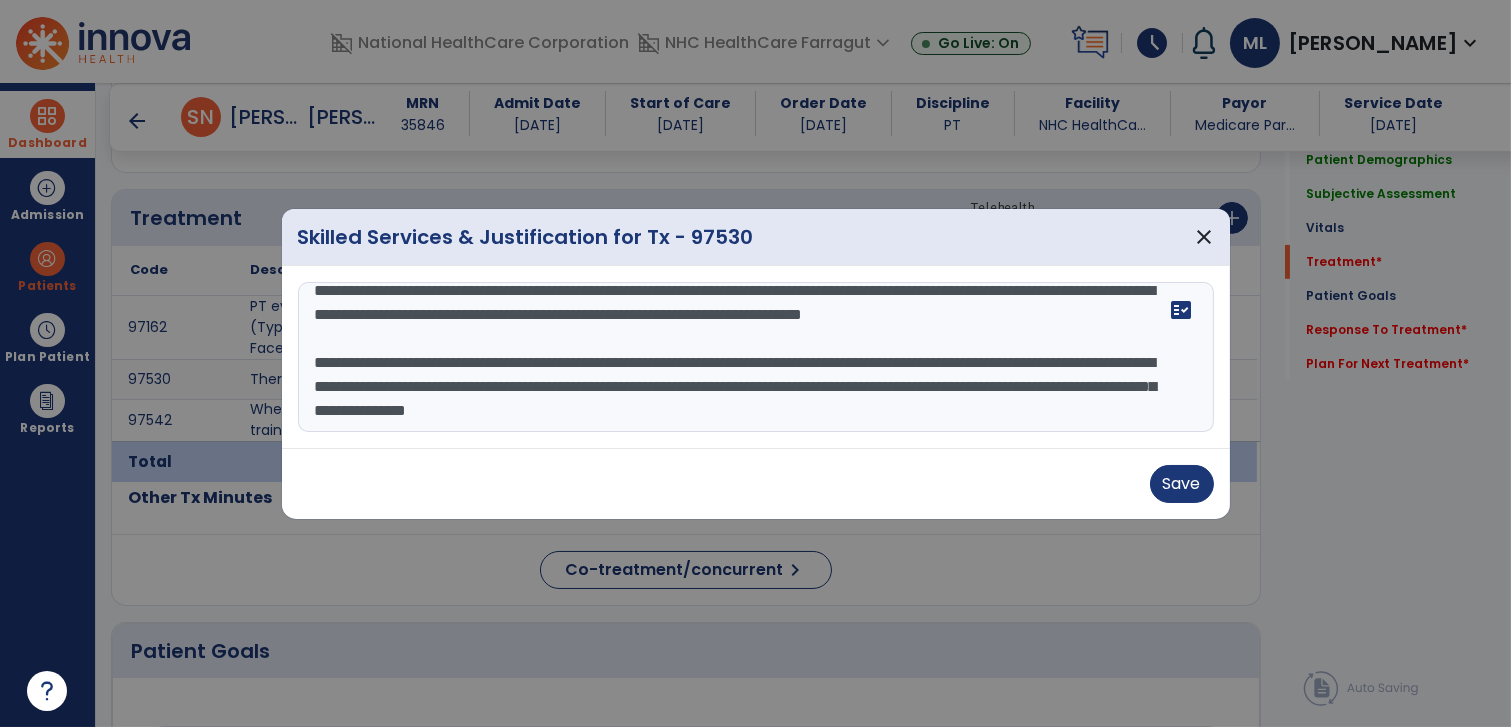 click on "**********" at bounding box center (756, 357) 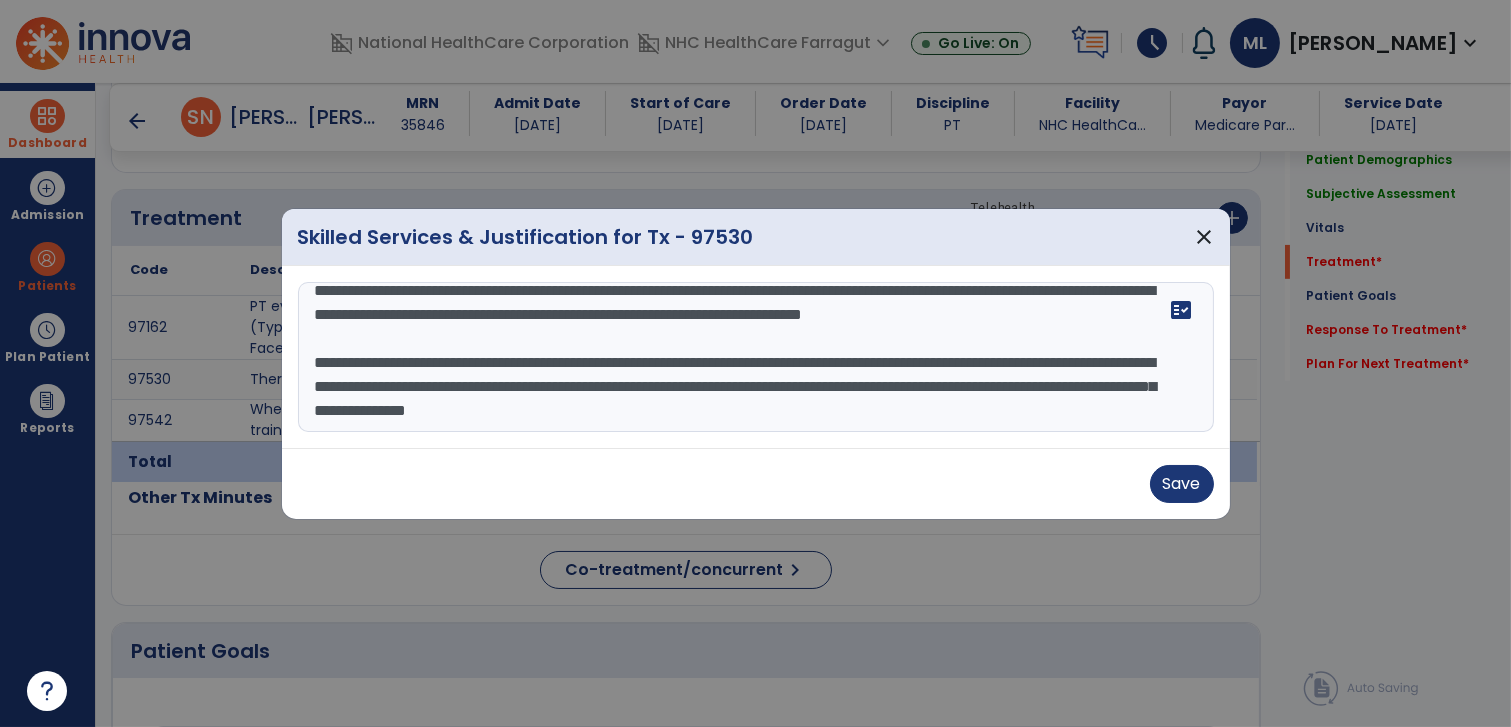 scroll, scrollTop: 18, scrollLeft: 0, axis: vertical 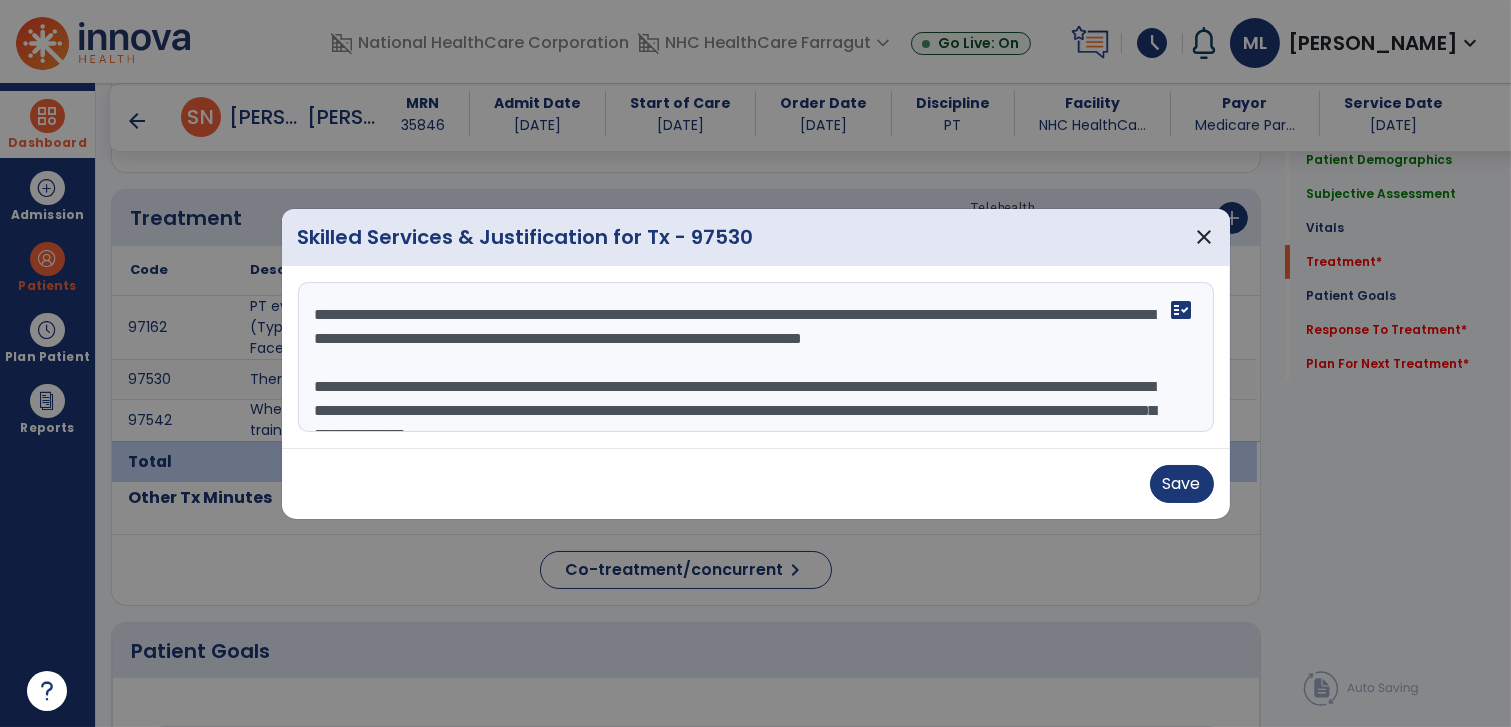 click on "**********" at bounding box center [756, 357] 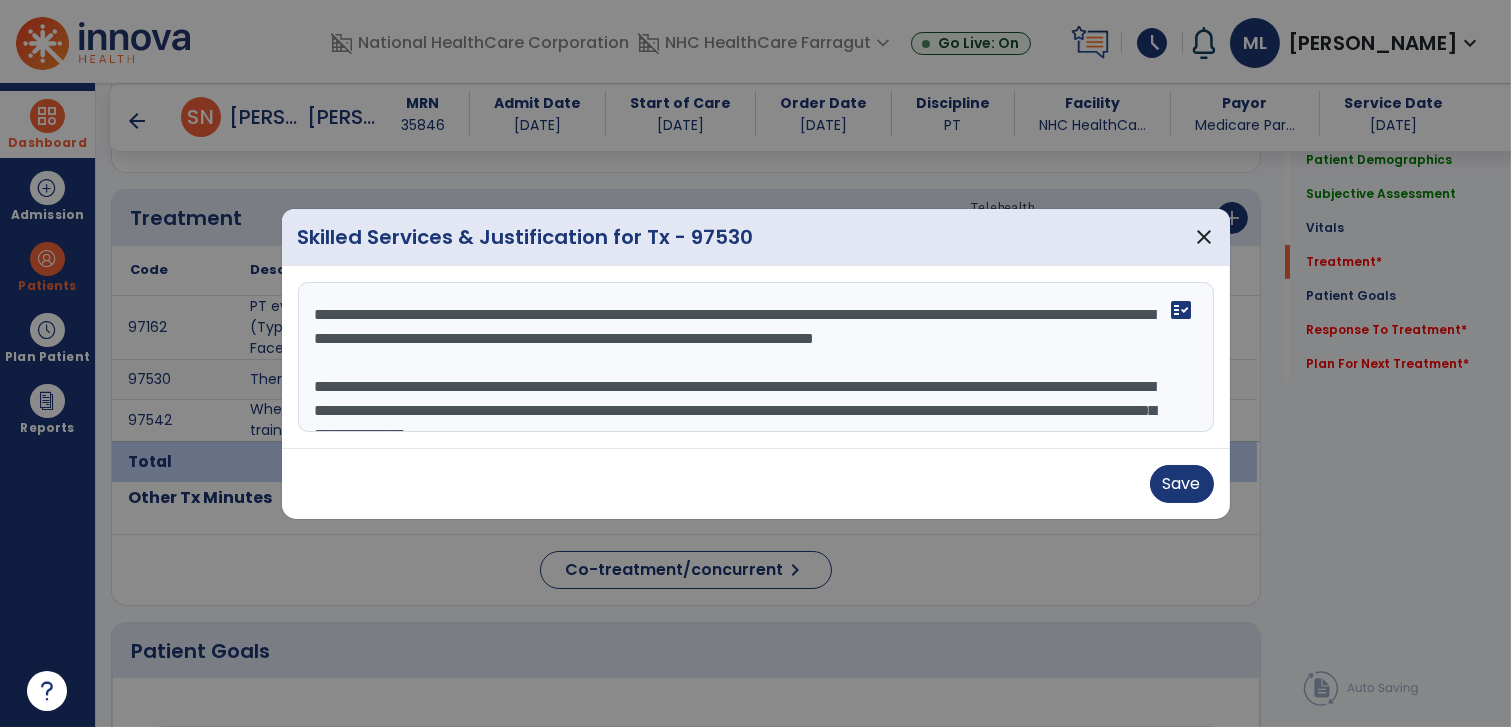 click on "**********" at bounding box center [756, 357] 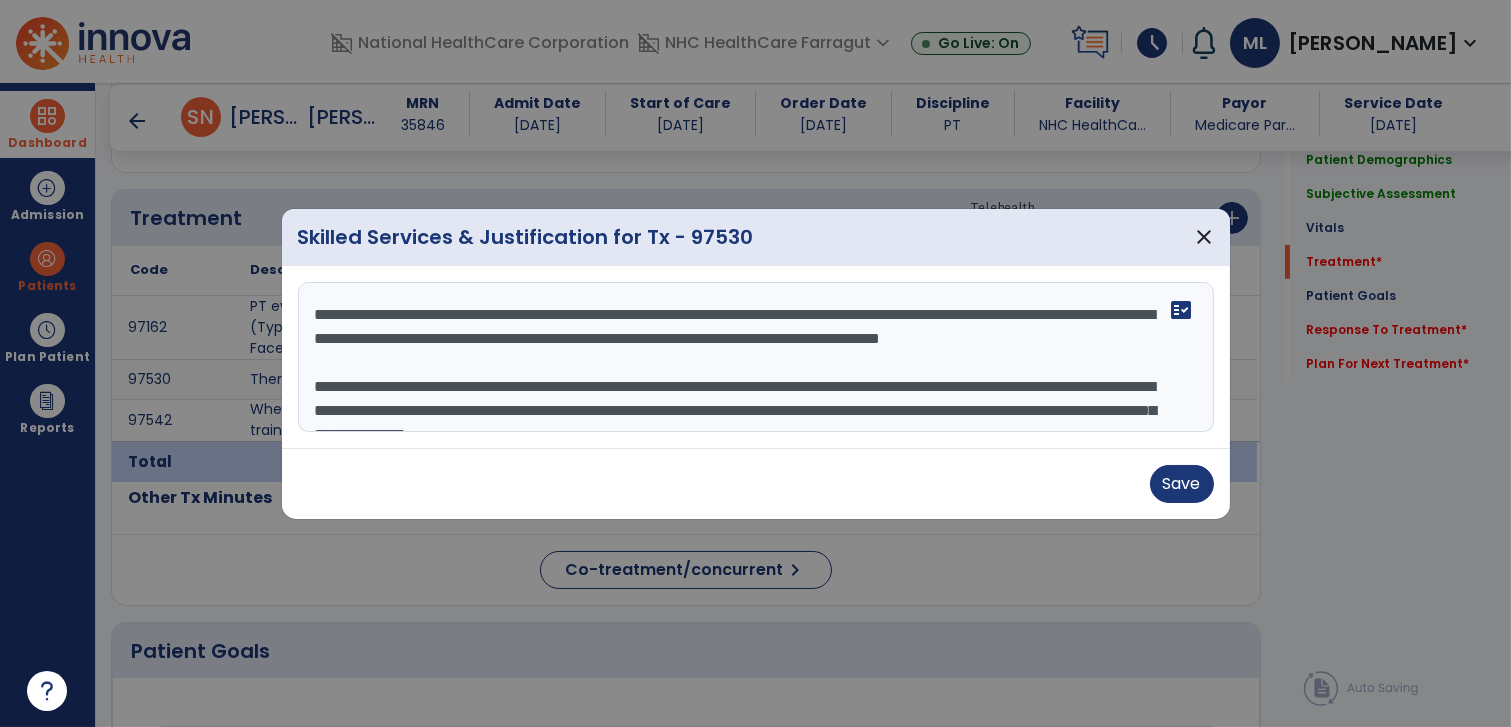 click on "**********" at bounding box center (756, 357) 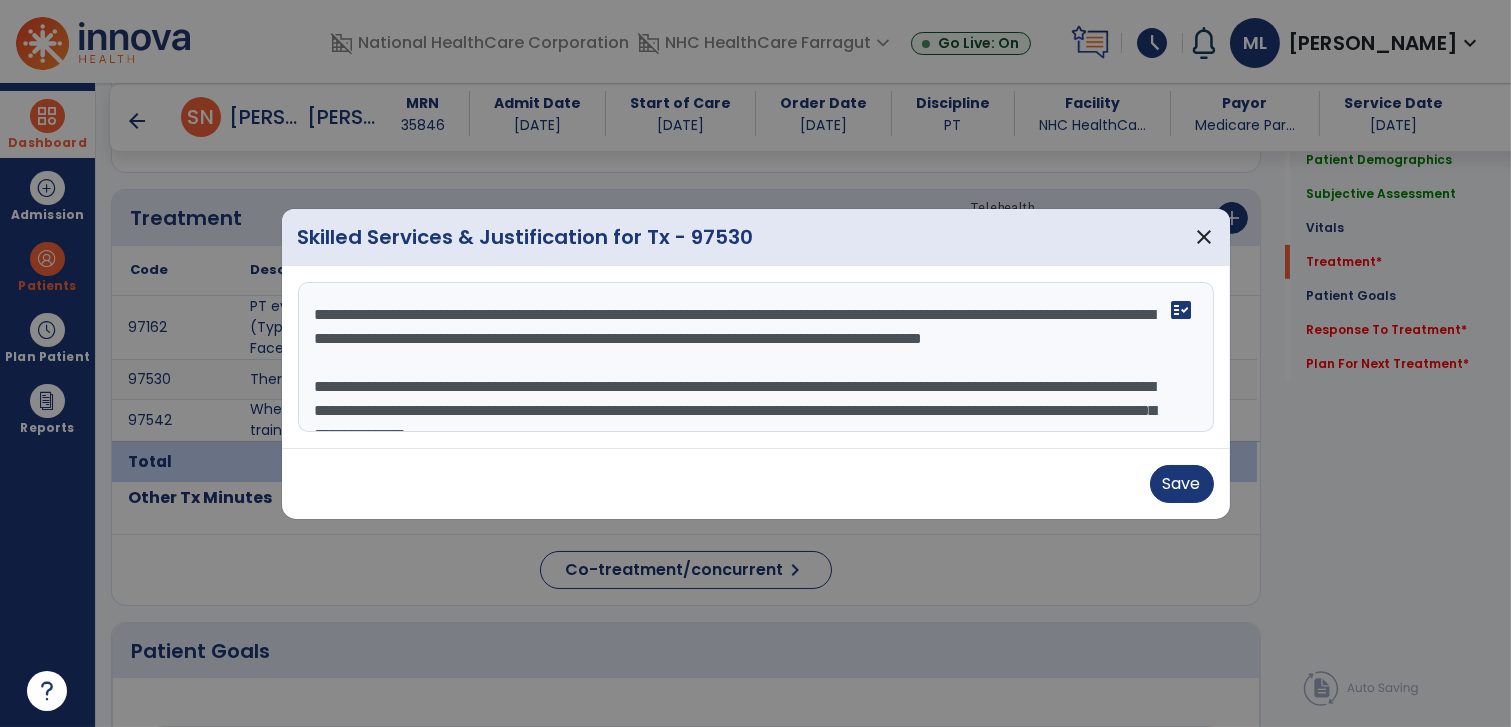 scroll, scrollTop: 52, scrollLeft: 0, axis: vertical 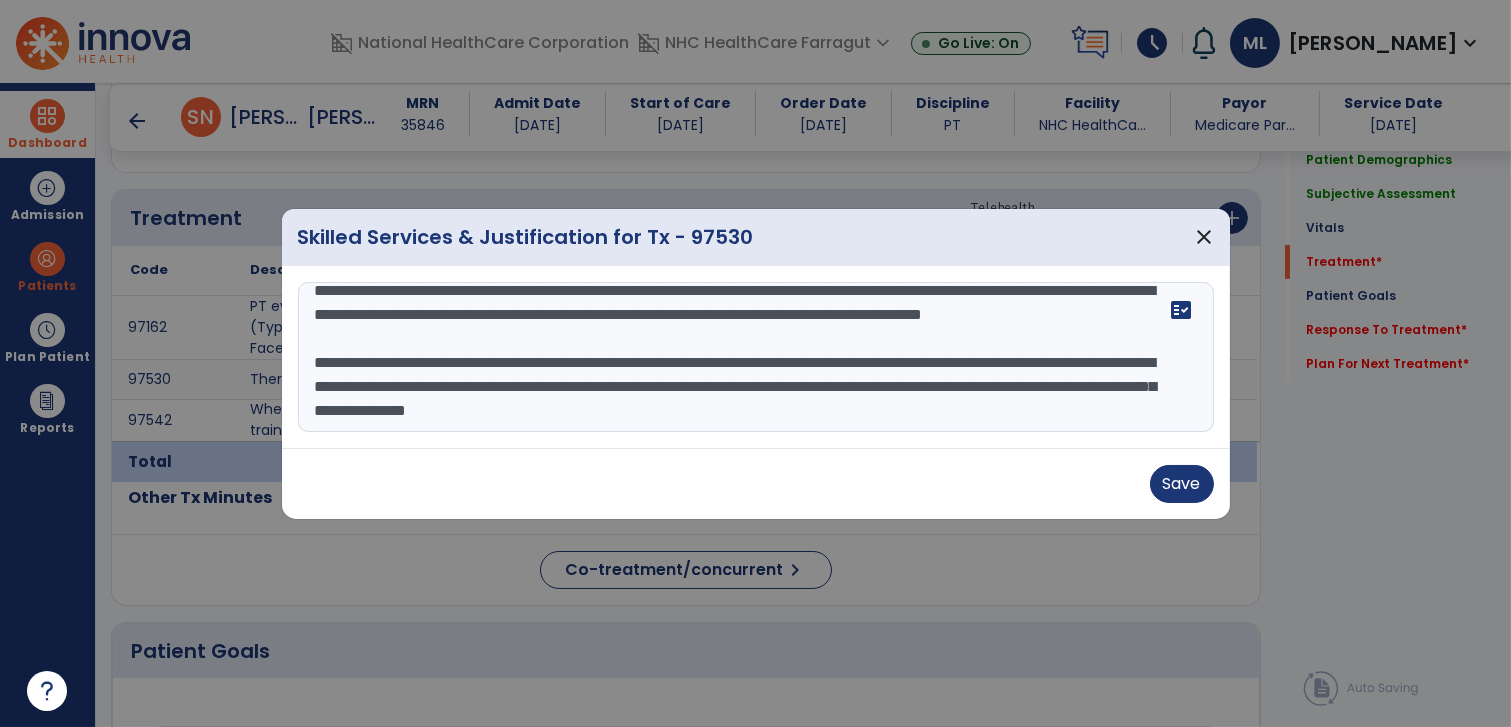 click on "**********" at bounding box center (756, 357) 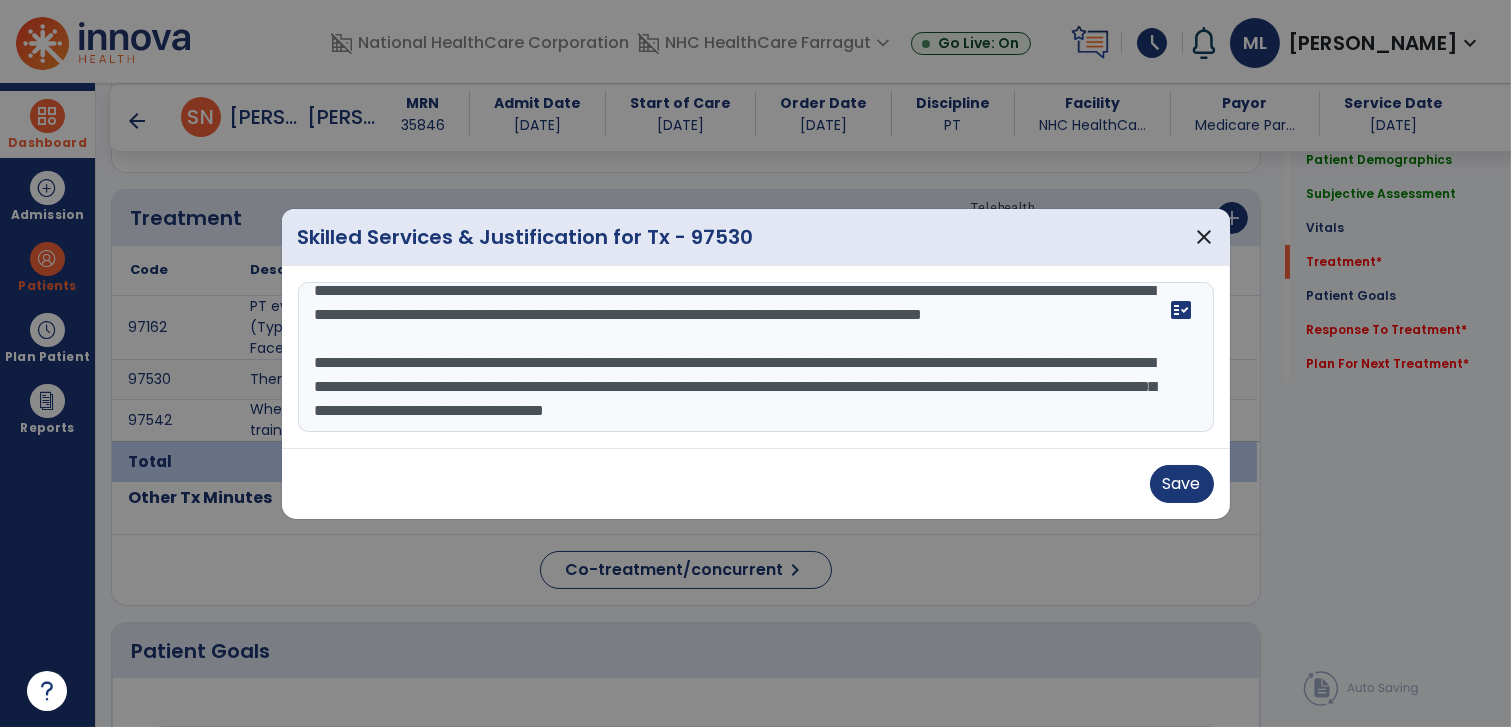 click on "**********" at bounding box center [756, 357] 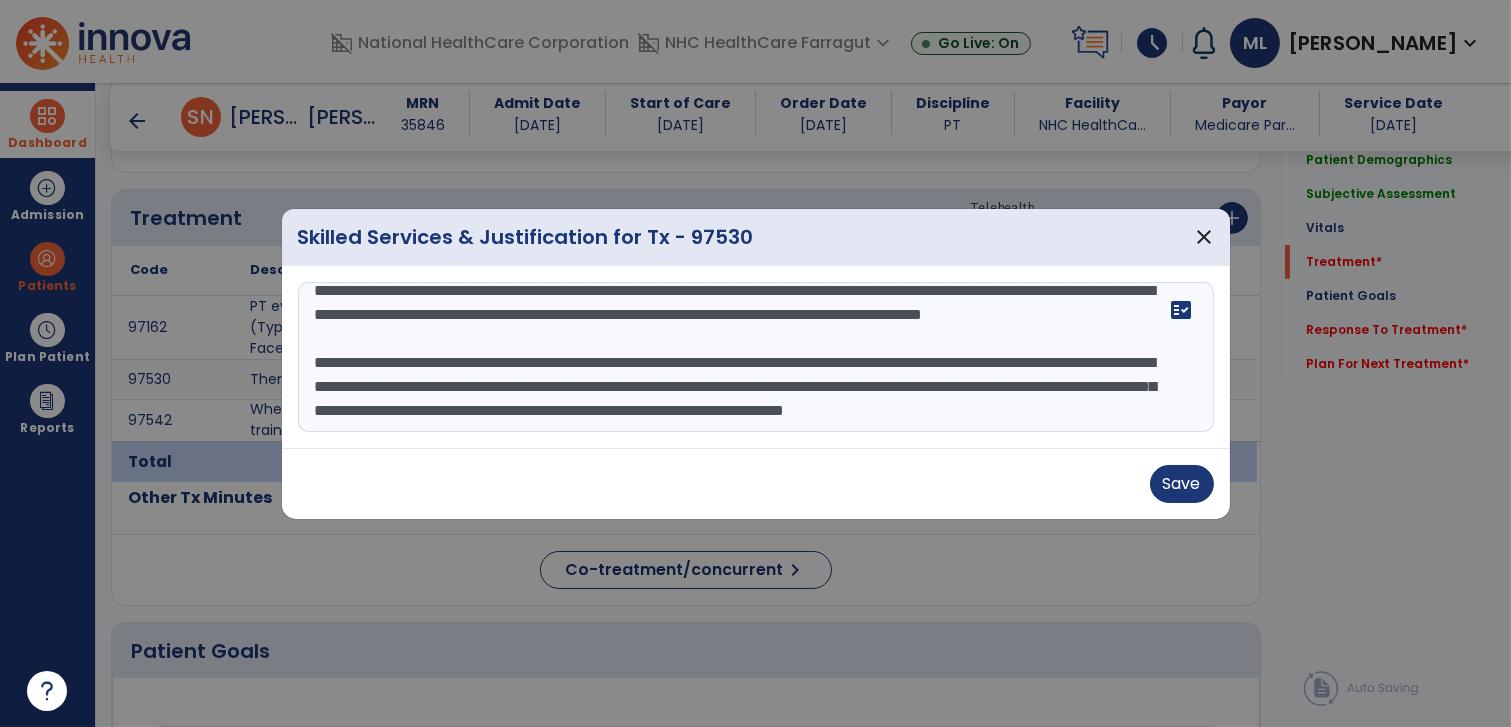 drag, startPoint x: 1120, startPoint y: 389, endPoint x: 971, endPoint y: 388, distance: 149.00336 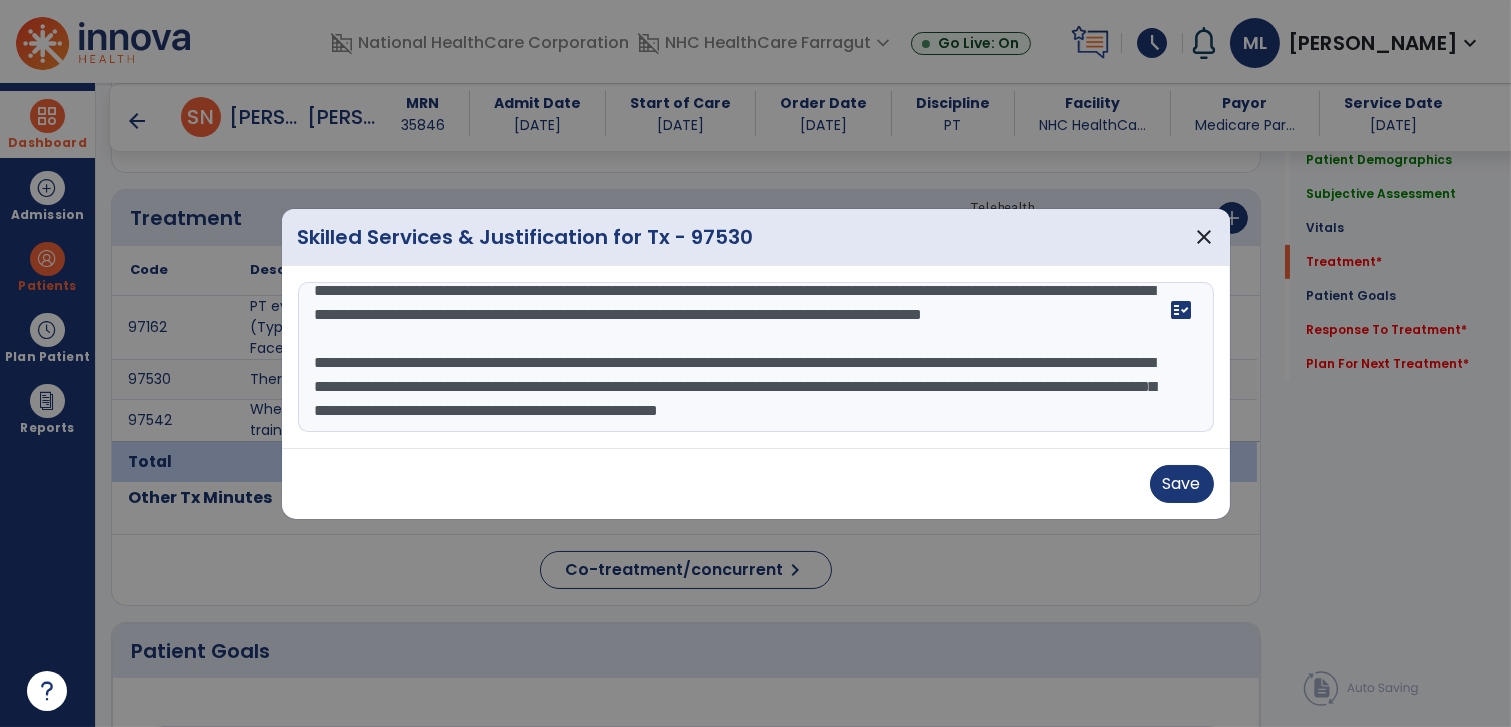 scroll, scrollTop: 15, scrollLeft: 0, axis: vertical 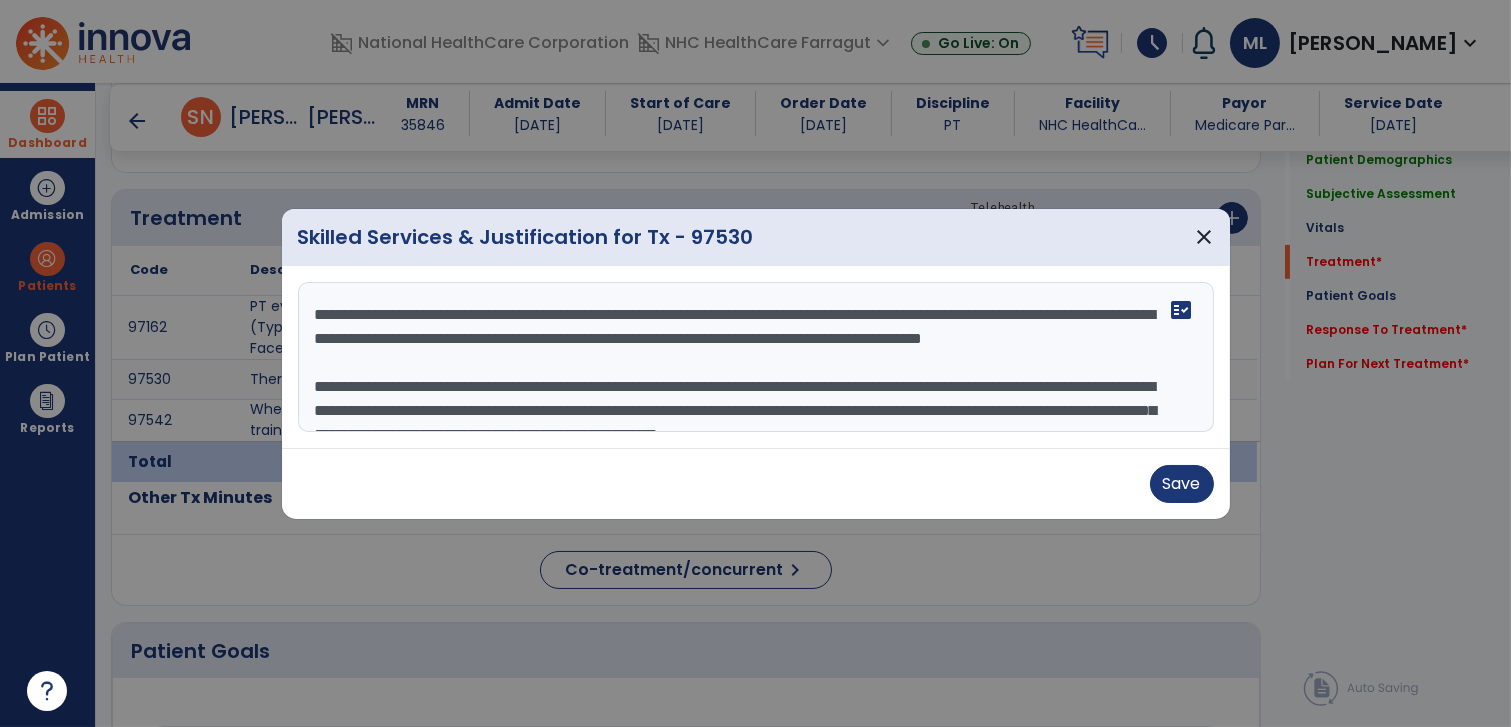click on "**********" at bounding box center (756, 357) 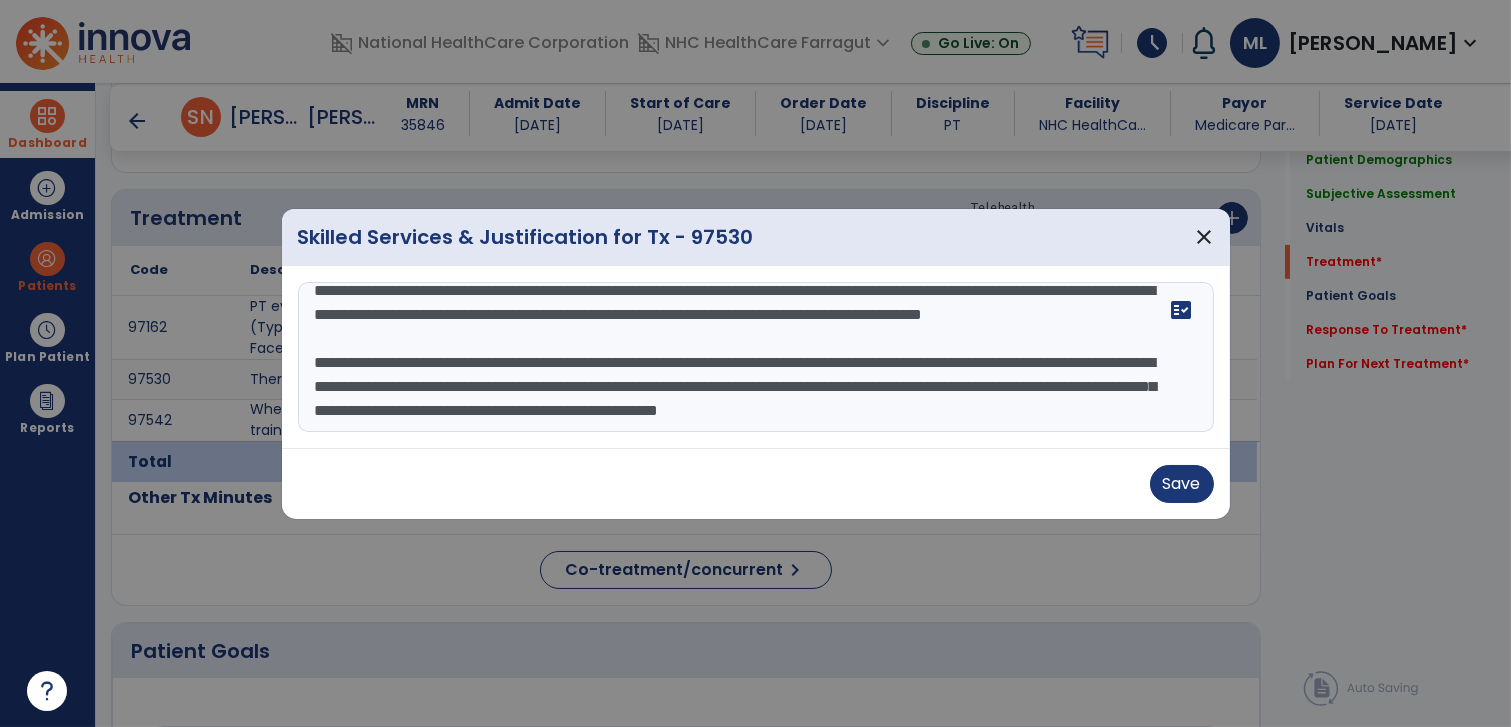 scroll, scrollTop: 64, scrollLeft: 0, axis: vertical 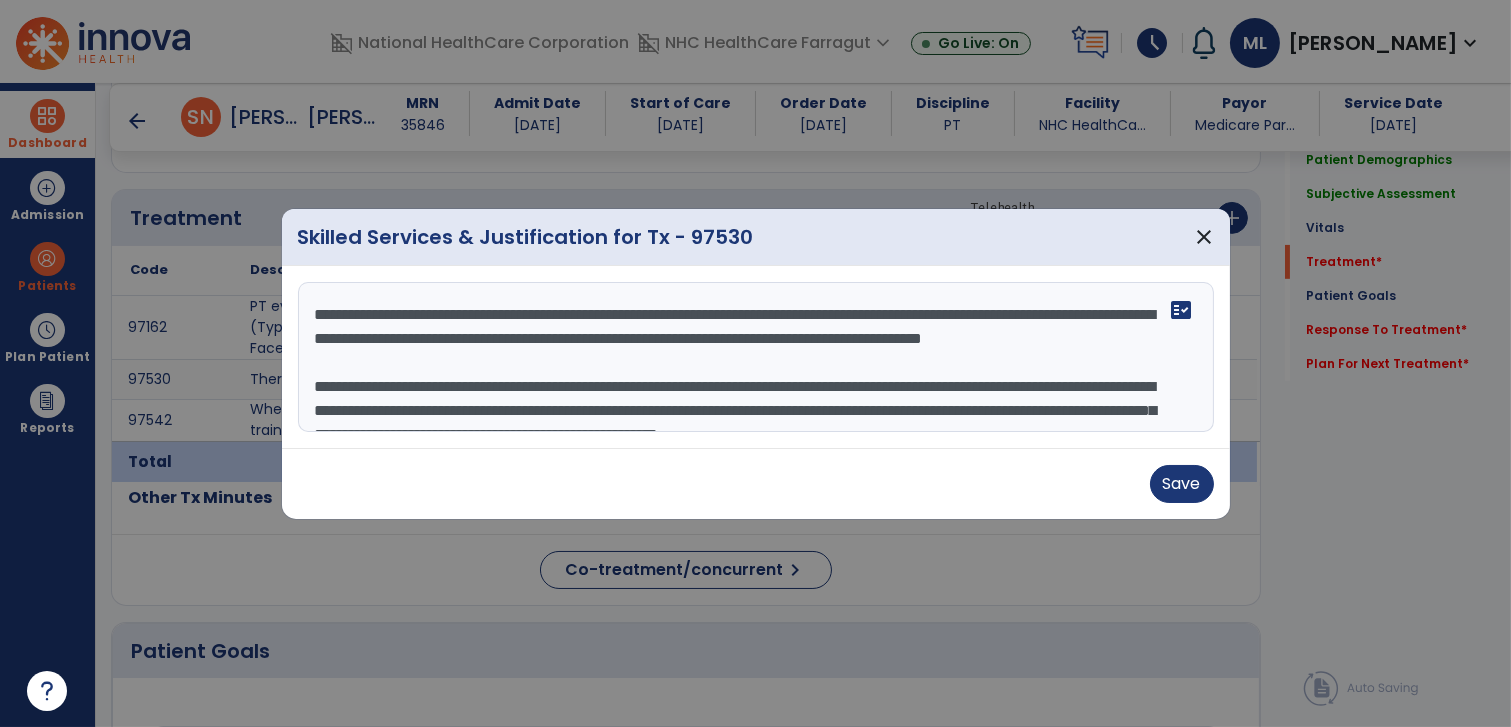 click on "**********" at bounding box center [756, 357] 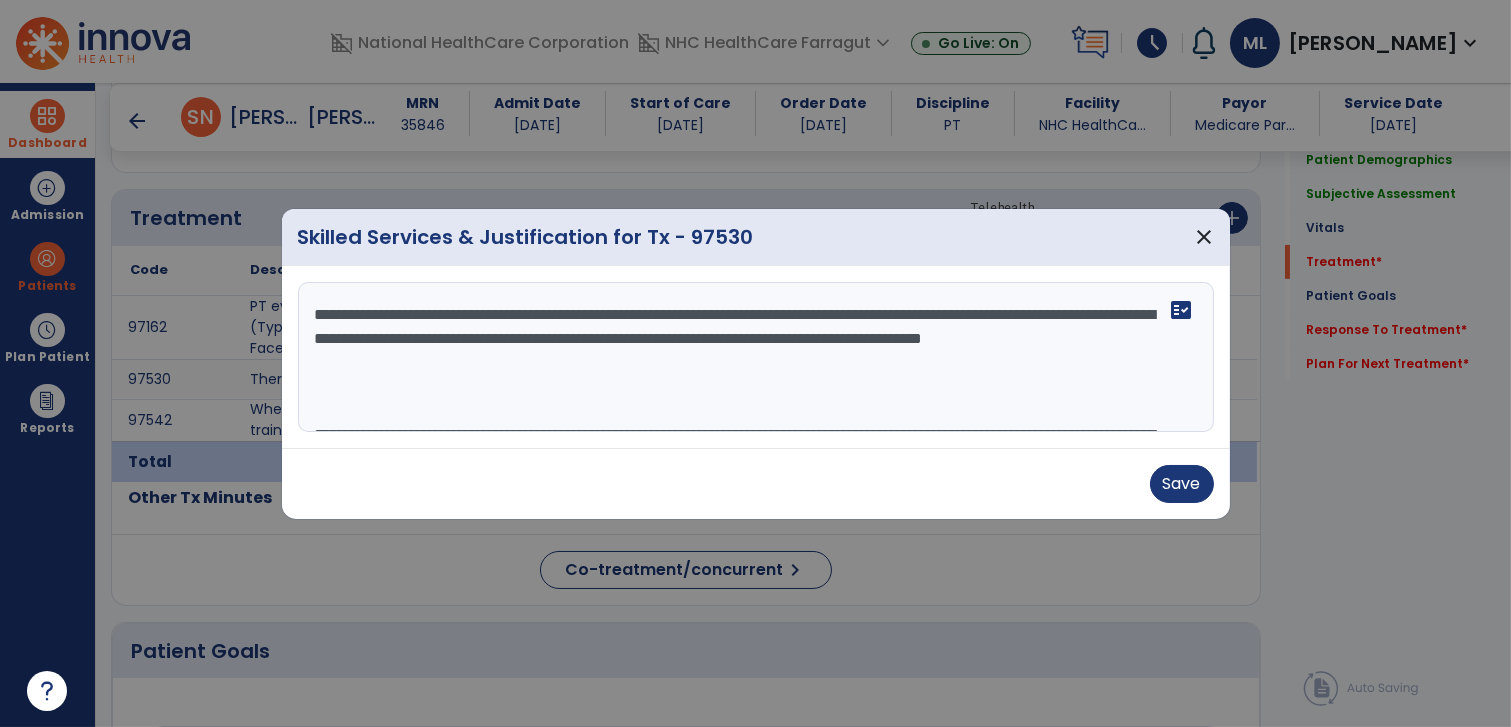 paste on "**********" 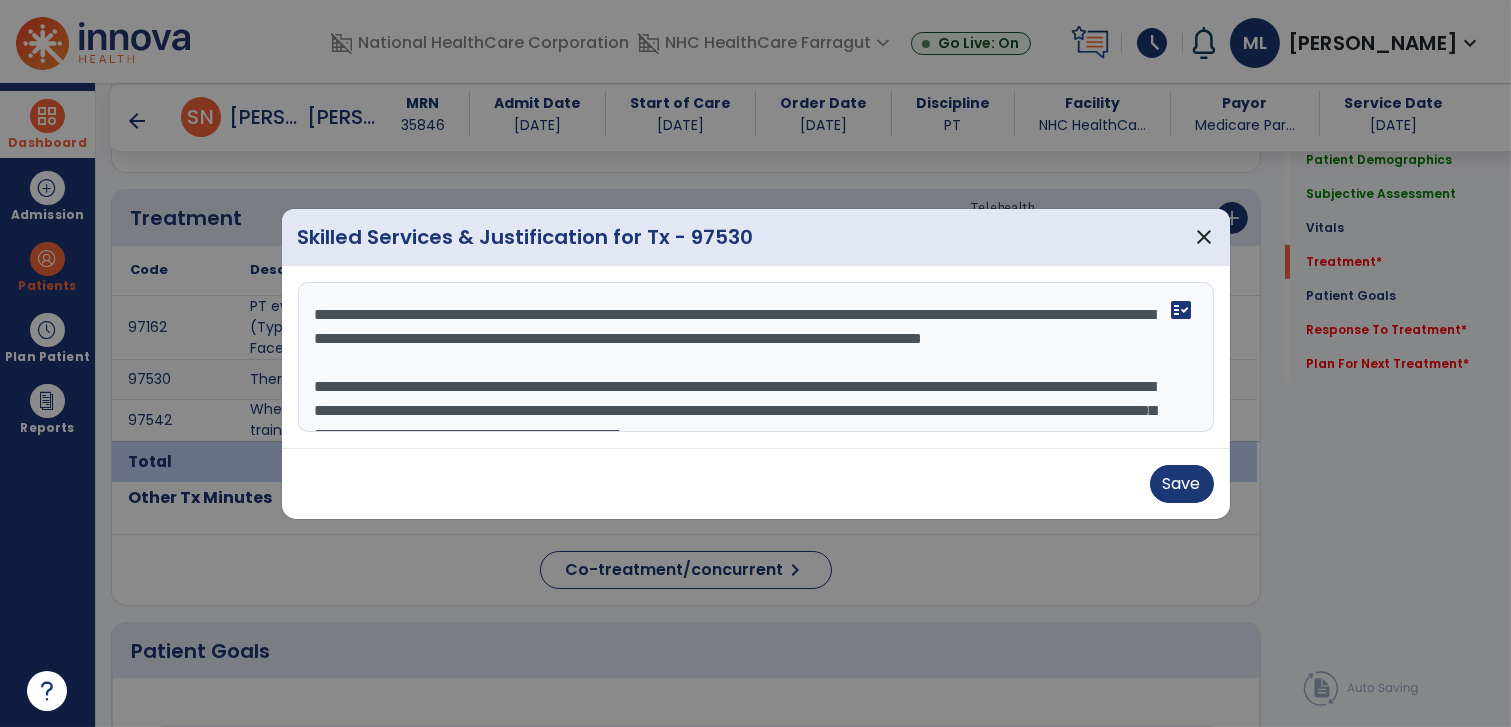 scroll, scrollTop: 63, scrollLeft: 0, axis: vertical 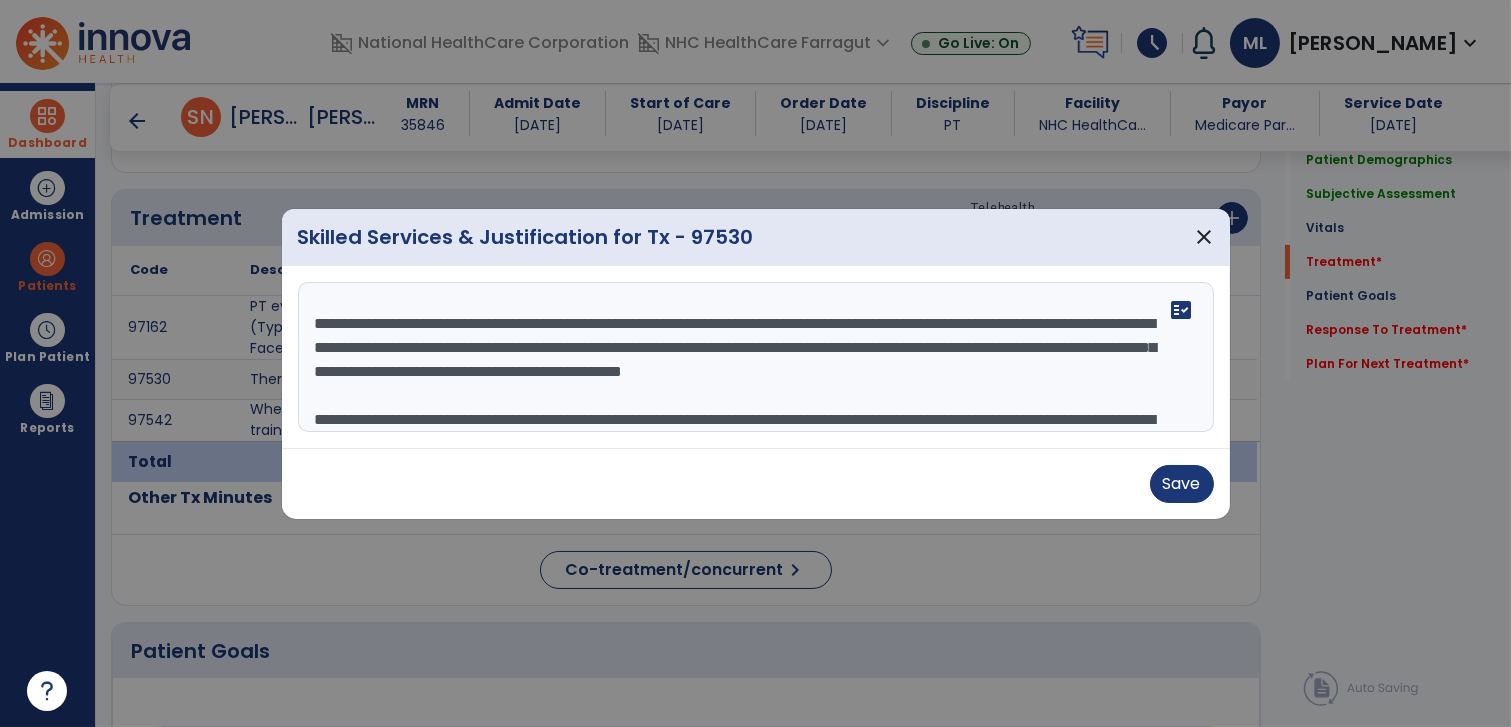 click on "**********" at bounding box center [756, 357] 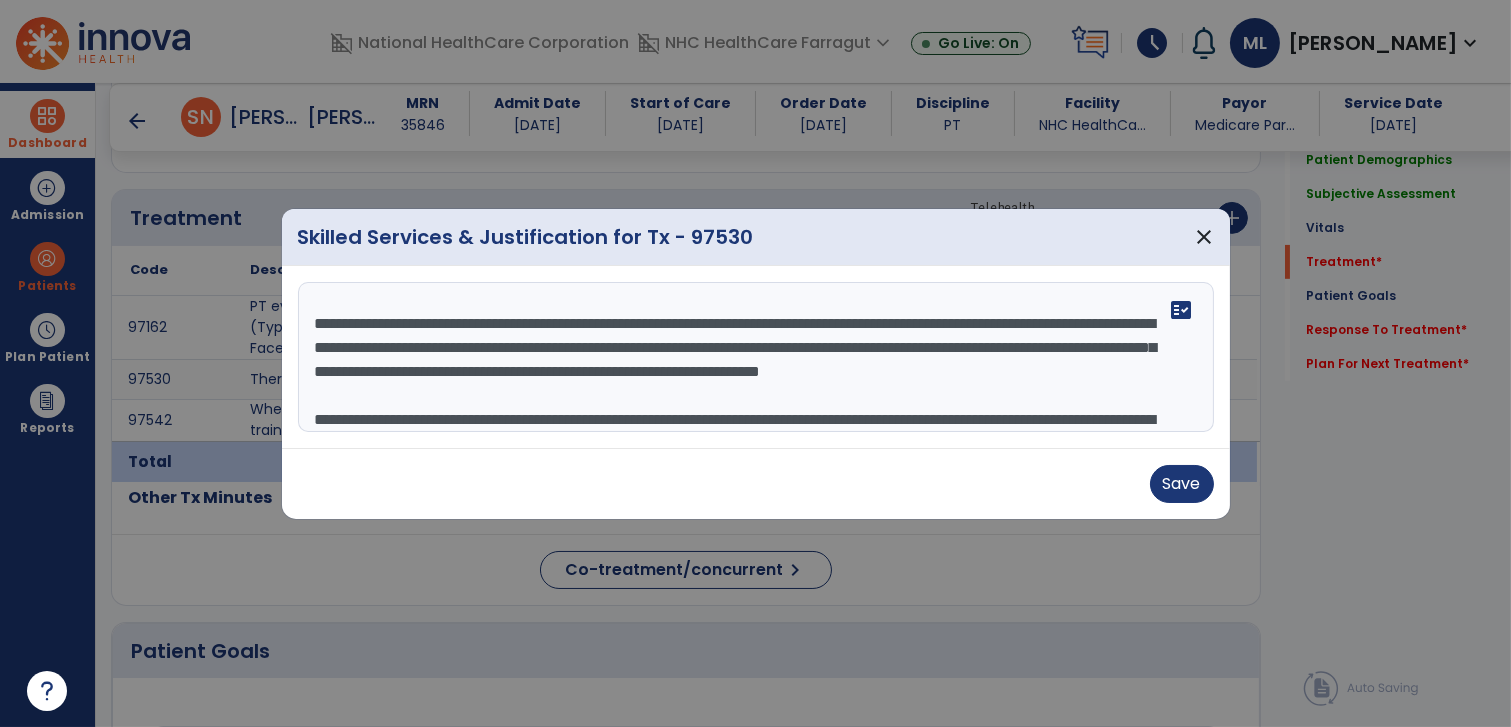 click on "**********" at bounding box center (756, 357) 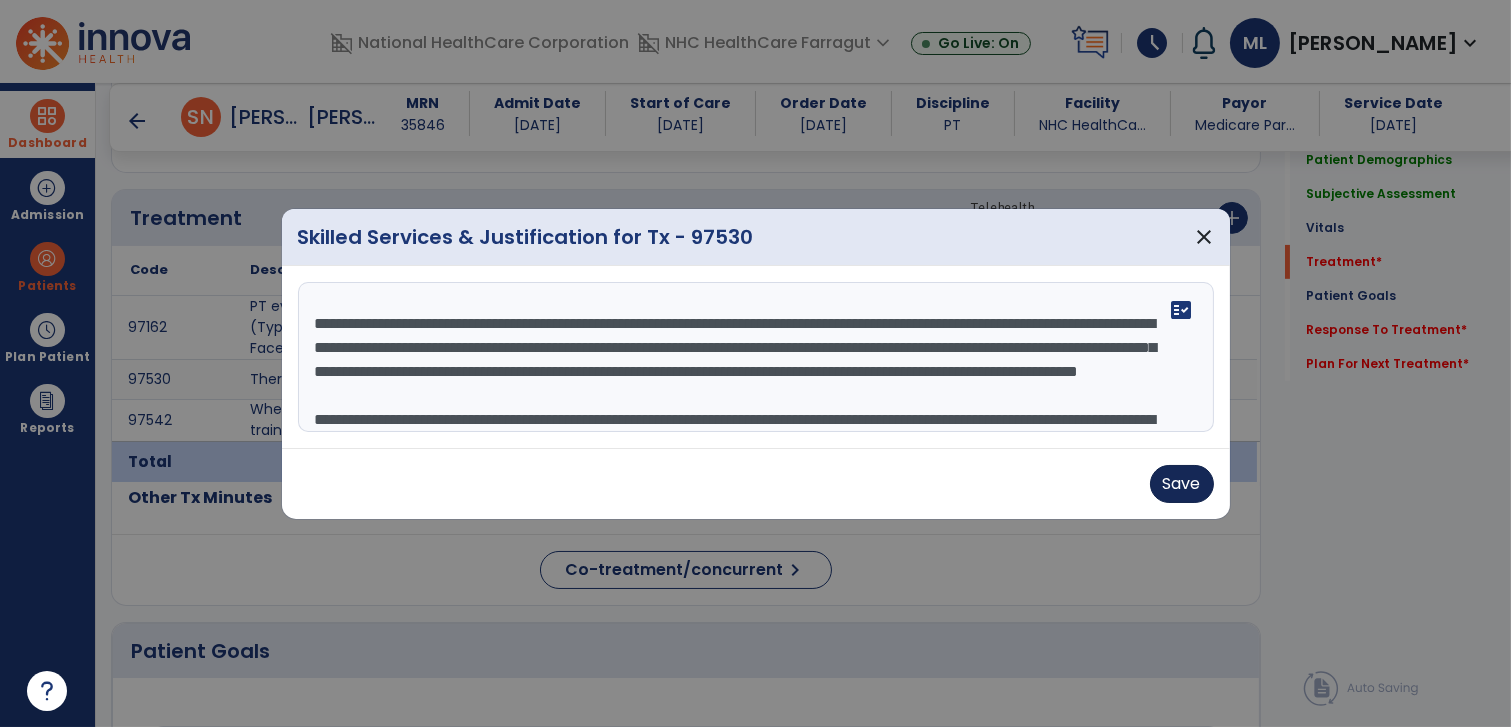 type on "**********" 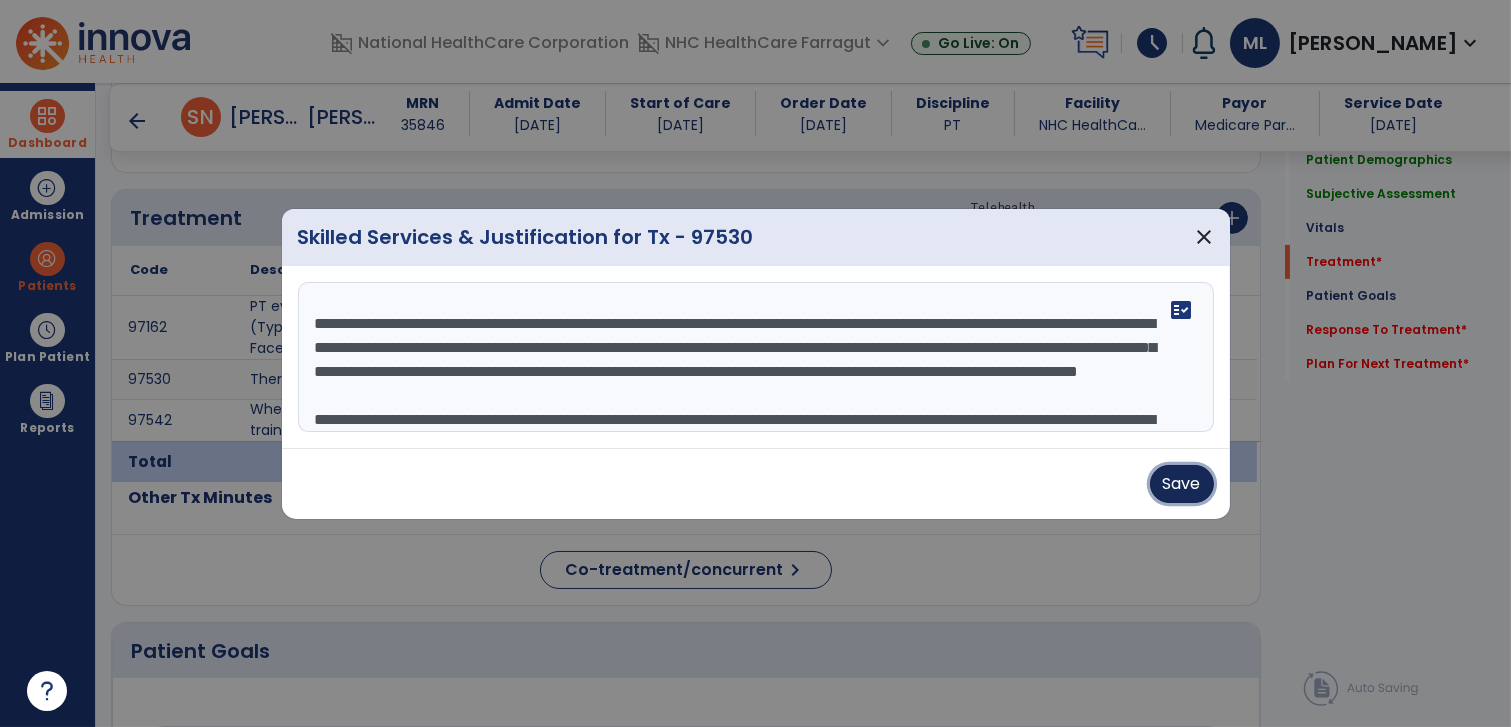 click on "Save" at bounding box center [1182, 484] 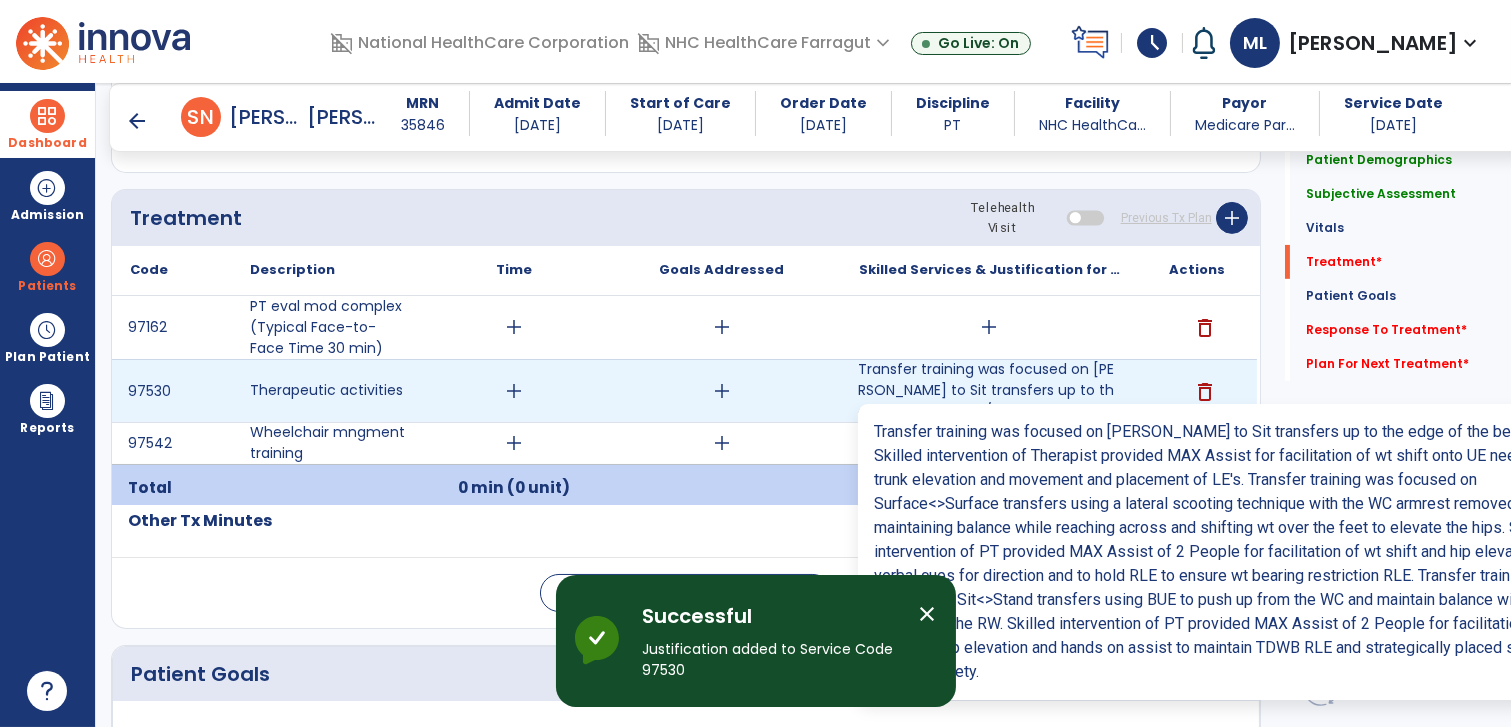click on "Transfer training was focused on [PERSON_NAME] to Sit transfers up to the edge of the bed/mat. Skilled inte..." at bounding box center [989, 390] 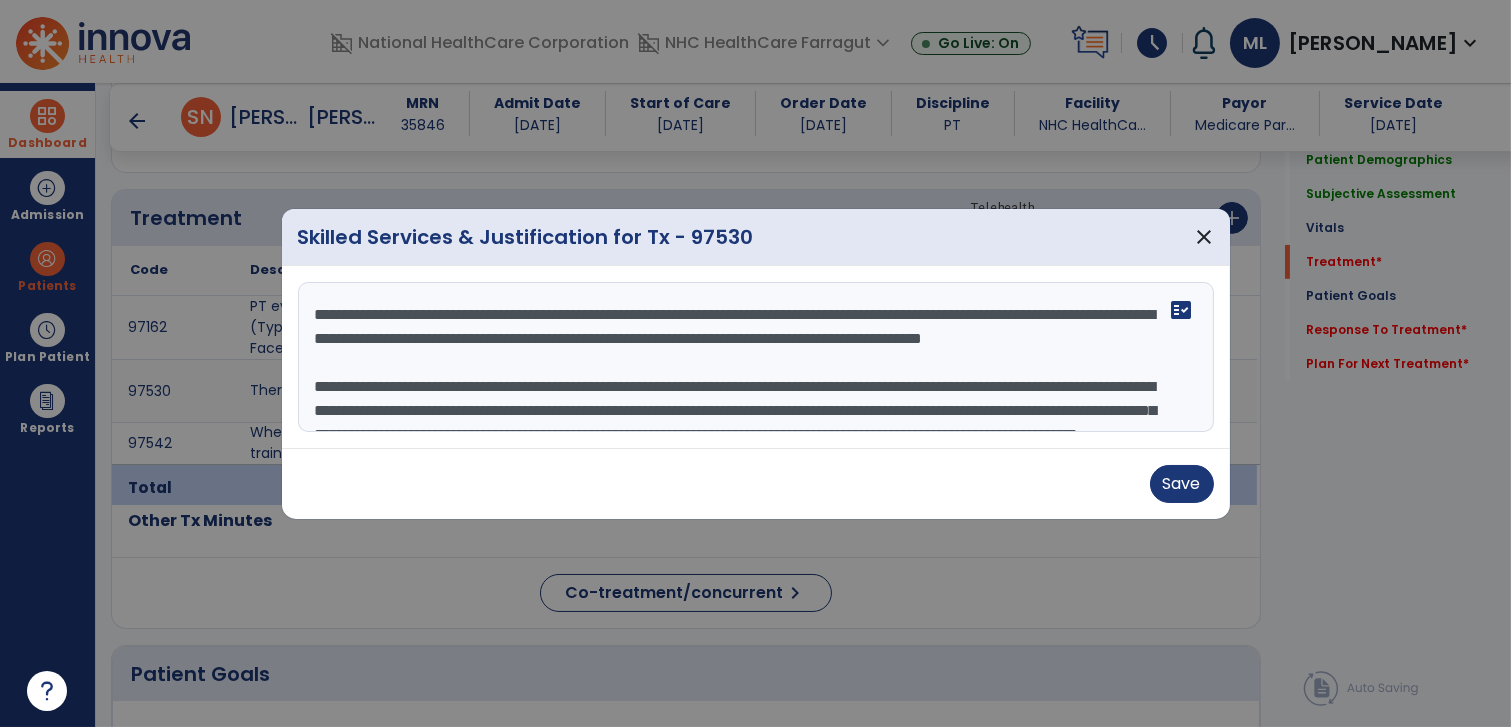 scroll, scrollTop: 83, scrollLeft: 0, axis: vertical 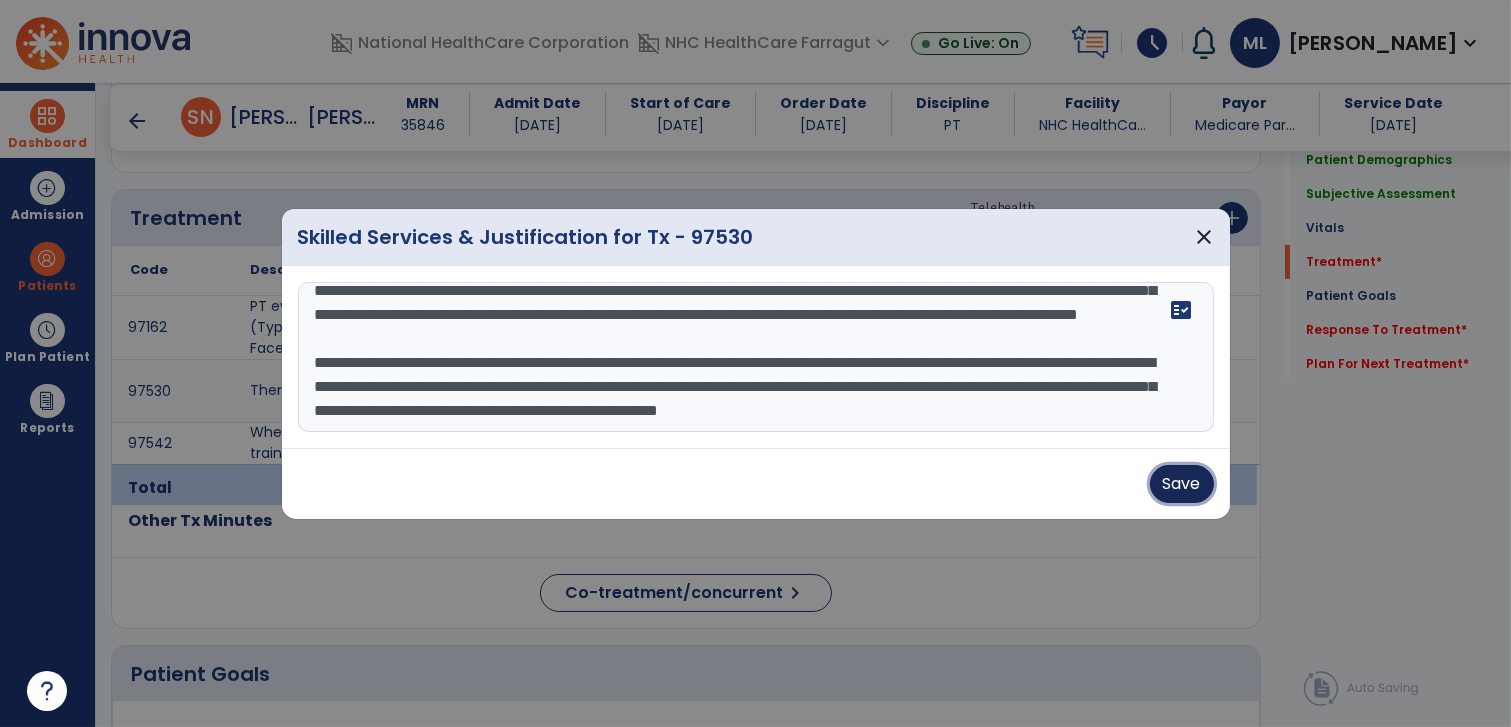 click on "Save" at bounding box center [1182, 484] 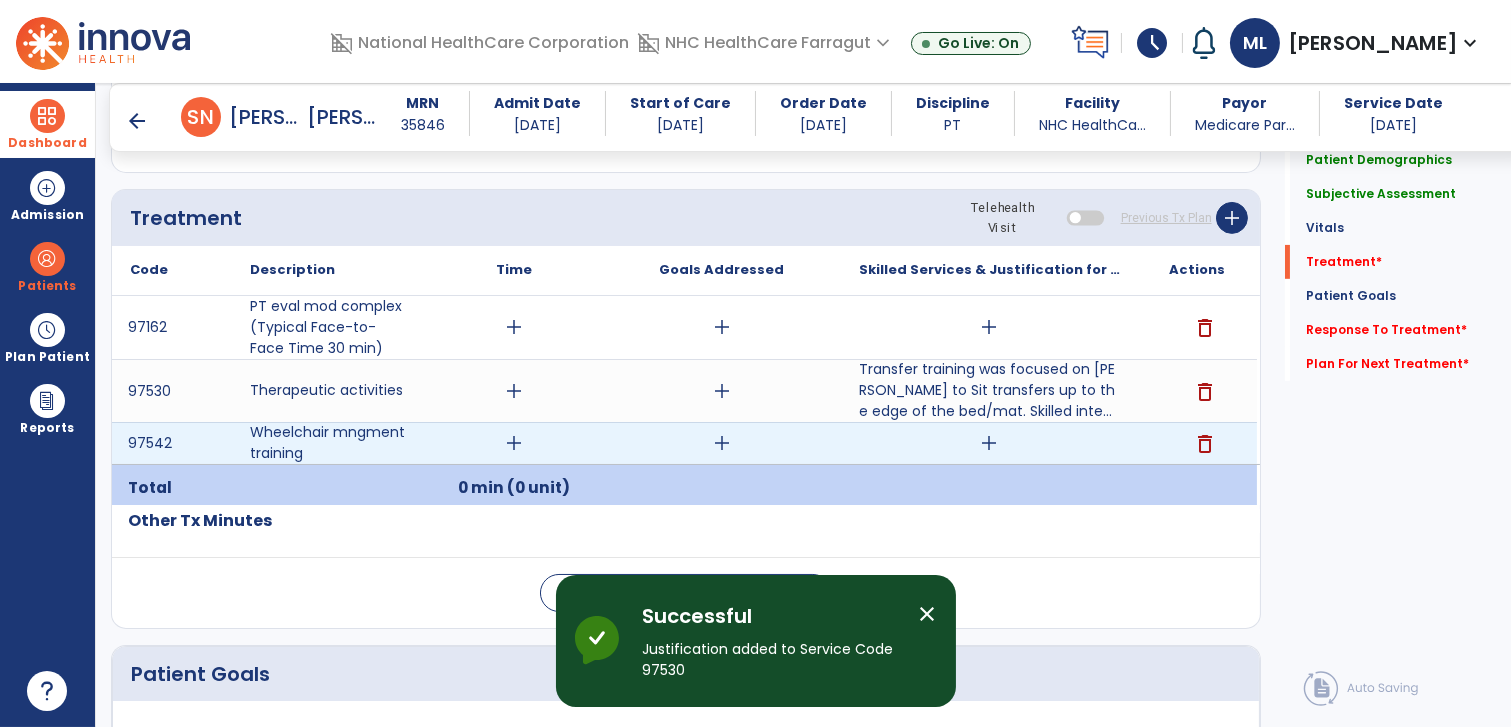 click on "add" at bounding box center [989, 443] 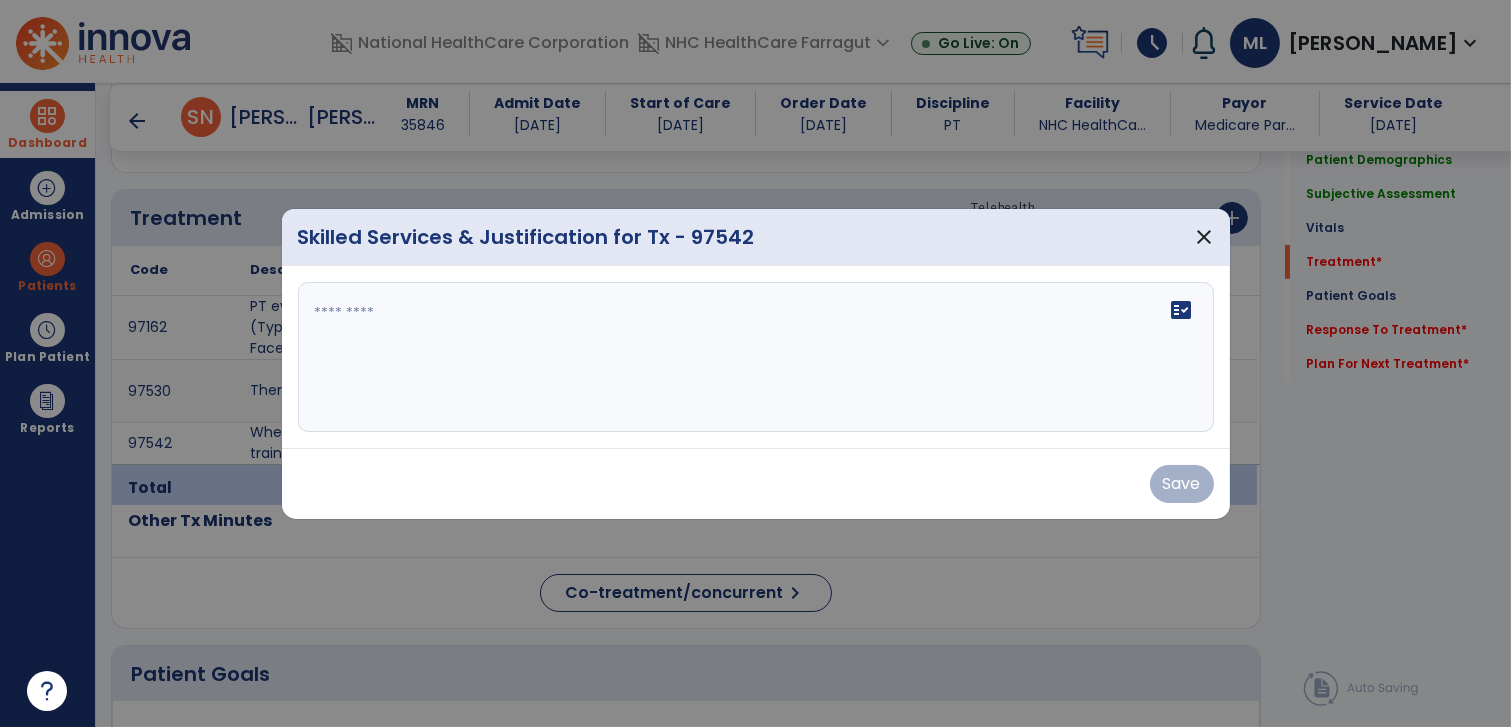 click on "fact_check" at bounding box center [756, 357] 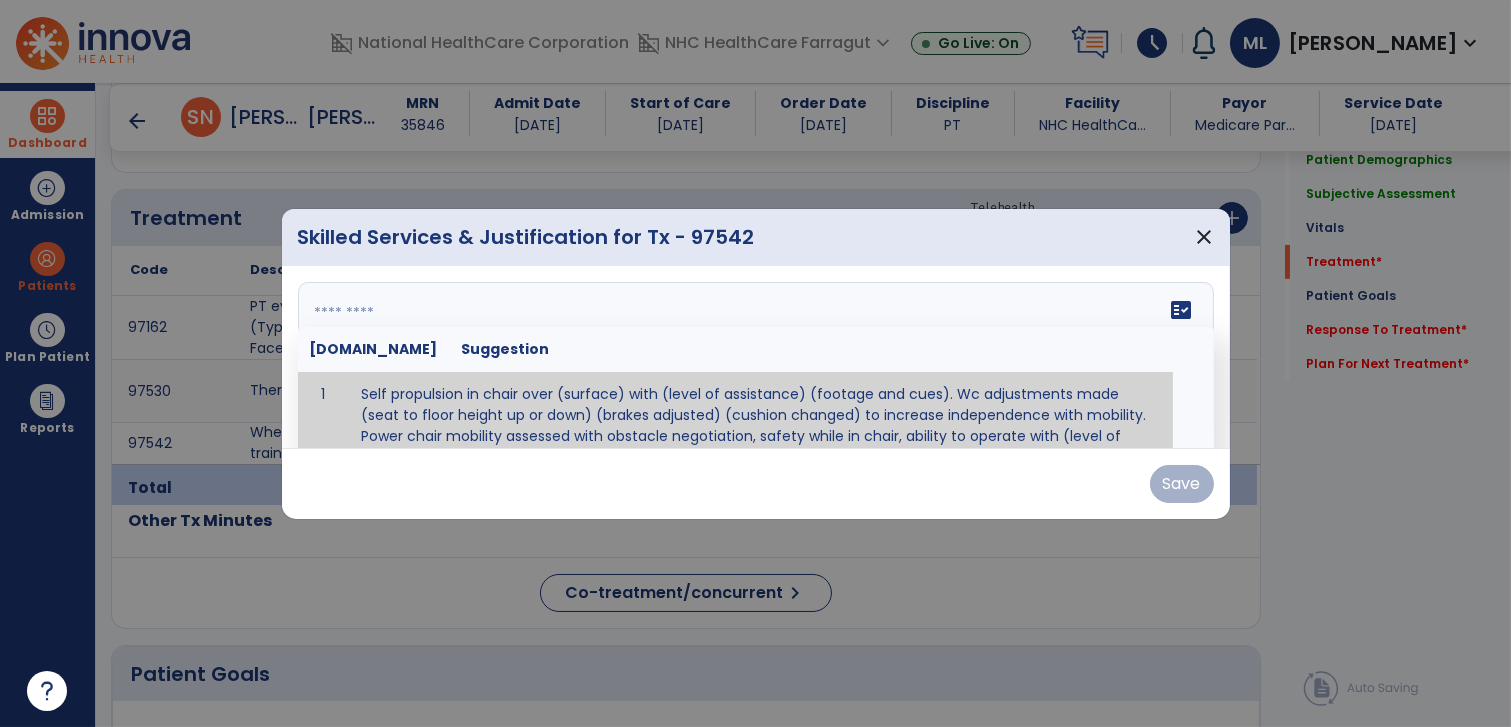 paste on "**********" 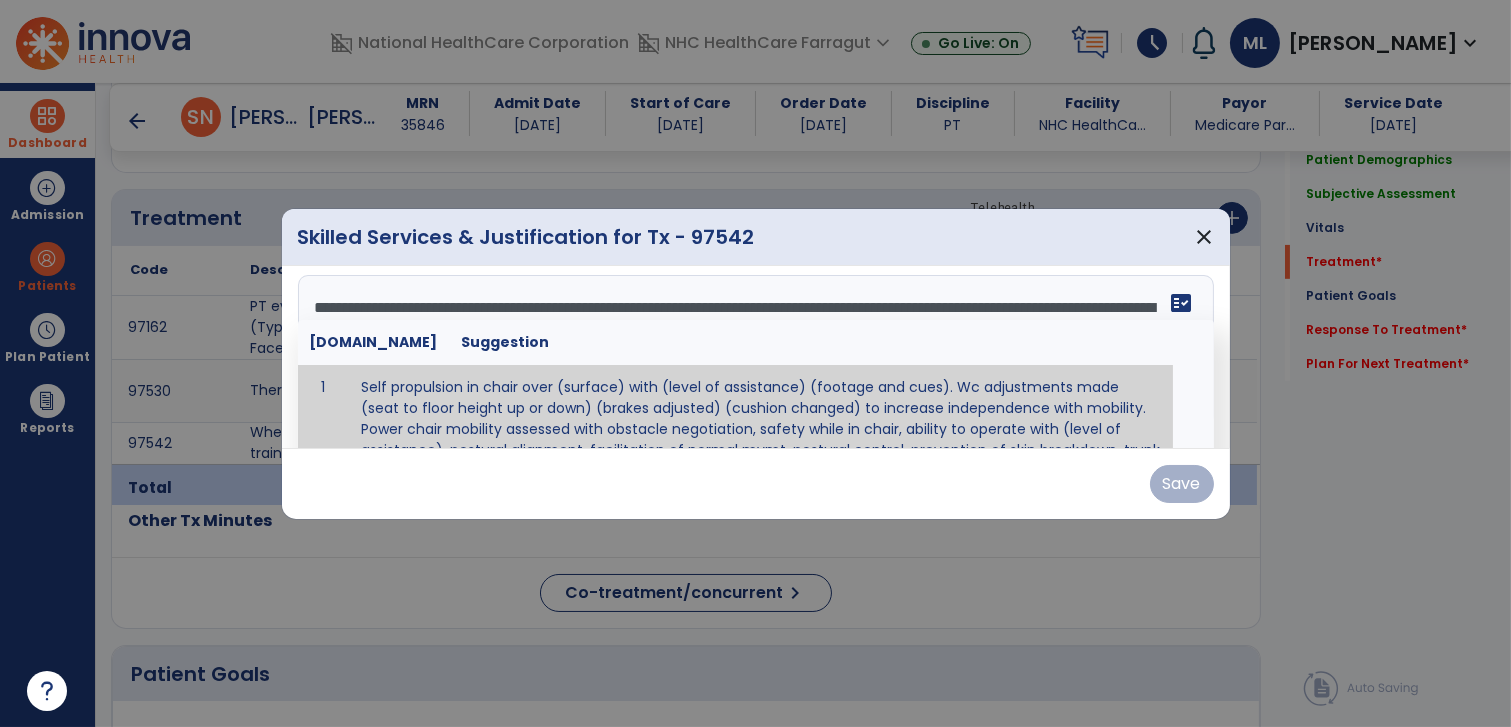 scroll, scrollTop: 0, scrollLeft: 0, axis: both 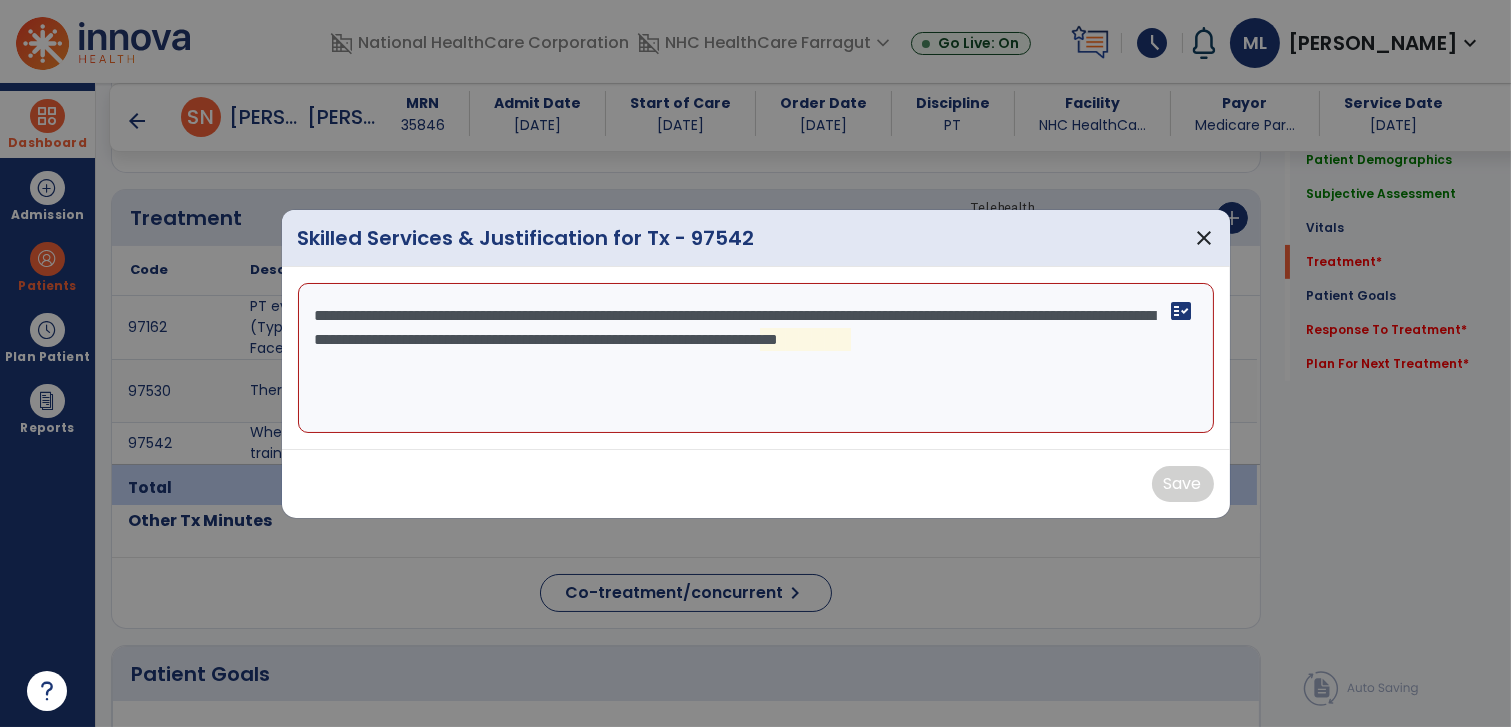 click on "**********" at bounding box center [756, 358] 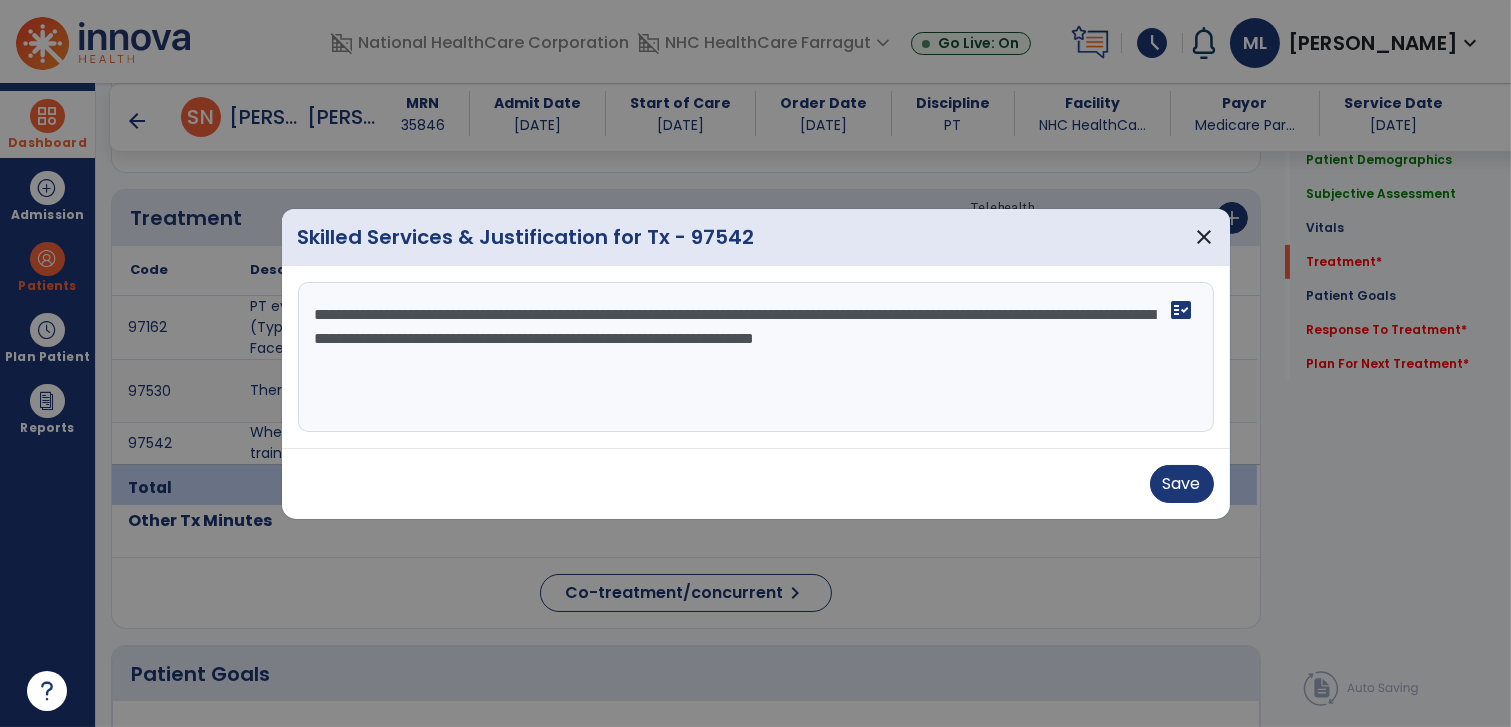 click on "**********" at bounding box center [756, 357] 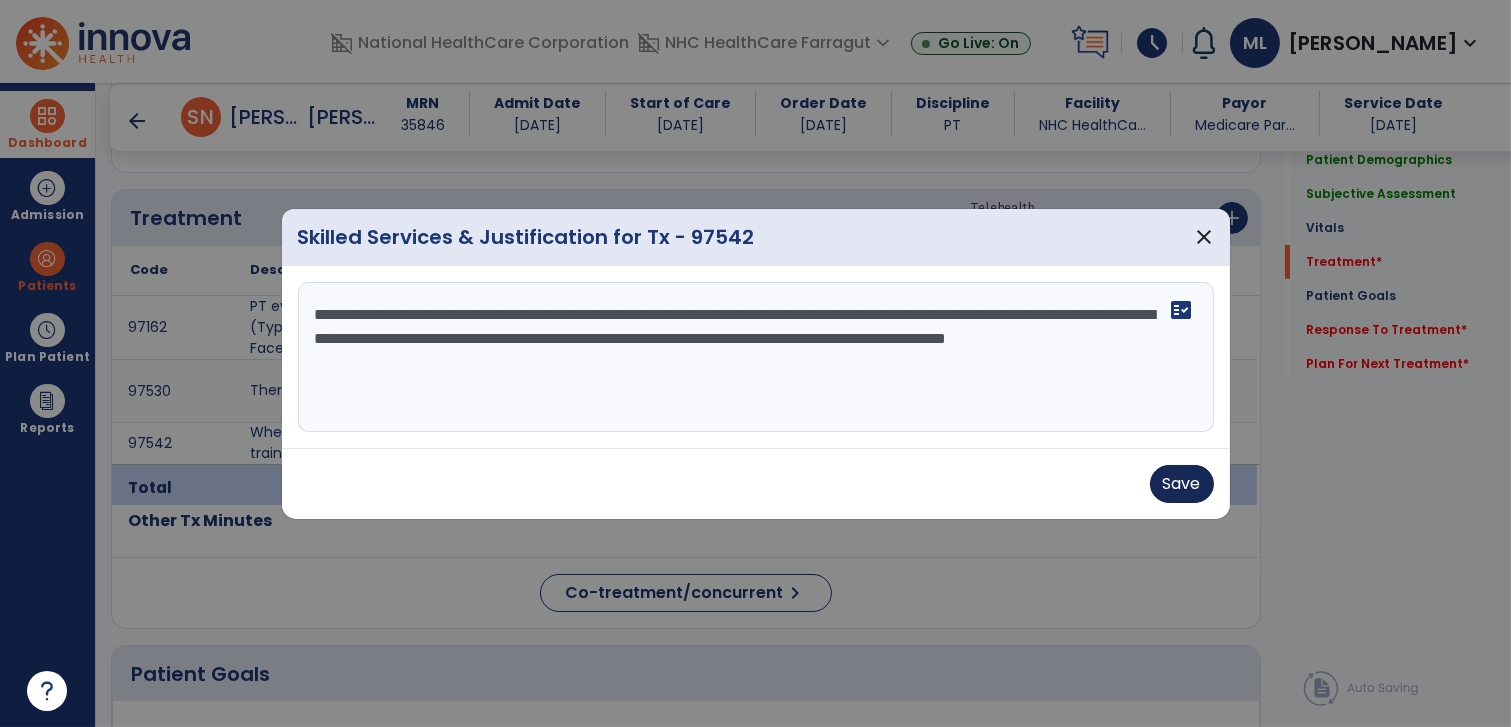 type on "**********" 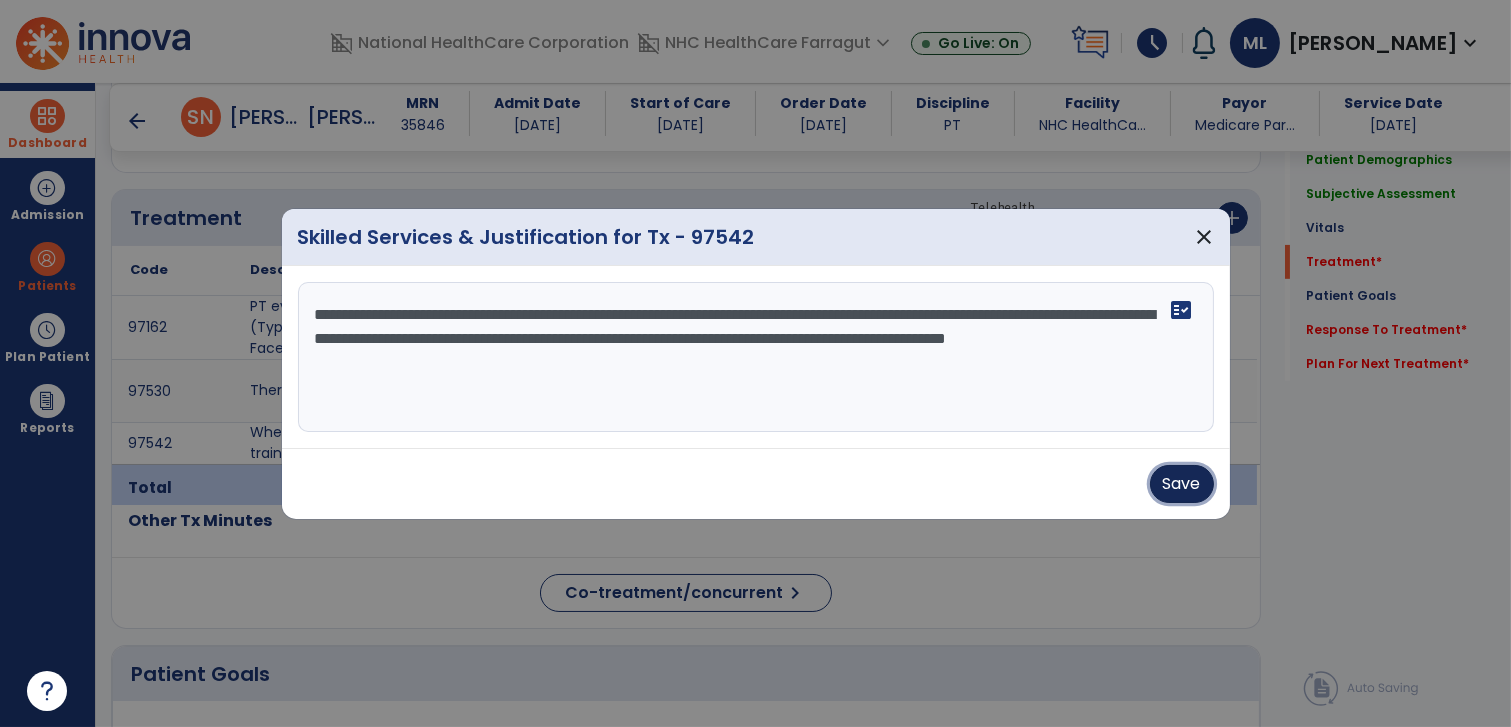 click on "Save" at bounding box center [1182, 484] 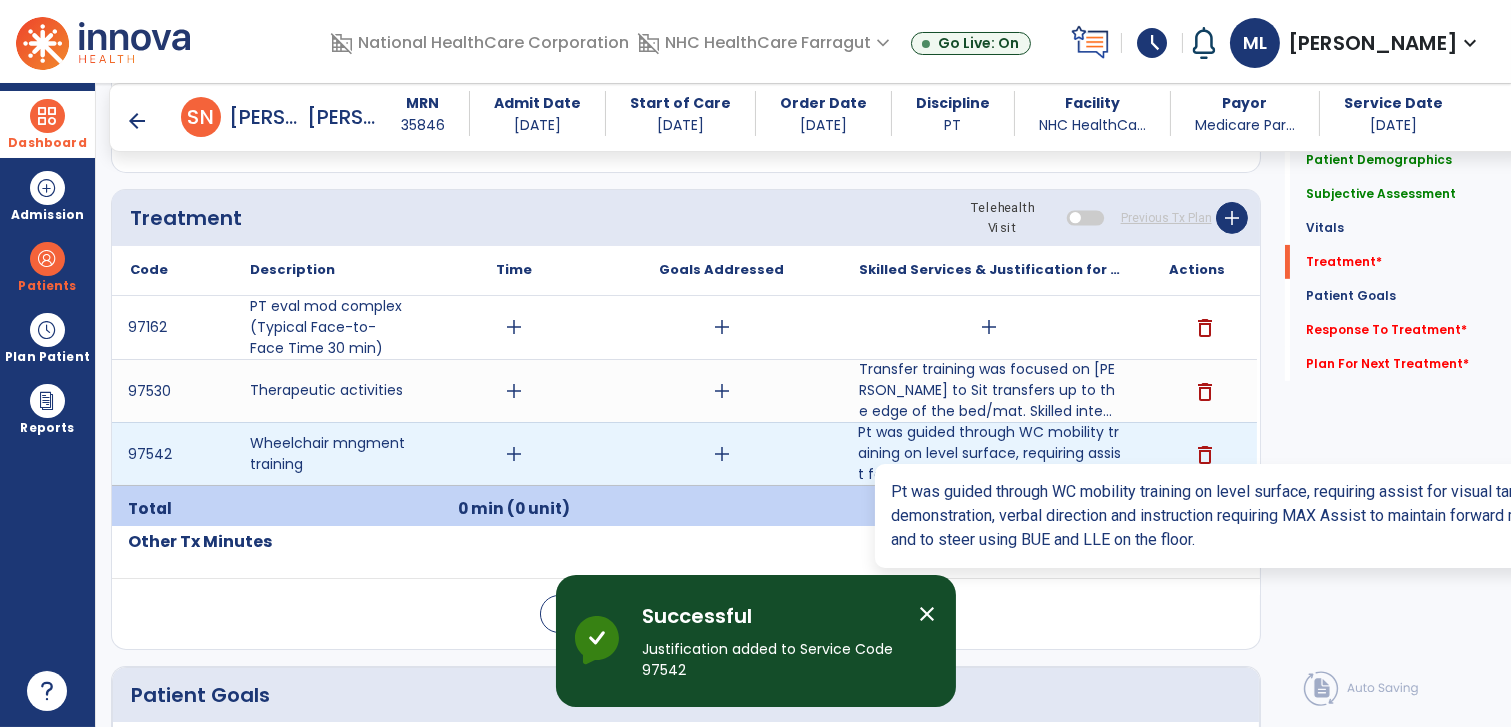 click on "Pt was guided through WC mobility training on level surface, requiring assist for visual targets and..." at bounding box center [989, 453] 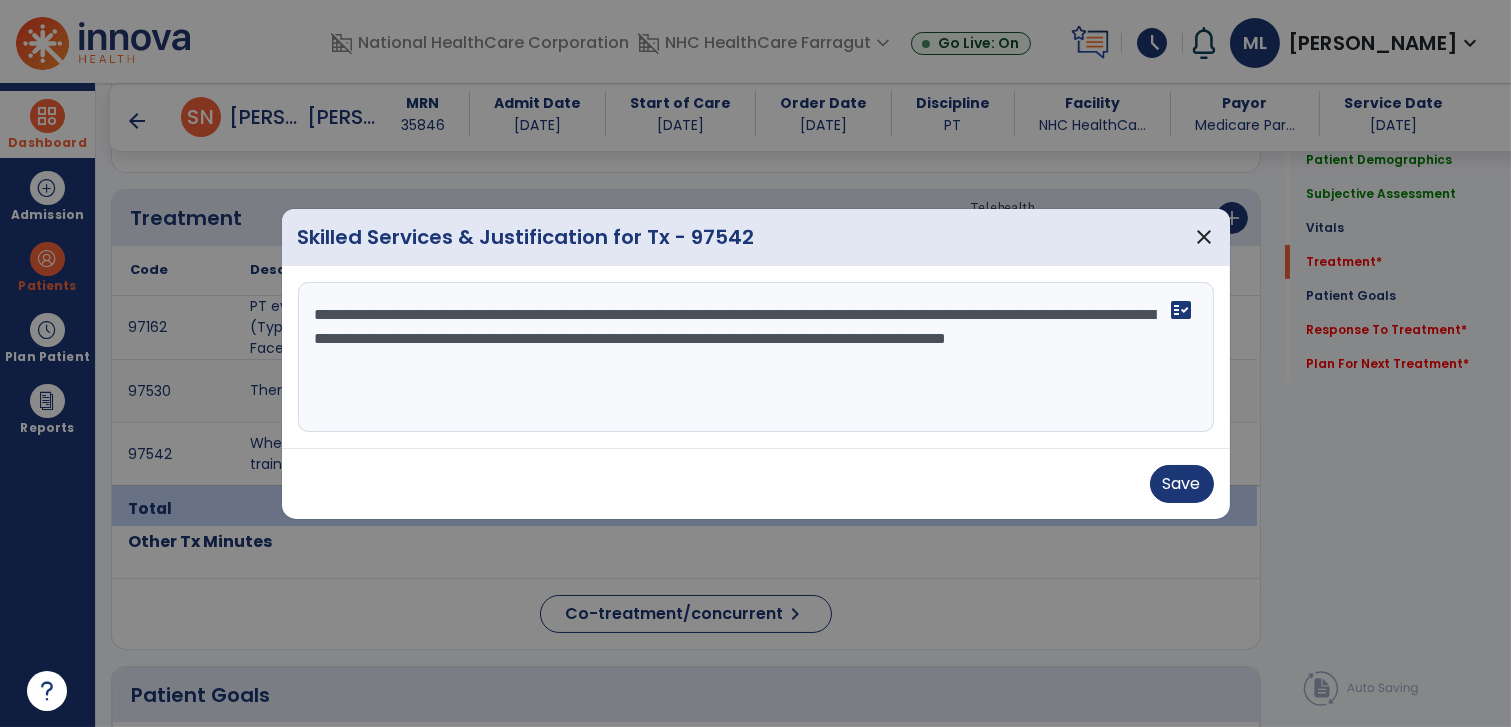 click on "**********" at bounding box center [756, 357] 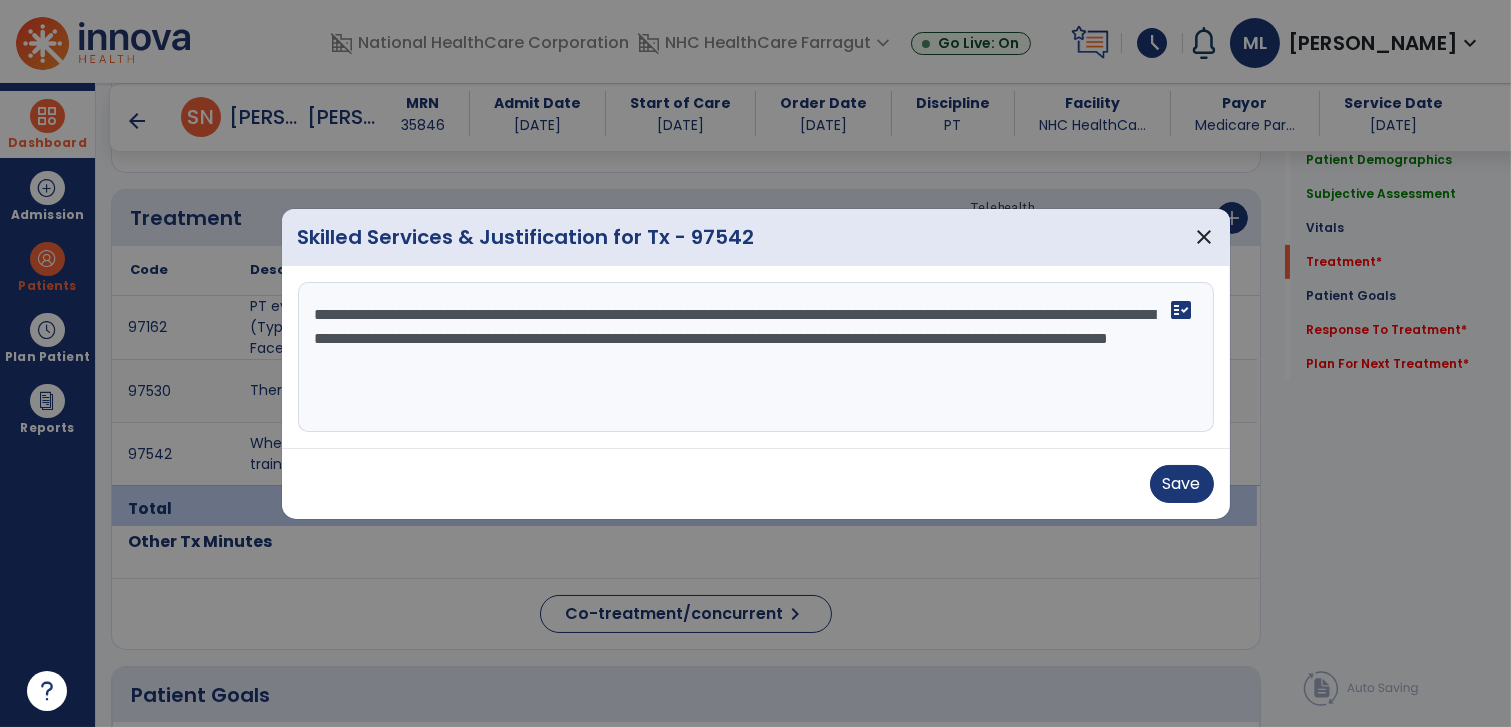 click on "**********" at bounding box center (756, 357) 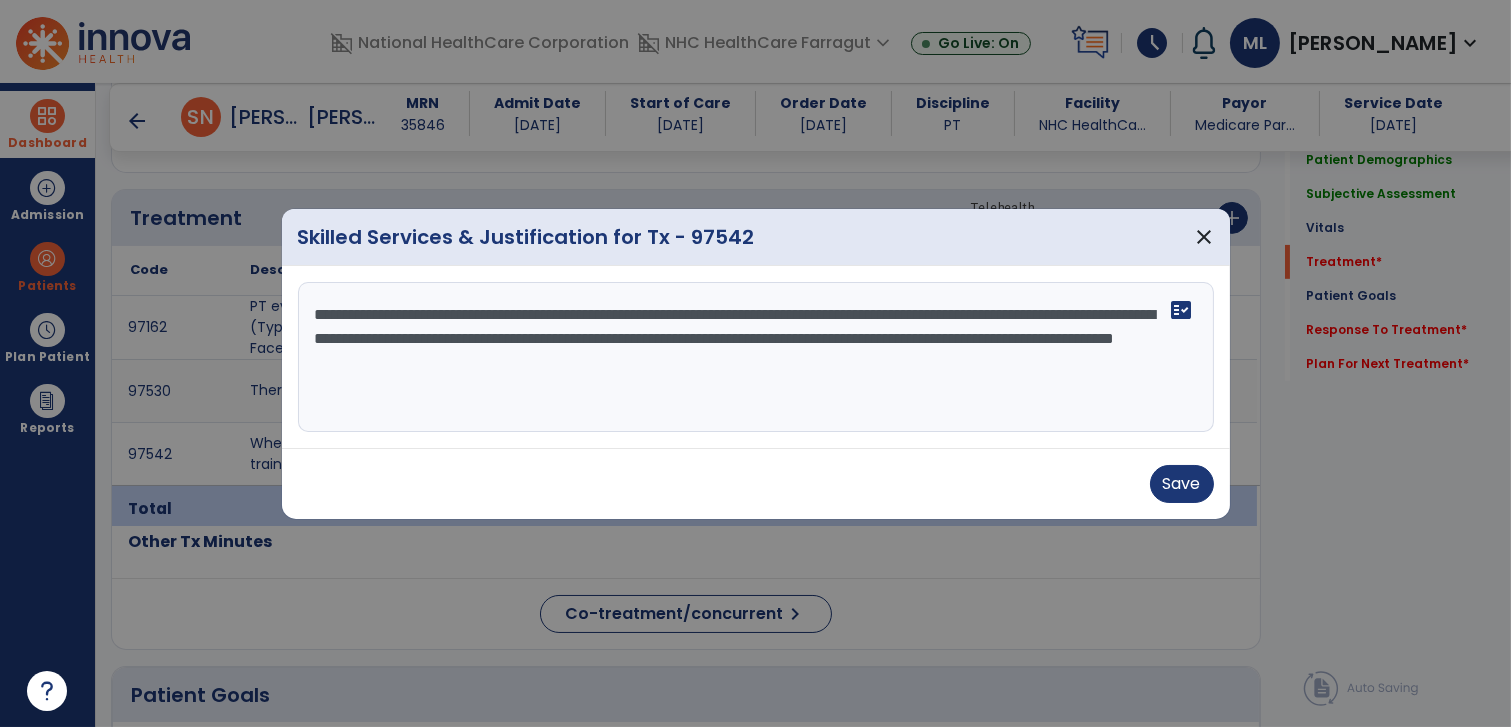 click on "**********" at bounding box center (756, 357) 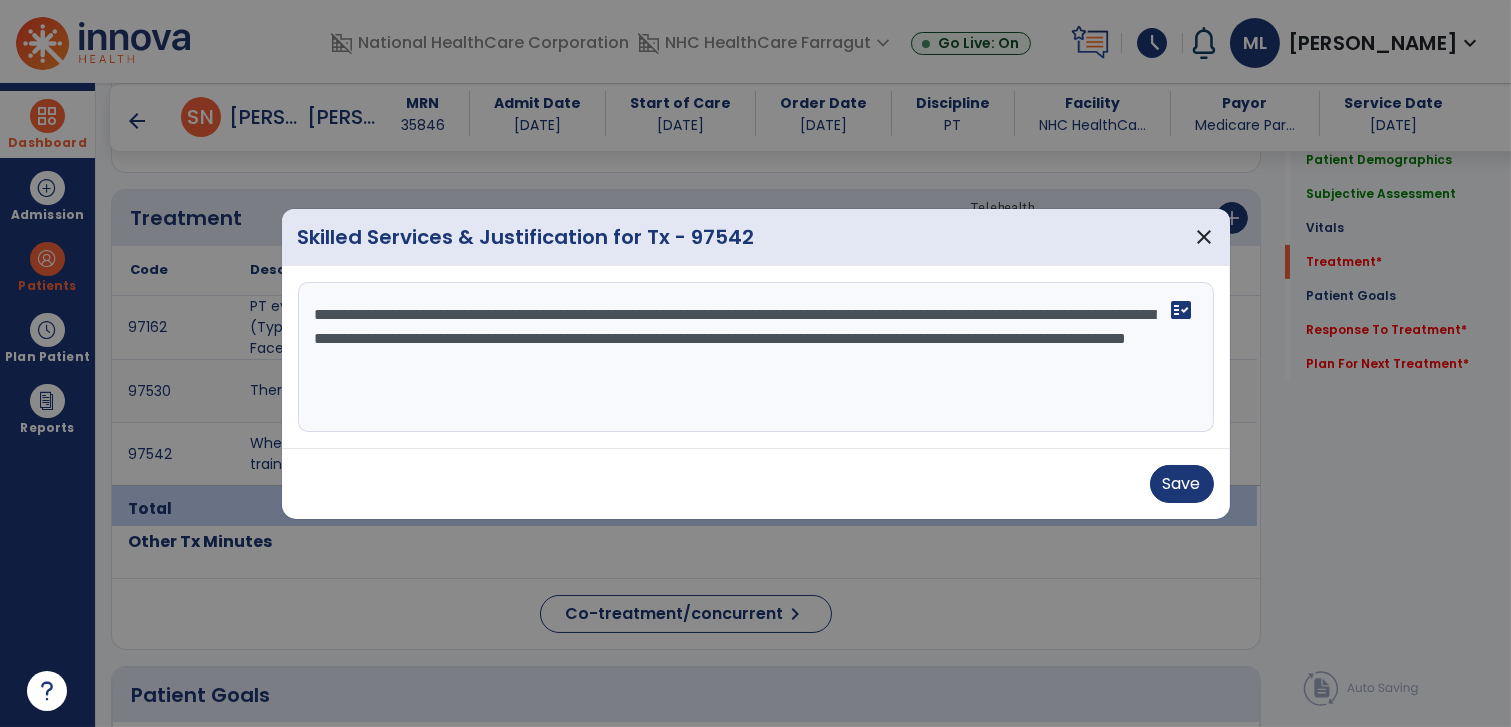 paste on "**********" 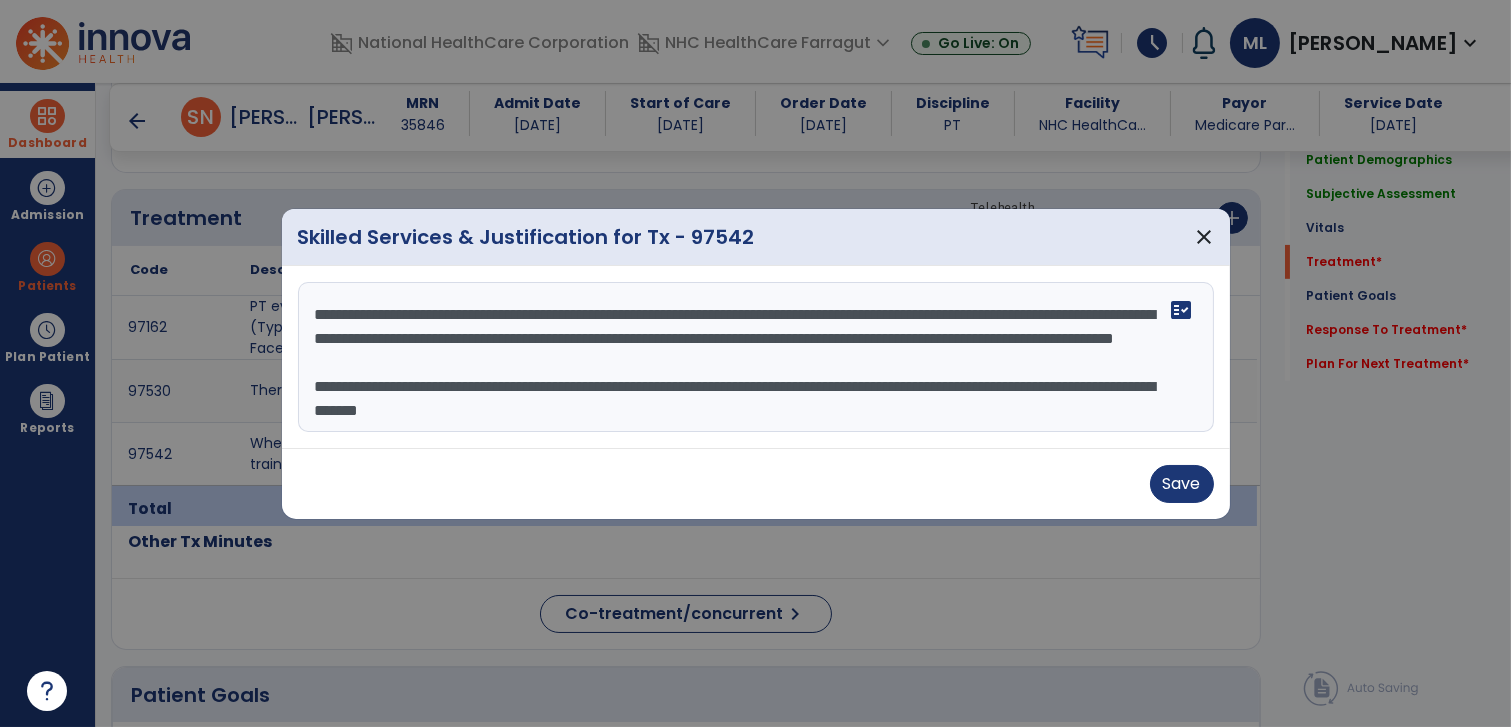 scroll, scrollTop: 15, scrollLeft: 0, axis: vertical 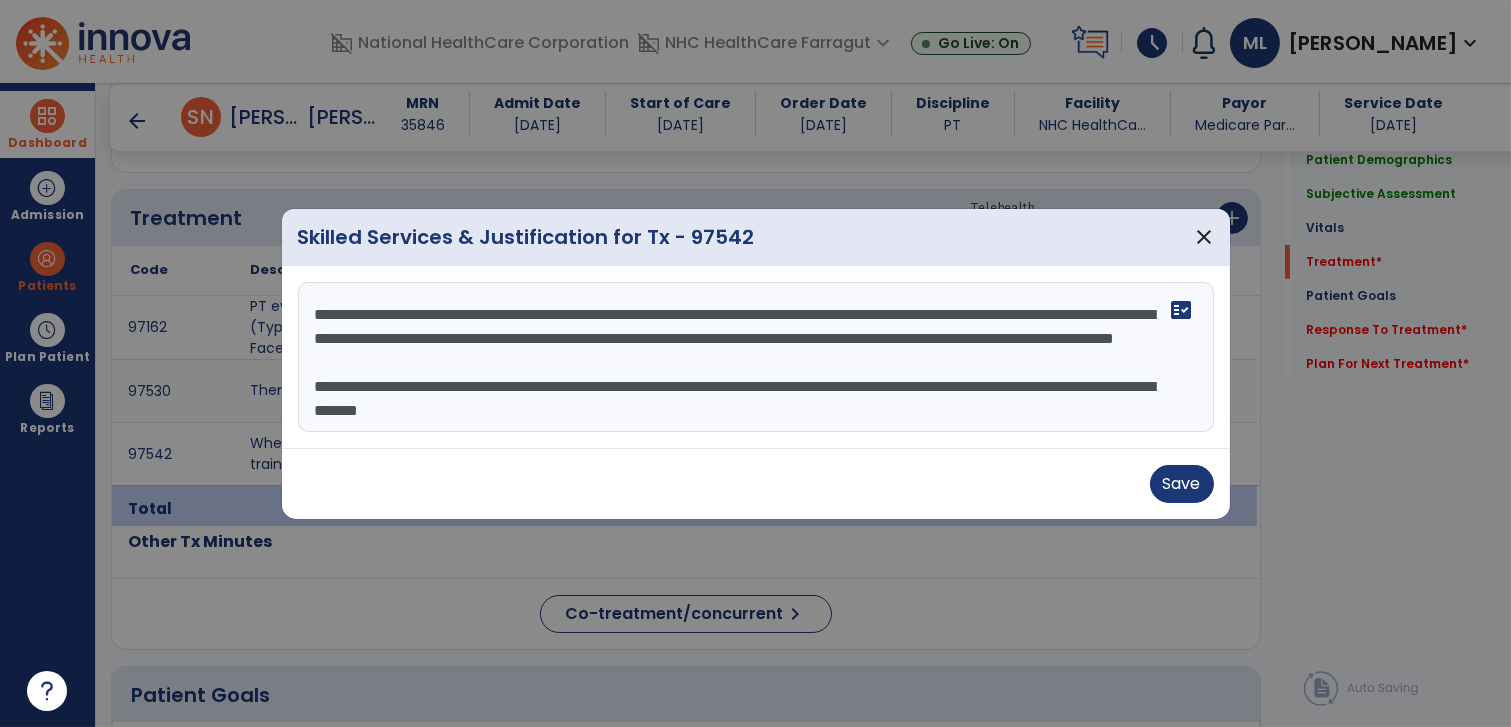 click on "**********" at bounding box center (756, 357) 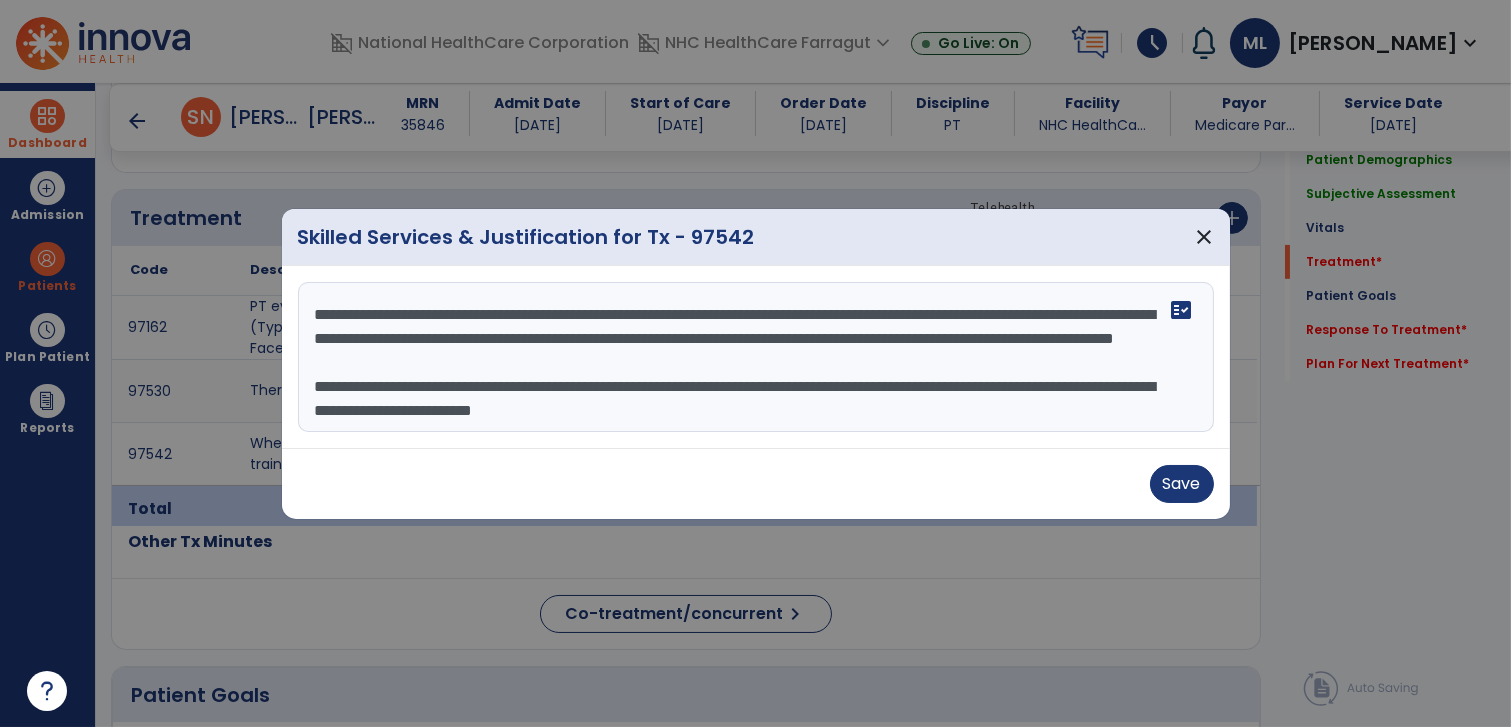 click on "**********" at bounding box center (756, 357) 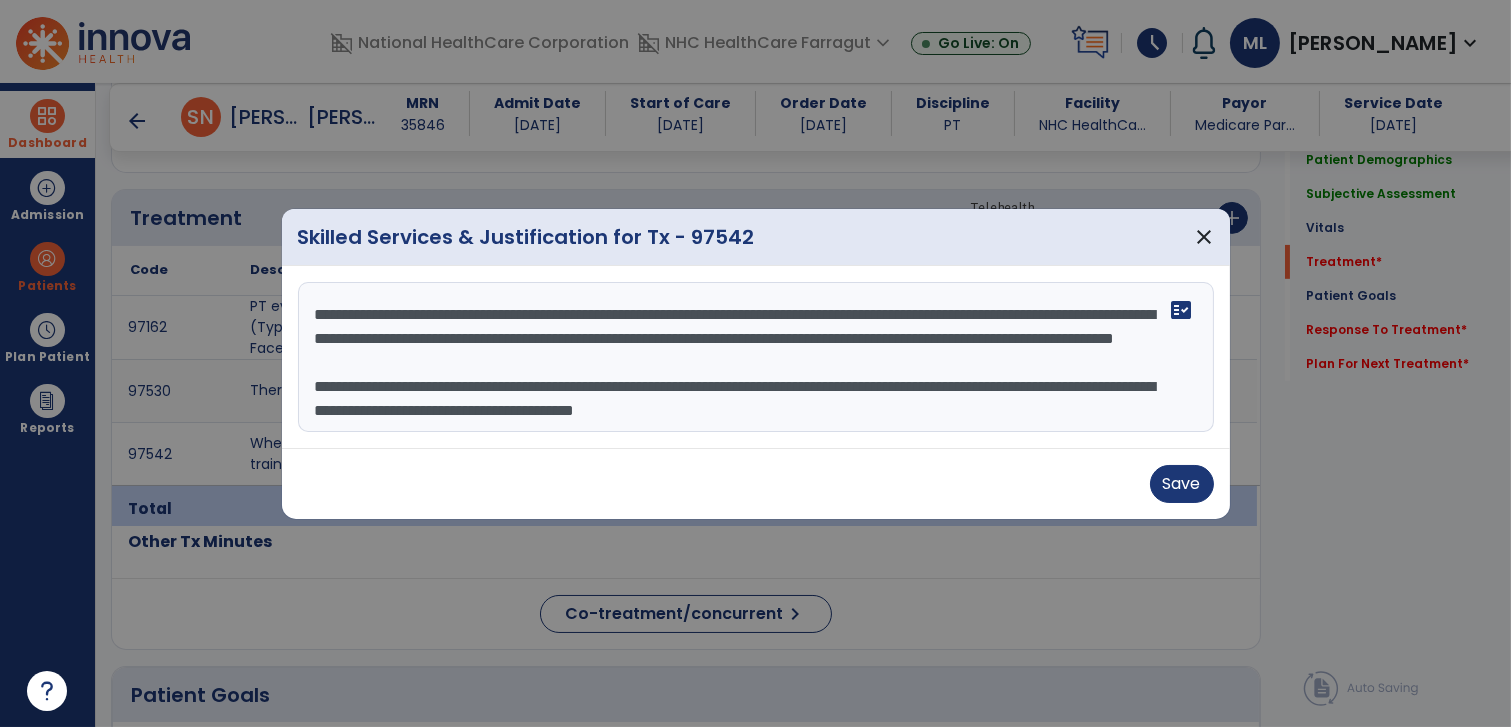 drag, startPoint x: 757, startPoint y: 399, endPoint x: 709, endPoint y: 366, distance: 58.249462 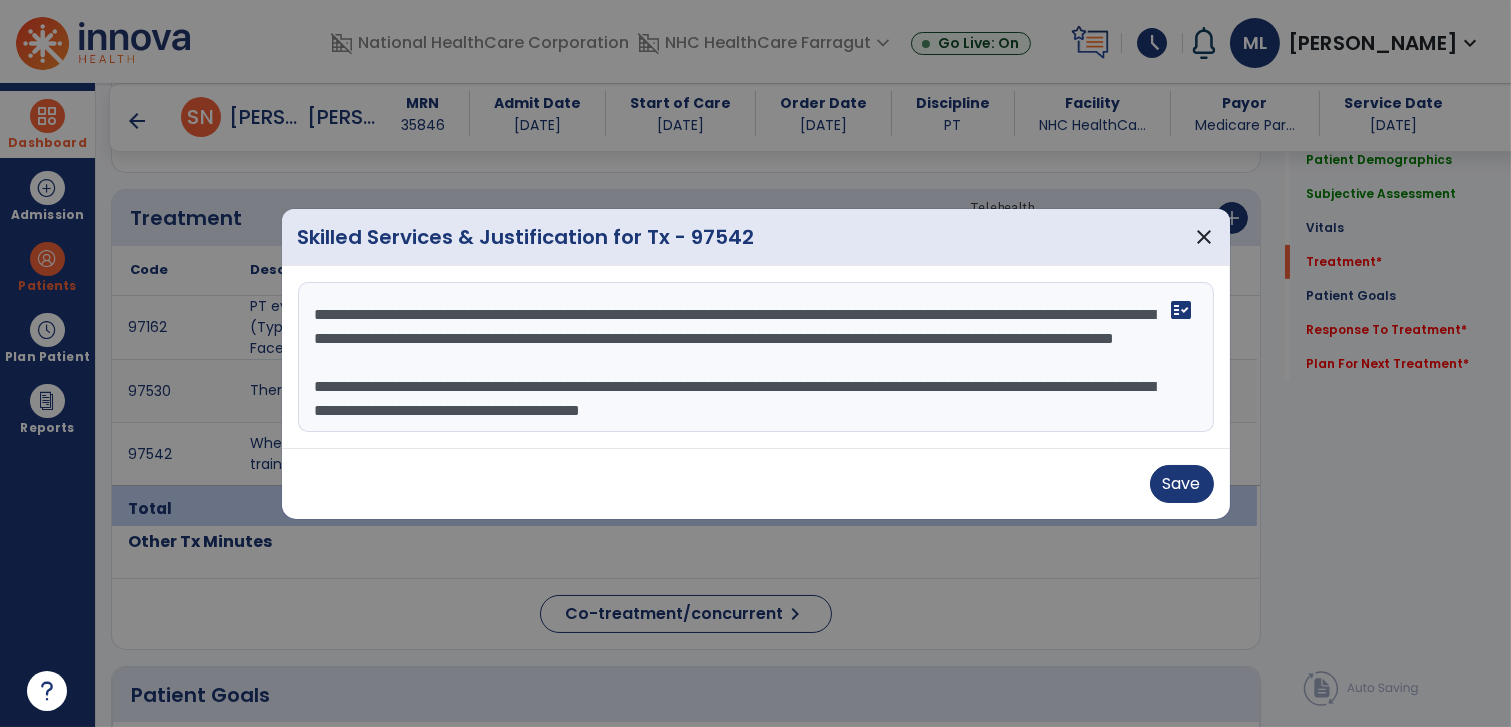 click on "**********" at bounding box center [756, 357] 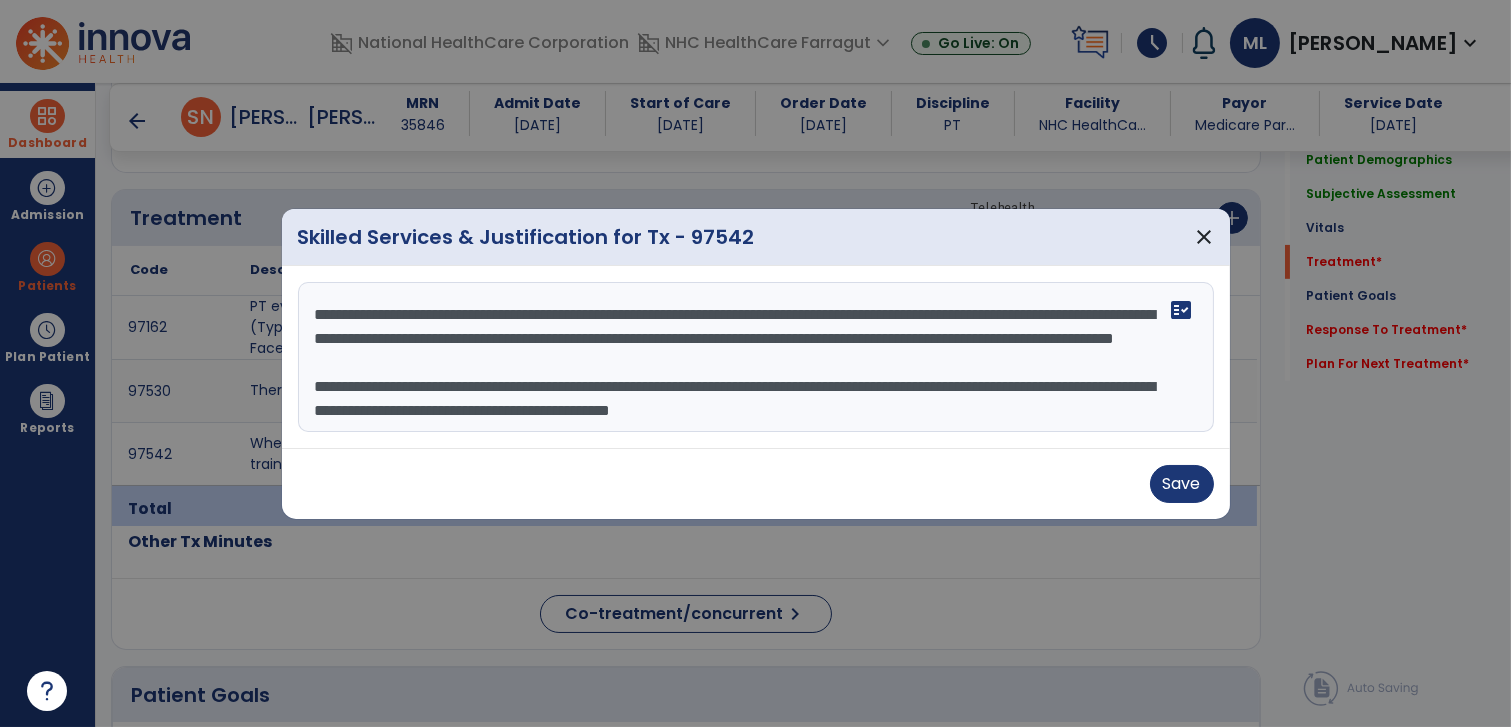 scroll, scrollTop: 2, scrollLeft: 0, axis: vertical 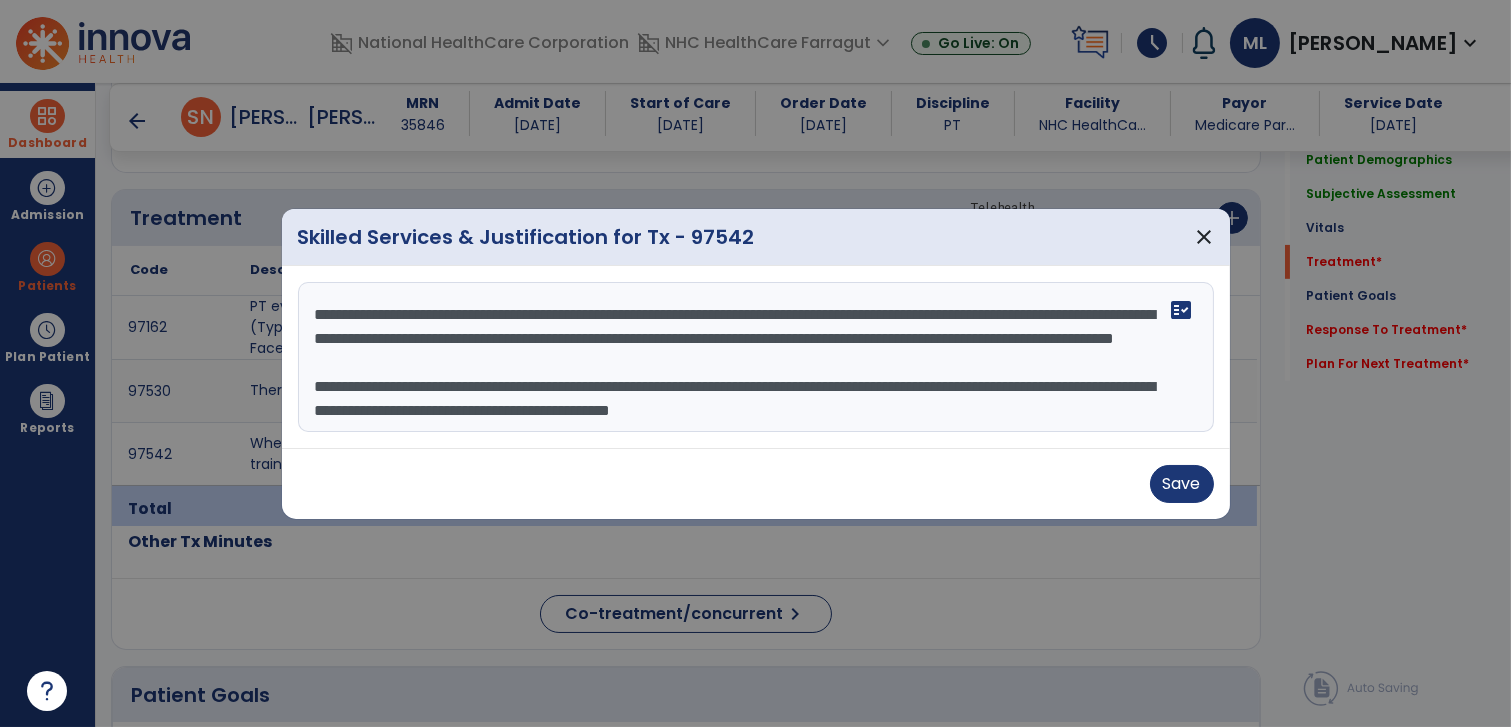 click on "**********" at bounding box center [756, 357] 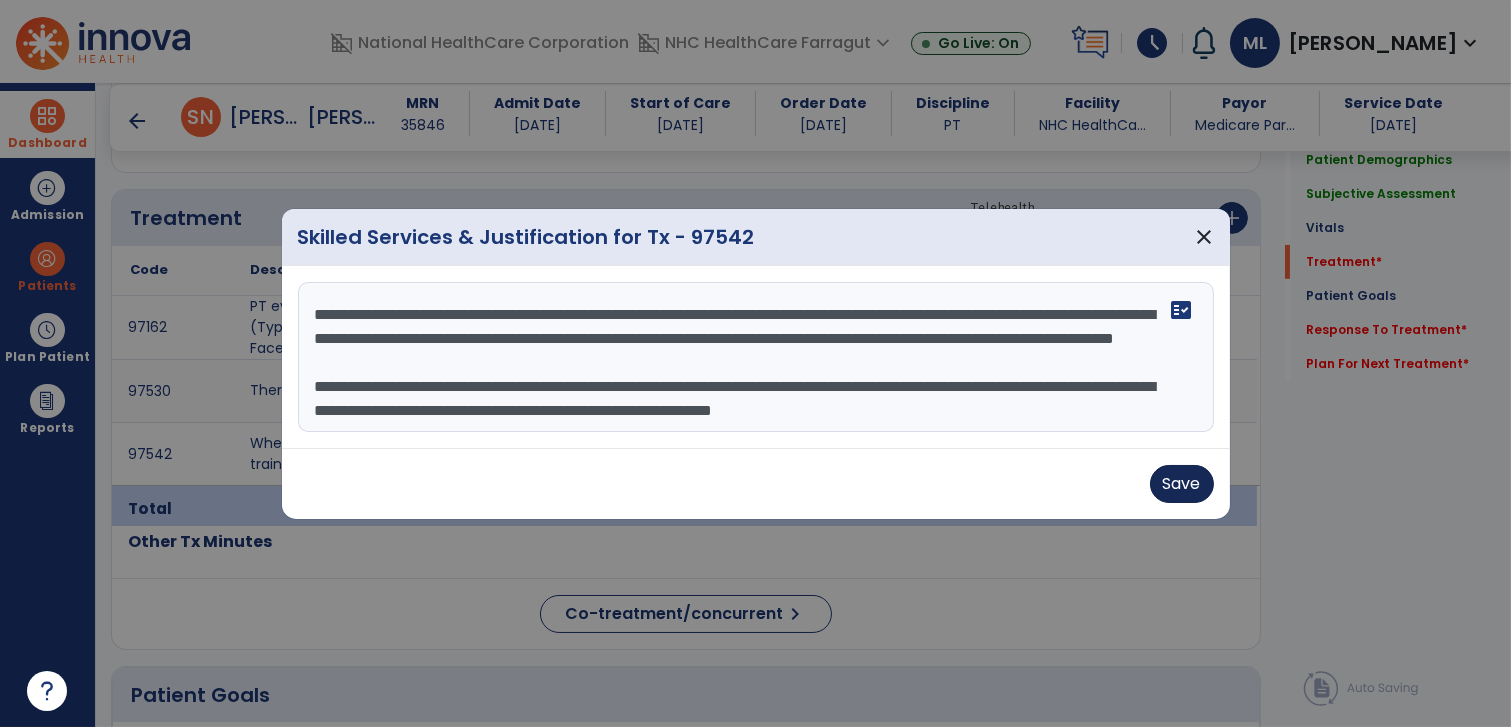 type on "**********" 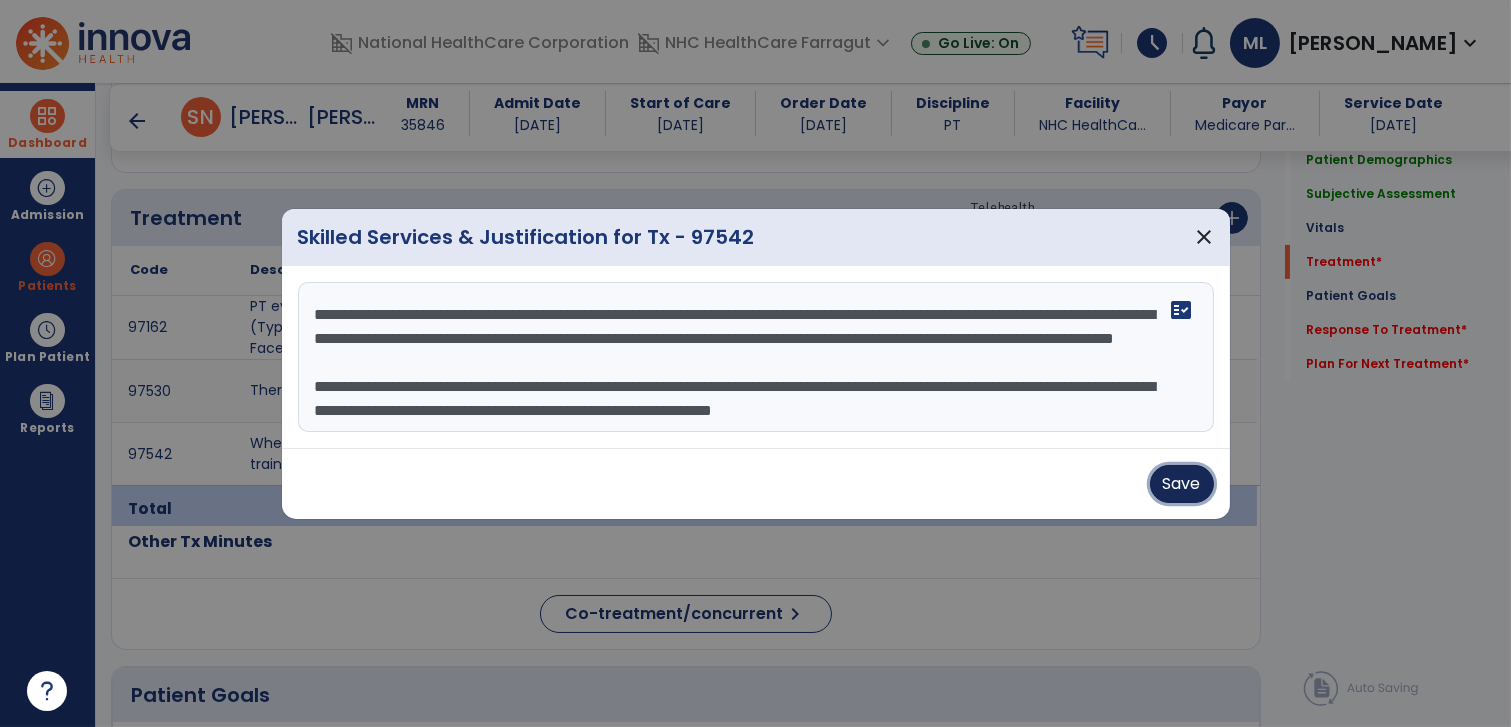 click on "Save" at bounding box center [1182, 484] 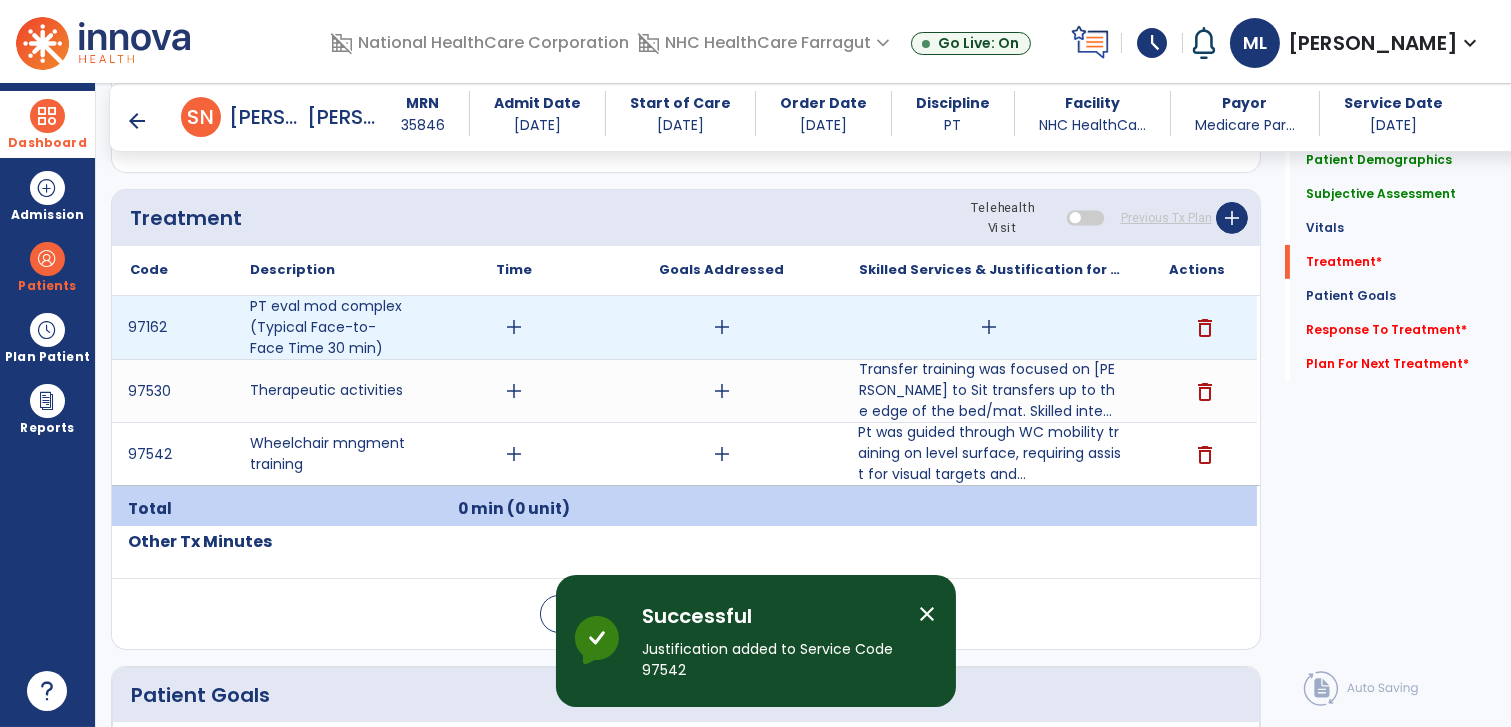 click on "add" at bounding box center [989, 327] 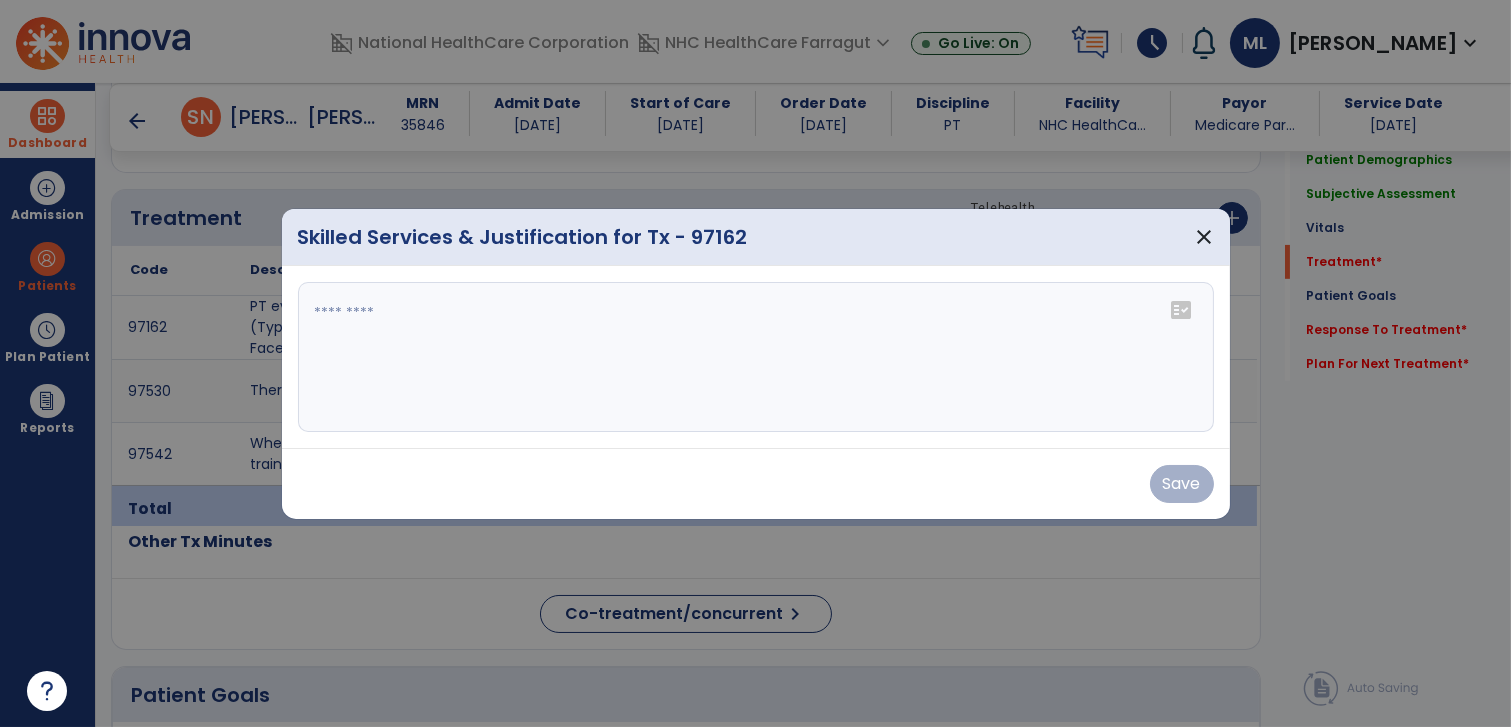 click at bounding box center [756, 357] 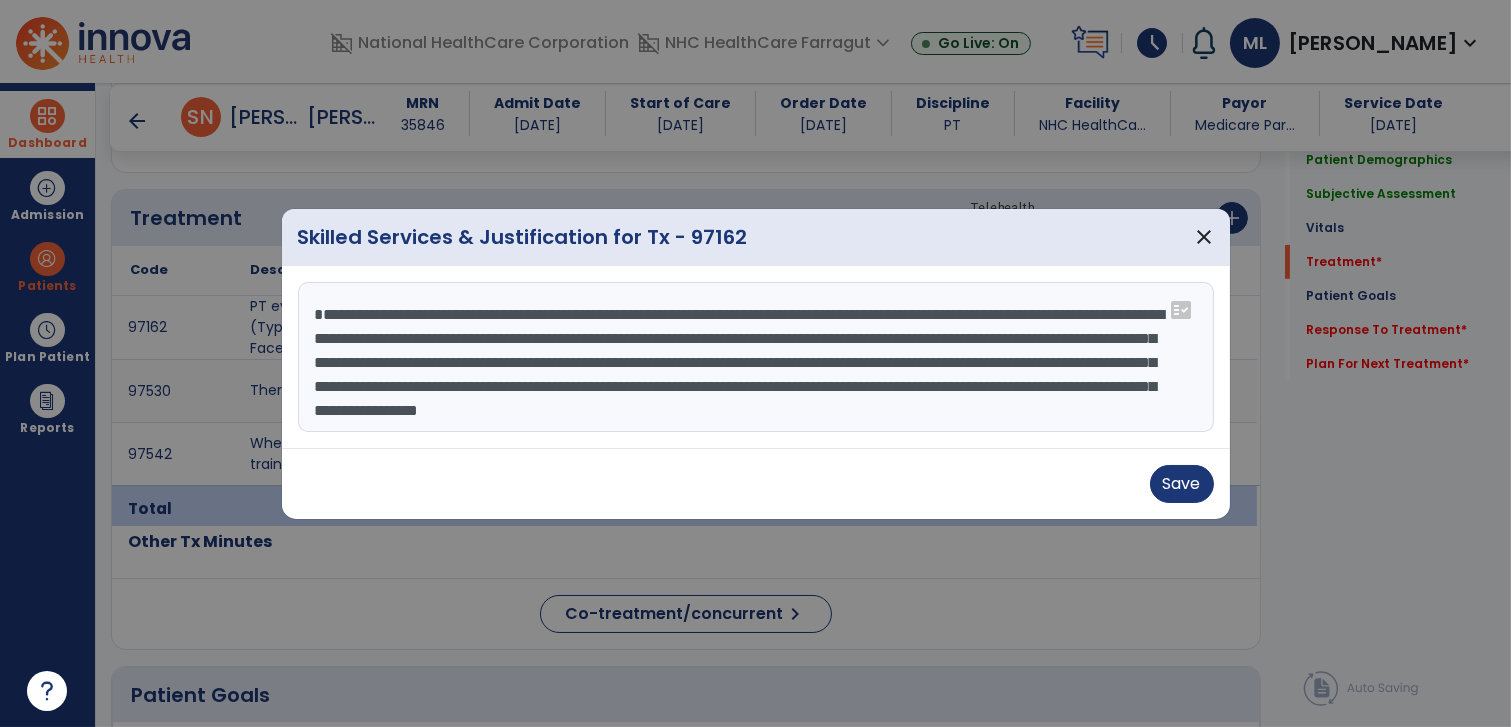 scroll, scrollTop: 87, scrollLeft: 0, axis: vertical 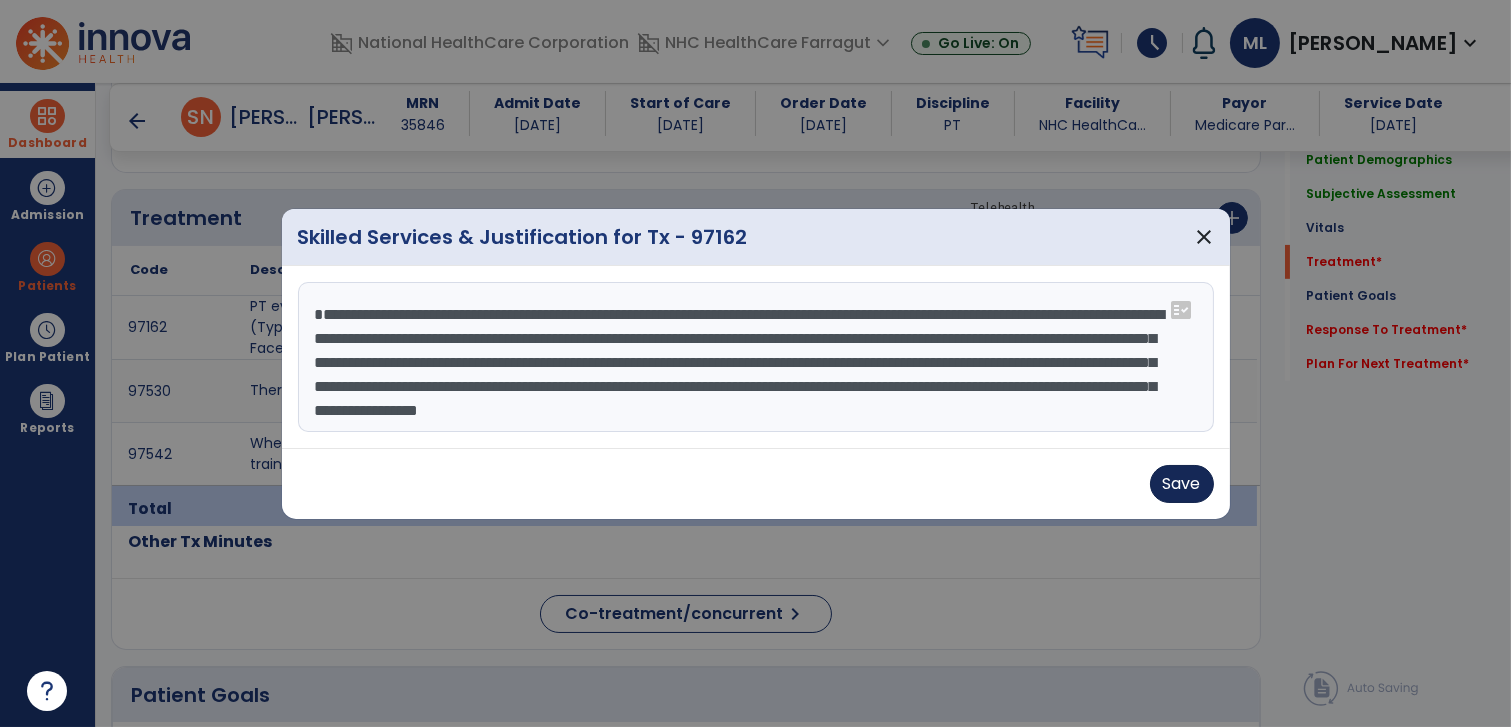 type on "**********" 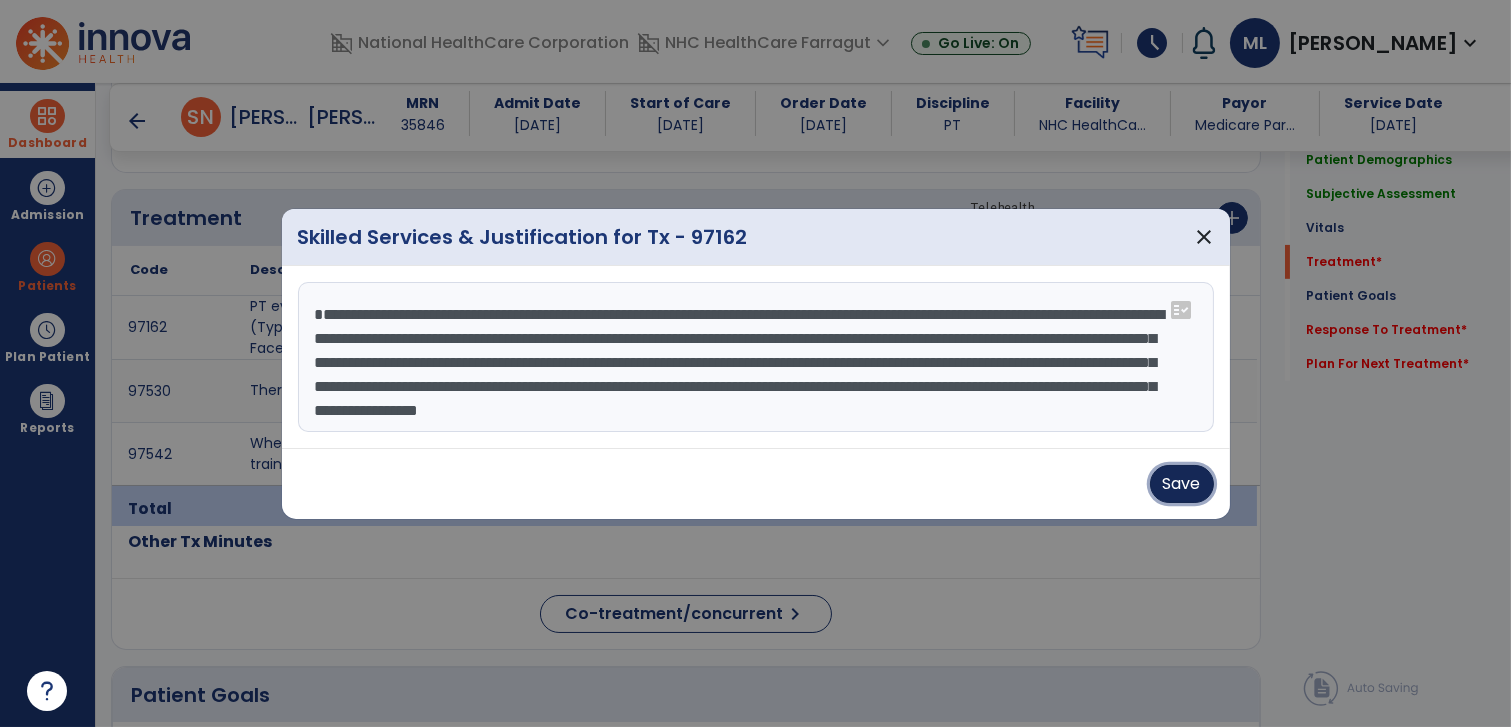 click on "Save" at bounding box center [1182, 484] 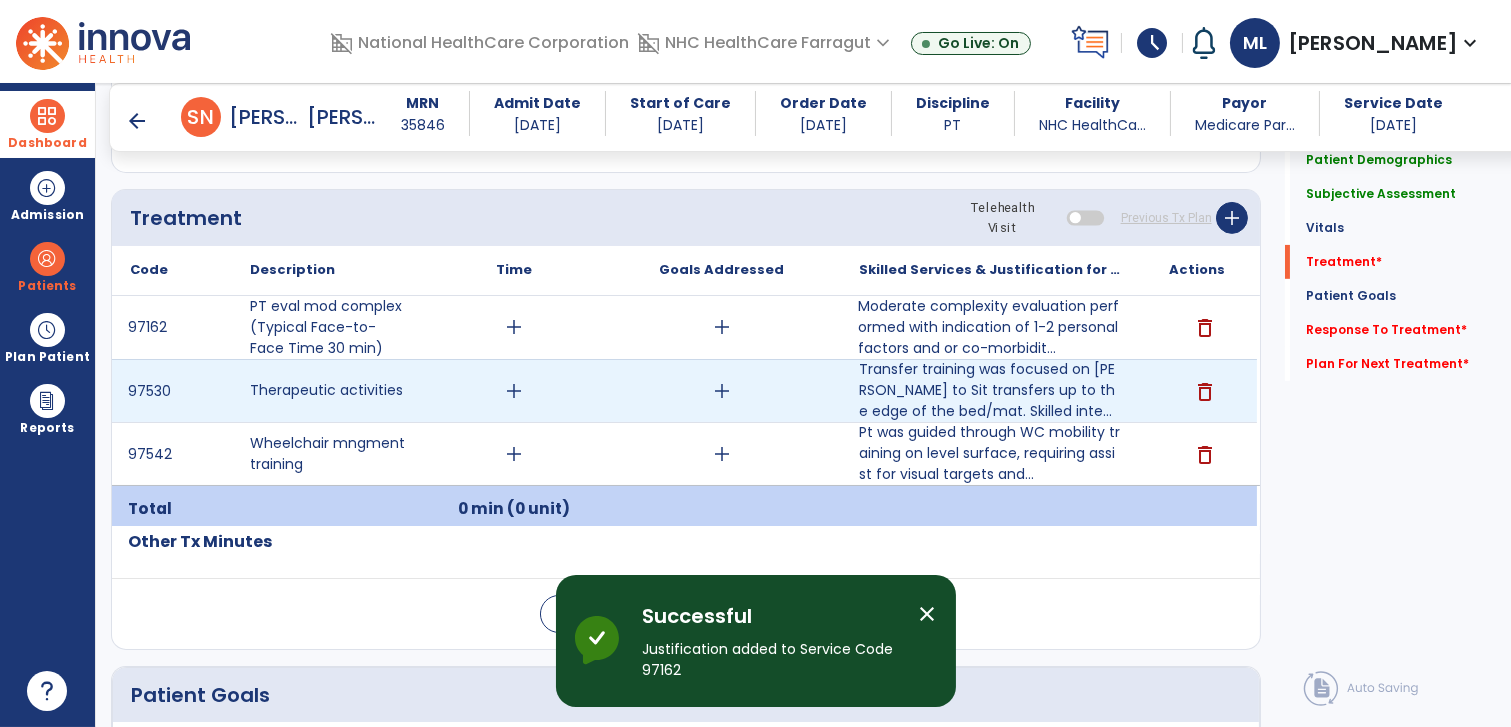 click on "add" at bounding box center [514, 391] 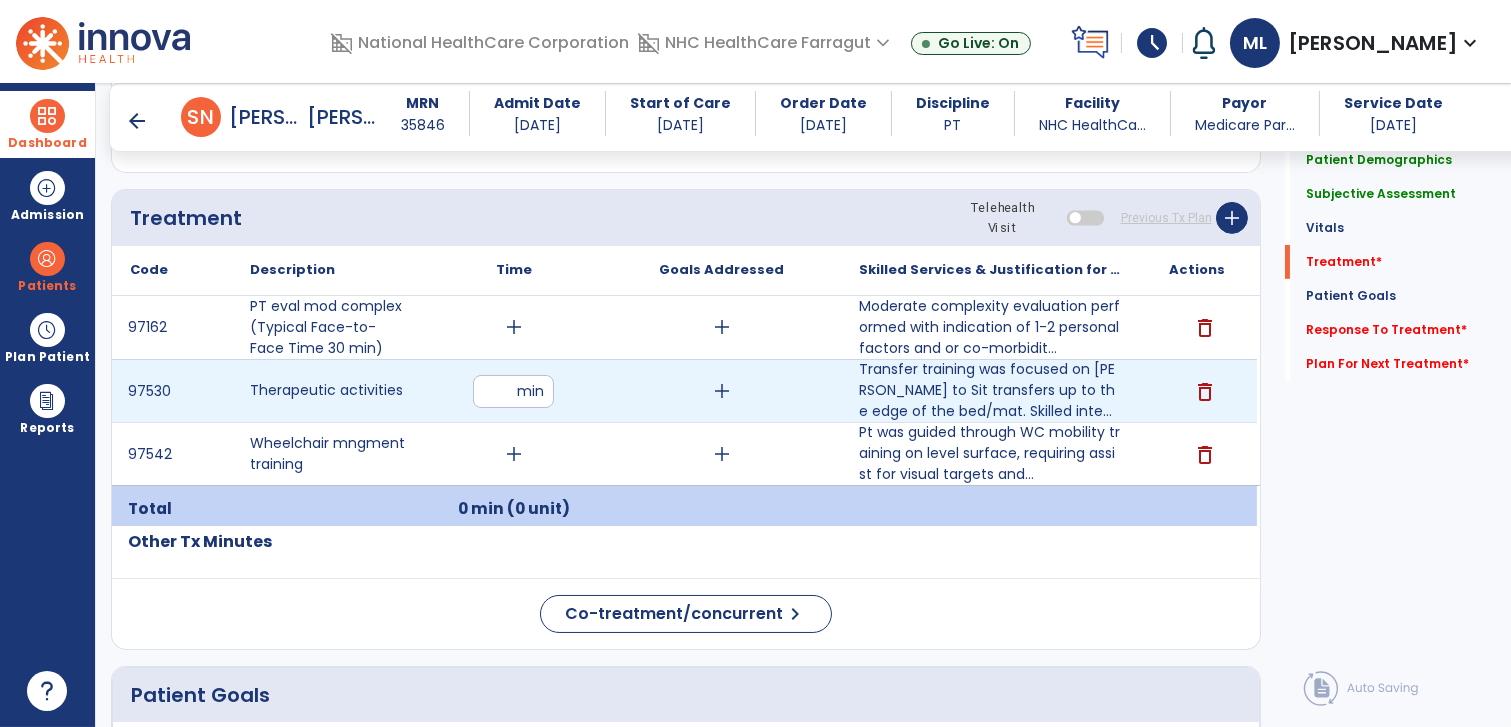 type on "**" 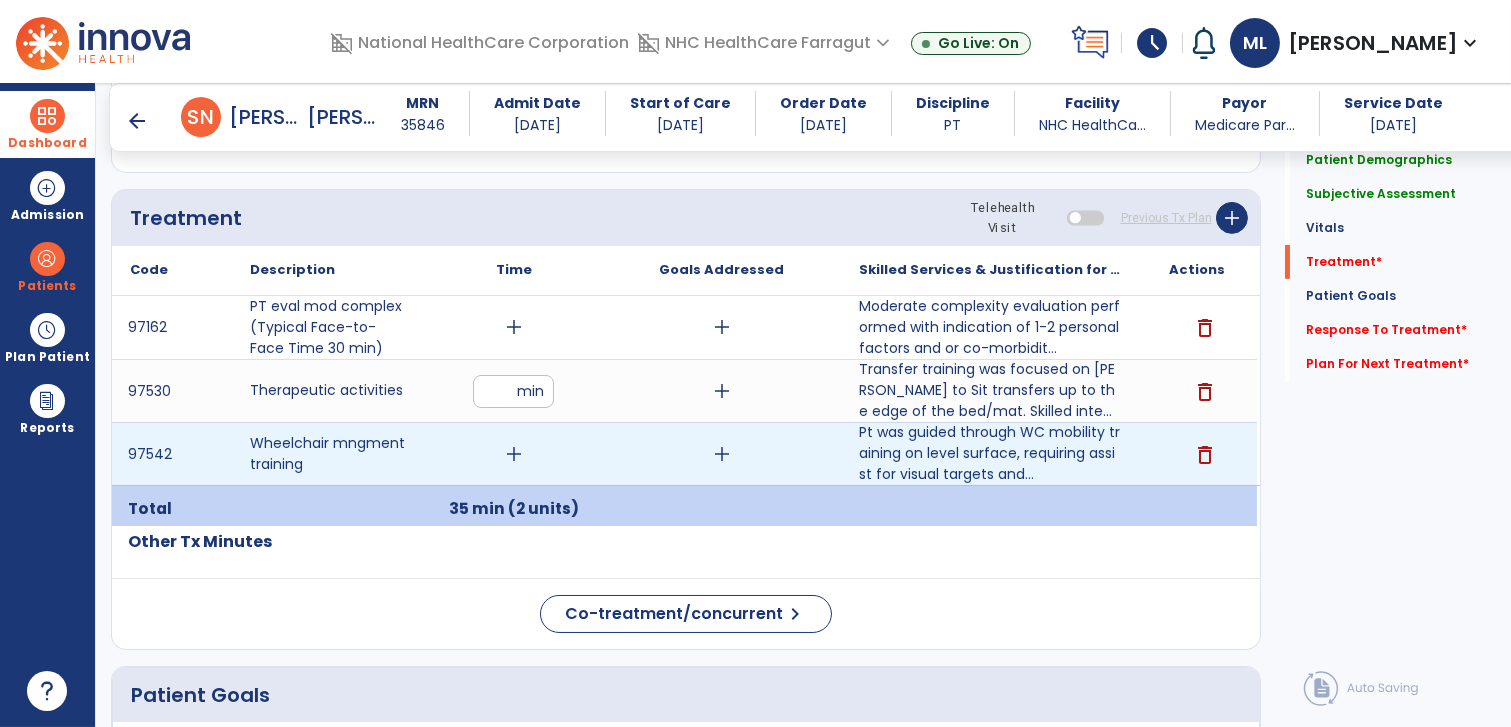 click on "add" at bounding box center [514, 454] 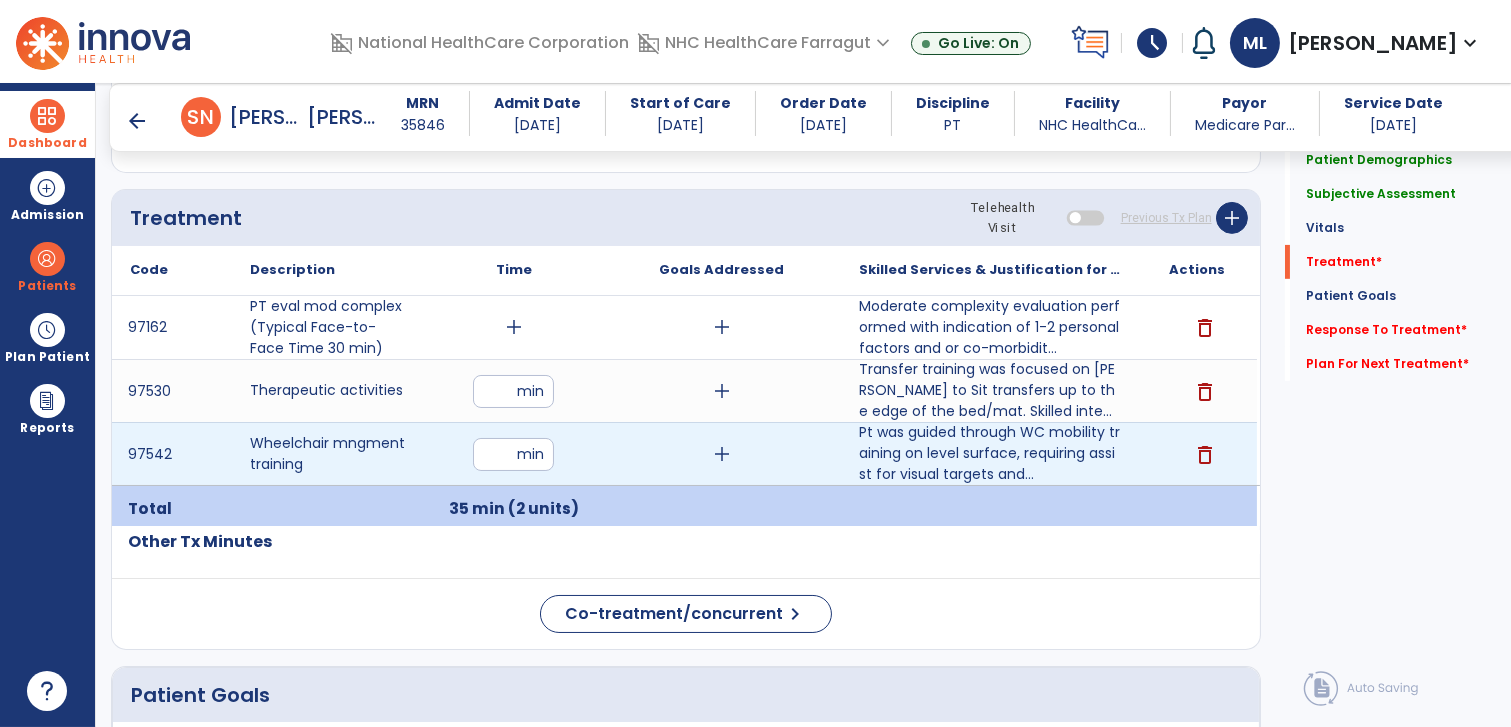 type on "**" 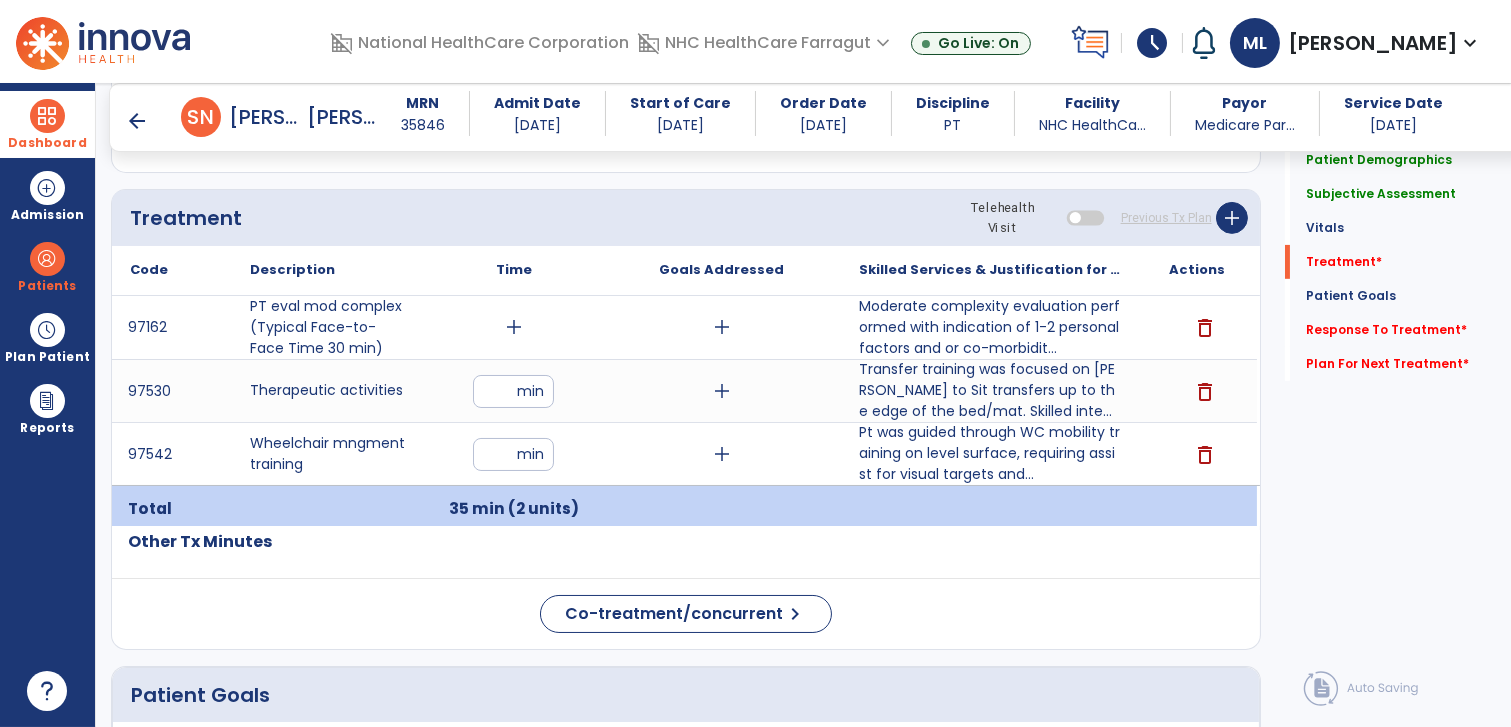 click on "Code
Description
Time" 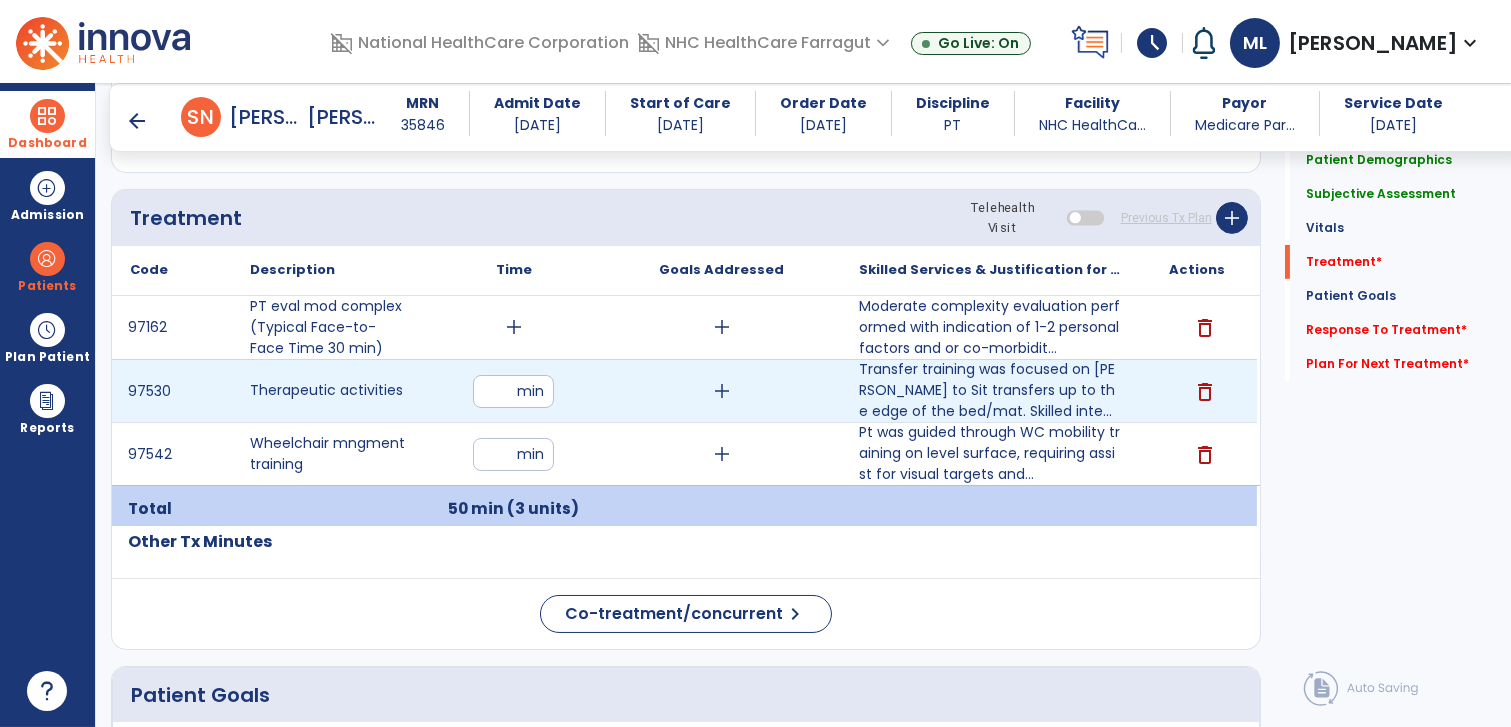 click on "**" at bounding box center [513, 391] 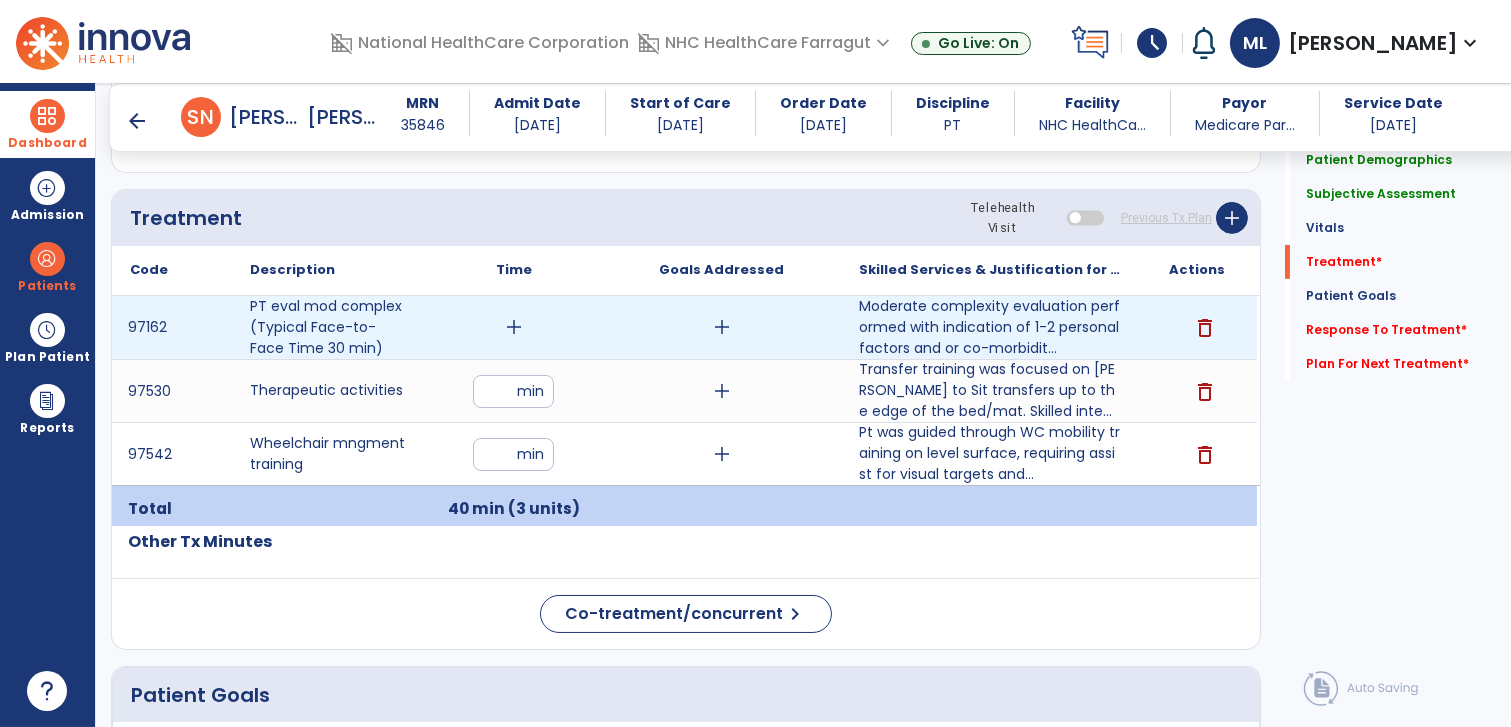 click on "add" at bounding box center [514, 327] 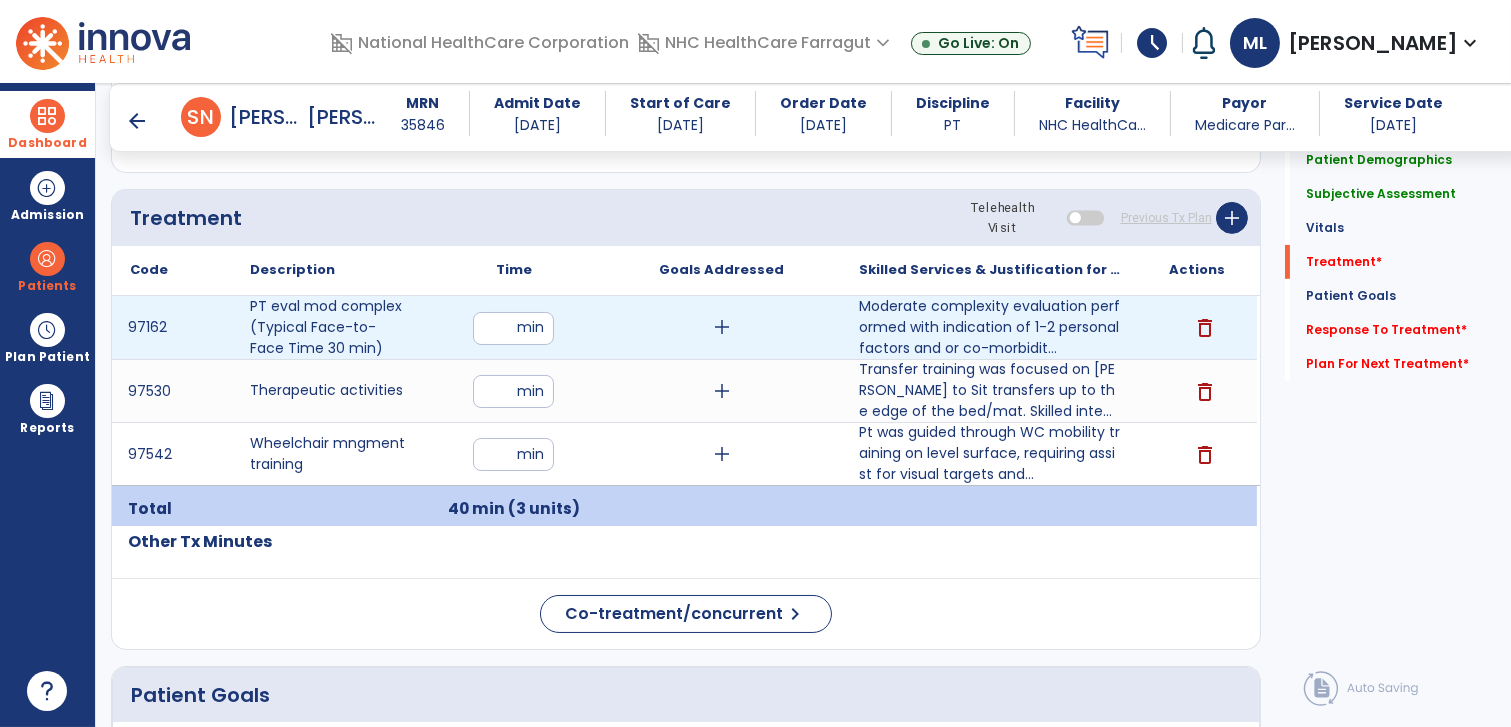 type on "**" 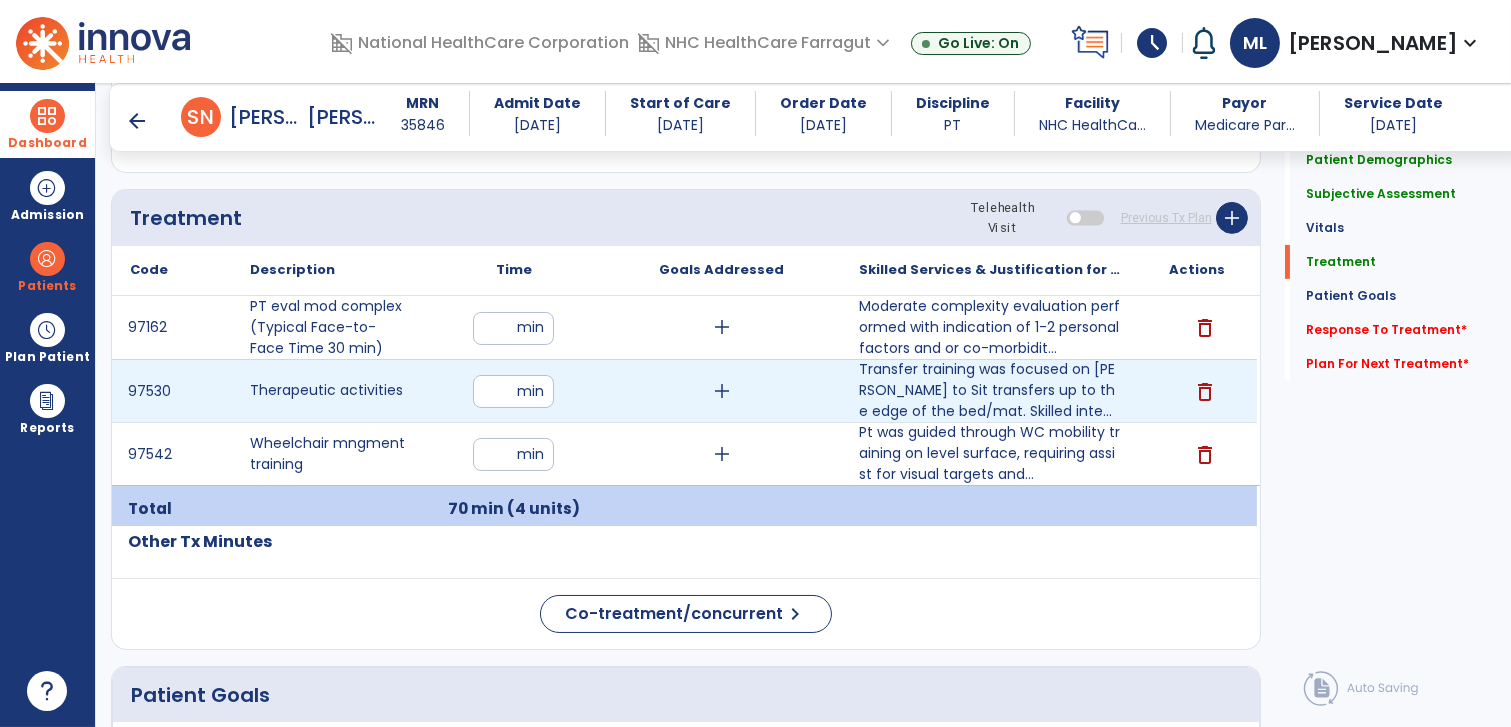 drag, startPoint x: 506, startPoint y: 391, endPoint x: 491, endPoint y: 388, distance: 15.297058 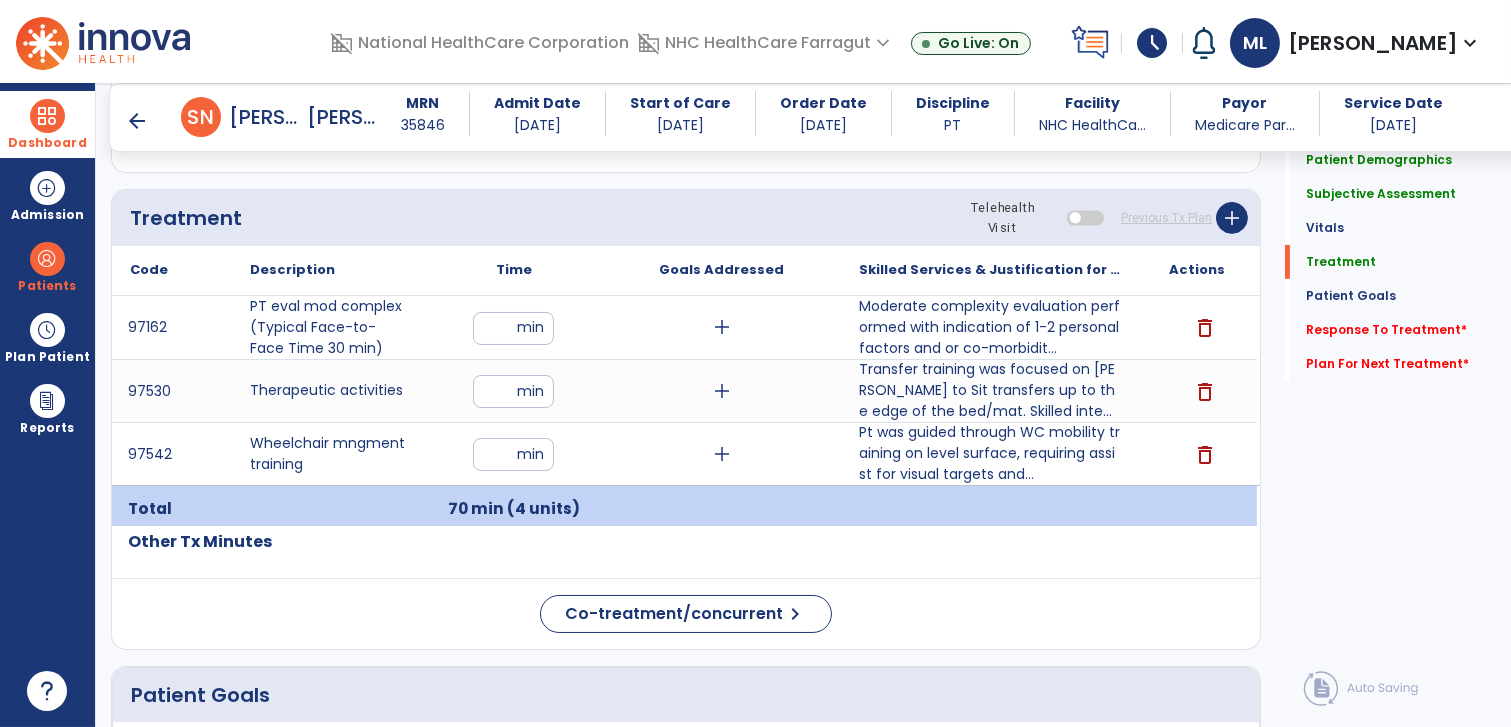 click on "Treatment Telehealth Visit  Previous Tx Plan   add
Code
Description
Time" 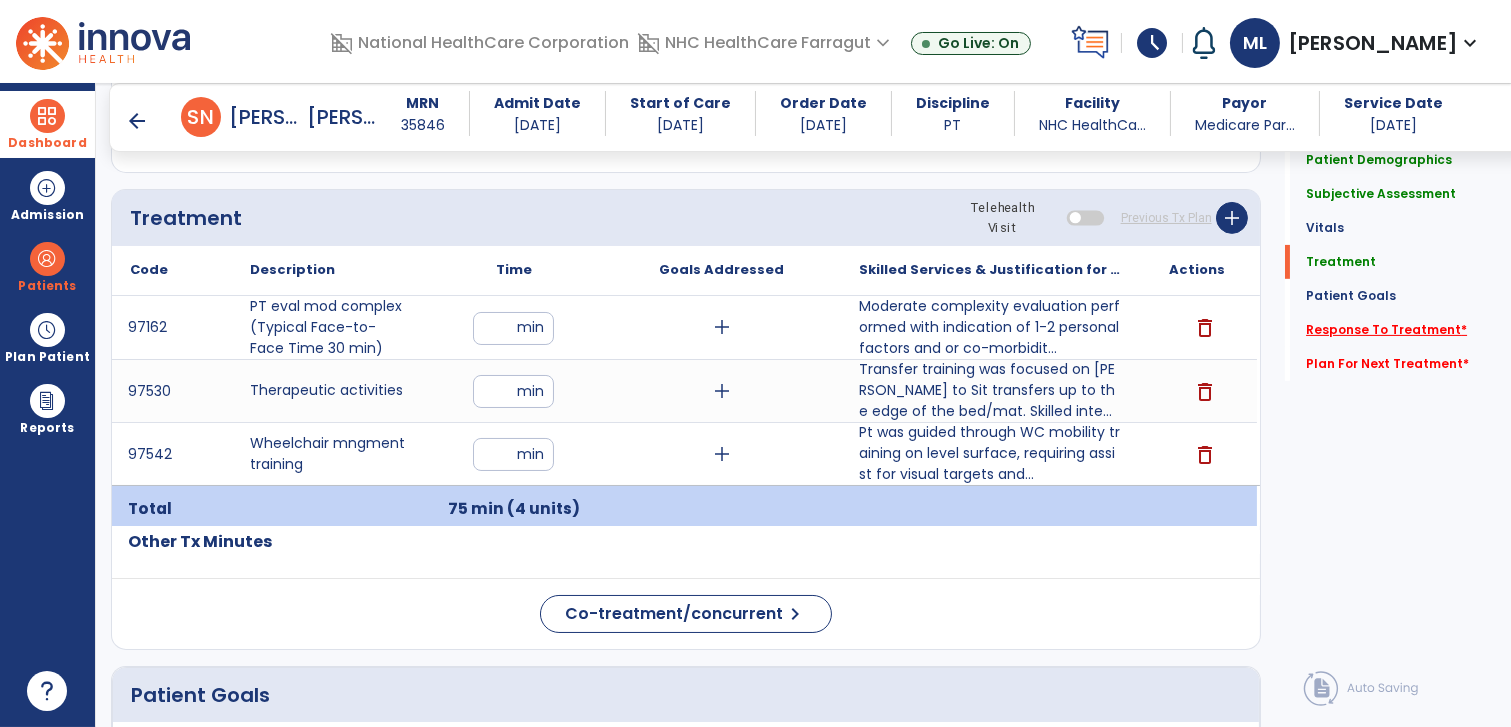click on "Response To Treatment   *" 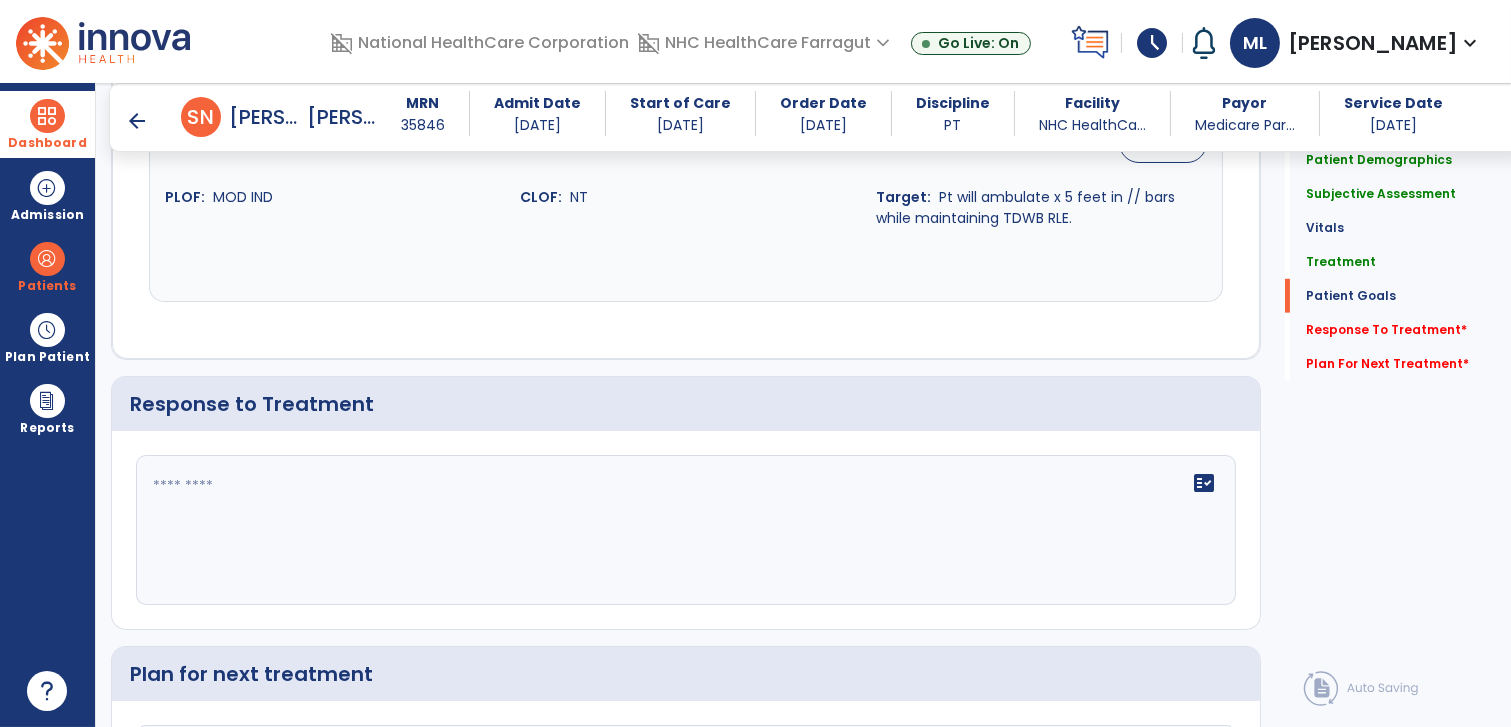 scroll, scrollTop: 2768, scrollLeft: 0, axis: vertical 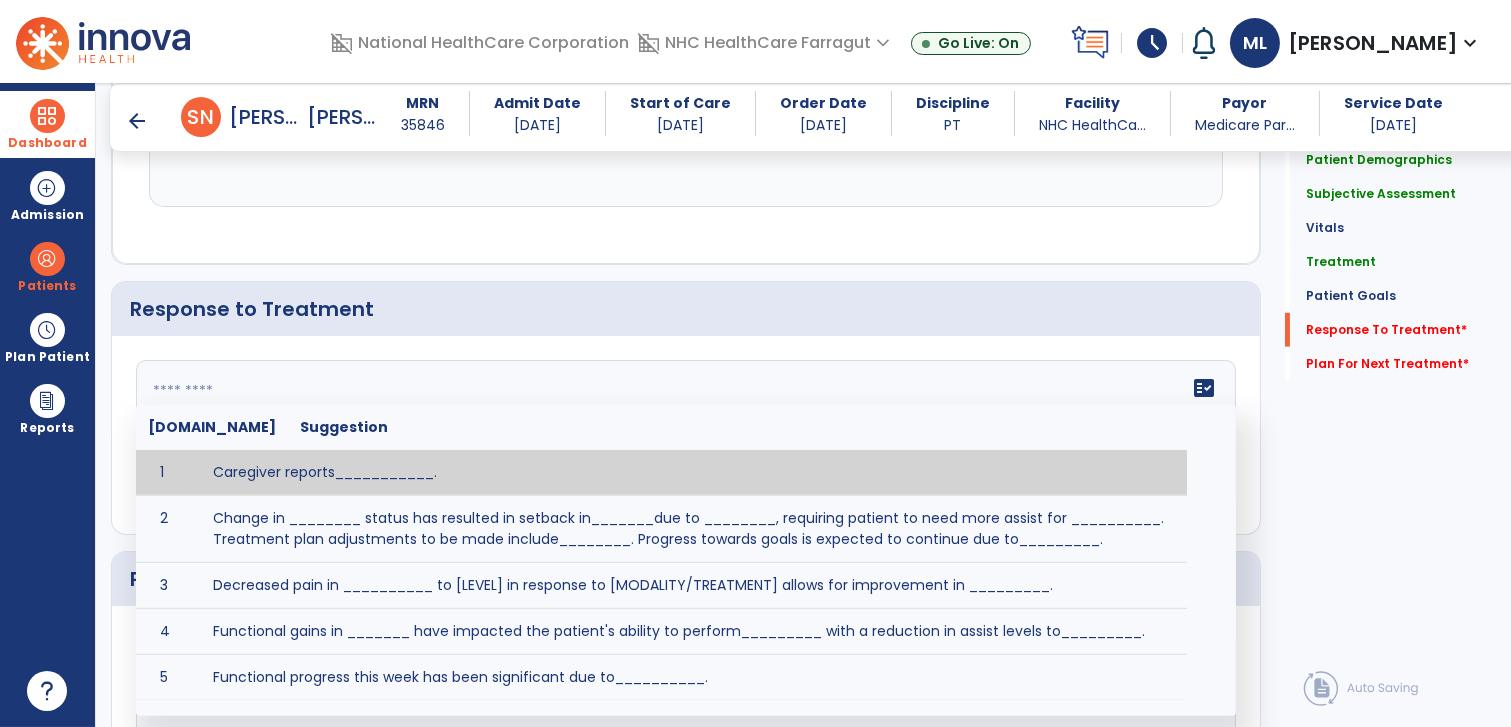 click on "fact_check  [DOMAIN_NAME] Suggestion 1 Caregiver reports___________. 2 Change in ________ status has resulted in setback in_______due to ________, requiring patient to need more assist for __________.   Treatment plan adjustments to be made include________.  Progress towards goals is expected to continue due to_________. 3 Decreased pain in __________ to [LEVEL] in response to [MODALITY/TREATMENT] allows for improvement in _________. 4 Functional gains in _______ have impacted the patient's ability to perform_________ with a reduction in assist levels to_________. 5 Functional progress this week has been significant due to__________. 6 Gains in ________ have improved the patient's ability to perform ______with decreased levels of assist to___________. 7 Improvement in ________allows patient to tolerate higher levels of challenges in_________. 8 Pain in [AREA] has decreased to [LEVEL] in response to [TREATMENT/MODALITY], allowing fore ease in completing__________. 9 10 11 12 13 14 15 16 17 18 19 20 21" 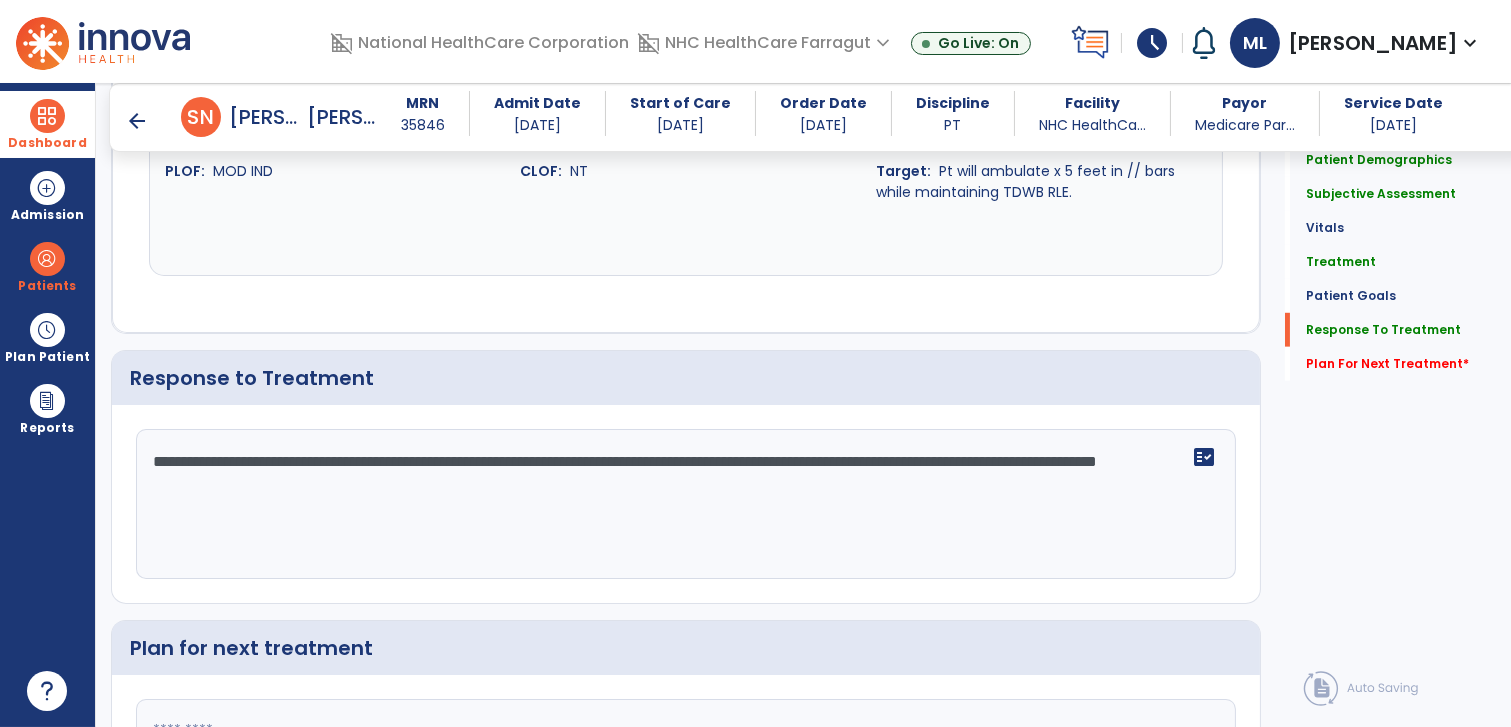 scroll, scrollTop: 2768, scrollLeft: 0, axis: vertical 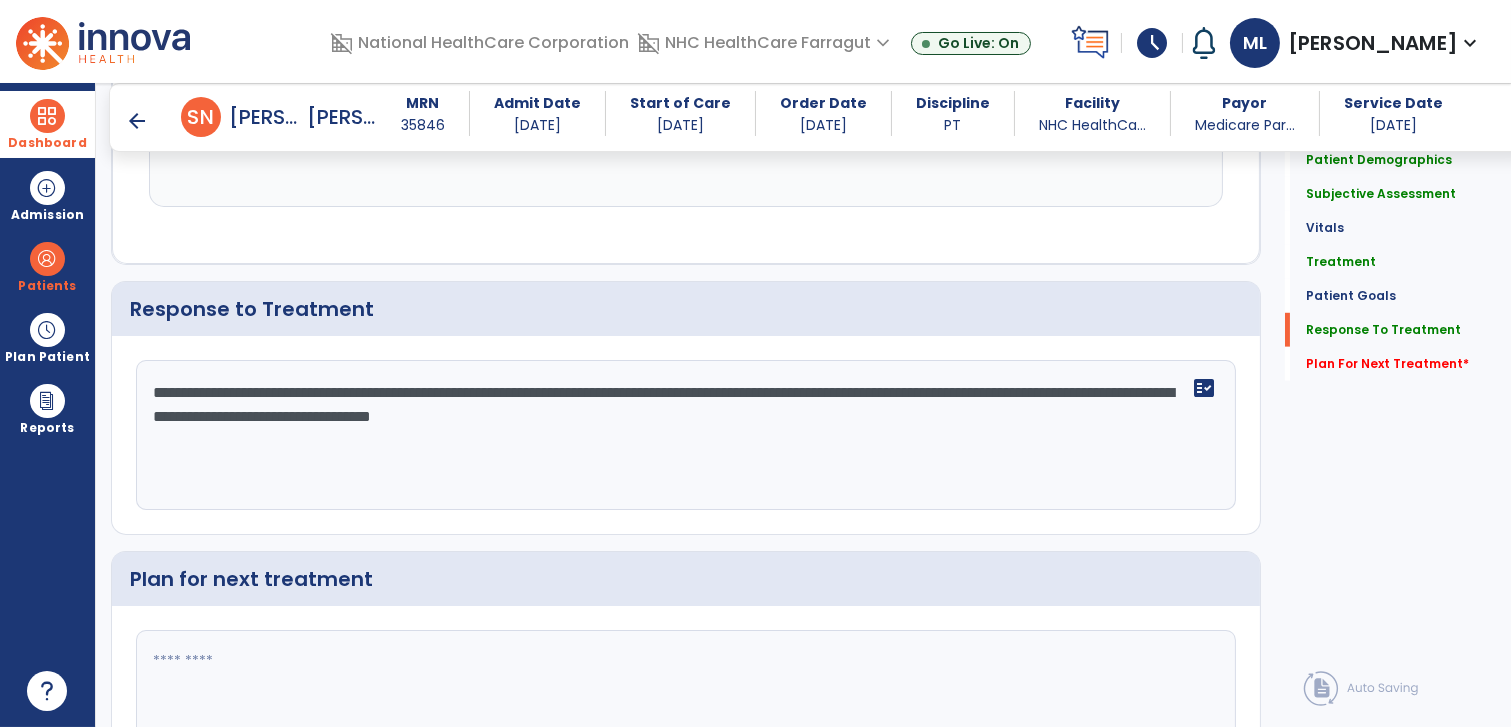 click on "**********" 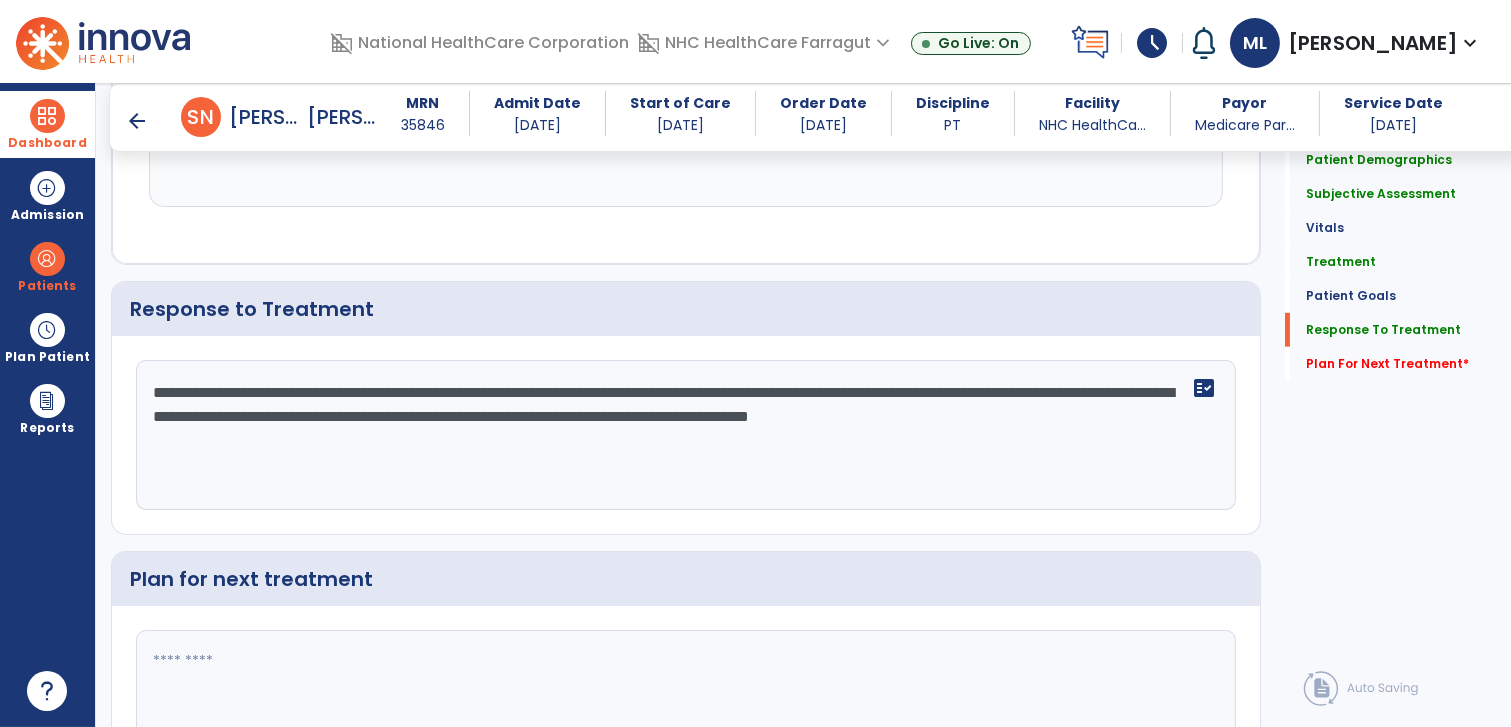 scroll, scrollTop: 2768, scrollLeft: 0, axis: vertical 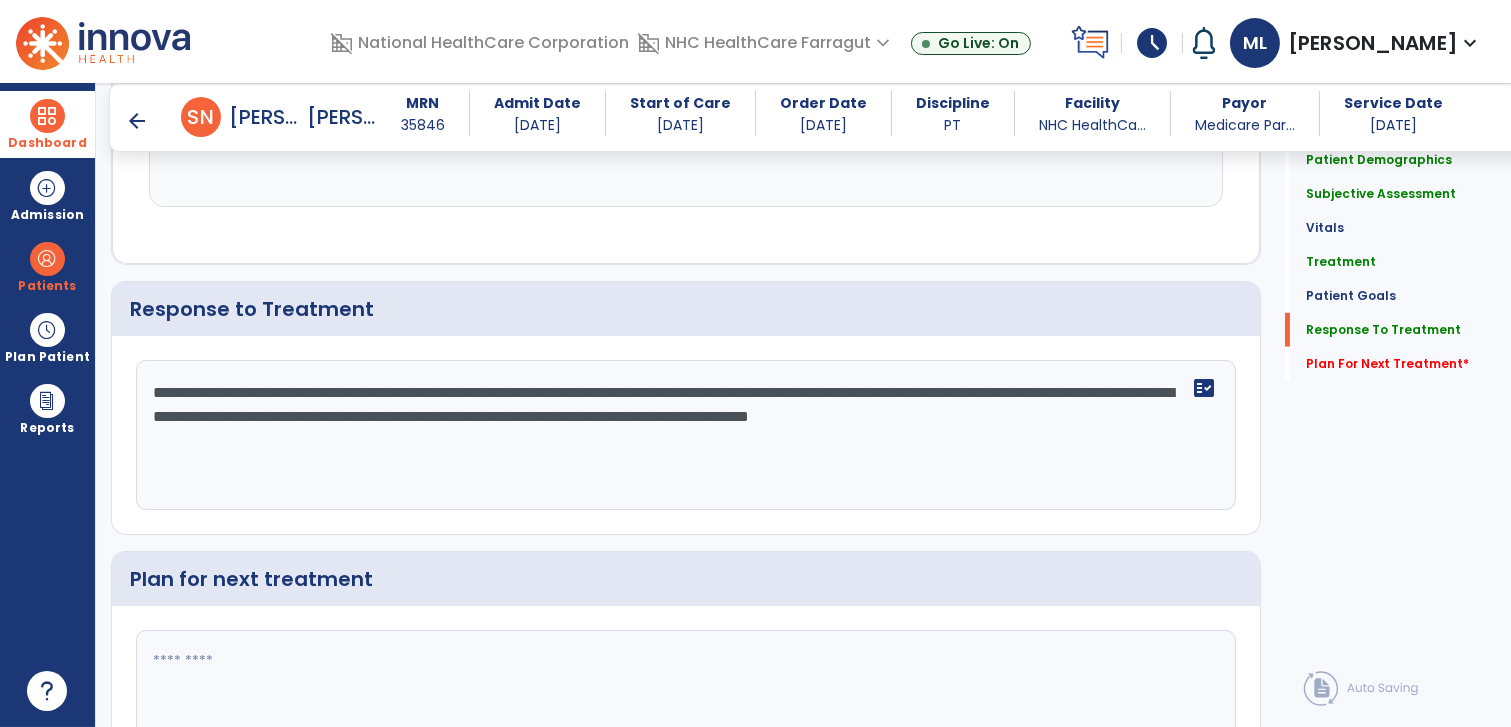 click on "**********" 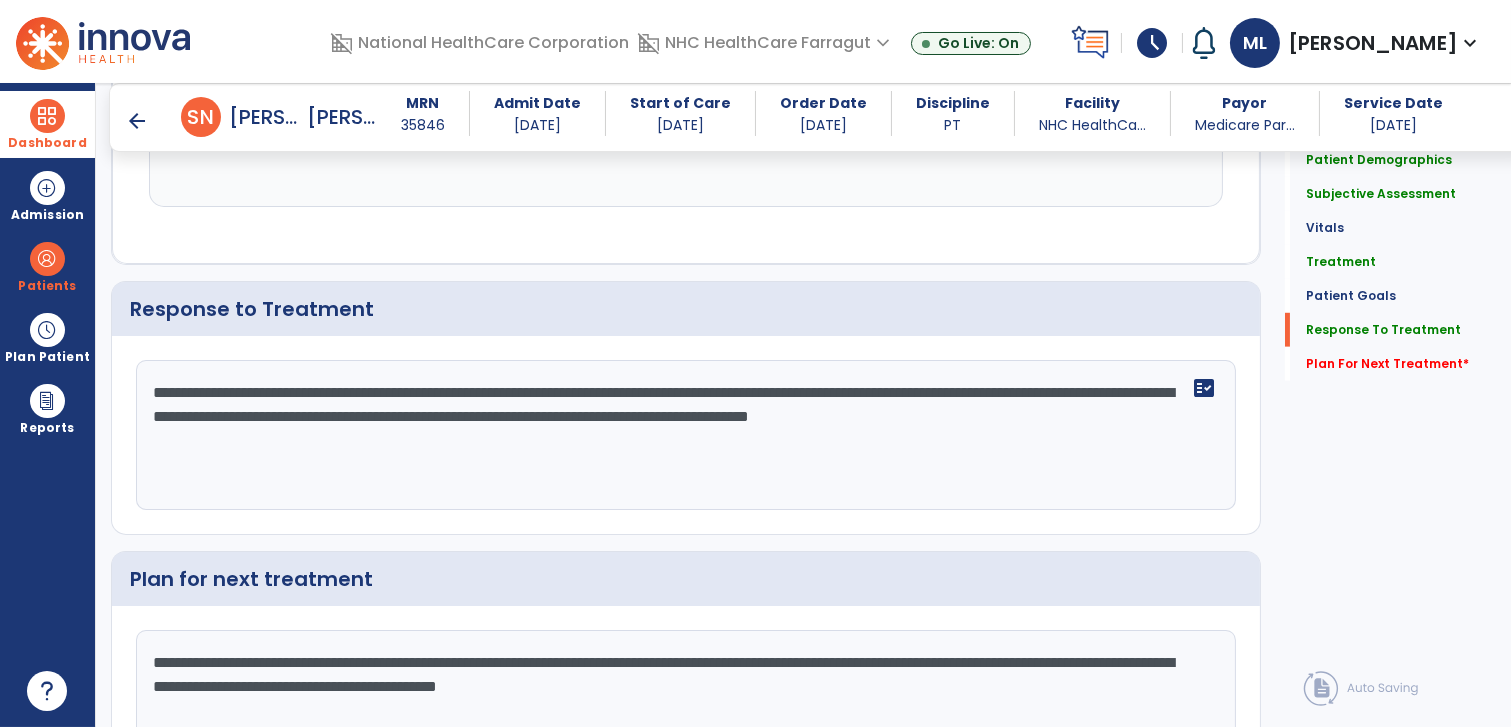 type on "**********" 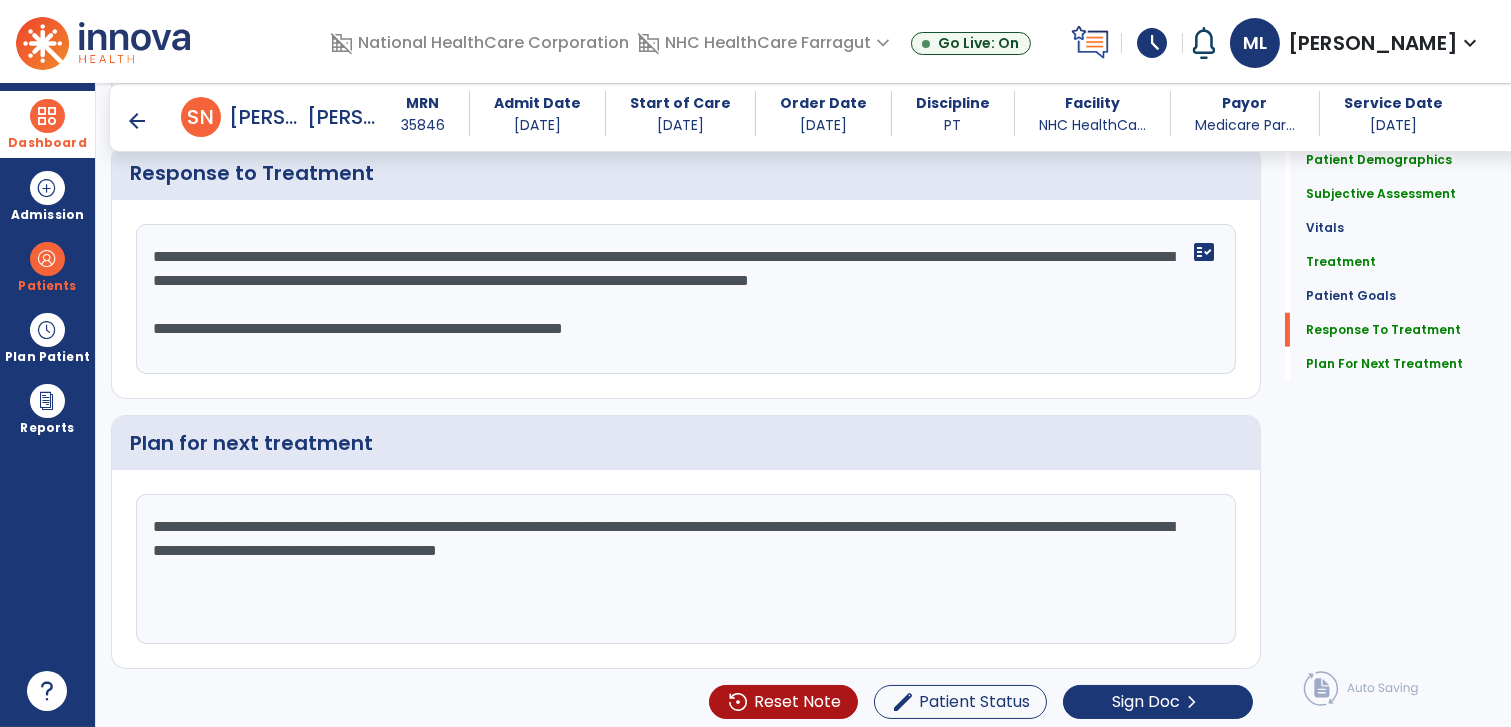 scroll, scrollTop: 2907, scrollLeft: 0, axis: vertical 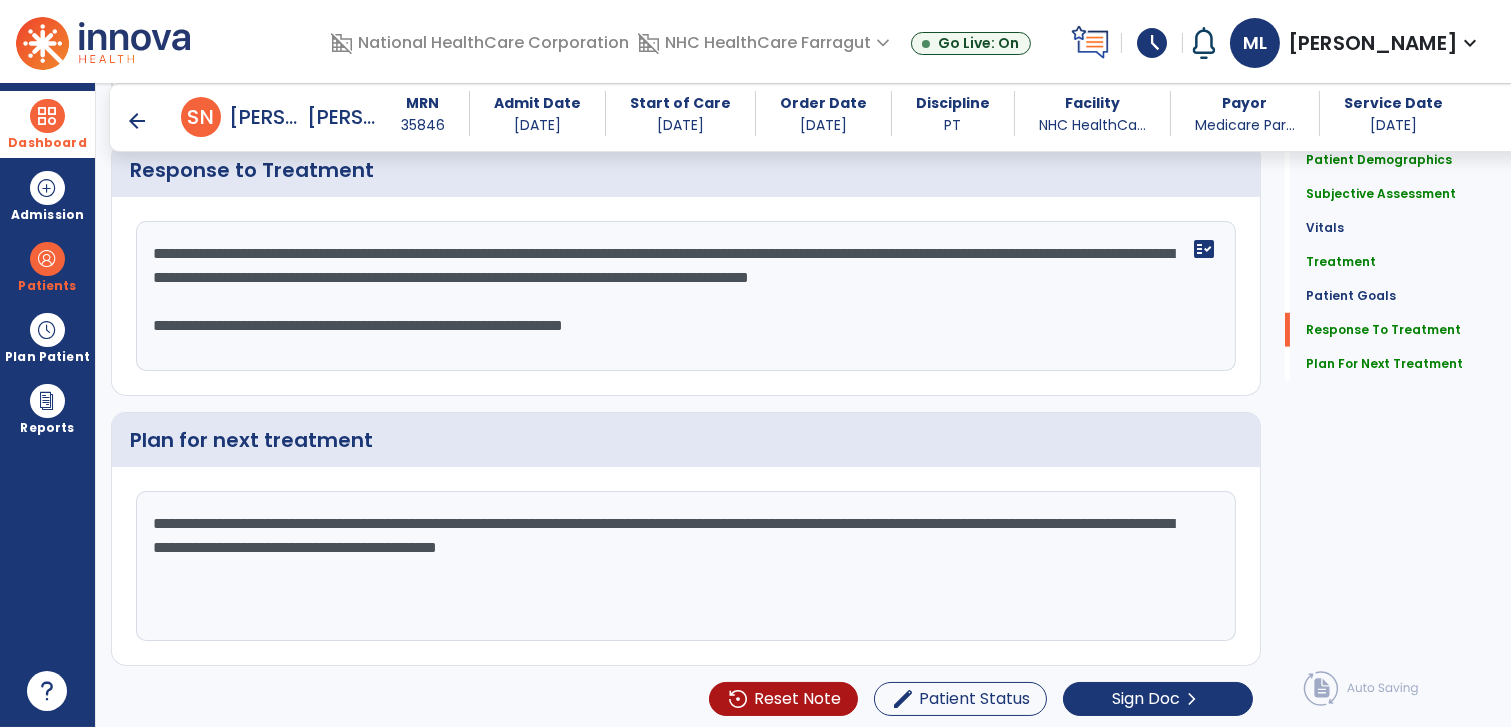 click on "**********" 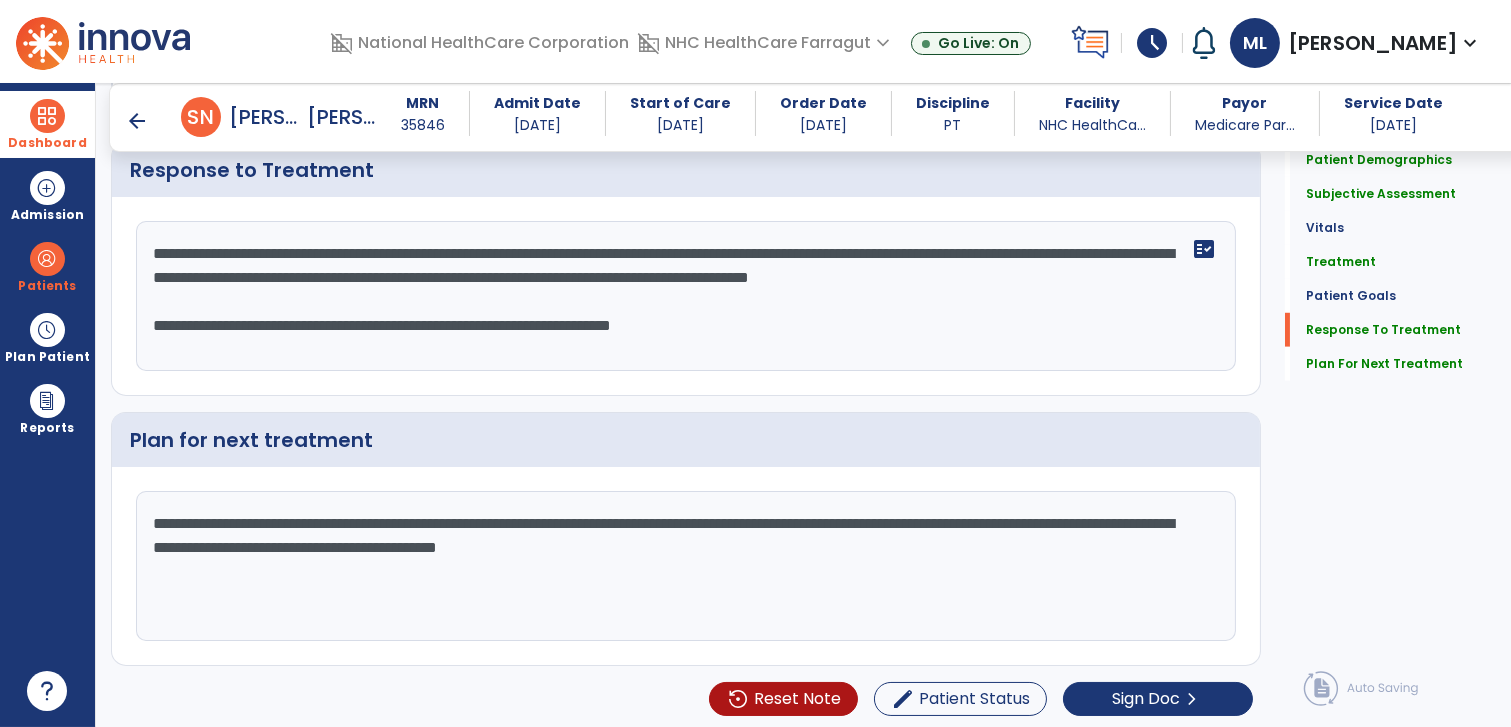 click on "**********" 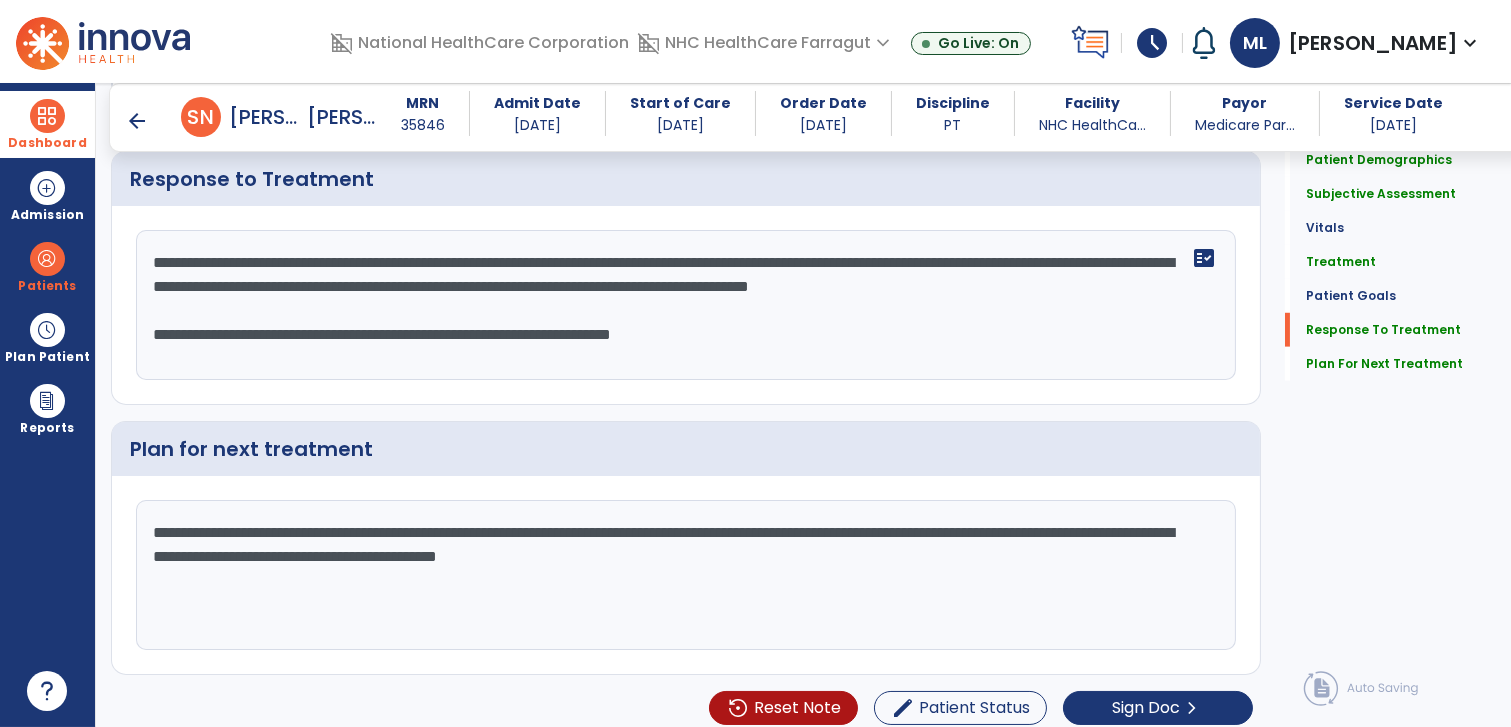 scroll, scrollTop: 2907, scrollLeft: 0, axis: vertical 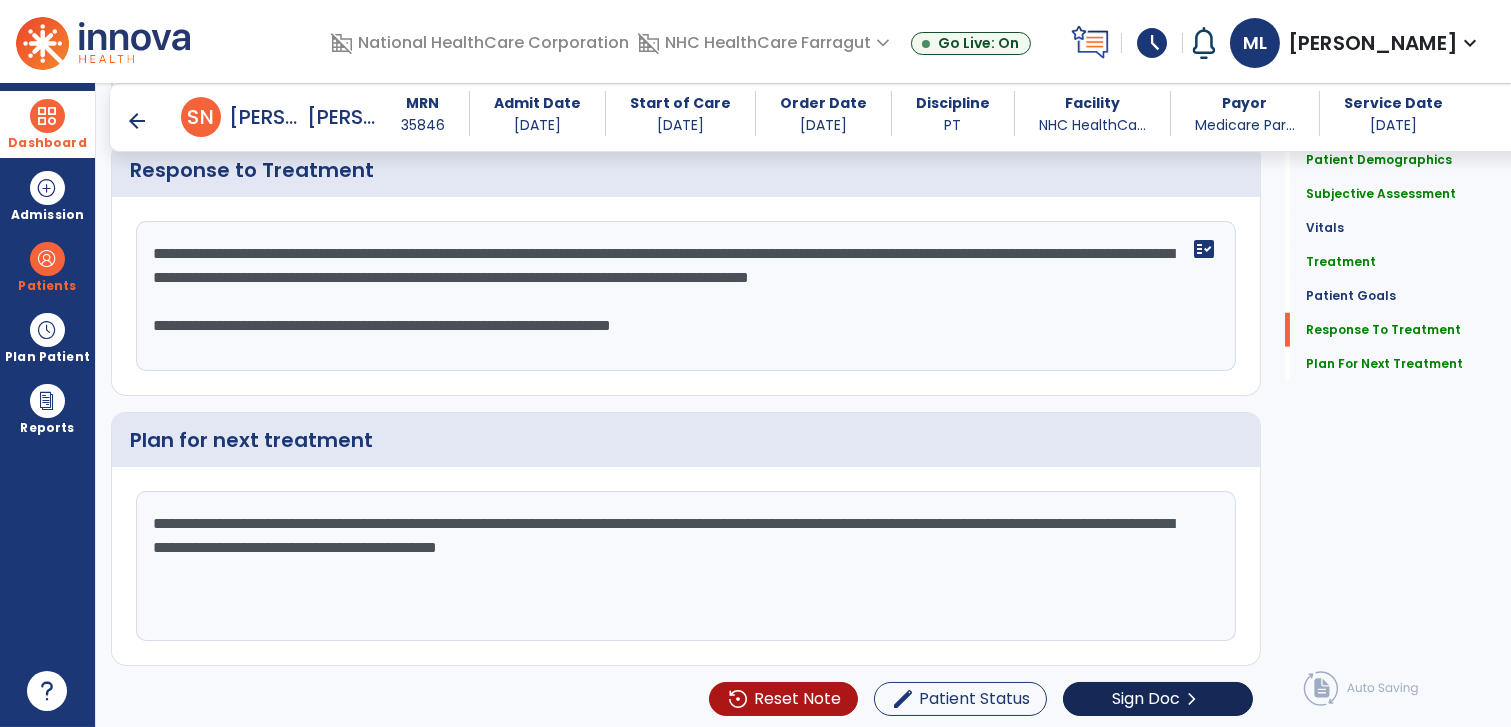 type on "**********" 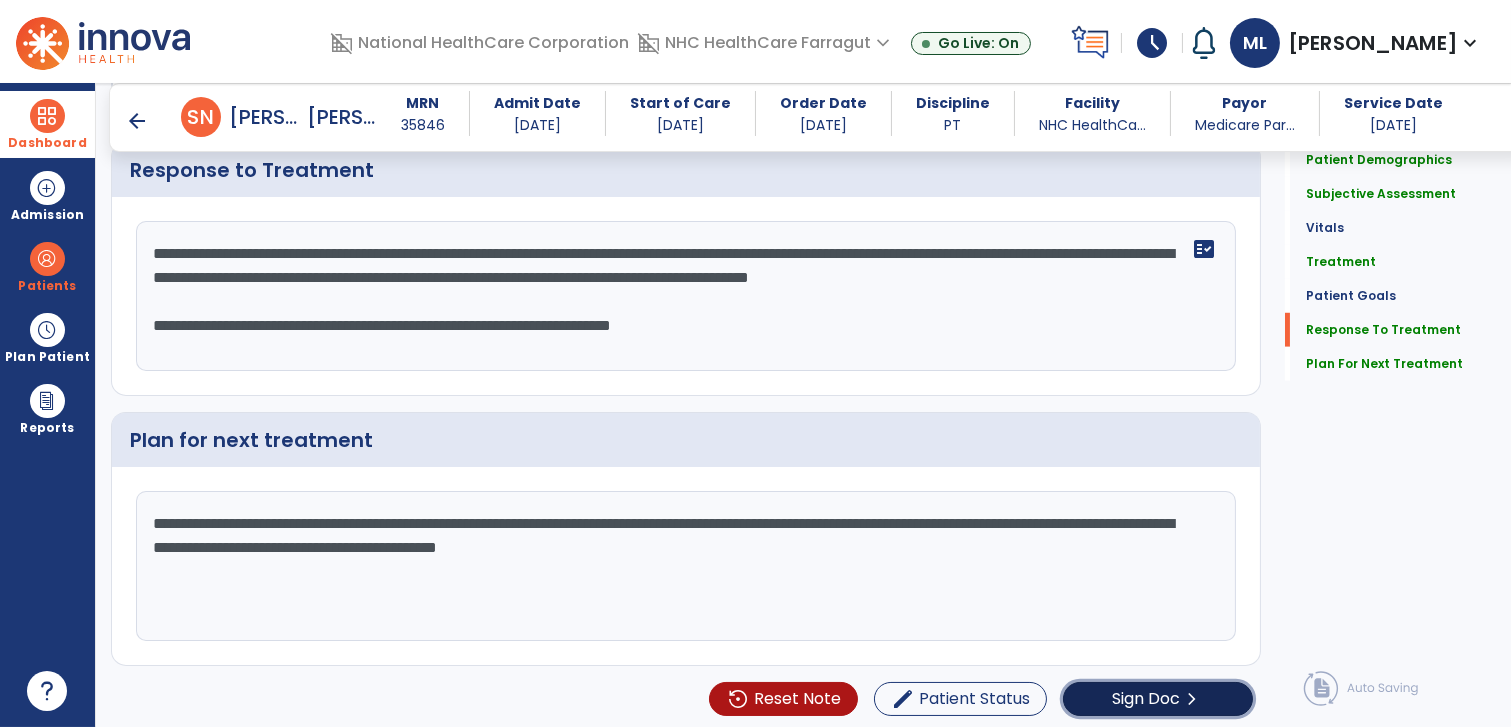 click on "Sign Doc" 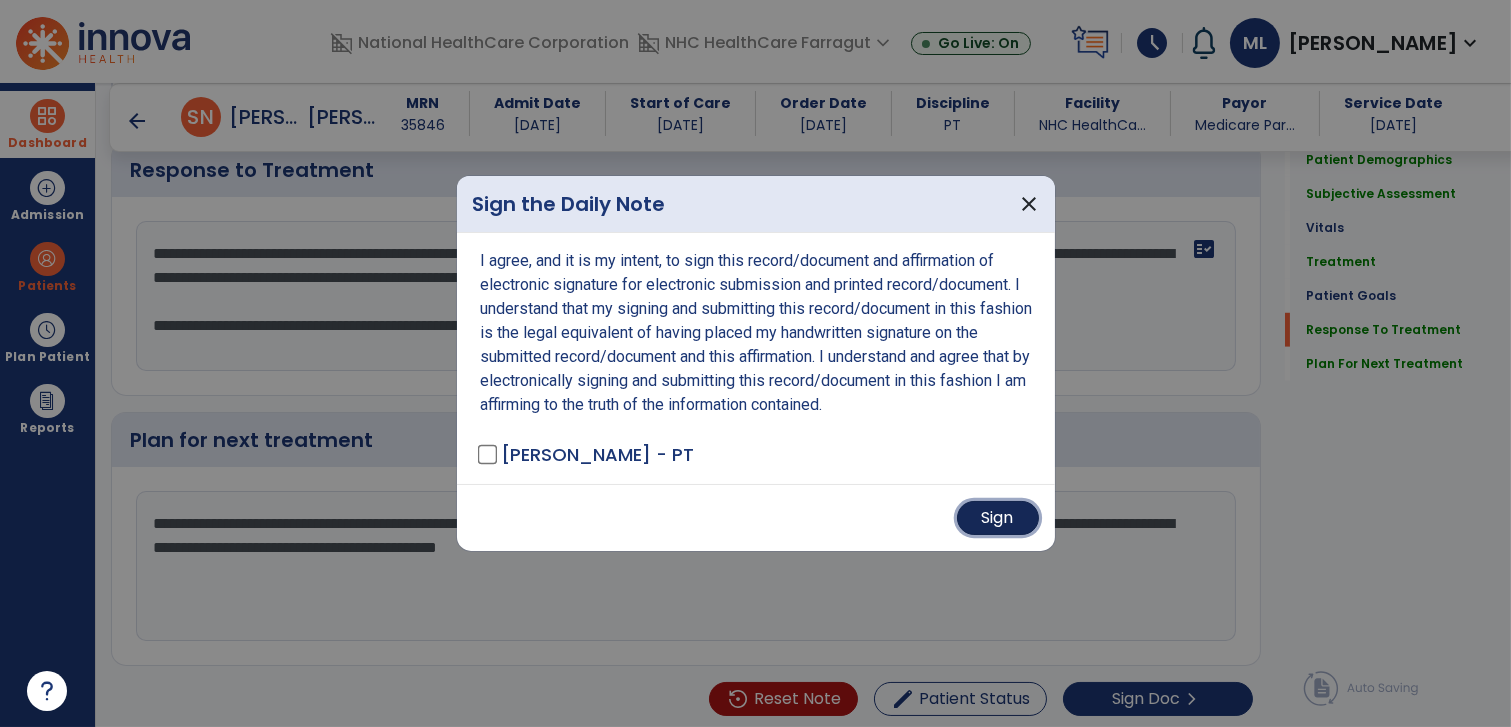 click on "Sign" at bounding box center (998, 518) 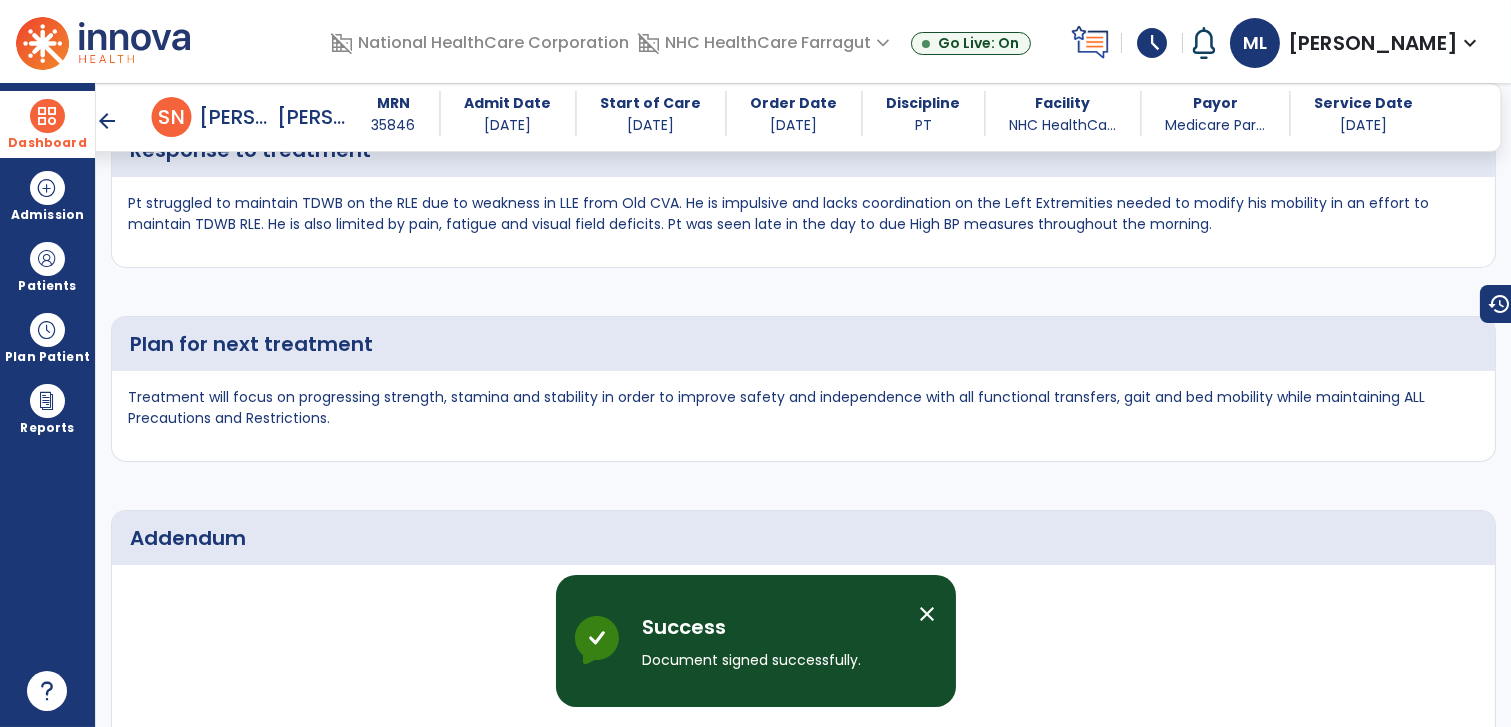 scroll, scrollTop: 4873, scrollLeft: 0, axis: vertical 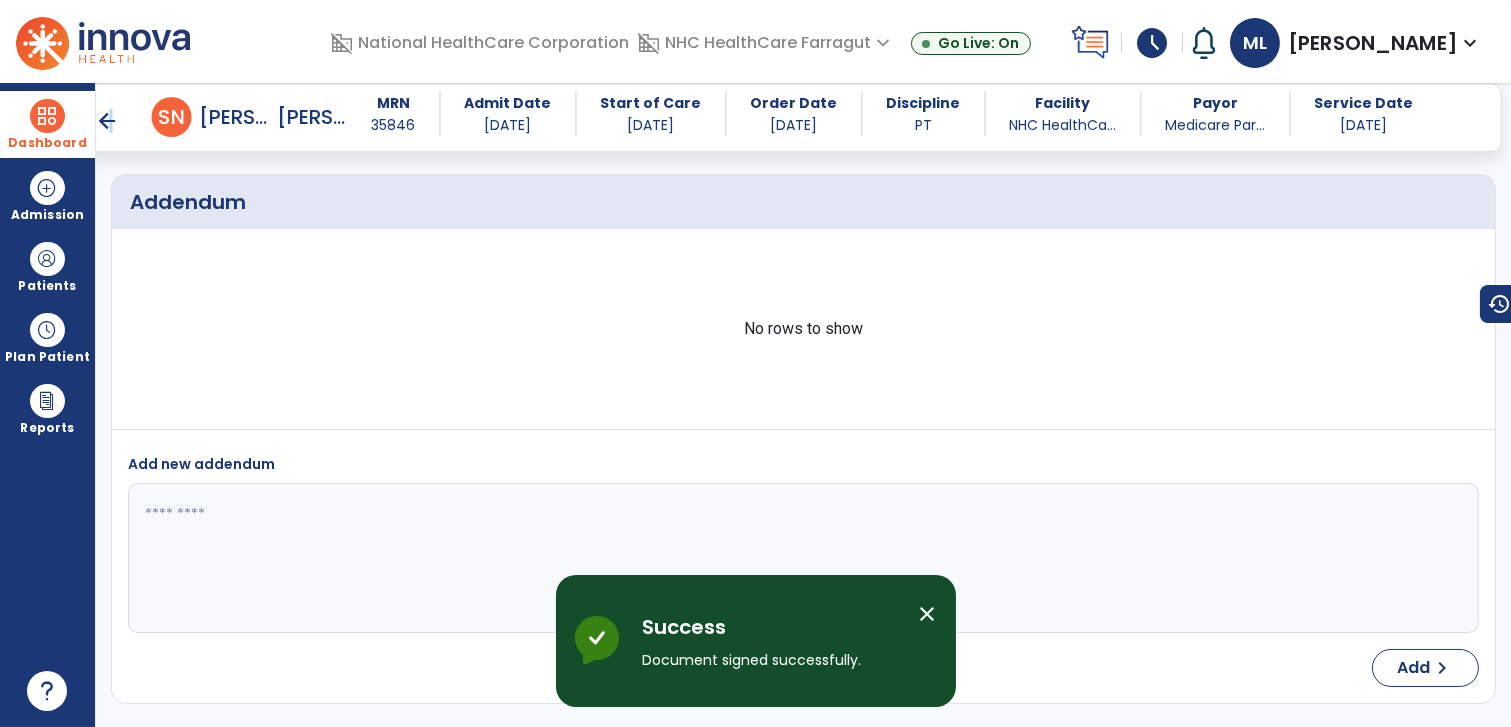 click on "arrow_back" at bounding box center (108, 121) 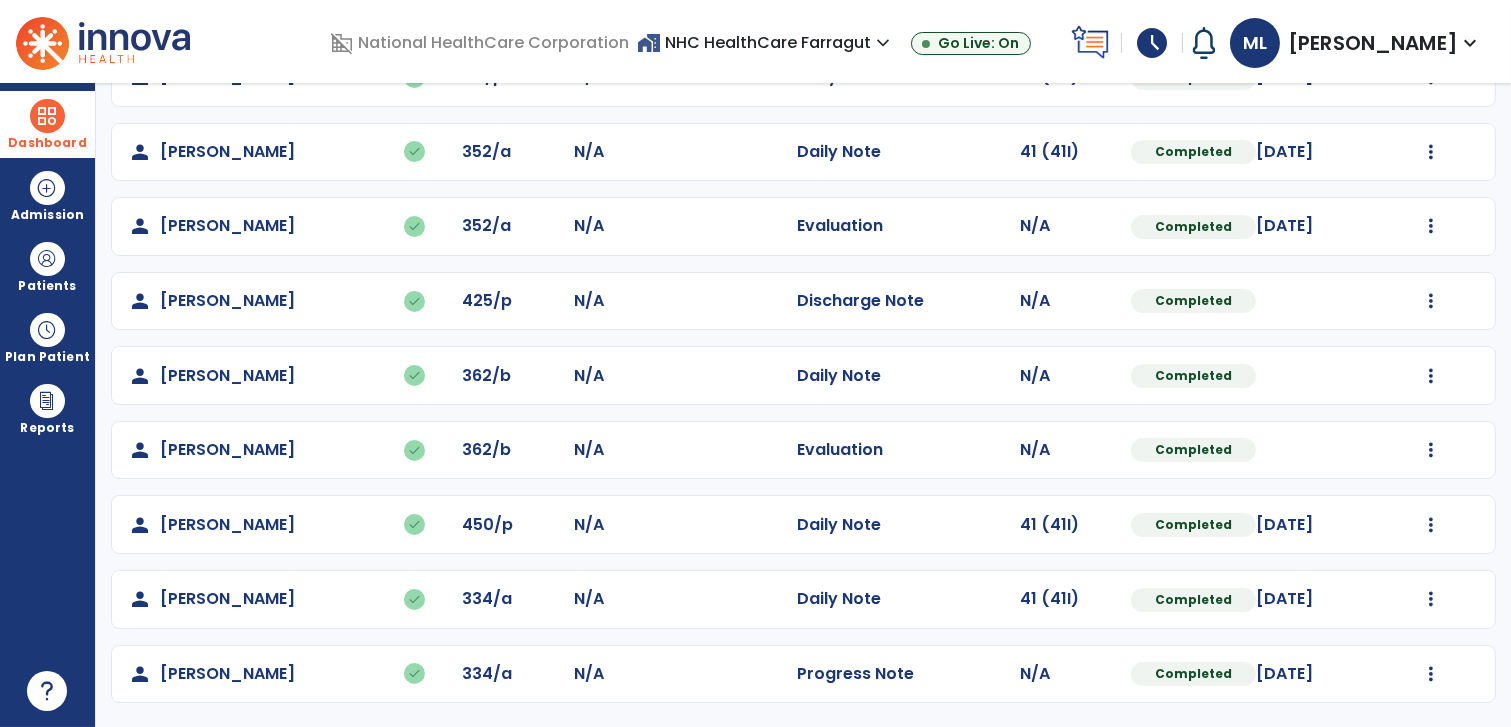 scroll, scrollTop: 0, scrollLeft: 0, axis: both 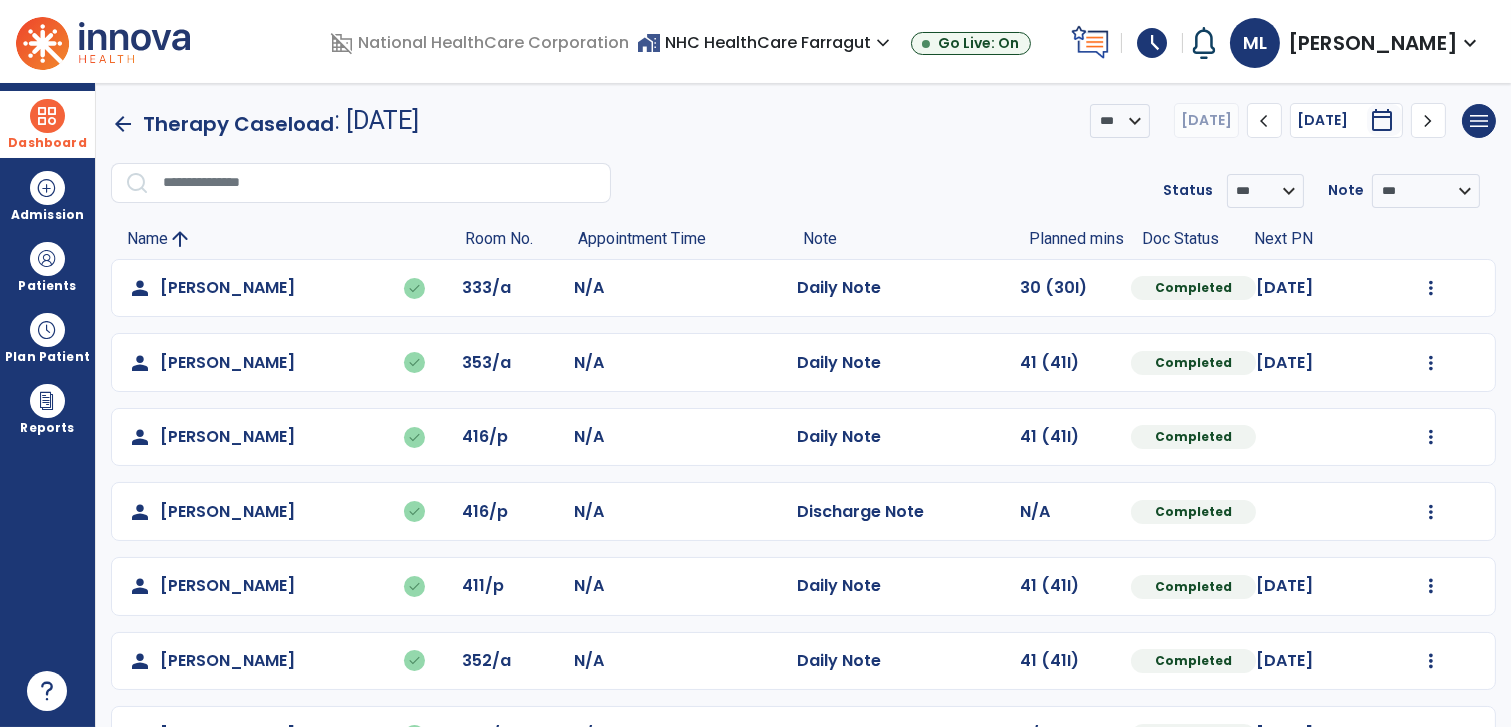 click on "schedule" at bounding box center [1152, 43] 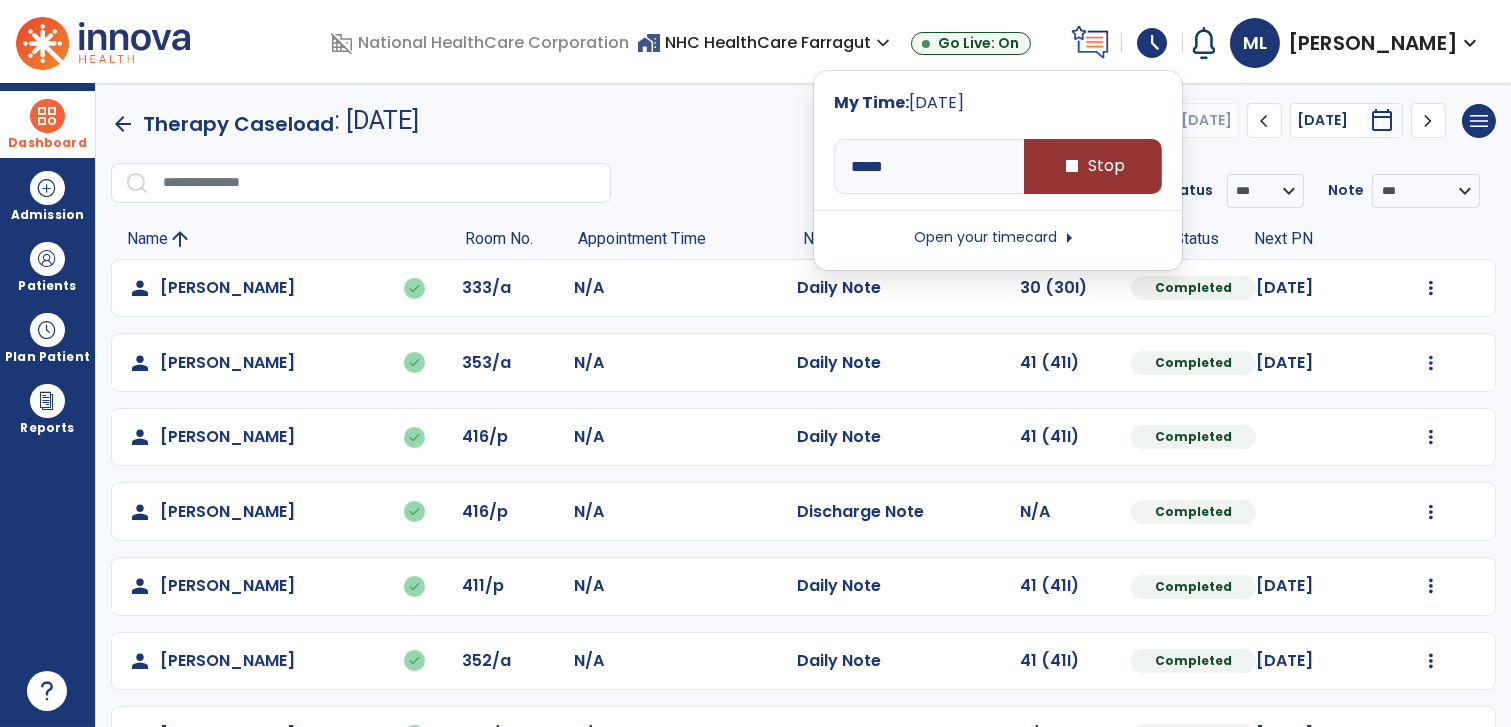 click on "stop  Stop" at bounding box center (1093, 166) 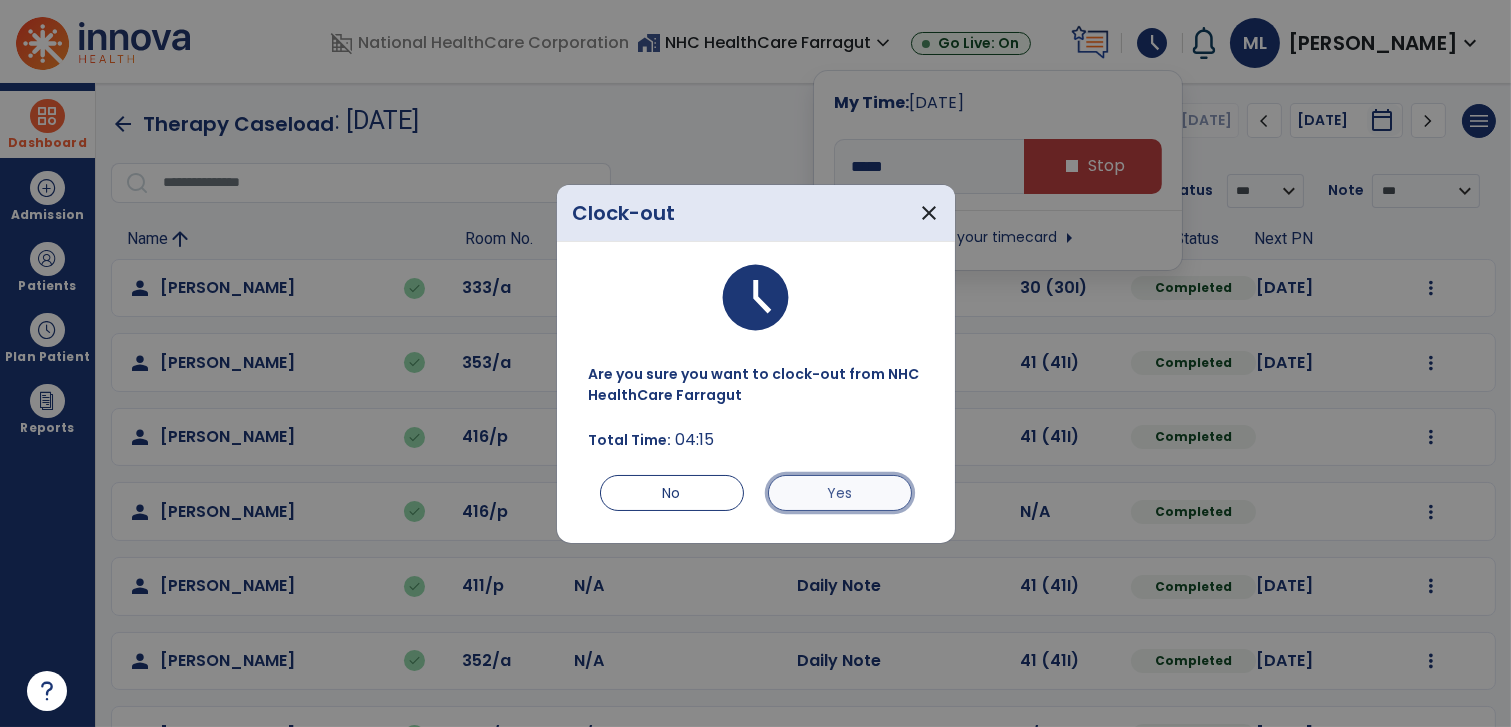 click on "Yes" at bounding box center [840, 493] 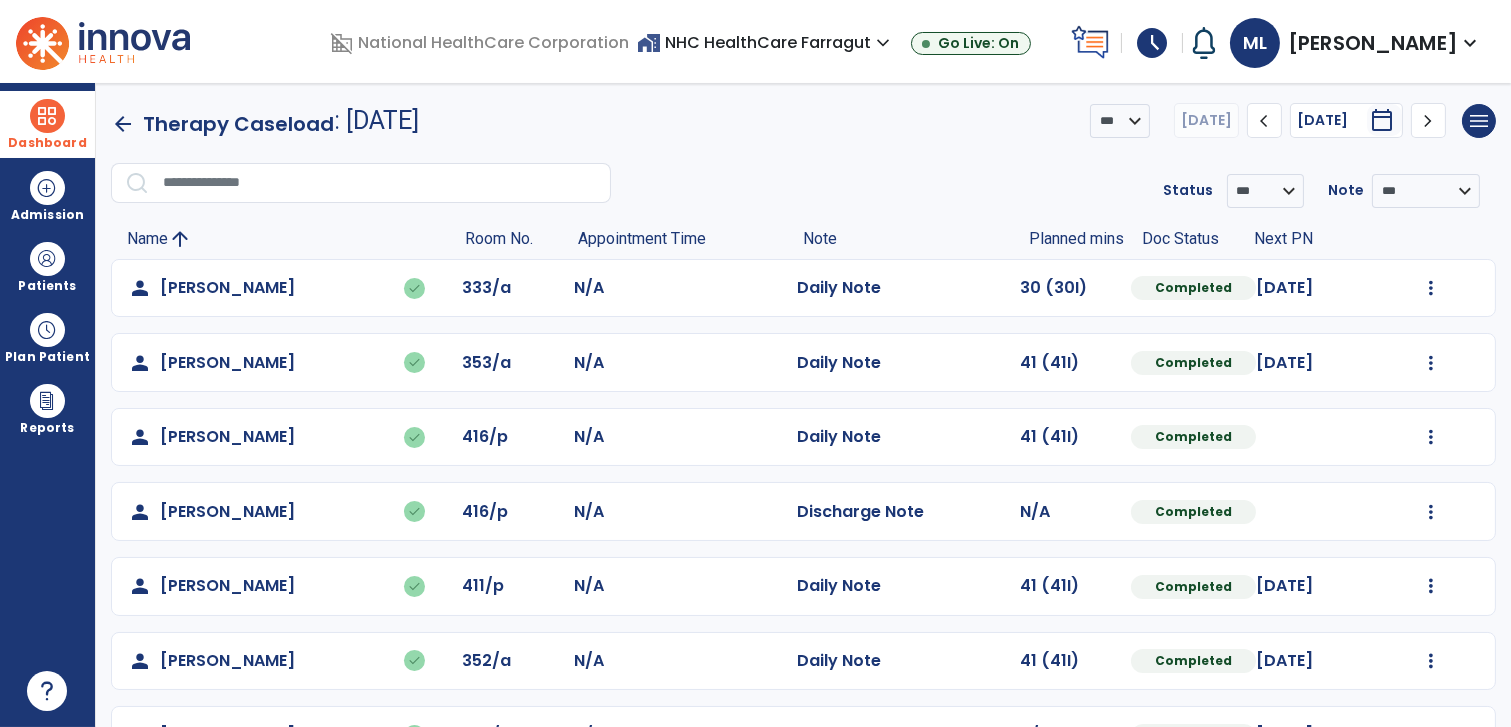 click on "schedule" at bounding box center (1152, 43) 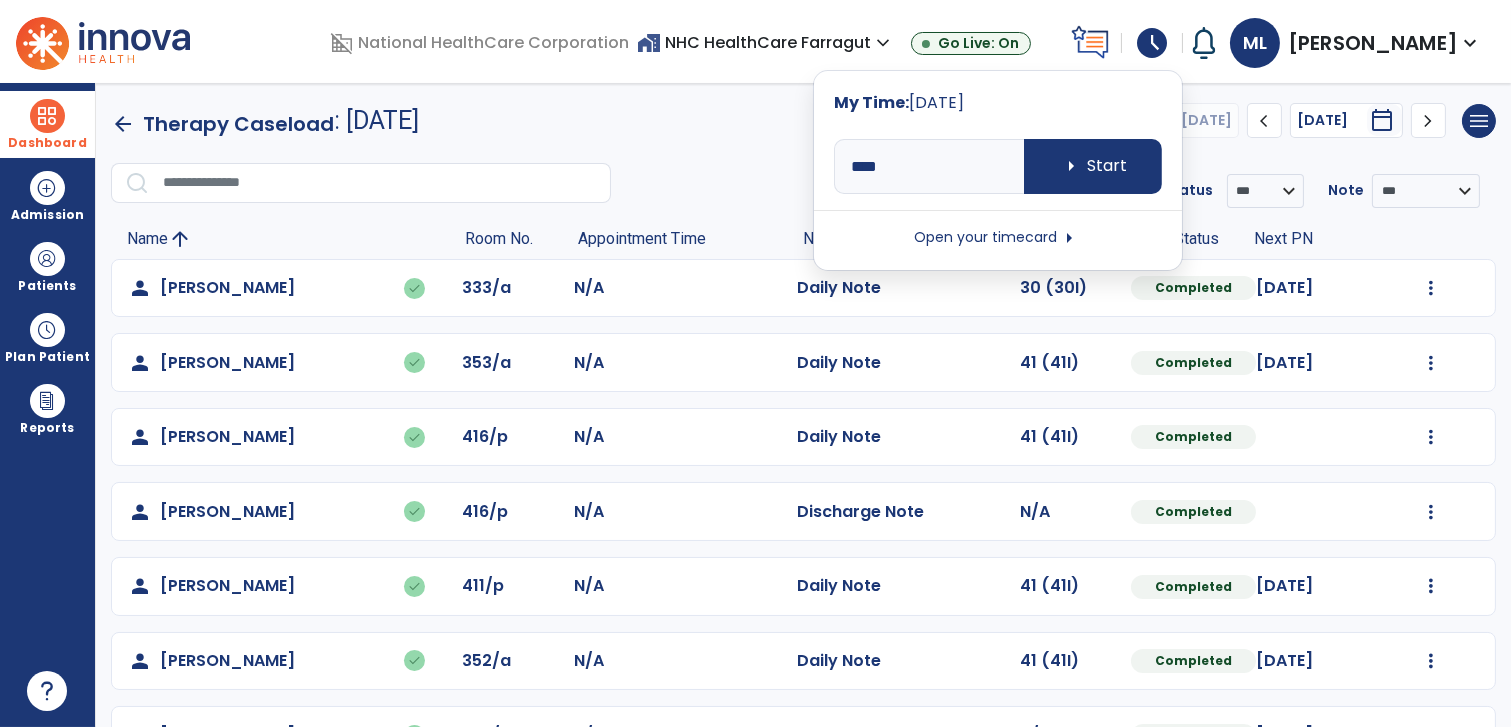 click on "Open your timecard  arrow_right" at bounding box center [998, 238] 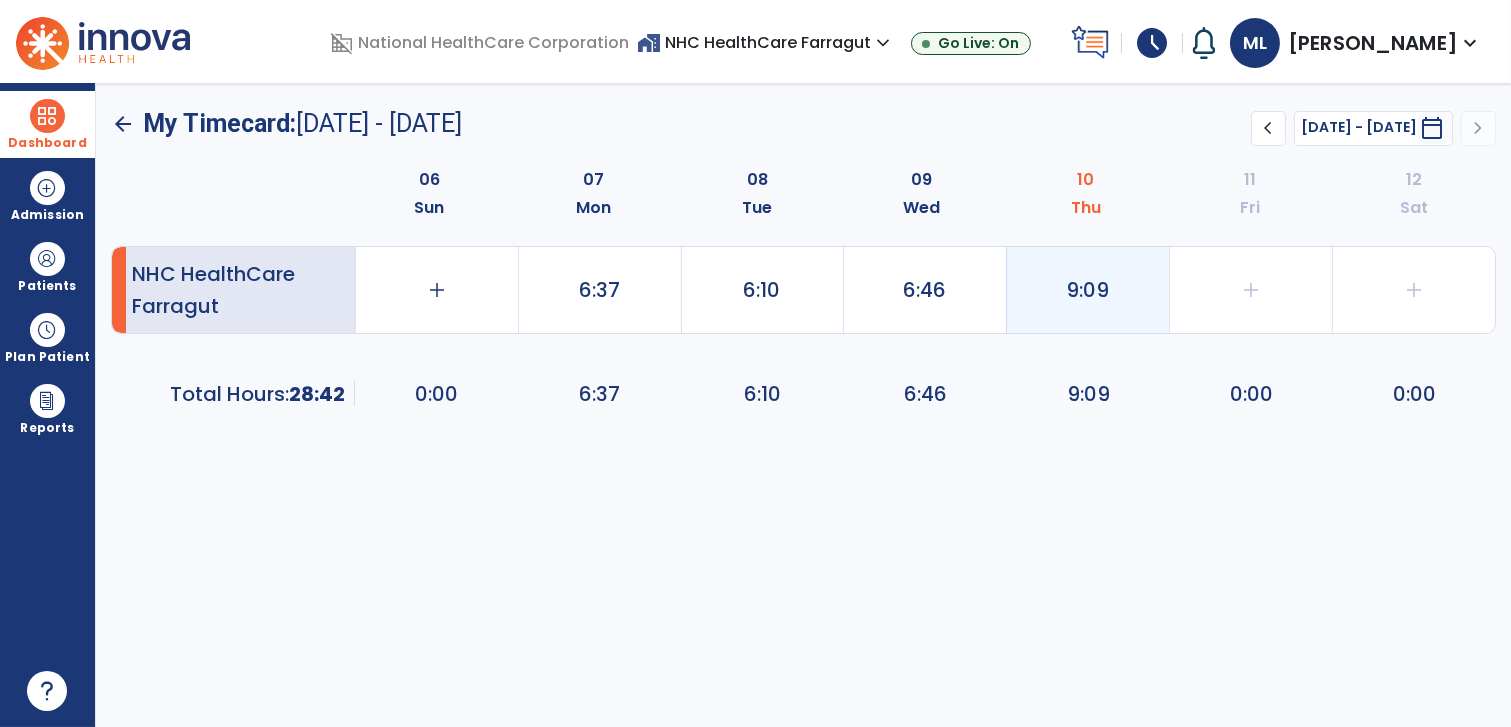click on "9:09" 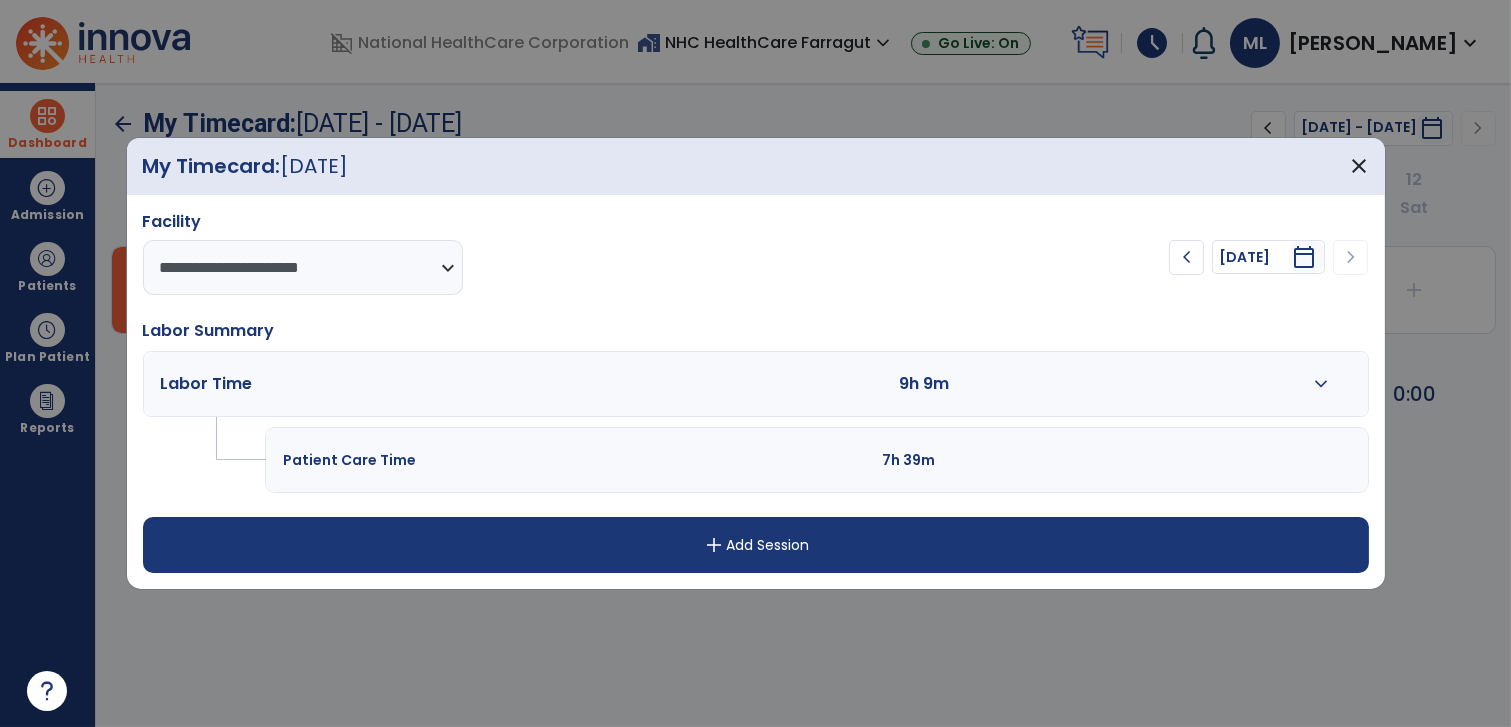 click on "expand_more" at bounding box center [1321, 384] 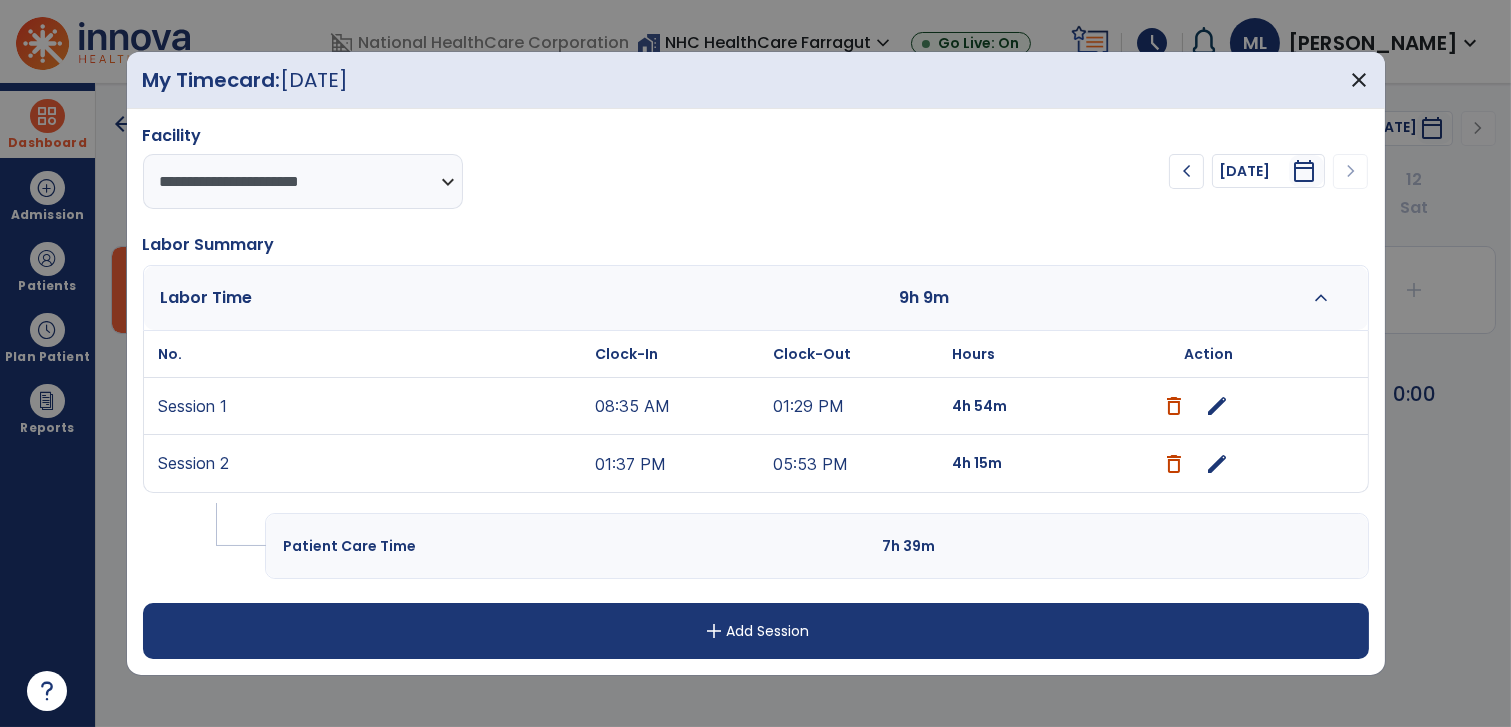 click on "edit" at bounding box center (1217, 464) 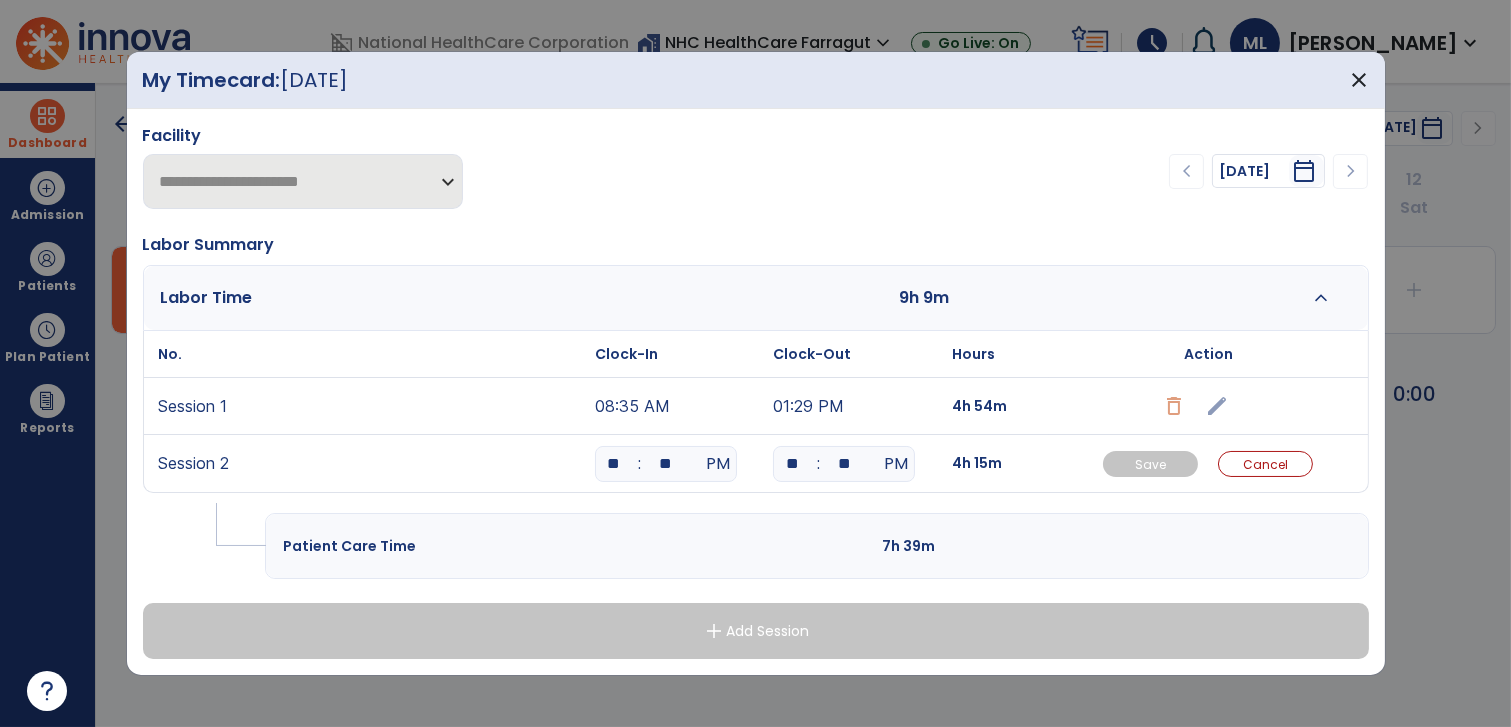 click on "**" at bounding box center [666, 464] 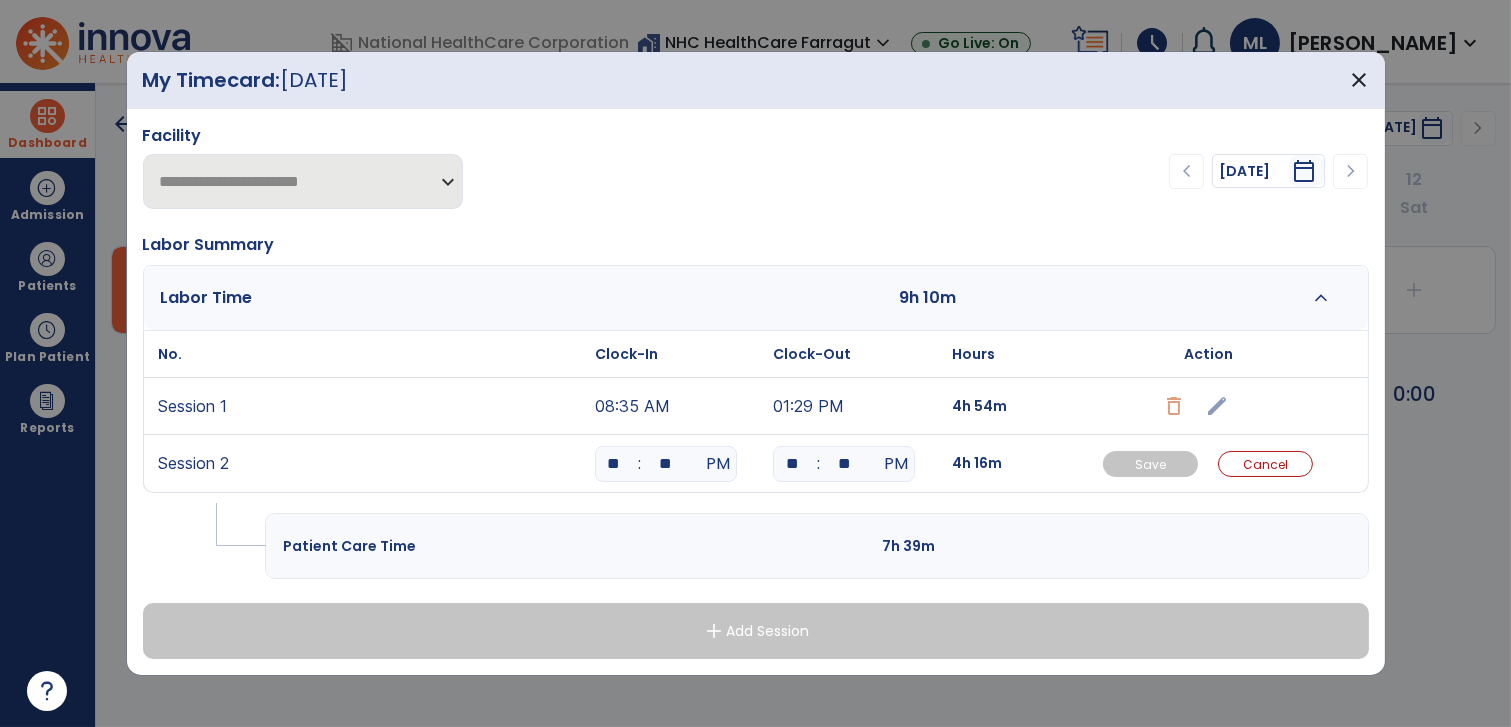 type on "**" 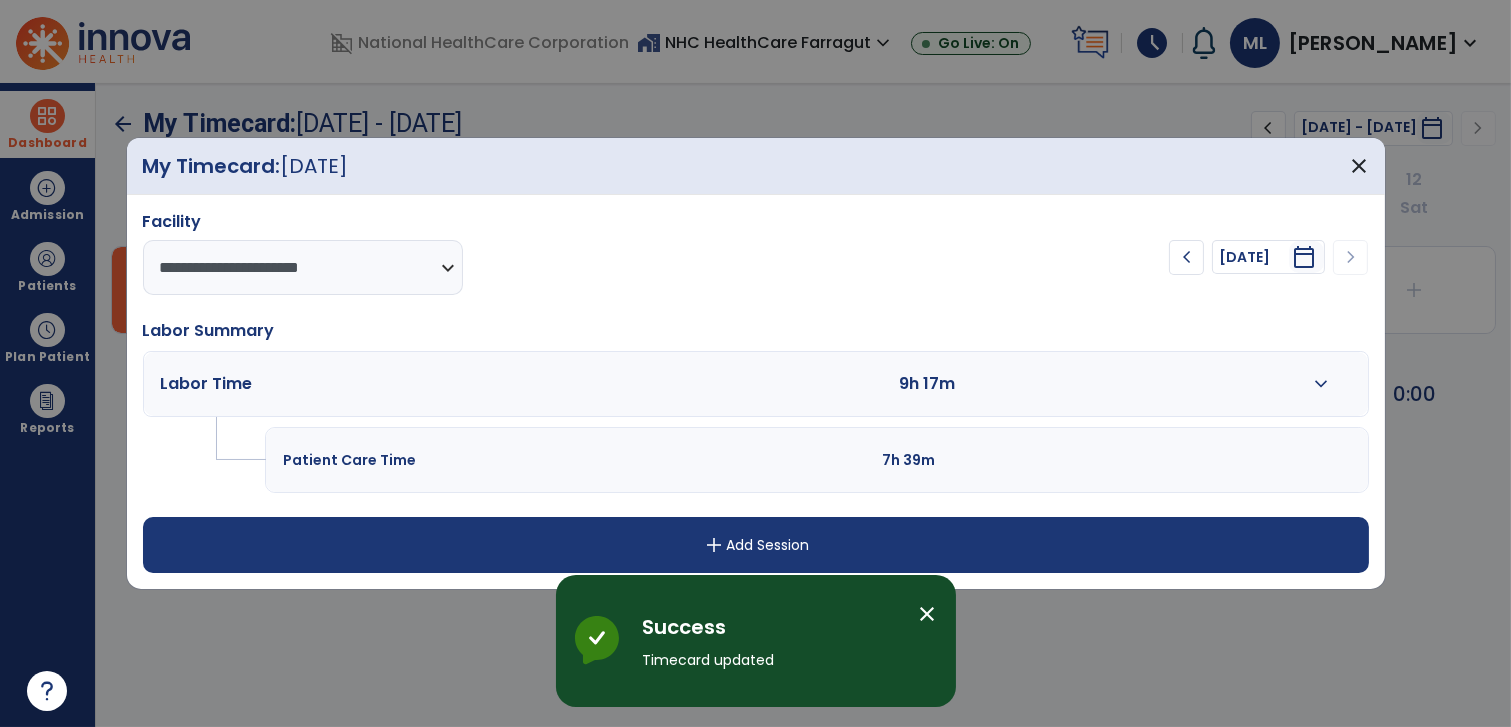 click on "expand_more" at bounding box center (1321, 384) 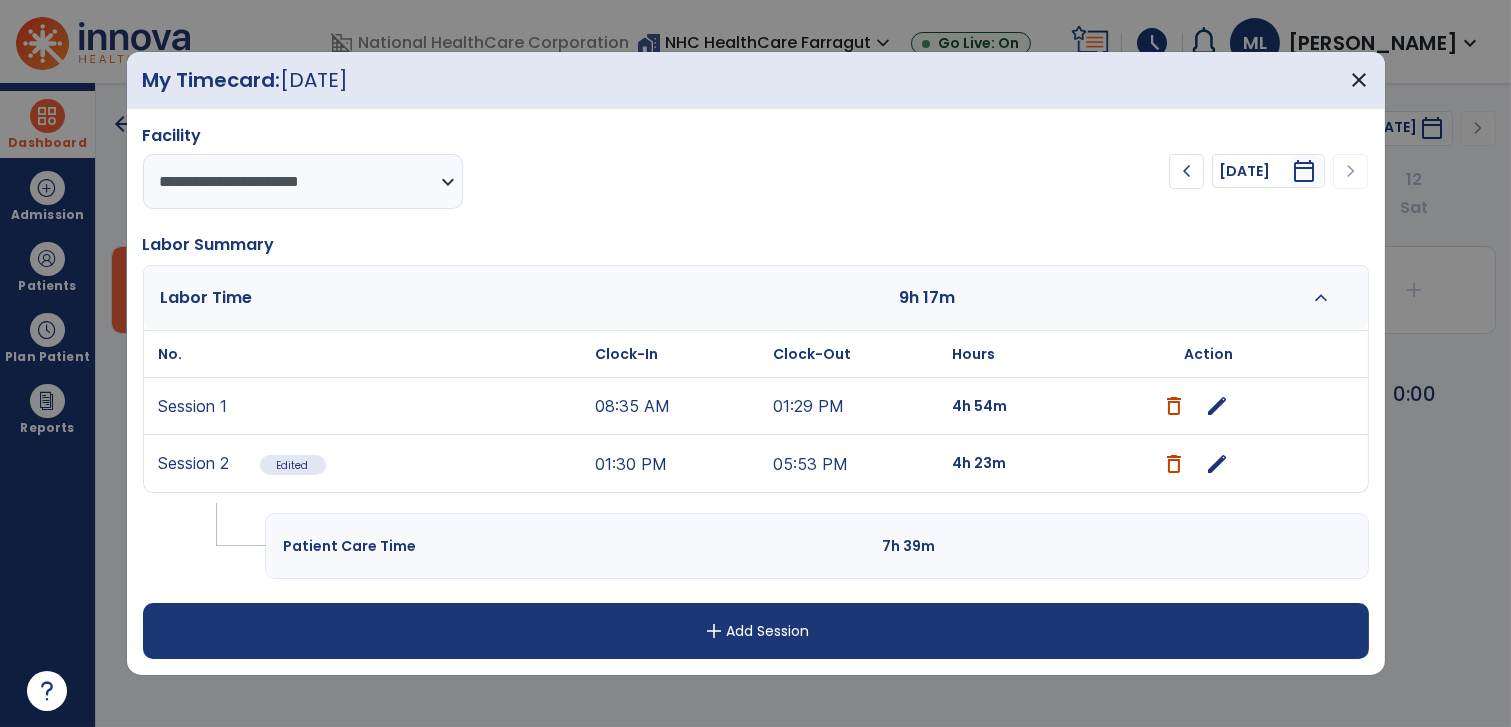 click on "edit" at bounding box center [1217, 406] 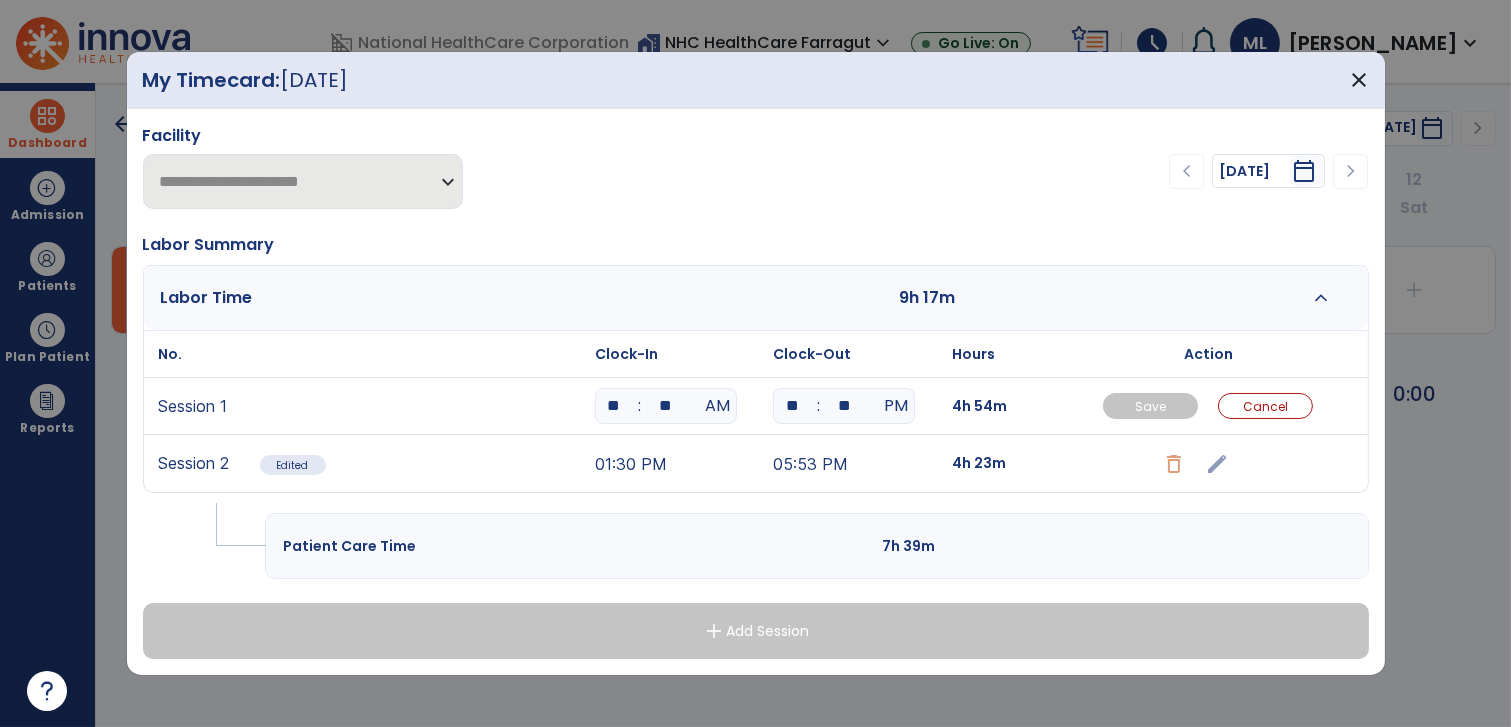 drag, startPoint x: 849, startPoint y: 404, endPoint x: 824, endPoint y: 404, distance: 25 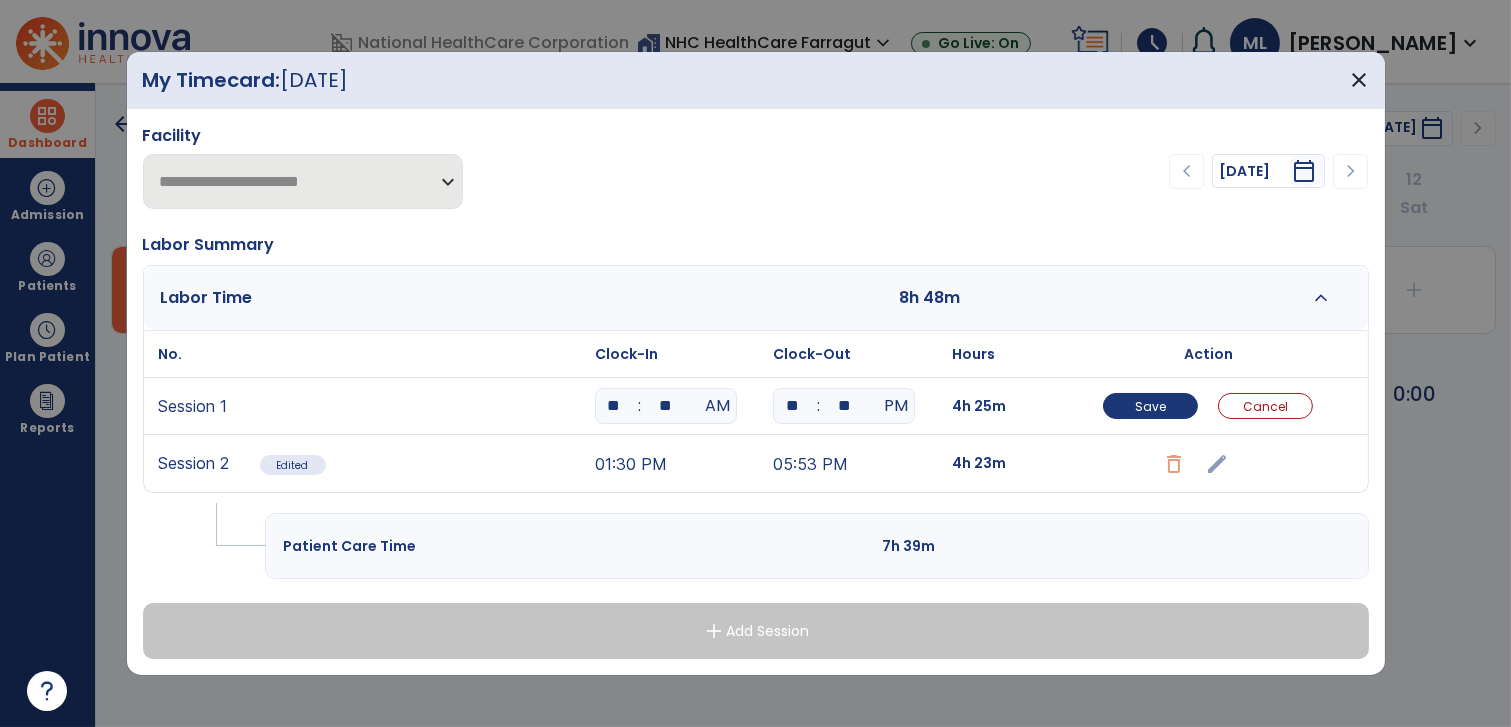 click on "4h 25m" at bounding box center [998, 406] 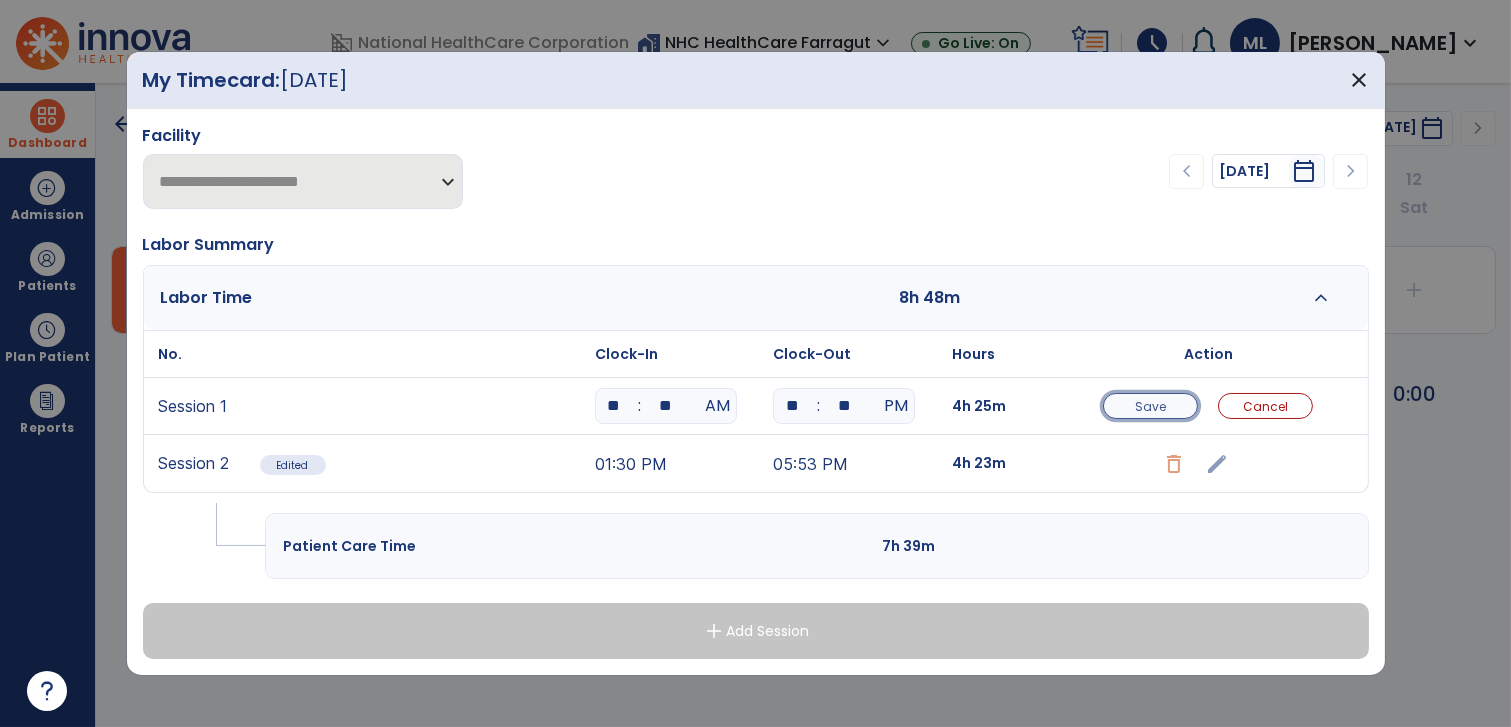 click on "Save" at bounding box center [1150, 406] 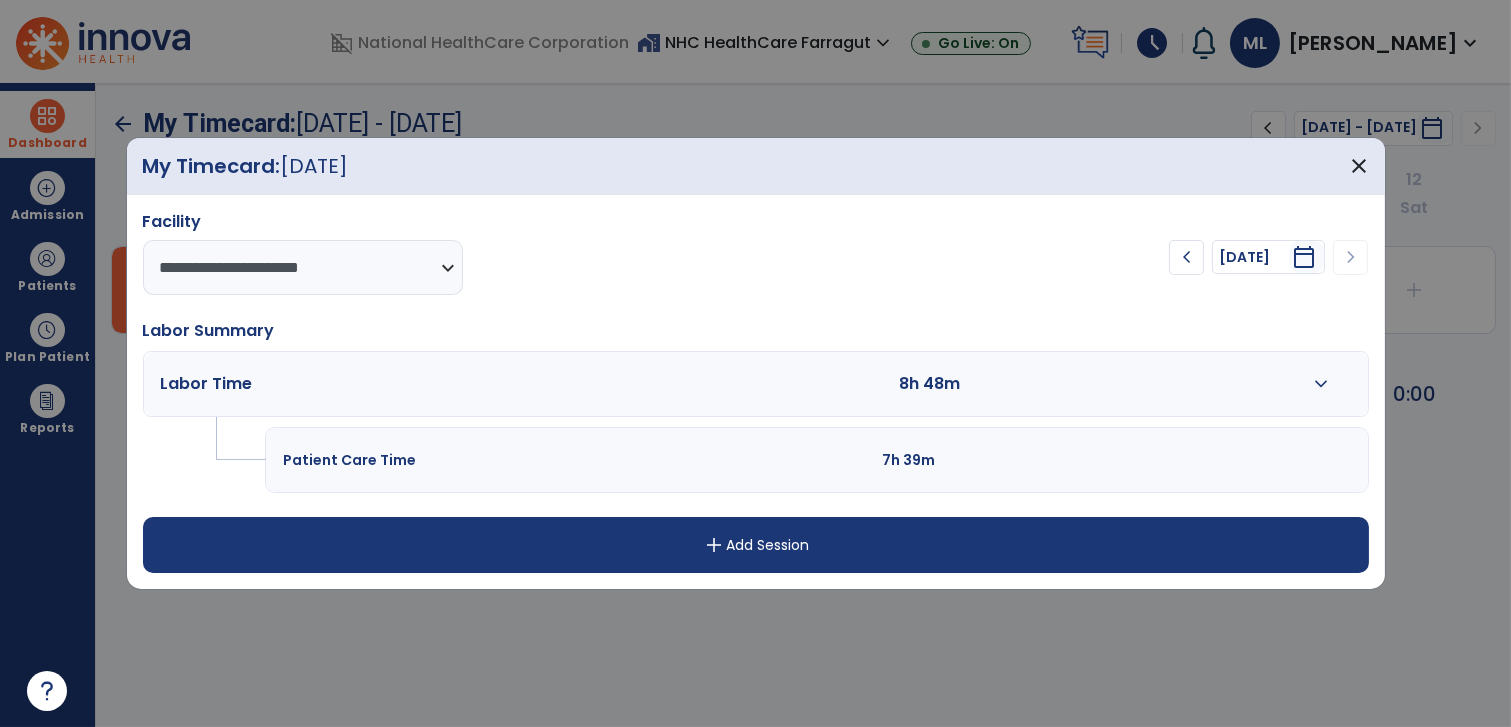 click on "expand_more" at bounding box center (1321, 384) 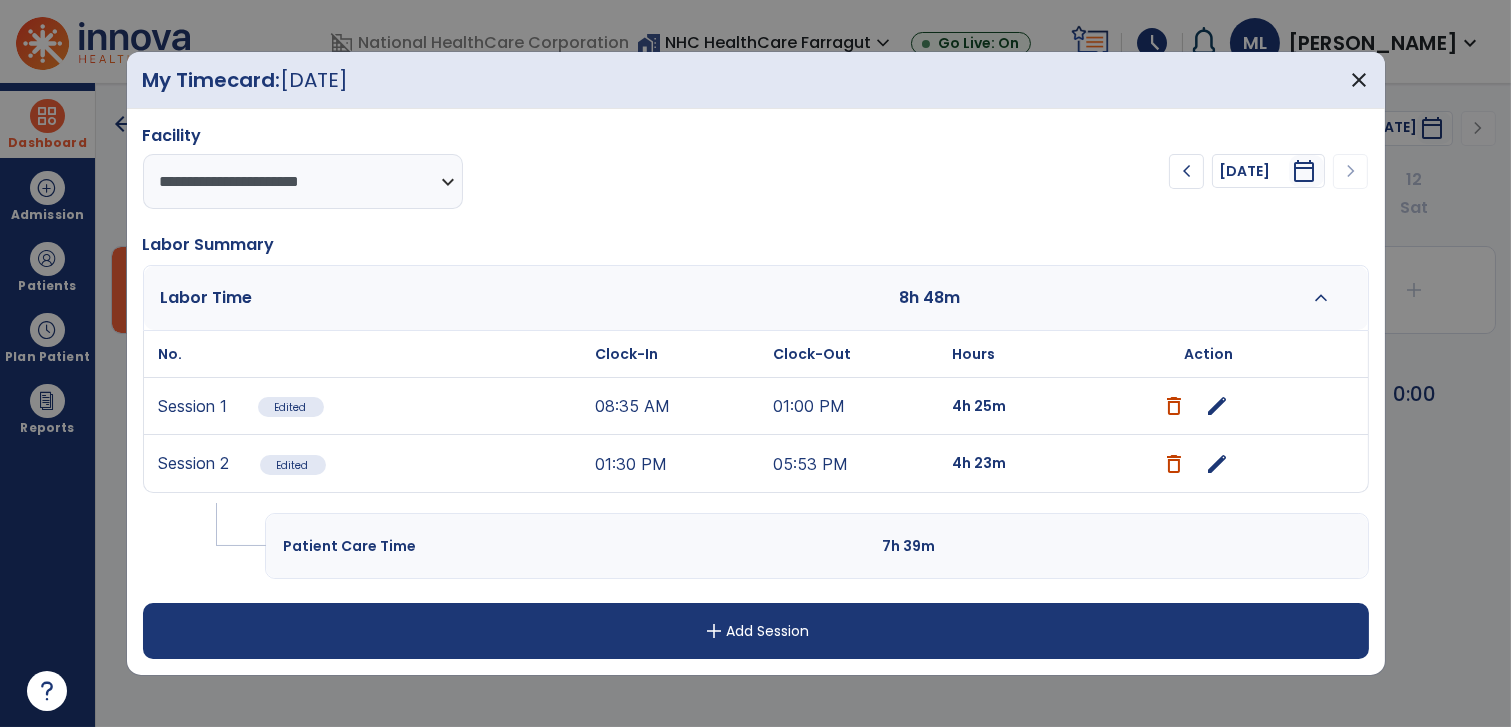 click at bounding box center (755, 363) 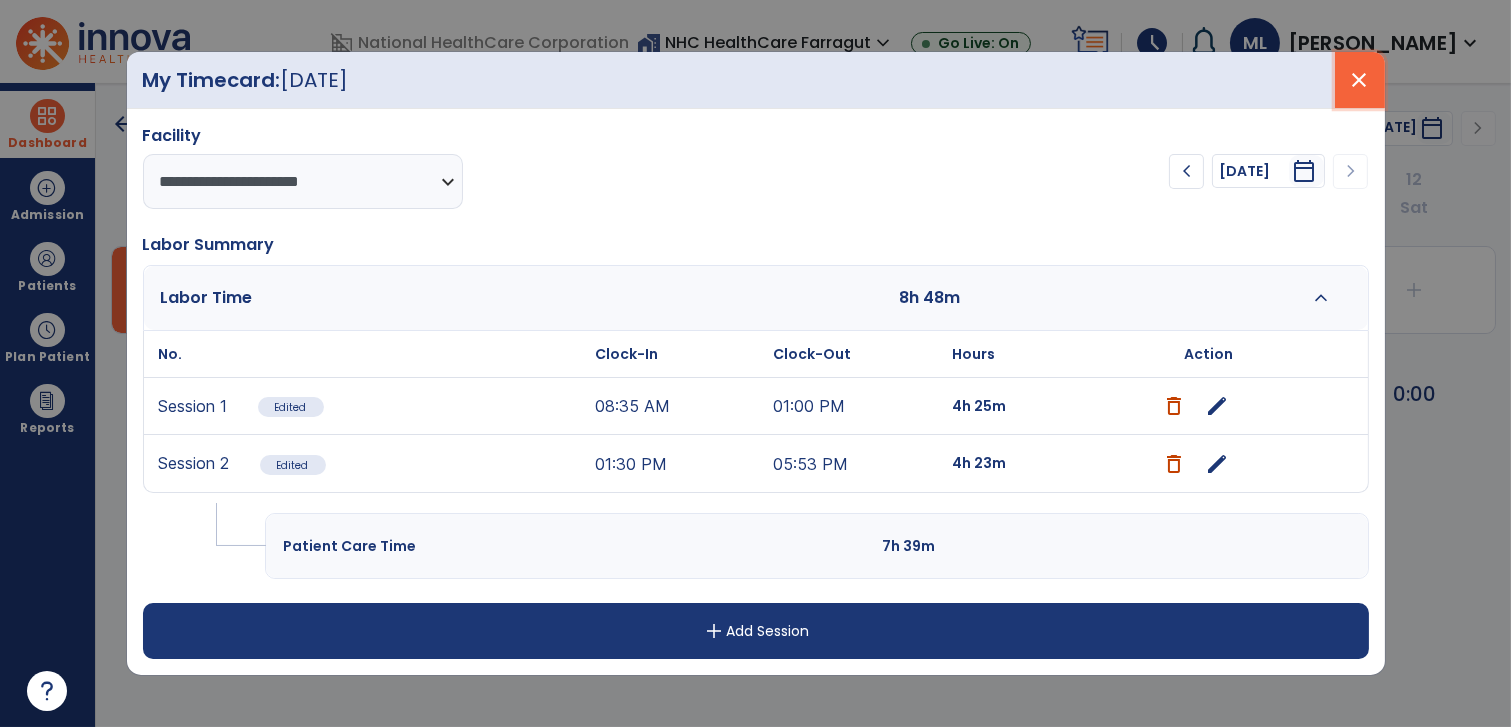 click on "close" at bounding box center [1360, 80] 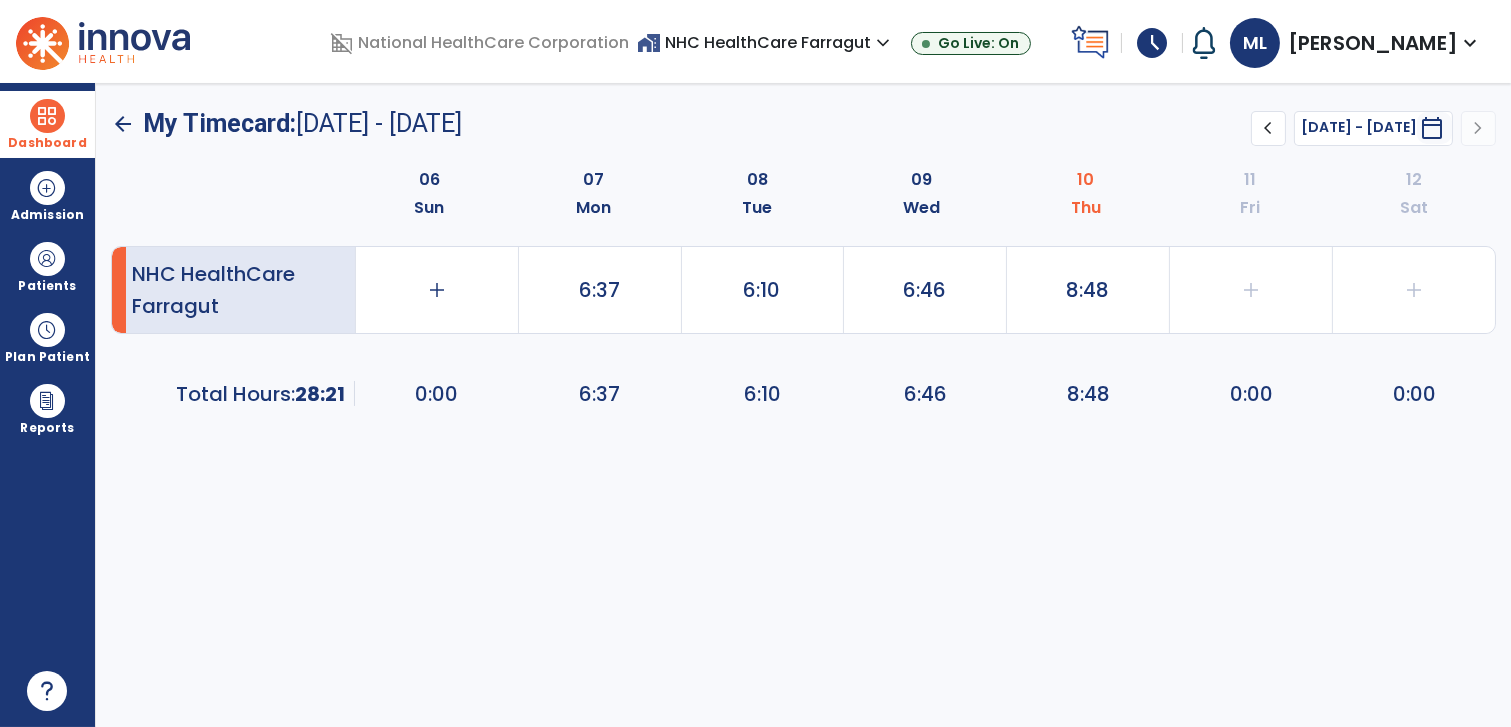 click at bounding box center [47, 116] 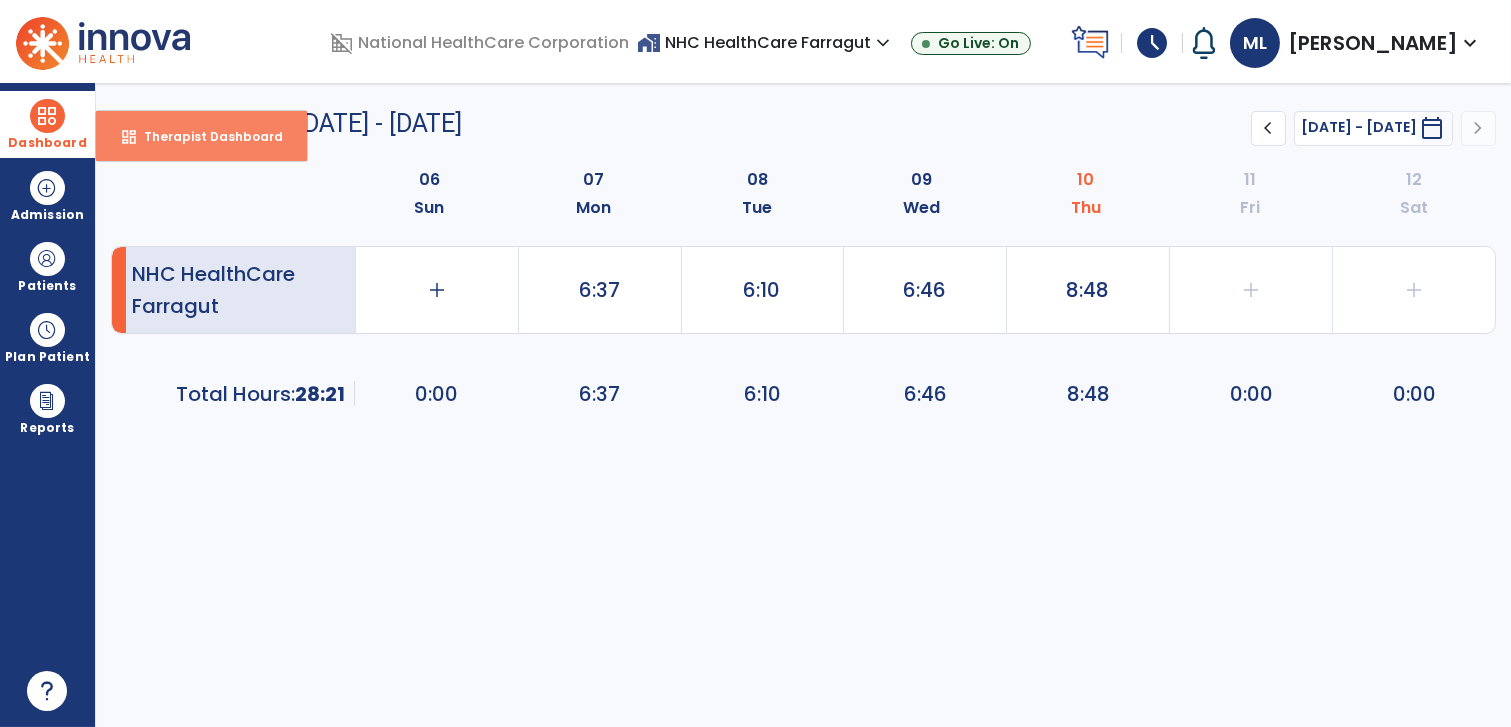 click on "Therapist Dashboard" at bounding box center (205, 136) 